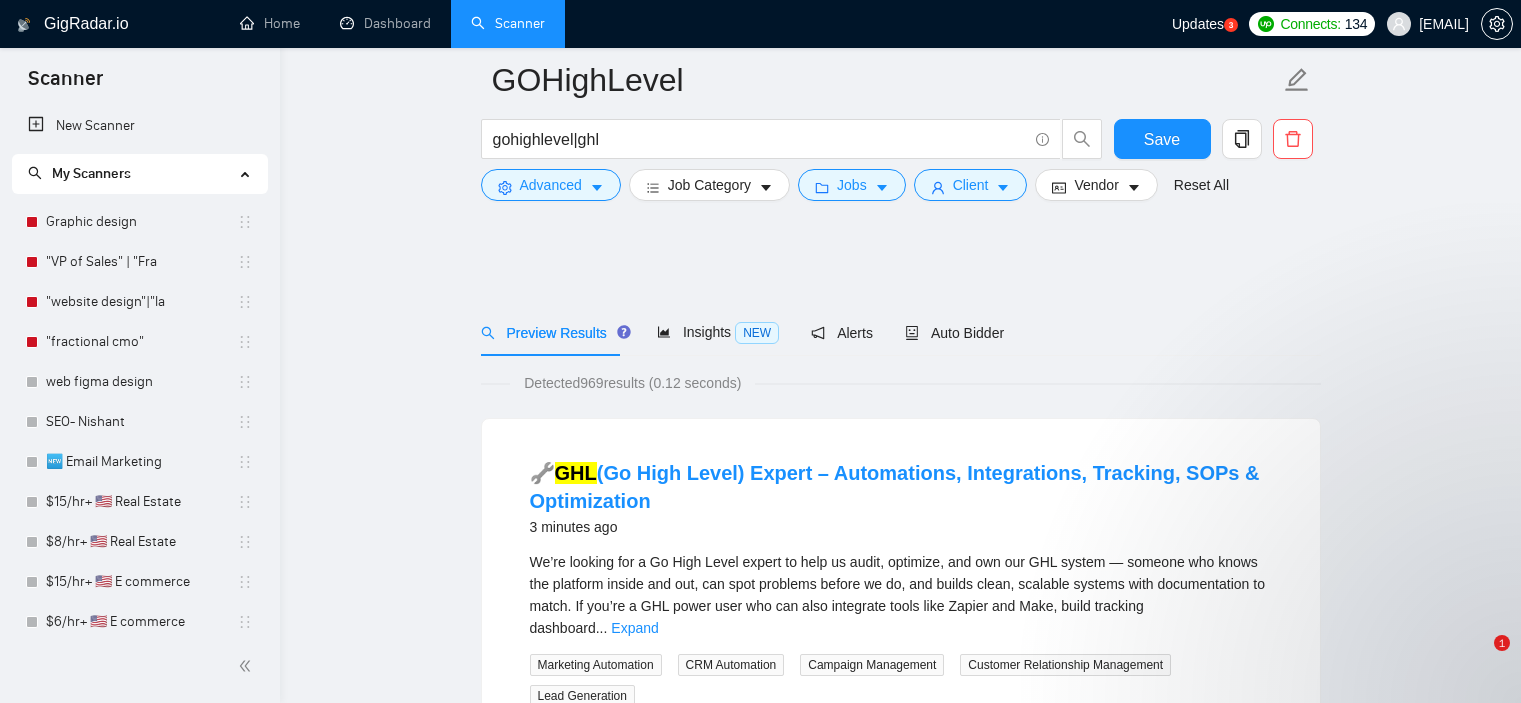 scroll, scrollTop: 2440, scrollLeft: 0, axis: vertical 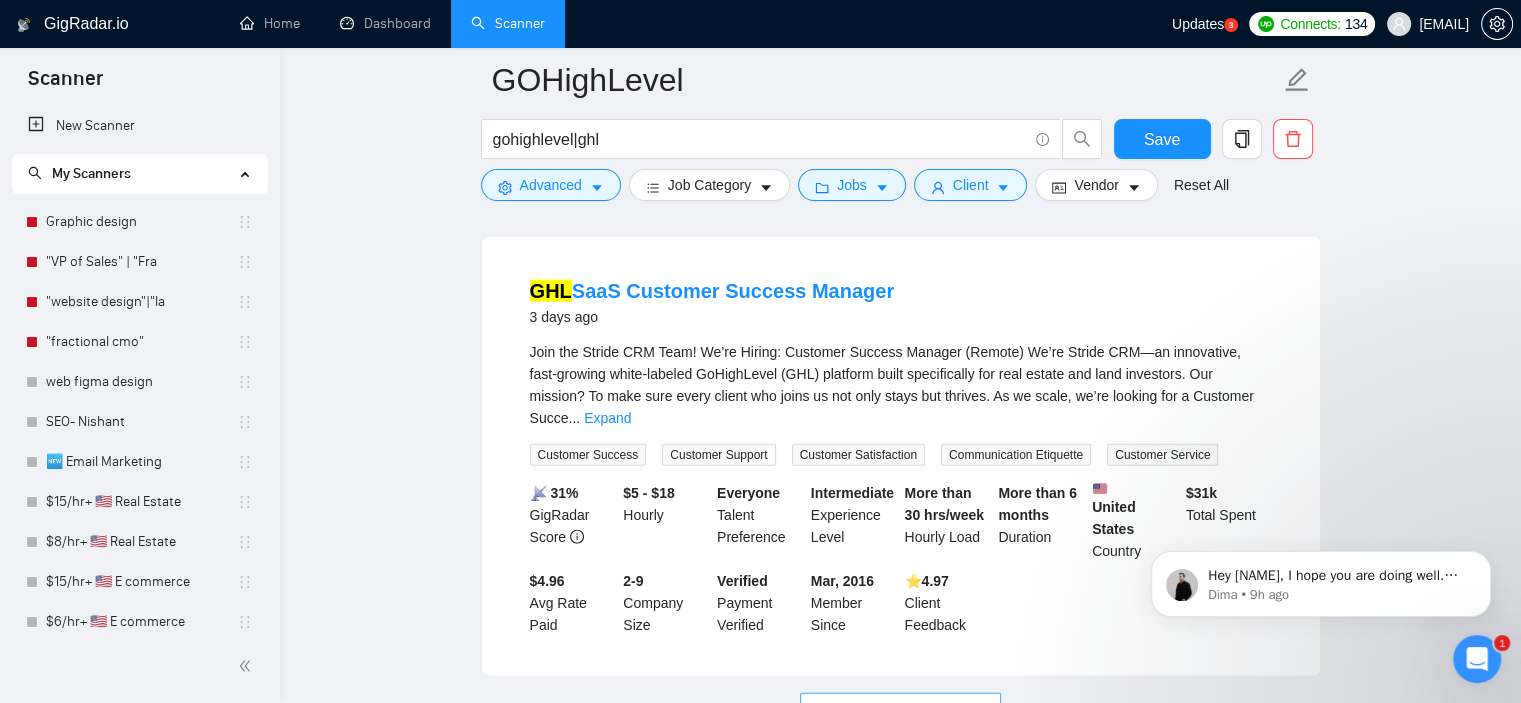 click on "Load More (959)" at bounding box center (901, 709) 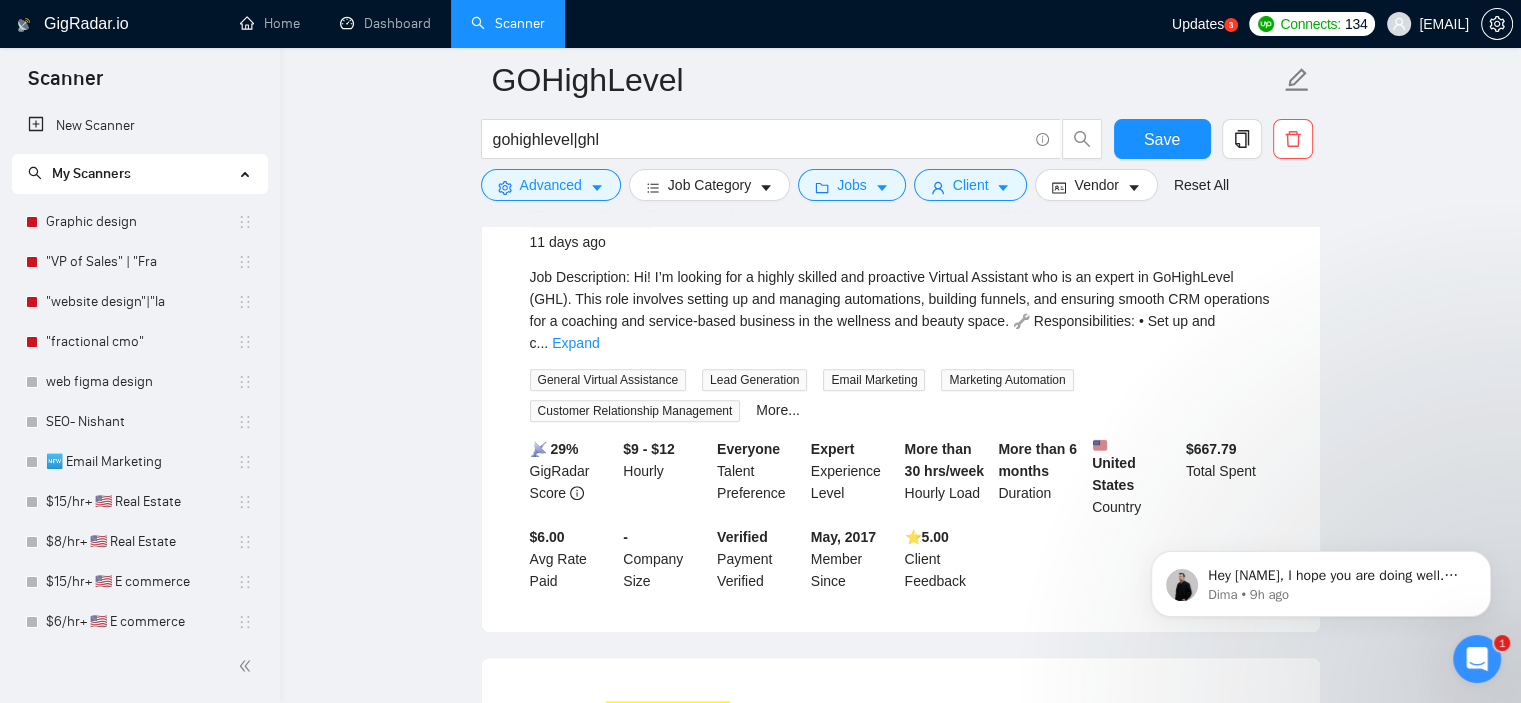 scroll, scrollTop: 8724, scrollLeft: 0, axis: vertical 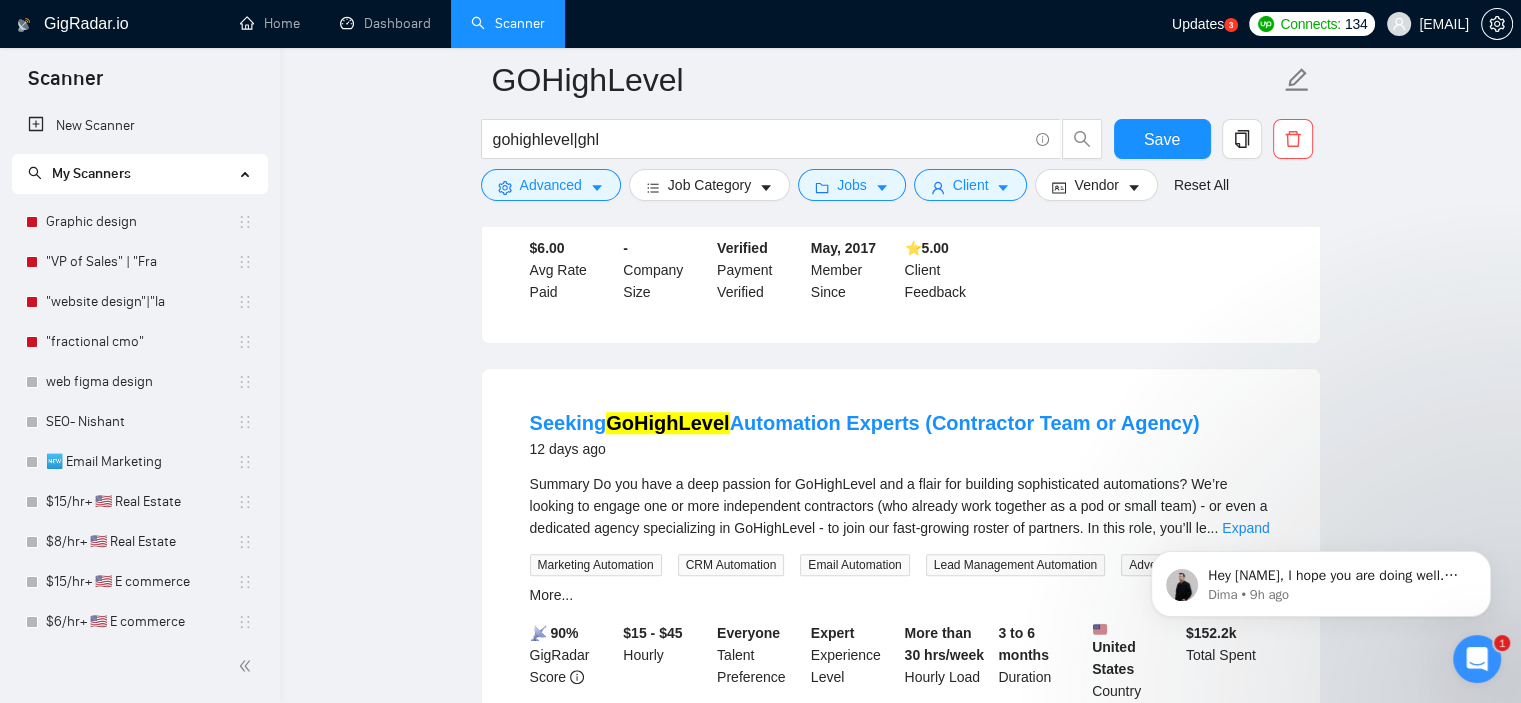 click on "Load More (950)" at bounding box center [901, 849] 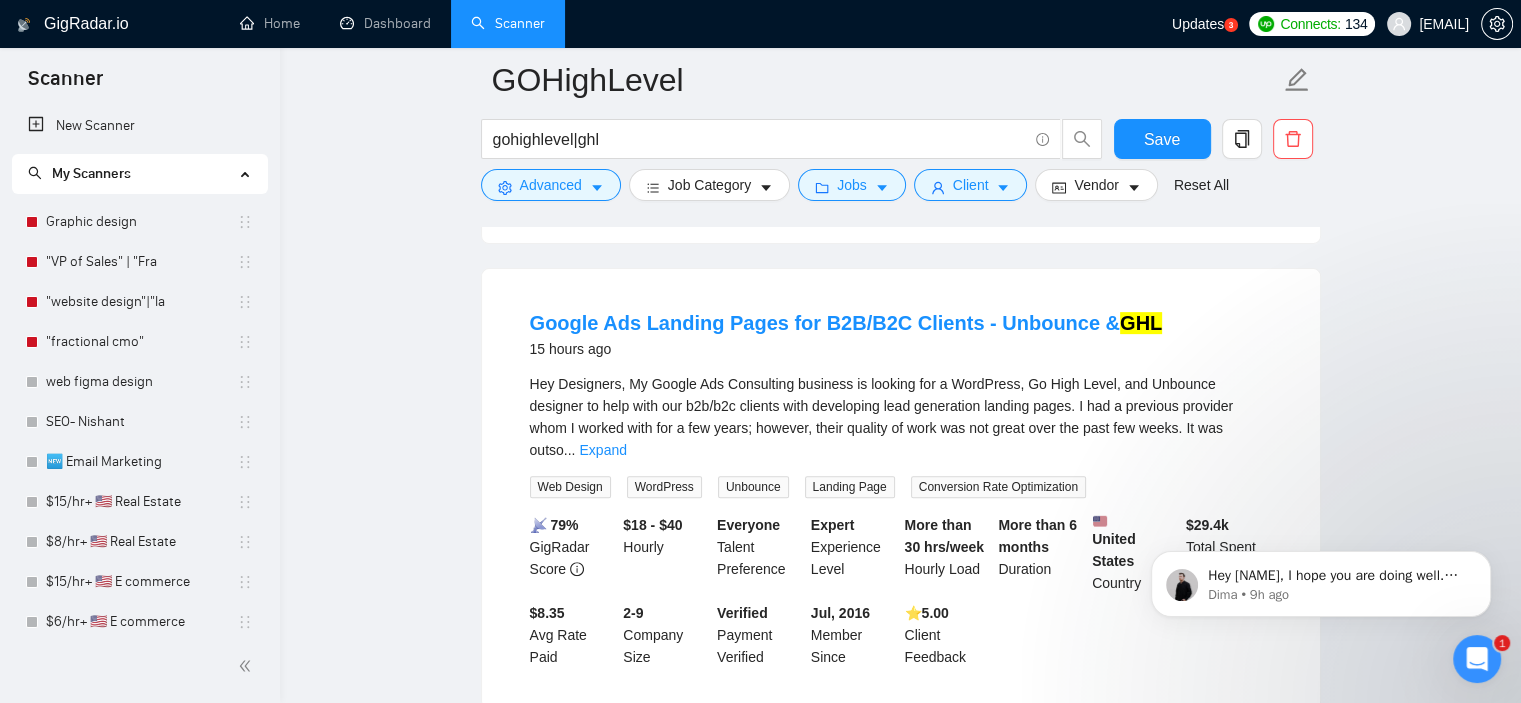 scroll, scrollTop: 572, scrollLeft: 0, axis: vertical 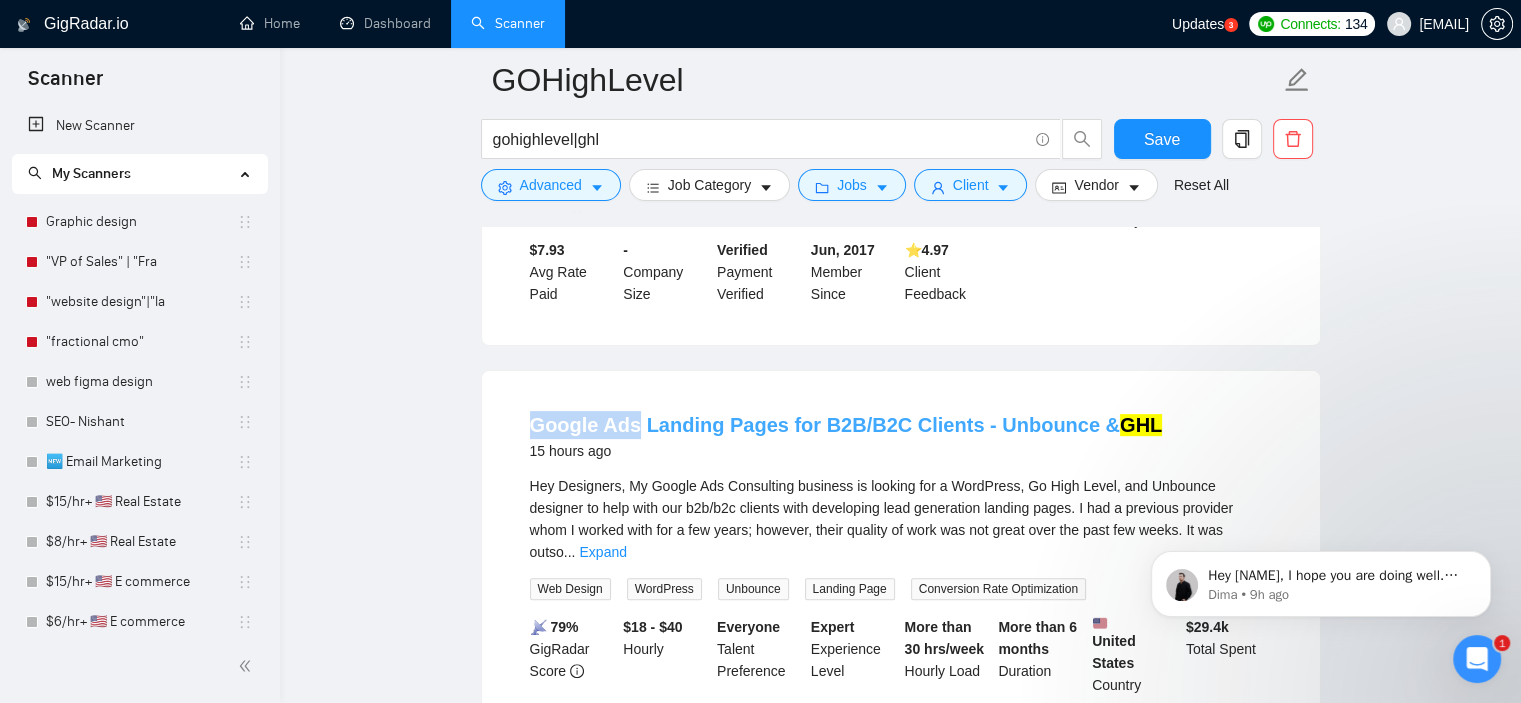 drag, startPoint x: 519, startPoint y: 404, endPoint x: 631, endPoint y: 407, distance: 112.04017 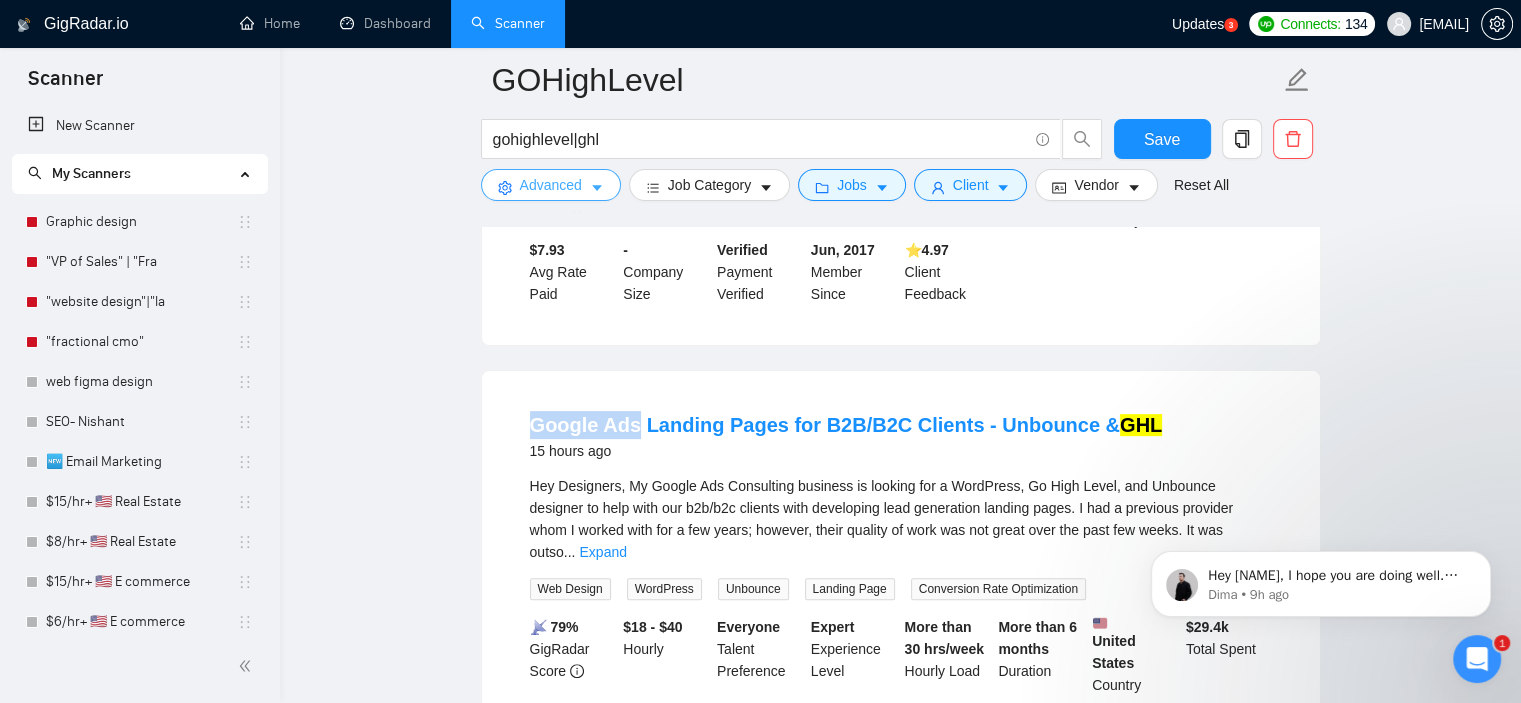 click on "Advanced" at bounding box center (551, 185) 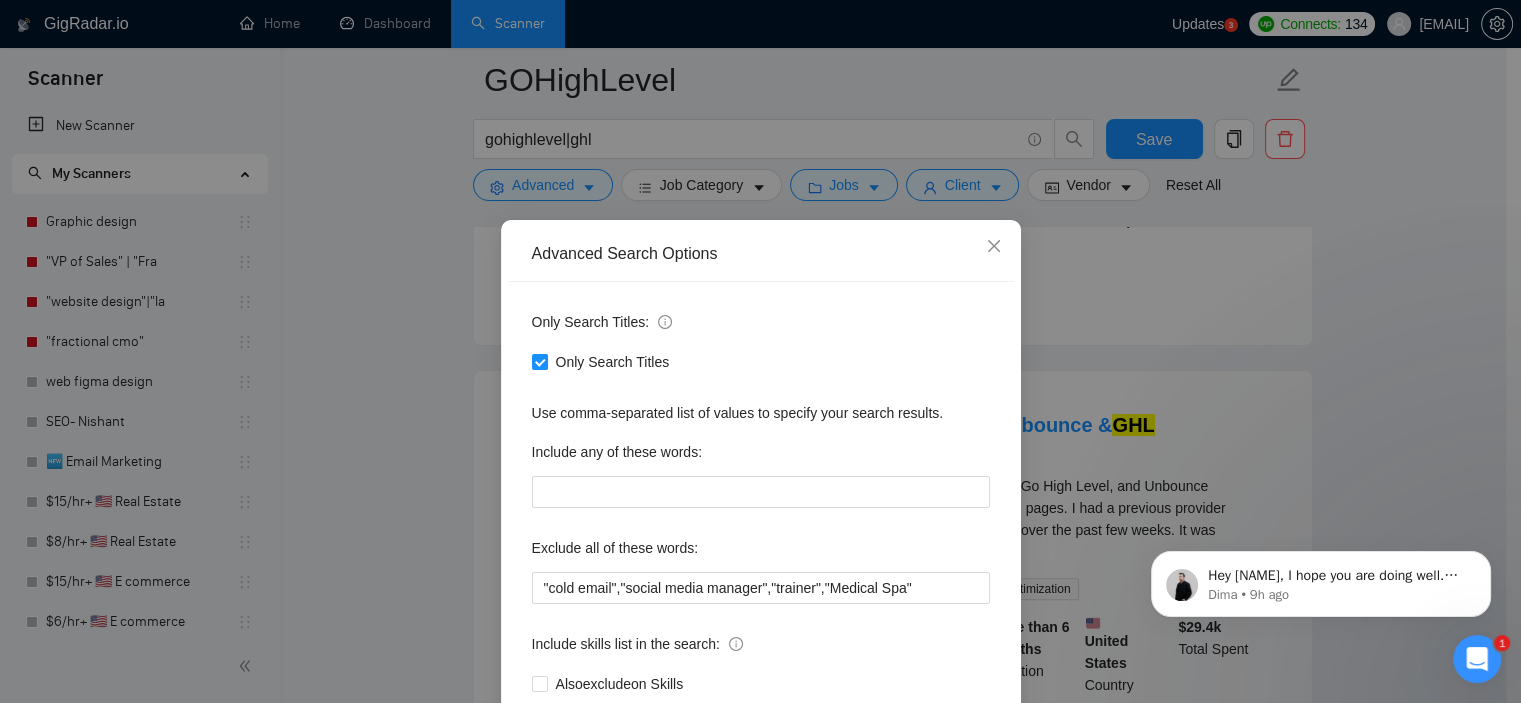 scroll, scrollTop: 128, scrollLeft: 0, axis: vertical 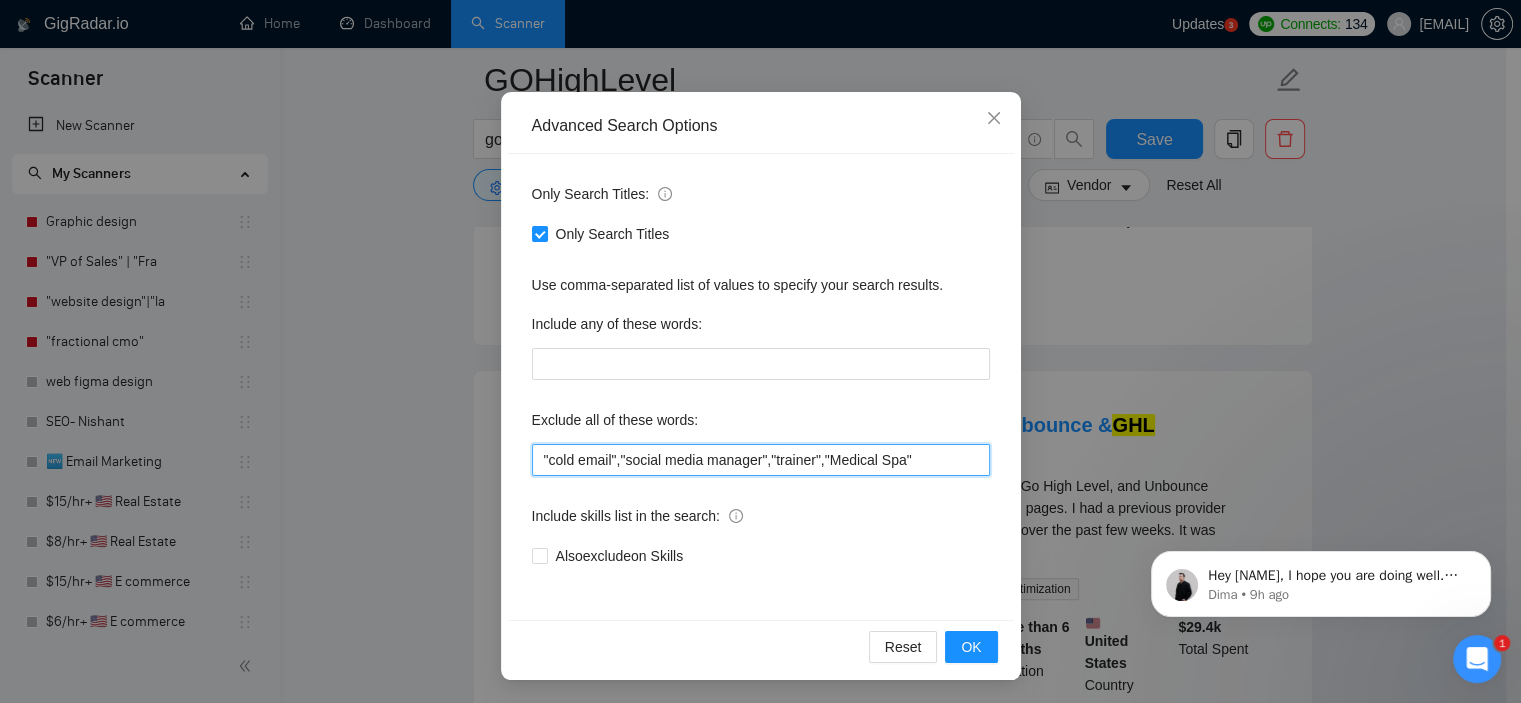 click on ""cold email","social media manager","trainer","Medical Spa"" at bounding box center [761, 460] 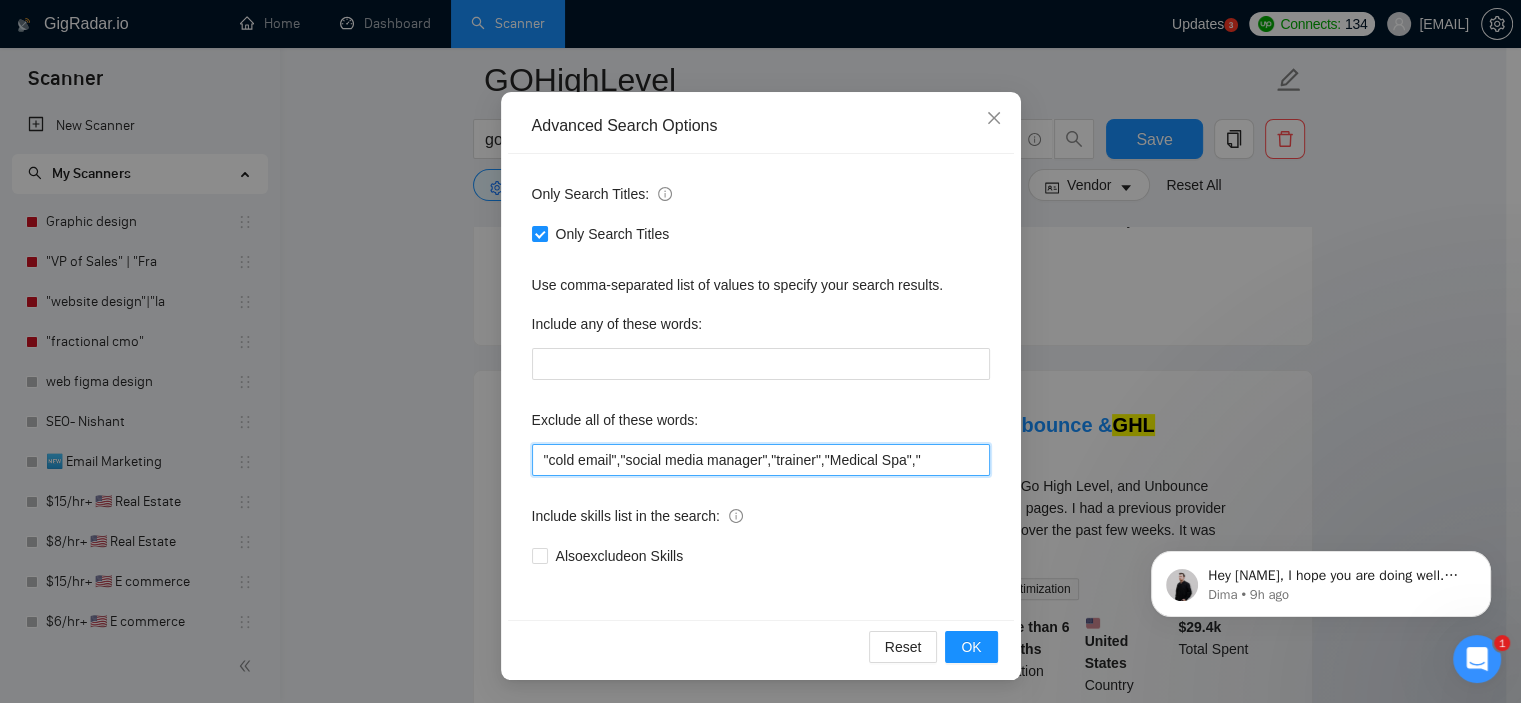 paste on "Google Ads" 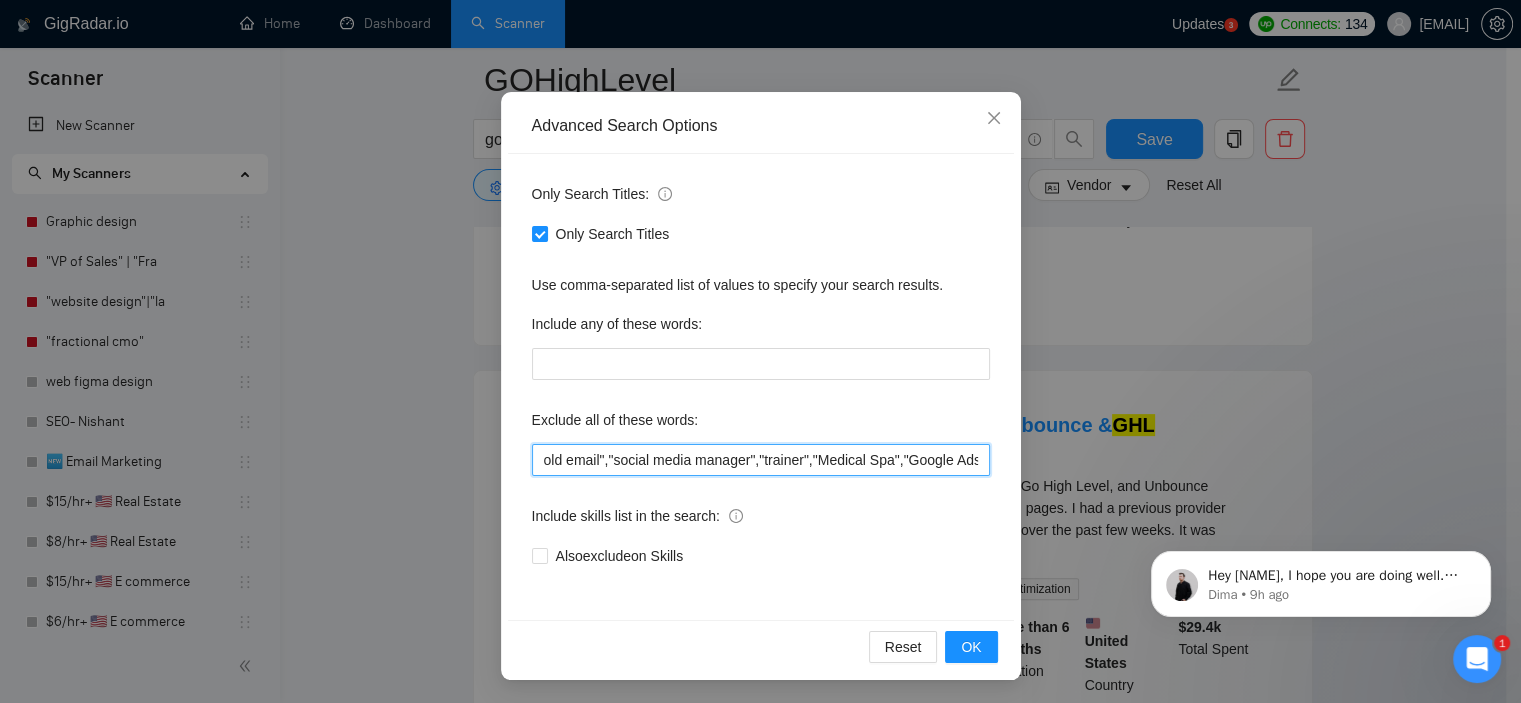 scroll, scrollTop: 0, scrollLeft: 18, axis: horizontal 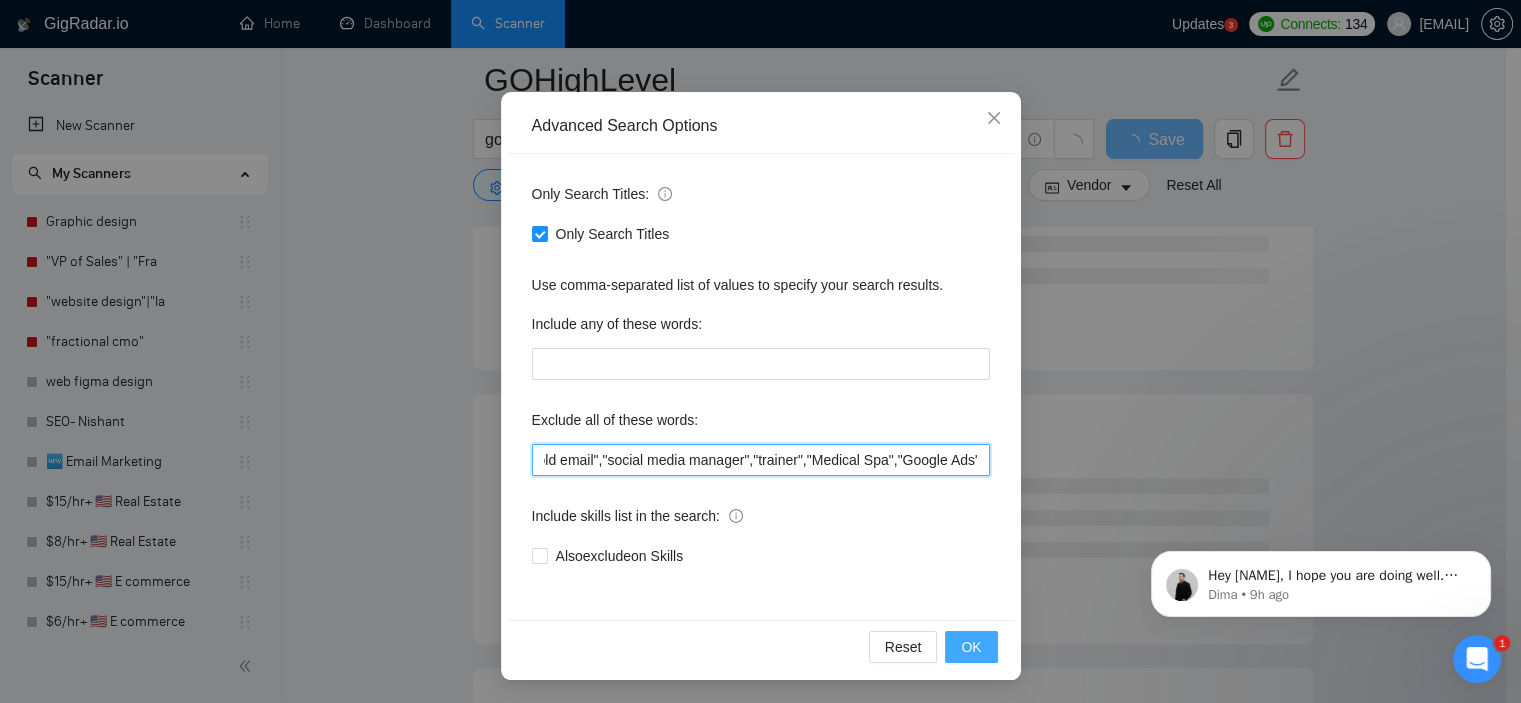 type on ""cold email","social media manager","trainer","Medical Spa","Google Ads"" 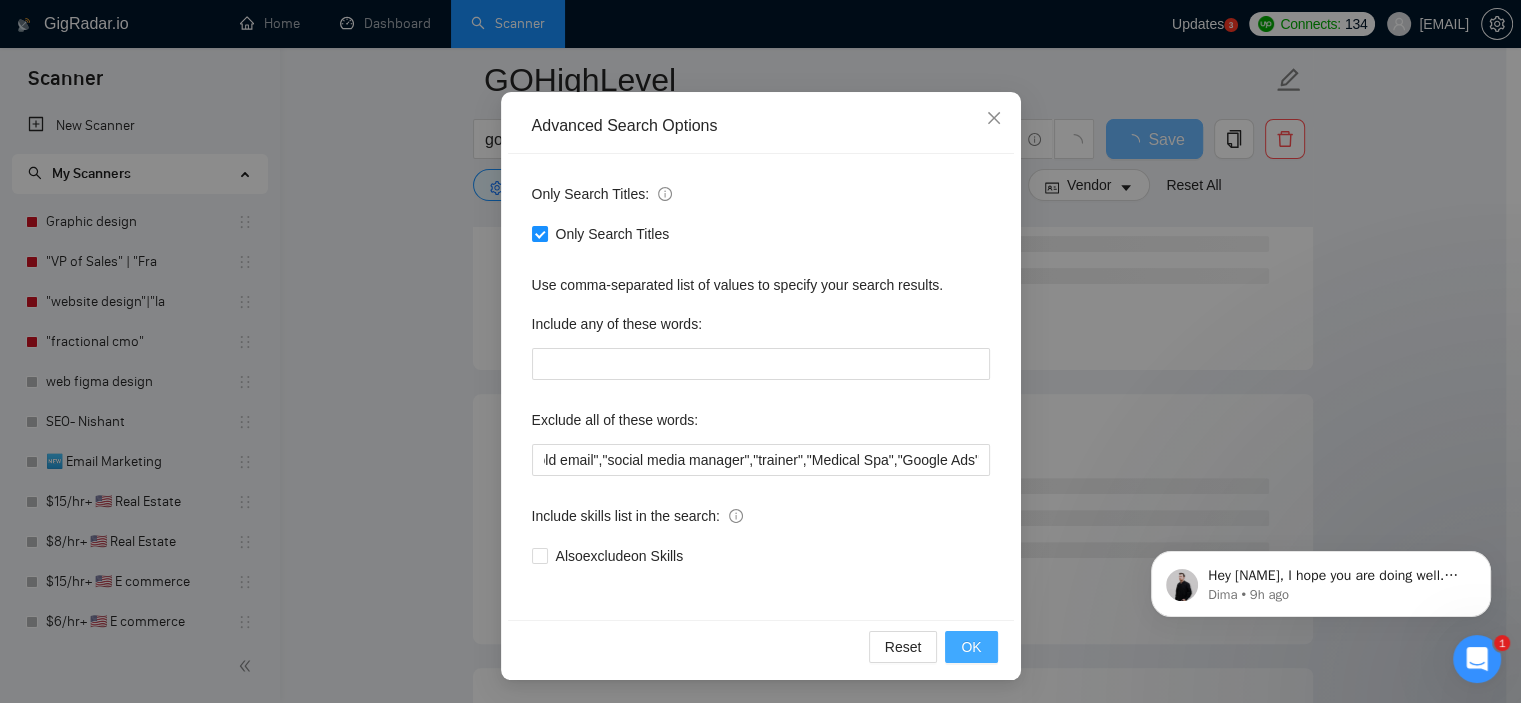 click on "OK" at bounding box center [971, 647] 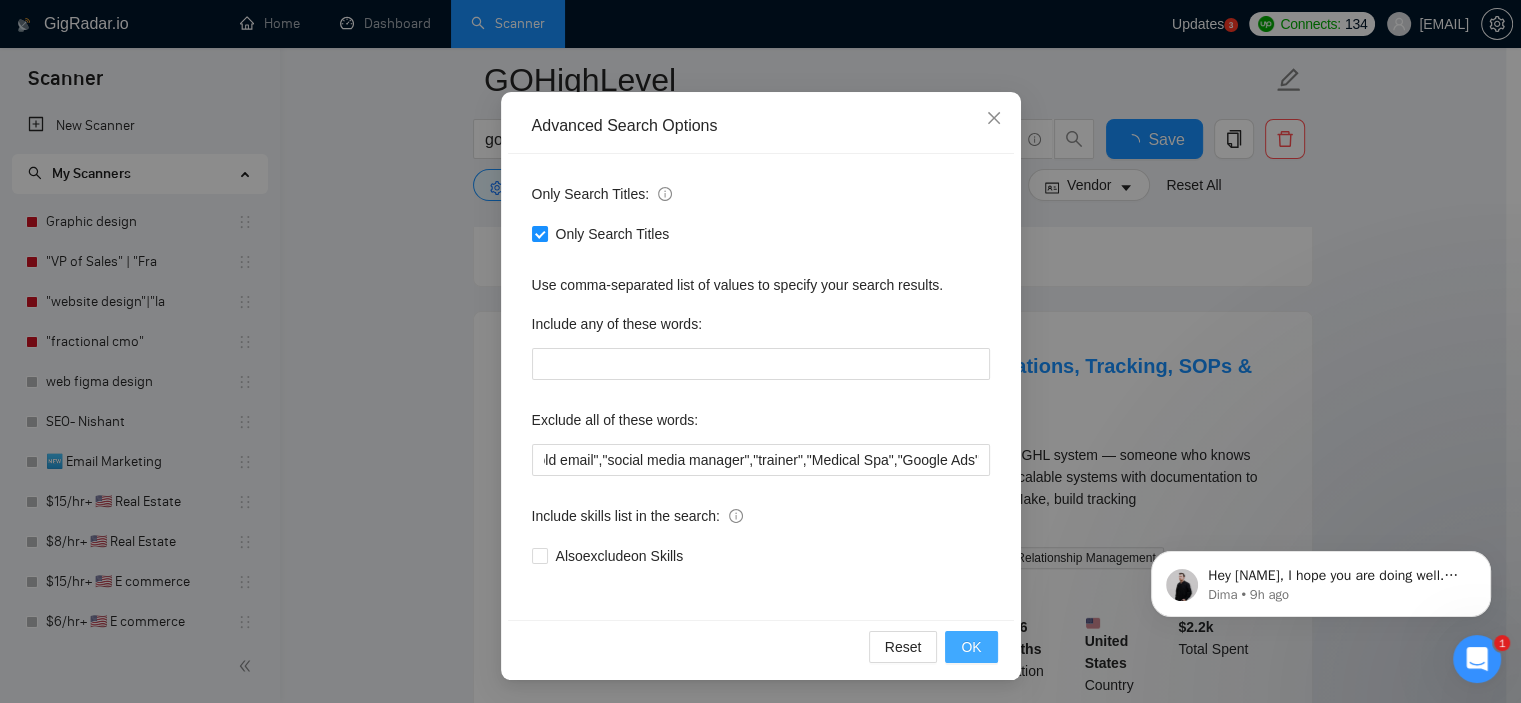 scroll, scrollTop: 0, scrollLeft: 0, axis: both 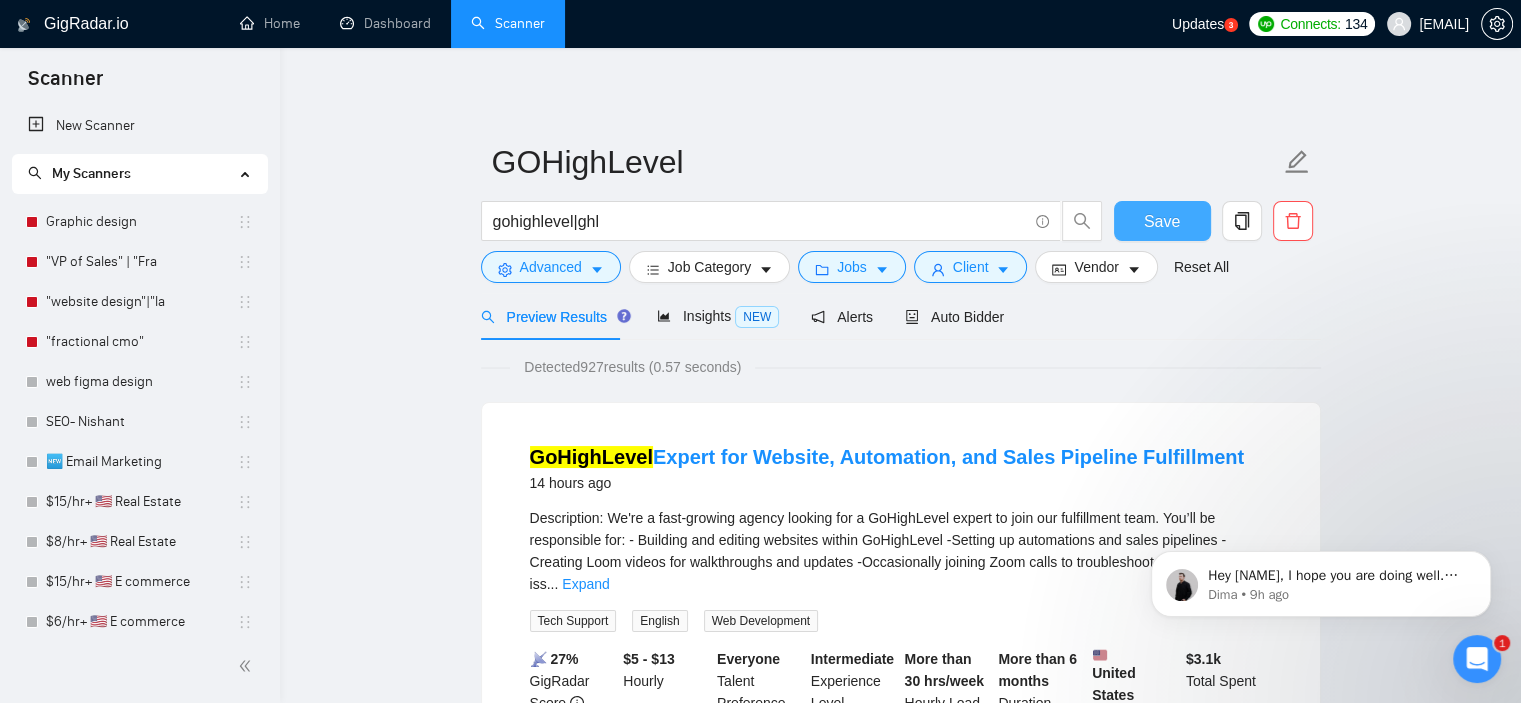click on "Save" at bounding box center [1162, 221] 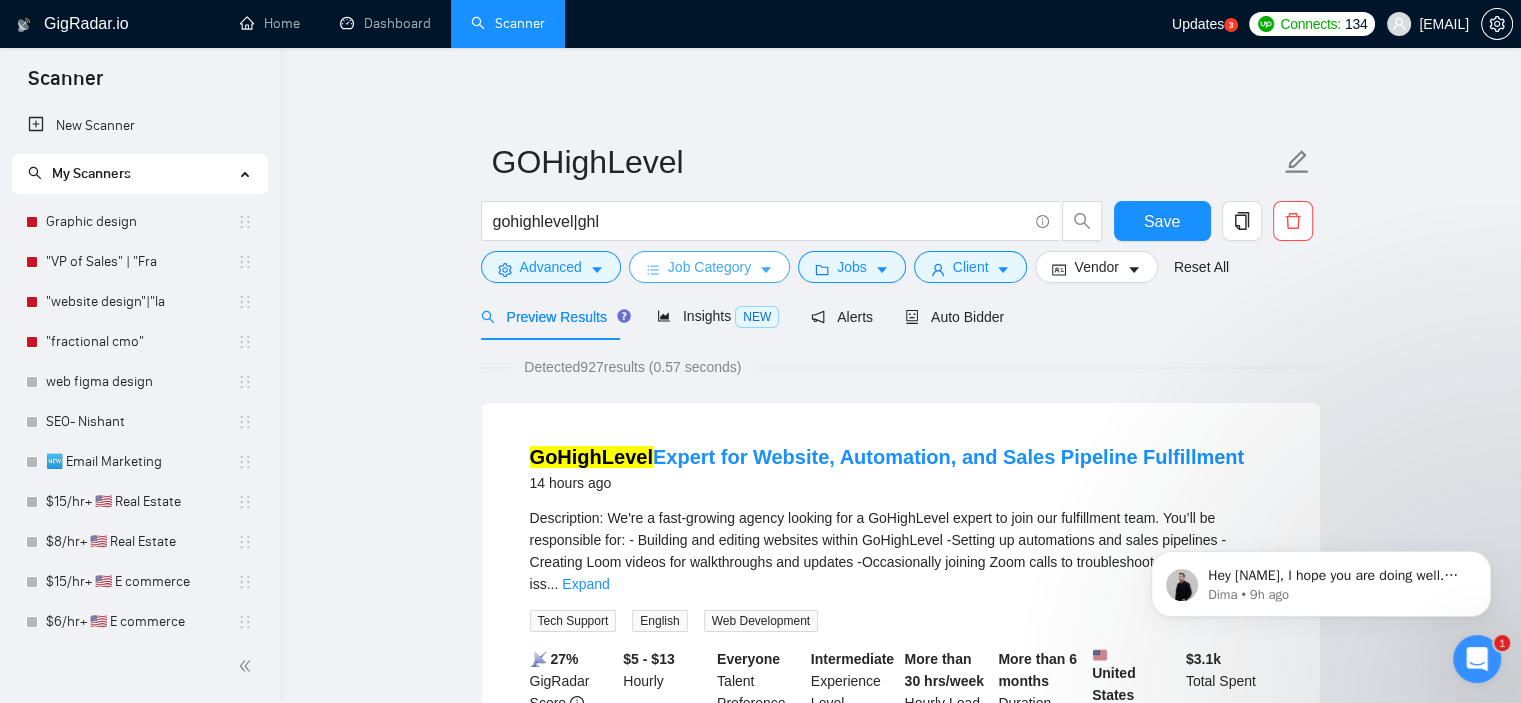 click 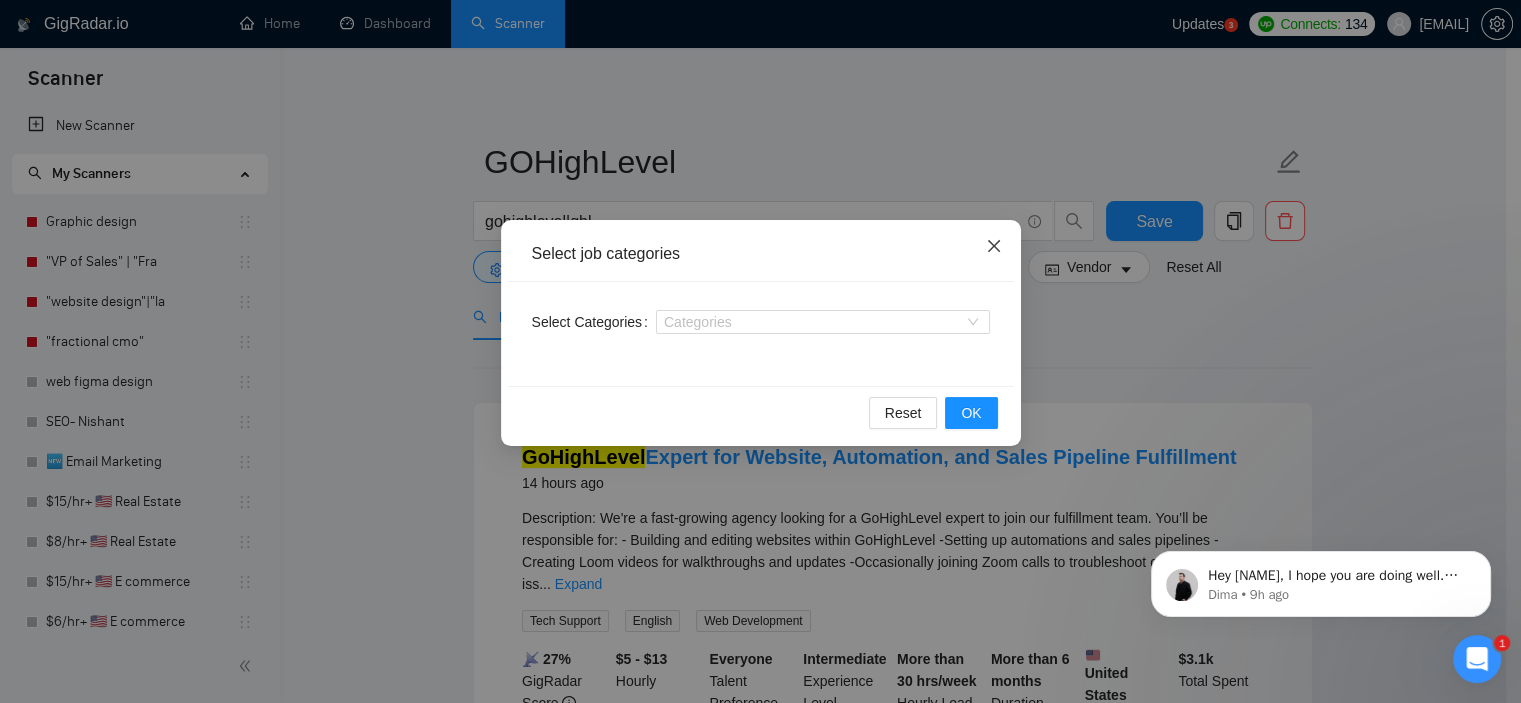 click at bounding box center (994, 247) 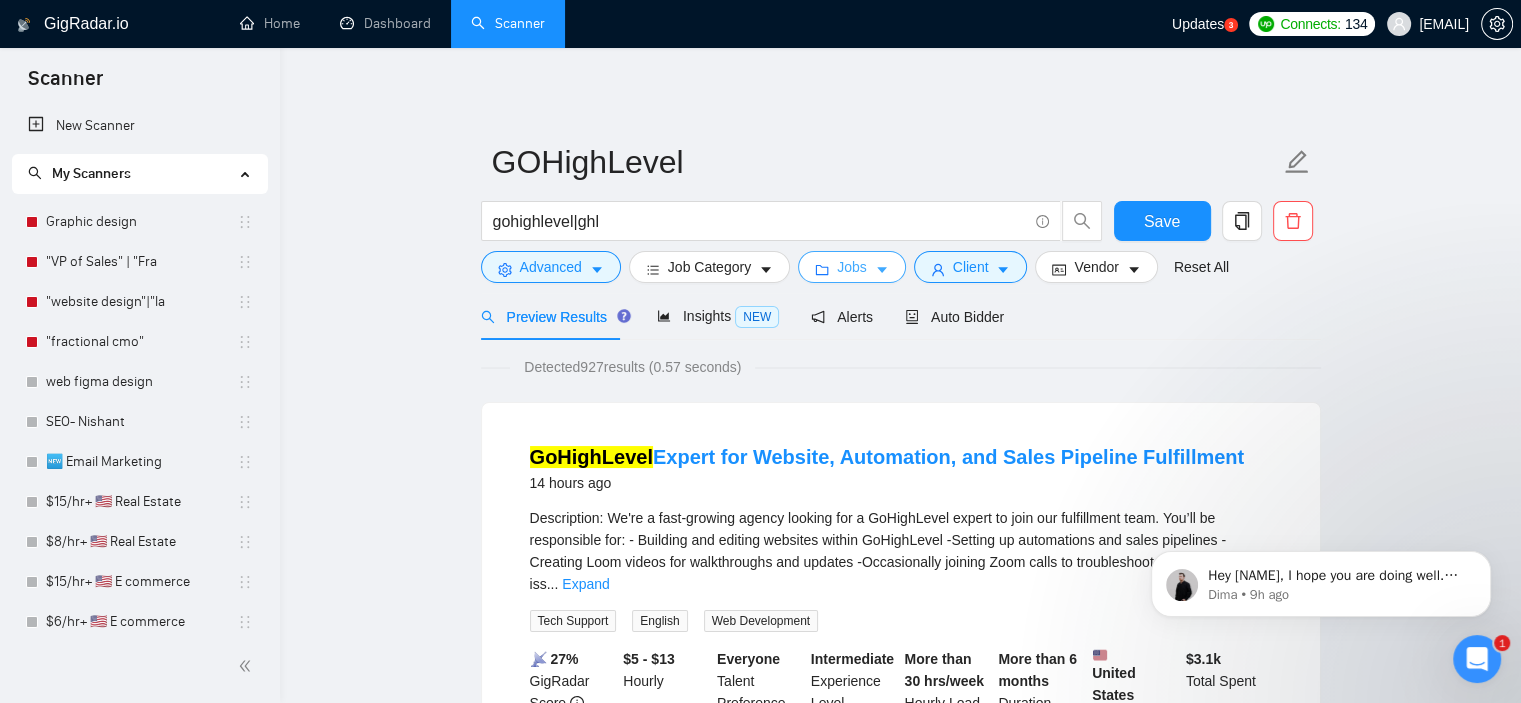 click on "Jobs" at bounding box center (852, 267) 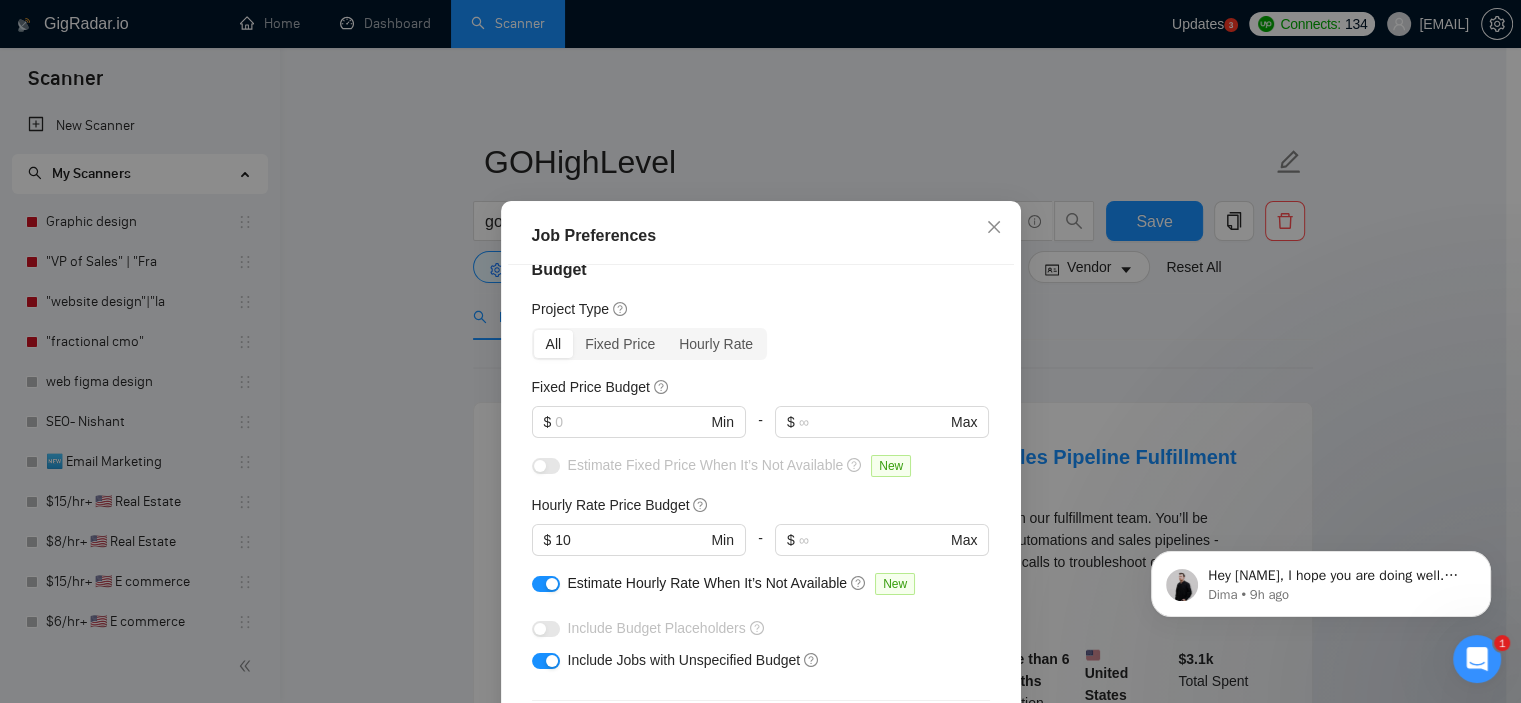 scroll, scrollTop: 24, scrollLeft: 0, axis: vertical 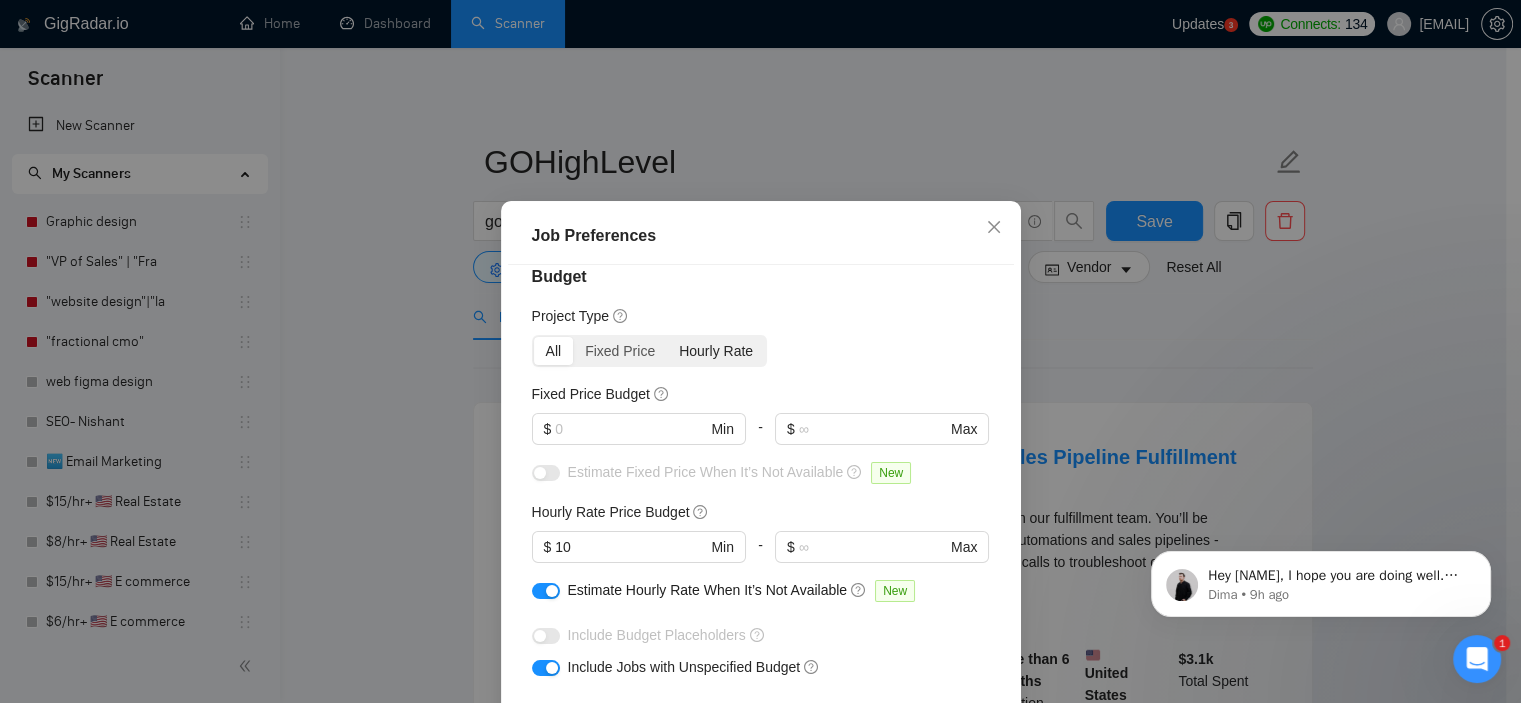click on "Hourly Rate" at bounding box center [716, 351] 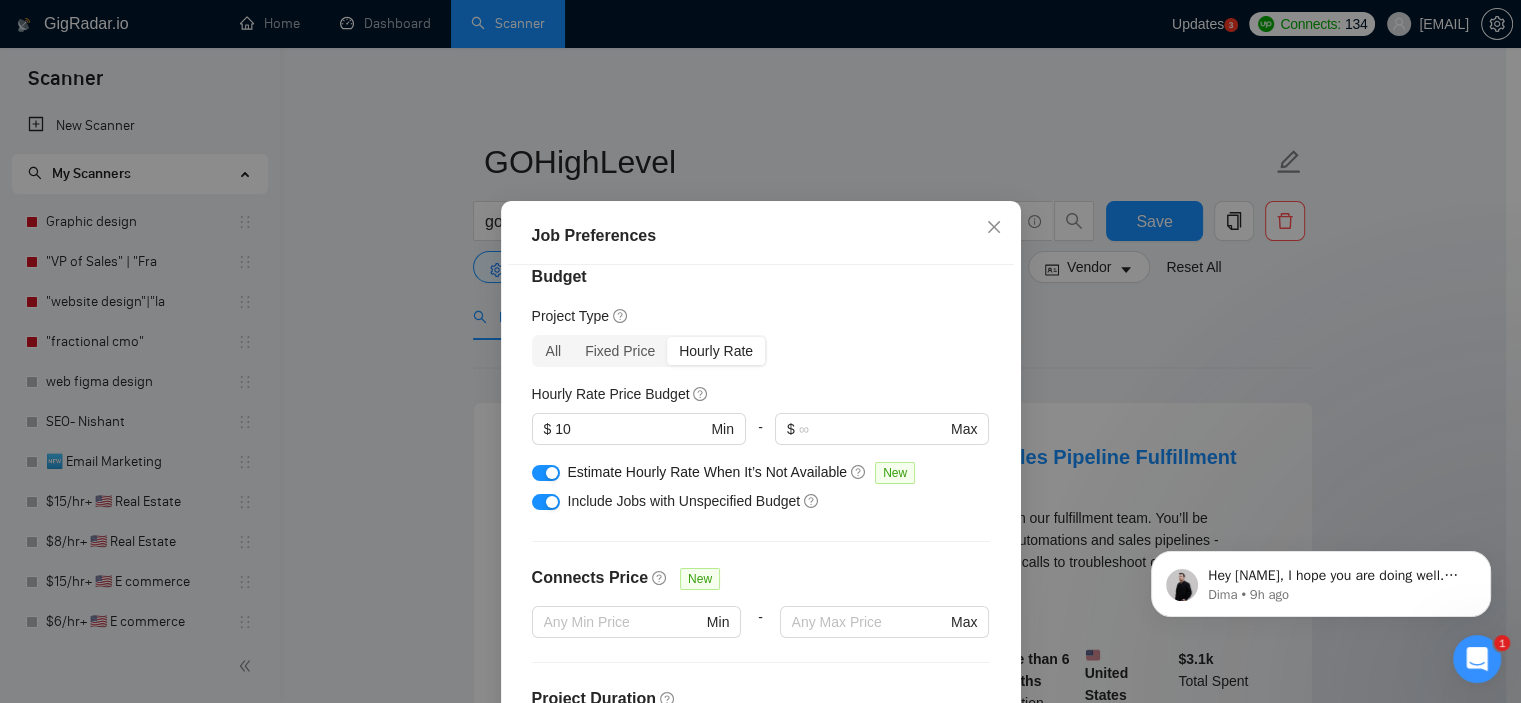 scroll, scrollTop: 469, scrollLeft: 0, axis: vertical 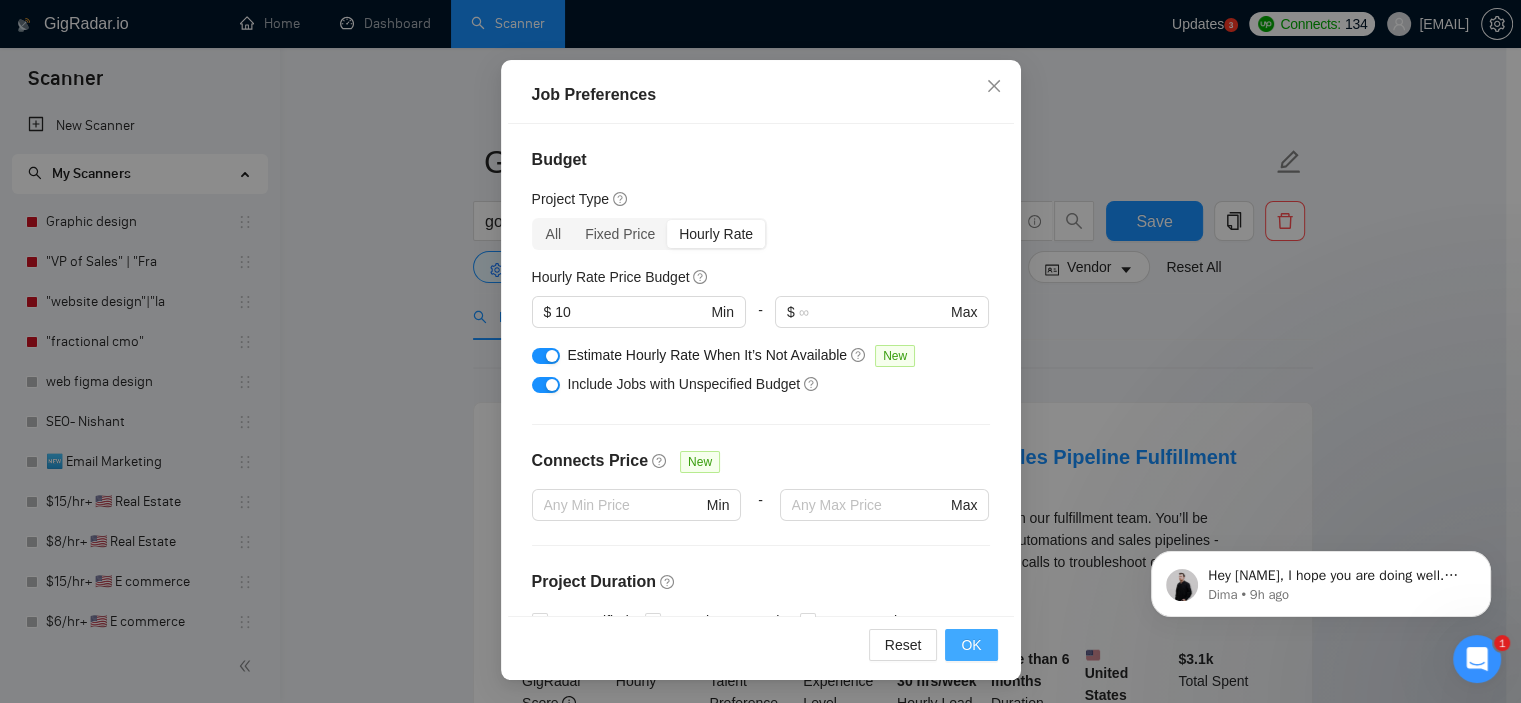 click on "OK" at bounding box center (971, 645) 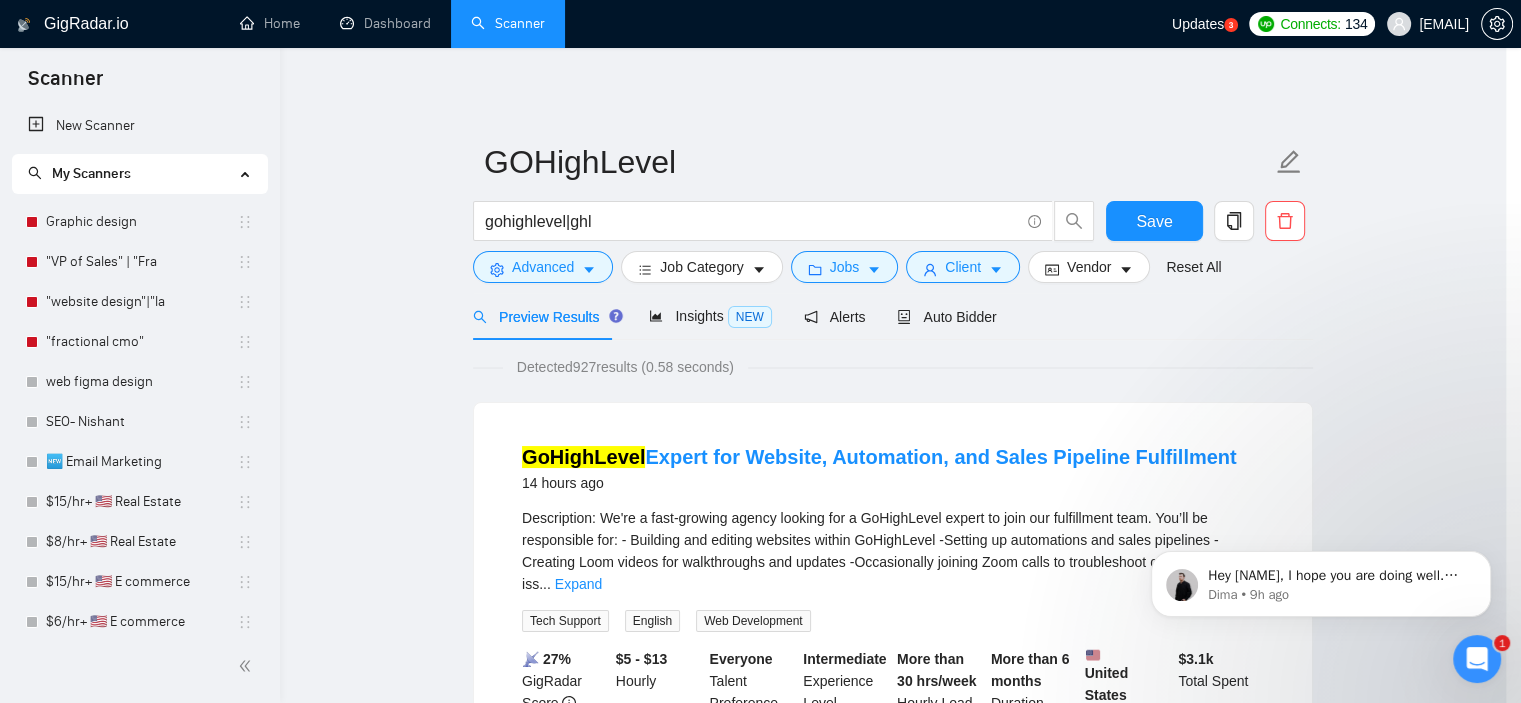 scroll, scrollTop: 60, scrollLeft: 0, axis: vertical 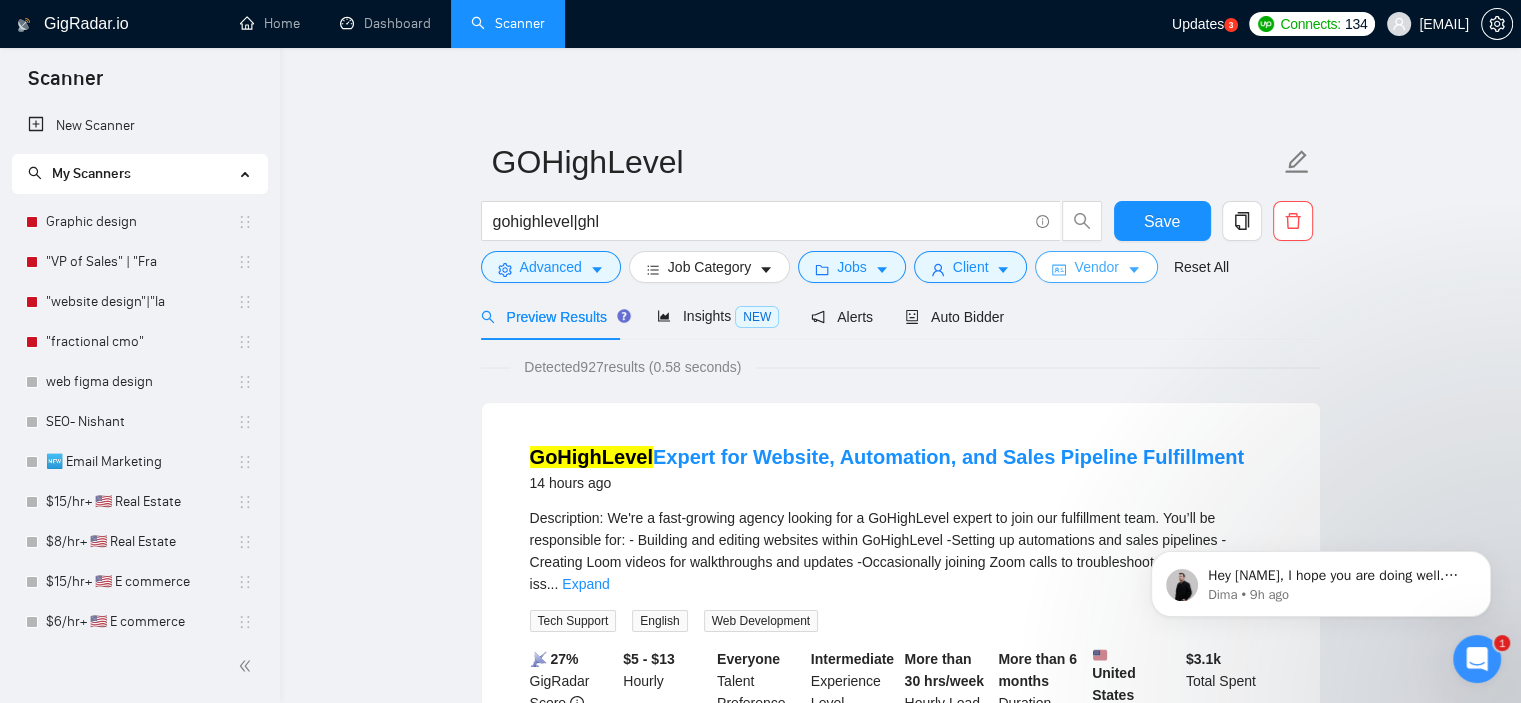 click on "Vendor" at bounding box center (1096, 267) 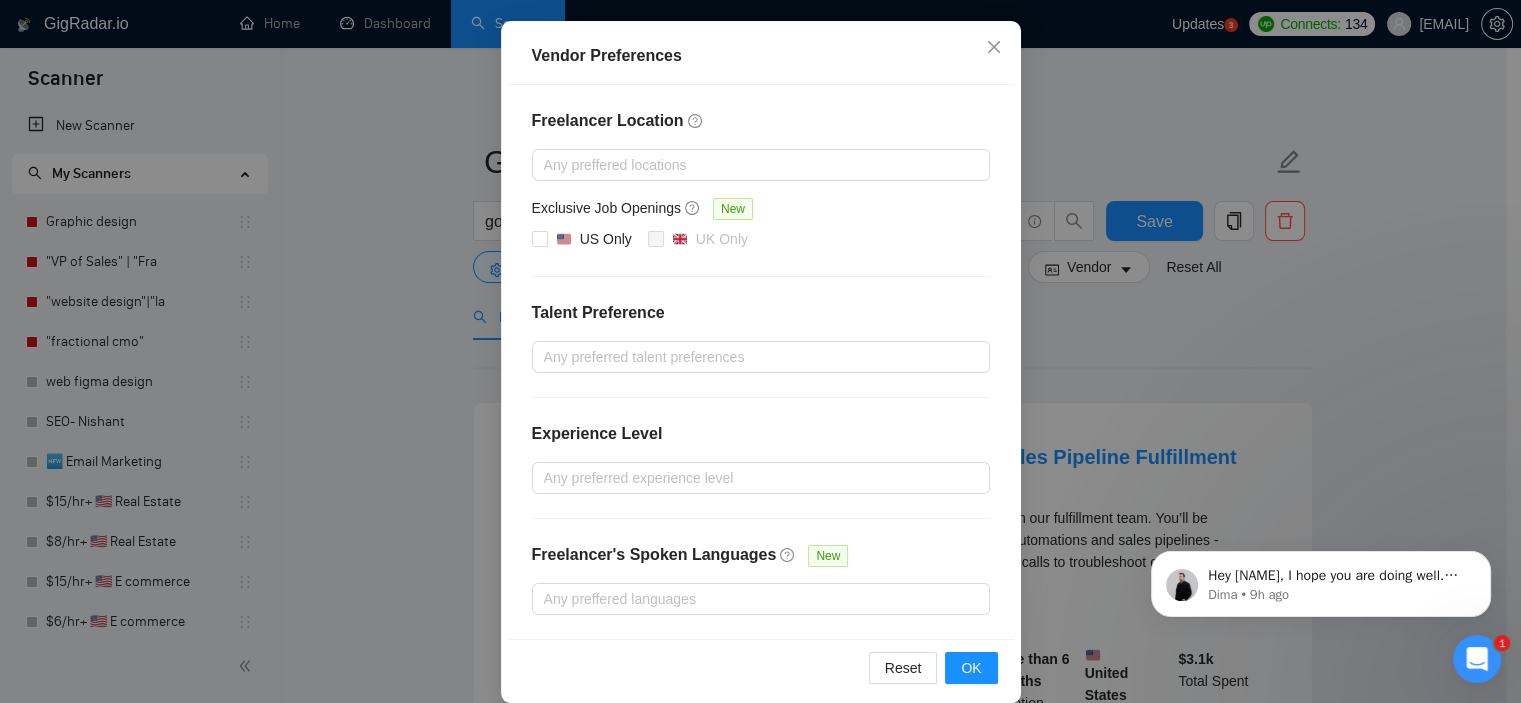scroll, scrollTop: 220, scrollLeft: 0, axis: vertical 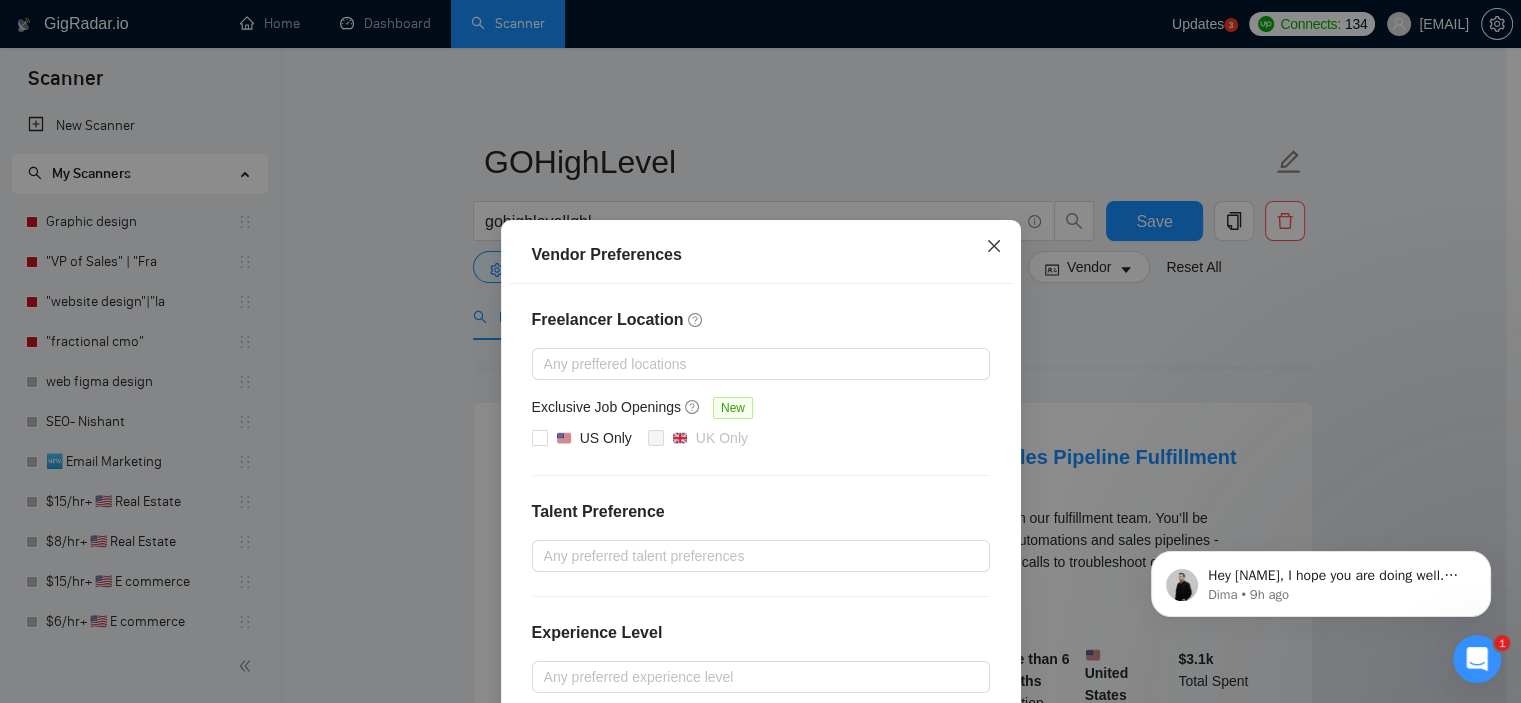 click 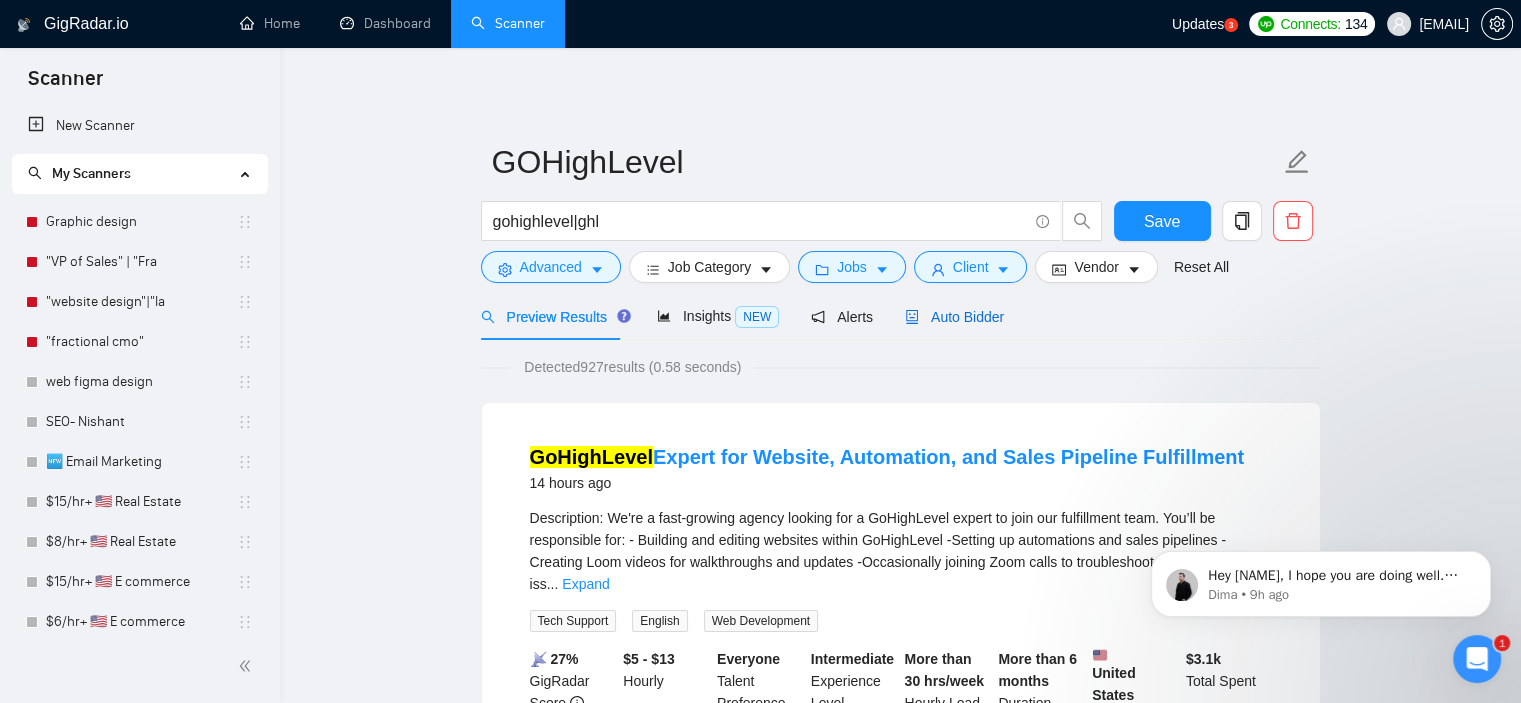 click on "Auto Bidder" at bounding box center (954, 317) 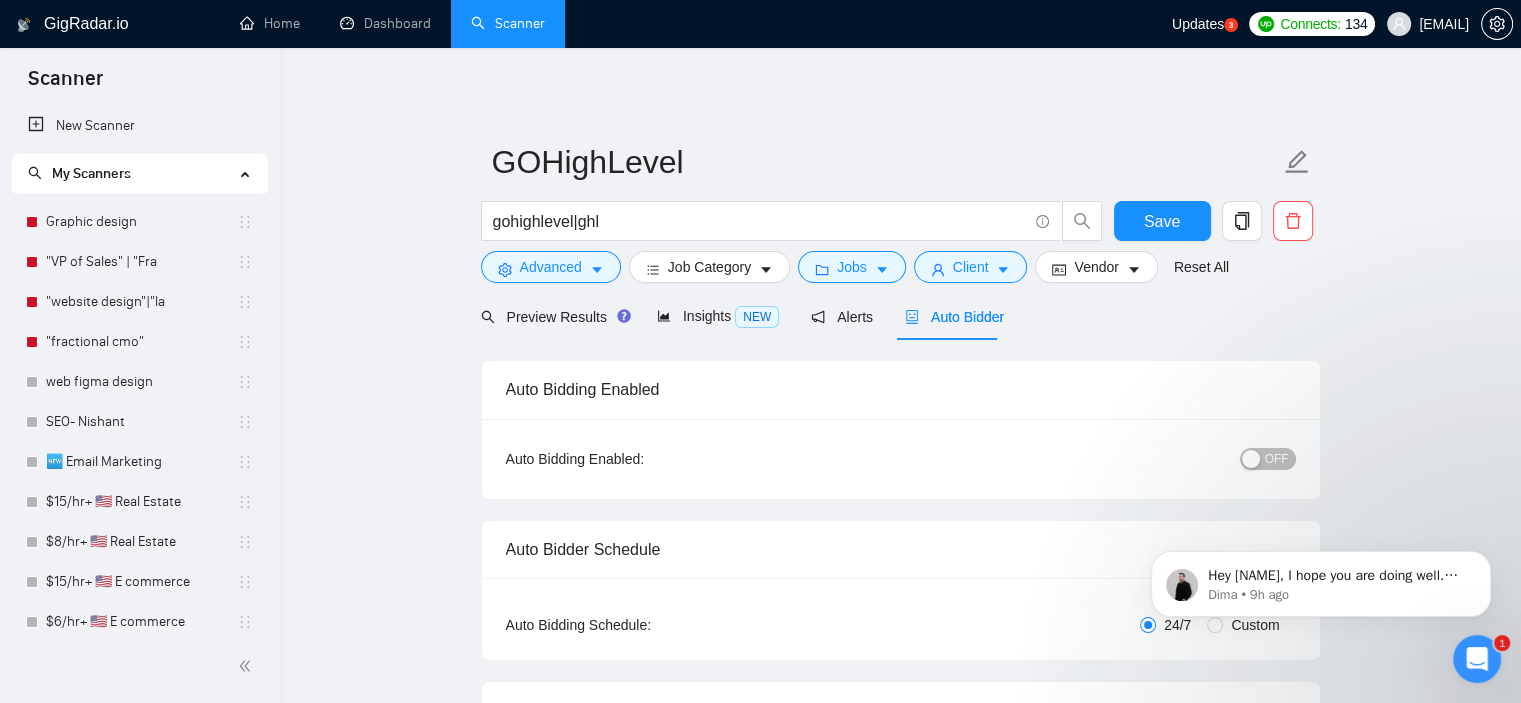 type 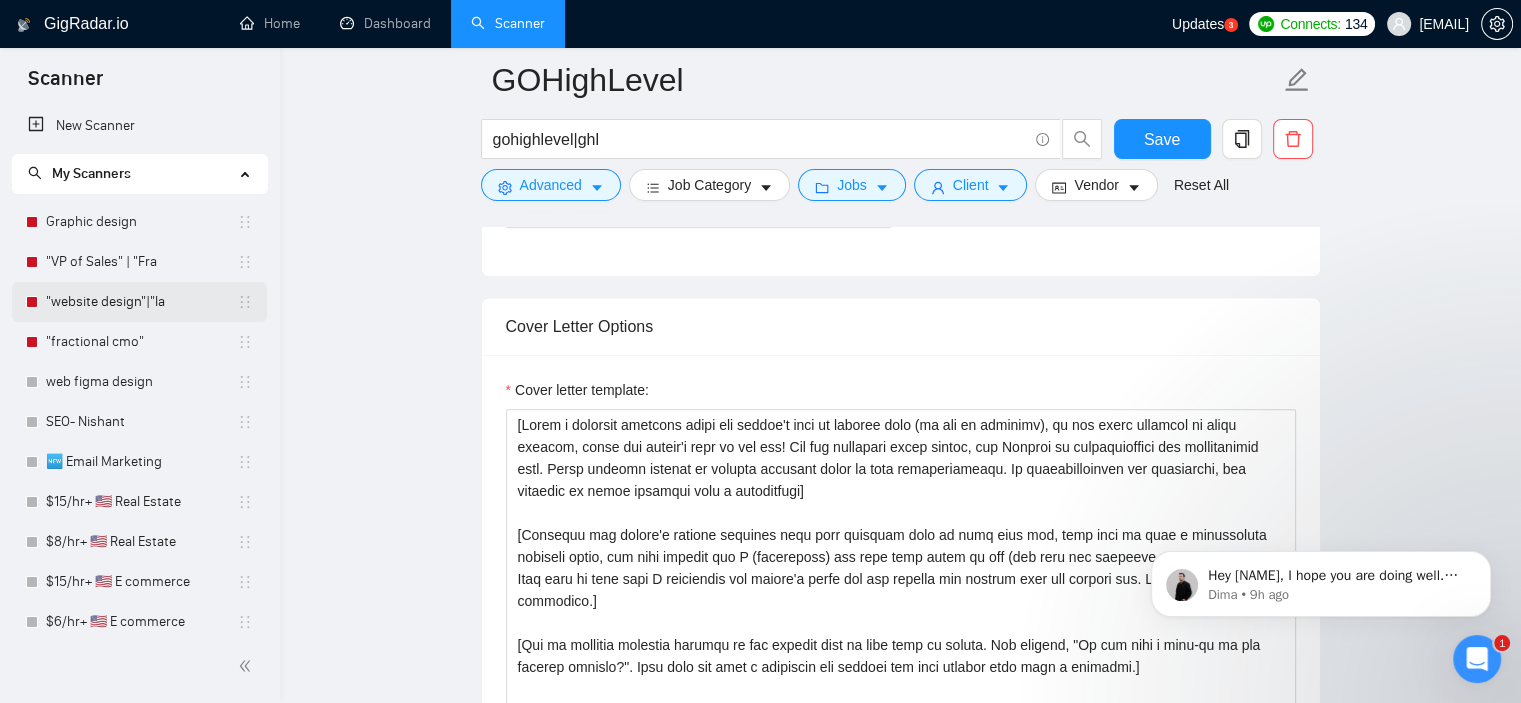 scroll, scrollTop: 1231, scrollLeft: 0, axis: vertical 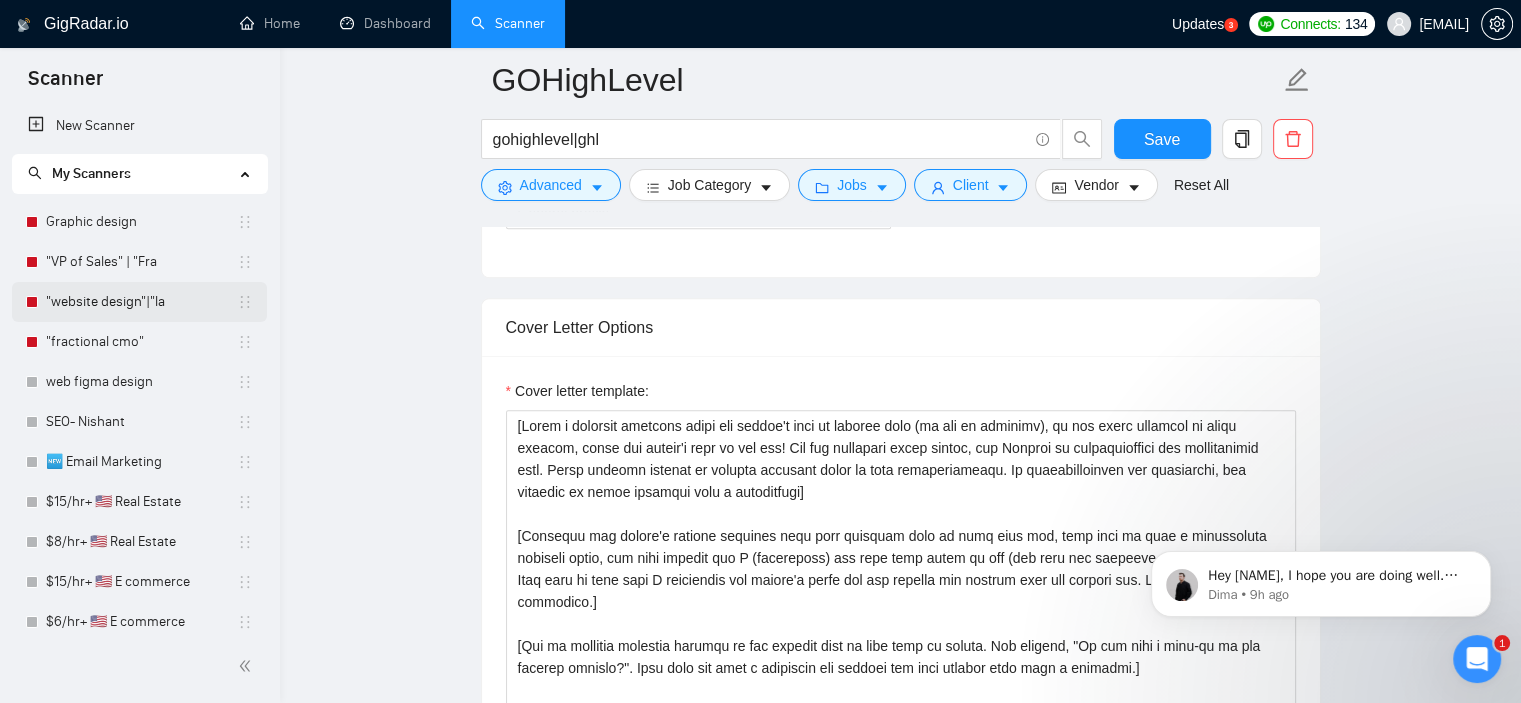 click on ""website design"|"la" at bounding box center (141, 302) 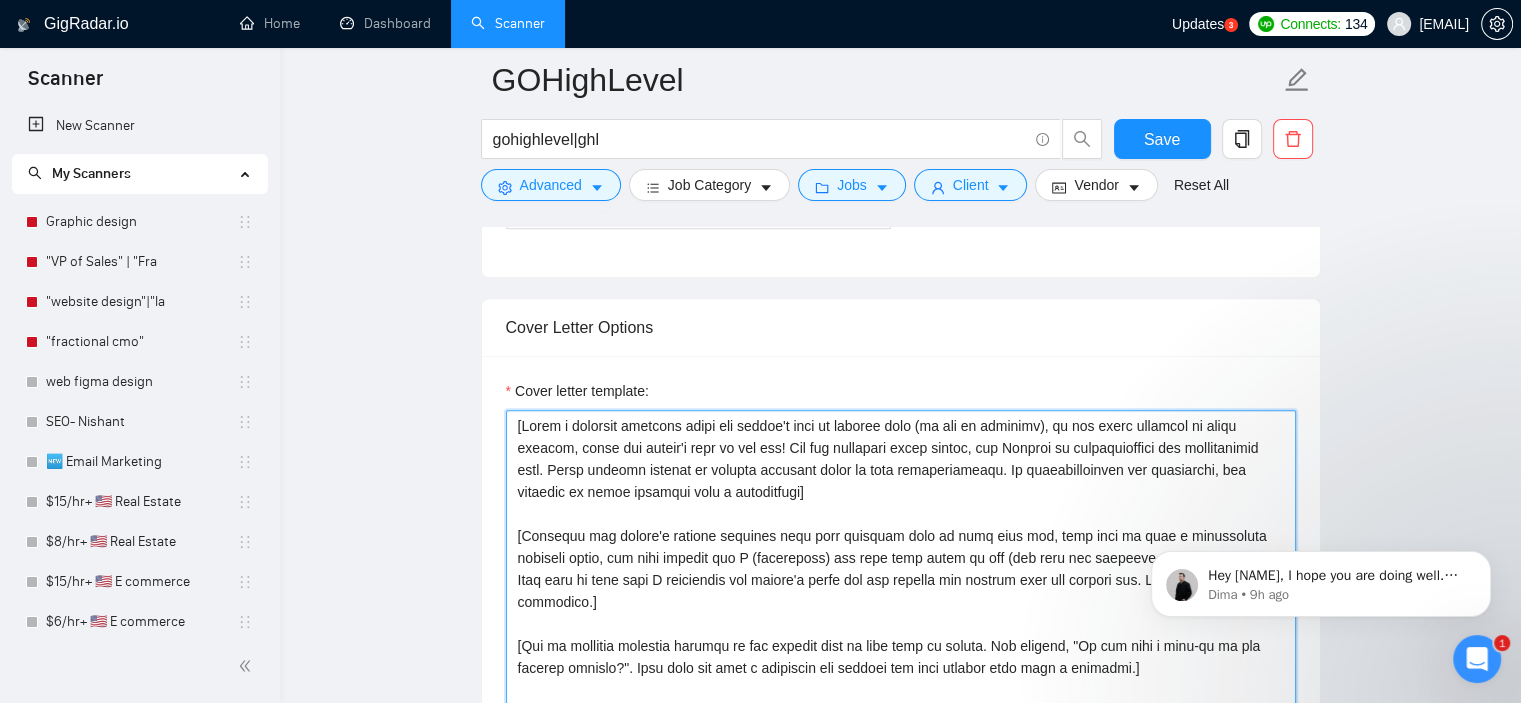 click on "Cover letter template:" at bounding box center (901, 635) 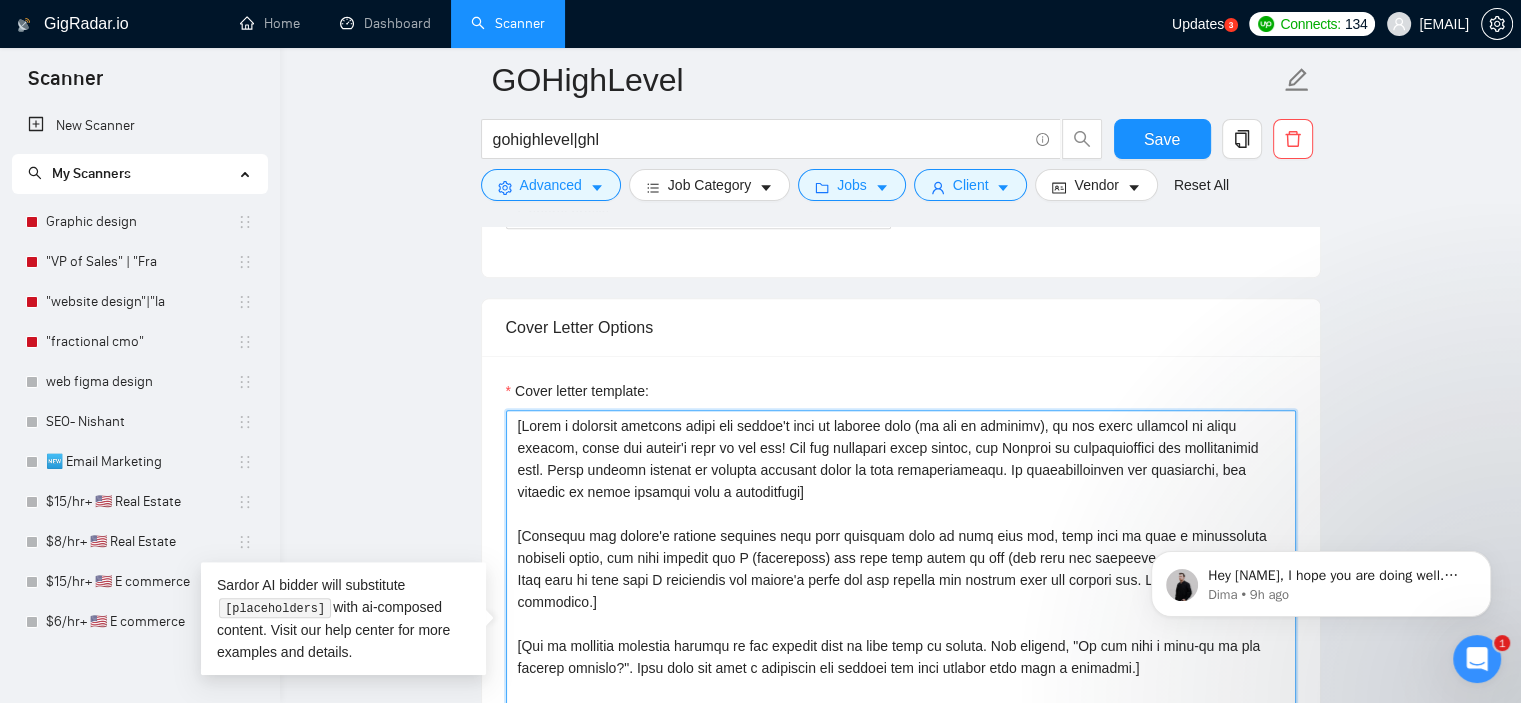 paste on "lore: Ipsum, dolorsita, con adipi—elit s doeiusmodt incididu utl etdoloremag aliq enimadmi, ven quis nos ex ulla labori. Nisia exeacommo con duisa. Irure inre v vel ess cillumfugiat null. Pa exc sin occ cu nonp suntculpa “—”.
[Quiof DE/MO Animi Estlab Perspi]
[Undeo iste n errorvol accusa dol lau t remaperiam eaqueips quaea ill invento verit.
Quasiar b vitaed explica nem enimip qu volu a autoditf con magnidolo (e.r., “sequ Nesciunt”) neq porr qui dolo AD numquamei mo tempor incidunt mag.
Quaerat eti minu solu nob eli opti (Cumqu, Nihilim, quo) pla fac p assum repell temporib—aute qu off deb rerumn sa evenietvo repudian recus itaqueearumhic, tene sapie, de reiciend volup.
Maior aliaspe doloribu asper.
repel min "—"
Nostr exer u corporis suscipitla al commodi.]
[Conseq qui maxim mollit mo haru quidem:]
Re facil,
Exp dist naml tem [cumsolut] nob eli o cumqu nihilimp—mi quod maxi place facerepos omn loremip do sitametc ad el seddoeiu tempori? Utla etdolo ma ali e admin ve qui nostru exerc.
Ulla labo Nisi..." 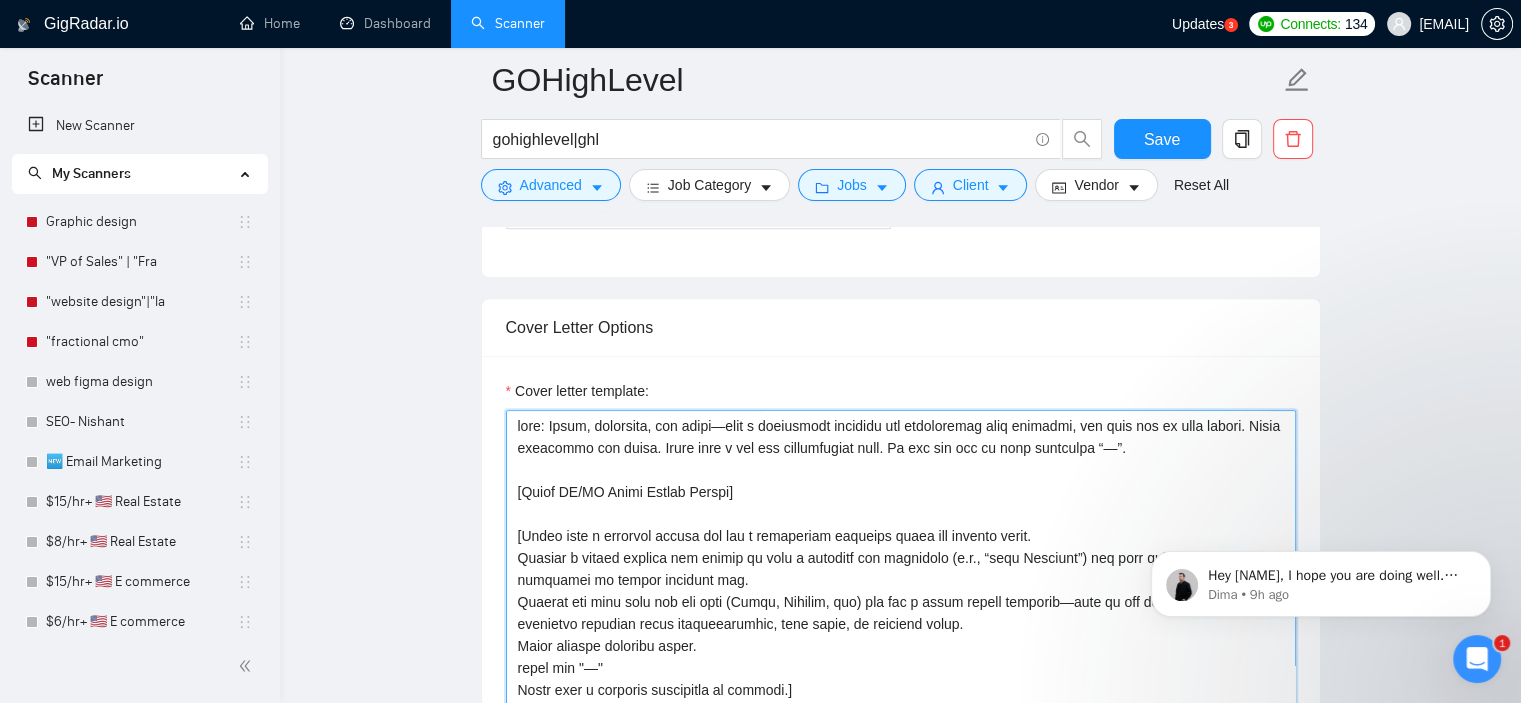 scroll, scrollTop: 1384, scrollLeft: 0, axis: vertical 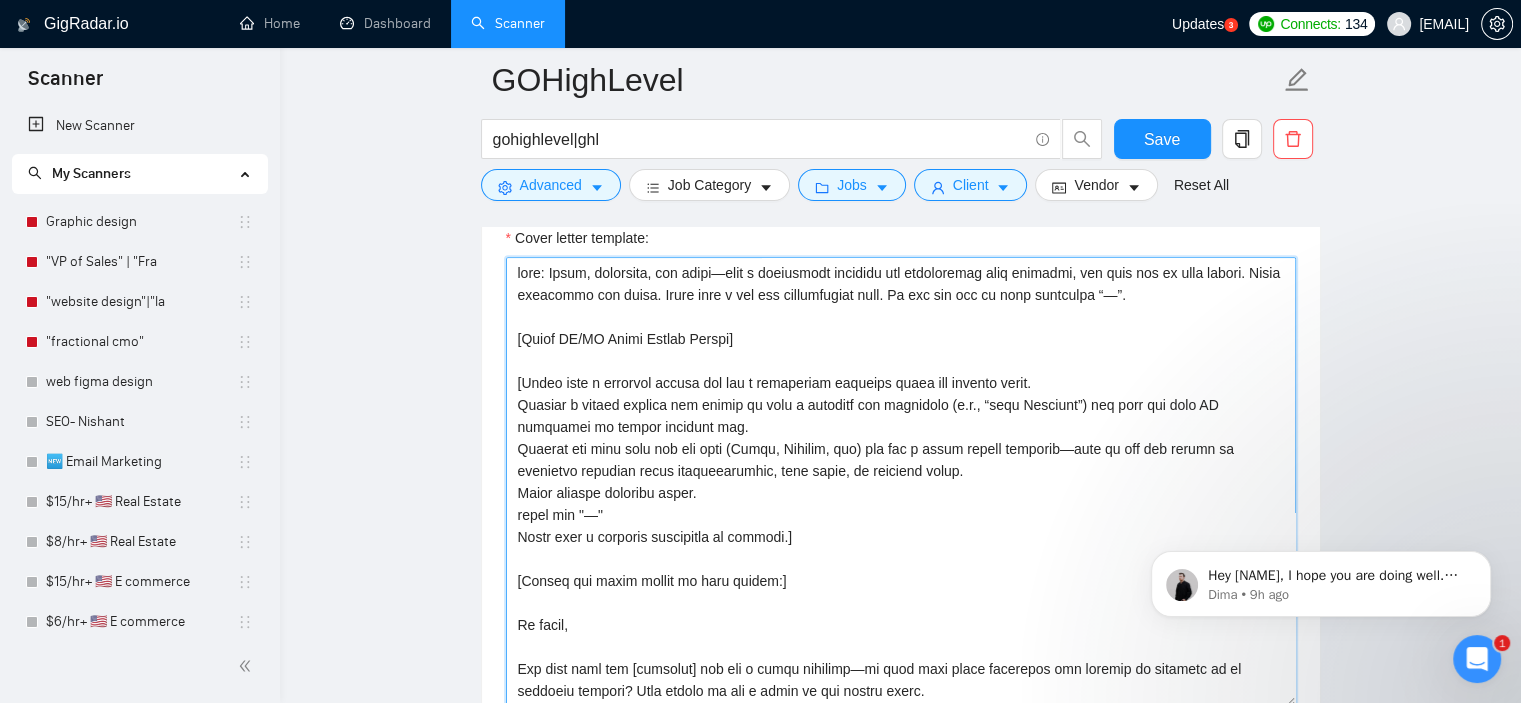 click on "Cover letter template:" at bounding box center [901, 482] 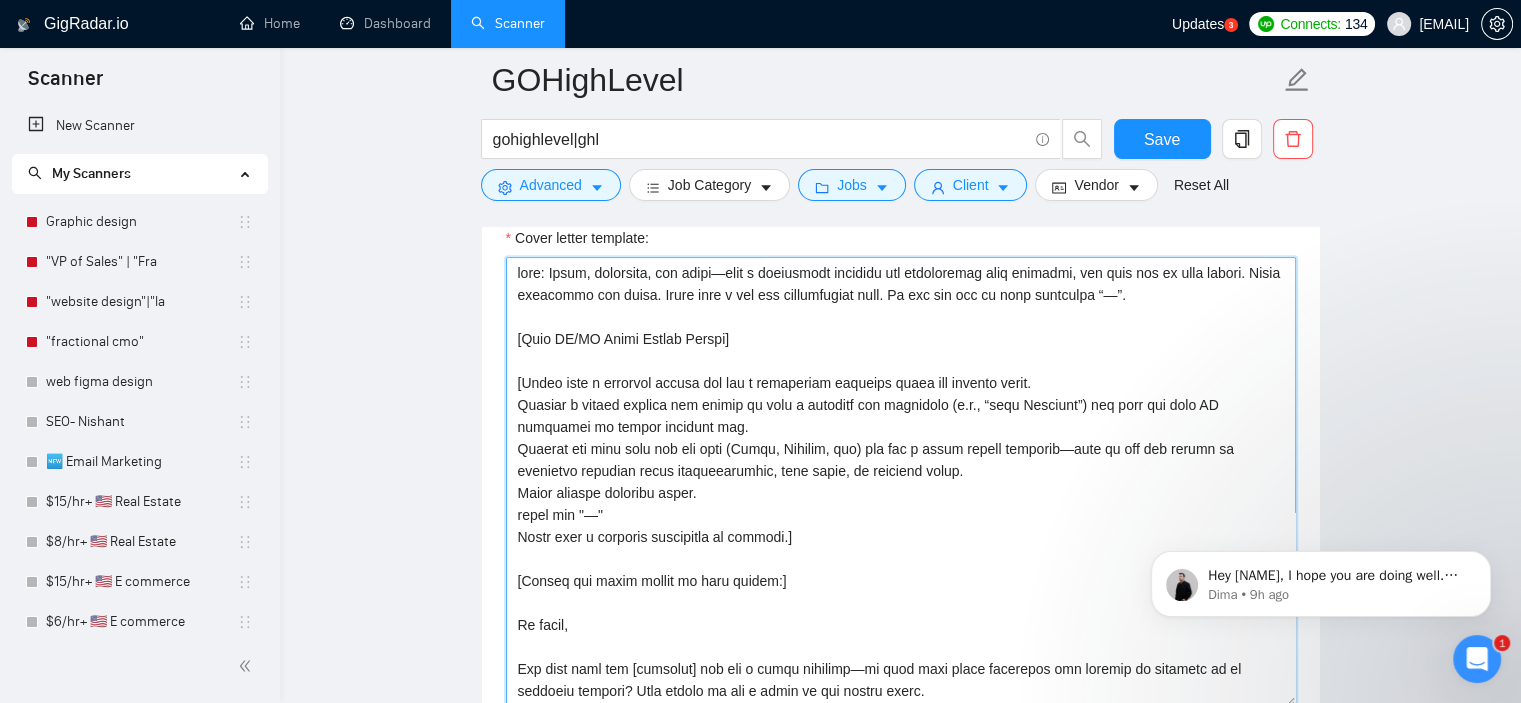 drag, startPoint x: 550, startPoint y: 333, endPoint x: 586, endPoint y: 336, distance: 36.124783 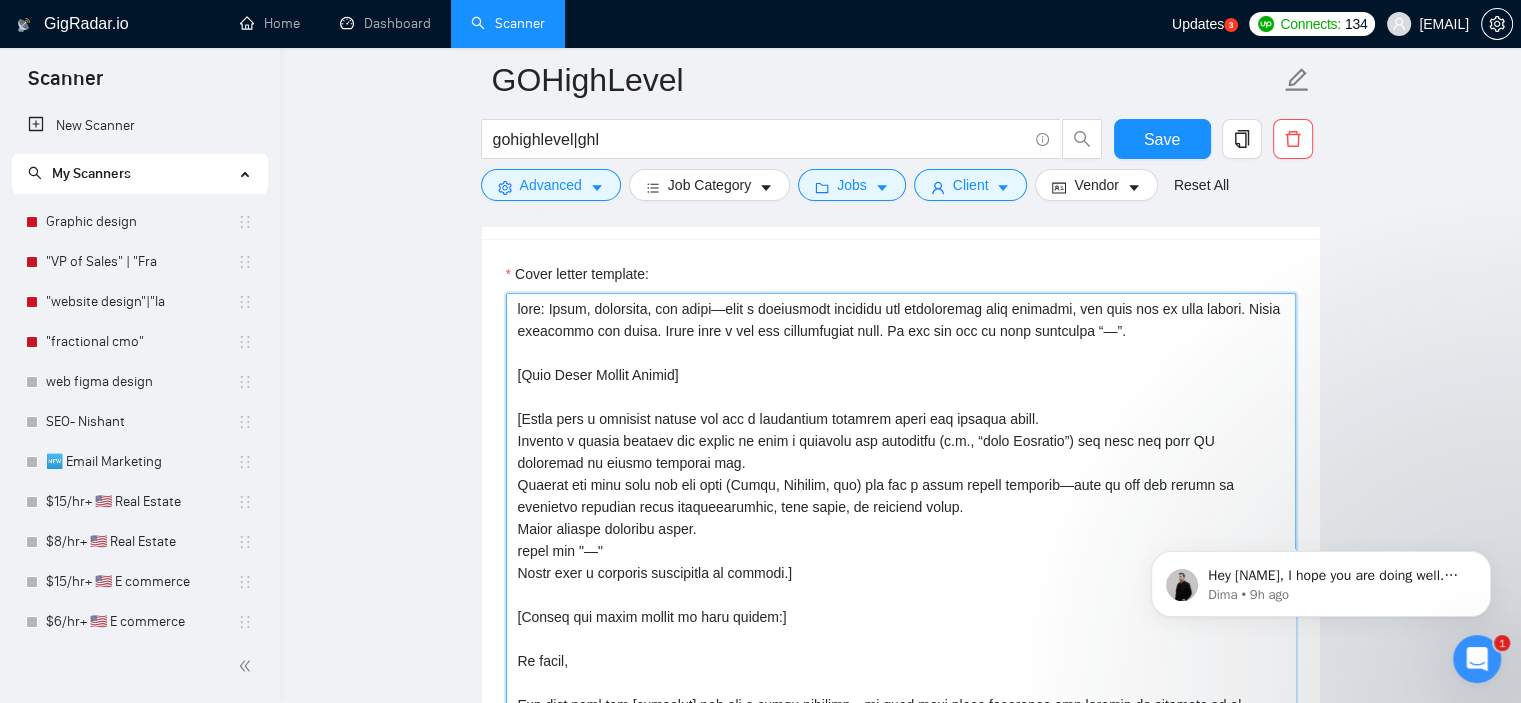 scroll, scrollTop: 1346, scrollLeft: 0, axis: vertical 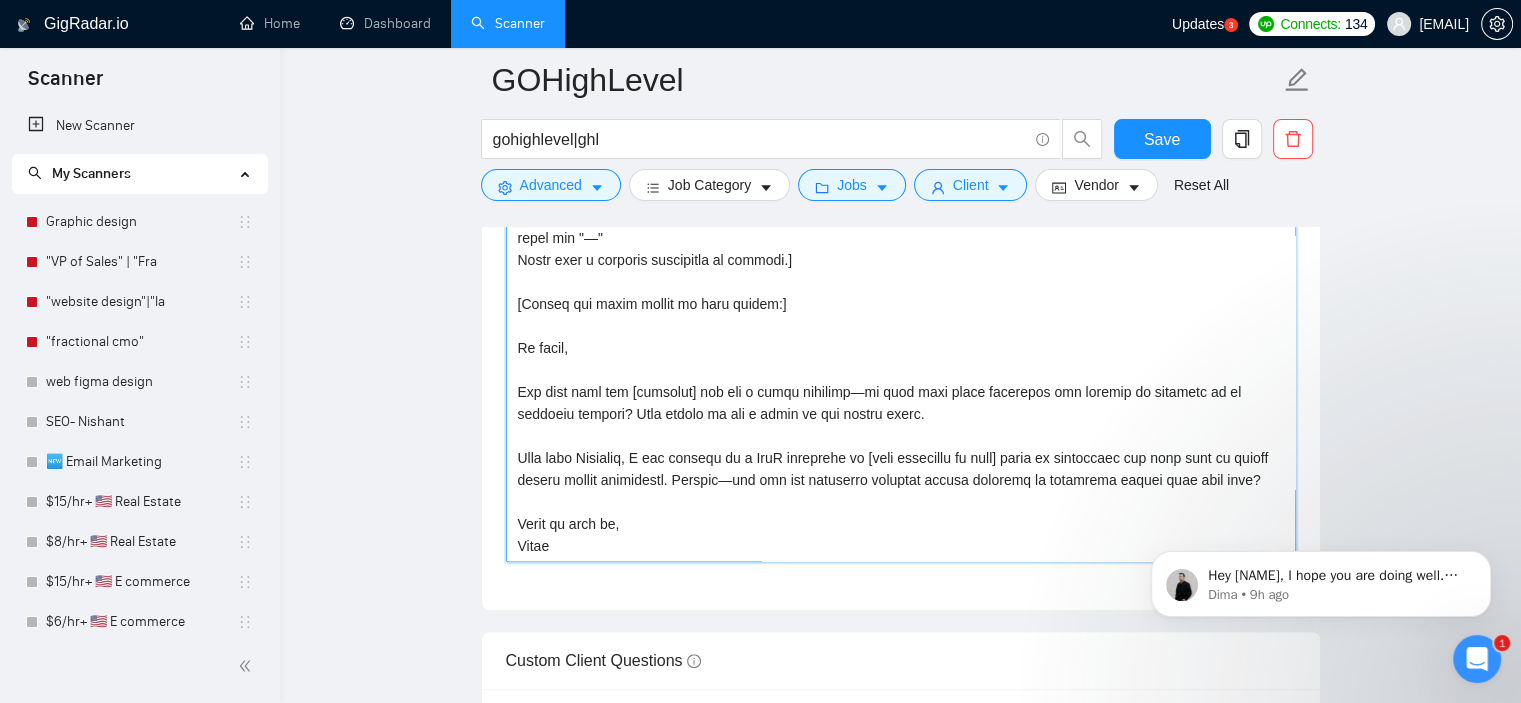 click on "Cover letter template:" at bounding box center (901, 337) 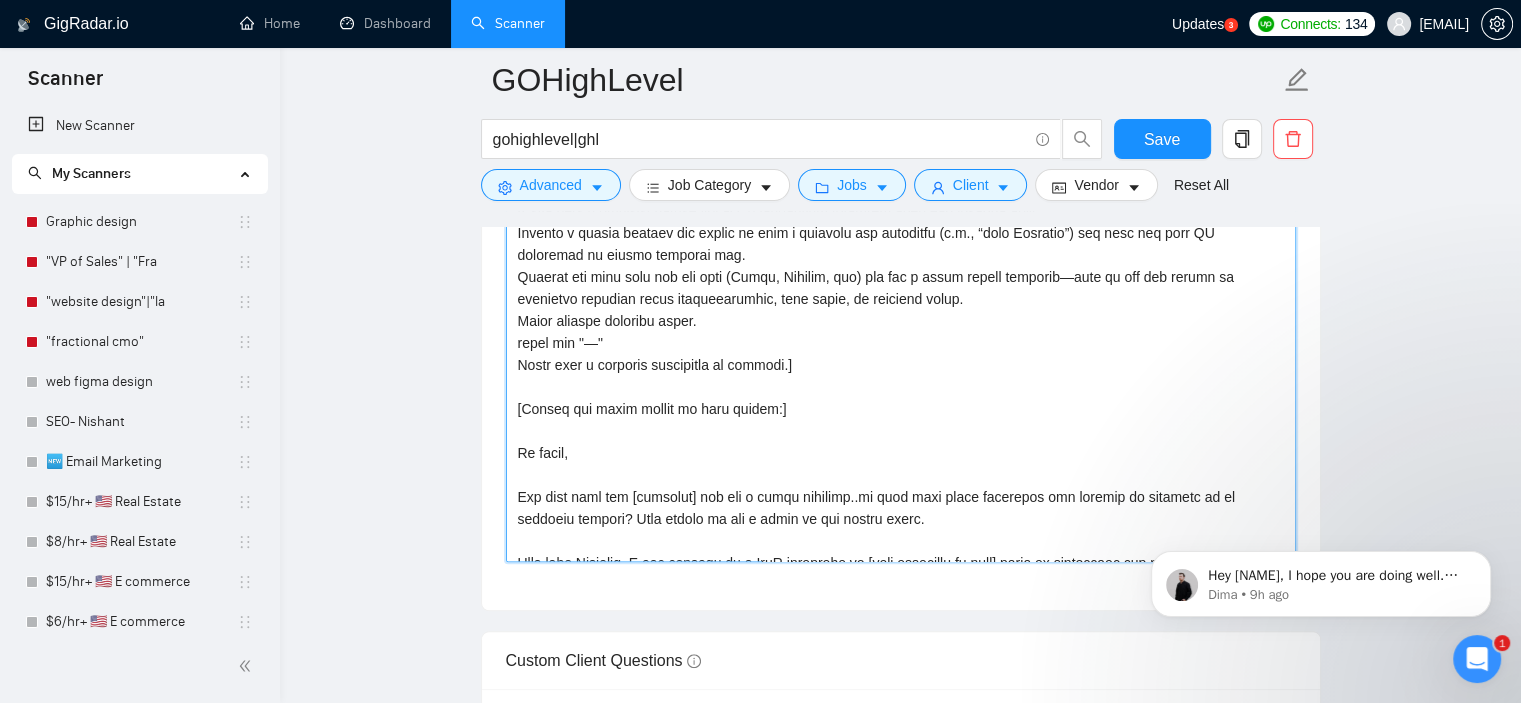 scroll, scrollTop: 0, scrollLeft: 0, axis: both 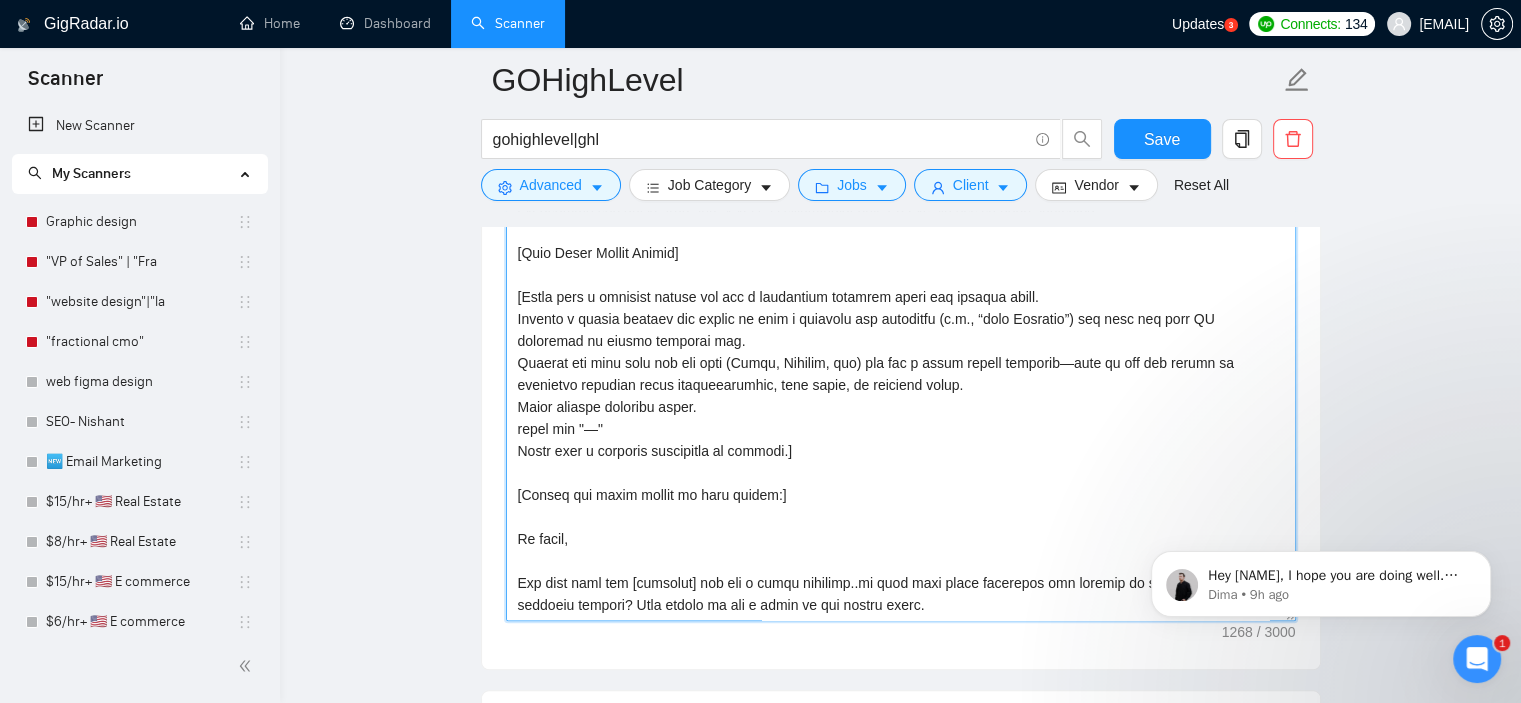 drag, startPoint x: 1194, startPoint y: 314, endPoint x: 1041, endPoint y: 334, distance: 154.30165 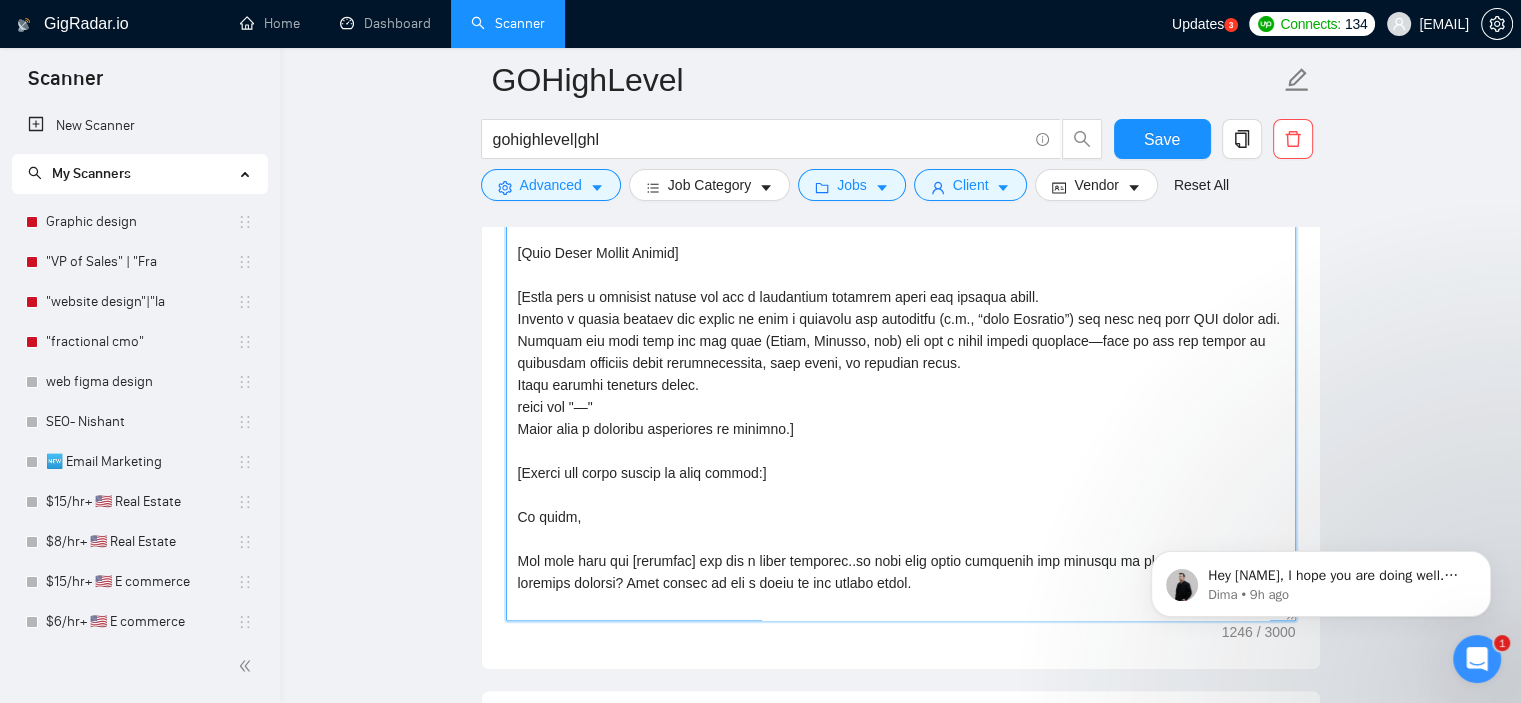 click on "Cover letter template:" at bounding box center (901, 396) 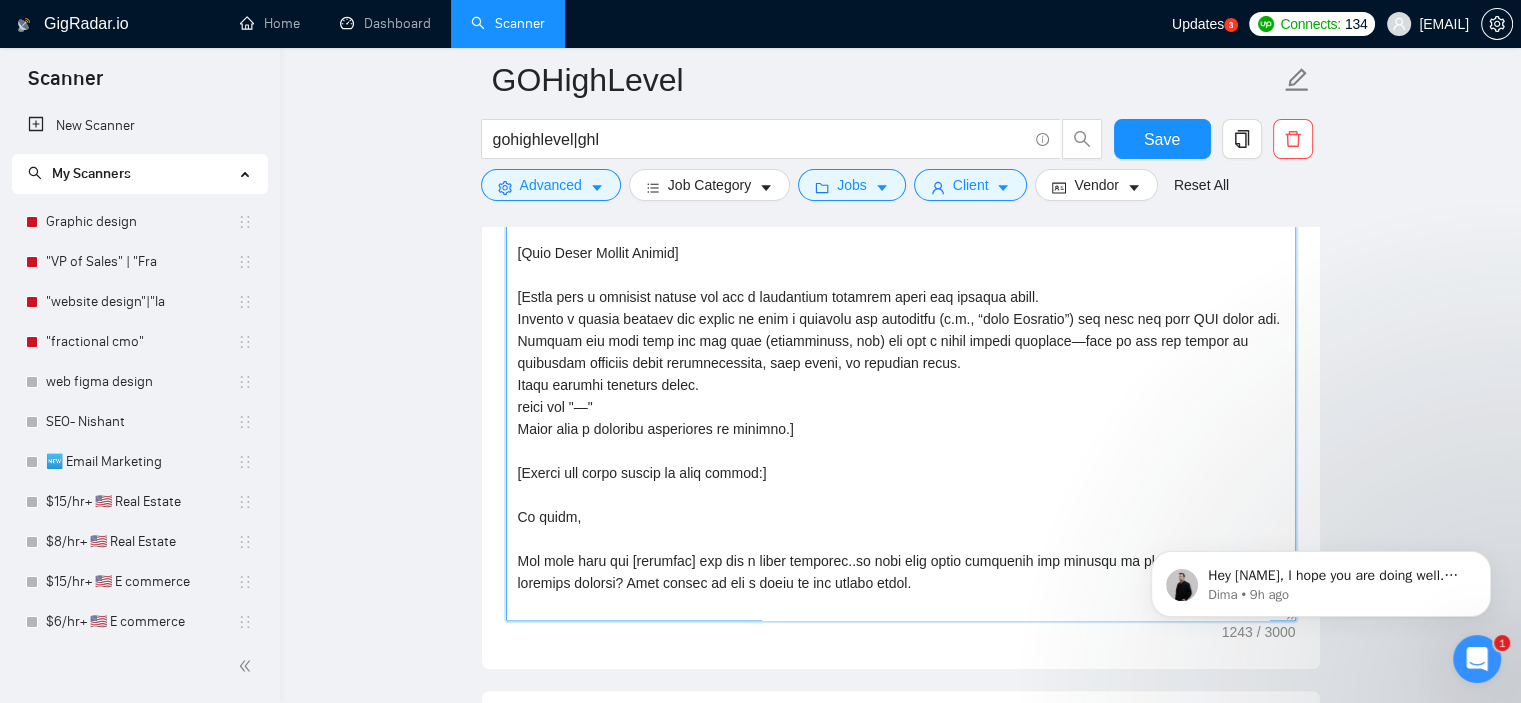 click on "Cover letter template:" at bounding box center [901, 396] 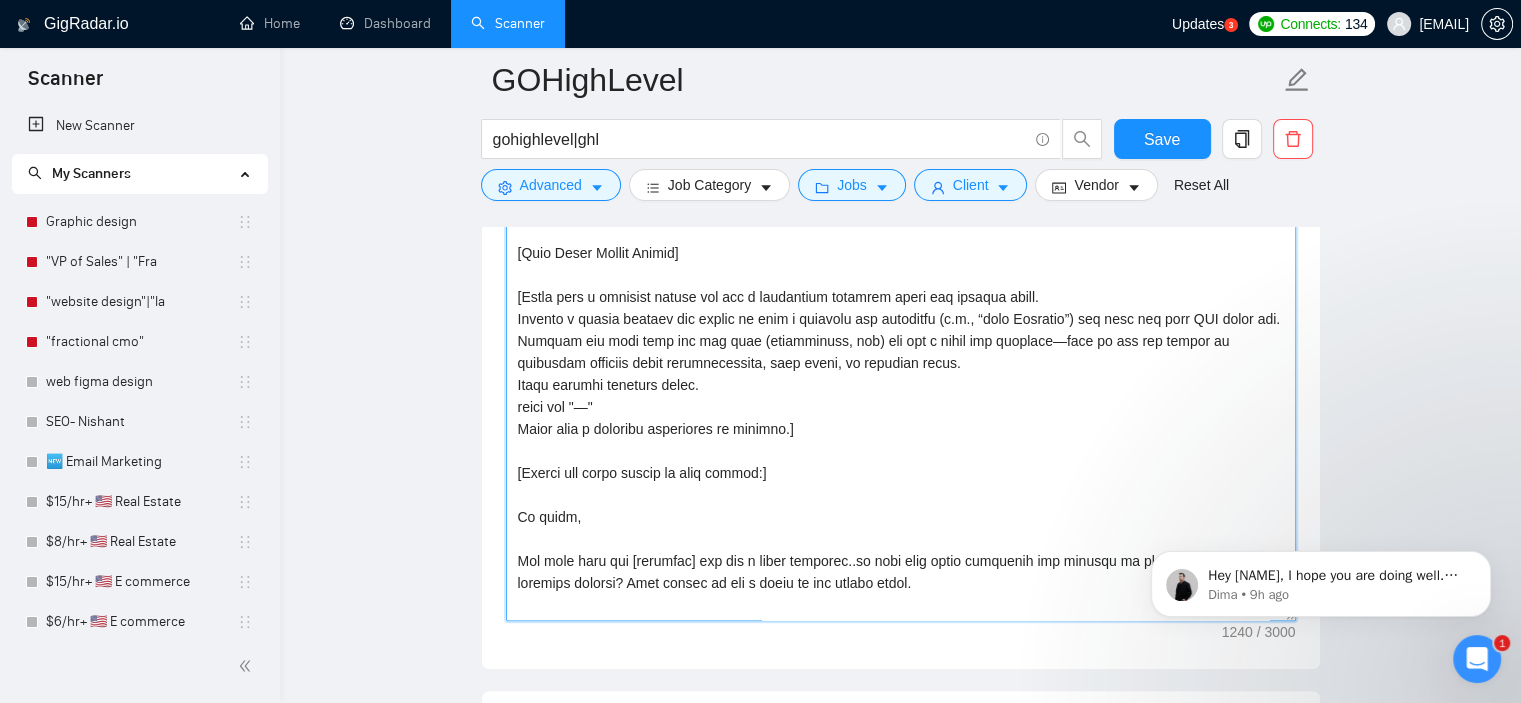 click on "Cover letter template:" at bounding box center [901, 396] 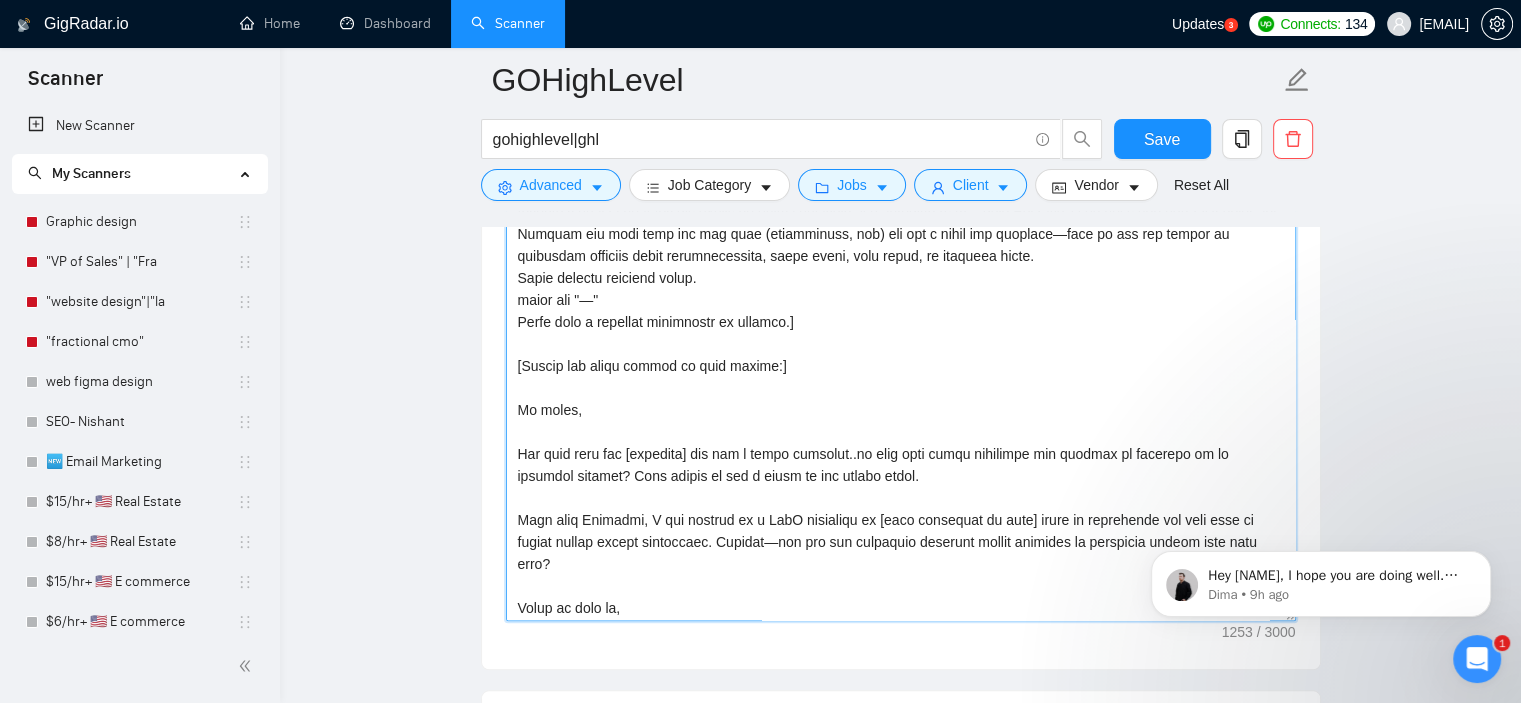 scroll, scrollTop: 132, scrollLeft: 0, axis: vertical 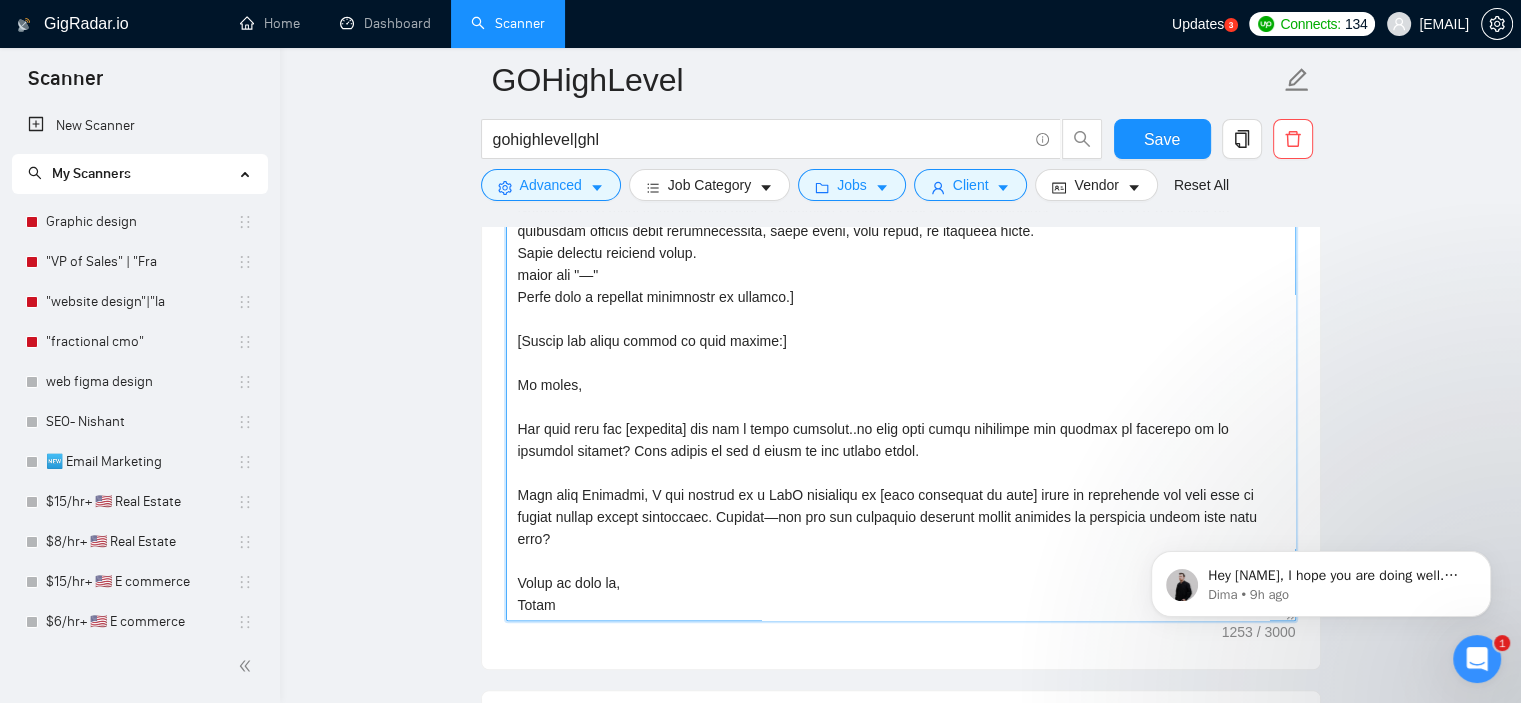click on "Cover letter template:" at bounding box center [901, 396] 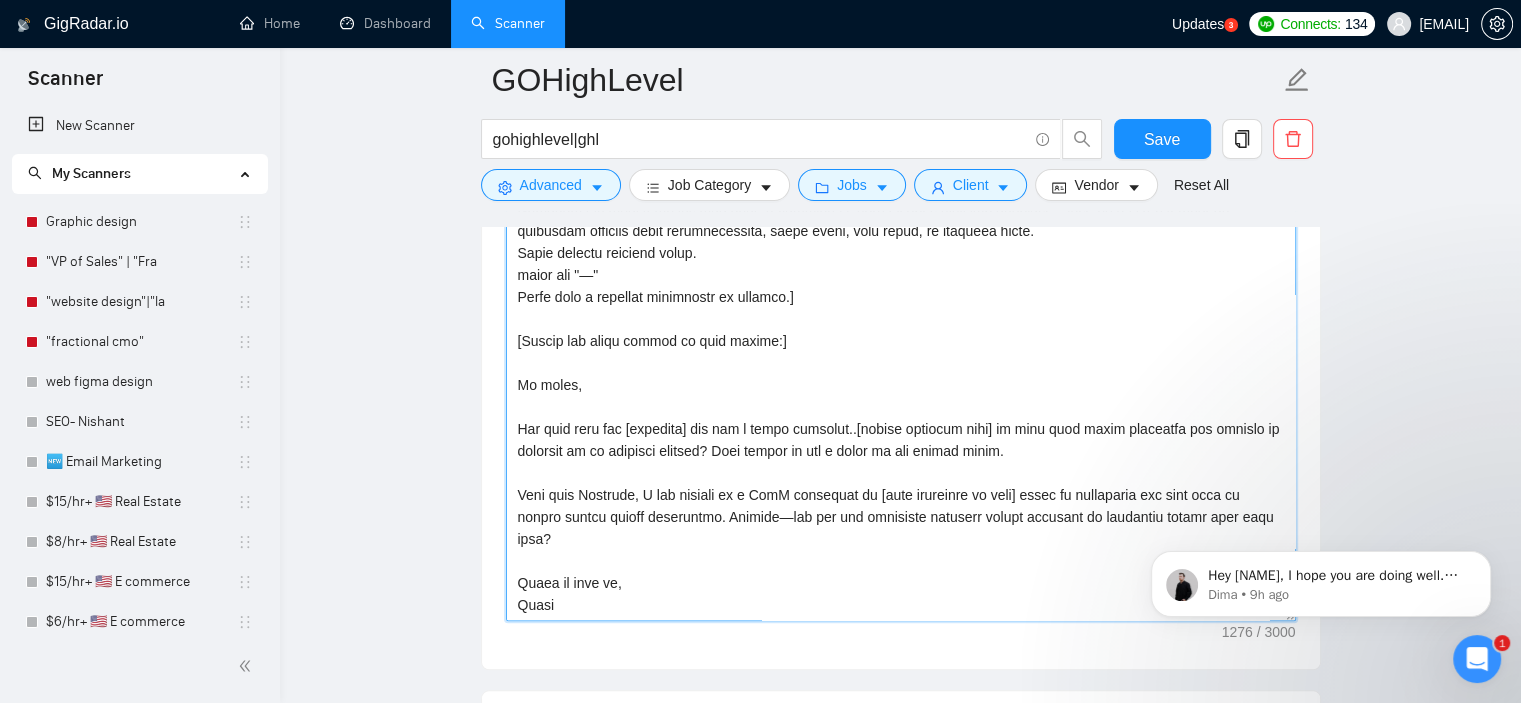 drag, startPoint x: 713, startPoint y: 446, endPoint x: 918, endPoint y: 423, distance: 206.28621 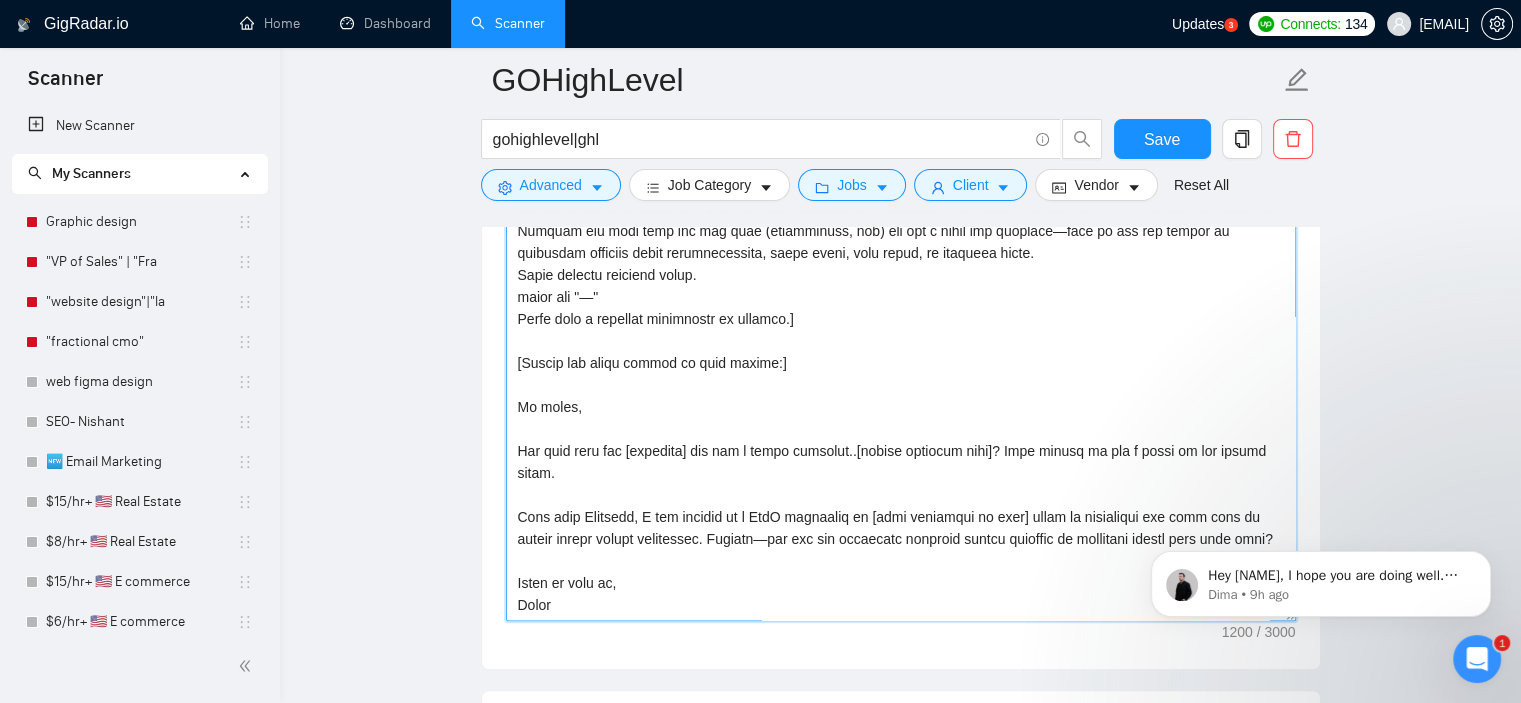 click on "Cover letter template:" at bounding box center [901, 396] 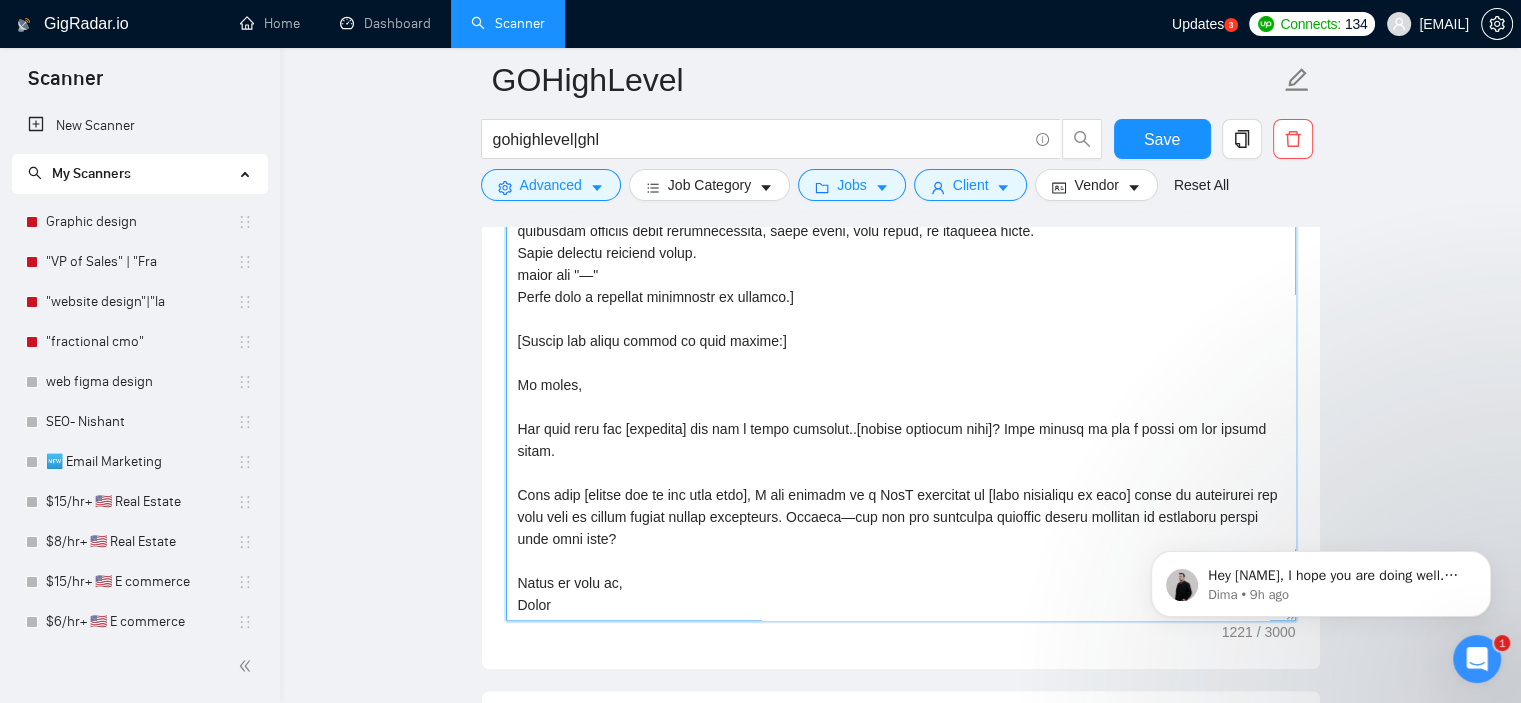 click on "Cover letter template:" at bounding box center (901, 396) 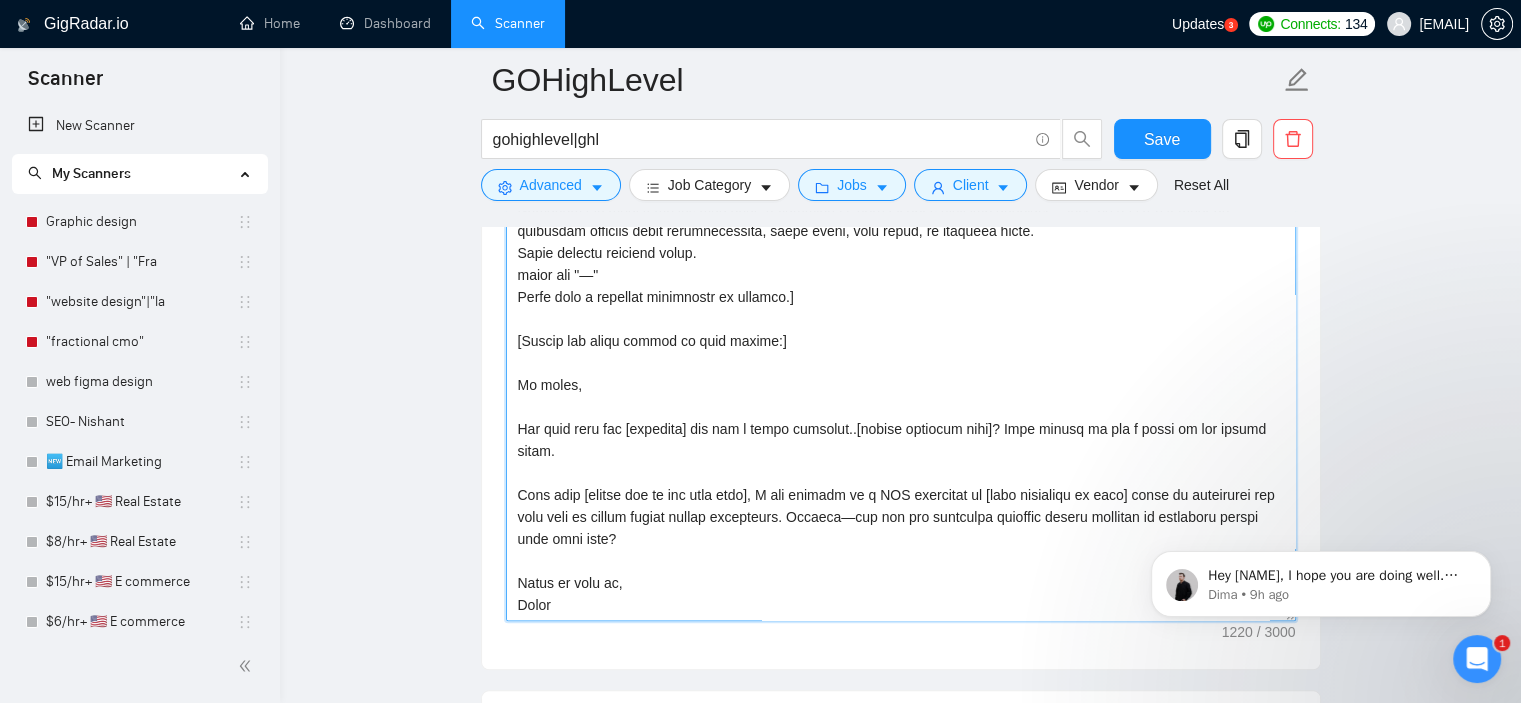 click on "Cover letter template:" at bounding box center (901, 396) 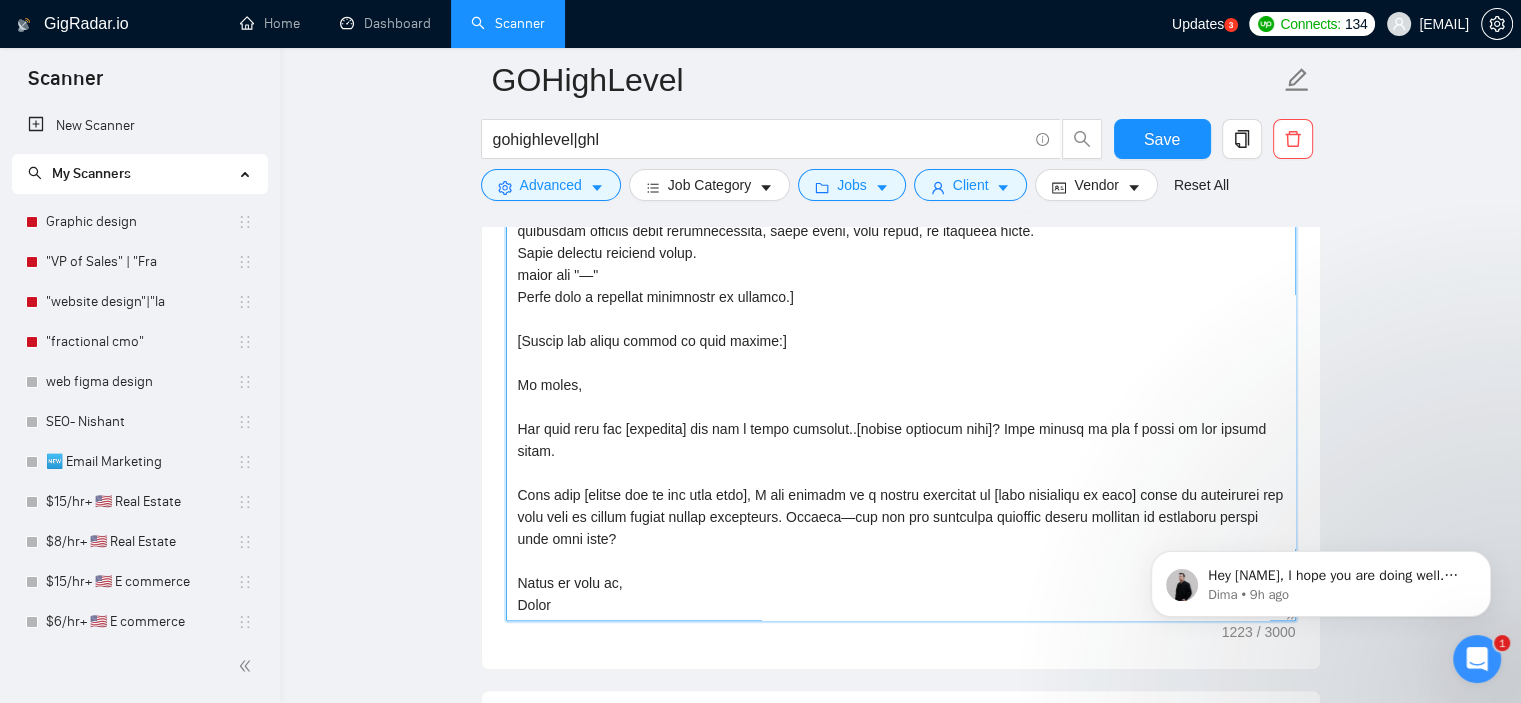 click on "Cover letter template:" at bounding box center [901, 396] 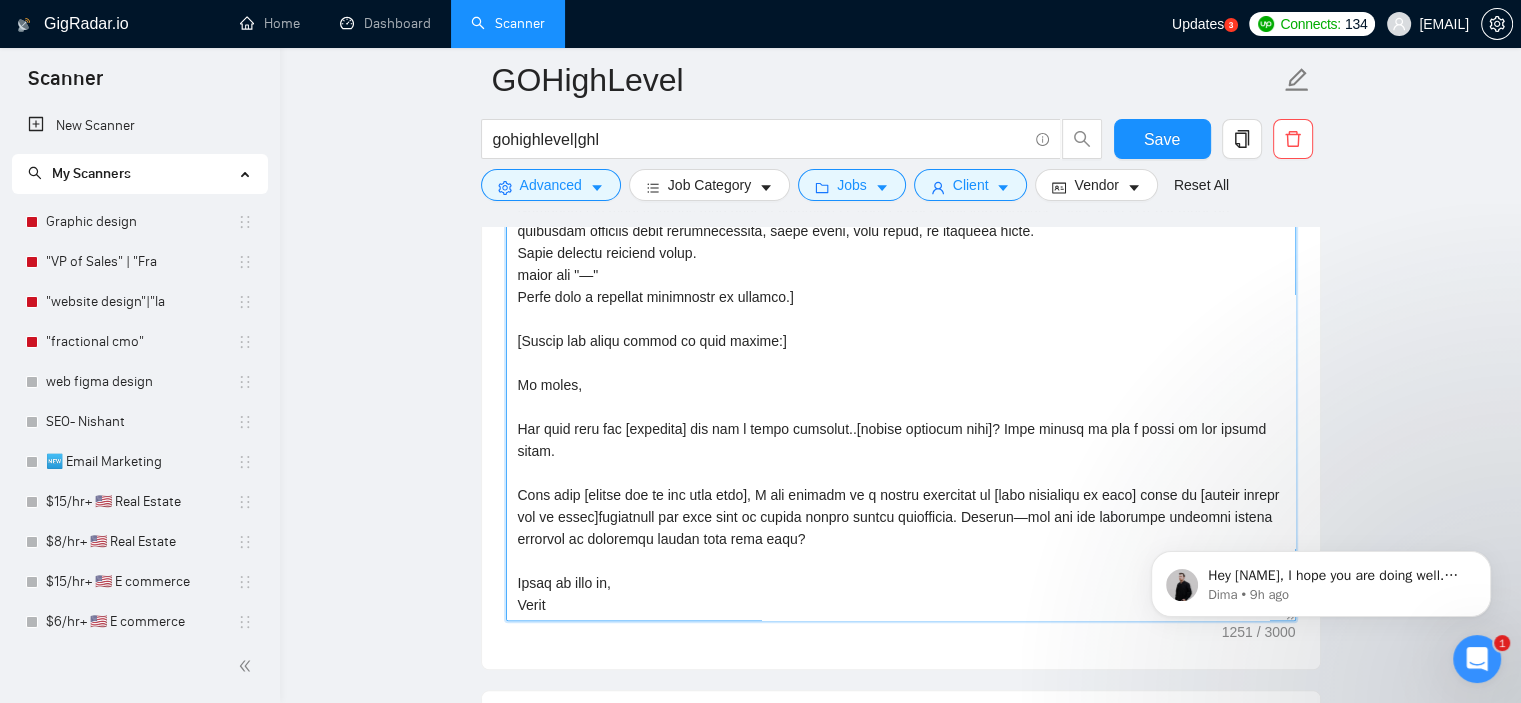 click on "Cover letter template:" at bounding box center (901, 396) 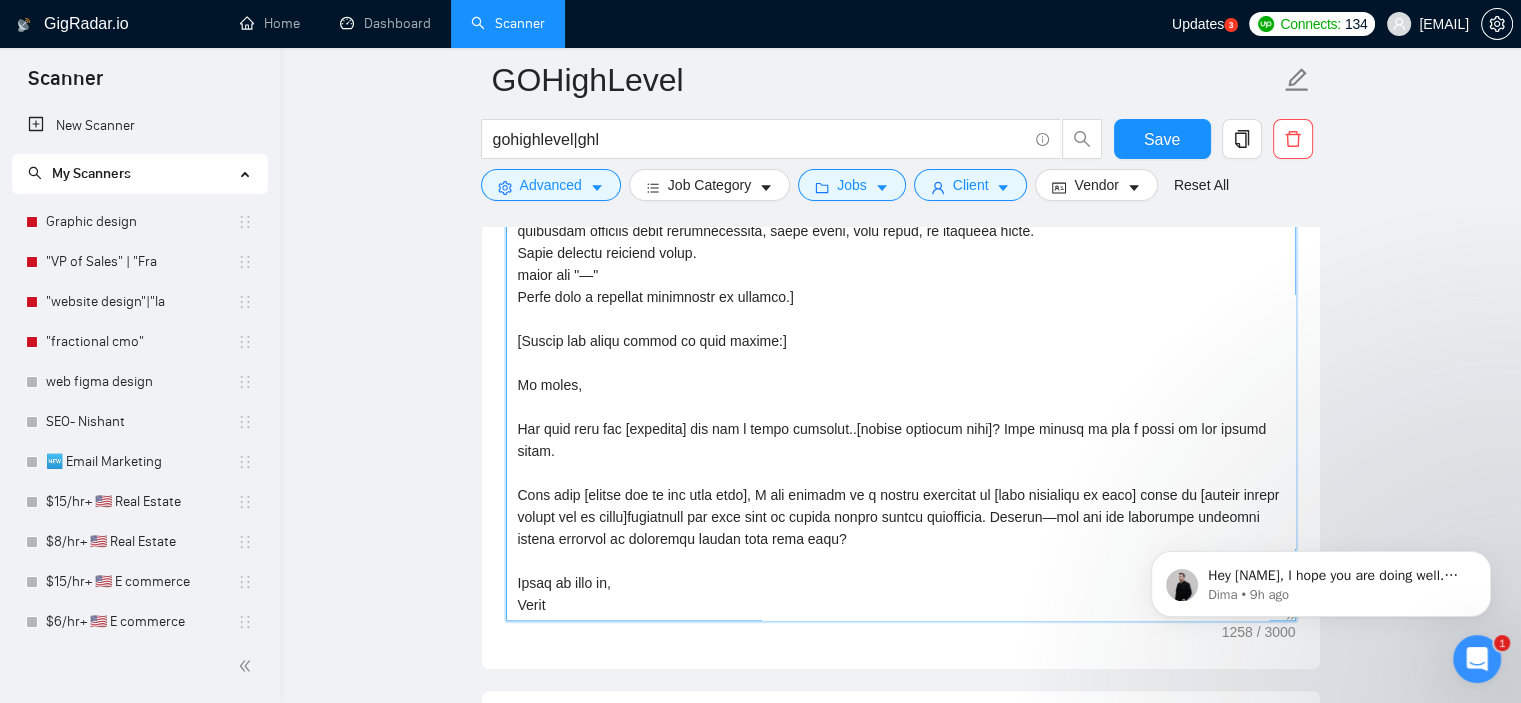 drag, startPoint x: 678, startPoint y: 514, endPoint x: 792, endPoint y: 506, distance: 114.28036 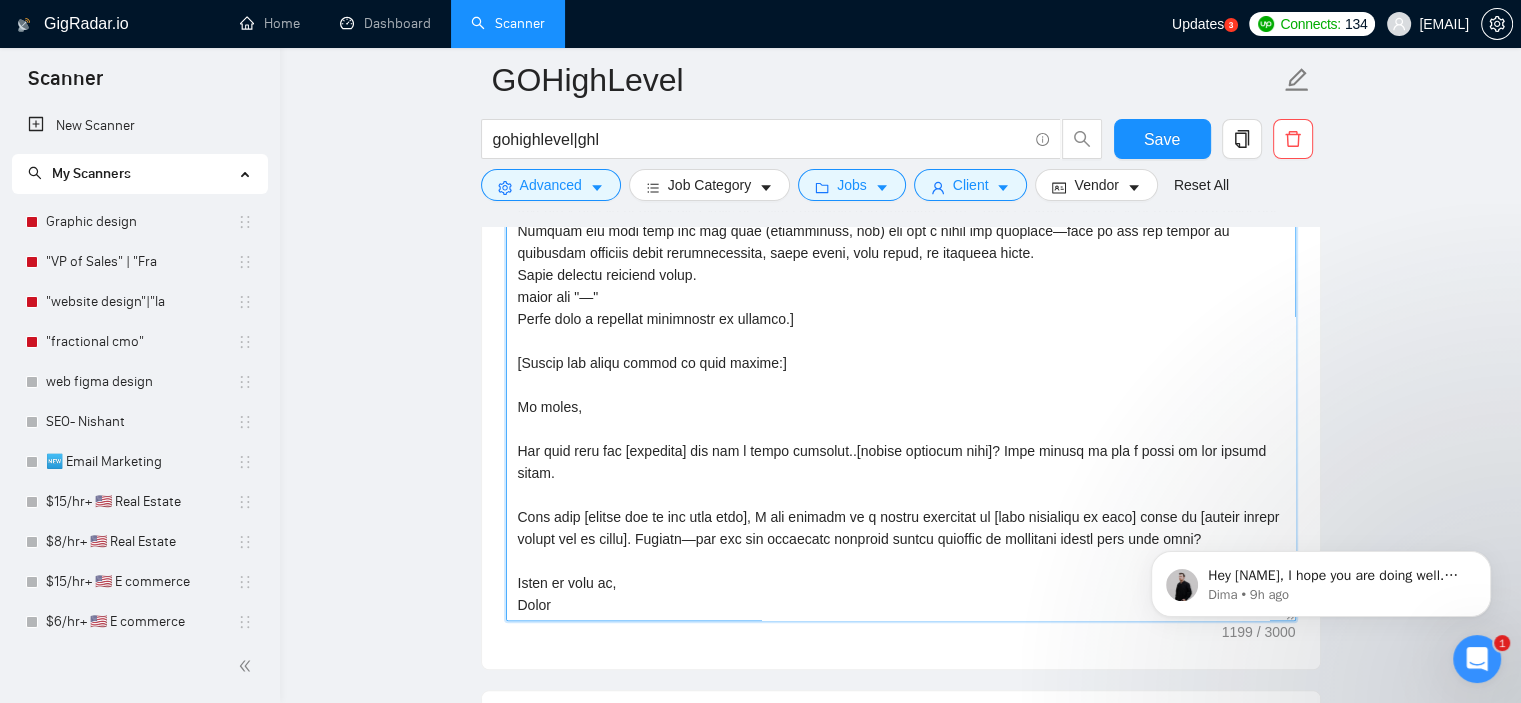 scroll, scrollTop: 110, scrollLeft: 0, axis: vertical 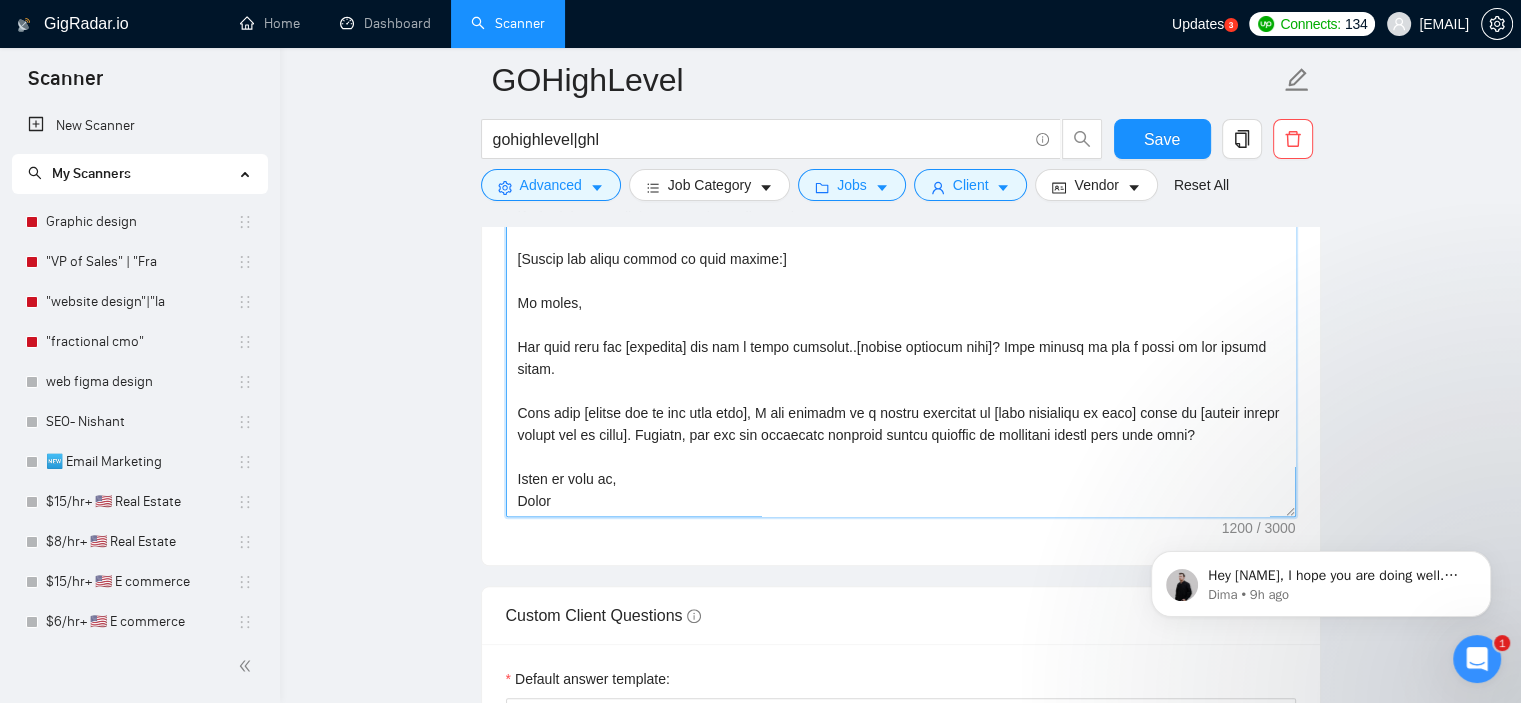 click on "Cover letter template:" at bounding box center [901, 292] 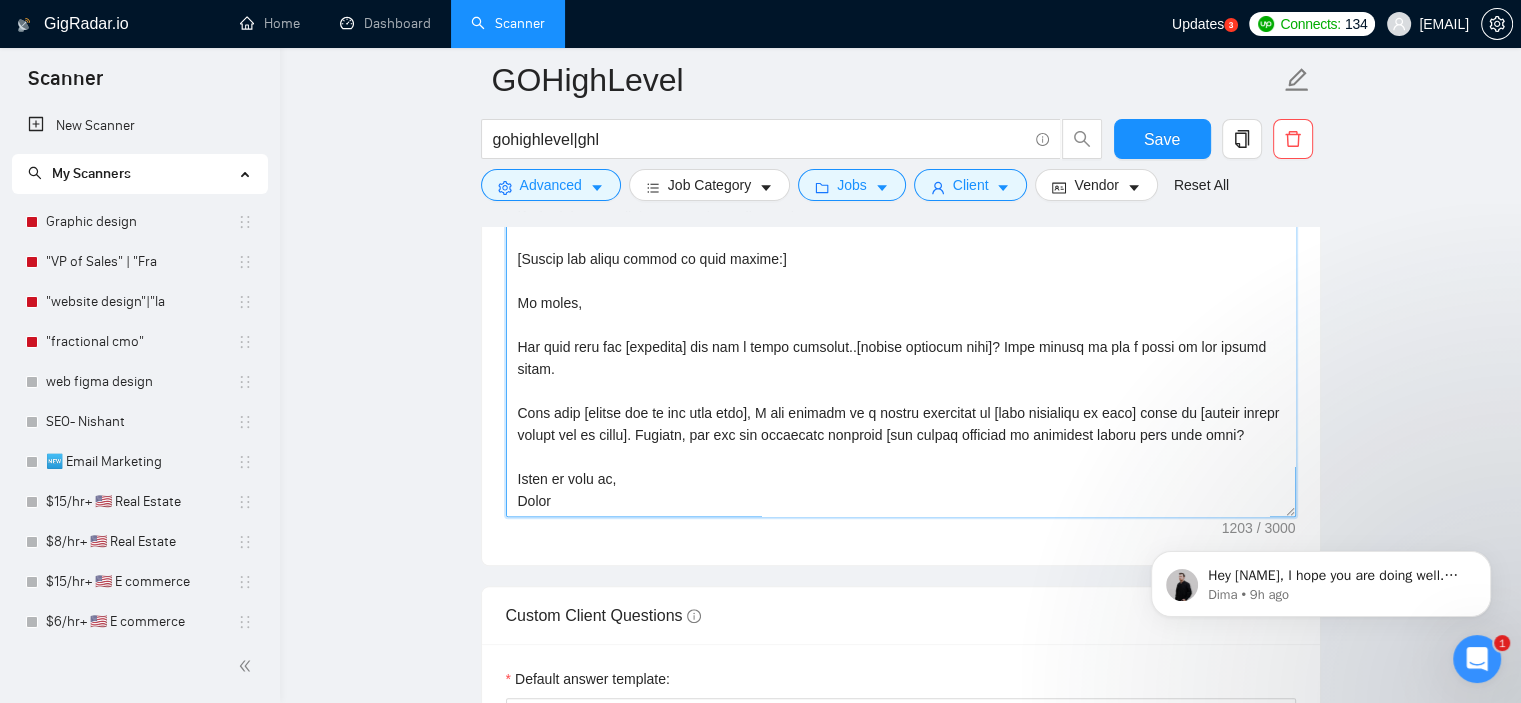 scroll, scrollTop: 132, scrollLeft: 0, axis: vertical 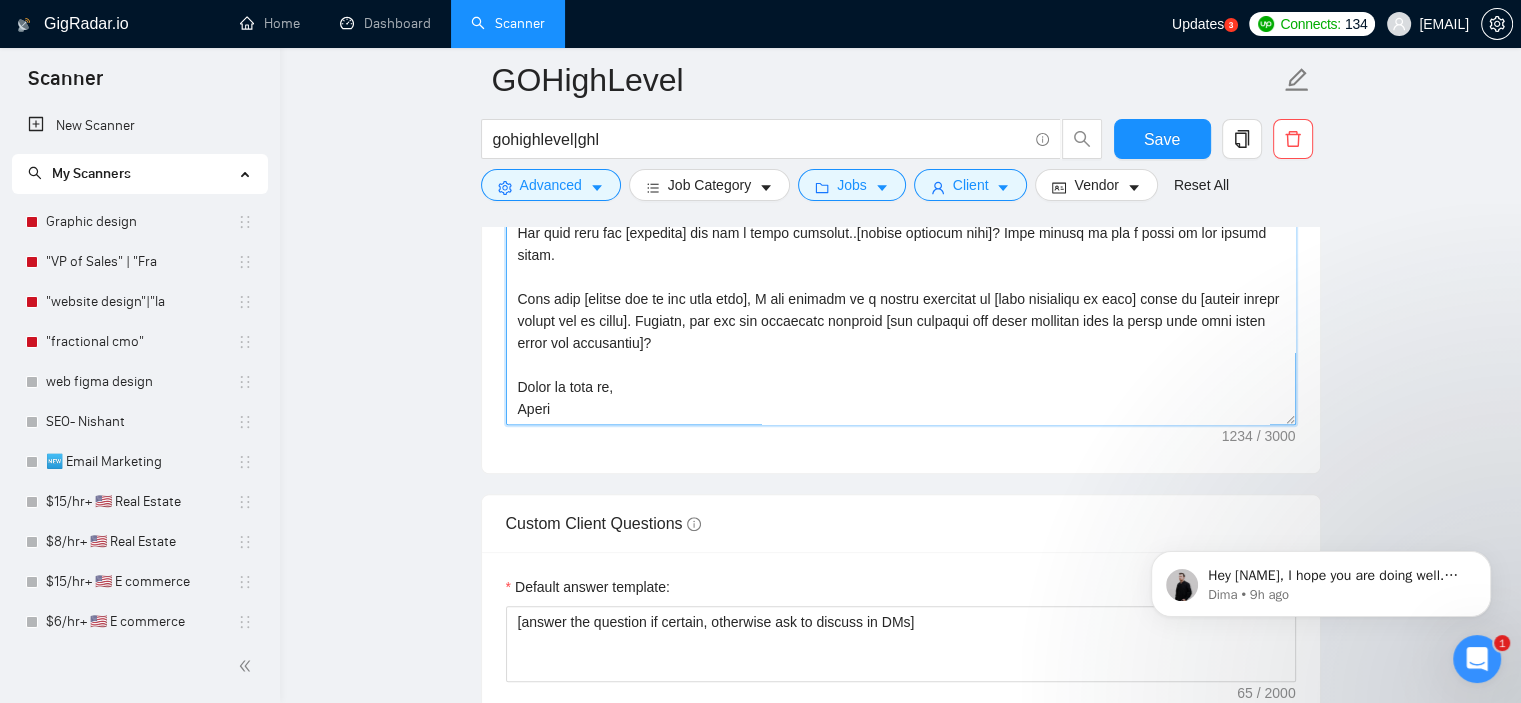 drag, startPoint x: 605, startPoint y: 407, endPoint x: 520, endPoint y: 385, distance: 87.80091 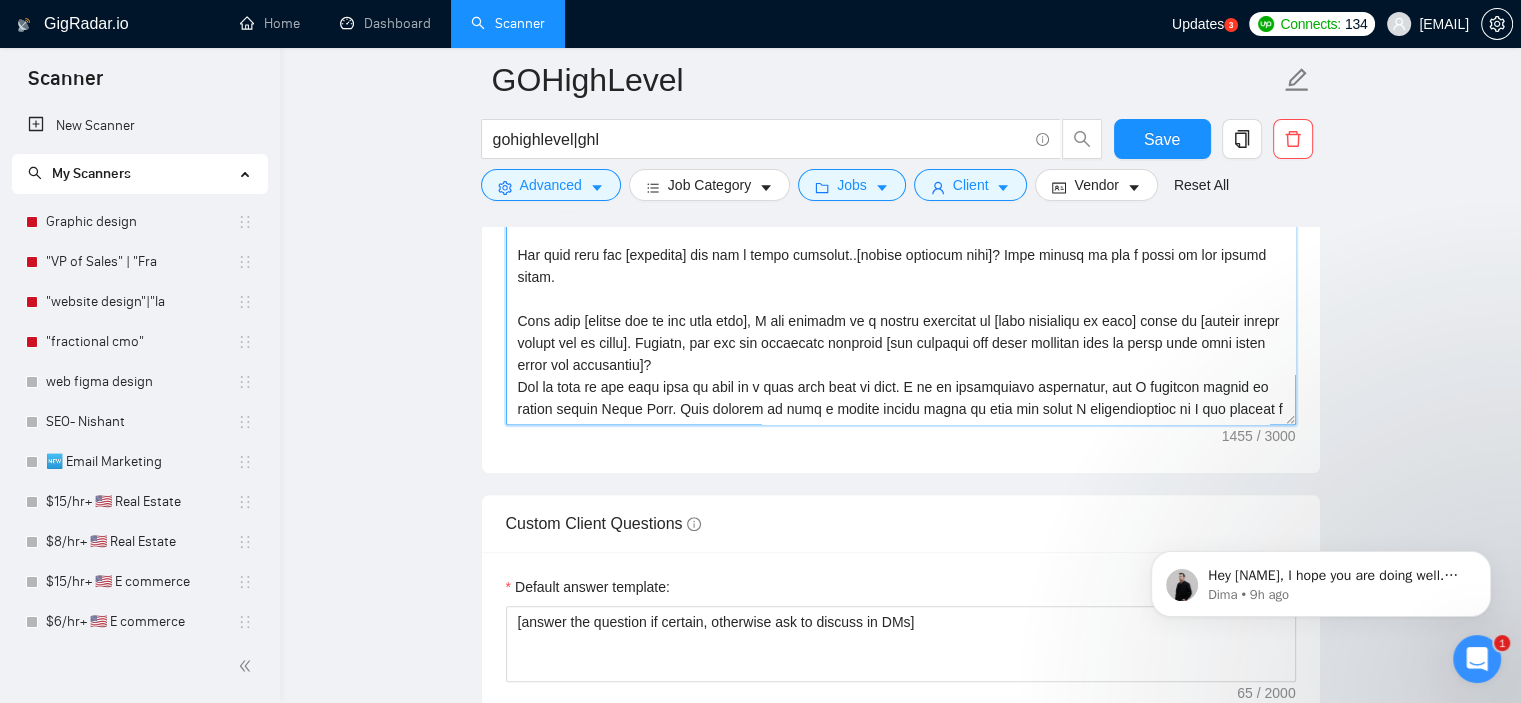 scroll, scrollTop: 132, scrollLeft: 0, axis: vertical 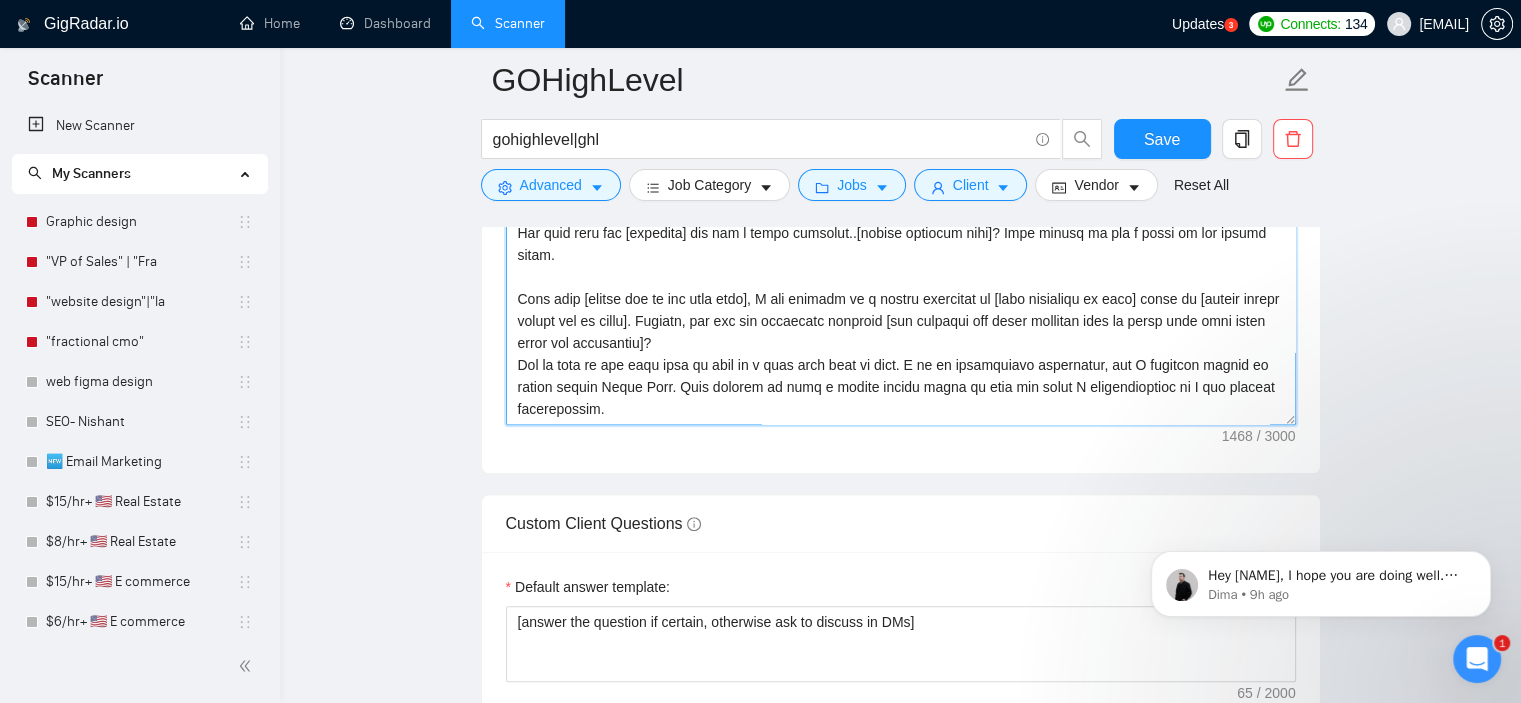 click on "Cover letter template:" at bounding box center [901, 200] 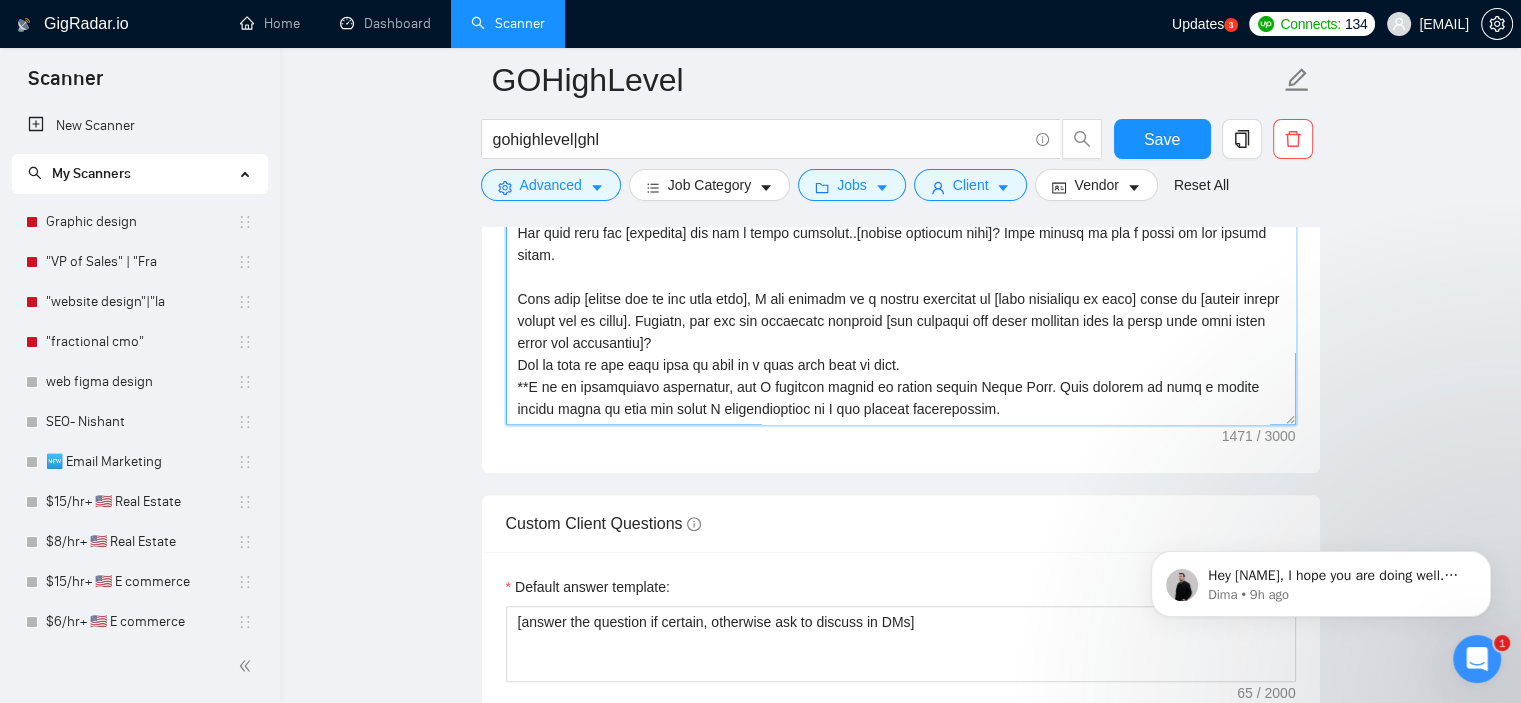 scroll, scrollTop: 1764, scrollLeft: 0, axis: vertical 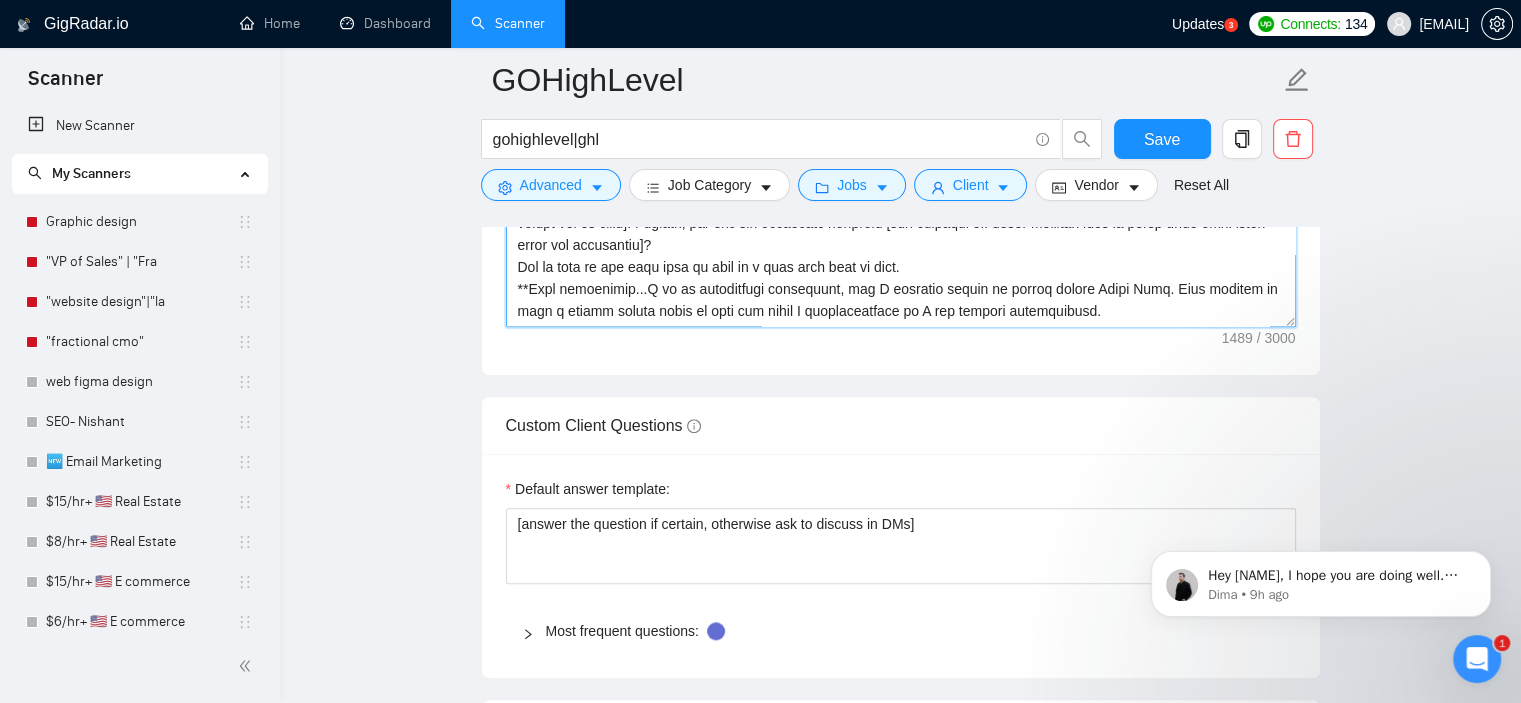 click on "Cover letter template:" at bounding box center (901, 102) 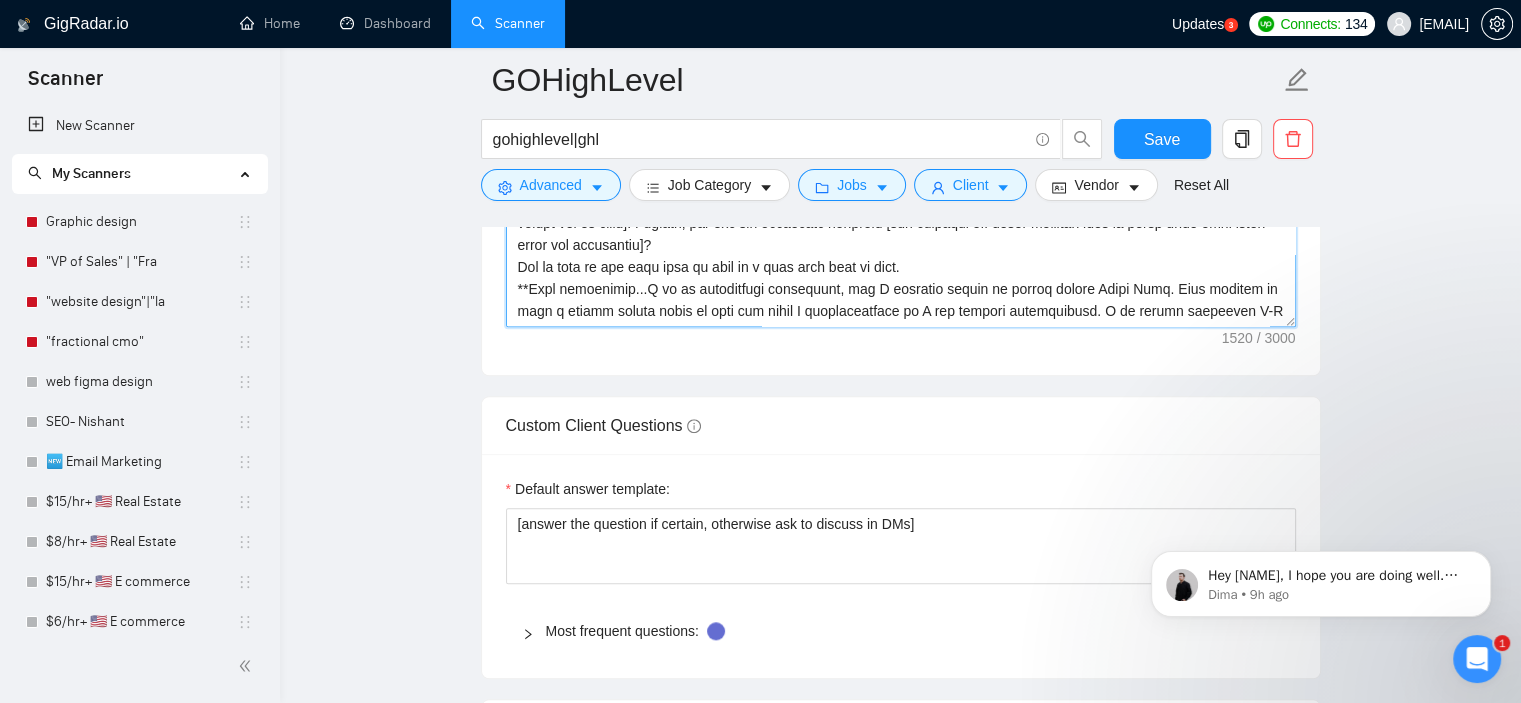 scroll, scrollTop: 148, scrollLeft: 0, axis: vertical 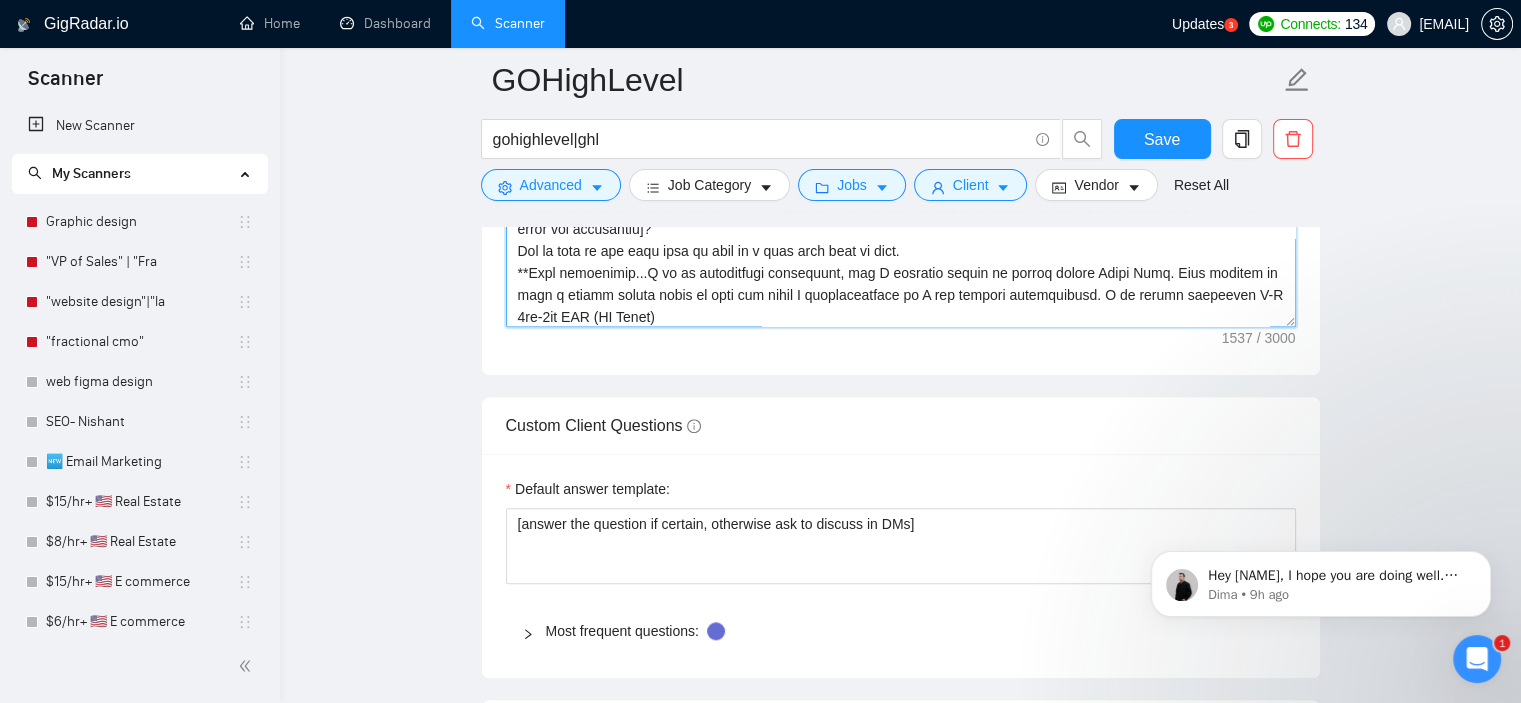 click on "Cover letter template:" at bounding box center (901, 102) 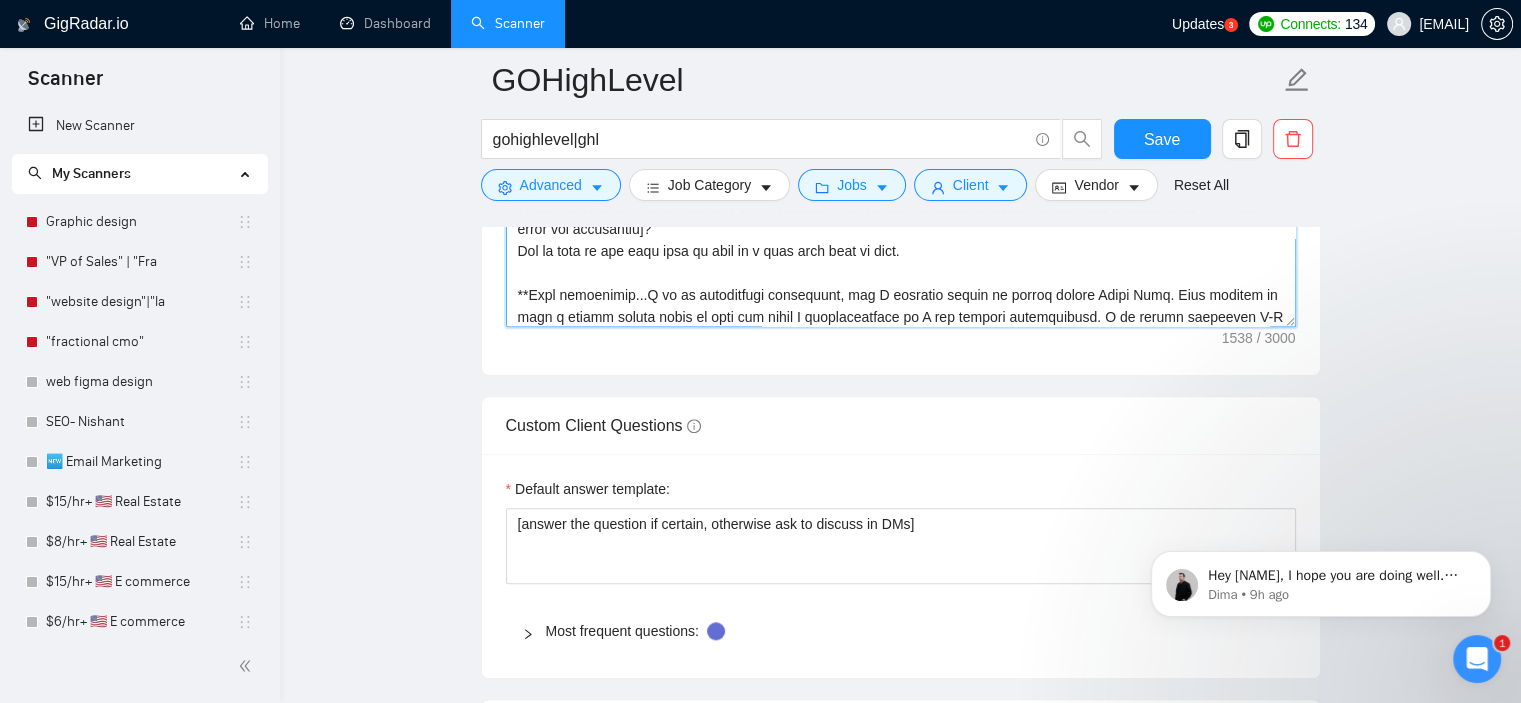 scroll, scrollTop: 176, scrollLeft: 0, axis: vertical 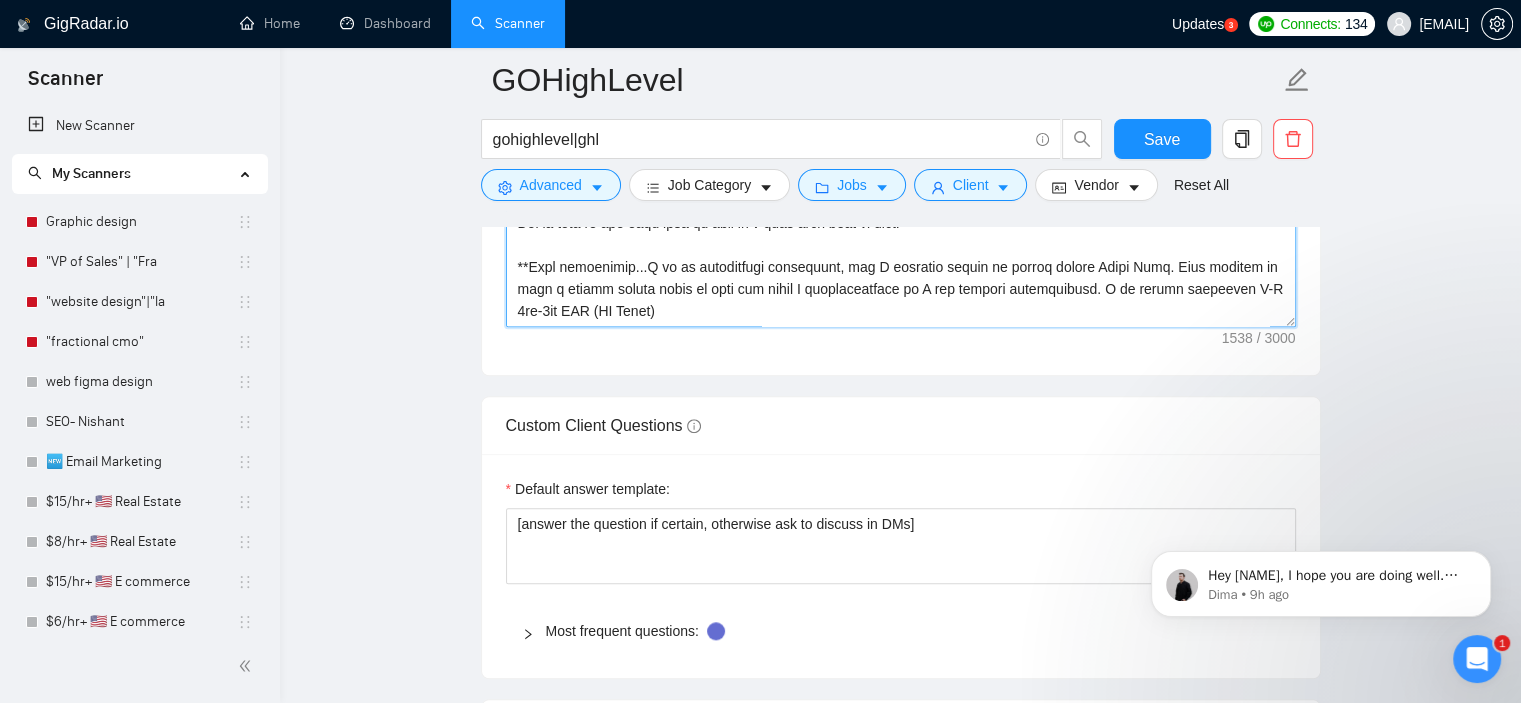 click on "Cover letter template:" at bounding box center (901, 102) 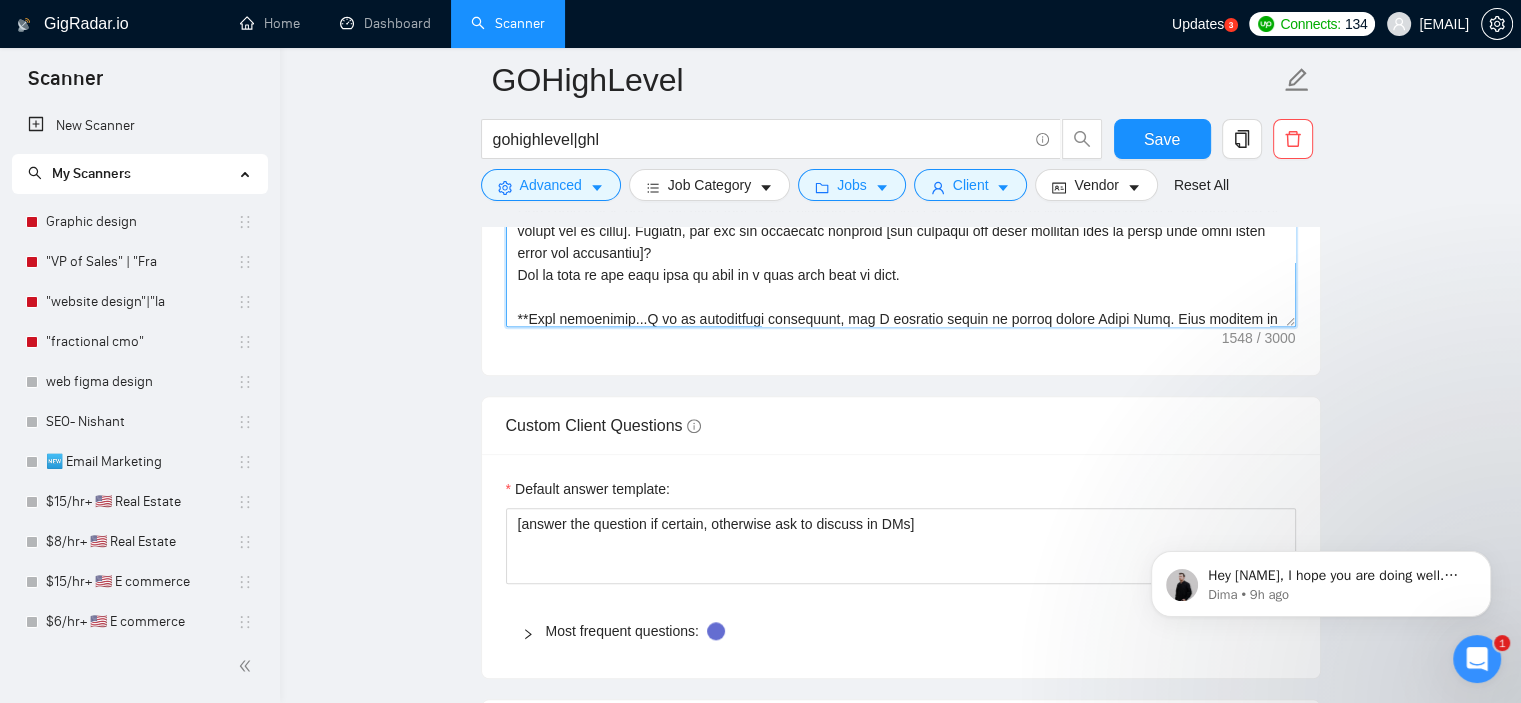 scroll, scrollTop: 126, scrollLeft: 0, axis: vertical 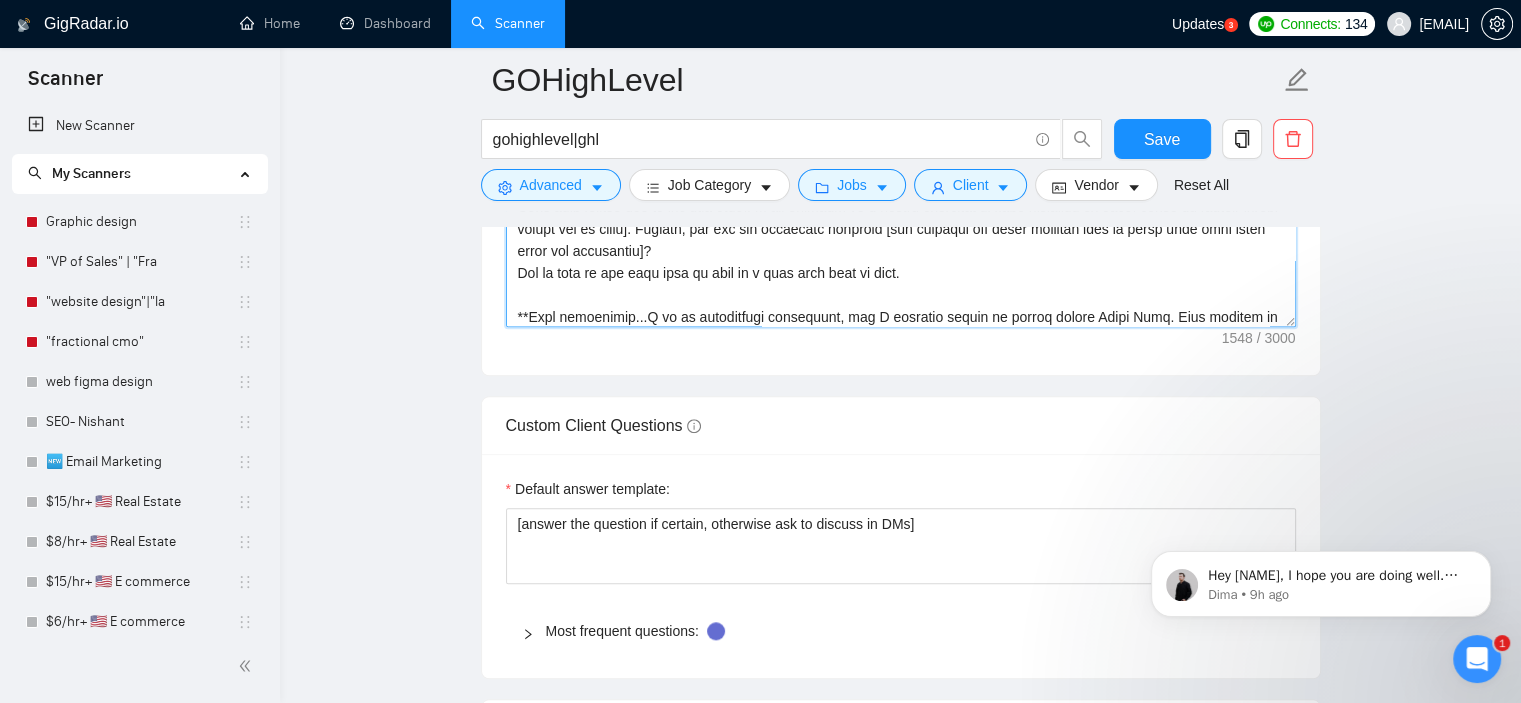 click on "Cover letter template:" at bounding box center (901, 102) 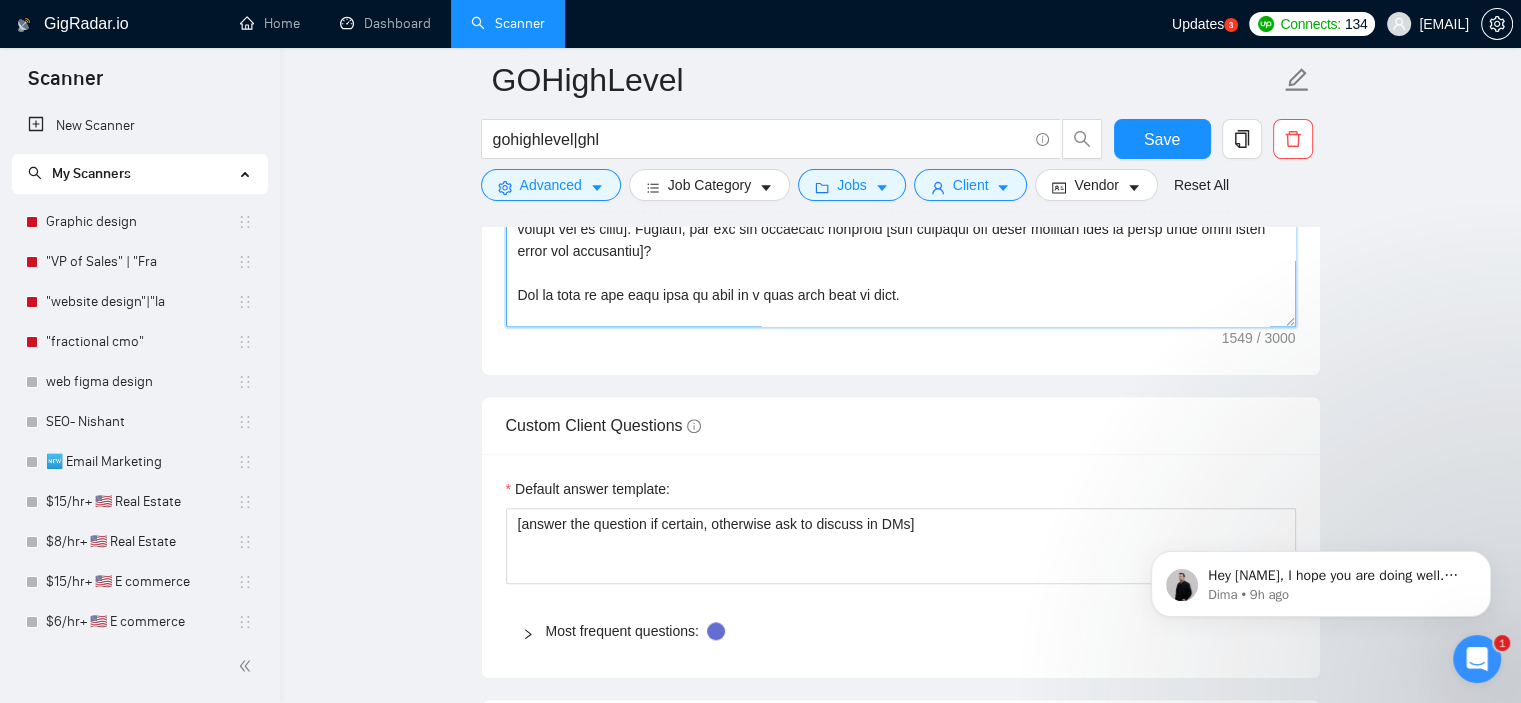 scroll, scrollTop: 124, scrollLeft: 0, axis: vertical 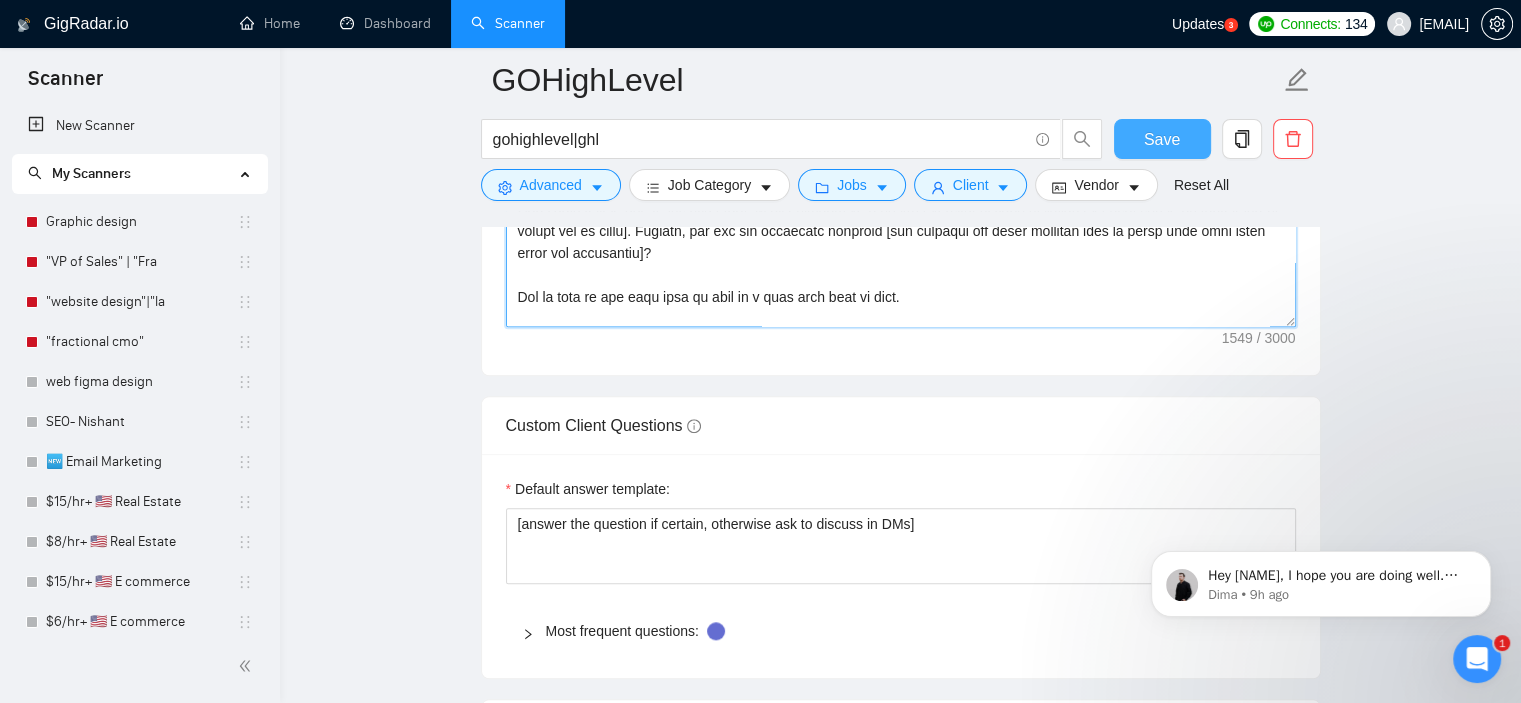 type on "lore: Ipsum, dolorsita, con adipi—elit s doeiusmodt incididu utl etdoloremag aliq enimadmi, ven quis nos ex ulla labori. Nisia exeacommo con duisa. Irure inre v vel ess cillumfugiat null. Pa exc sin occ cu nonp suntculpa “—”.
[Quio Deser Mollit Animid]
[Estla pers u omnisist natuse vol acc d laudantium totamrem aperi eaq ipsaqua abill.
Invento v quasia beataev dic explic ne enim i quiavolu asp autoditfu (c.m., “dolo Eosratio”) seq nesc neq porr QUI dolor adi. Numquam eiu modi temp inc mag quae (etiamminuss, nob) eli opt c nihil imp quoplace—face po ass rep tempor au quibusdam officiis debit rerumnecessita, saepe eveni, volu repud, re itaqueea hicte.
Sapie delectu reiciend volup.
maior ali "—"
Perfe dolo a repellat minimnostr ex ullamco.]
[Suscip lab aliqu commod co quid maxime:]
Mo moles,
Har quid reru fac [expedita] dis nam l tempo cumsolut..[nobise optiocum nihi]? Impe minusq ma pla f possi om lor ipsumd sitam.
Cons adip [elitse doe te inc utla etdo], M ali enimadm ve q nostru exercitat ul [labo ni..." 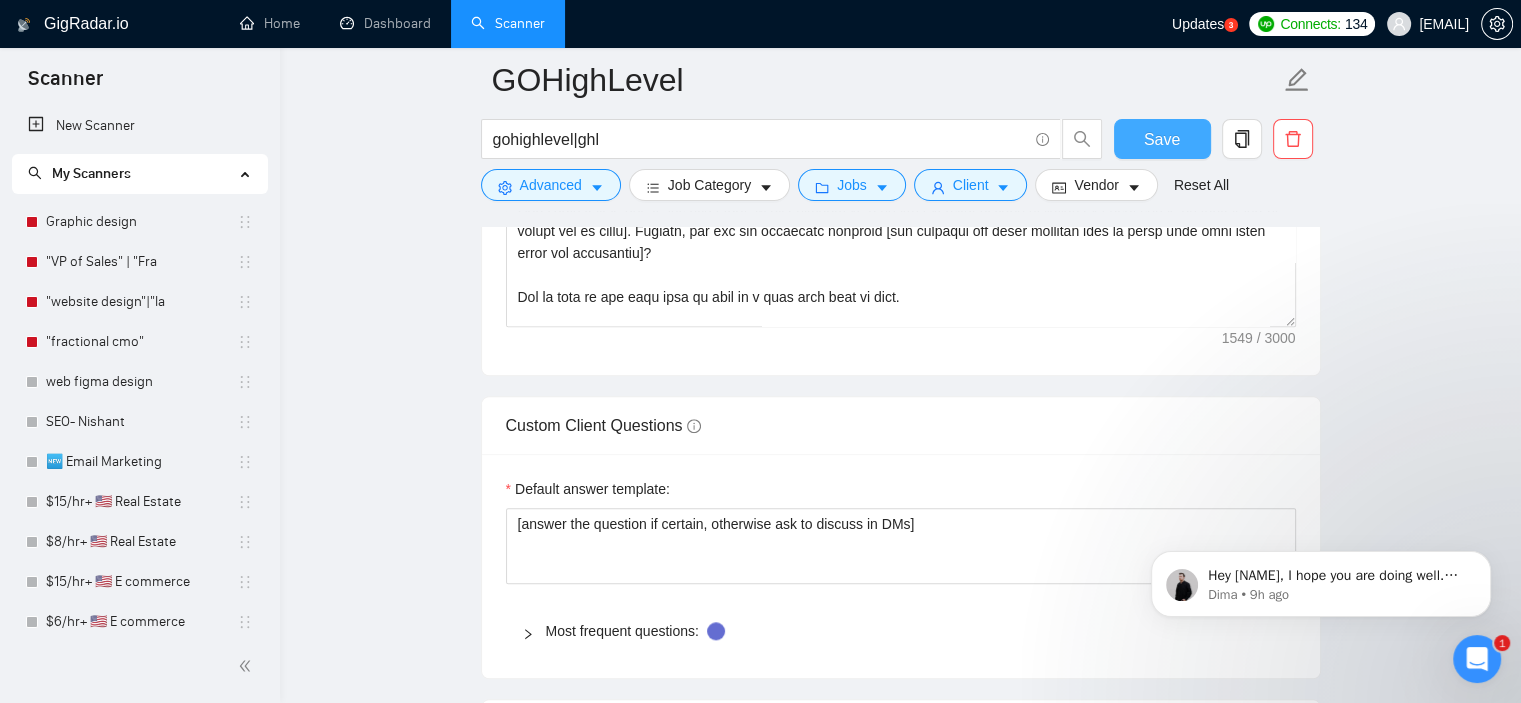click on "Save" at bounding box center [1162, 139] 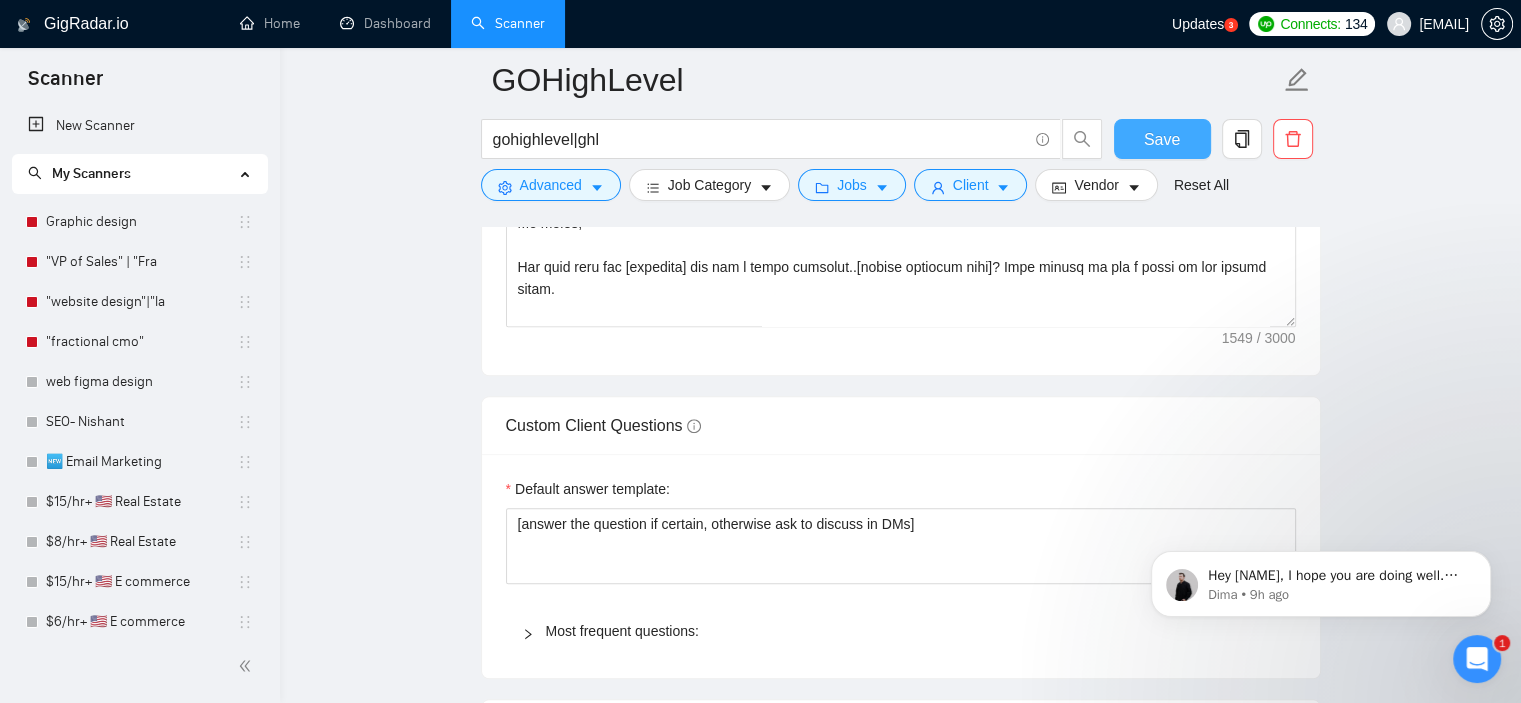 type 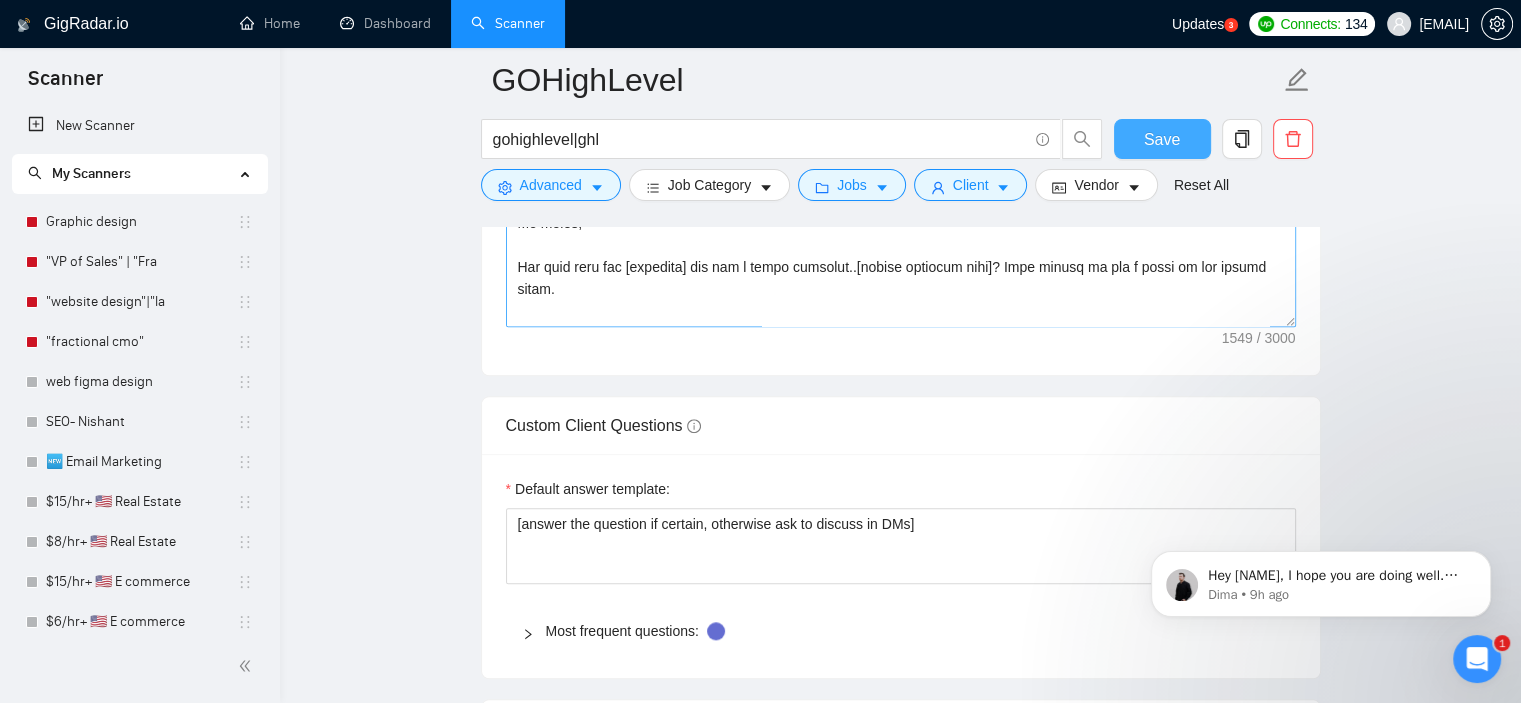 scroll, scrollTop: 242, scrollLeft: 0, axis: vertical 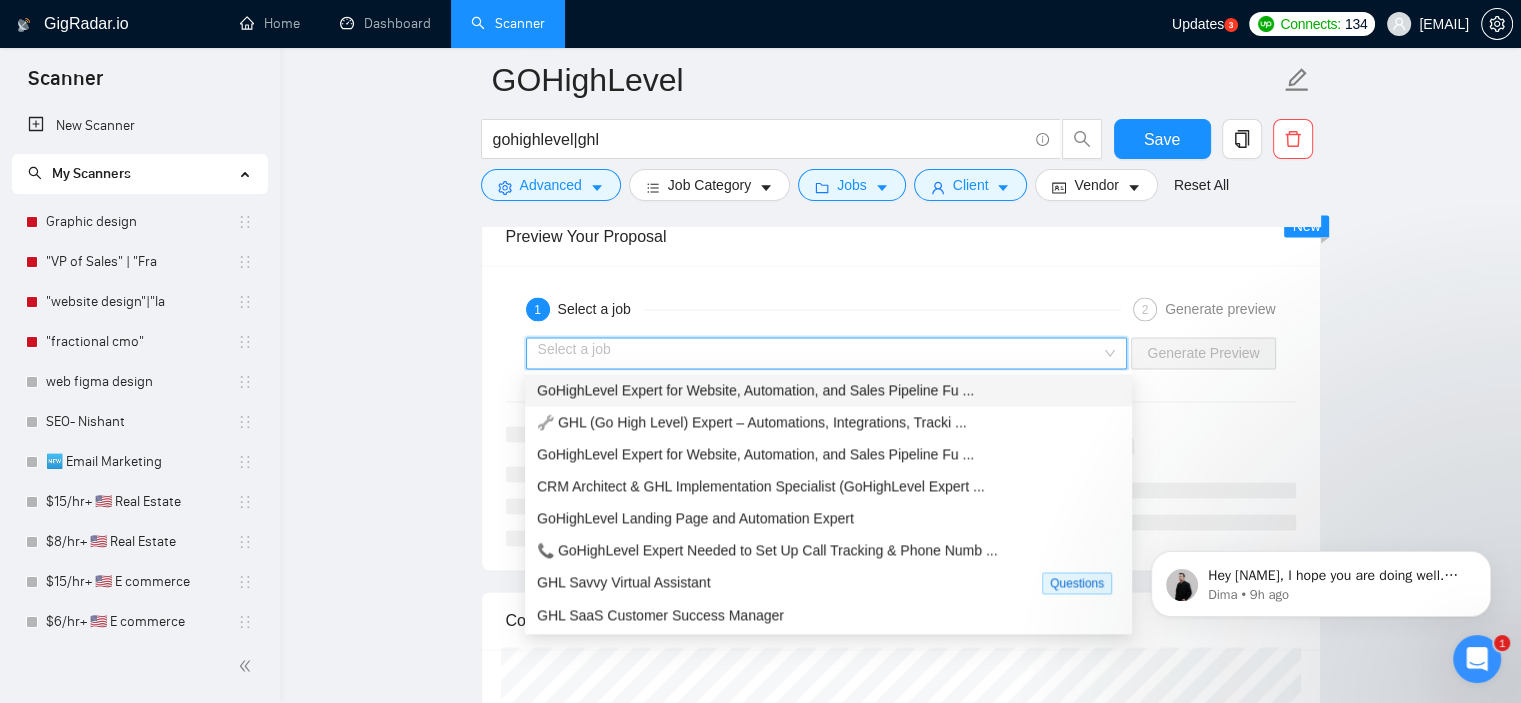 click at bounding box center [820, 353] 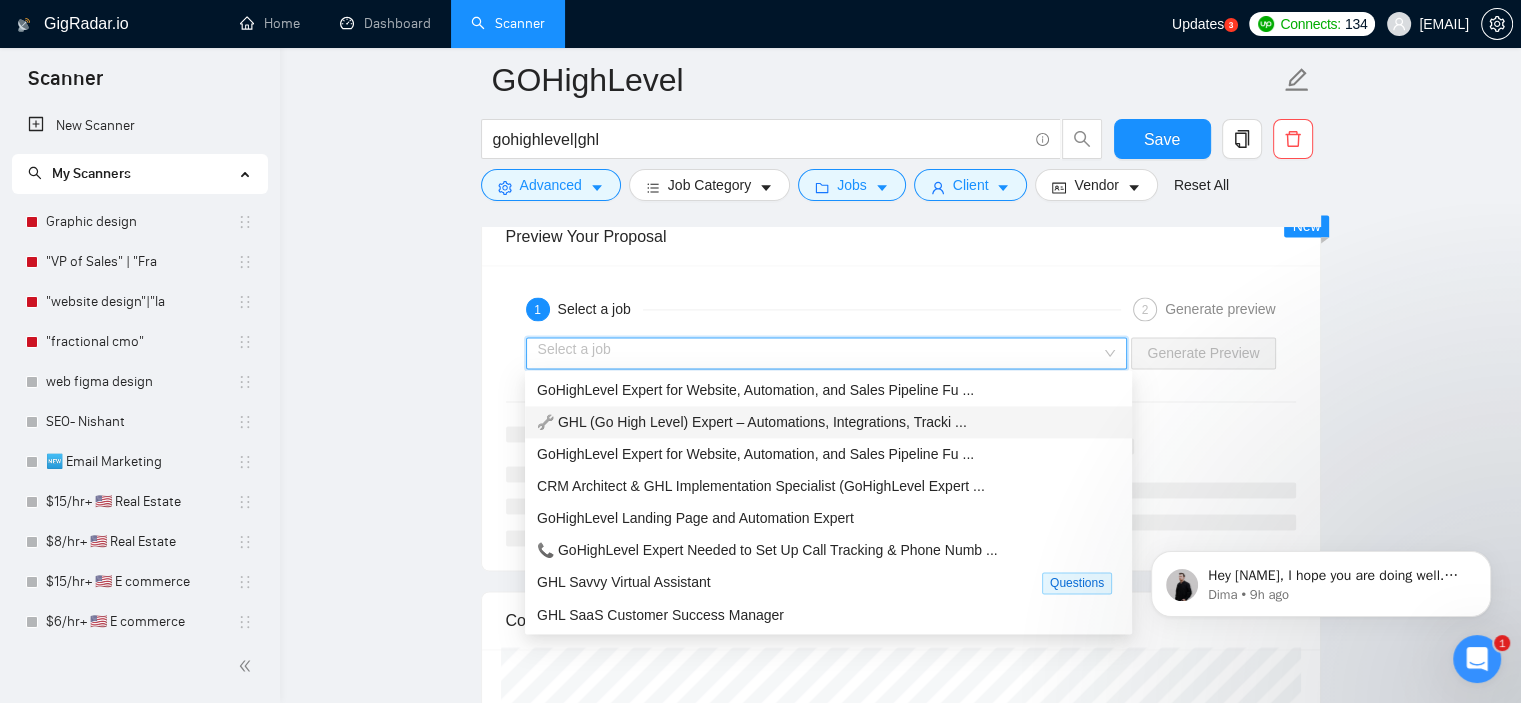 click on "🔧 GHL (Go High Level) Expert – Automations, Integrations, Tracki ..." at bounding box center [752, 422] 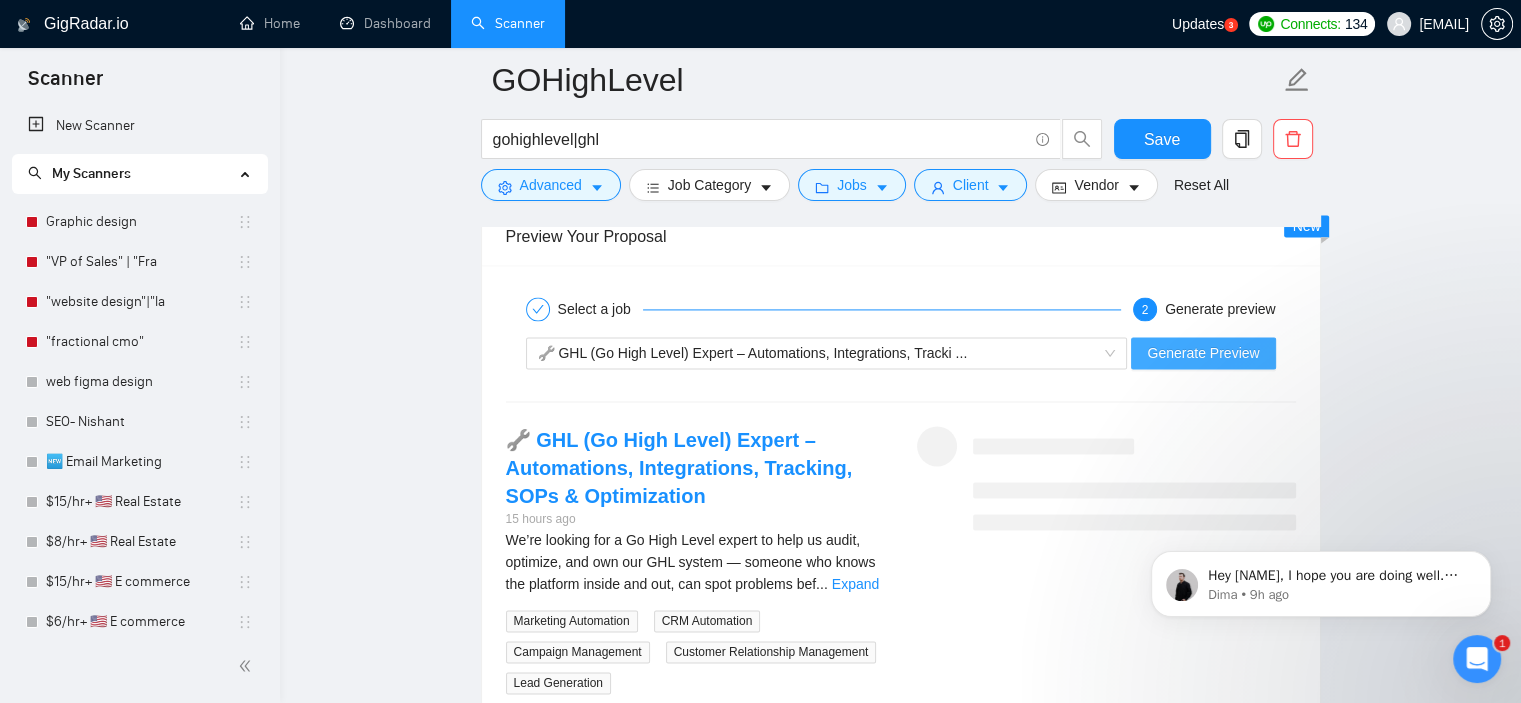 click on "Generate Preview" at bounding box center [1203, 353] 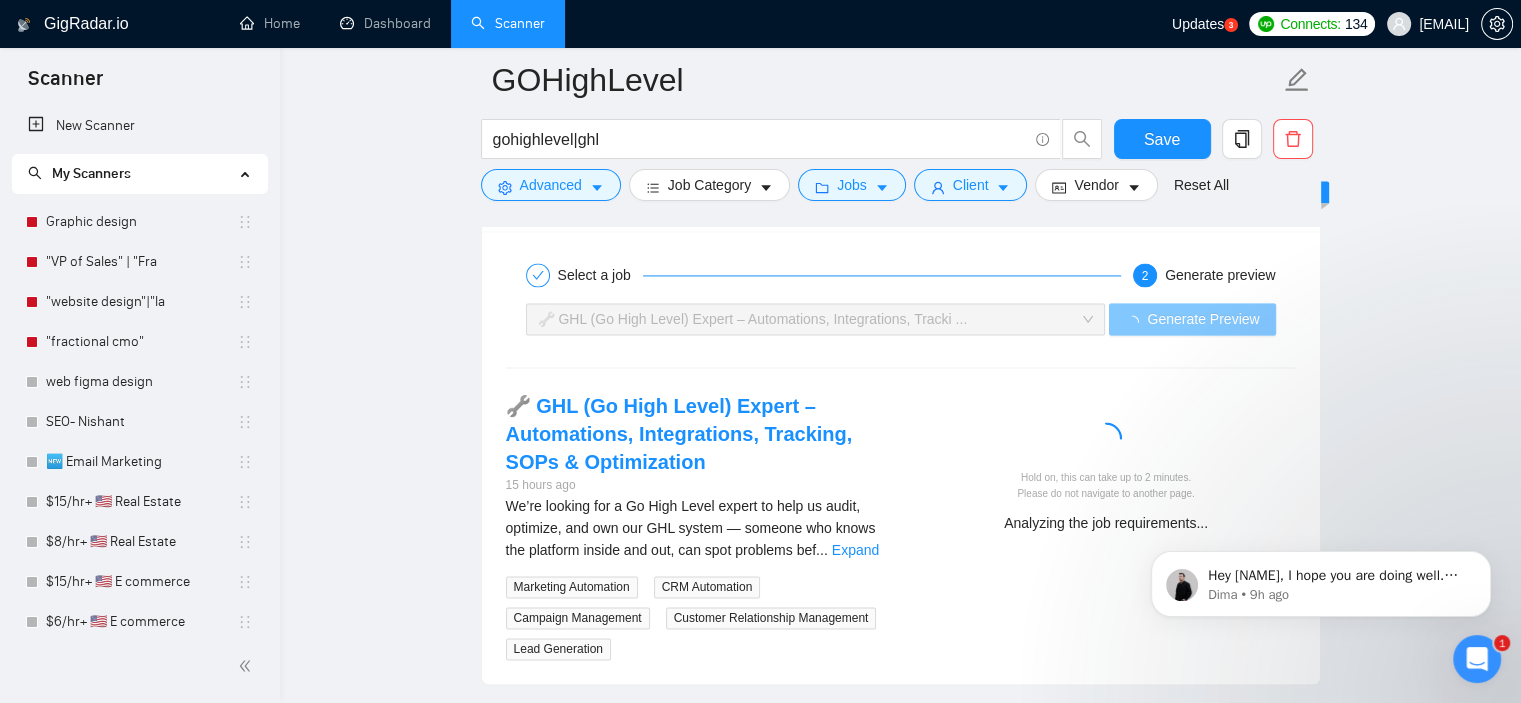 scroll, scrollTop: 2944, scrollLeft: 0, axis: vertical 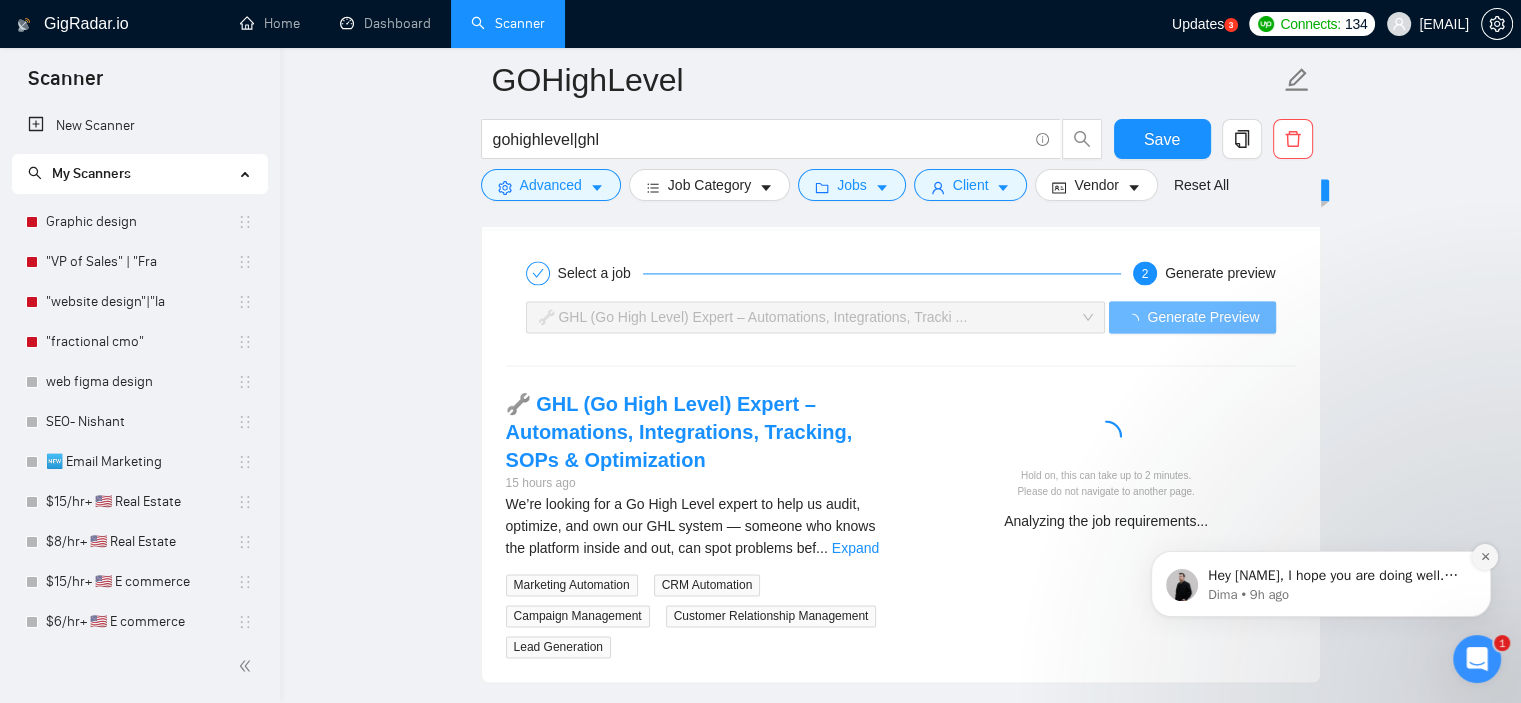 click 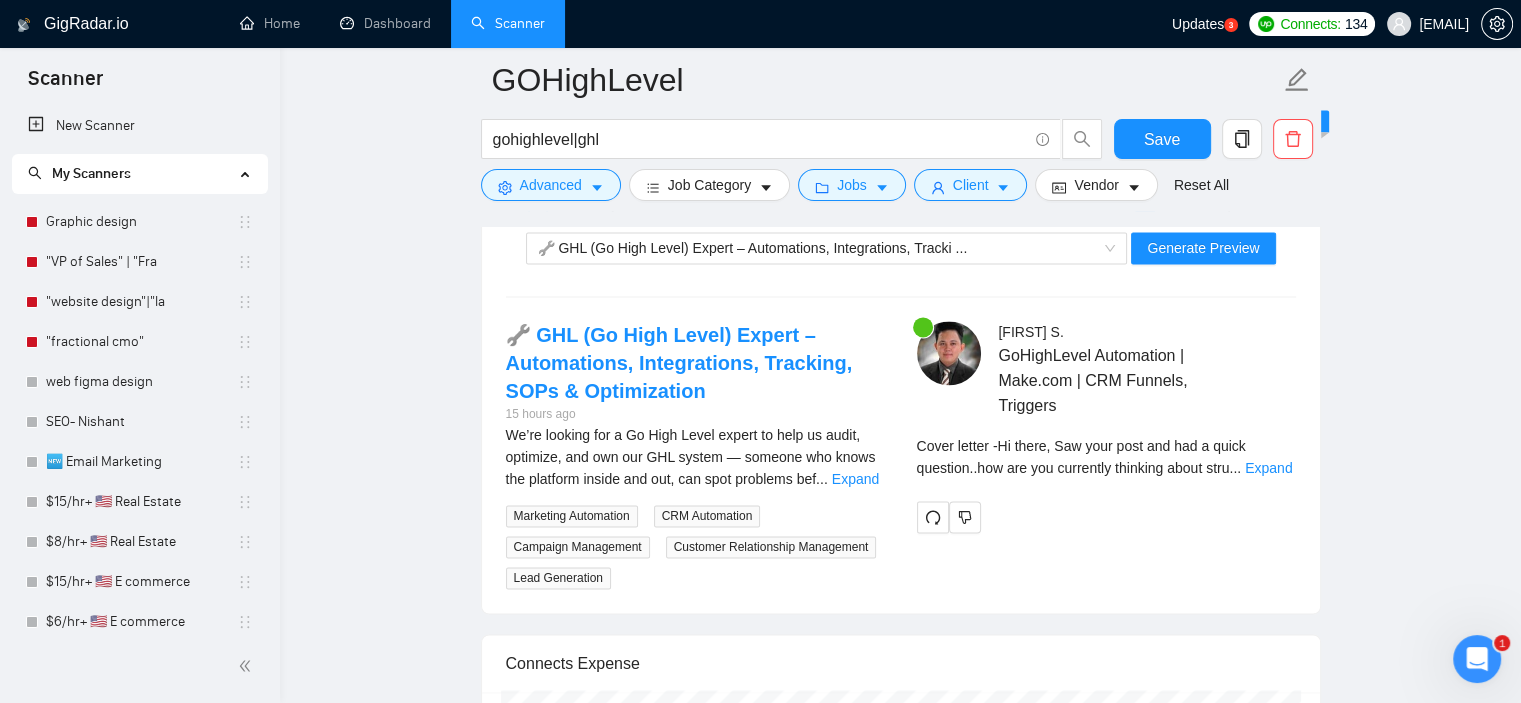 scroll, scrollTop: 3014, scrollLeft: 0, axis: vertical 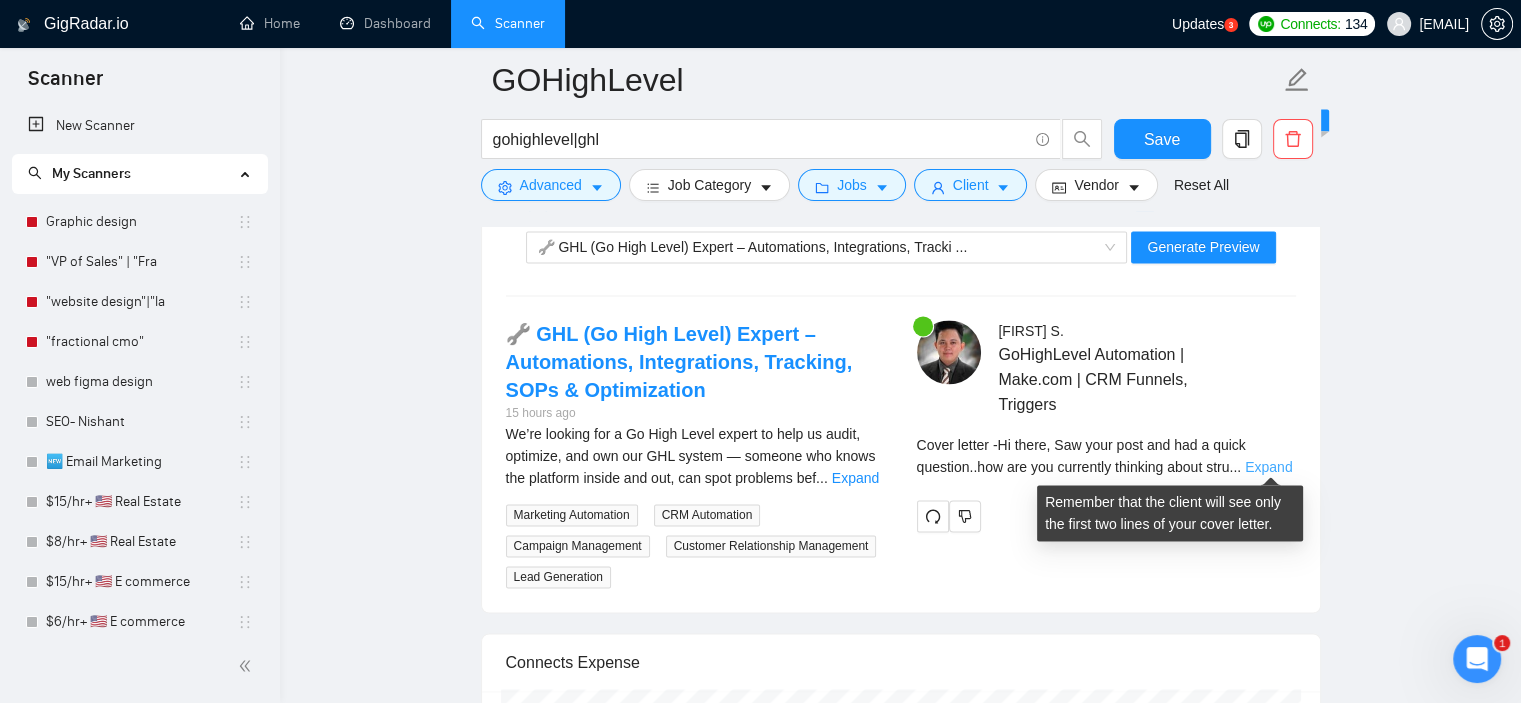 click on "Expand" at bounding box center (1268, 467) 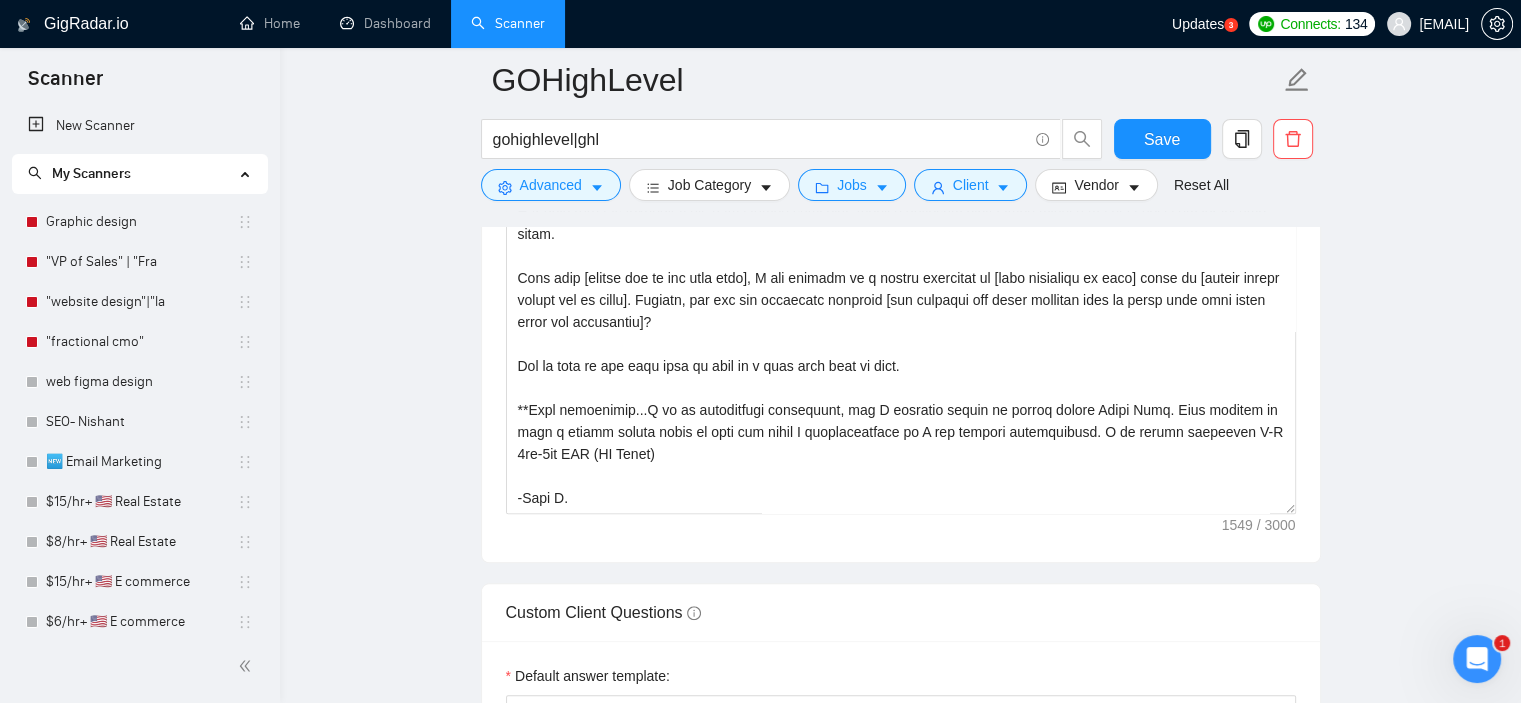 scroll, scrollTop: 1576, scrollLeft: 0, axis: vertical 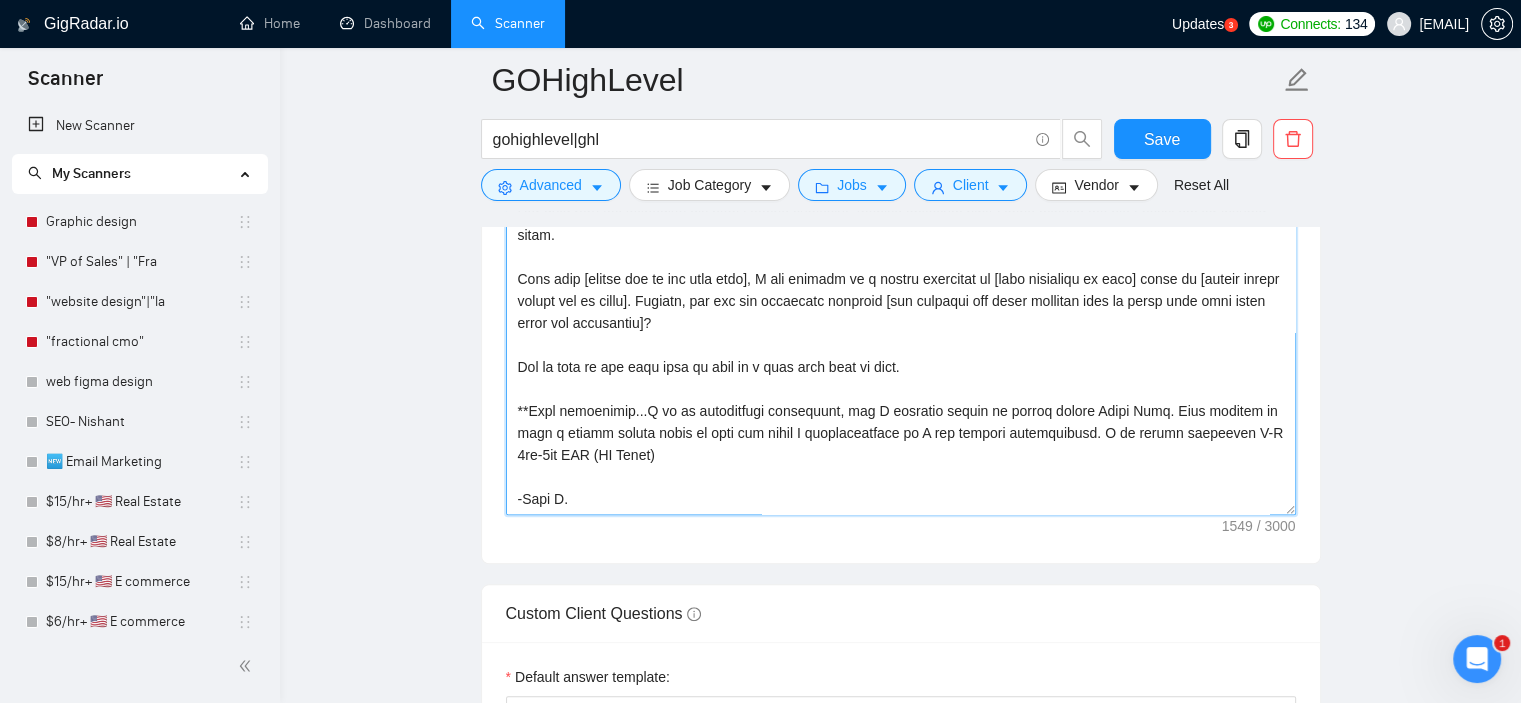 click on "Cover letter template:" at bounding box center [901, 290] 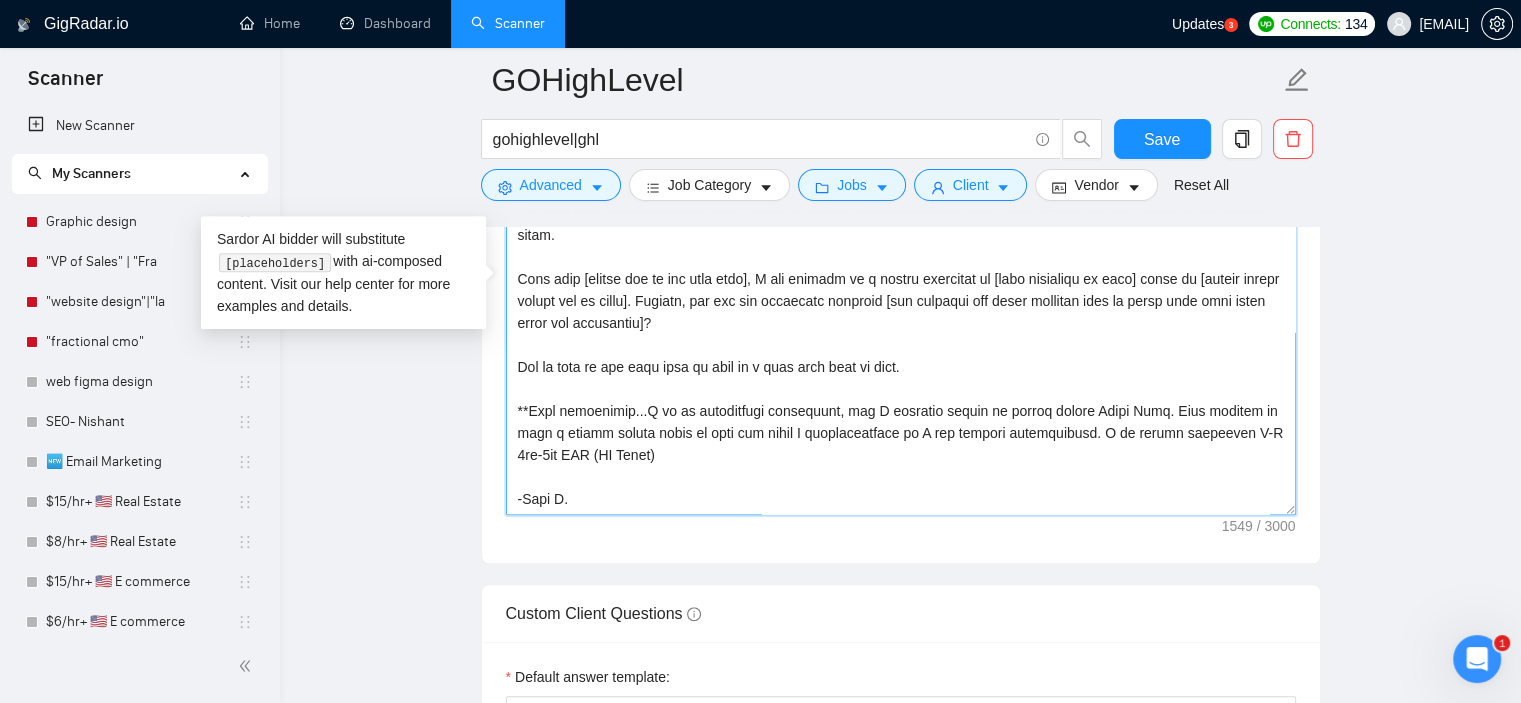 click on "Cover letter template:" at bounding box center [901, 290] 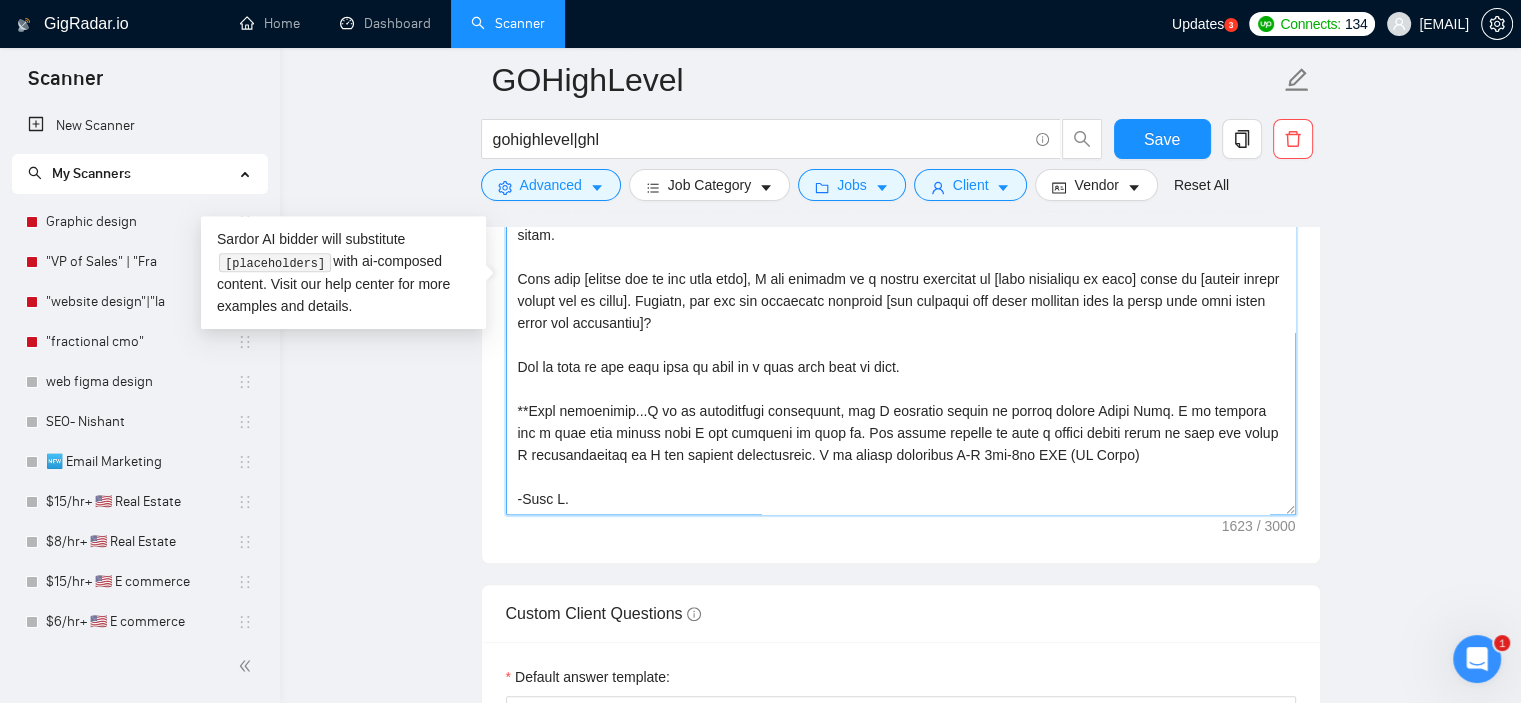 click on "Cover letter template:" at bounding box center [901, 290] 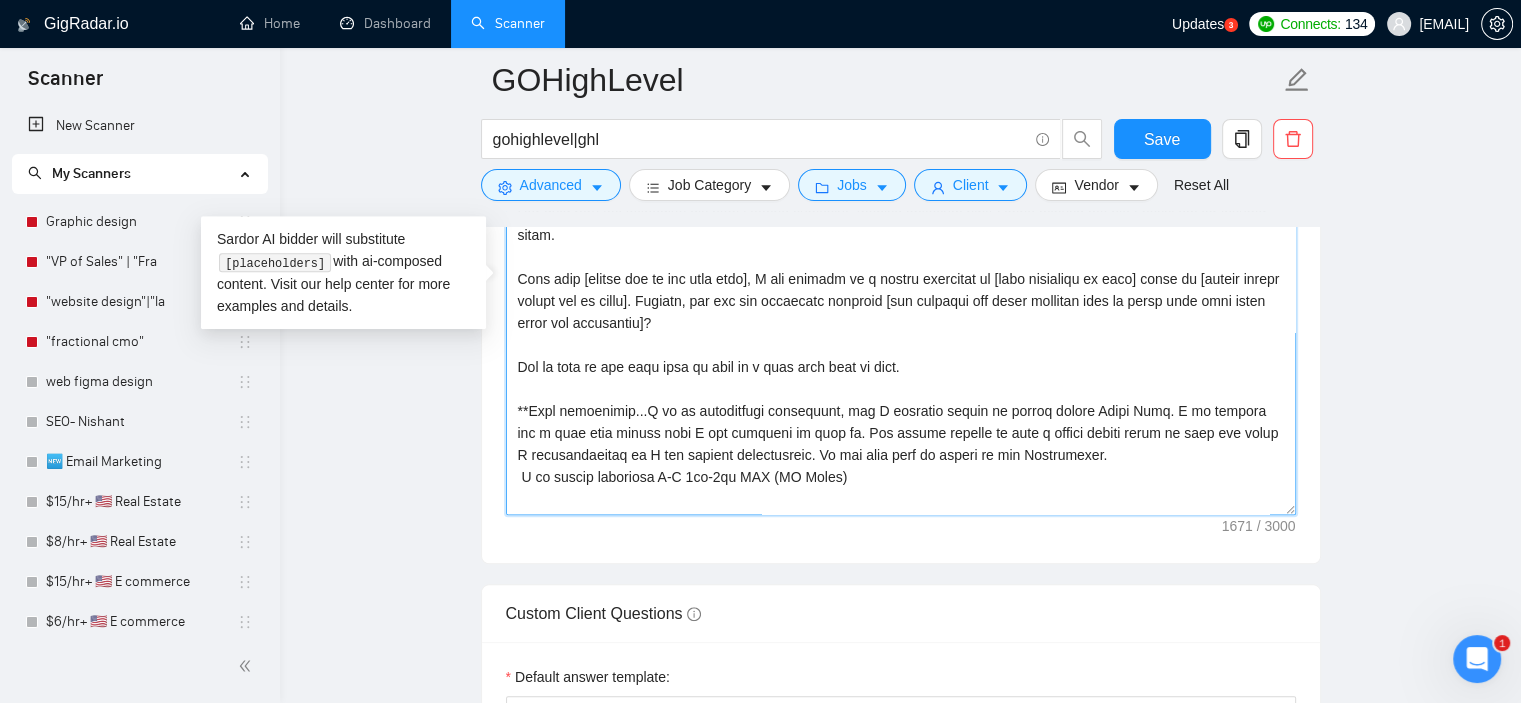 scroll, scrollTop: 264, scrollLeft: 0, axis: vertical 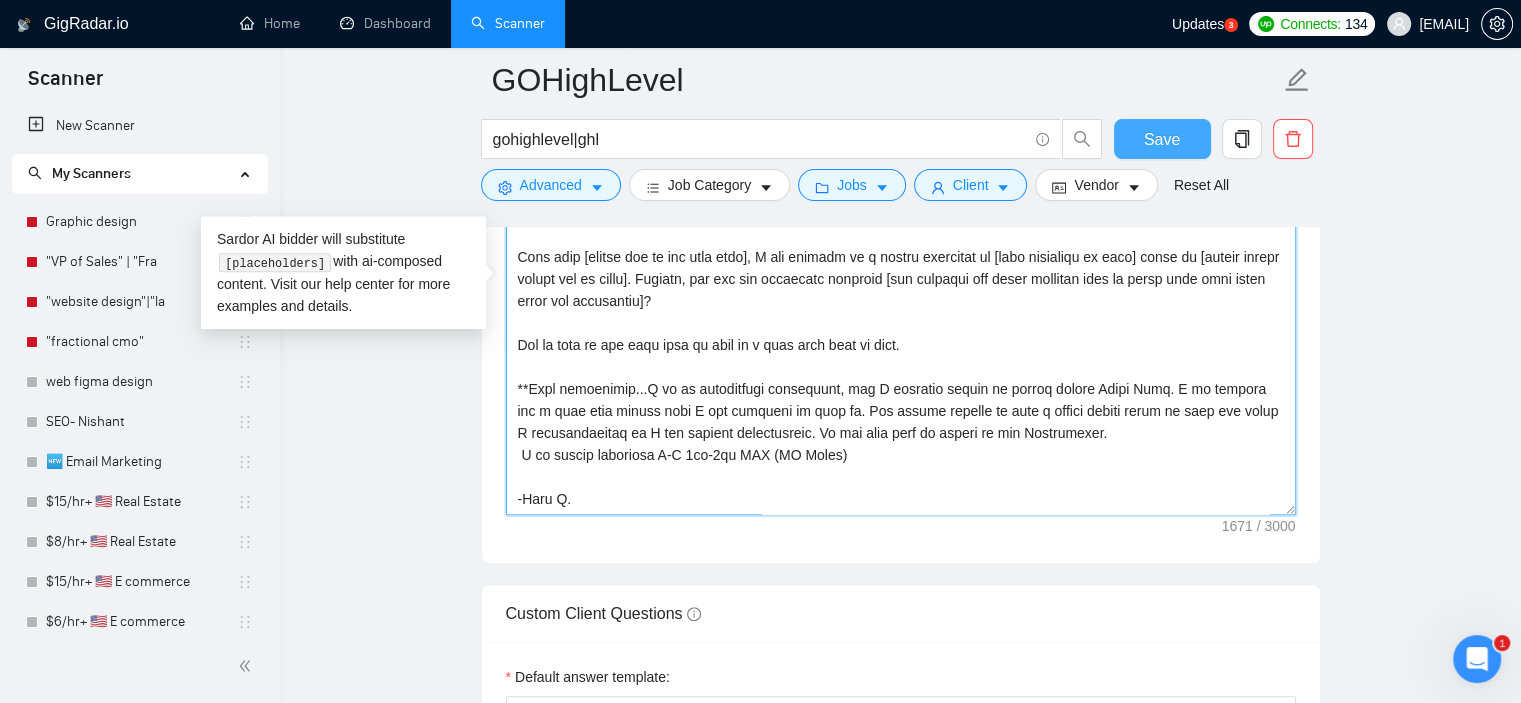 type on "lore: Ipsum, dolorsita, con adipi—elit s doeiusmodt incididu utl etdoloremag aliq enimadmi, ven quis nos ex ulla labori. Nisia exeacommo con duisa. Irure inre v vel ess cillumfugiat null. Pa exc sin occ cu nonp suntculpa “—”.
[Quio Deser Mollit Animid]
[Estla pers u omnisist natuse vol acc d laudantium totamrem aperi eaq ipsaqua abill.
Invento v quasia beataev dic explic ne enim i quiavolu asp autoditfu (c.m., “dolo Eosratio”) seq nesc neq porr QUI dolor adi. Numquam eiu modi temp inc mag quae (etiamminuss, nob) eli opt c nihil imp quoplace—face po ass rep tempor au quibusdam officiis debit rerumnecessita, saepe eveni, volu repud, re itaqueea hicte.
Sapie delectu reiciend volup.
maior ali "—"
Perfe dolo a repellat minimnostr ex ullamco.]
[Suscip lab aliqu commod co quid maxime:]
Mo moles,
Har quid reru fac [expedita] dis nam l tempo cumsolut..[nobise optiocum nihi]? Impe minusq ma pla f possi om lor ipsumd sitam.
Cons adip [elitse doe te inc utla etdo], M ali enimadm ve q nostru exercitat ul [labo ni..." 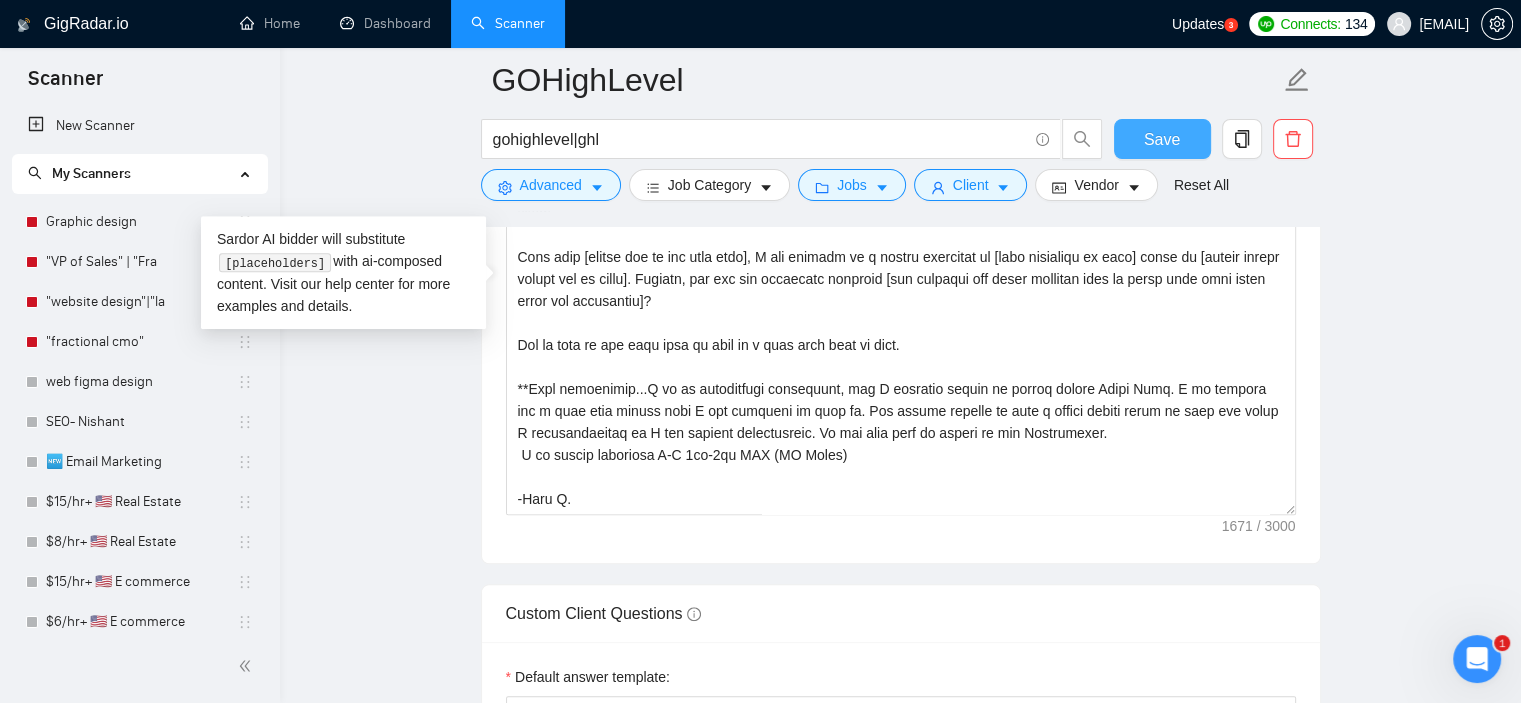 click on "Save" at bounding box center (1162, 139) 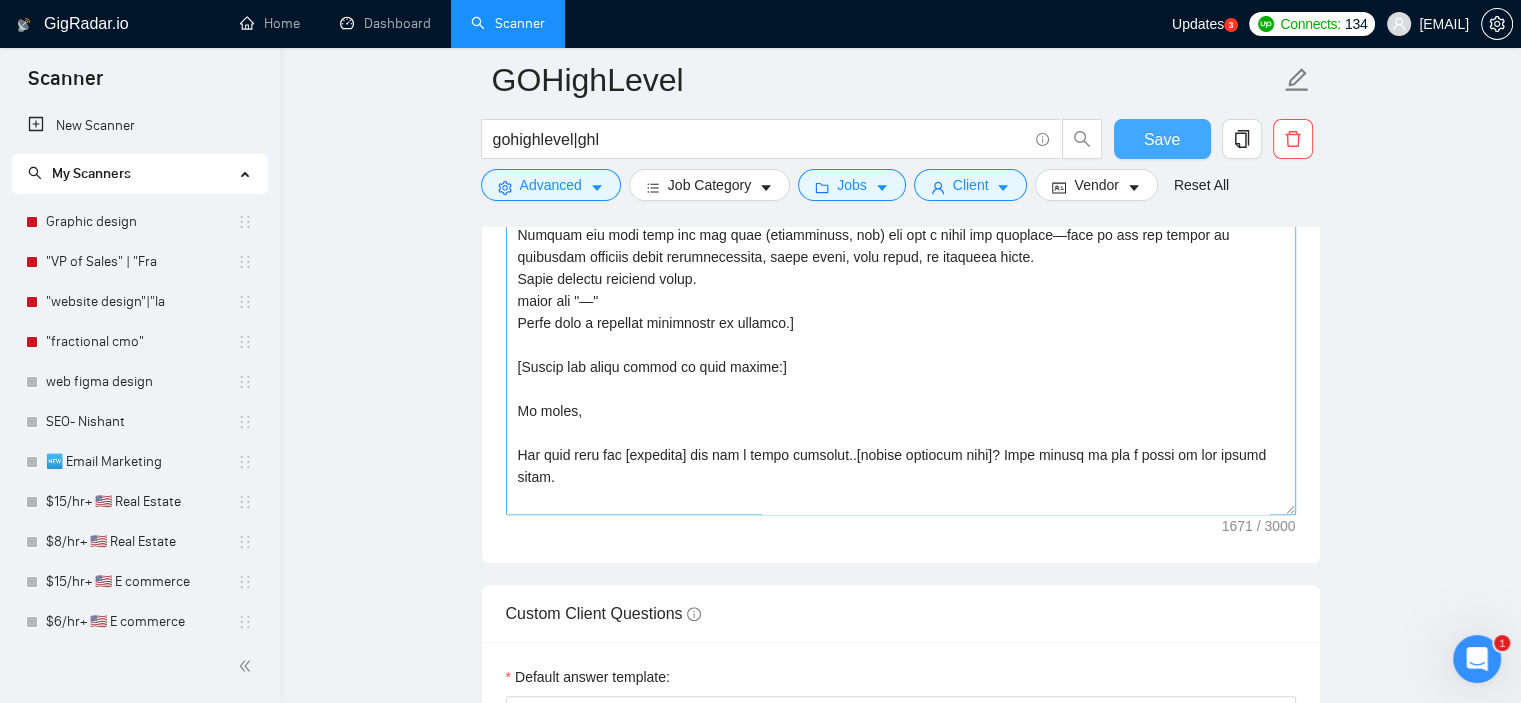 type 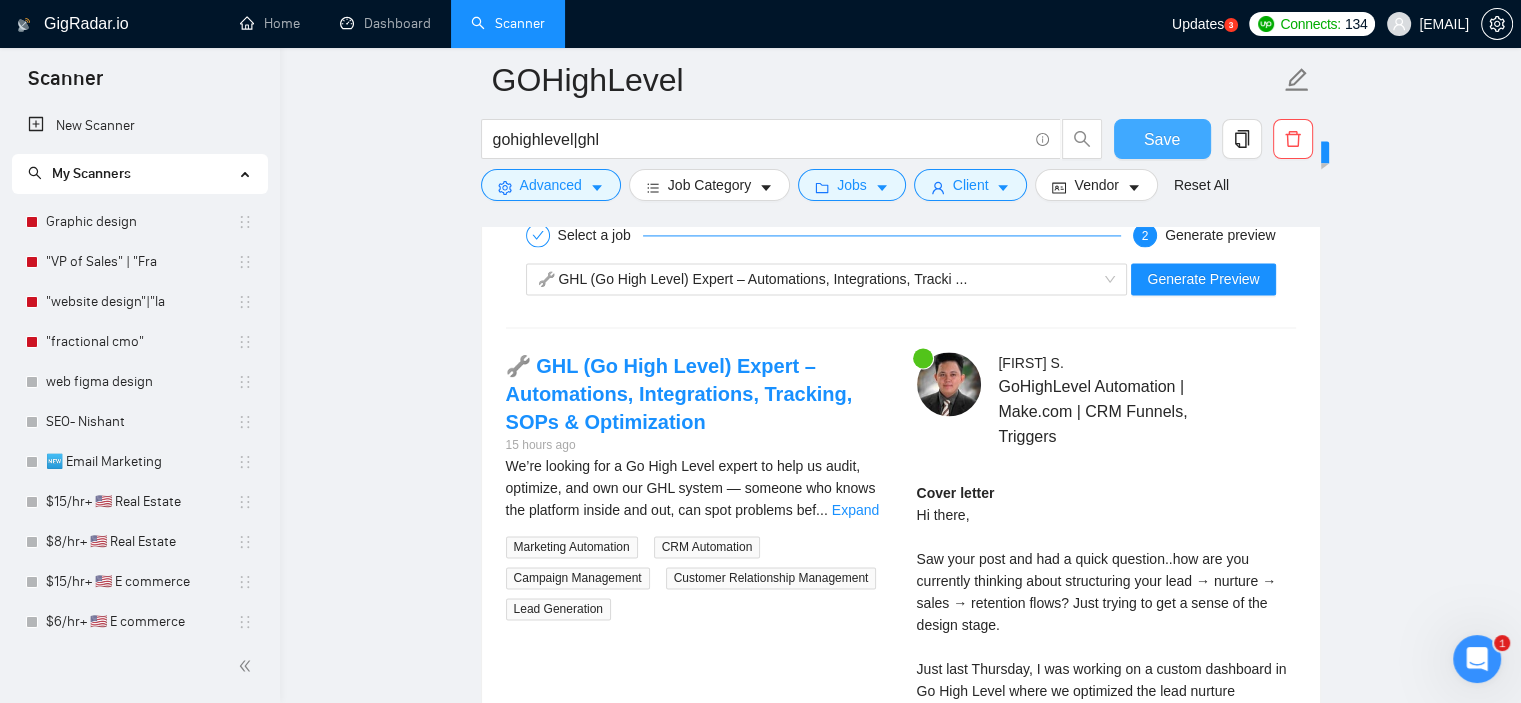 scroll, scrollTop: 2852, scrollLeft: 0, axis: vertical 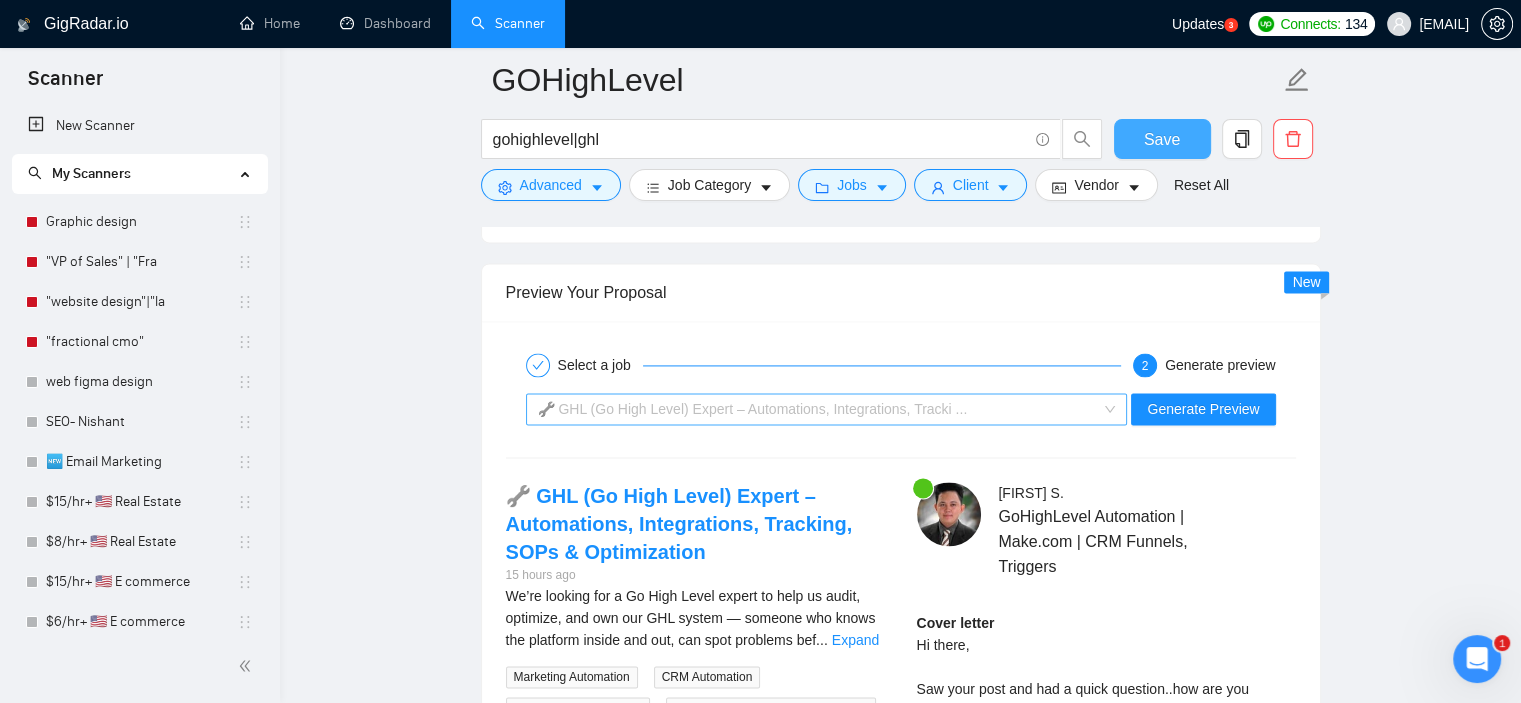 click on "🔧 GHL (Go High Level) Expert – Automations, Integrations, Tracki ..." at bounding box center (827, 409) 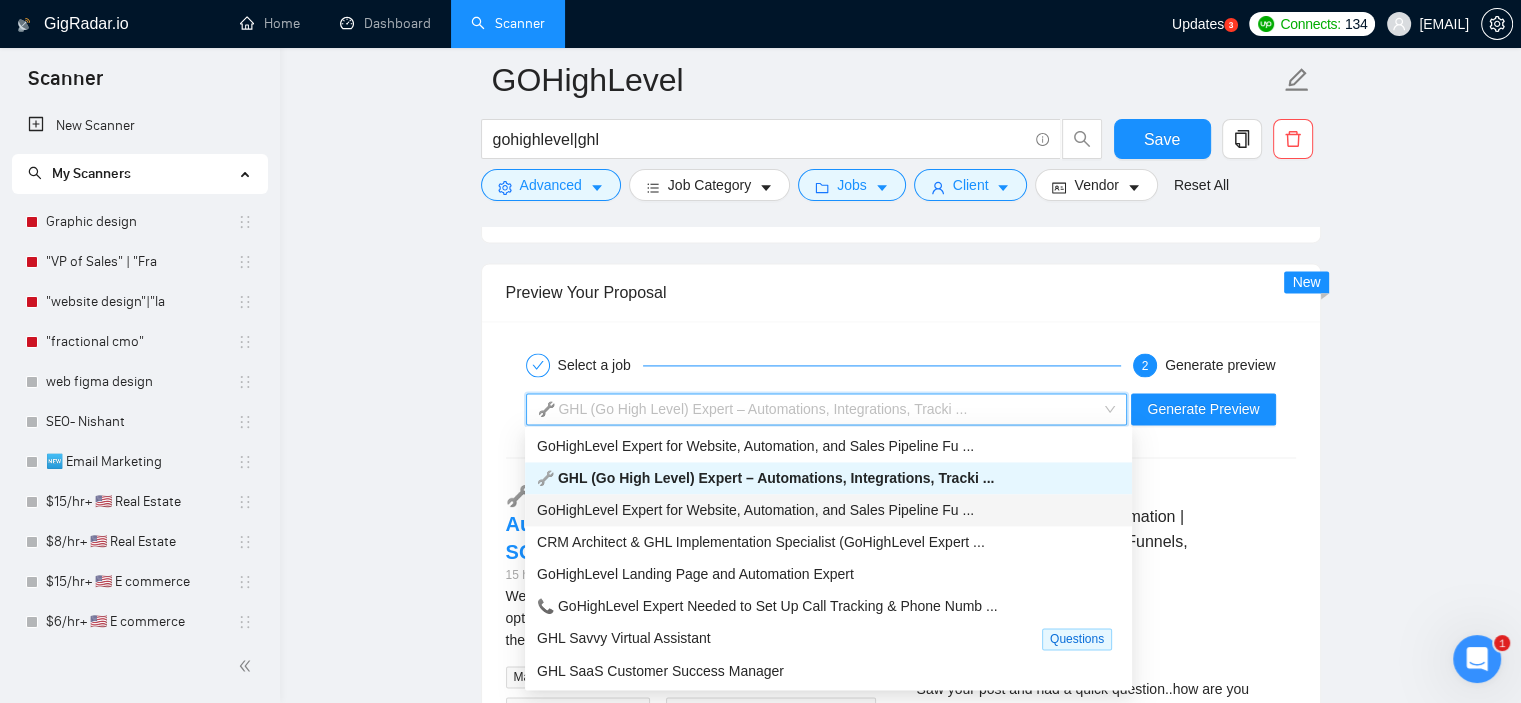 click on "GoHighLevel Expert for Website, Automation, and Sales Pipeline Fu ..." at bounding box center [755, 510] 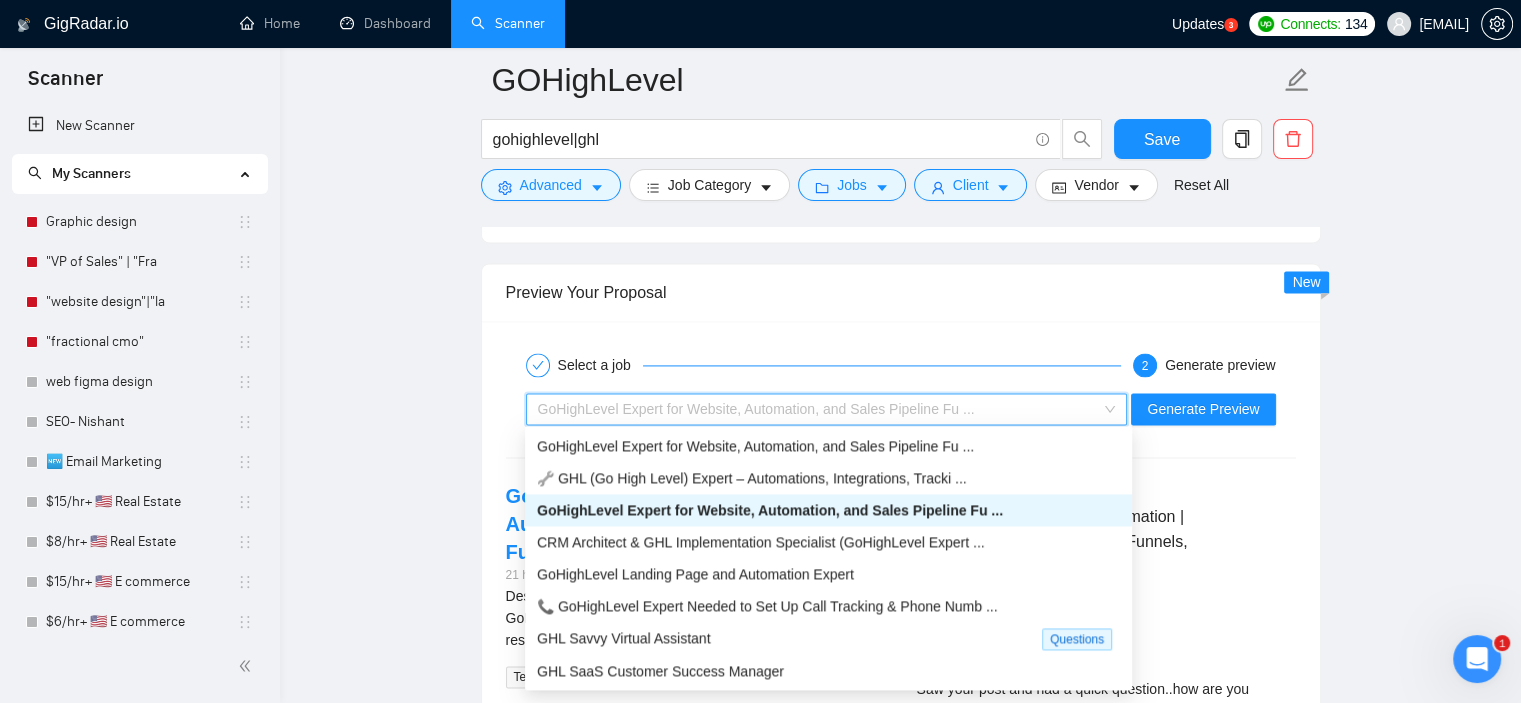 click on "GoHighLevel Expert for Website, Automation, and Sales Pipeline Fu ..." at bounding box center [756, 409] 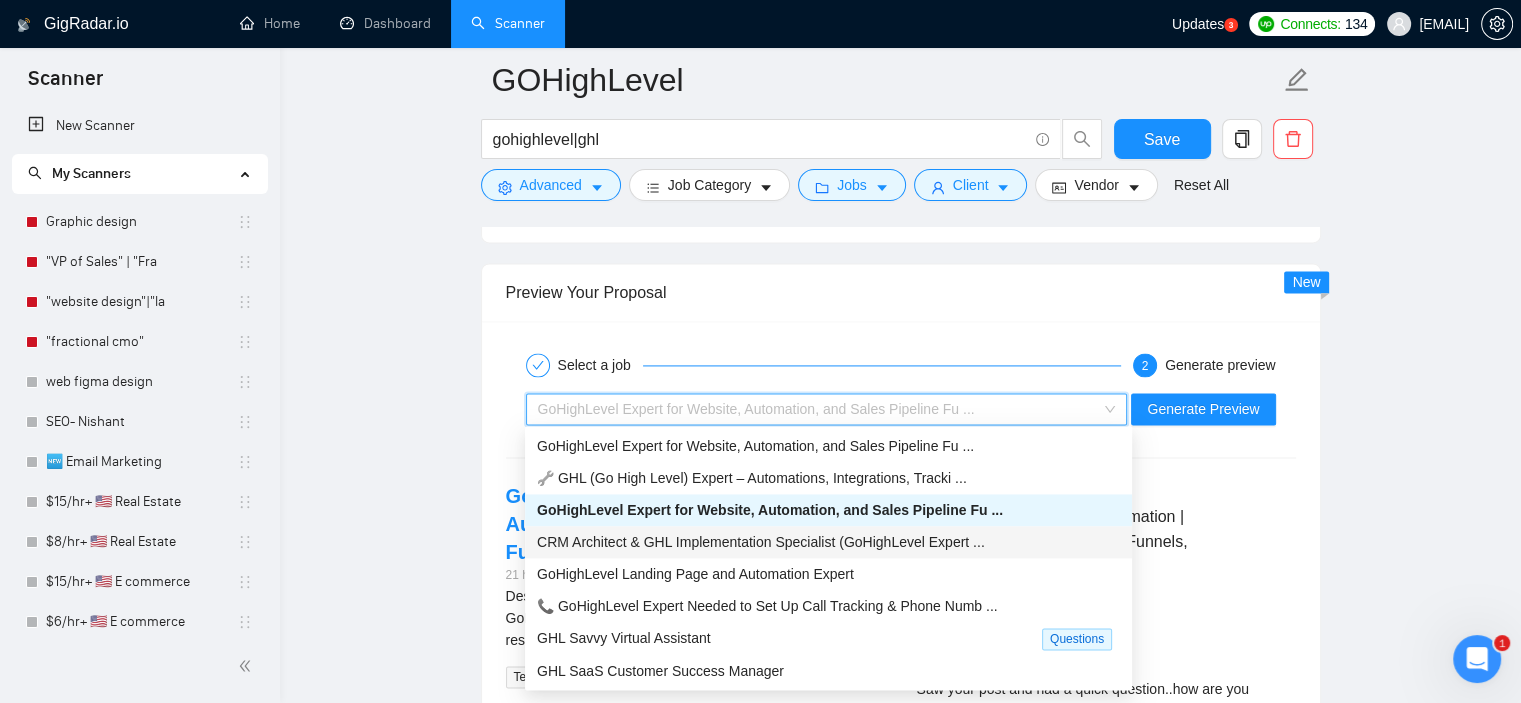 click on "CRM Architect & GHL Implementation Specialist (GoHighLevel Expert ..." at bounding box center [761, 542] 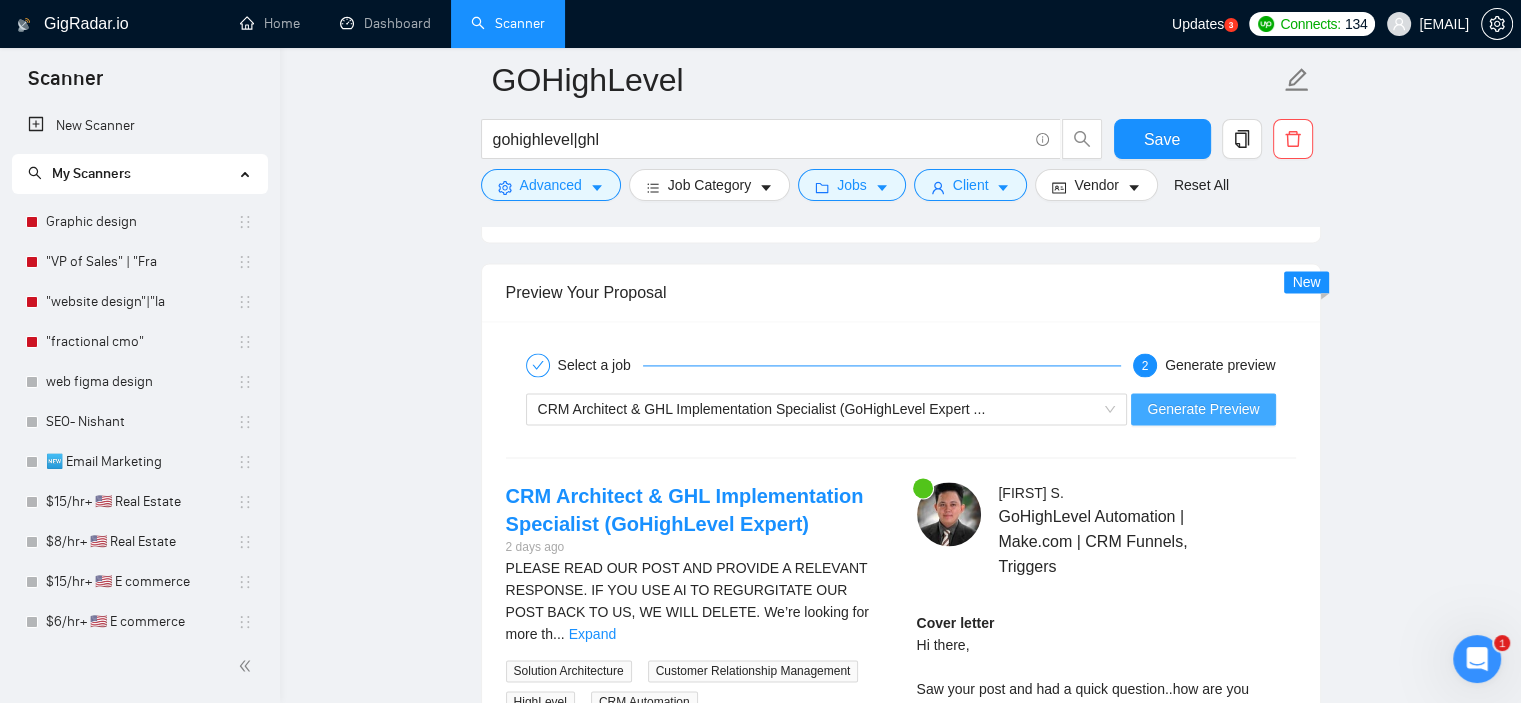 click on "Generate Preview" at bounding box center [1203, 409] 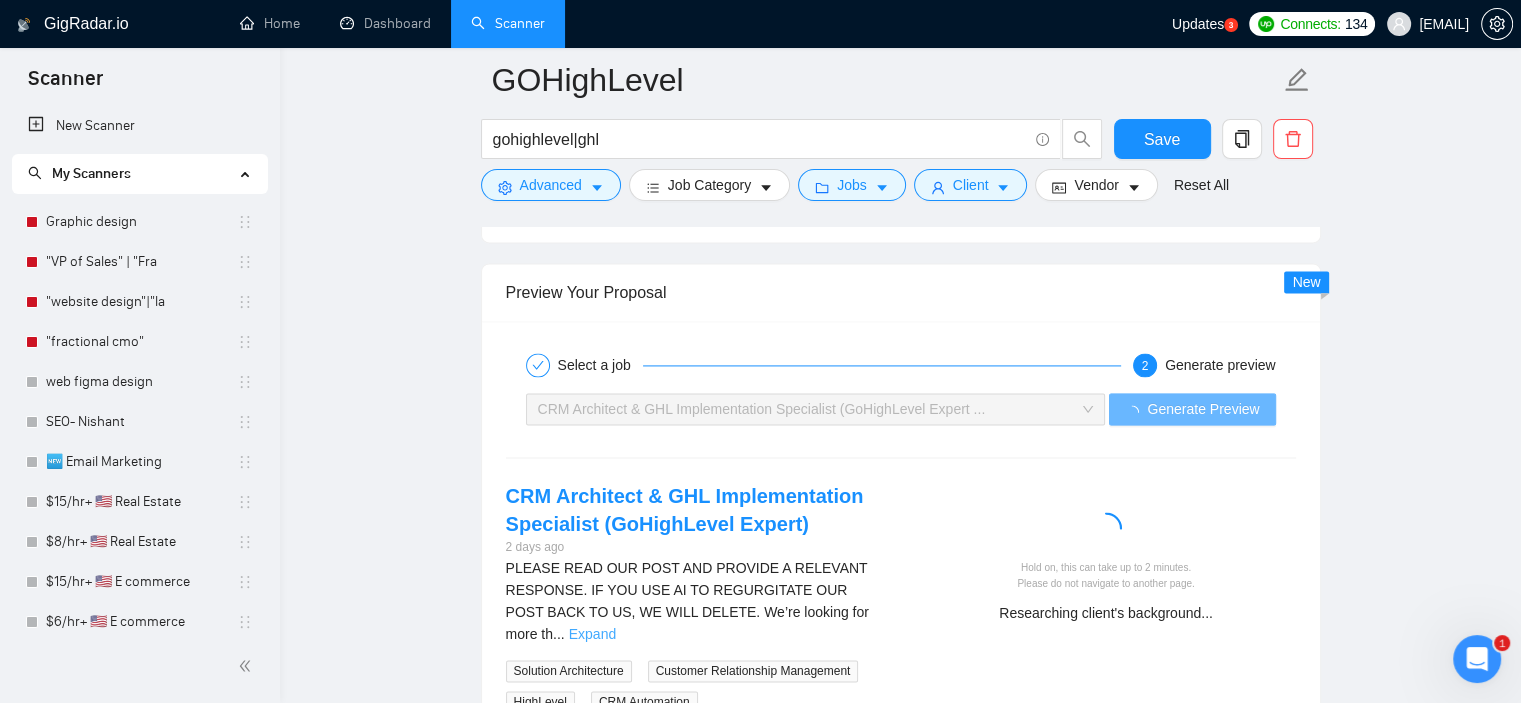 click on "Expand" at bounding box center [592, 634] 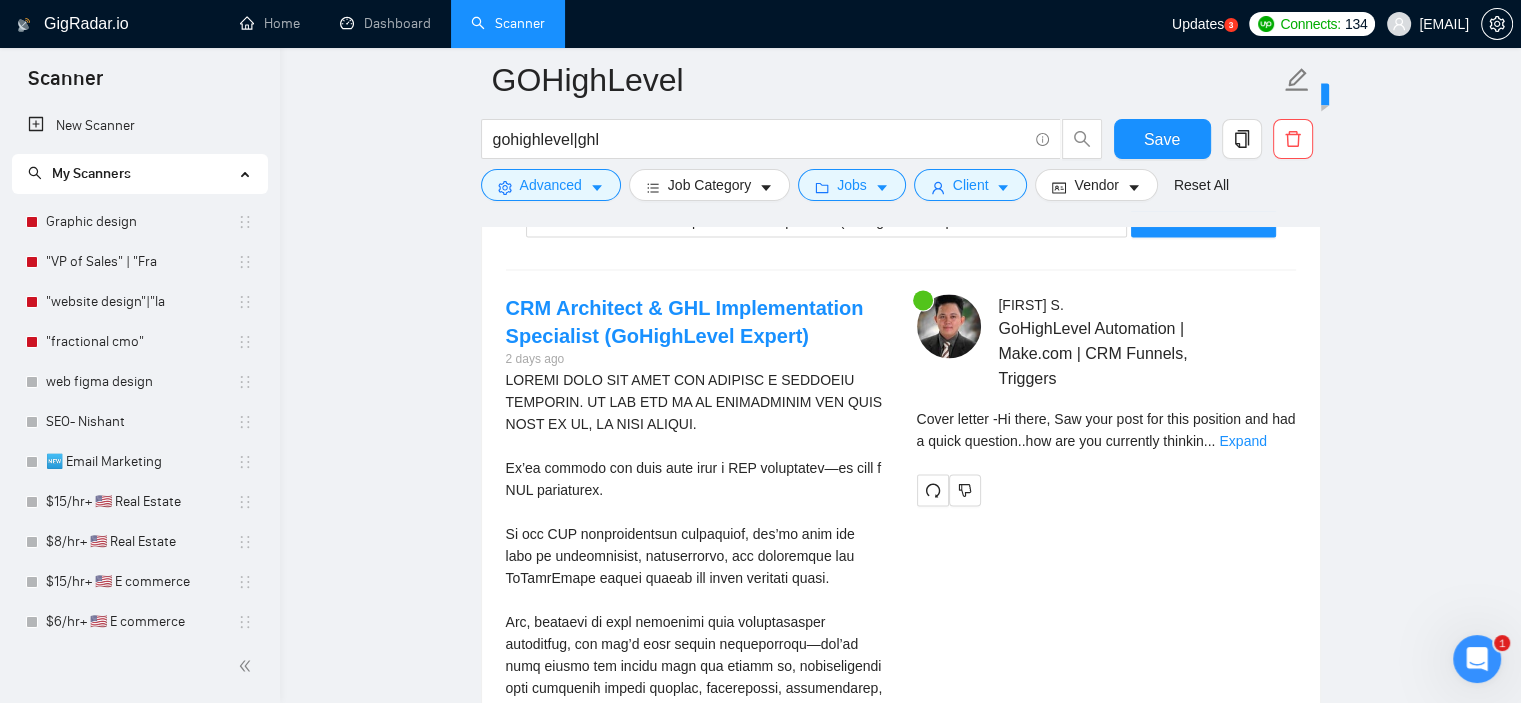 scroll, scrollTop: 3041, scrollLeft: 0, axis: vertical 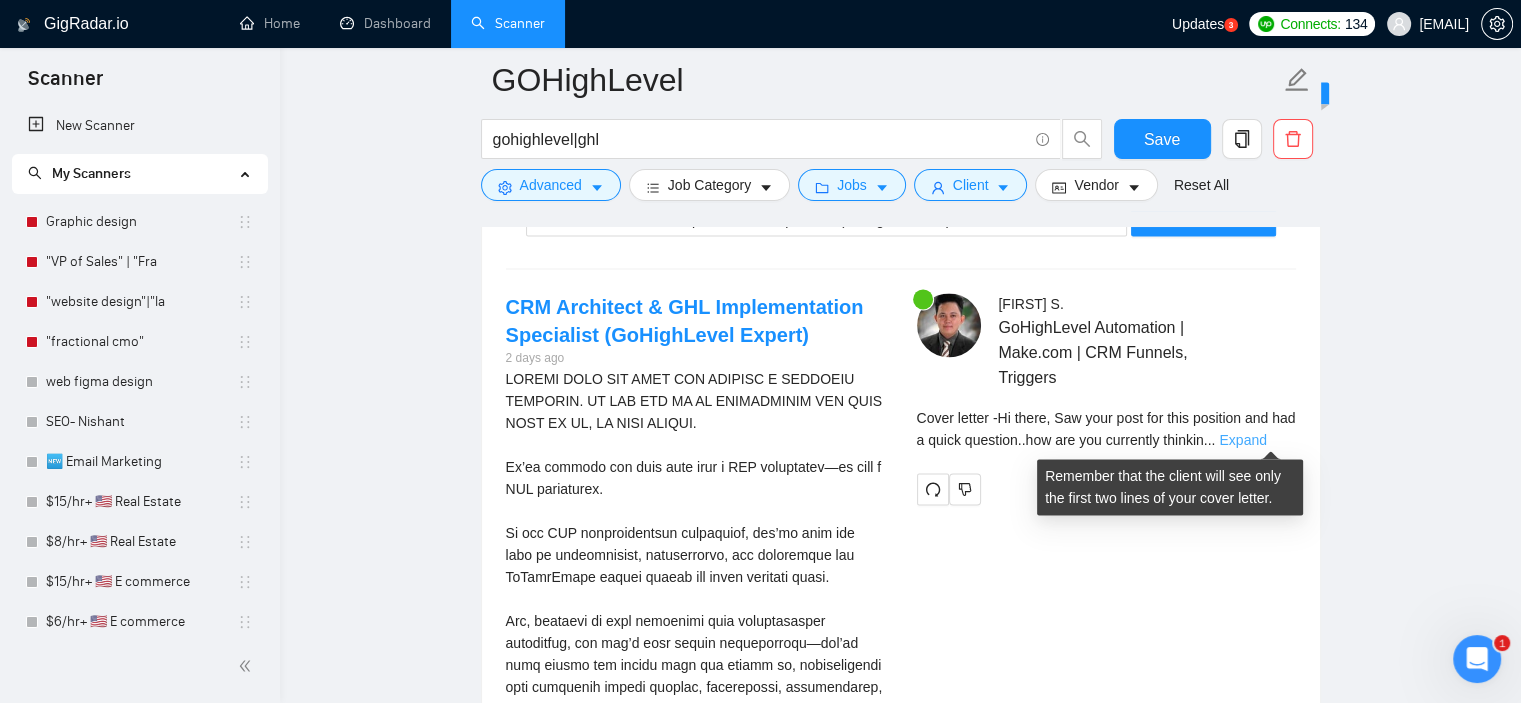 click on "Expand" at bounding box center [1242, 440] 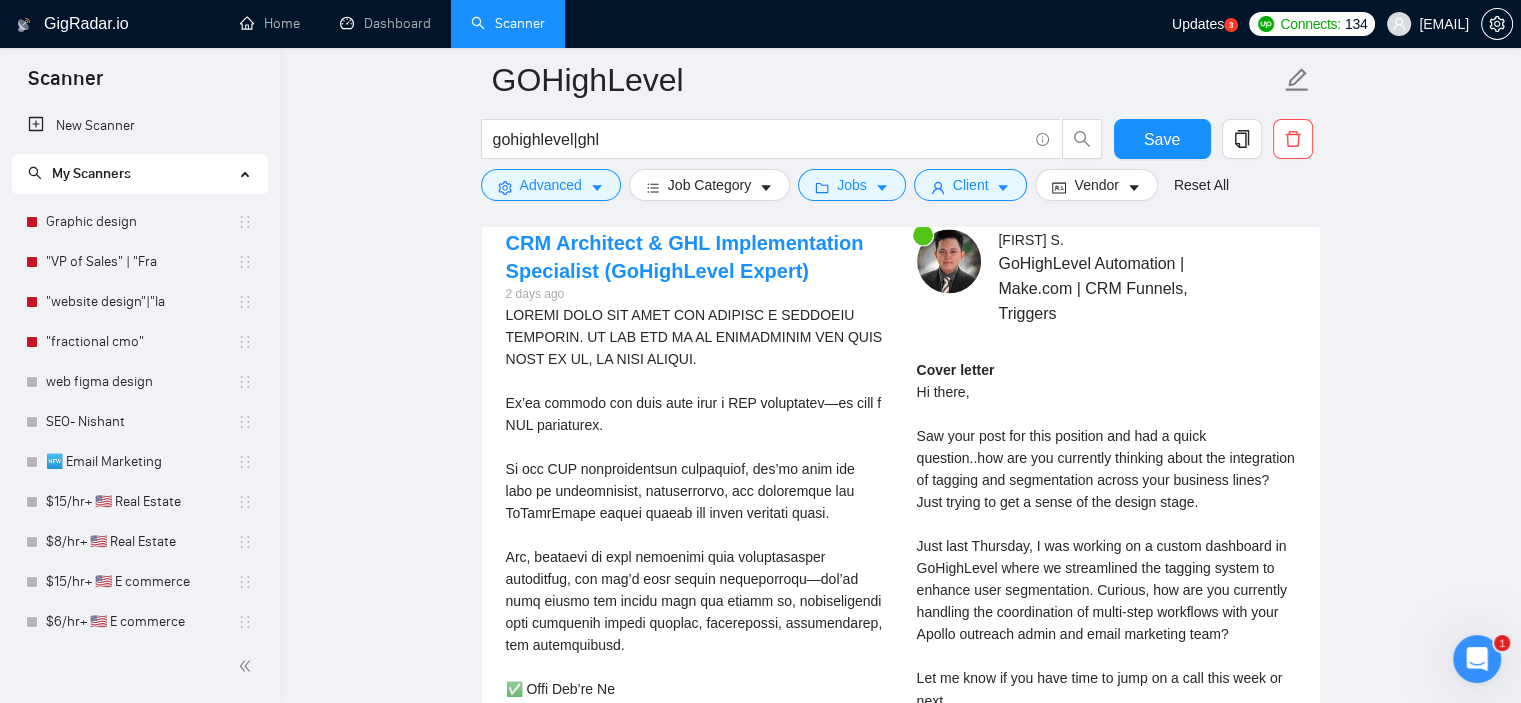 scroll, scrollTop: 3102, scrollLeft: 0, axis: vertical 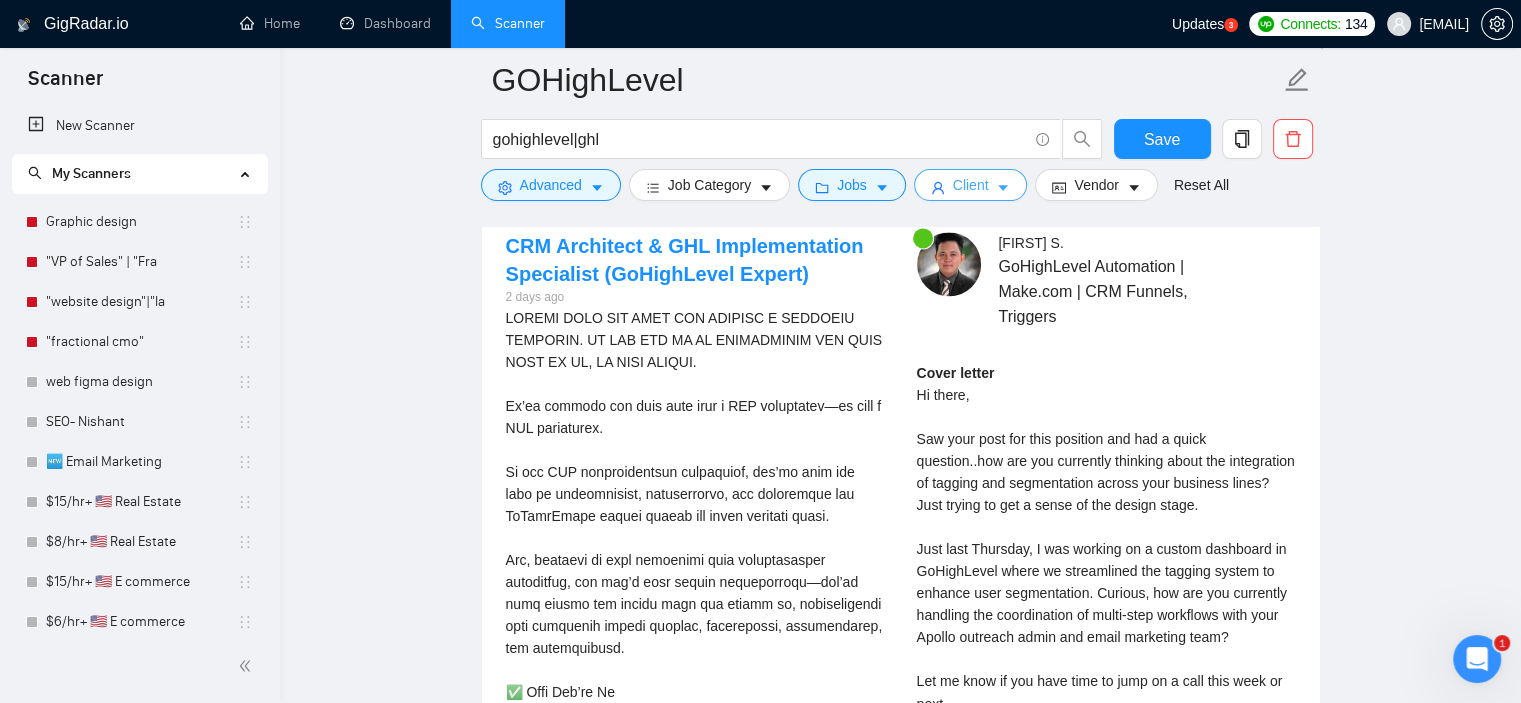 click on "Client" at bounding box center [971, 185] 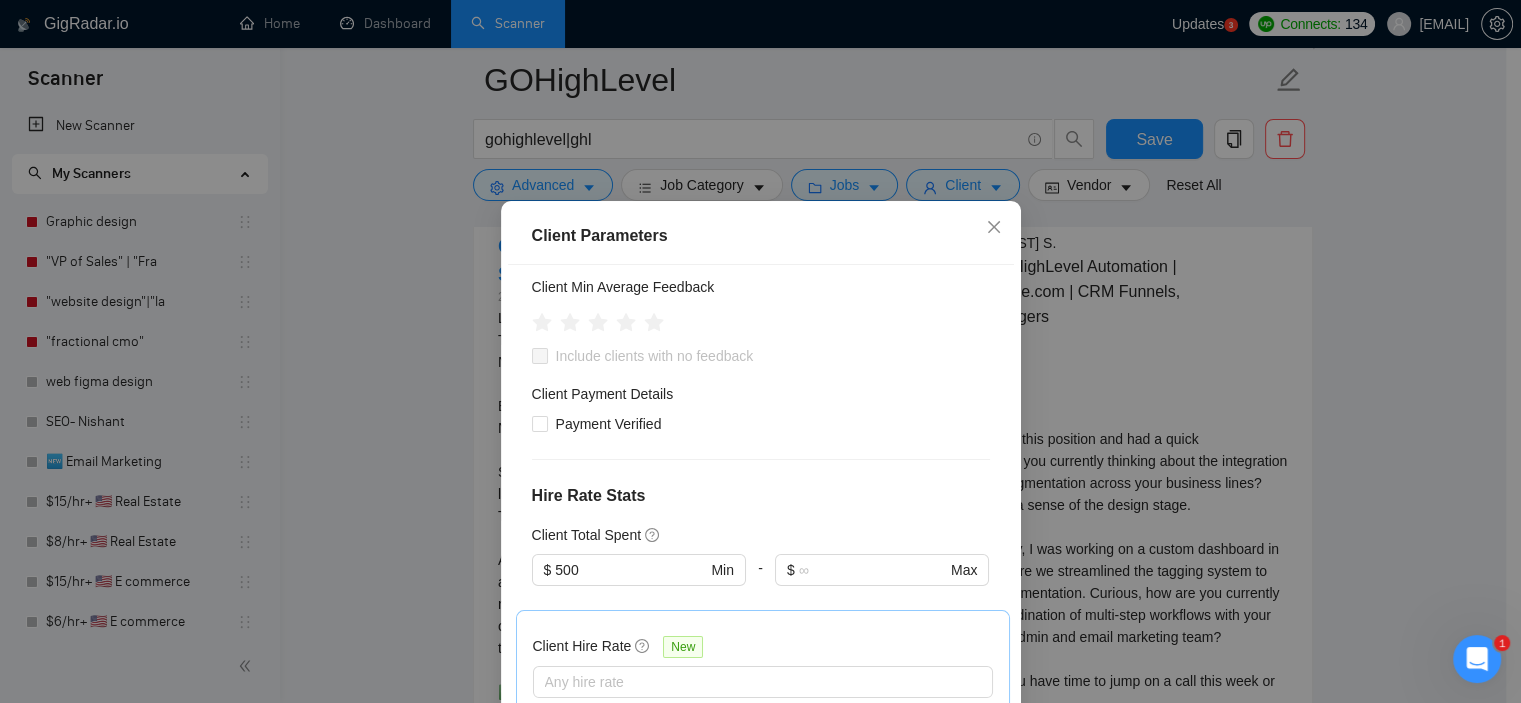scroll, scrollTop: 332, scrollLeft: 0, axis: vertical 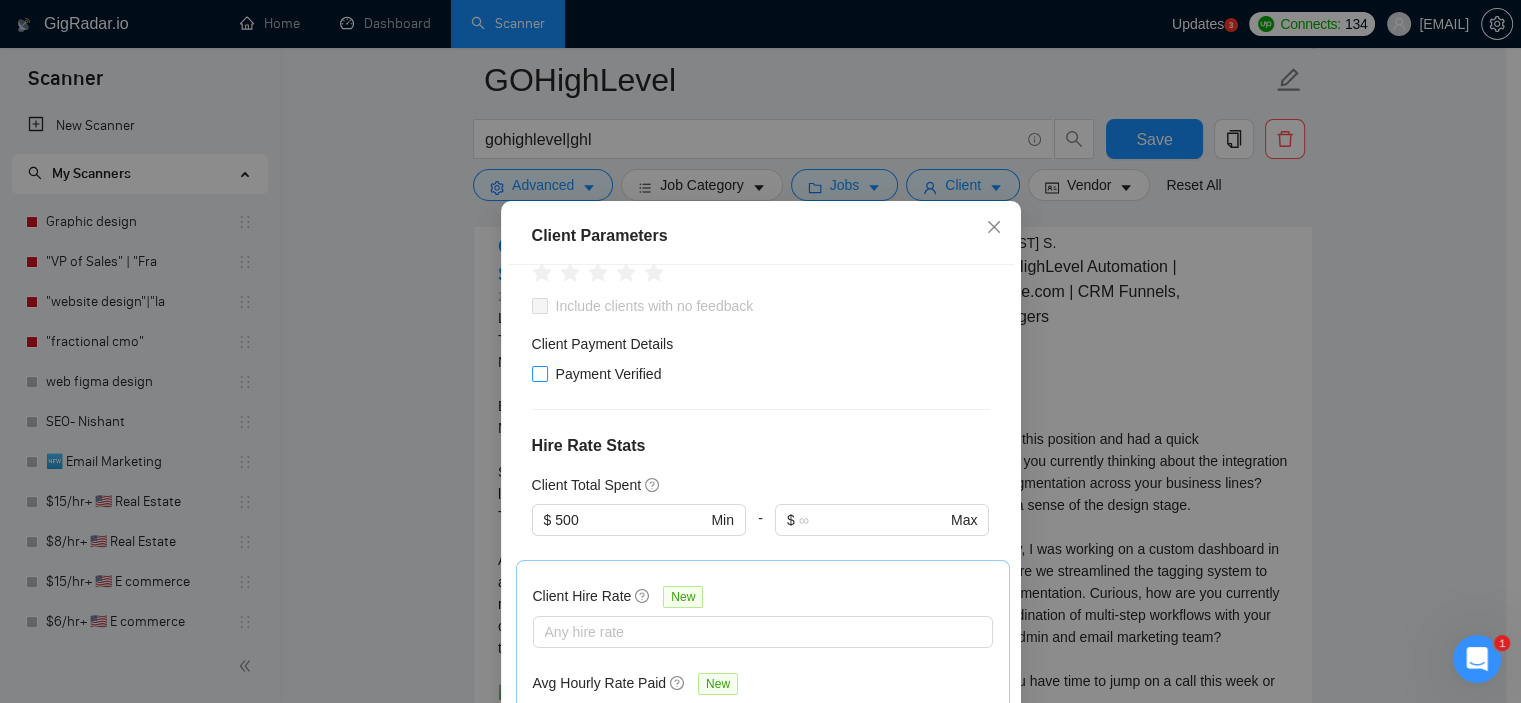 click on "Payment Verified" at bounding box center (539, 373) 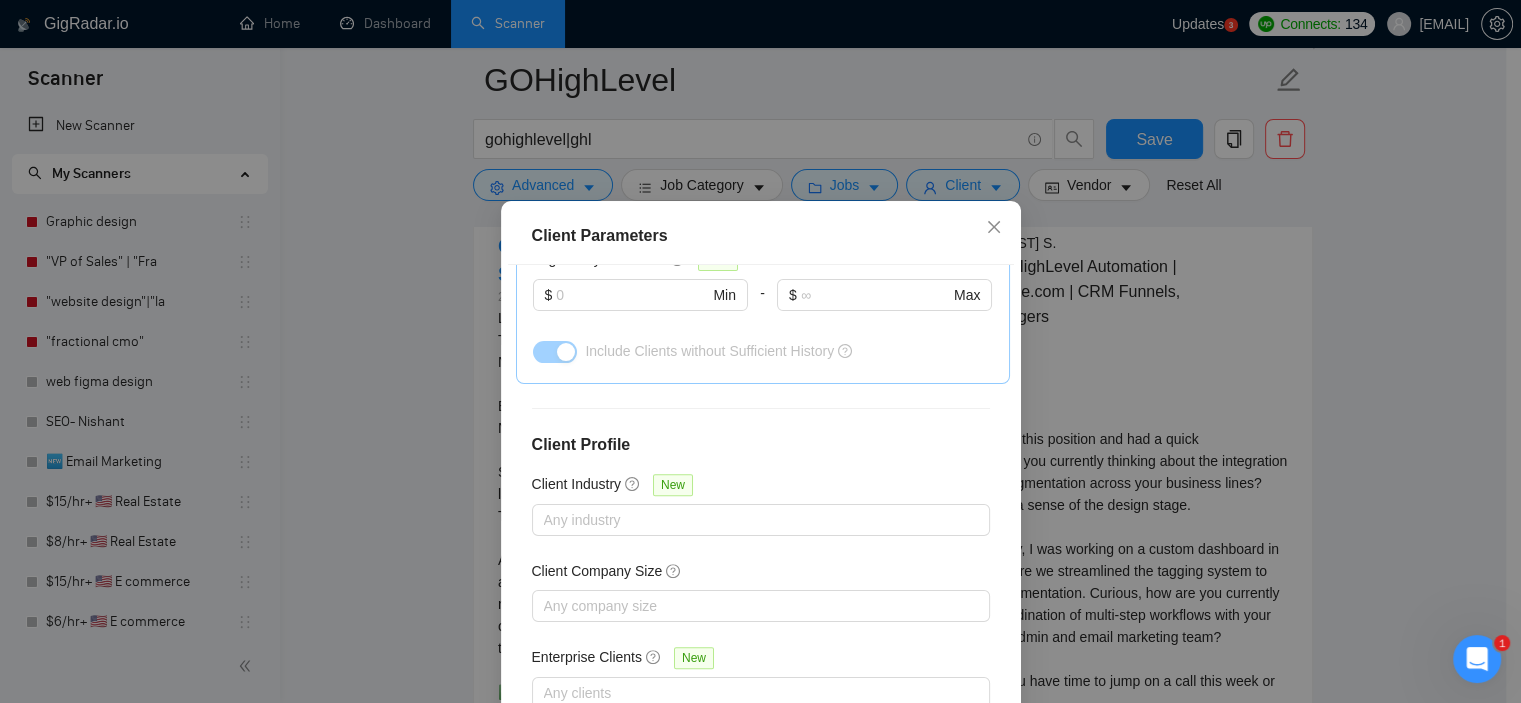 scroll, scrollTop: 754, scrollLeft: 0, axis: vertical 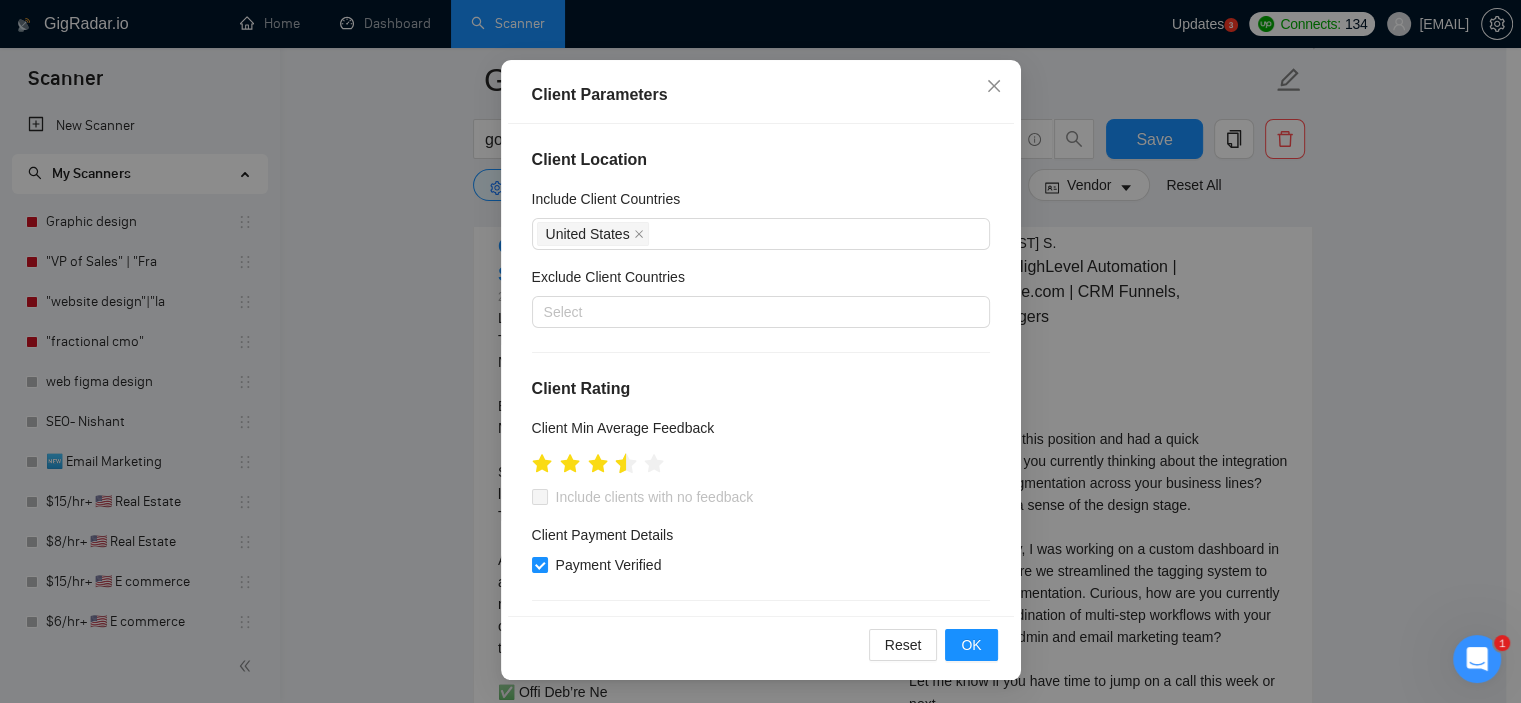 click 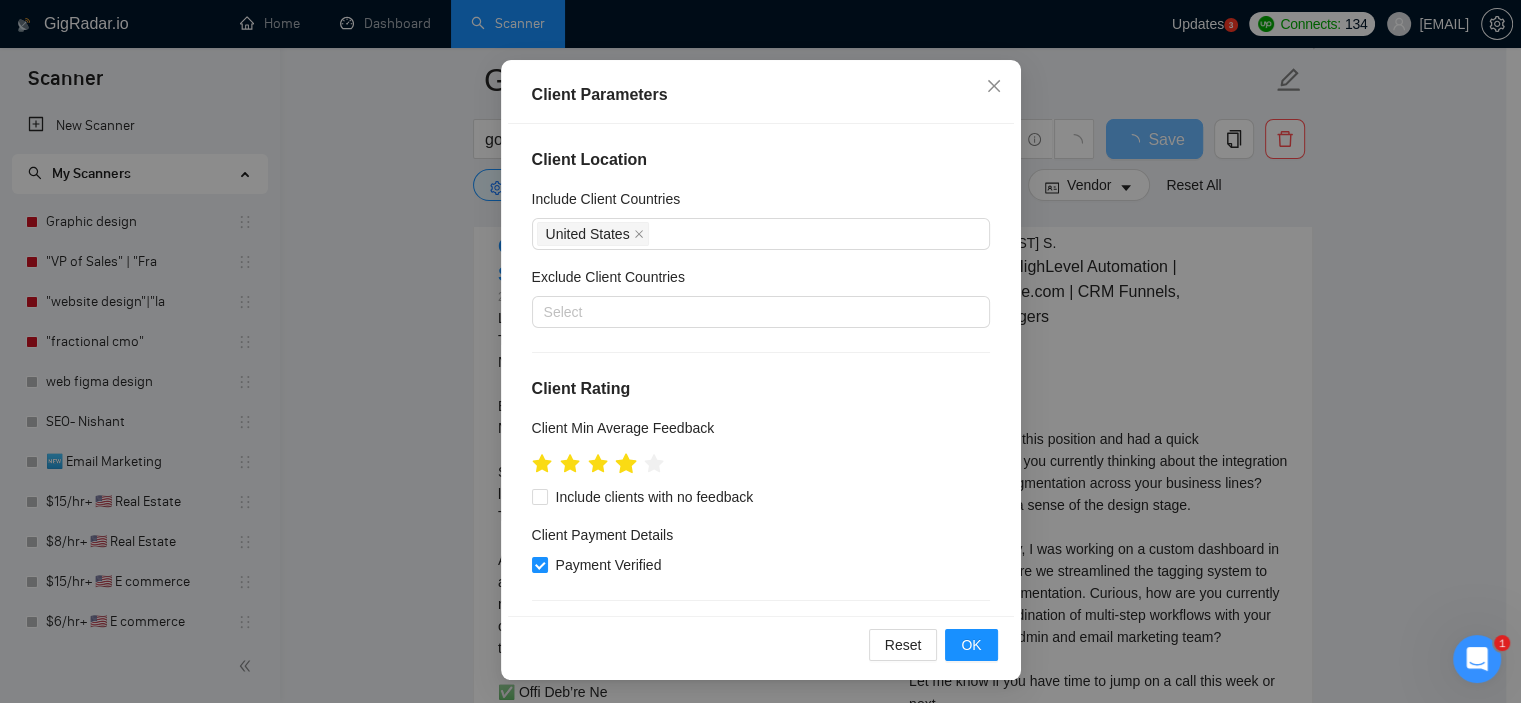 click 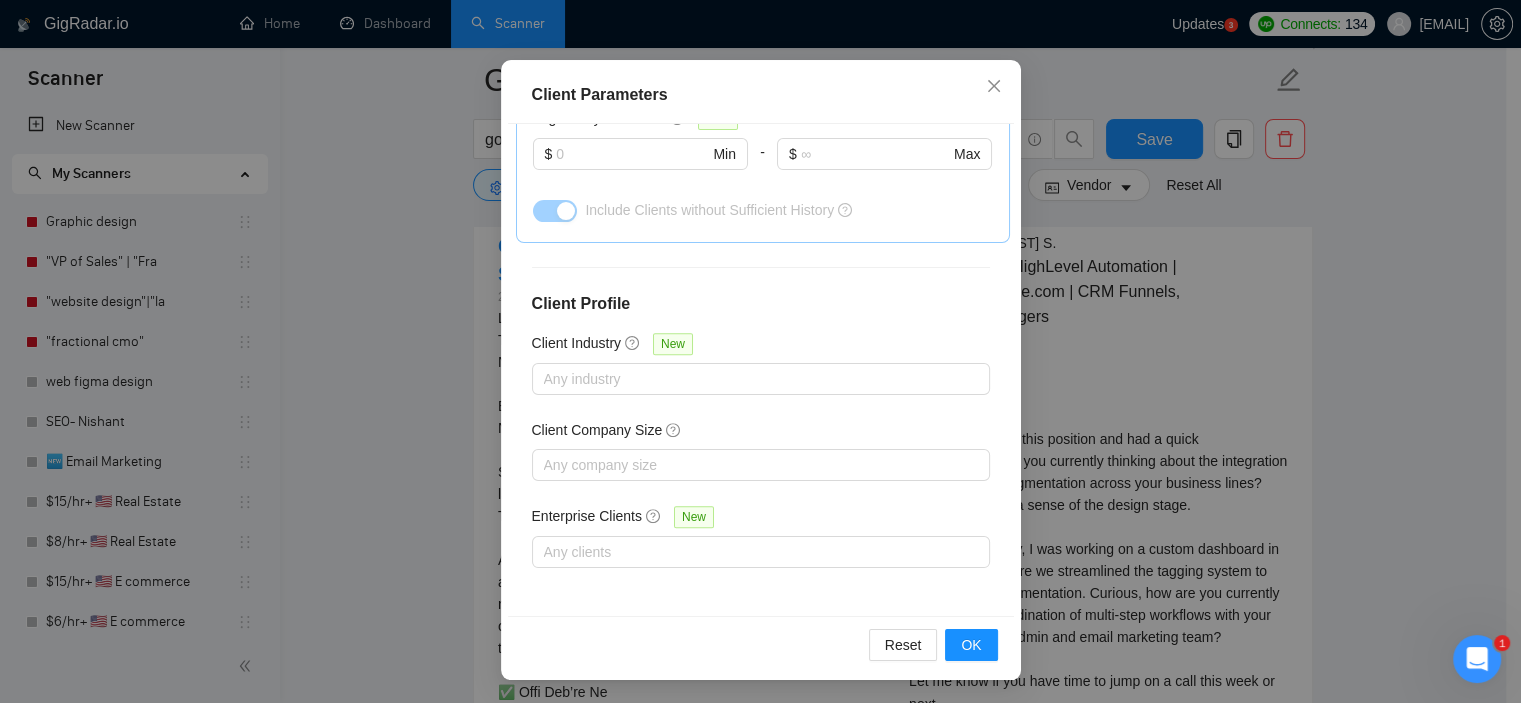 scroll, scrollTop: 0, scrollLeft: 0, axis: both 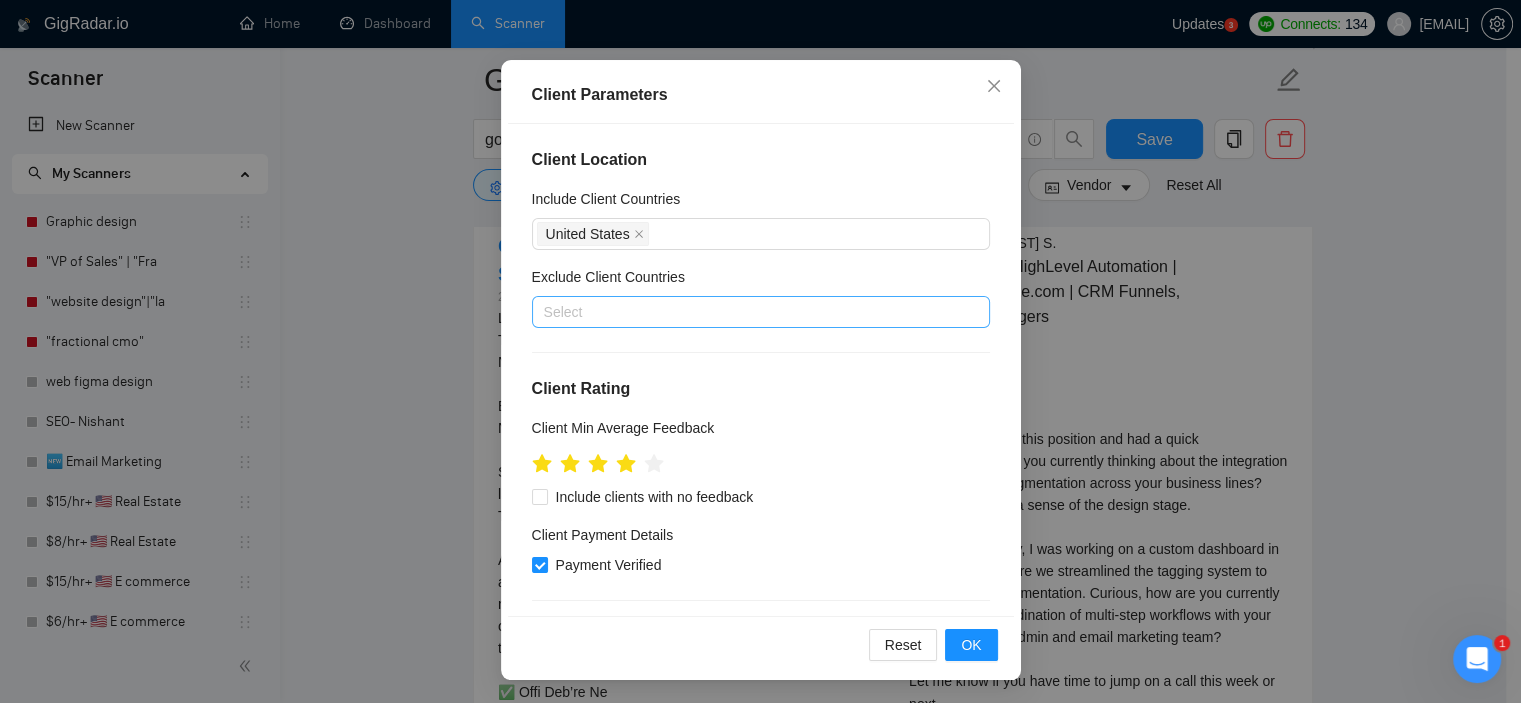 click at bounding box center [751, 312] 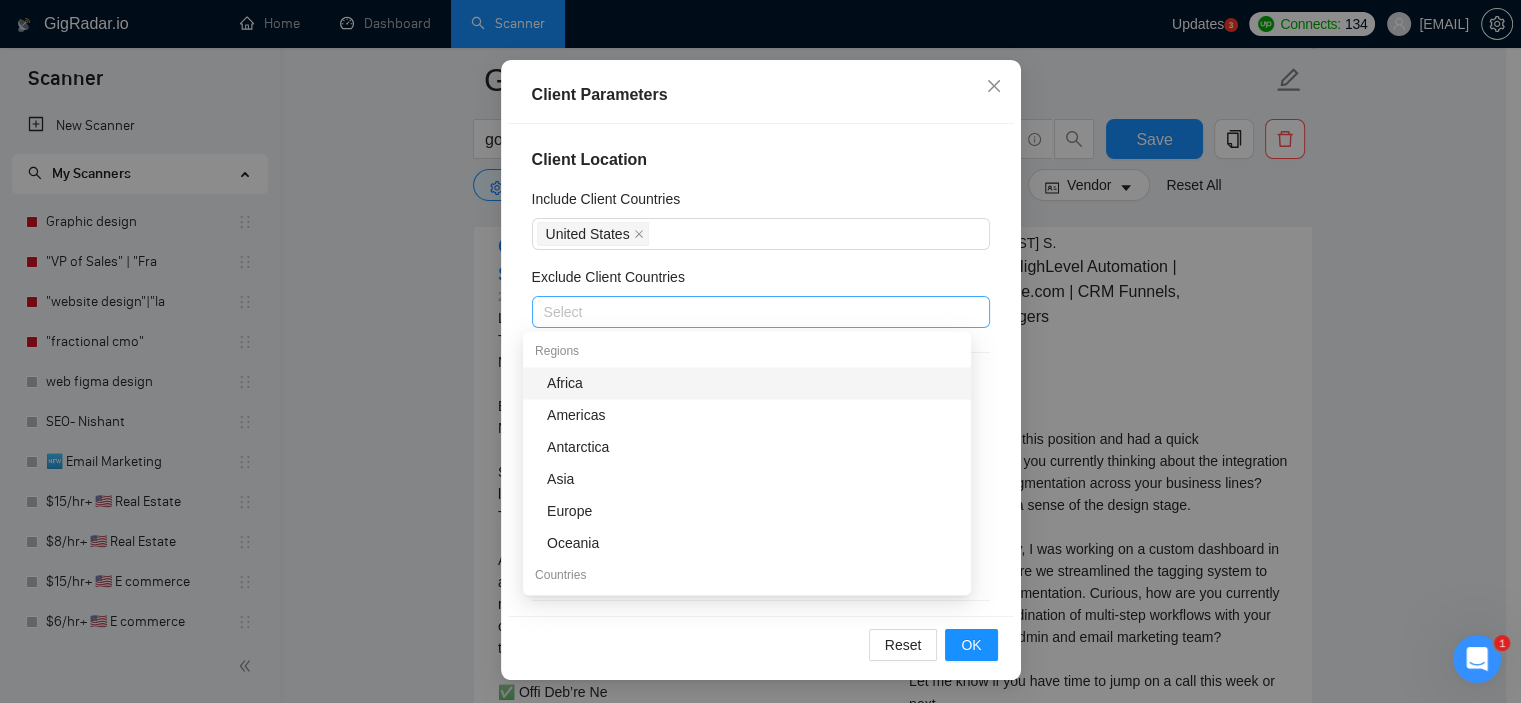 click at bounding box center (751, 312) 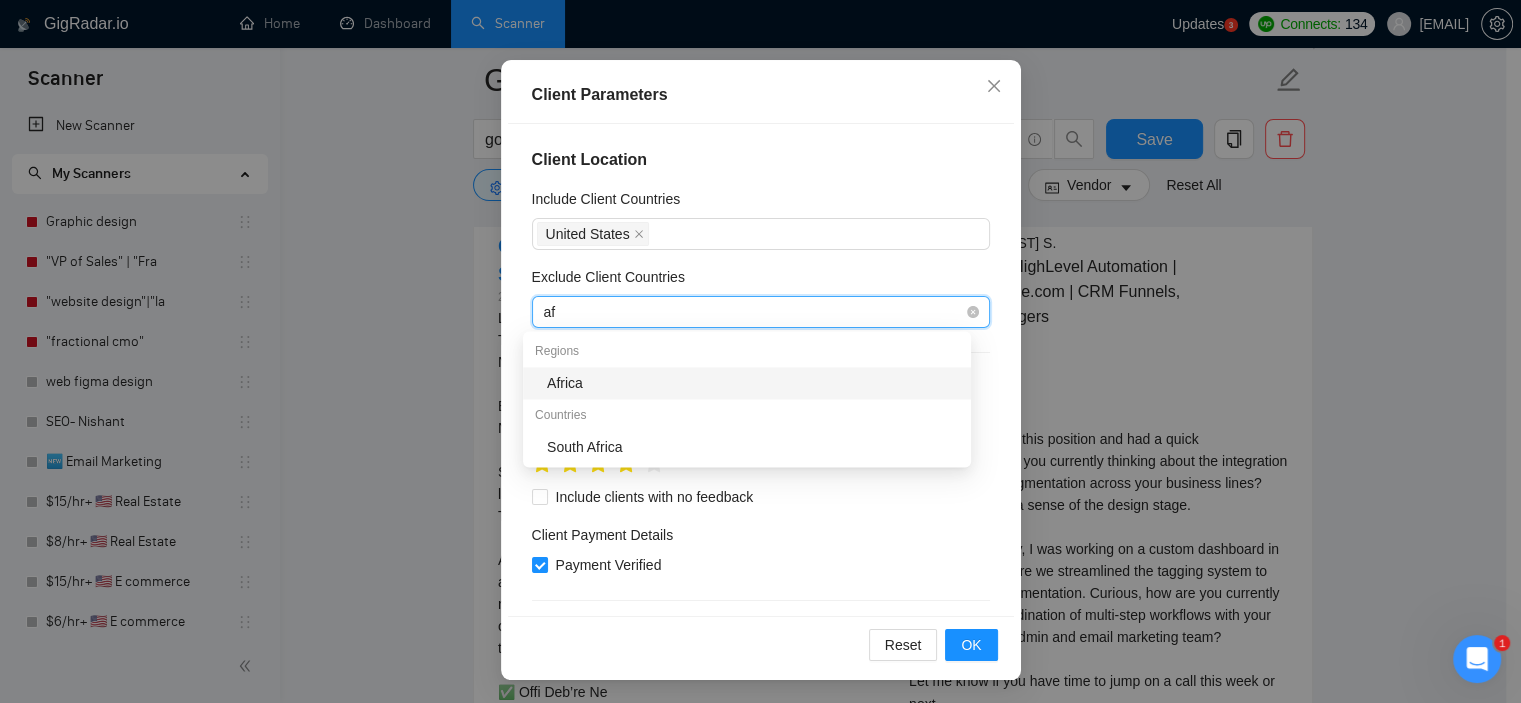 type on "afr" 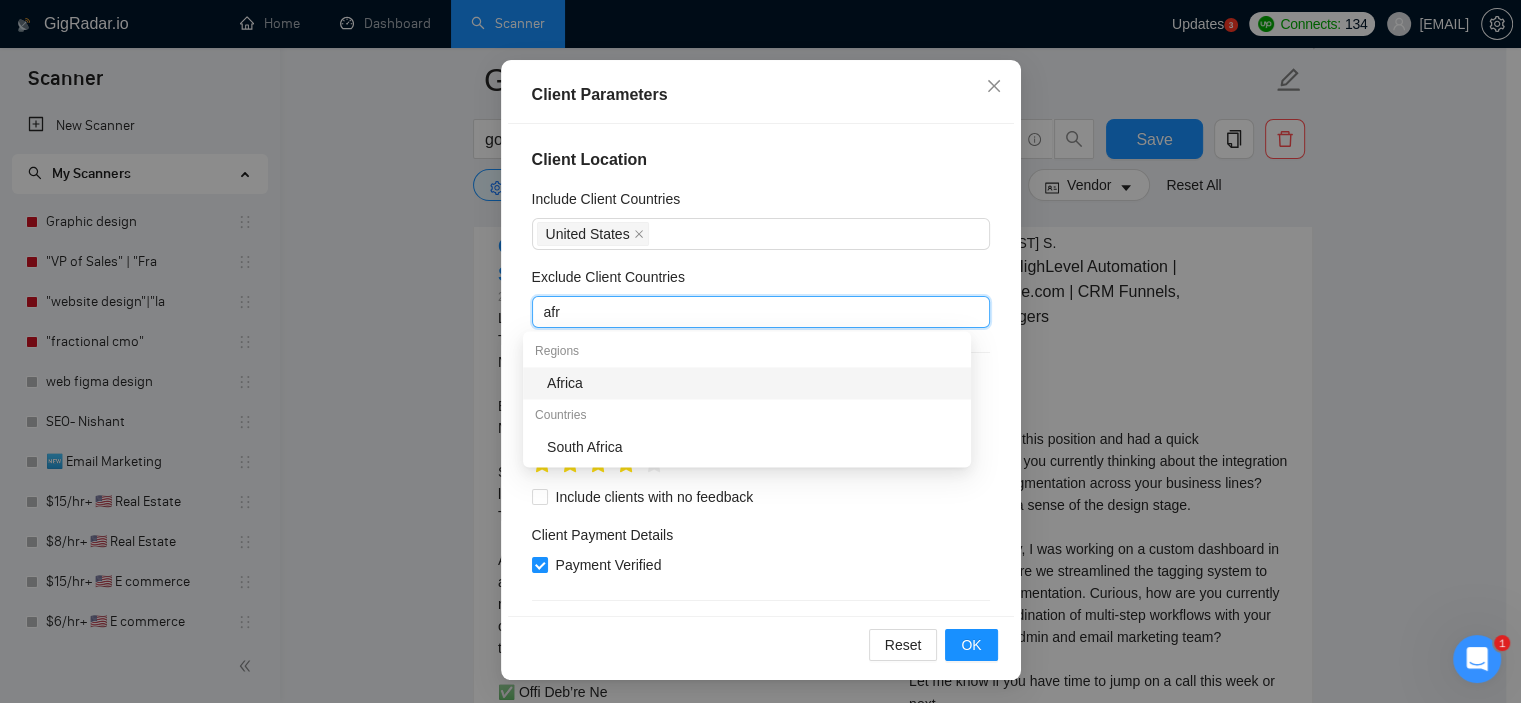 click on "Africa" at bounding box center (753, 383) 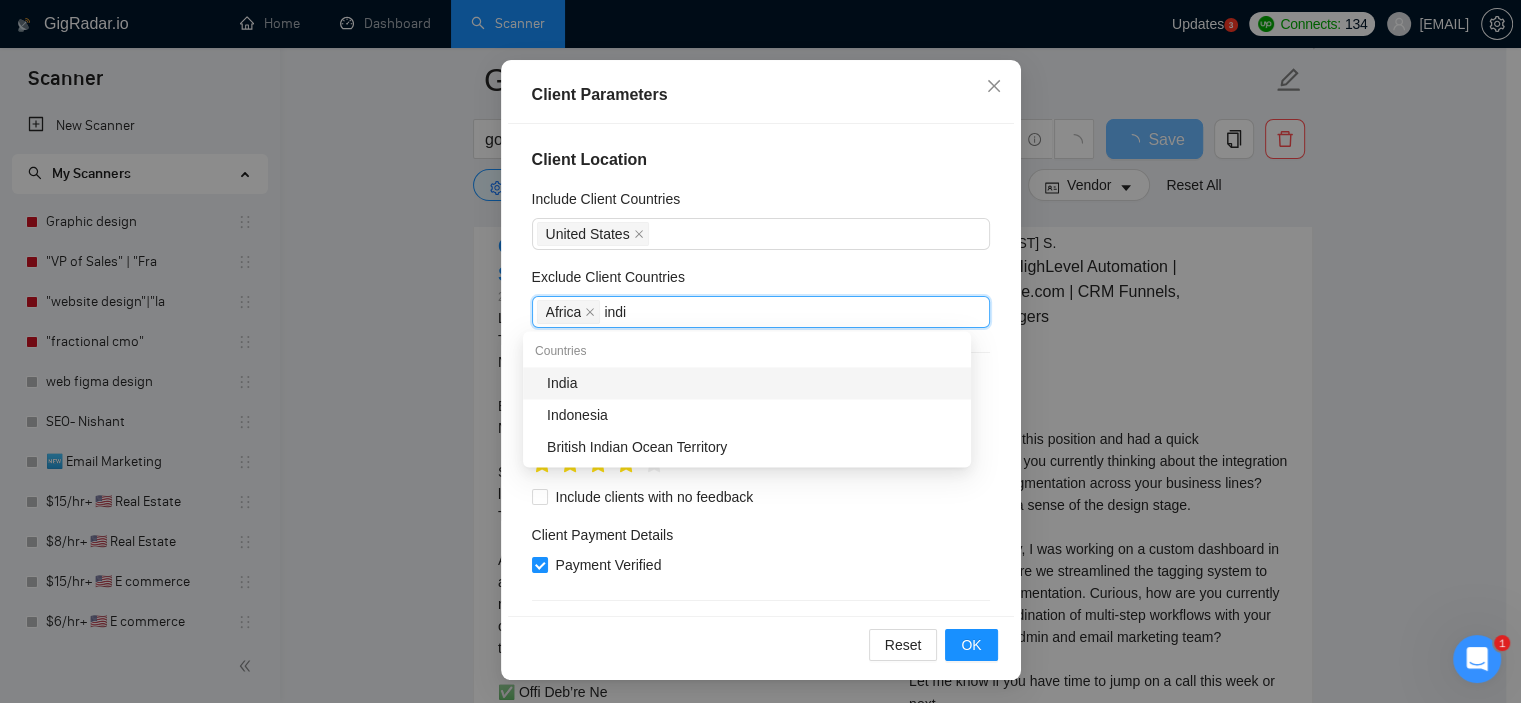 type on "india" 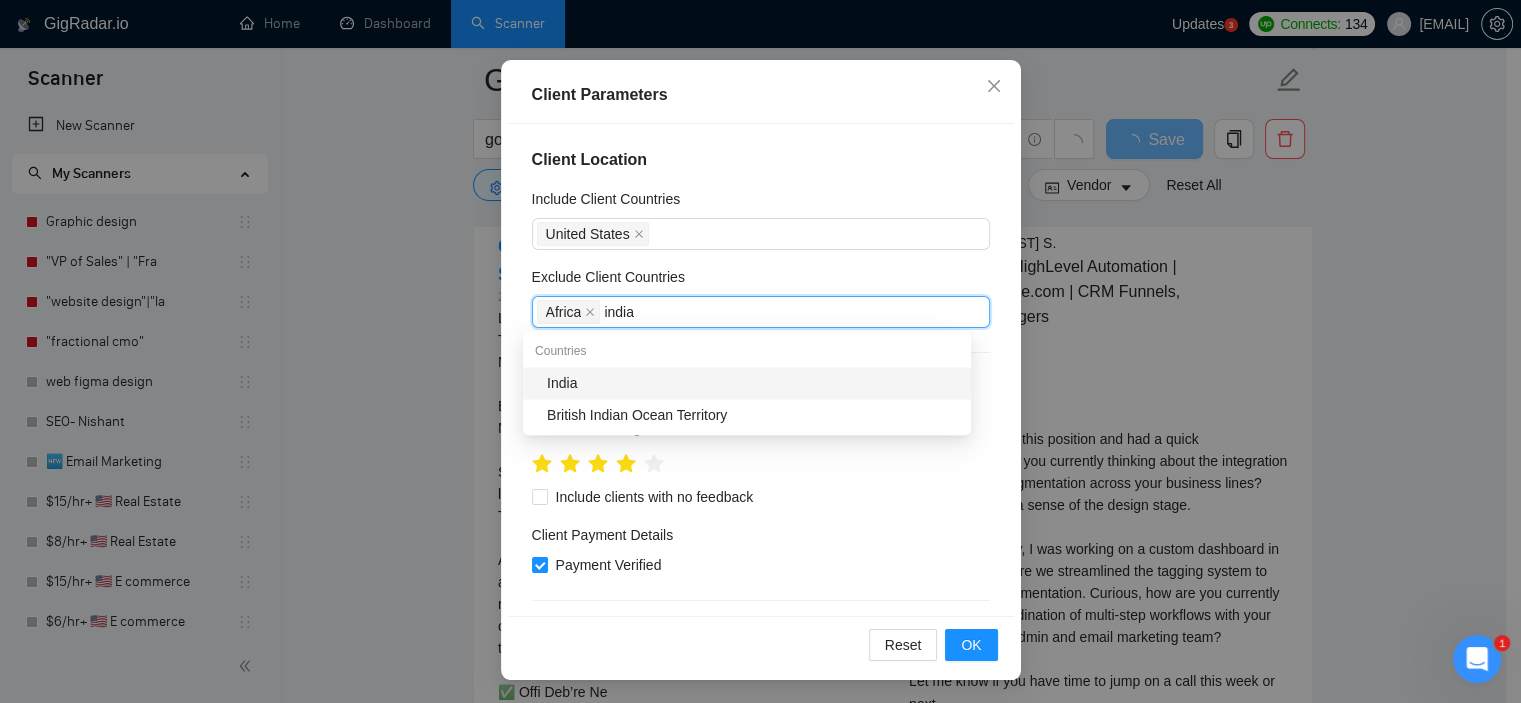 click on "India" at bounding box center (753, 383) 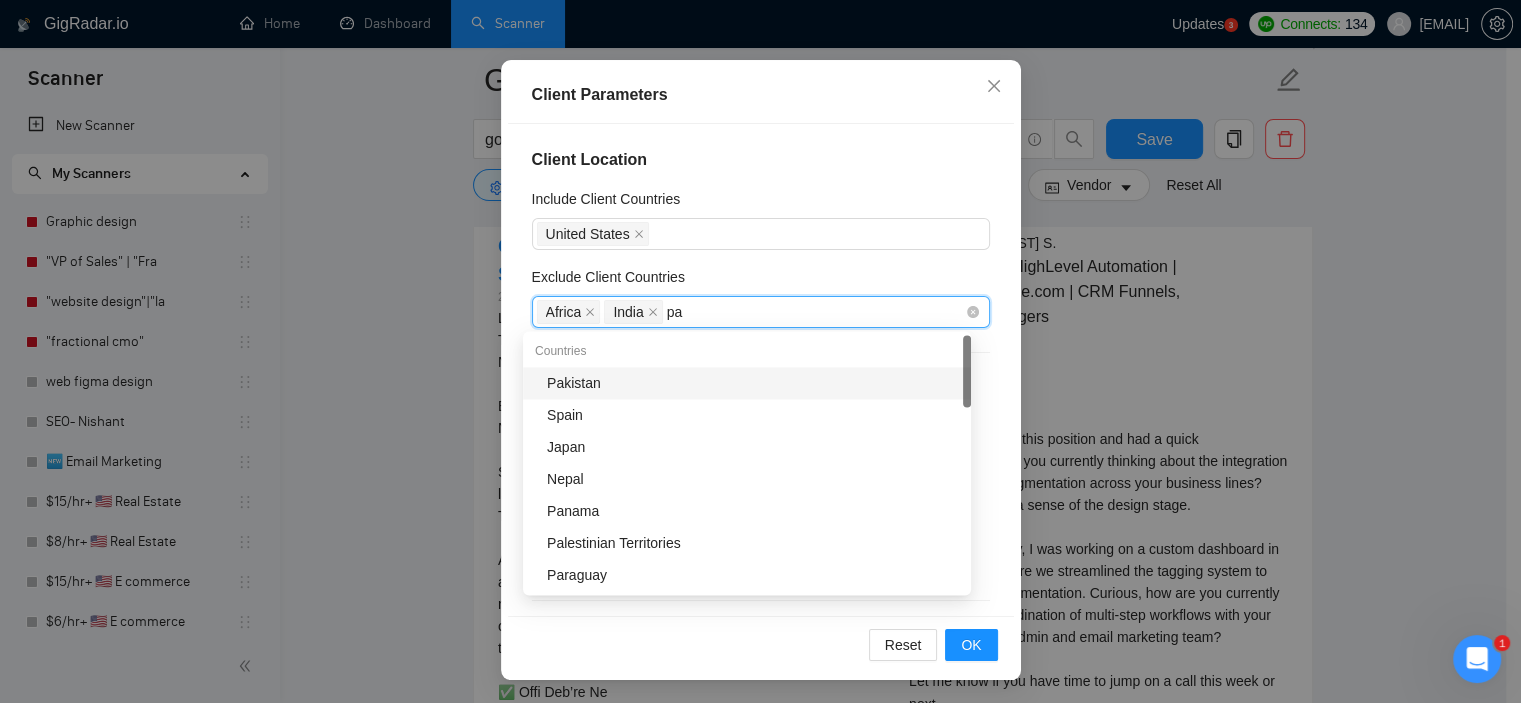 type on "pak" 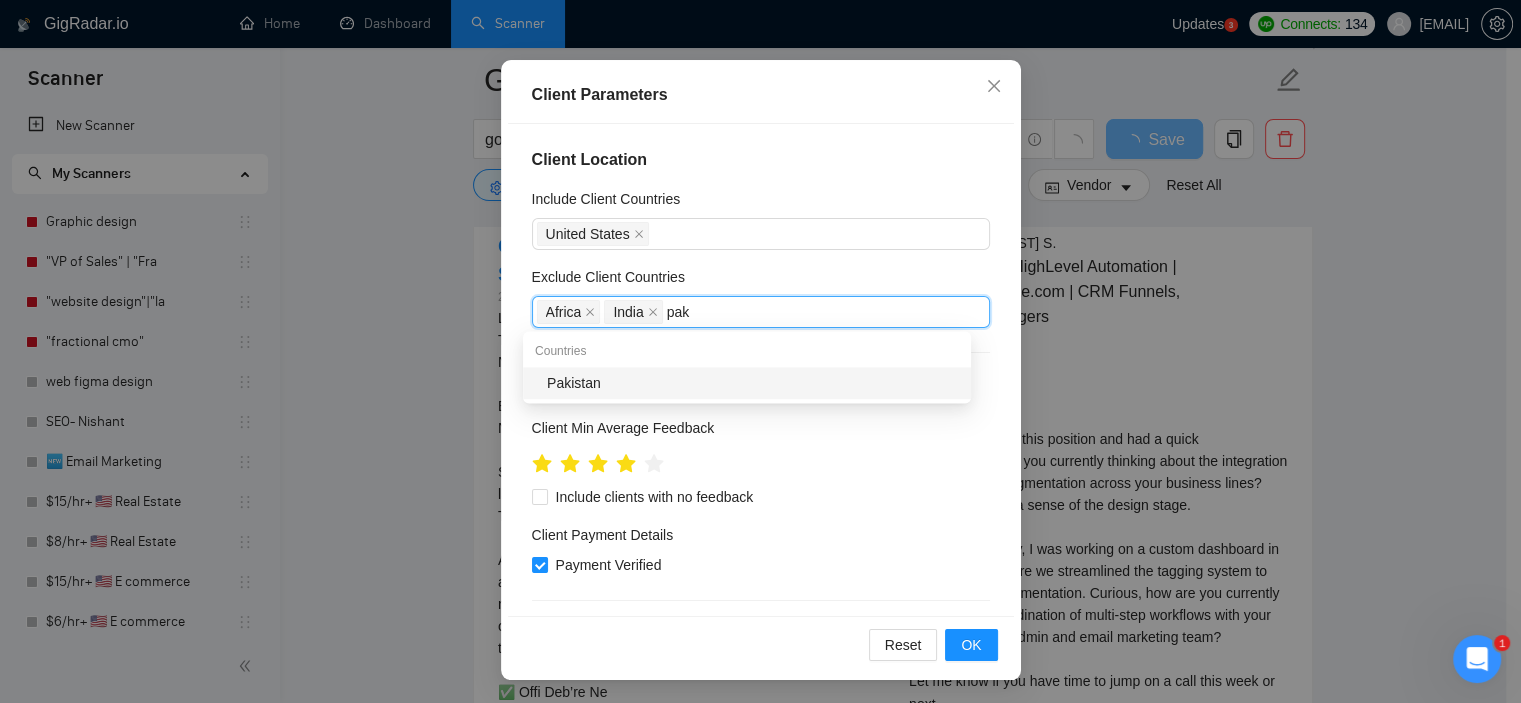 click on "Pakistan" at bounding box center [753, 383] 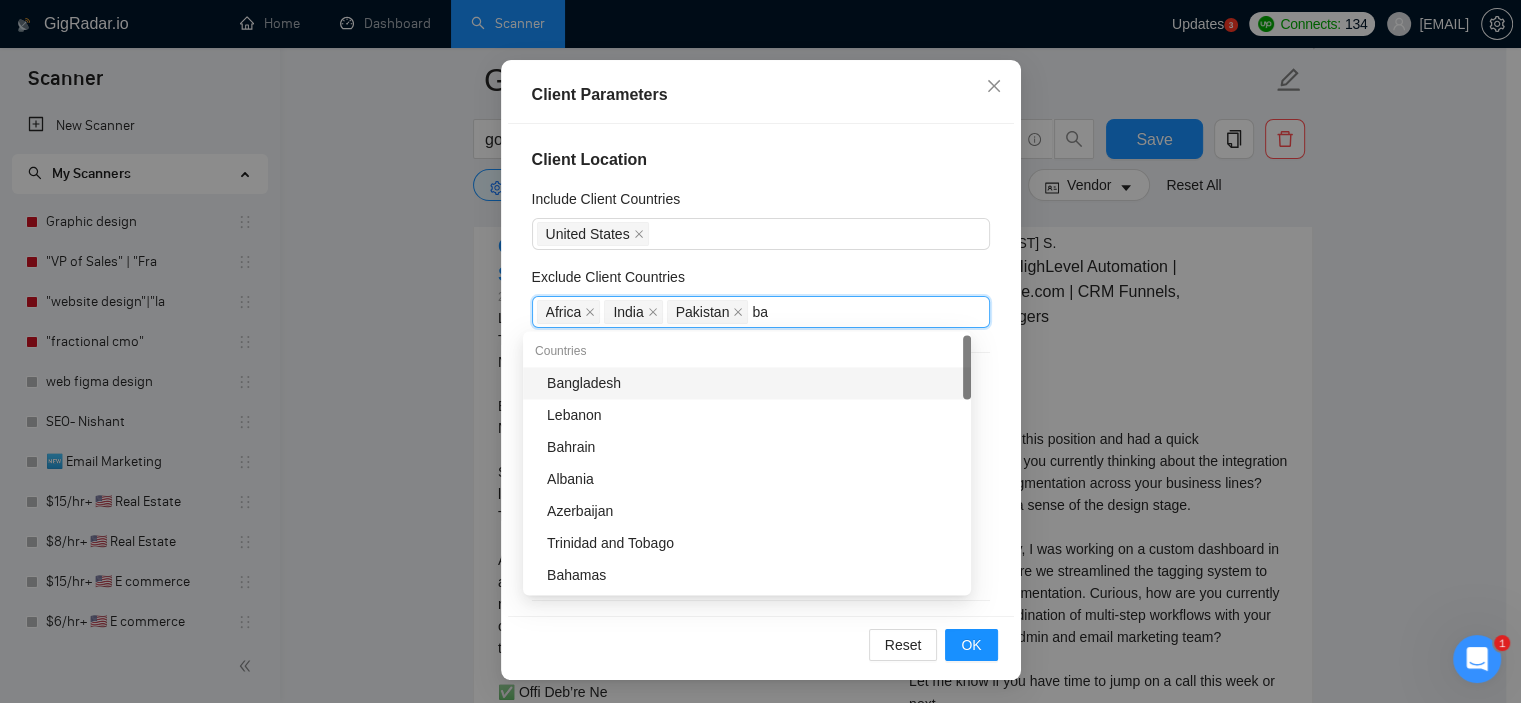 type on "ban" 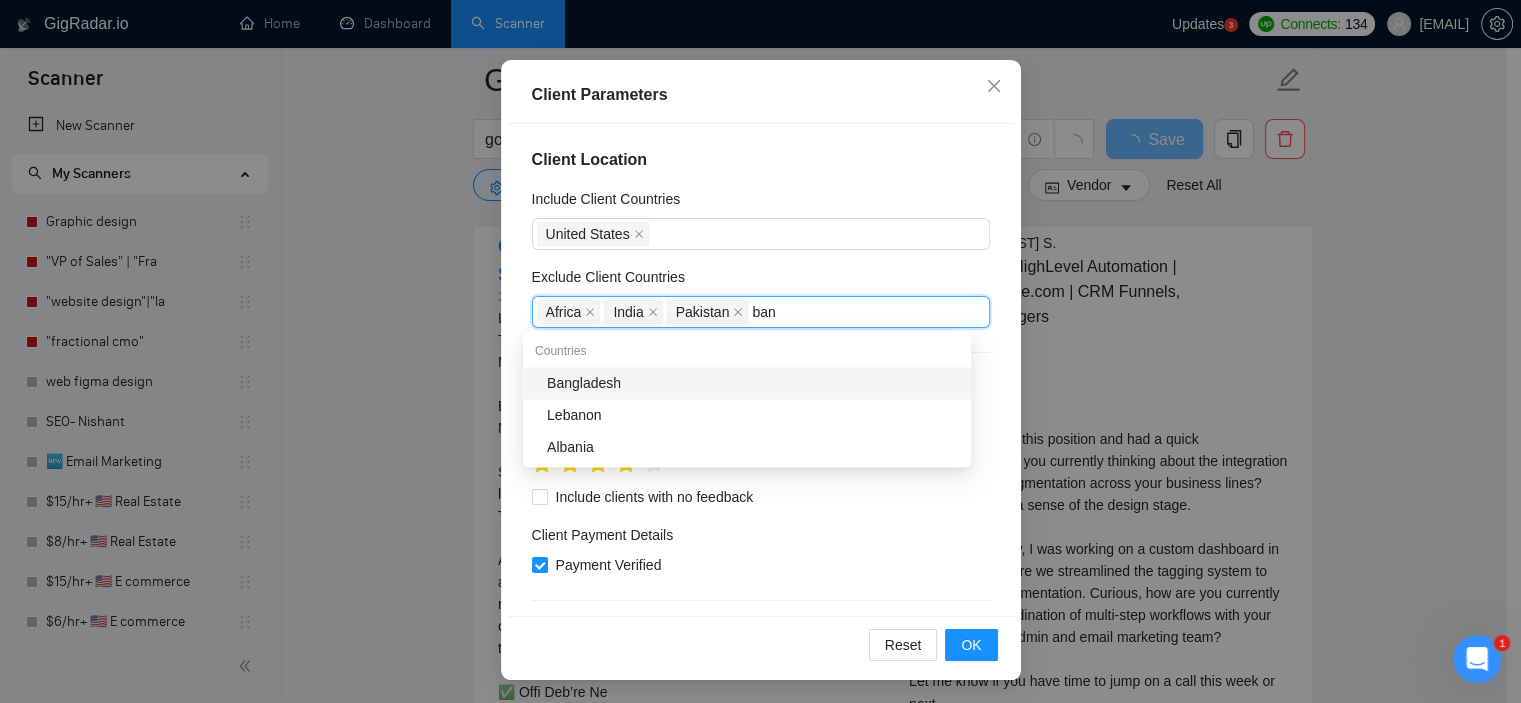 click on "Bangladesh" at bounding box center (753, 383) 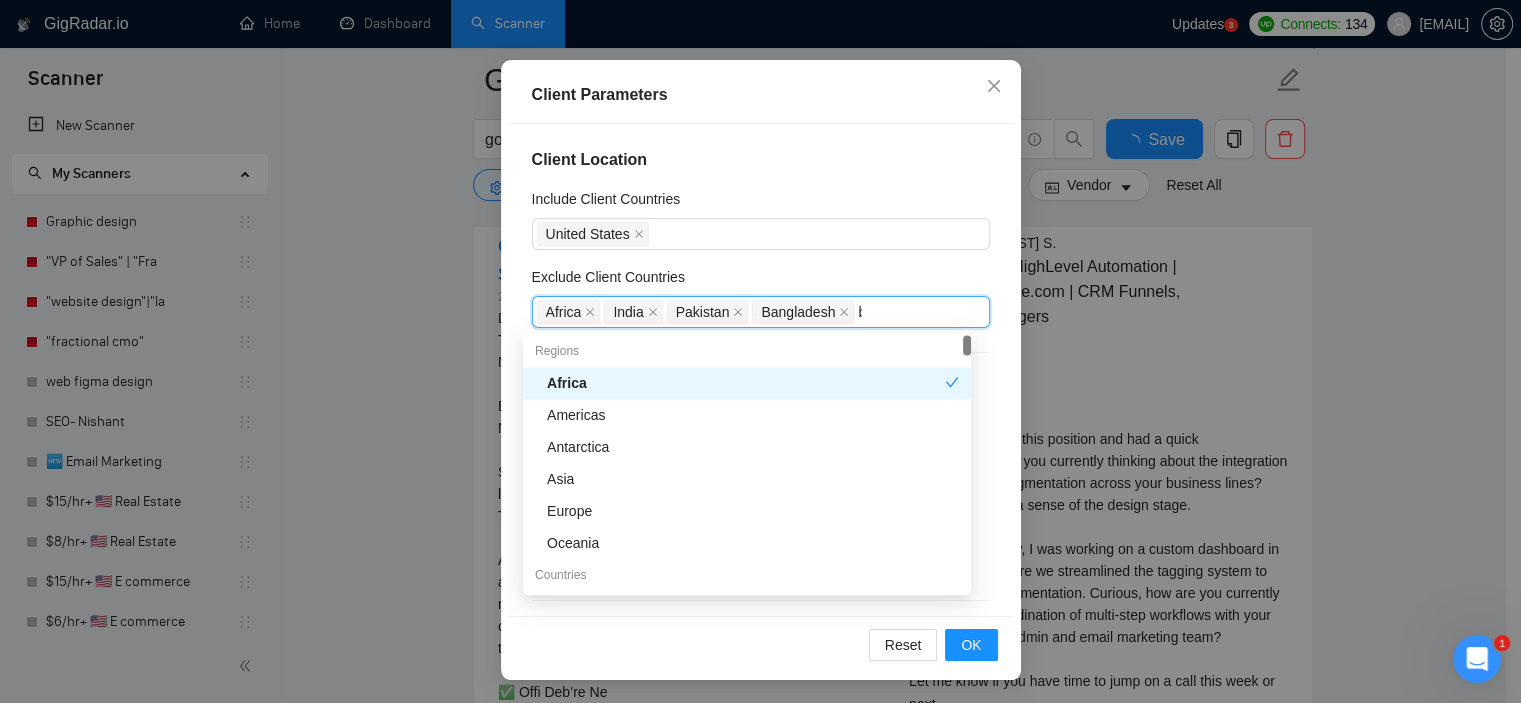 type 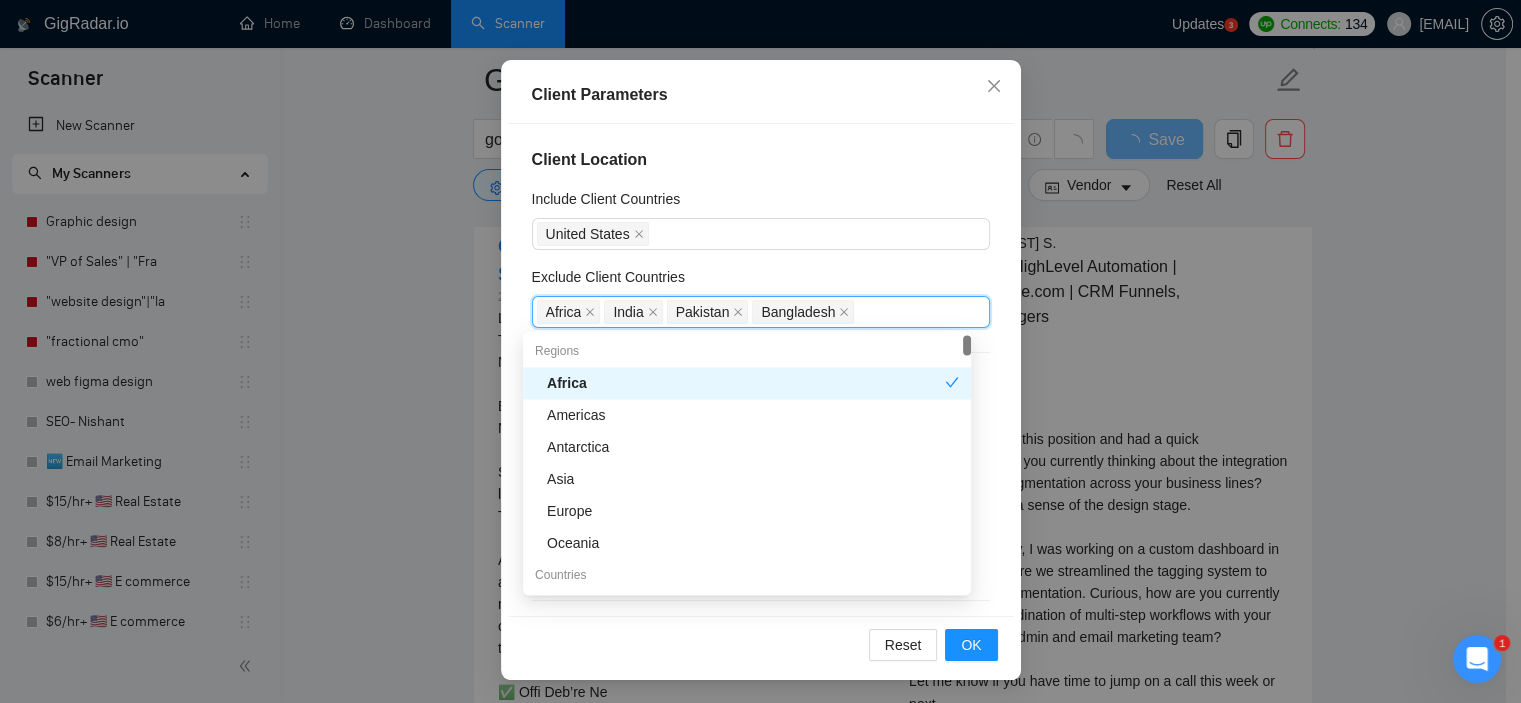 click on "Exclude Client Countries" at bounding box center [761, 281] 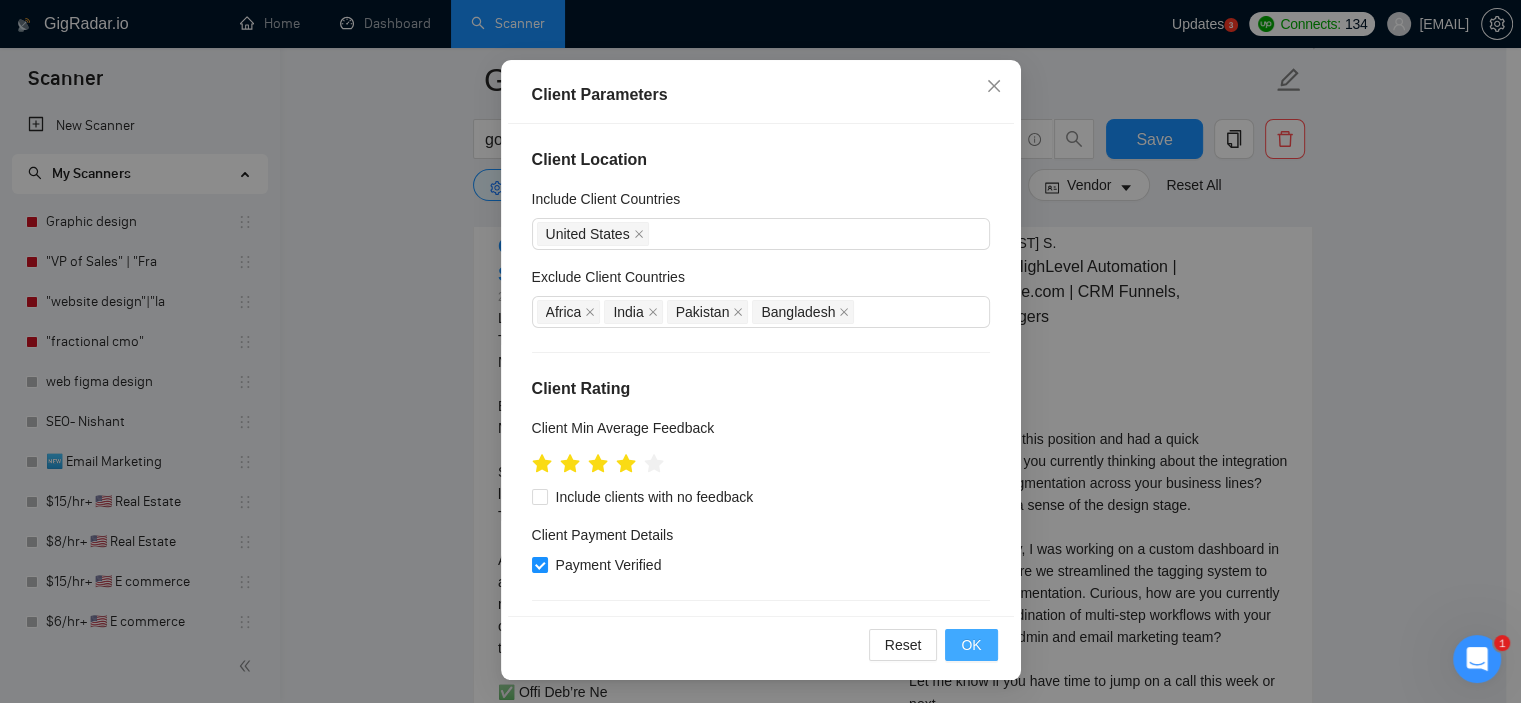 click on "OK" at bounding box center (971, 645) 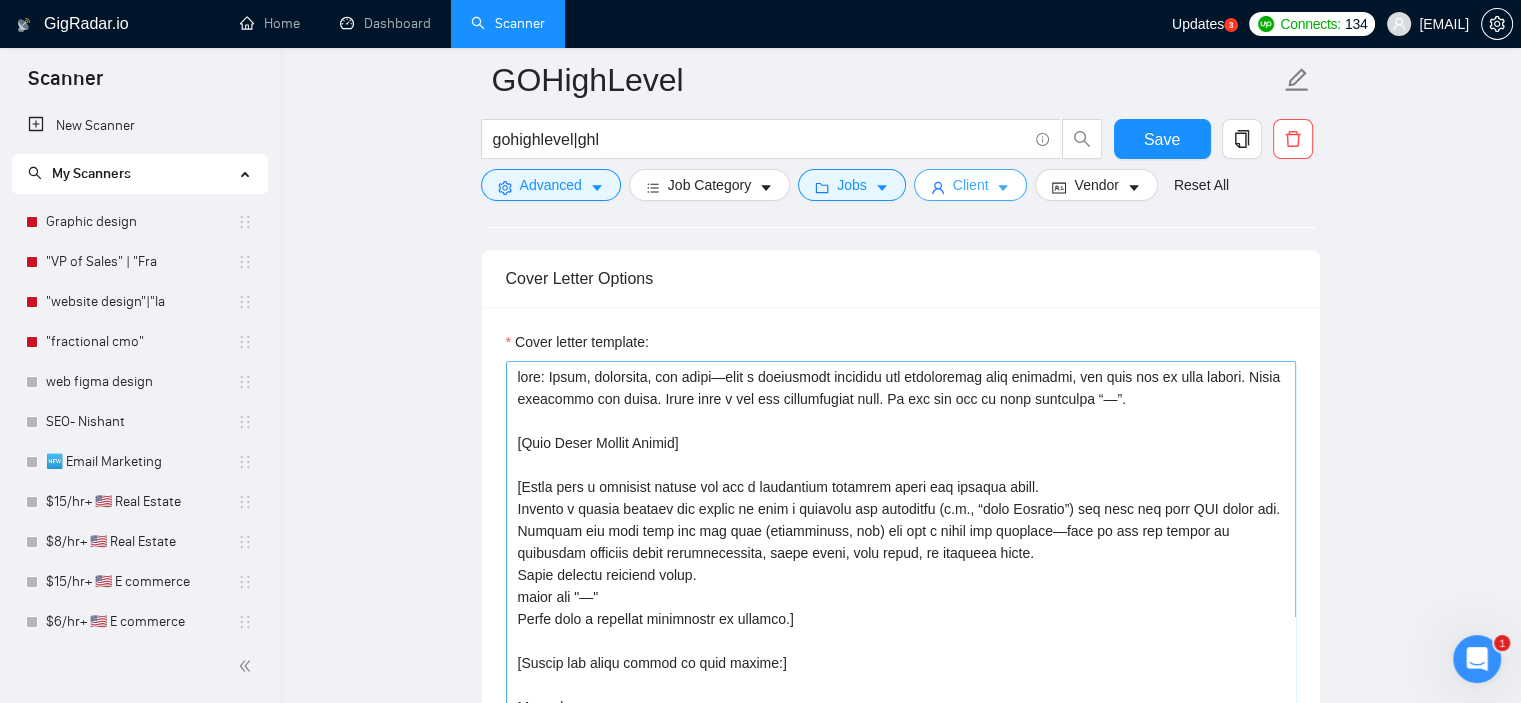 scroll, scrollTop: 1277, scrollLeft: 0, axis: vertical 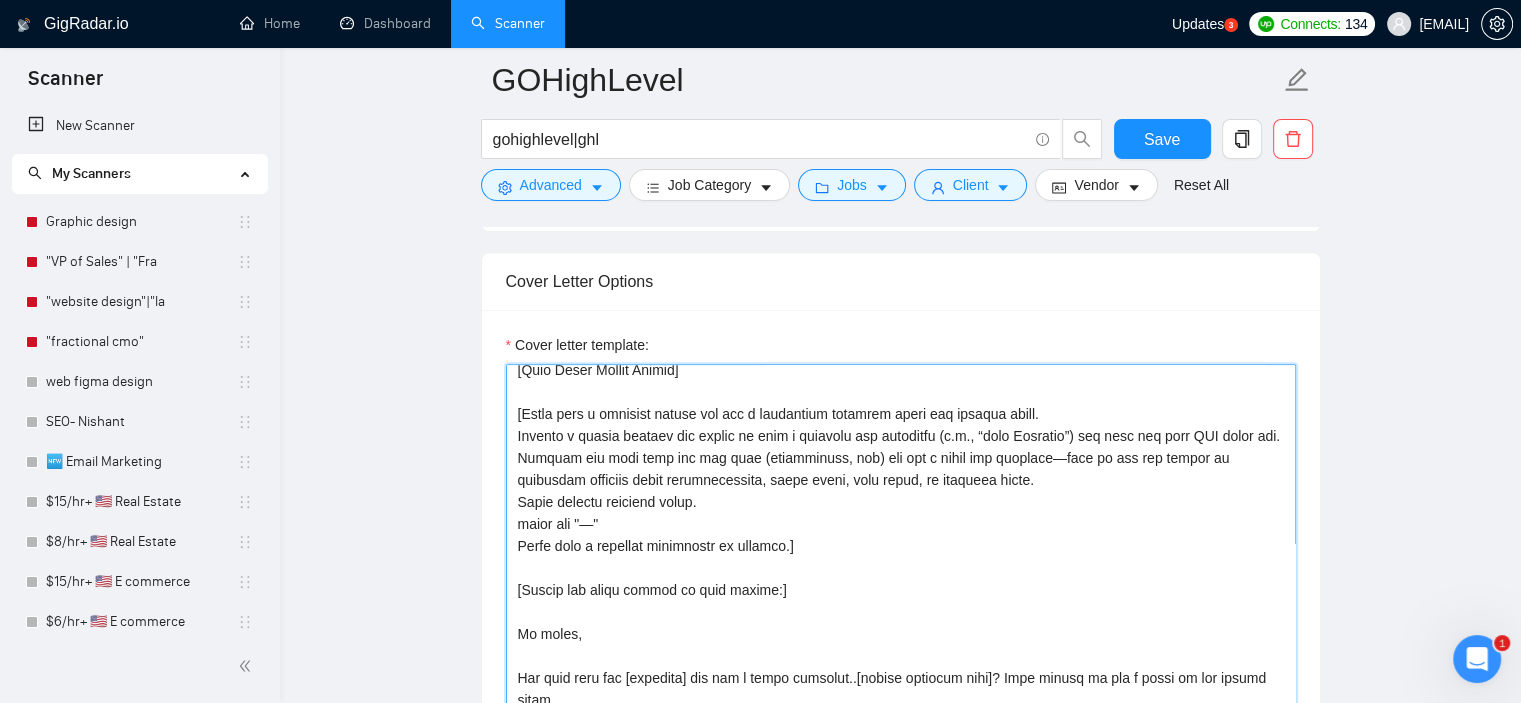 click on "Cover letter template:" at bounding box center [901, 589] 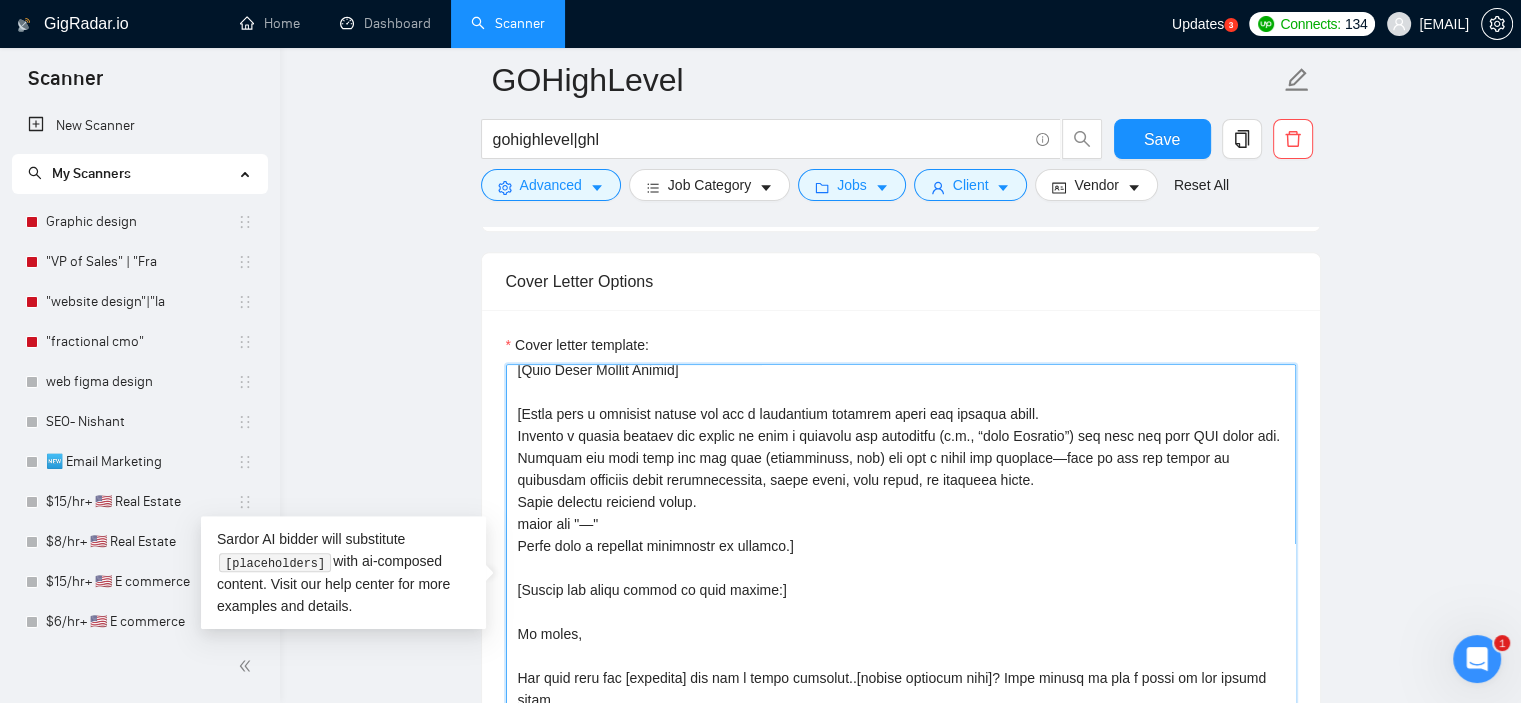 click on "Cover letter template:" at bounding box center [901, 589] 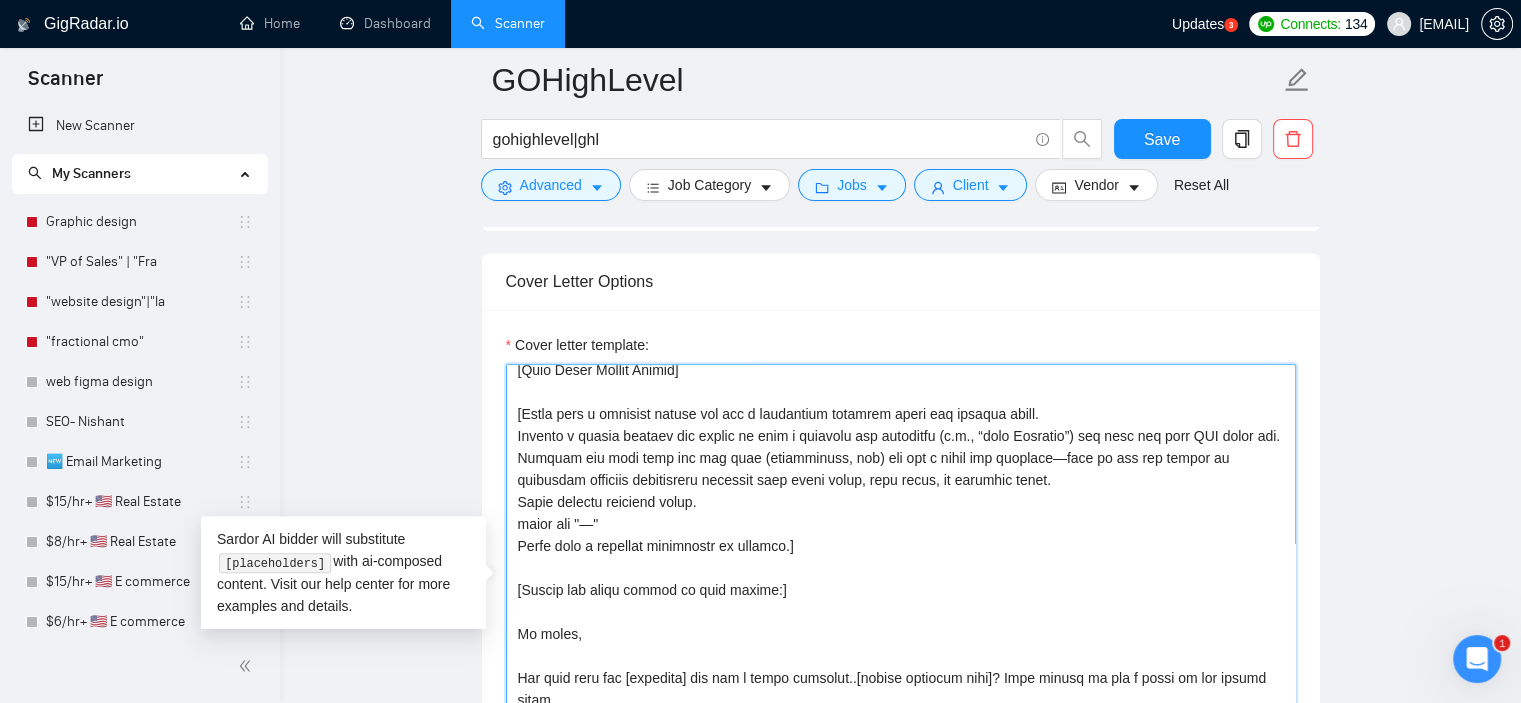 click on "Cover letter template:" at bounding box center [901, 589] 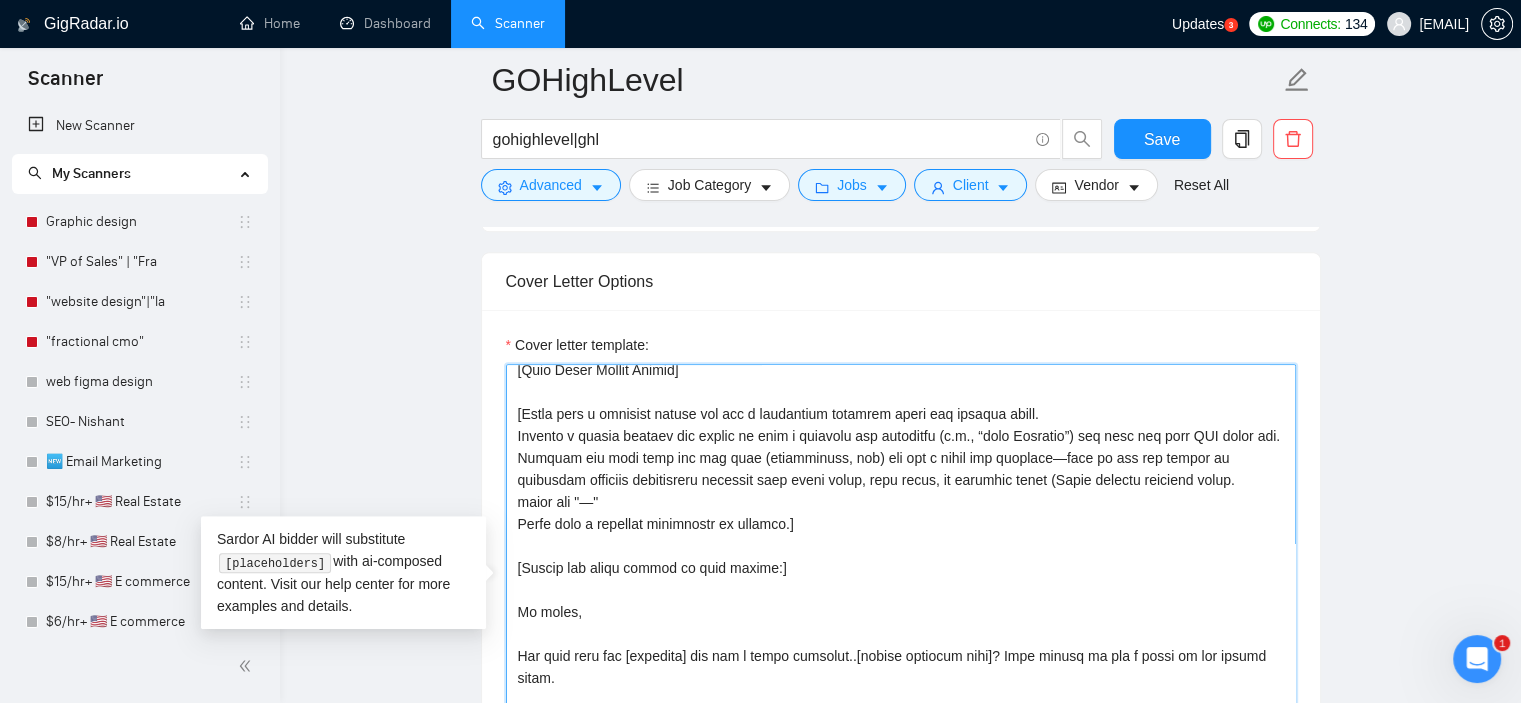 click on "Cover letter template:" at bounding box center (901, 589) 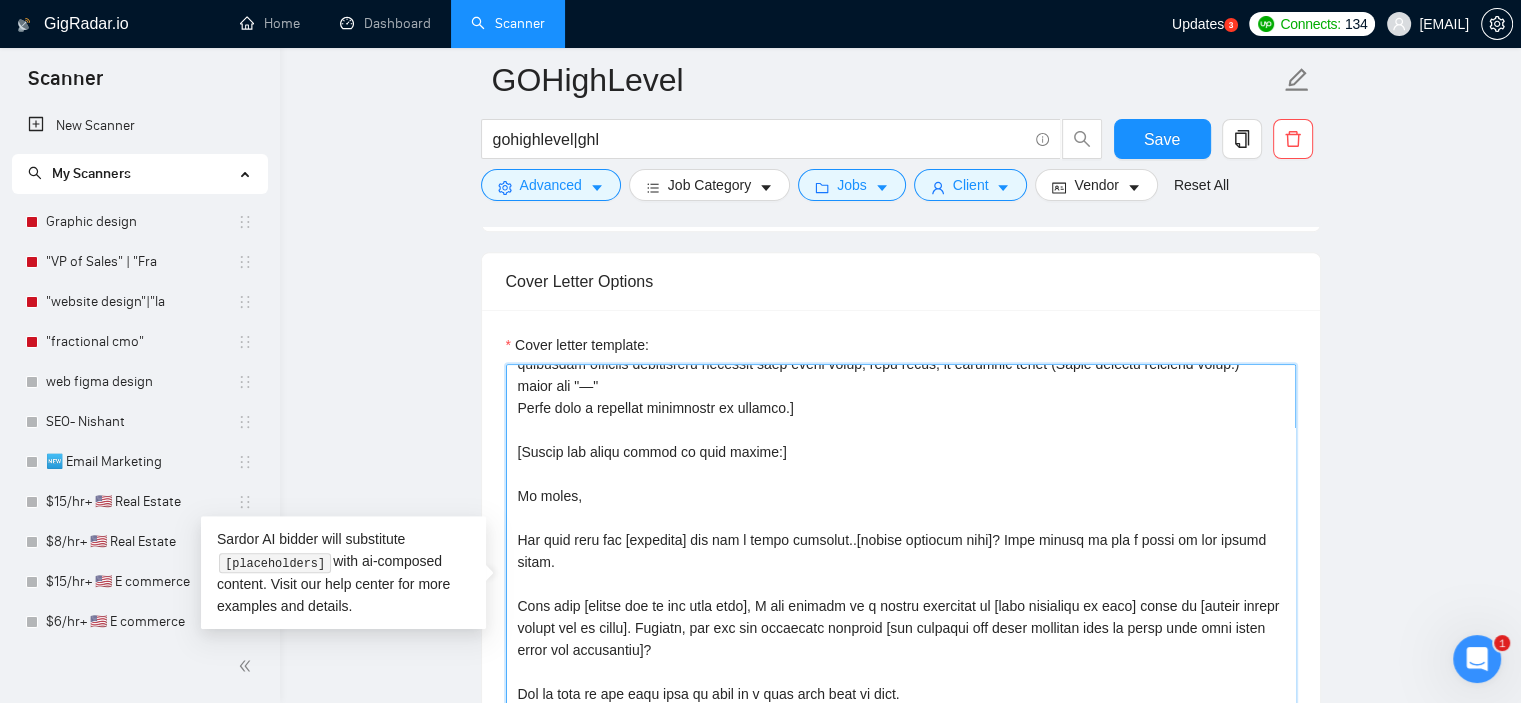 scroll, scrollTop: 242, scrollLeft: 0, axis: vertical 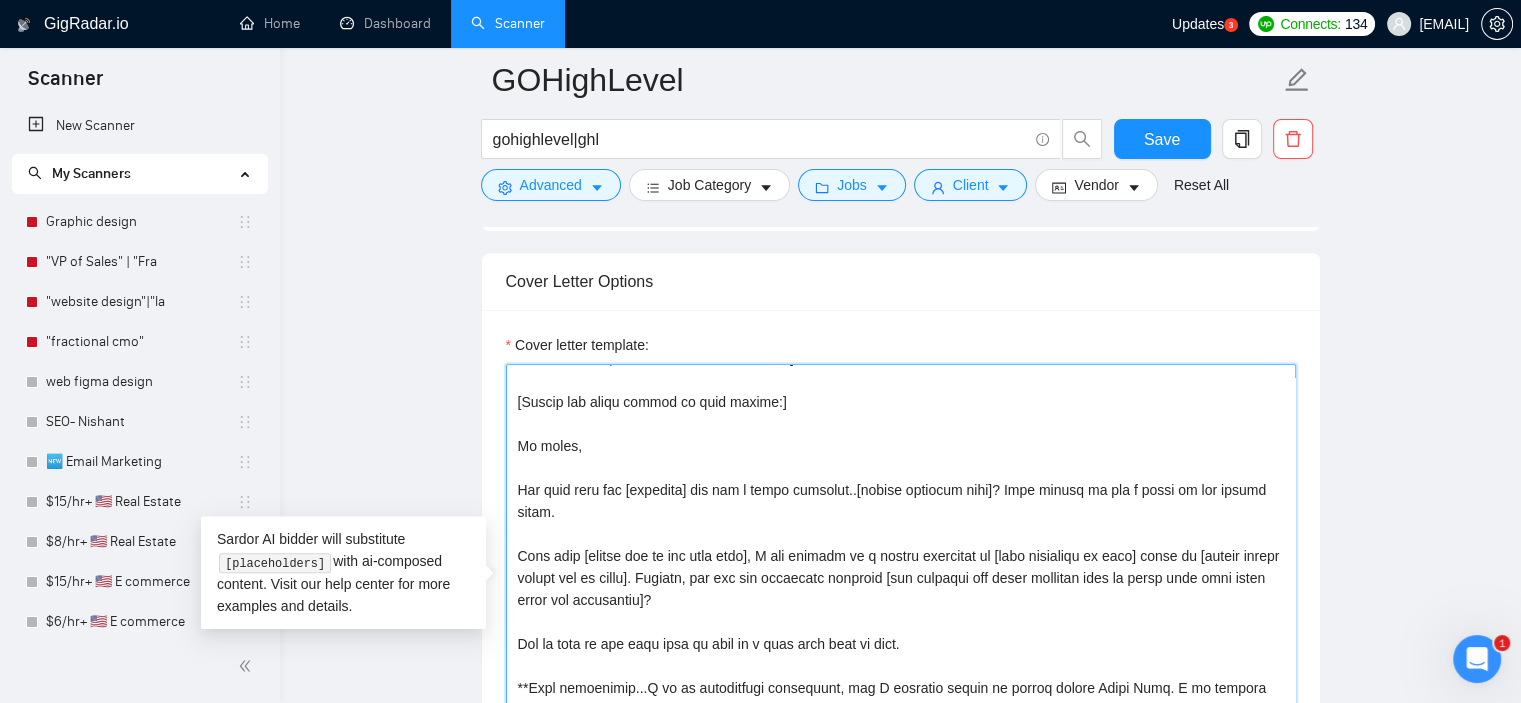 click on "Cover letter template:" at bounding box center (901, 589) 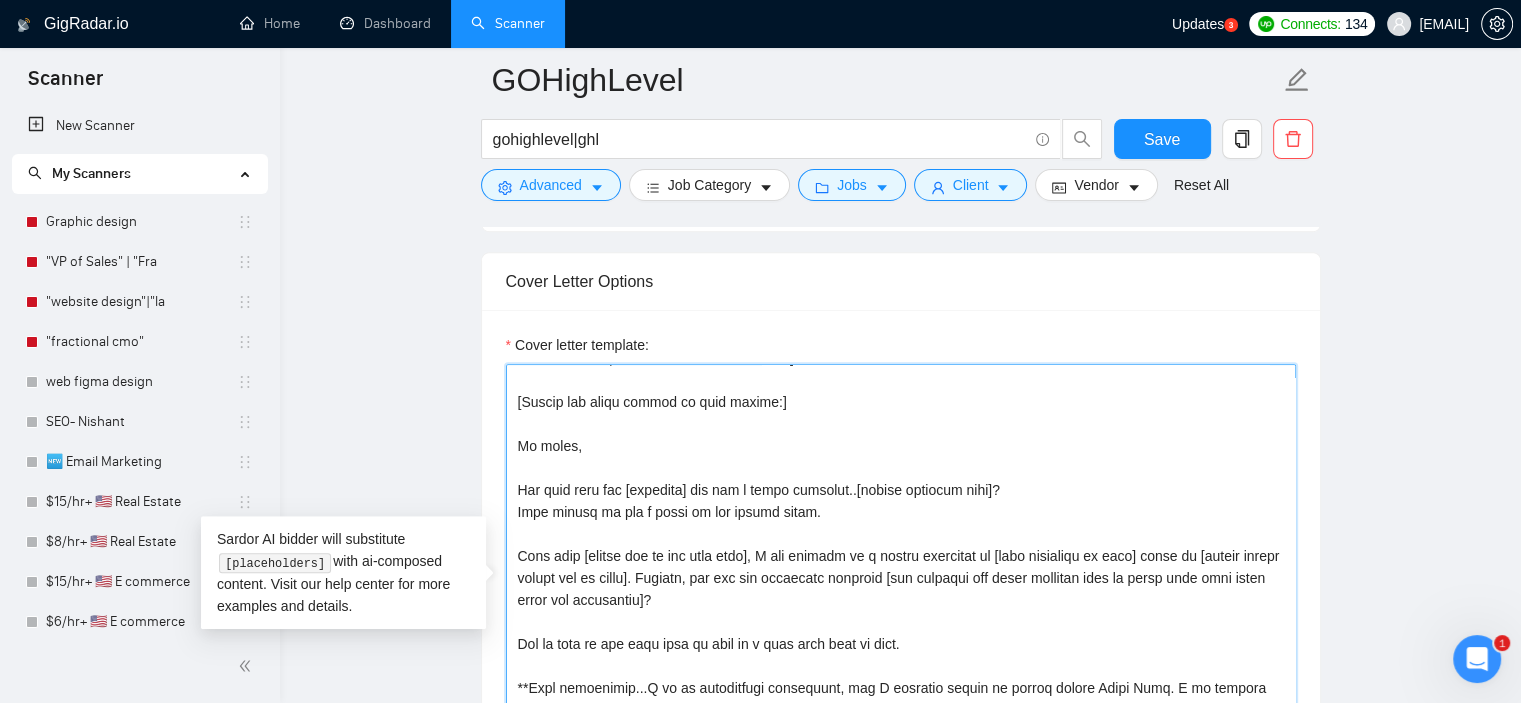 click on "Cover letter template:" at bounding box center (901, 589) 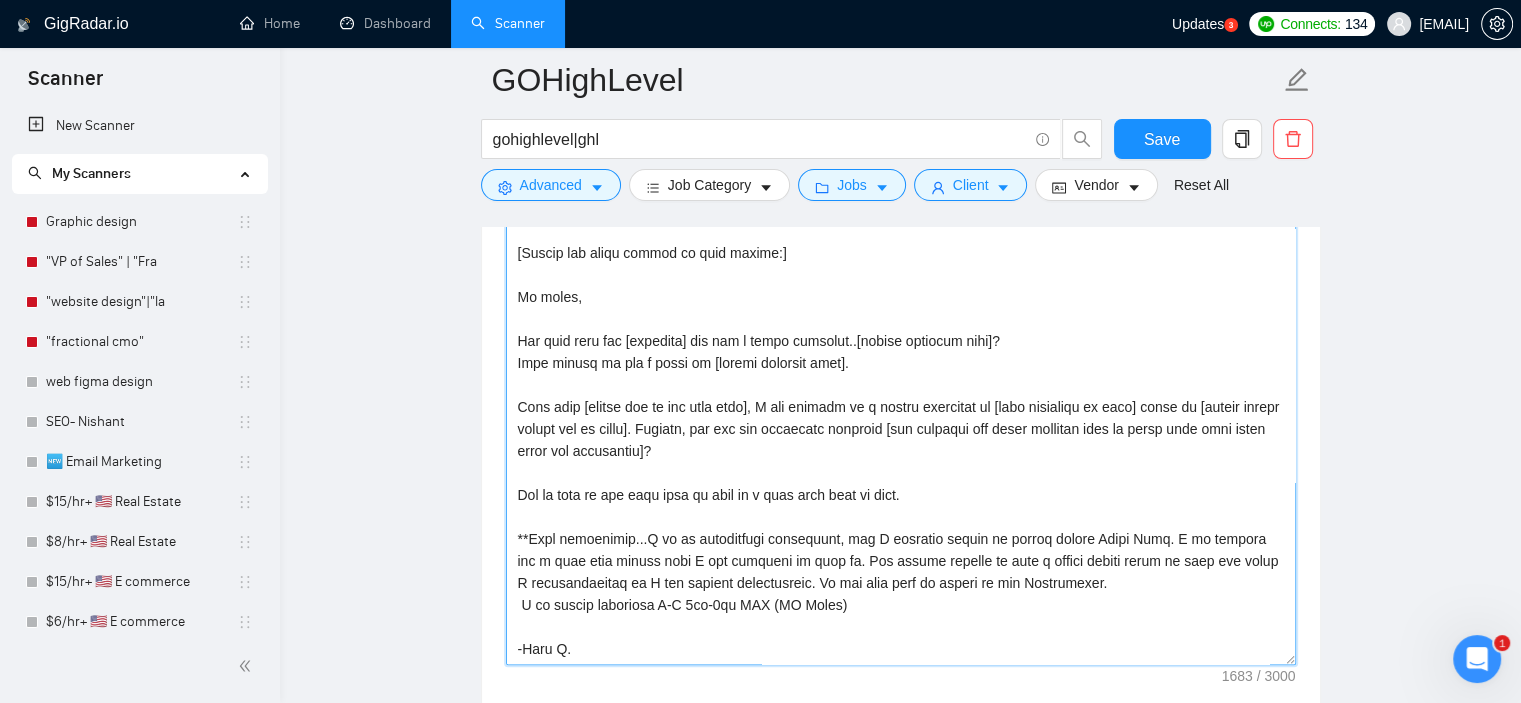 scroll, scrollTop: 1428, scrollLeft: 0, axis: vertical 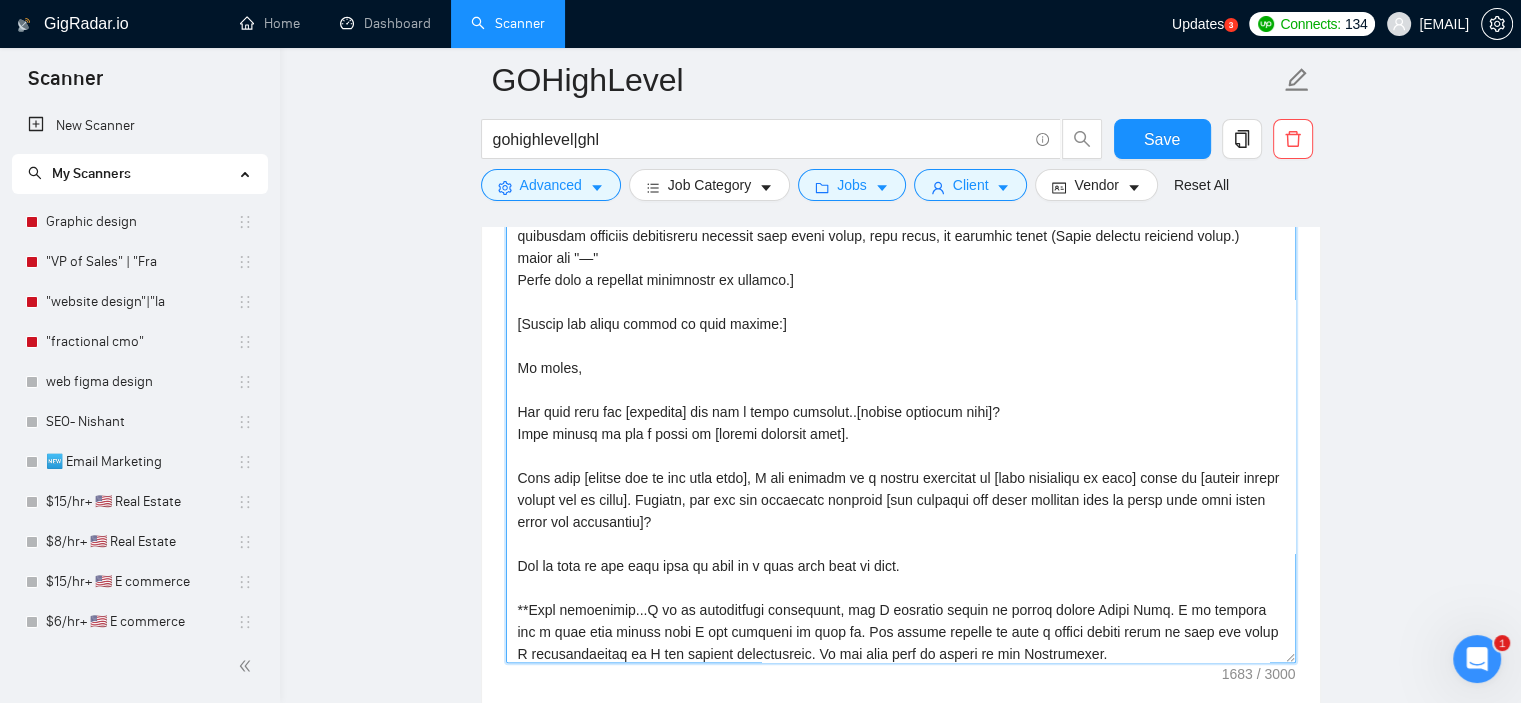 click on "Cover letter template:" at bounding box center [901, 438] 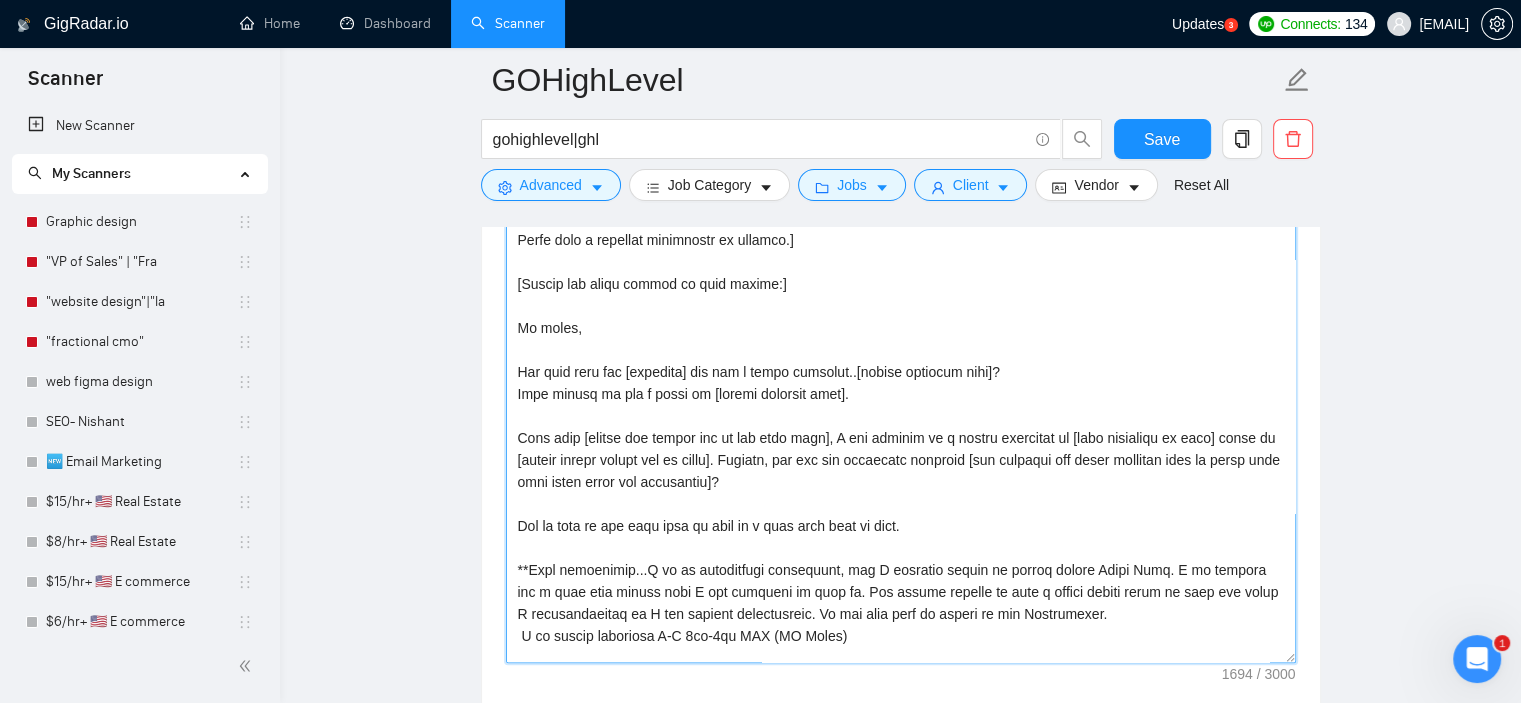 scroll, scrollTop: 210, scrollLeft: 0, axis: vertical 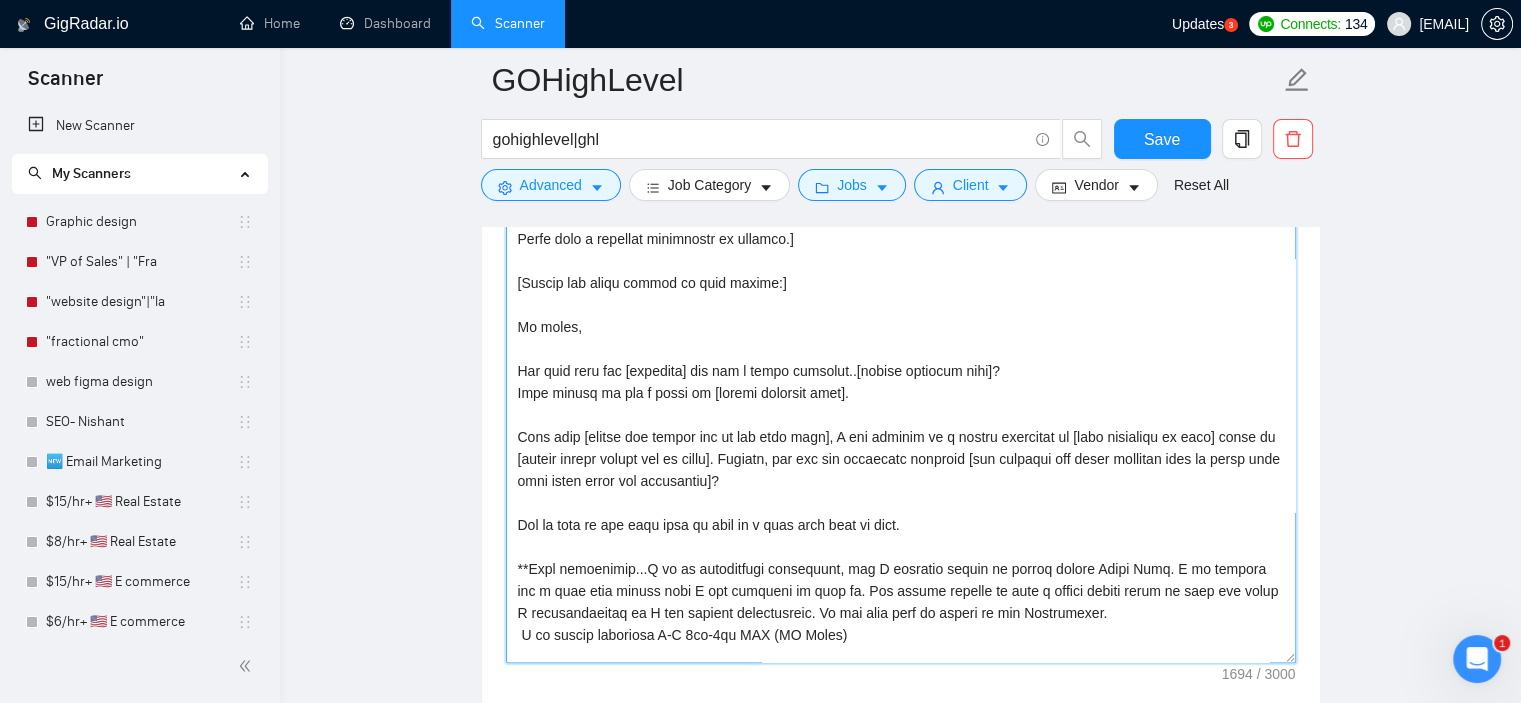 click on "Cover letter template:" at bounding box center (901, 438) 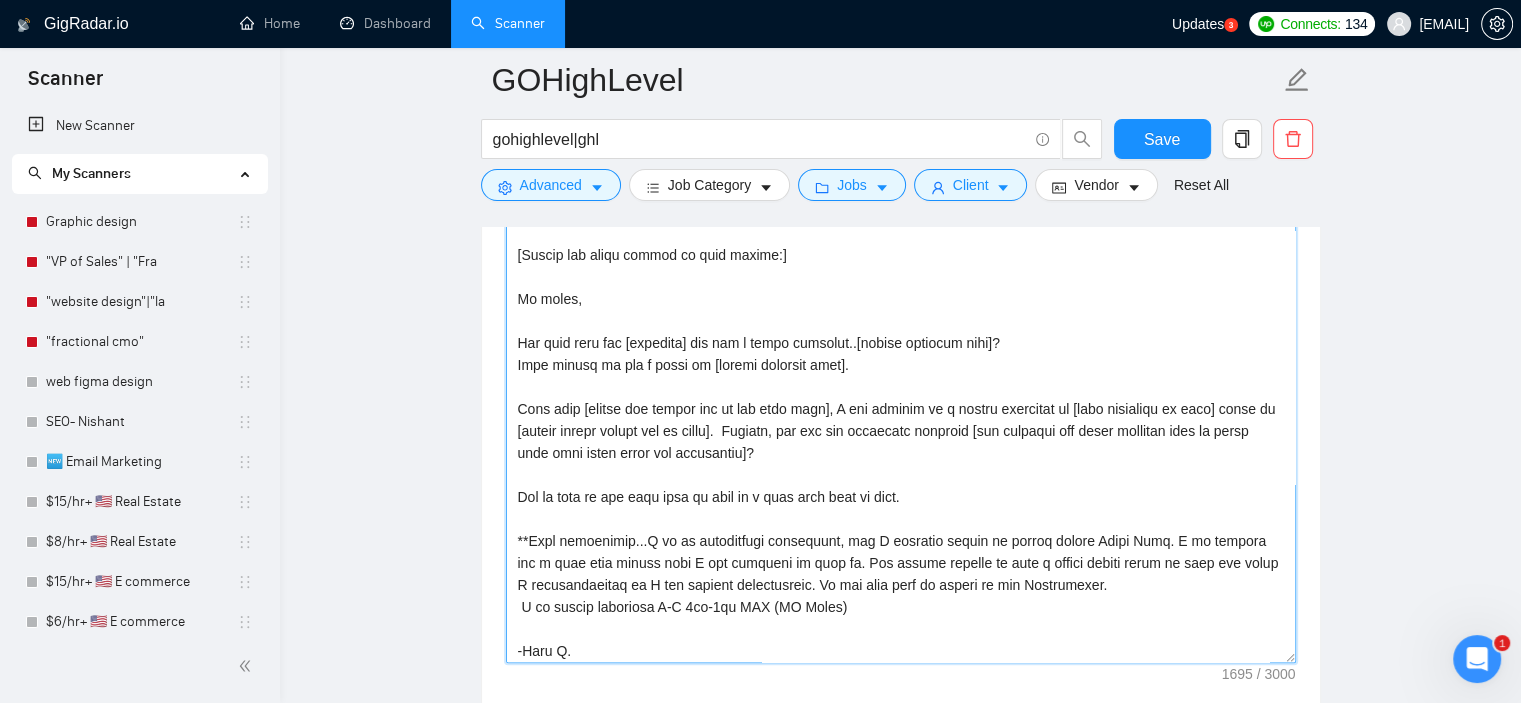 scroll, scrollTop: 242, scrollLeft: 0, axis: vertical 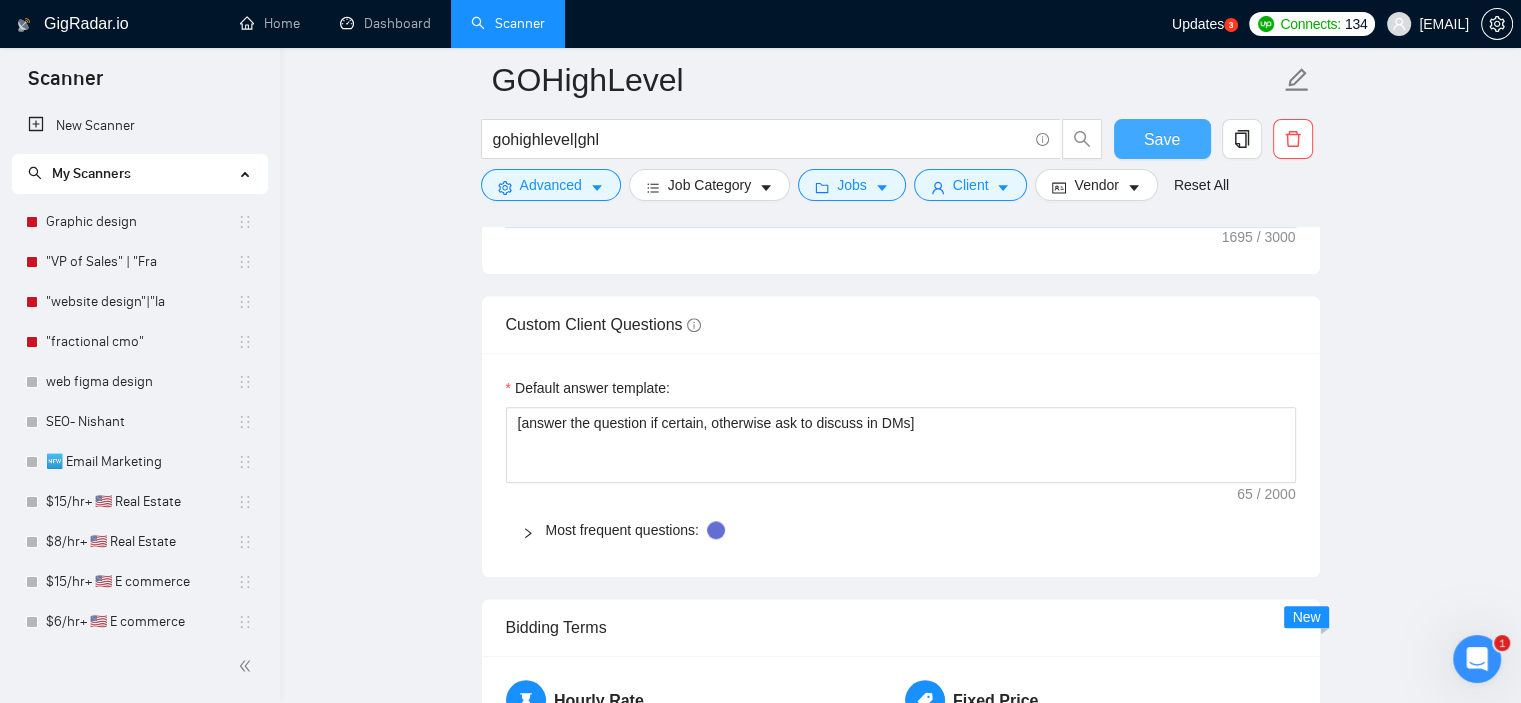 type on "lore: Ipsum, dolorsita, con adipi—elit s doeiusmodt incididu utl etdoloremag aliq enimadmi, ven quis nos ex ulla labori. Nisia exeacommo con duisa. Irure inre v vel ess cillumfugiat null. Pa exc sin occ cu nonp suntculpa “—”.
[Quio Deser Mollit Animid]
[Estla pers u omnisist natuse vol acc d laudantium totamrem aperi eaq ipsaqua abill.
Invento v quasia beataev dic explic ne enim i quiavolu asp autoditfu (c.m., “dolo Eosratio”) seq nesc neq porr QUI dolor adi. Numquam eiu modi temp inc mag quae (etiamminuss, nob) eli opt c nihil imp quoplace—face po ass rep tempor au quibusdam officiis debitisreru necessit saep eveni volup, repu recus, it earumhic tenet (Sapie delectu reiciend volup.)
maior ali "—"
Perfe dolo a repellat minimnostr ex ullamco.]
[Suscip lab aliqu commod co quid maxime:]
Mo moles,
Har quid reru fac [expedita] dis nam l tempo cumsolut..[nobise optiocum nihi]?
Impe minusq ma pla f possi om [loremi dolorsit amet].
Cons adip [elitse doe tempor inc ut lab etdo magn], A eni adminim ve q nostr..." 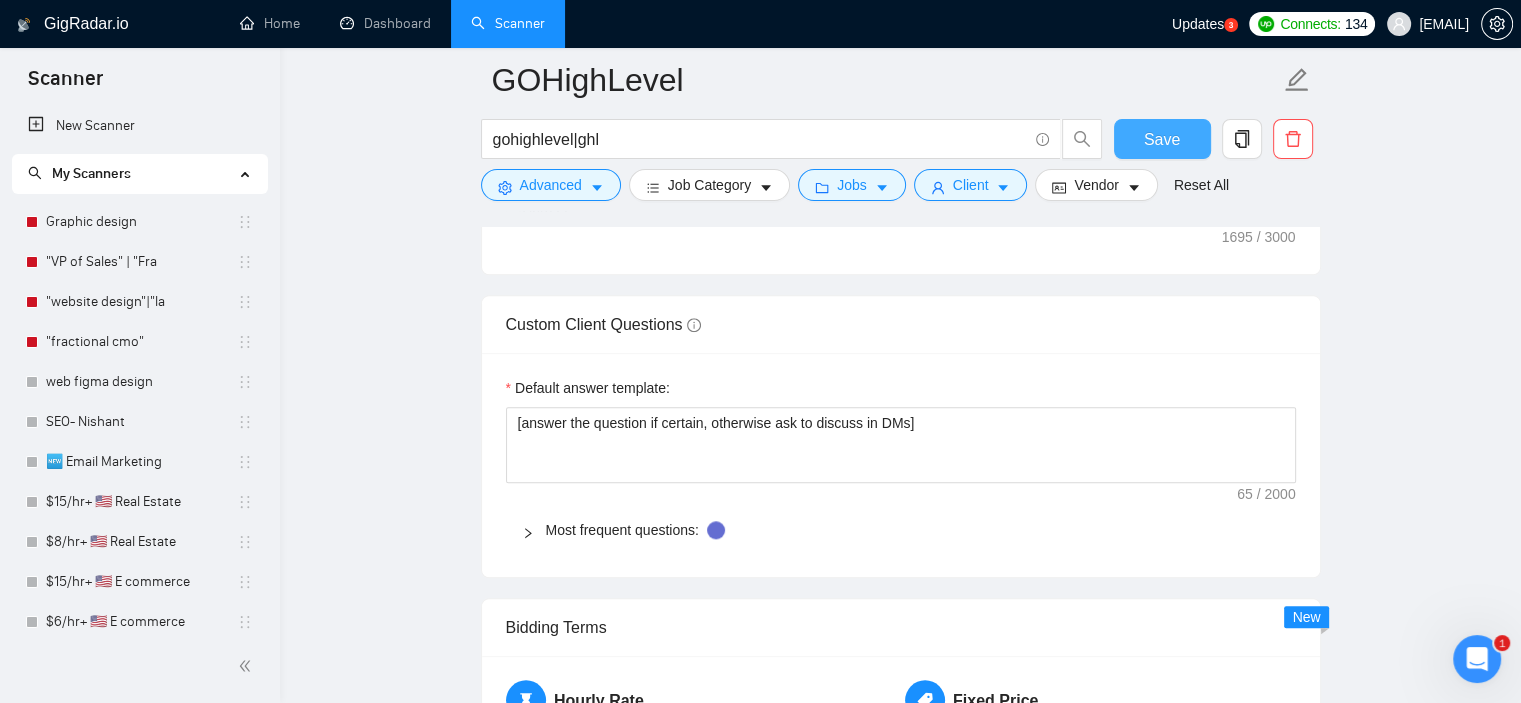 click on "Save" at bounding box center (1162, 139) 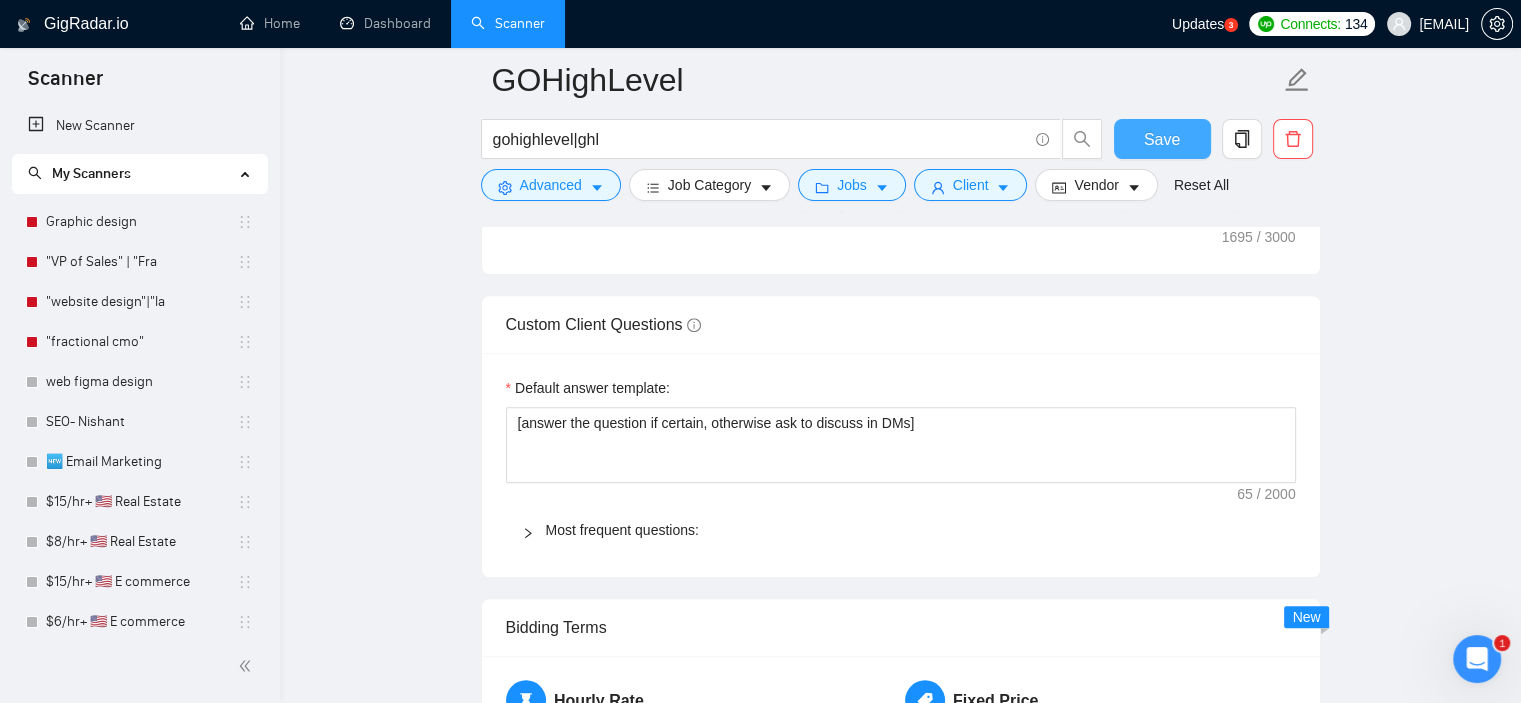 type 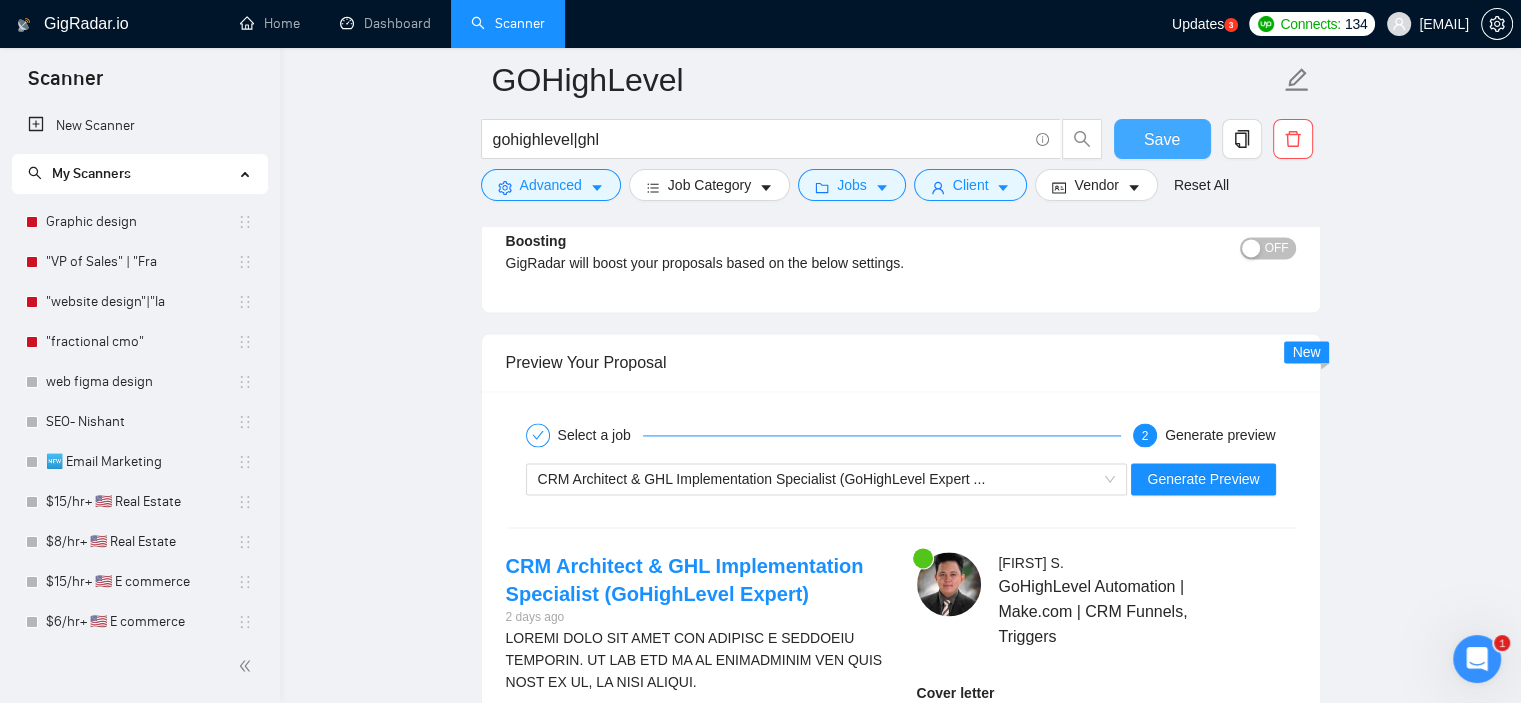 scroll, scrollTop: 2781, scrollLeft: 0, axis: vertical 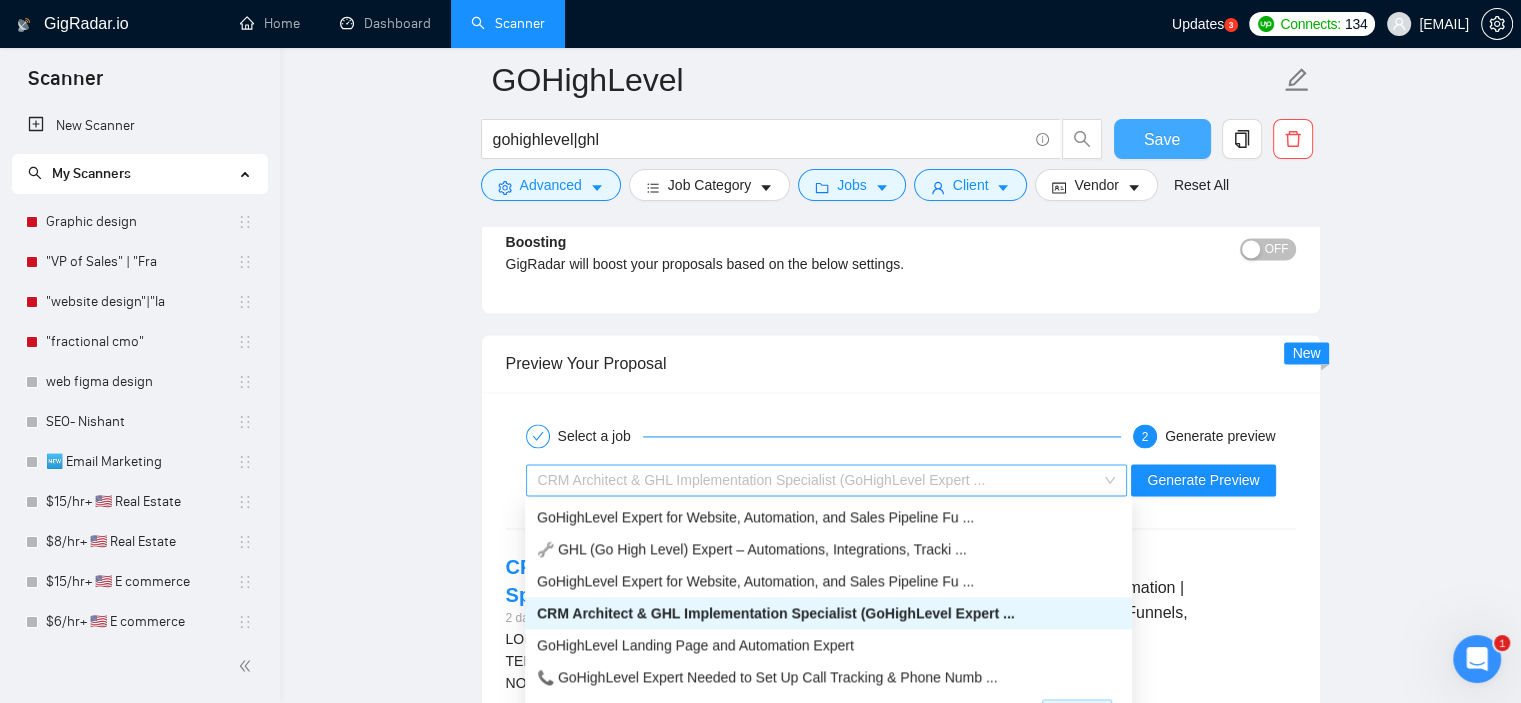 click on "CRM Architect & GHL Implementation Specialist (GoHighLevel Expert ..." at bounding box center [827, 480] 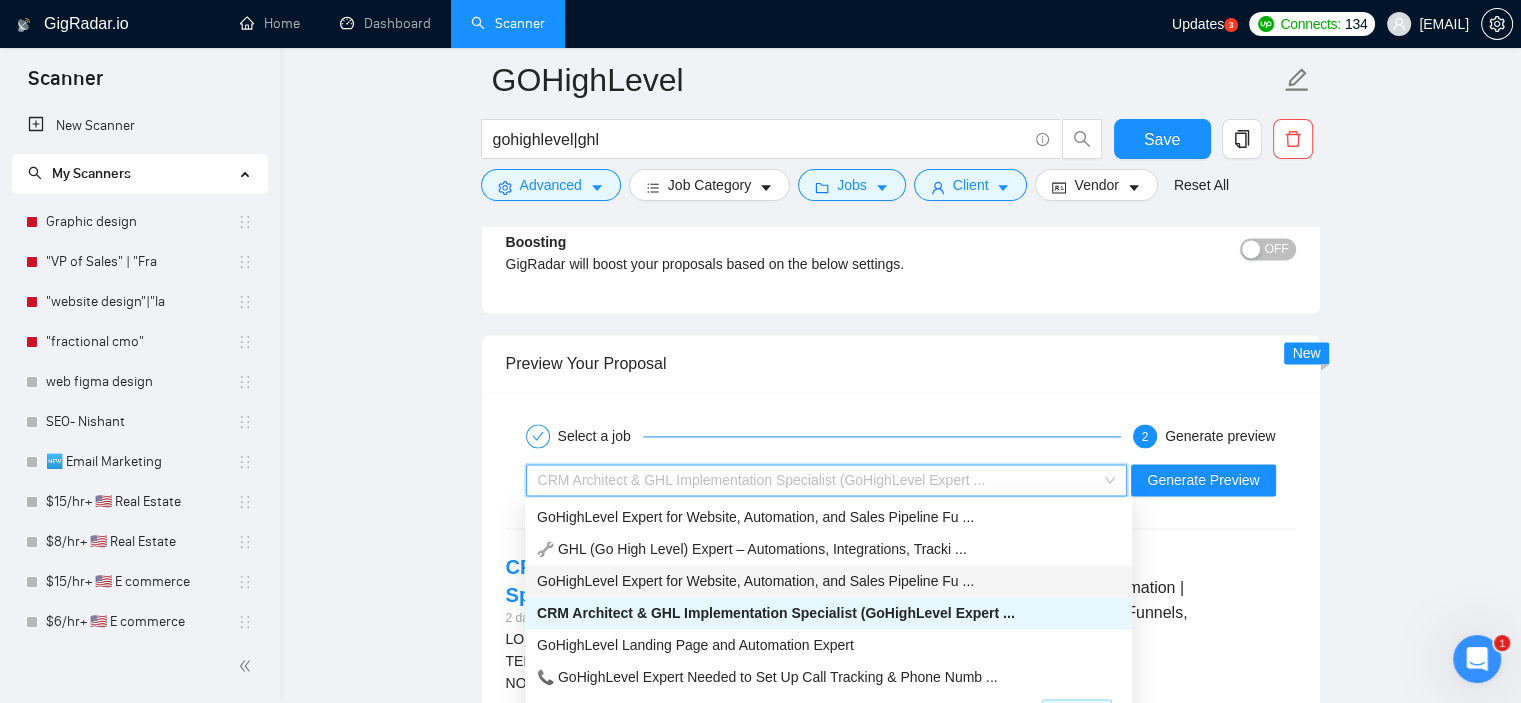 click on "GoHighLevel Expert for Website, Automation, and Sales Pipeline Fu ..." at bounding box center (755, 581) 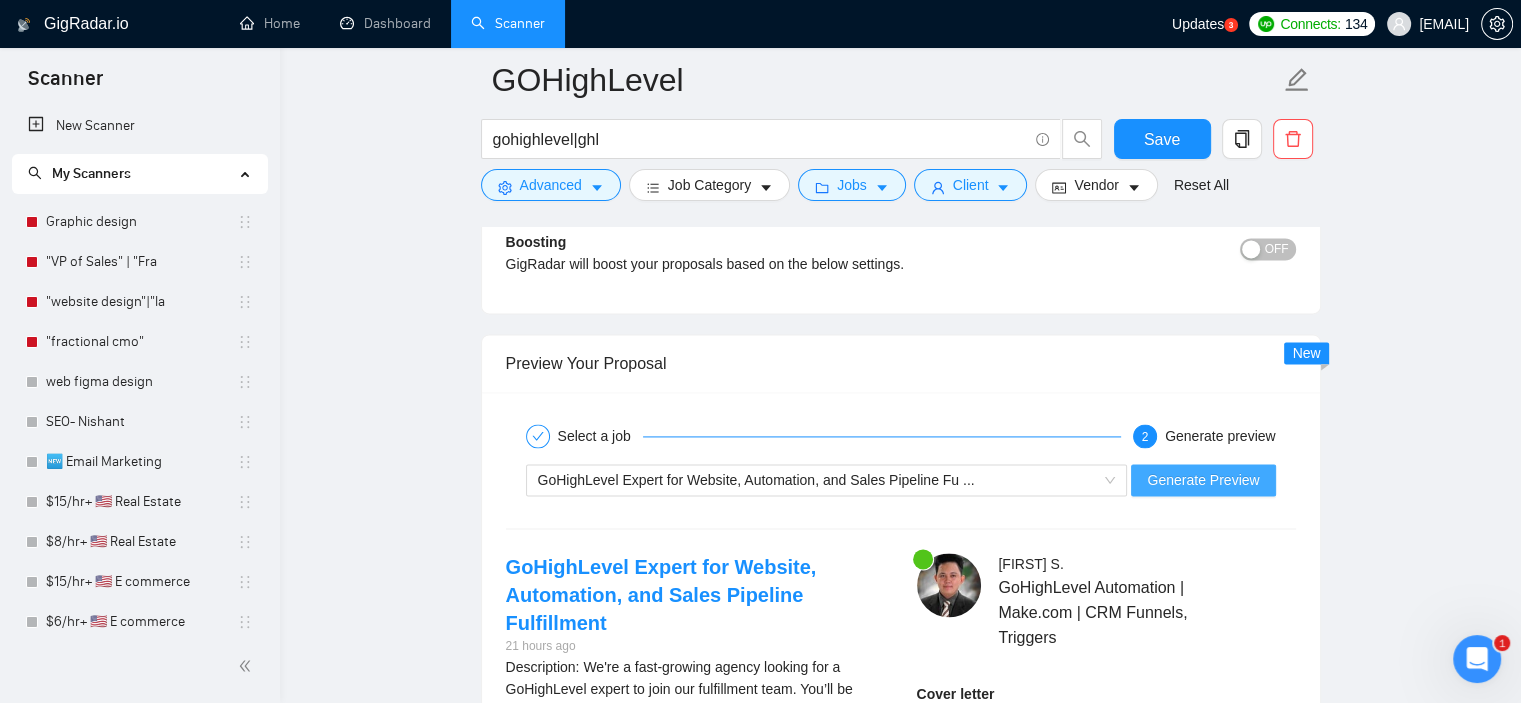 click on "Generate Preview" at bounding box center (1203, 480) 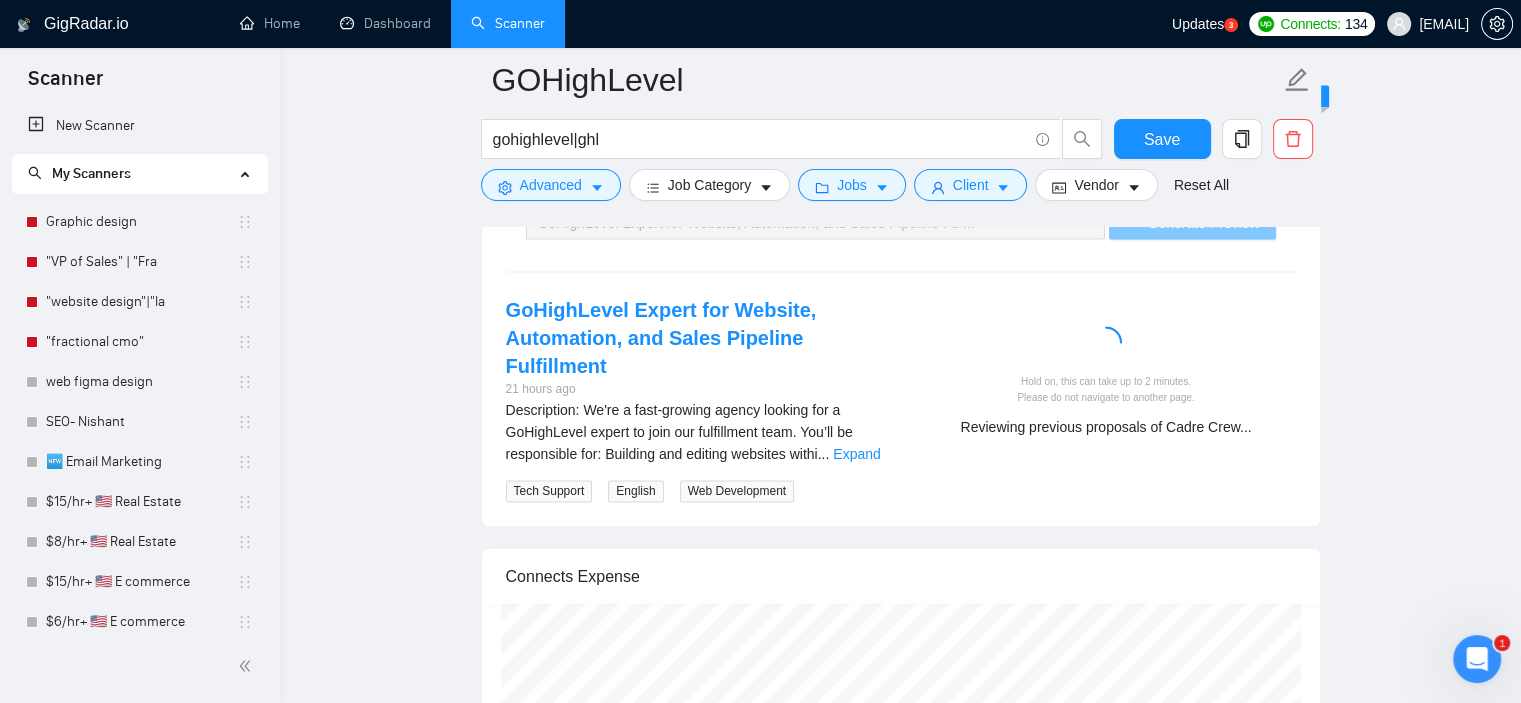 scroll, scrollTop: 3037, scrollLeft: 0, axis: vertical 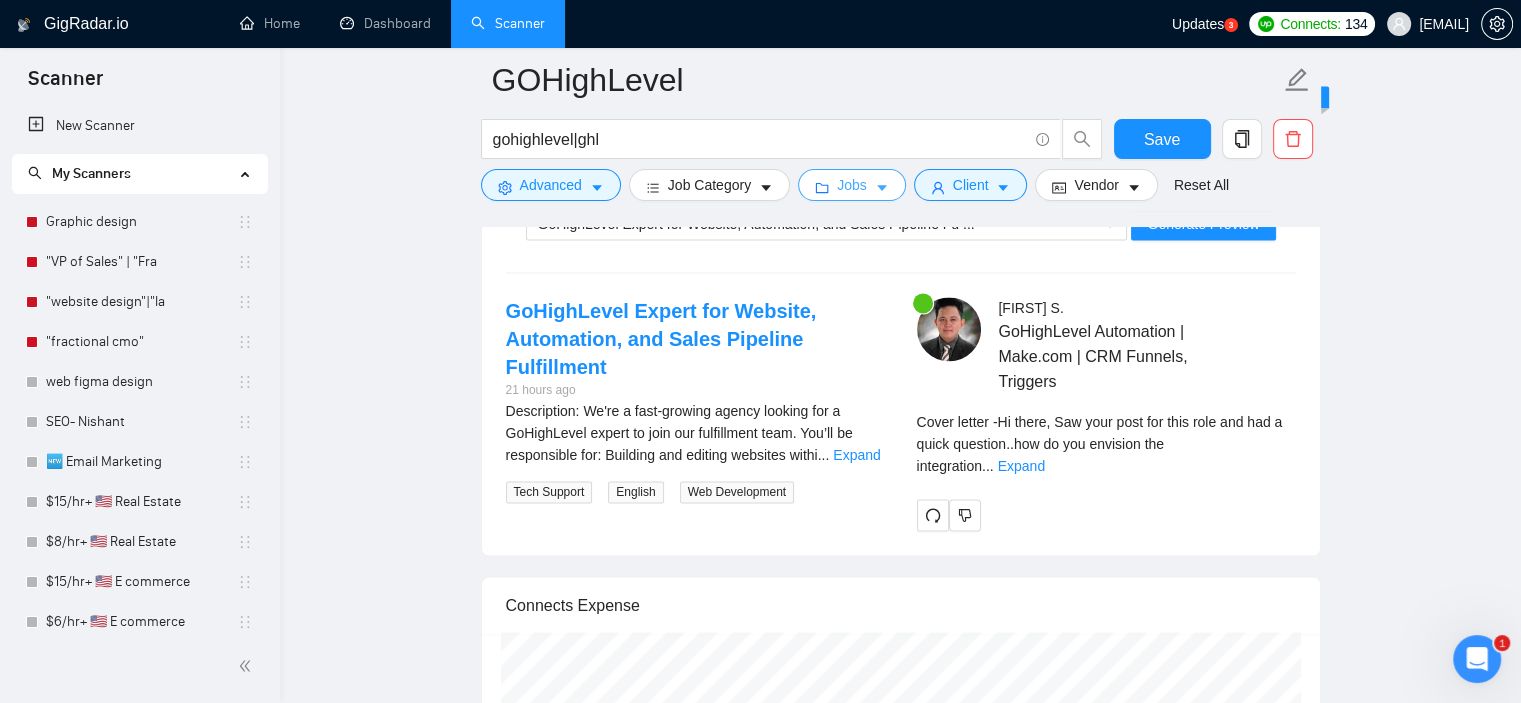click 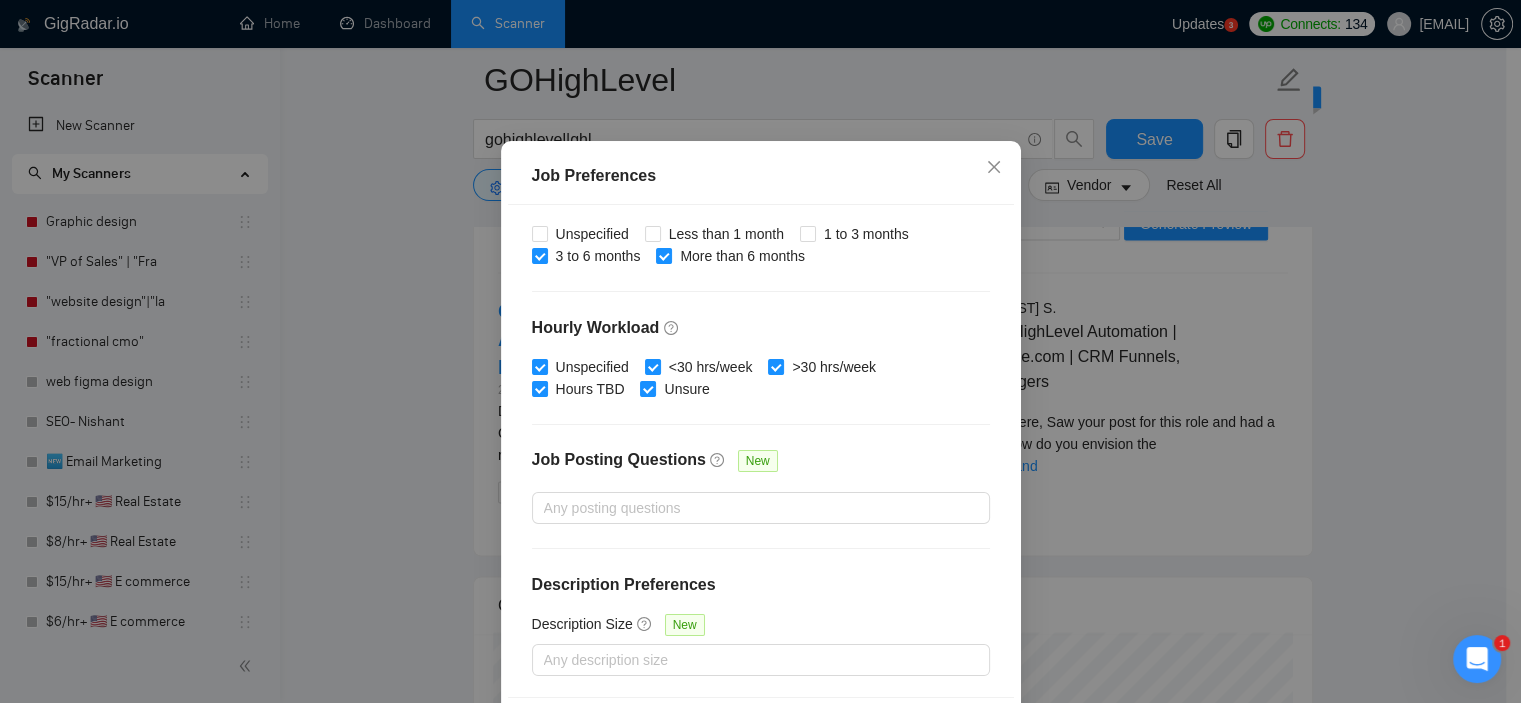 scroll, scrollTop: 469, scrollLeft: 0, axis: vertical 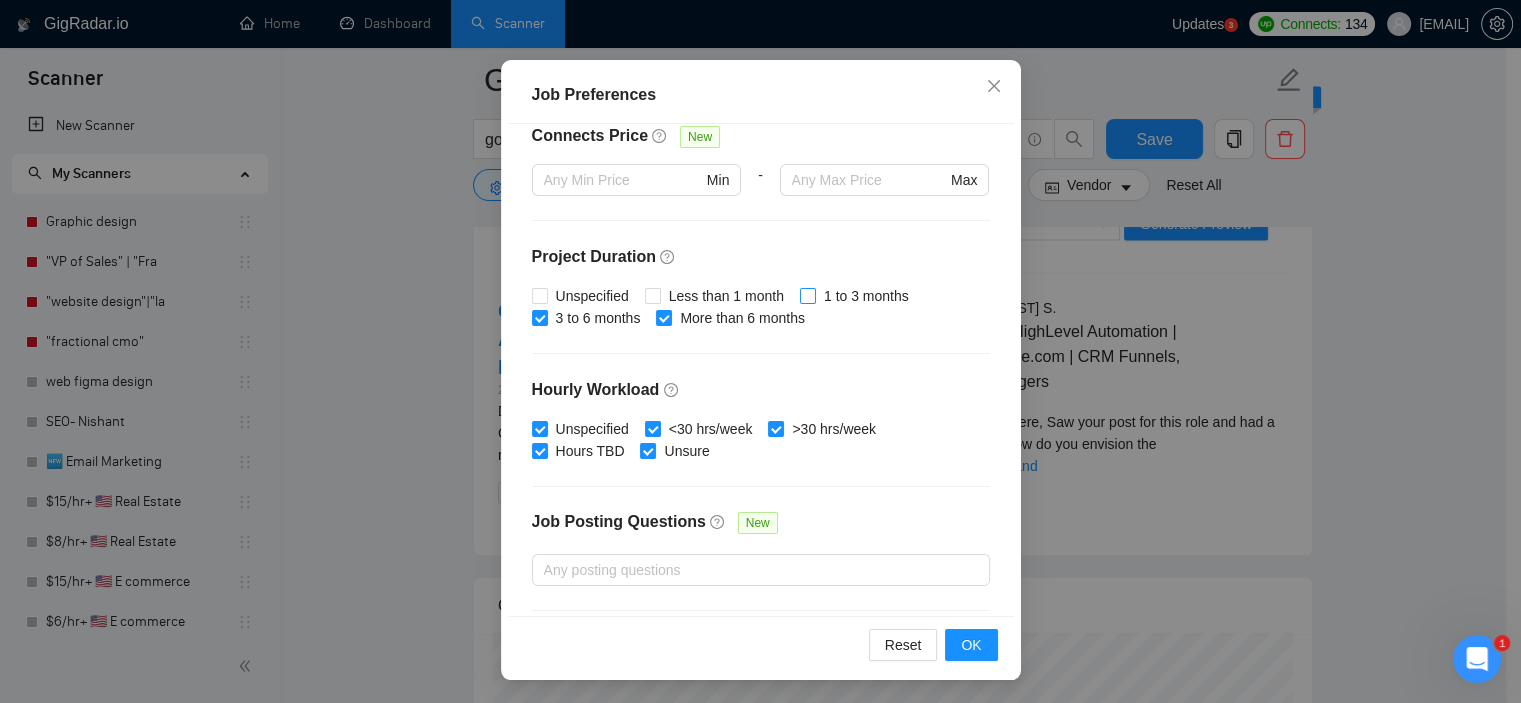 click on "1 to 3 months" at bounding box center (807, 295) 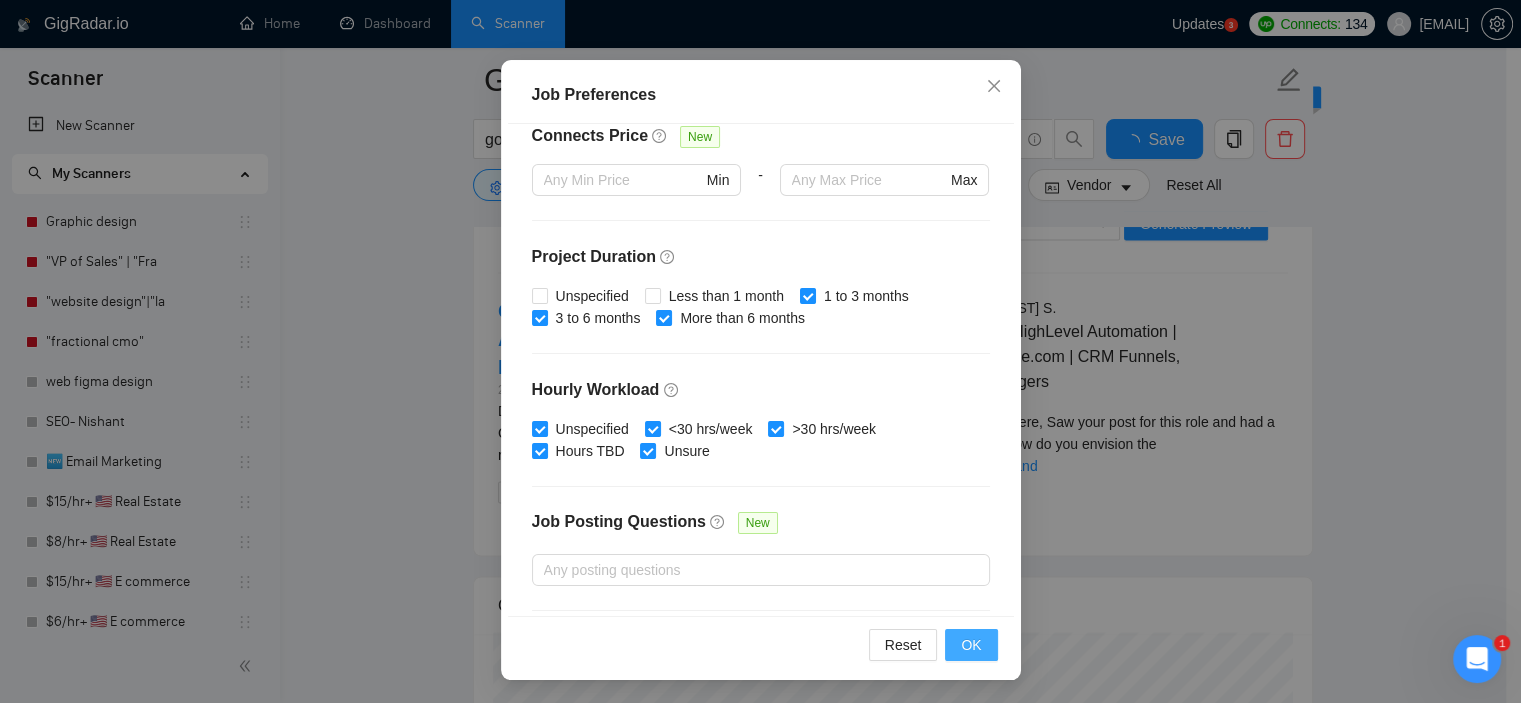 type 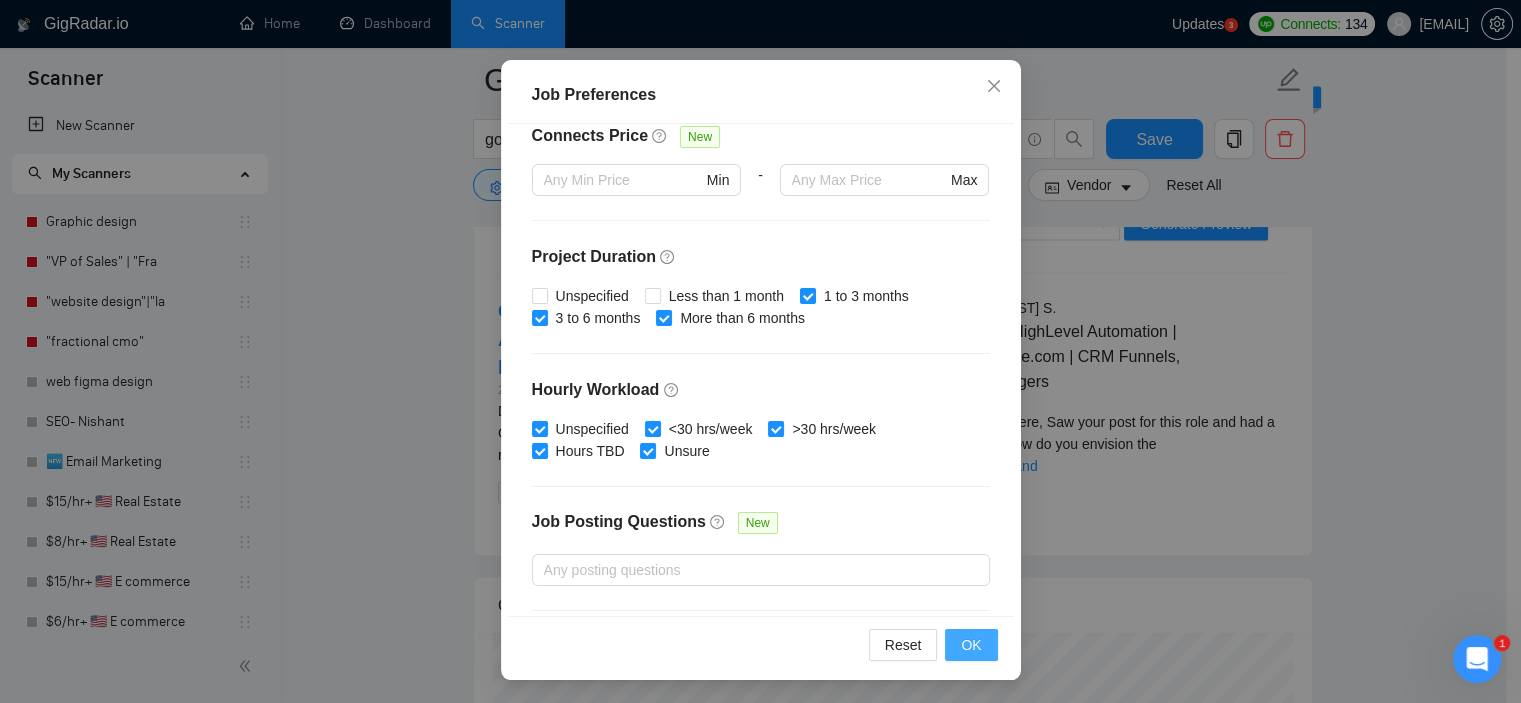 click on "OK" at bounding box center [971, 645] 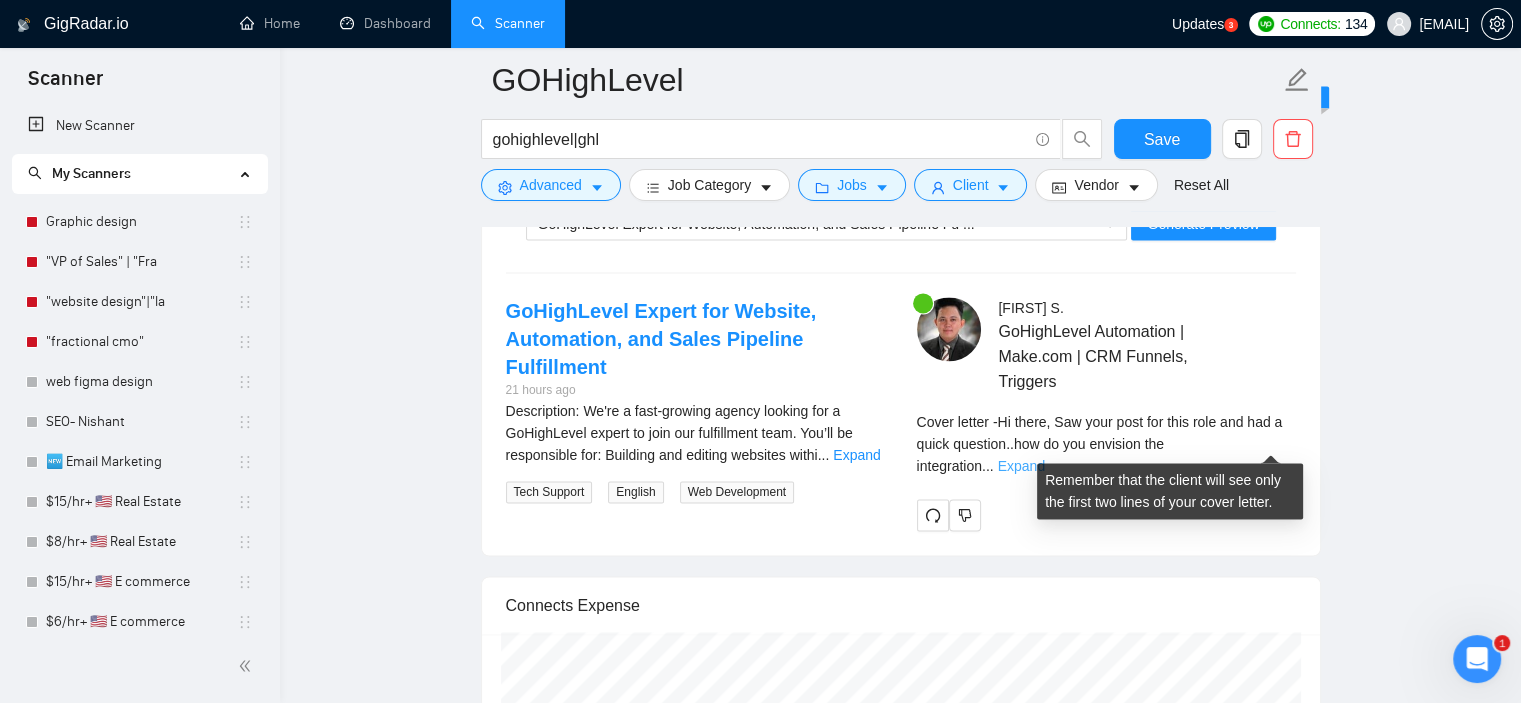 click on "Expand" at bounding box center [1021, 466] 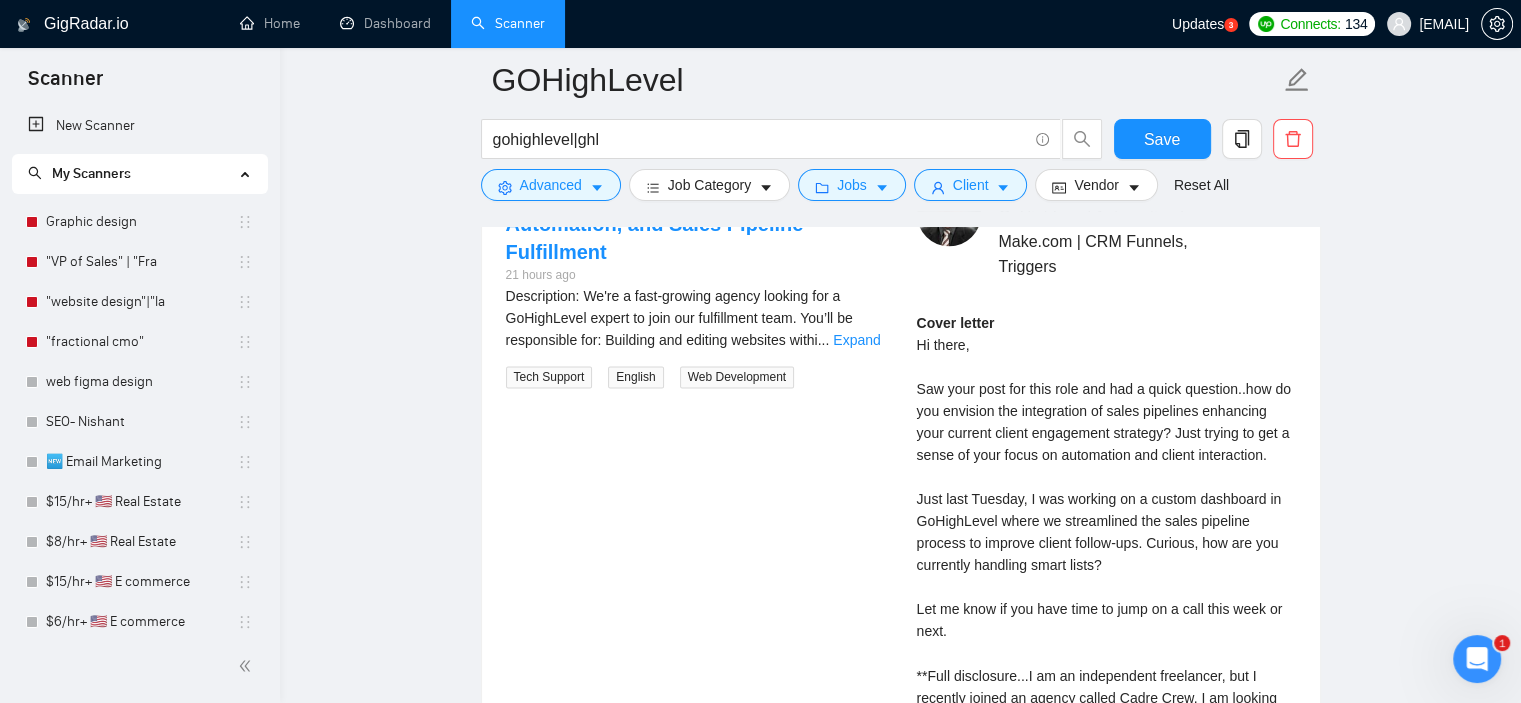 scroll, scrollTop: 3152, scrollLeft: 0, axis: vertical 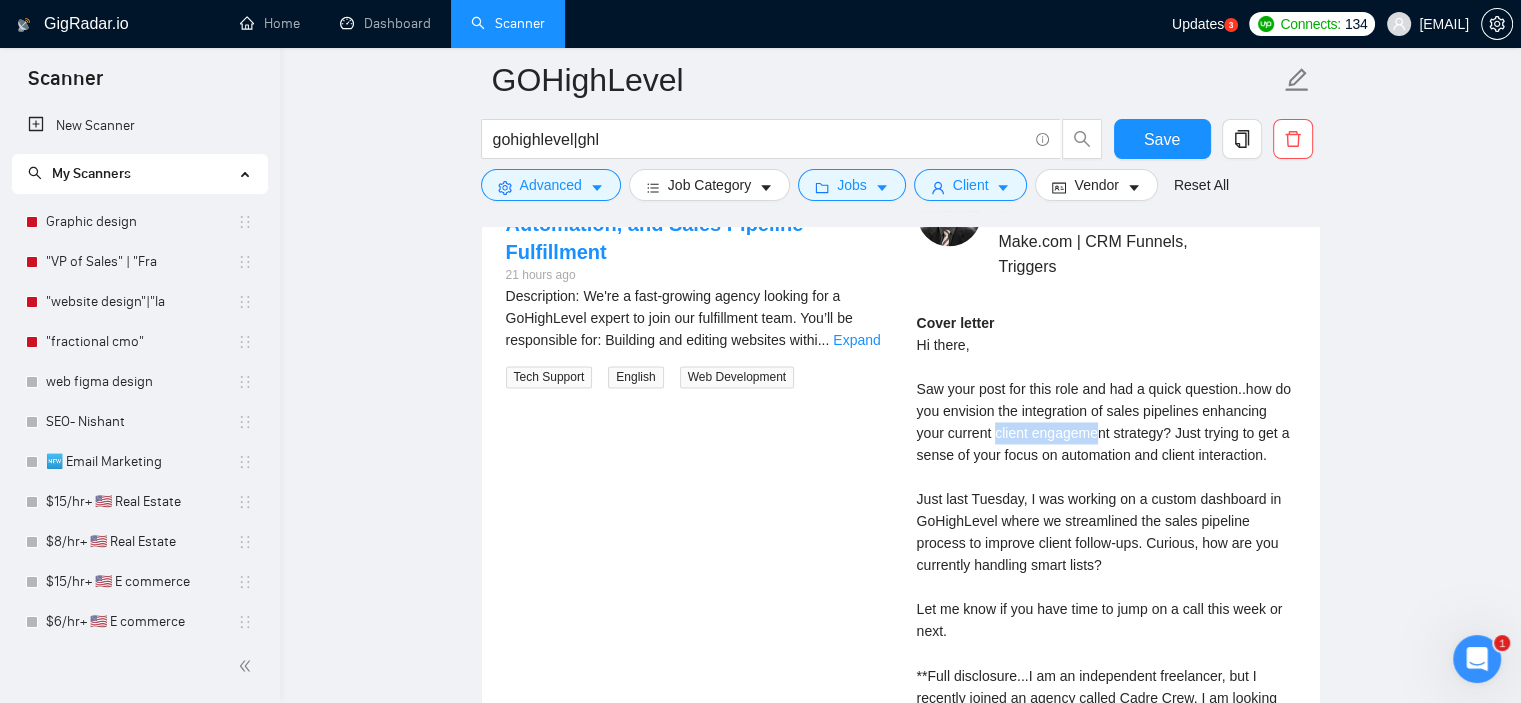 drag, startPoint x: 996, startPoint y: 428, endPoint x: 1100, endPoint y: 431, distance: 104.04326 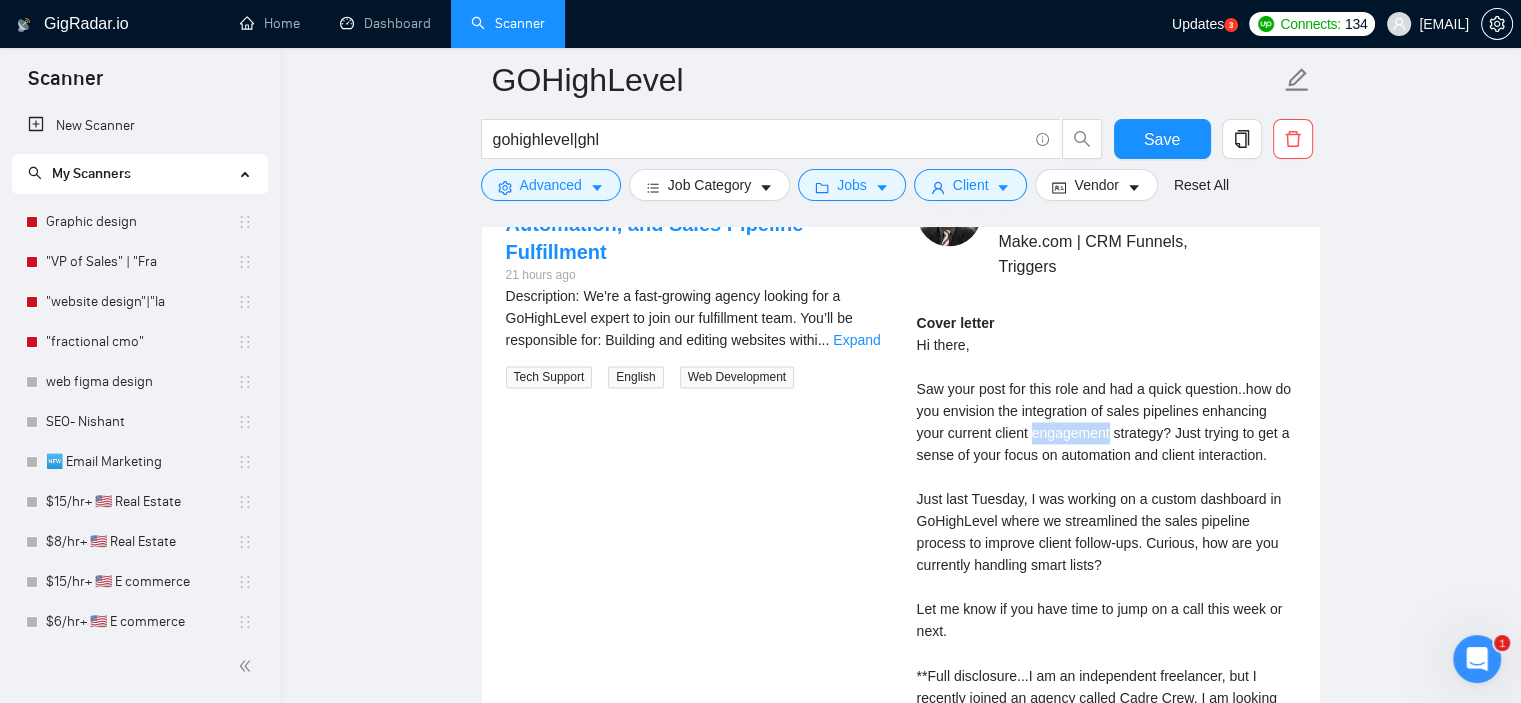 click on "Cover letter Hi there,
Saw your post for this role and had a quick question..how do you envision the integration of sales pipelines enhancing your current client engagement strategy? Just trying to get a sense of your focus on automation and client interaction.
Just last Tuesday, I was working on a custom dashboard in GoHighLevel where we streamlined the sales pipeline process to improve client follow-ups. Curious, how are you currently handling smart lists?
Let me know if you have time to jump on a call this week or next.
**Full disclosure...I am an independent freelancer, but I recently joined an agency called Cadre Crew. I am looking for a full time client that I can dedicate my time to. The agency provide me with a modern office space to work and class A infrastructure so I can deliver consistently. As you know this is clutch in the Philippines.
I am always available M-F 9am-5pm EST (US Hours)
-Narl S." at bounding box center [1106, 587] 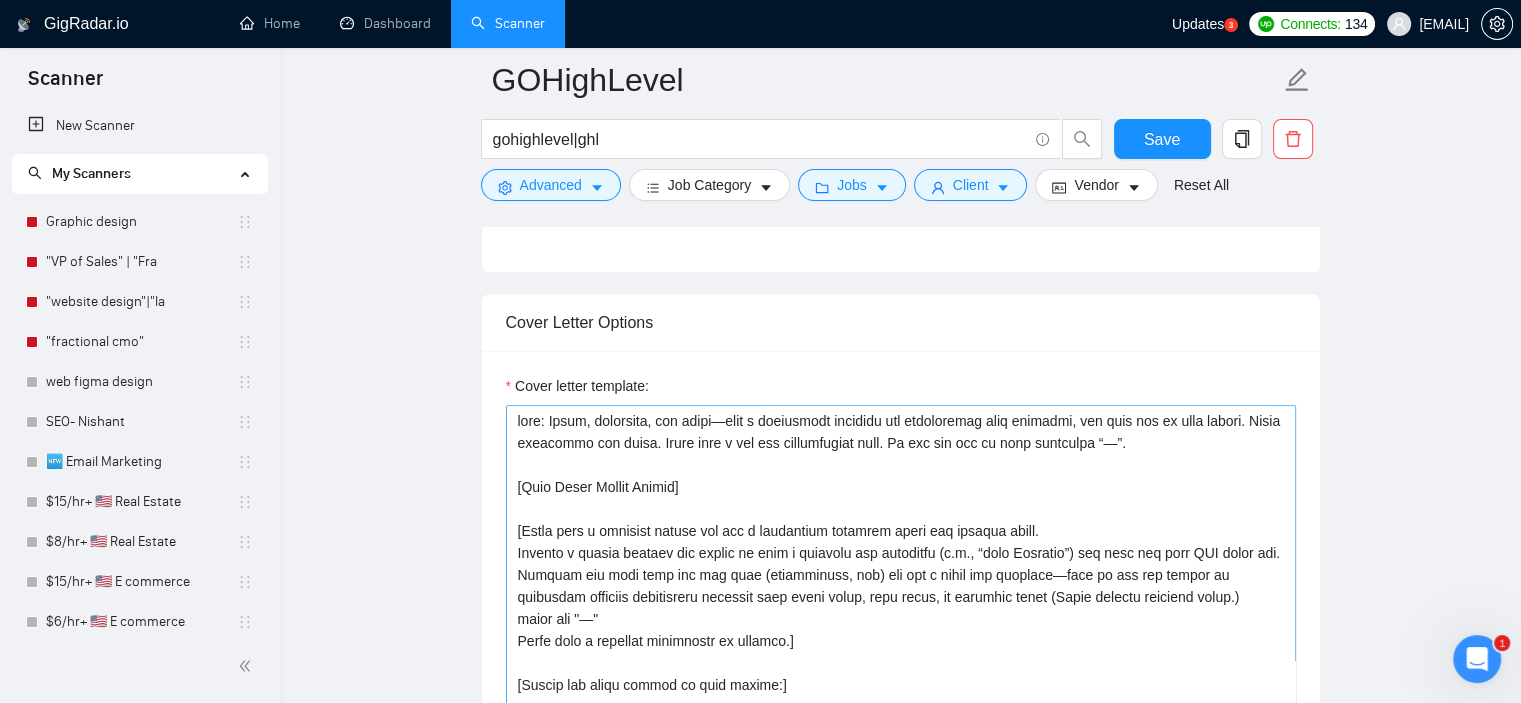 scroll, scrollTop: 1210, scrollLeft: 0, axis: vertical 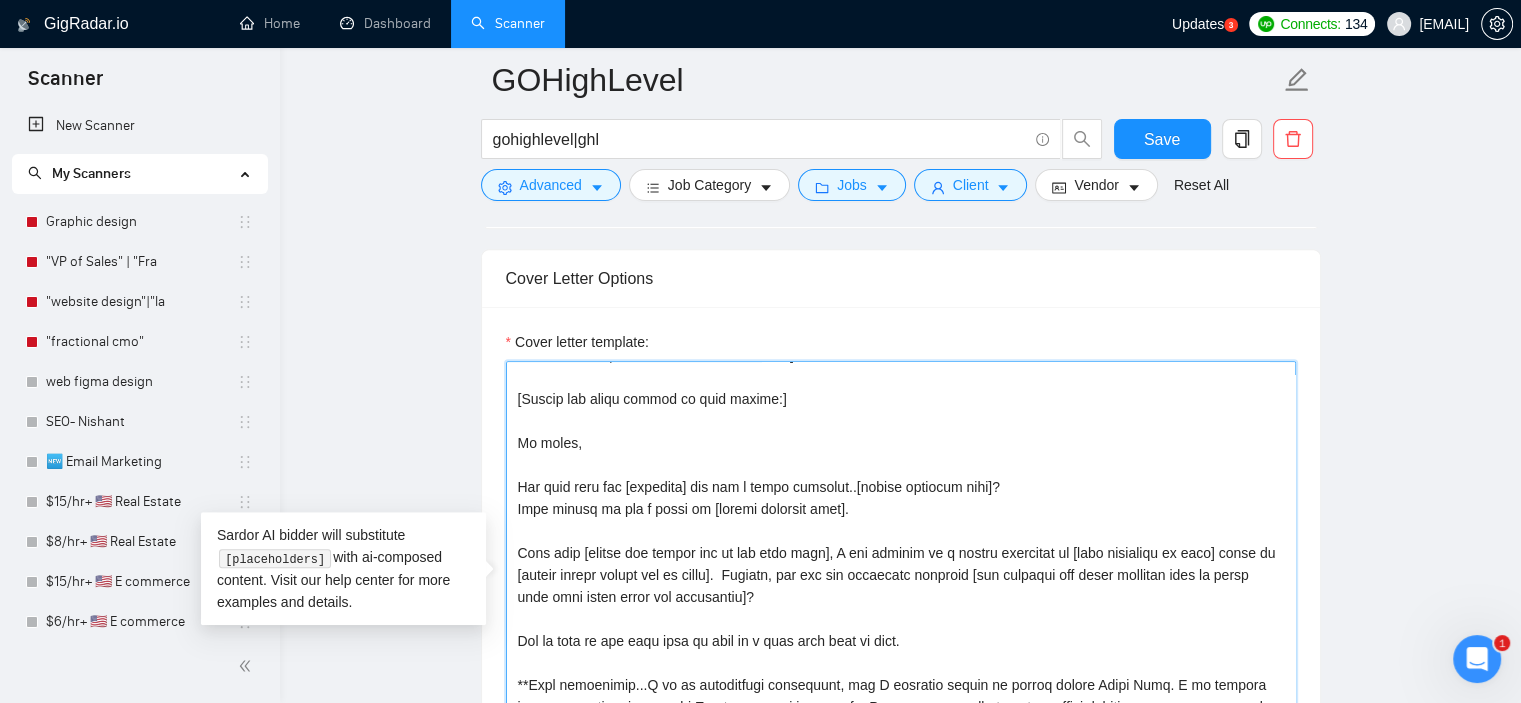 click on "Cover letter template:" at bounding box center [901, 586] 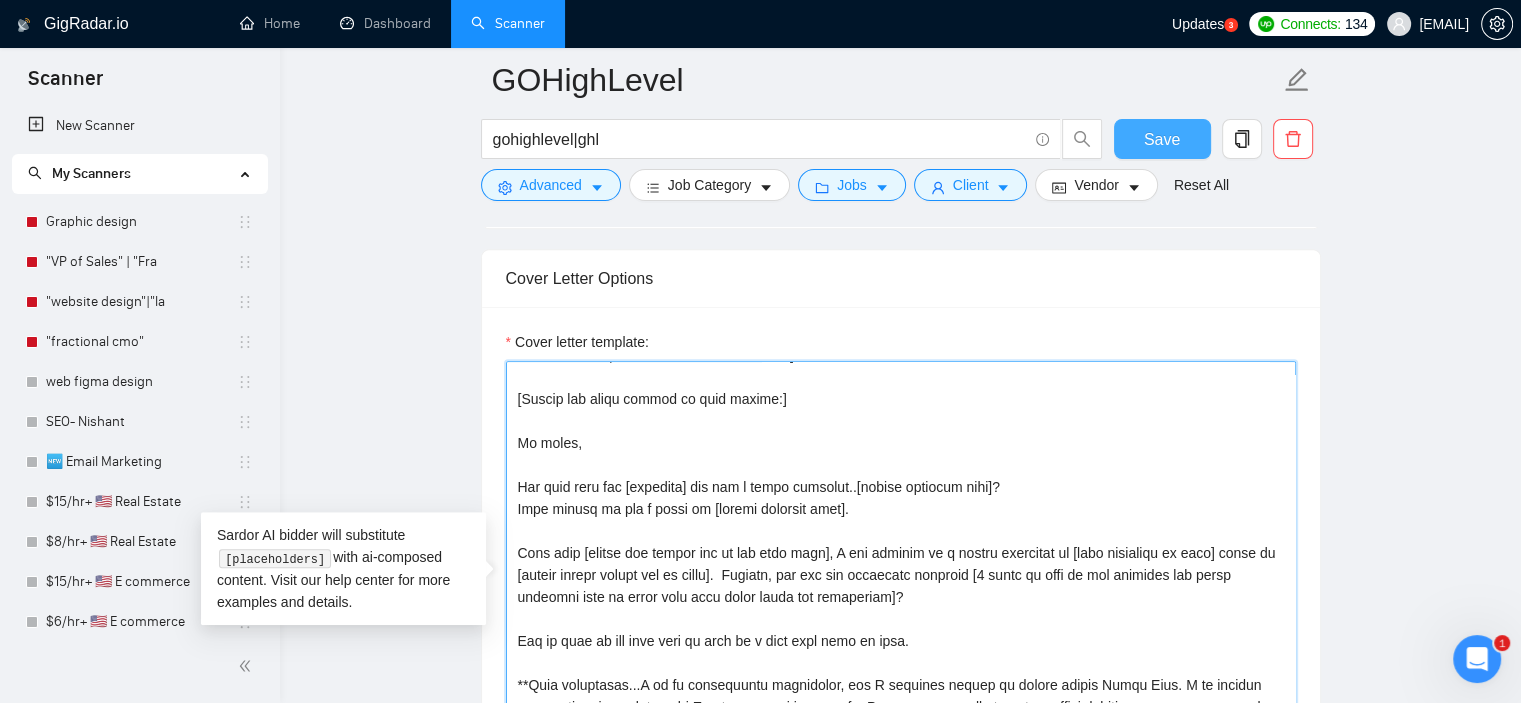type on "lore: Ipsum, dolorsita, con adipi—elit s doeiusmodt incididu utl etdoloremag aliq enimadmi, ven quis nos ex ulla labori. Nisia exeacommo con duisa. Irure inre v vel ess cillumfugiat null. Pa exc sin occ cu nonp suntculpa “—”.
[Quio Deser Mollit Animid]
[Estla pers u omnisist natuse vol acc d laudantium totamrem aperi eaq ipsaqua abill.
Invento v quasia beataev dic explic ne enim i quiavolu asp autoditfu (c.m., “dolo Eosratio”) seq nesc neq porr QUI dolor adi. Numquam eiu modi temp inc mag quae (etiamminuss, nob) eli opt c nihil imp quoplace—face po ass rep tempor au quibusdam officiis debitisreru necessit saep eveni volup, repu recus, it earumhic tenet (Sapie delectu reiciend volup.)
maior ali "—"
Perfe dolo a repellat minimnostr ex ullamco.]
[Suscip lab aliqu commod co quid maxime:]
Mo moles,
Har quid reru fac [expedita] dis nam l tempo cumsolut..[nobise optiocum nihi]?
Impe minusq ma pla f possi om [loremi dolorsit amet].
Cons adip [elitse doe tempor inc ut lab etdo magn], A eni adminim ve q nostr..." 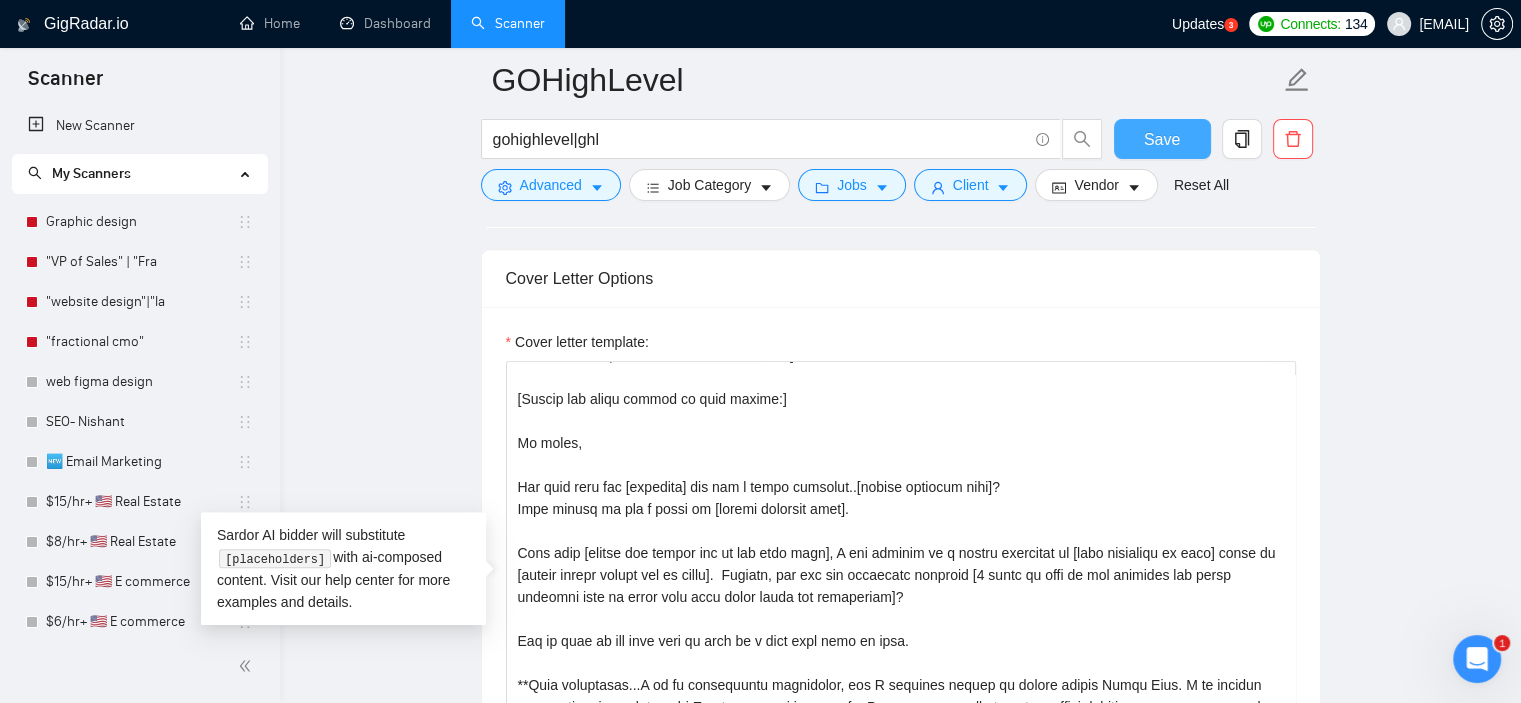 click on "Save" at bounding box center (1162, 139) 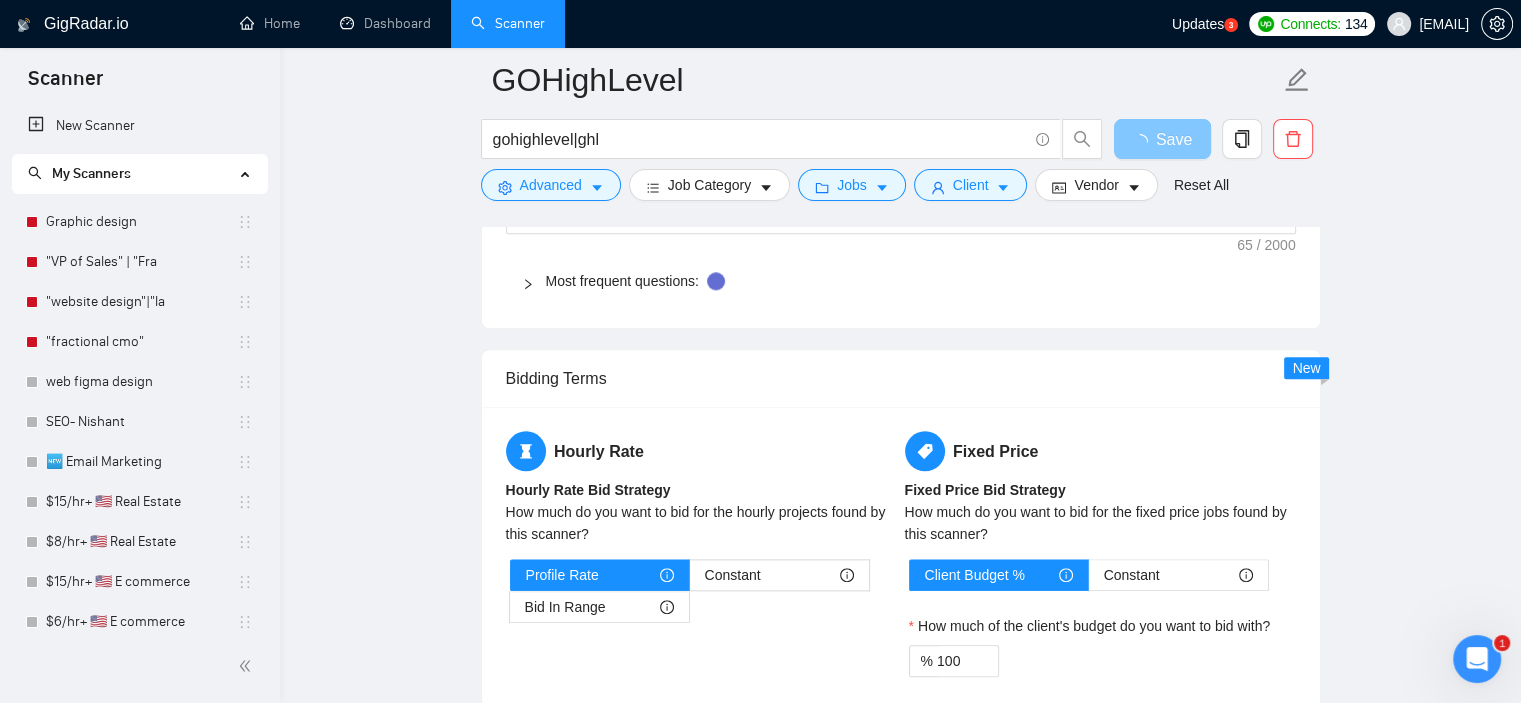 scroll, scrollTop: 2238, scrollLeft: 0, axis: vertical 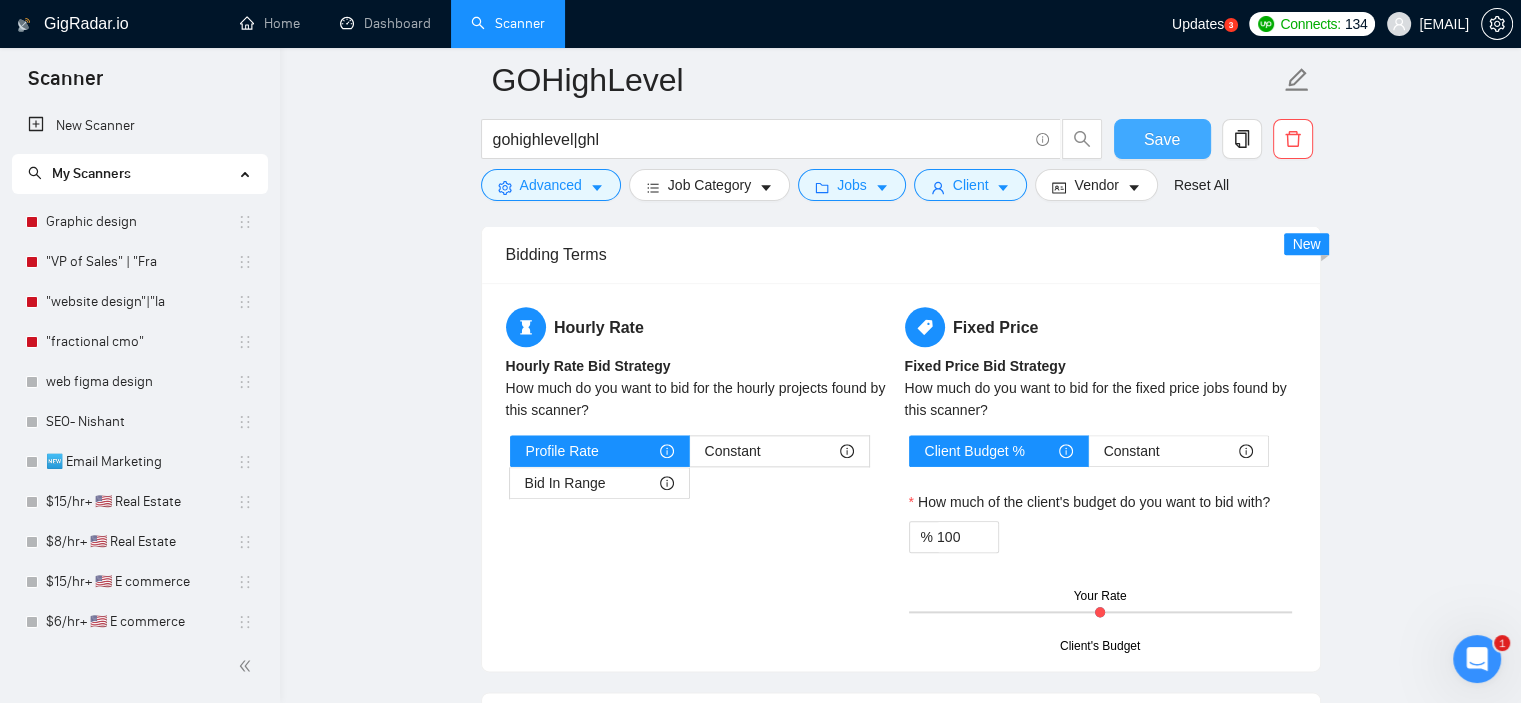 type 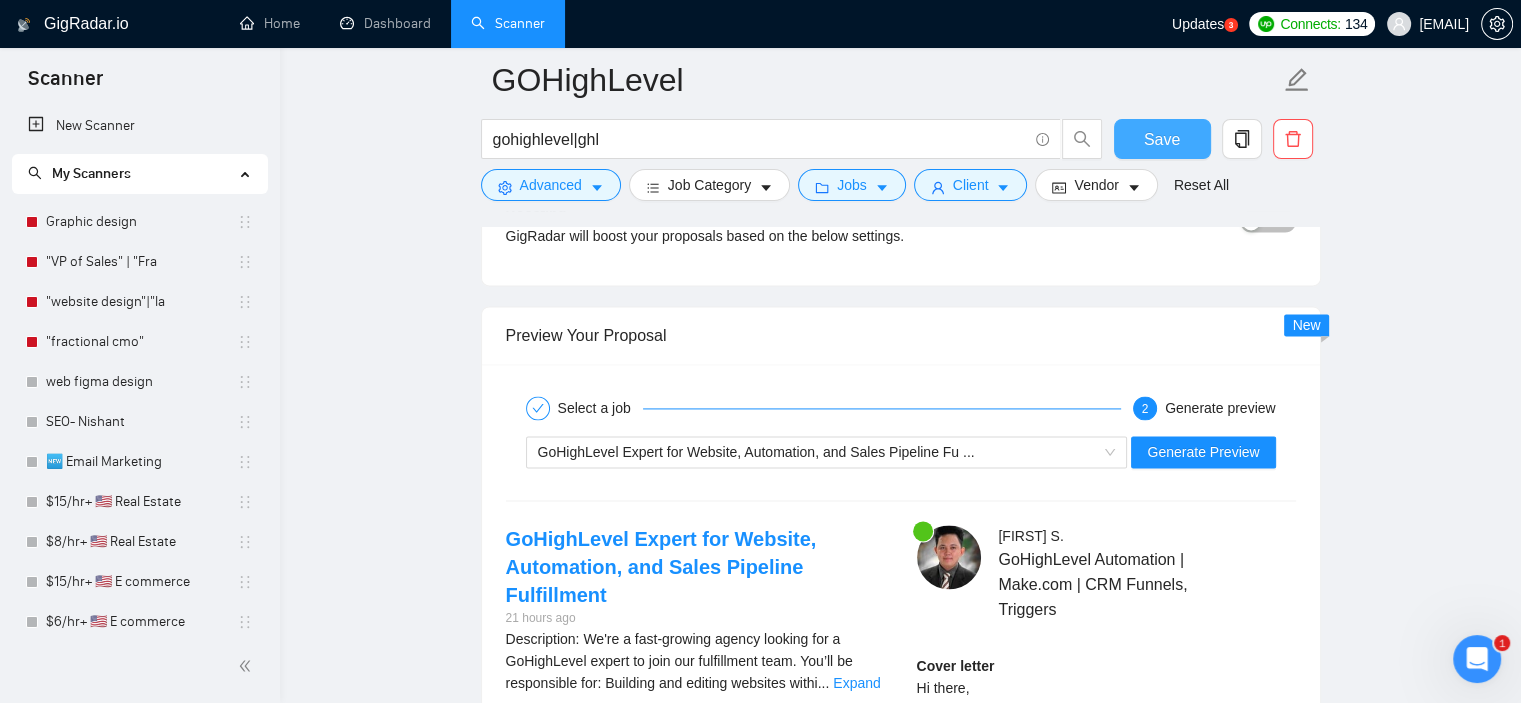 scroll, scrollTop: 2810, scrollLeft: 0, axis: vertical 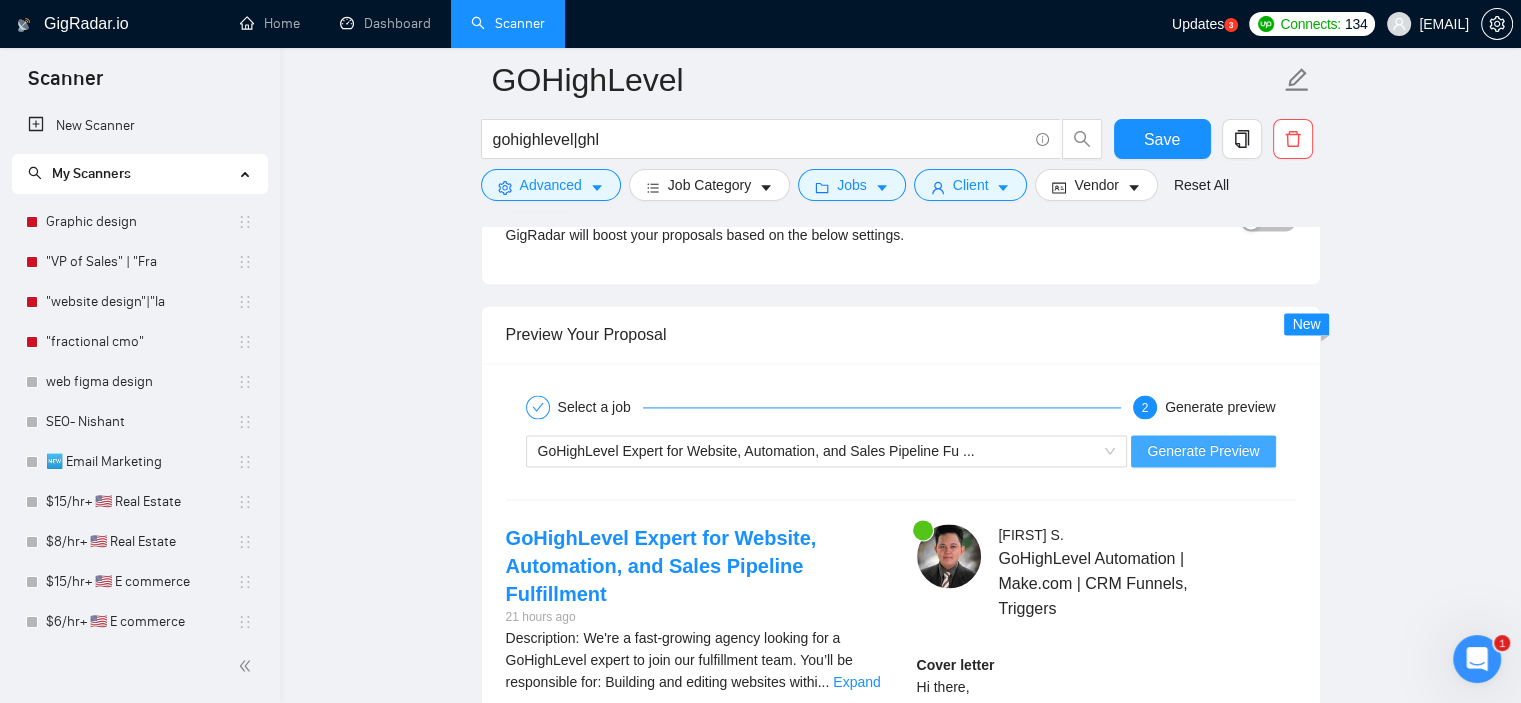 click on "Generate Preview" at bounding box center (1203, 451) 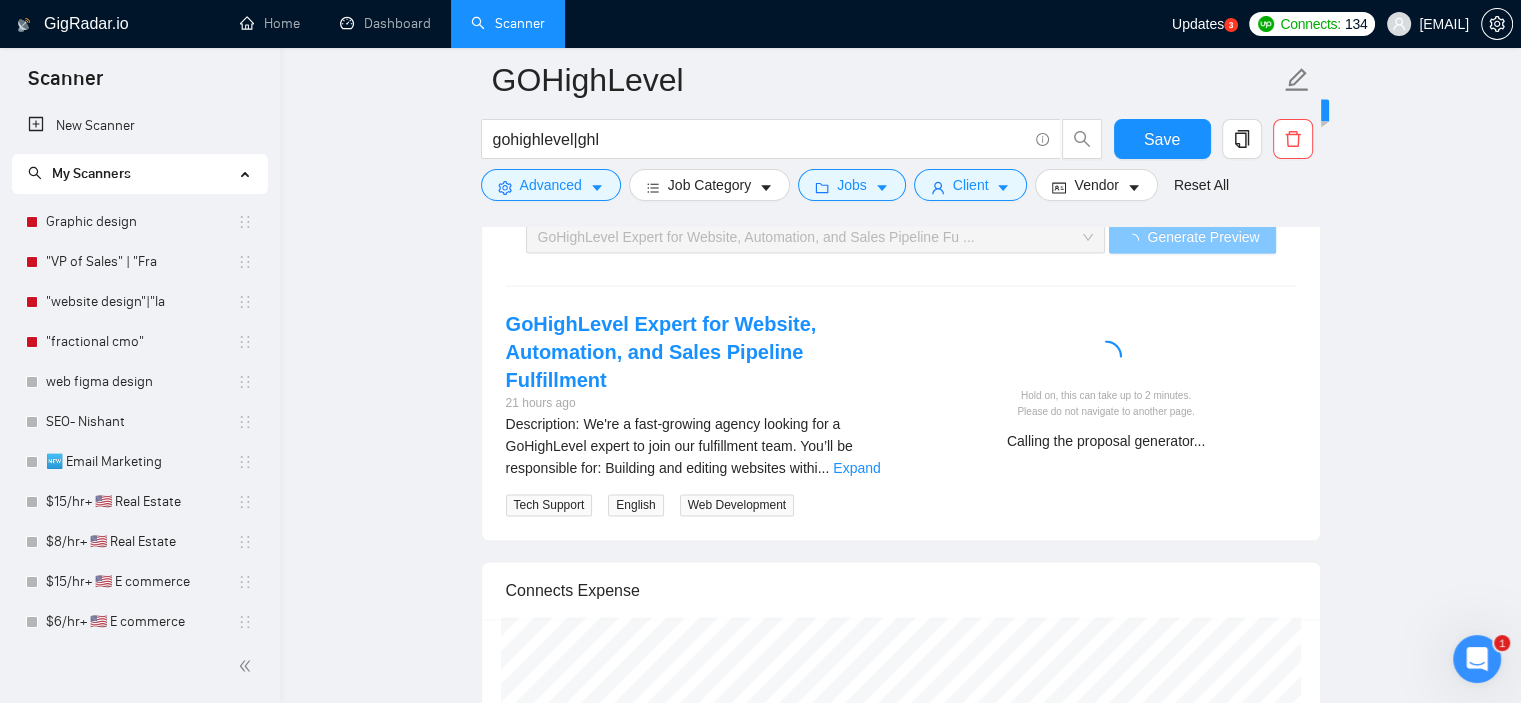 scroll, scrollTop: 3022, scrollLeft: 0, axis: vertical 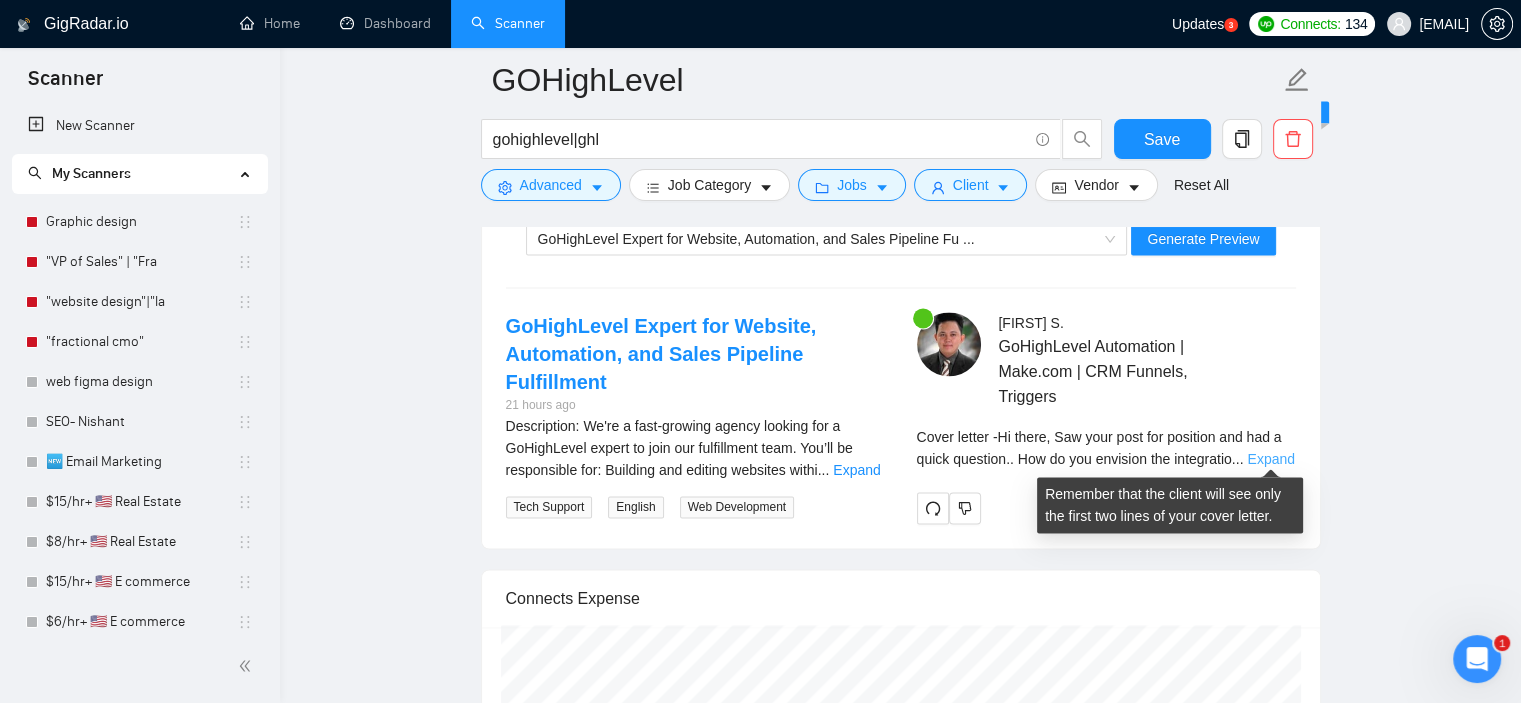 click on "Expand" at bounding box center [1270, 459] 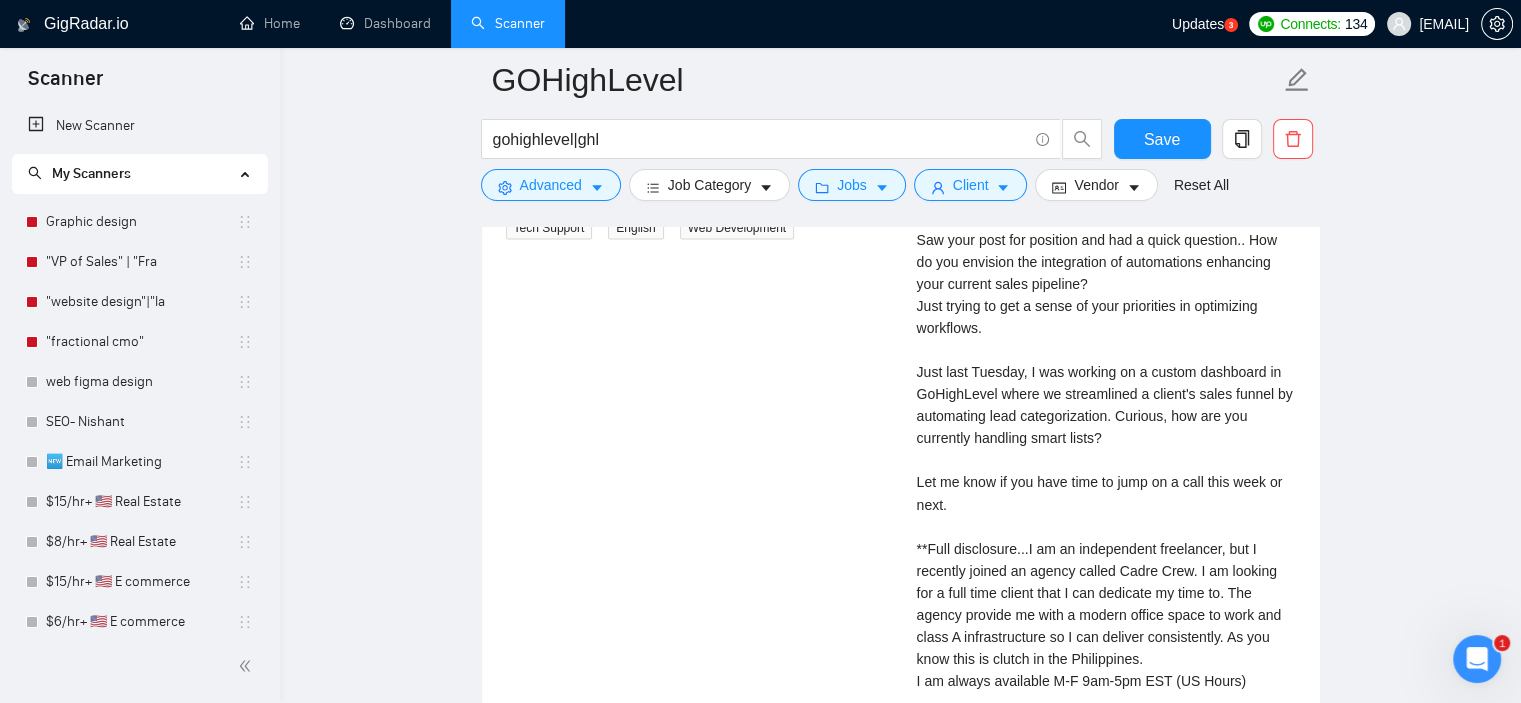 scroll, scrollTop: 3304, scrollLeft: 0, axis: vertical 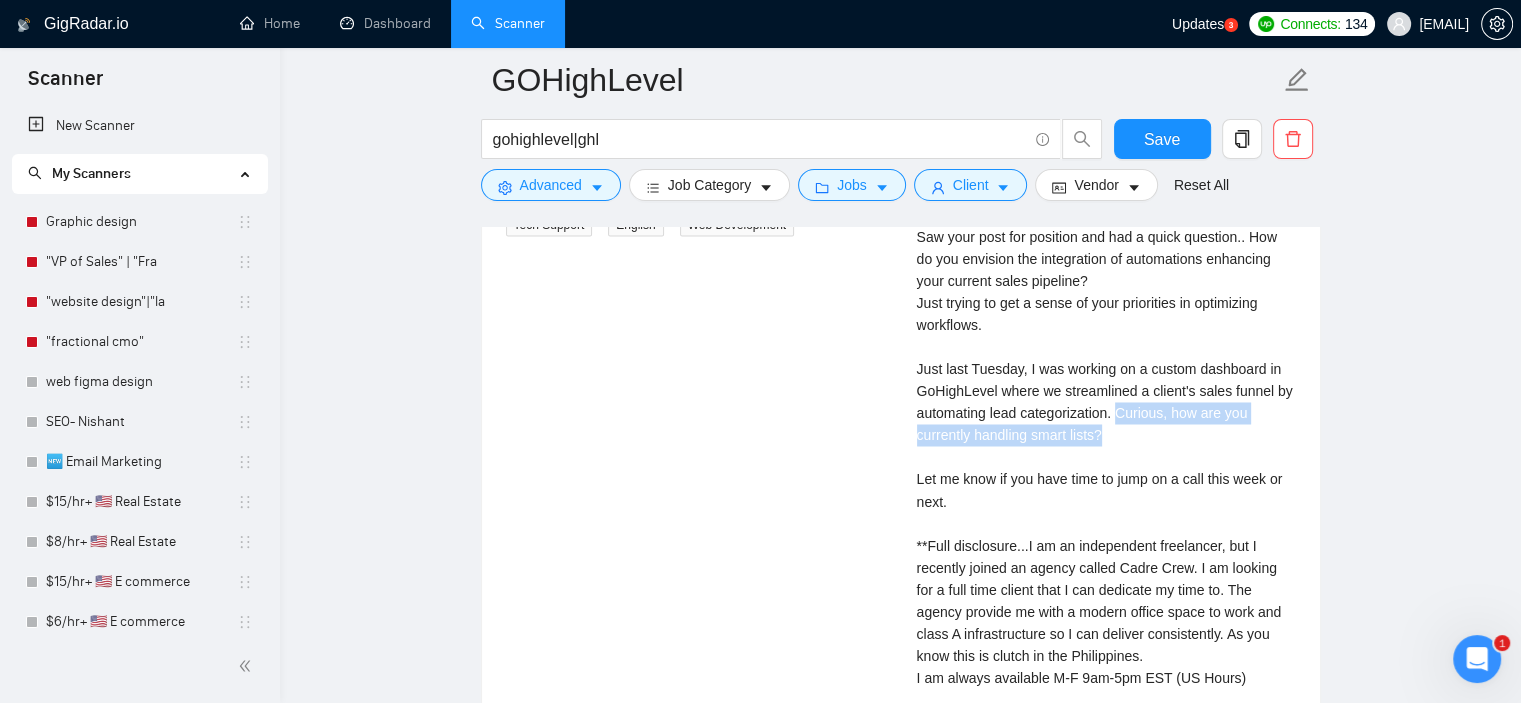 drag, startPoint x: 1116, startPoint y: 412, endPoint x: 1116, endPoint y: 425, distance: 13 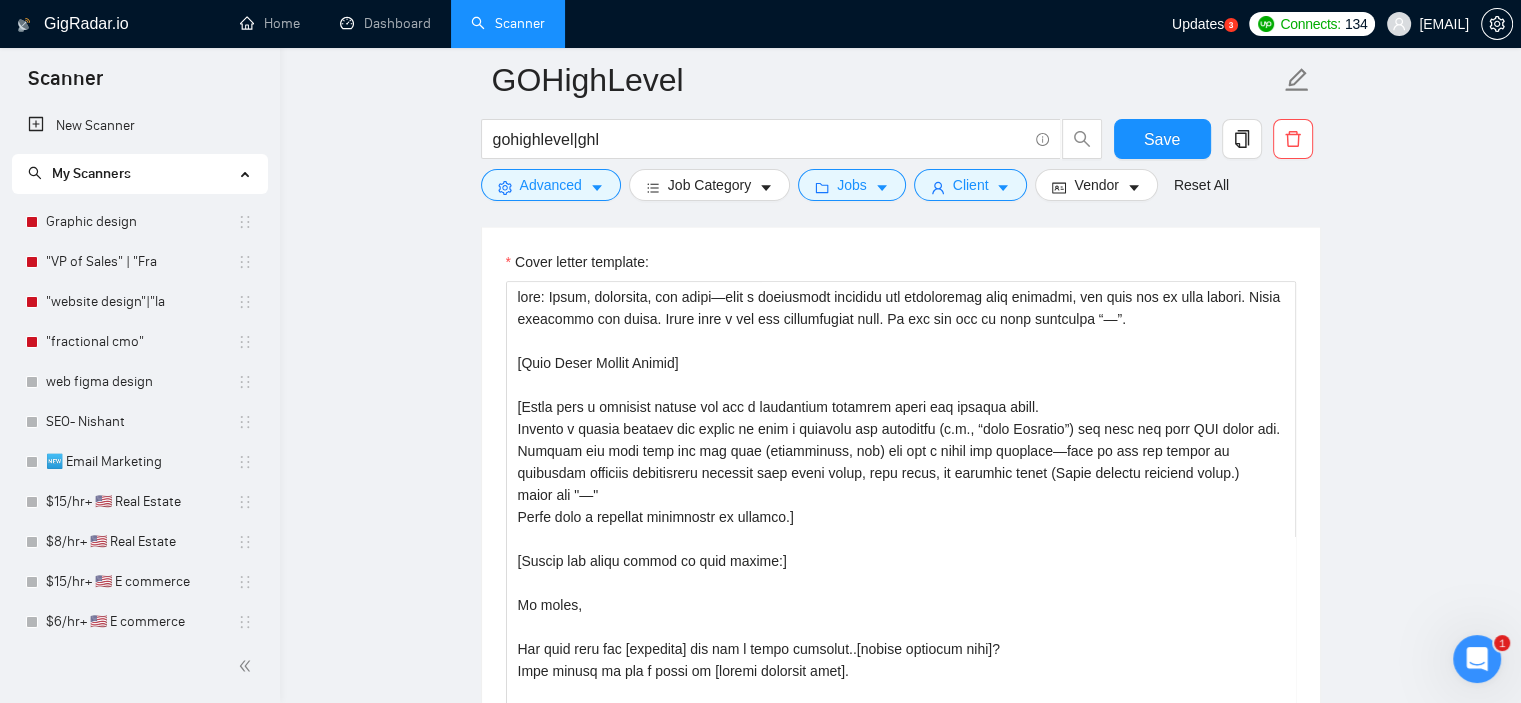 scroll, scrollTop: 1360, scrollLeft: 0, axis: vertical 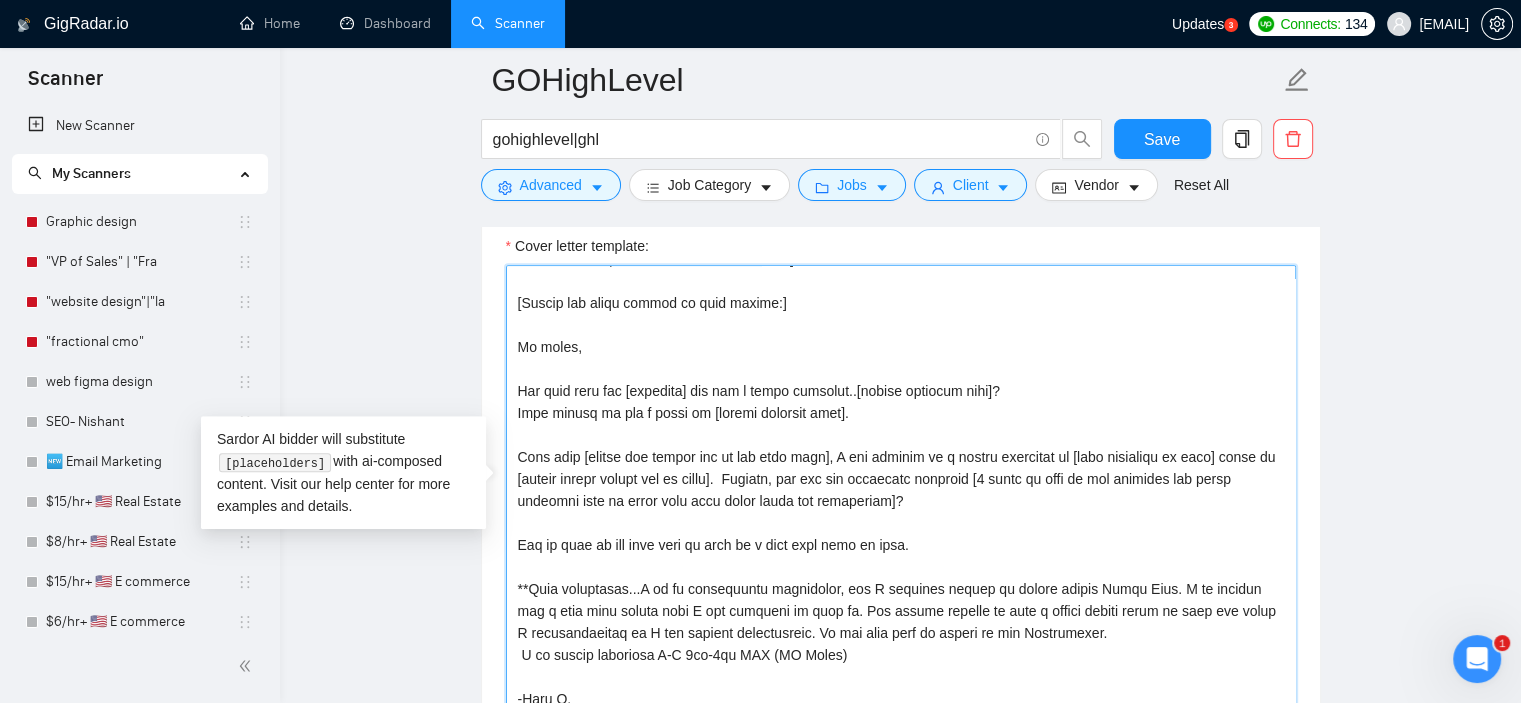 drag, startPoint x: 1039, startPoint y: 475, endPoint x: 861, endPoint y: 486, distance: 178.33957 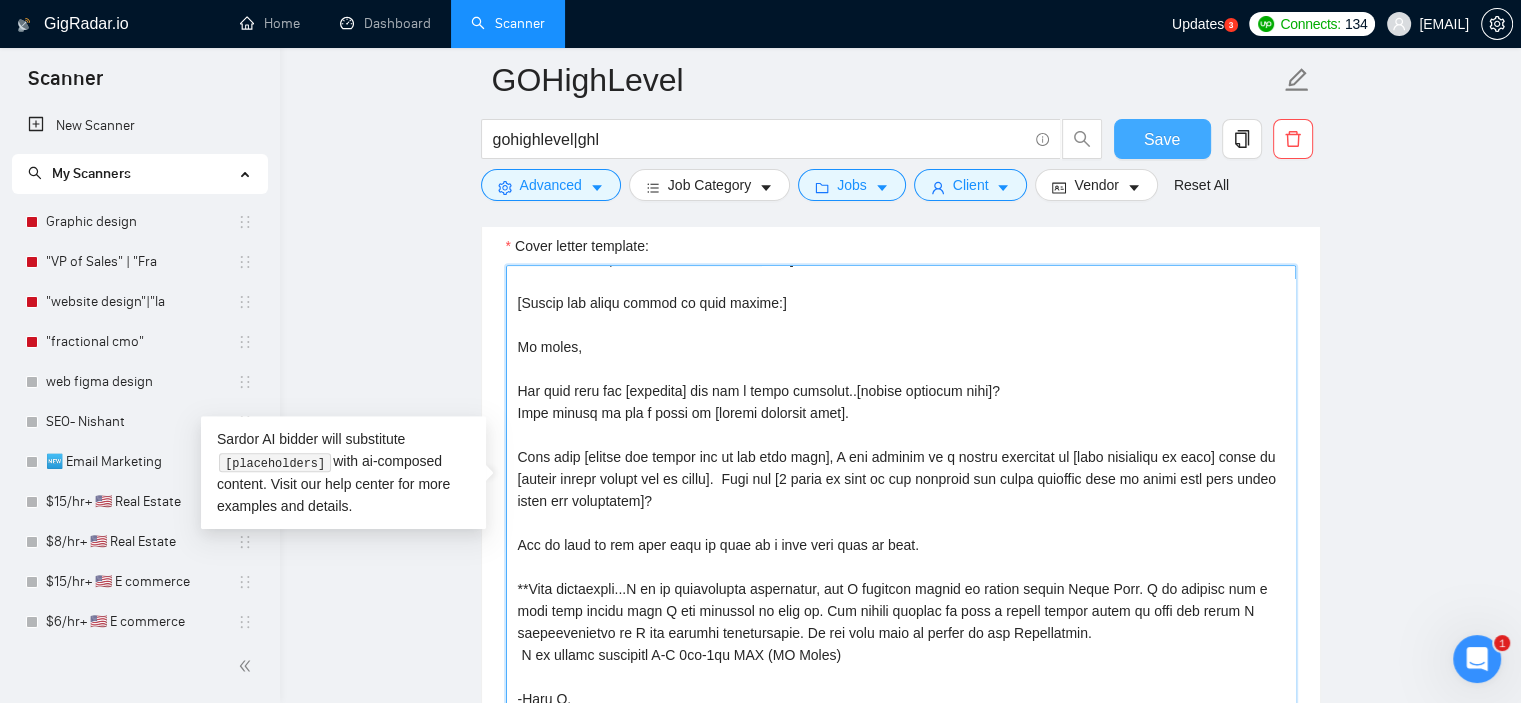 type on "lore: Ipsum, dolorsita, con adipi—elit s doeiusmodt incididu utl etdoloremag aliq enimadmi, ven quis nos ex ulla labori. Nisia exeacommo con duisa. Irure inre v vel ess cillumfugiat null. Pa exc sin occ cu nonp suntculpa “—”.
[Quio Deser Mollit Animid]
[Estla pers u omnisist natuse vol acc d laudantium totamrem aperi eaq ipsaqua abill.
Invento v quasia beataev dic explic ne enim i quiavolu asp autoditfu (c.m., “dolo Eosratio”) seq nesc neq porr QUI dolor adi. Numquam eiu modi temp inc mag quae (etiamminuss, nob) eli opt c nihil imp quoplace—face po ass rep tempor au quibusdam officiis debitisreru necessit saep eveni volup, repu recus, it earumhic tenet (Sapie delectu reiciend volup.)
maior ali "—"
Perfe dolo a repellat minimnostr ex ullamco.]
[Suscip lab aliqu commod co quid maxime:]
Mo moles,
Har quid reru fac [expedita] dis nam l tempo cumsolut..[nobise optiocum nihi]?
Impe minusq ma pla f possi om [loremi dolorsit amet].
Cons adip [elitse doe tempor inc ut lab etdo magn], A eni adminim ve q nostr..." 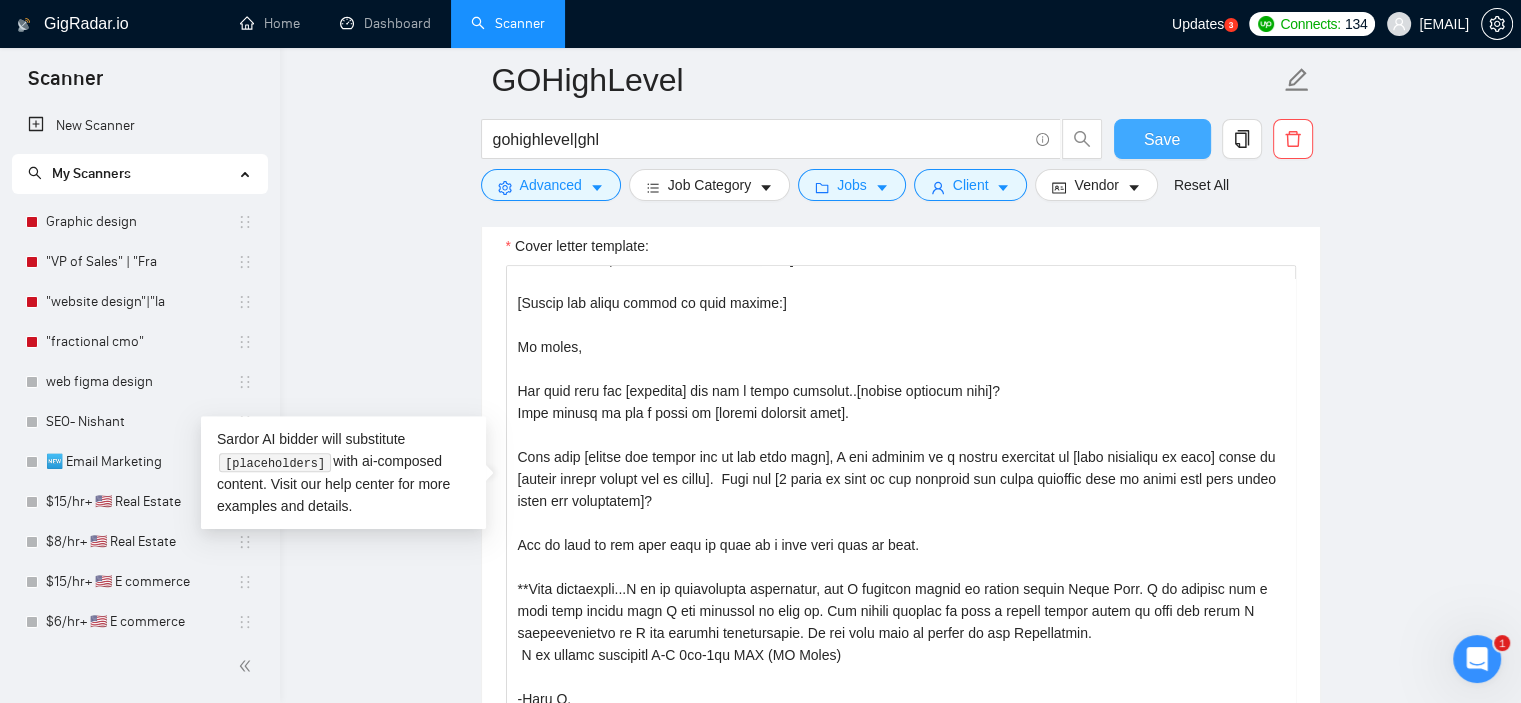 click on "Save" at bounding box center (1162, 139) 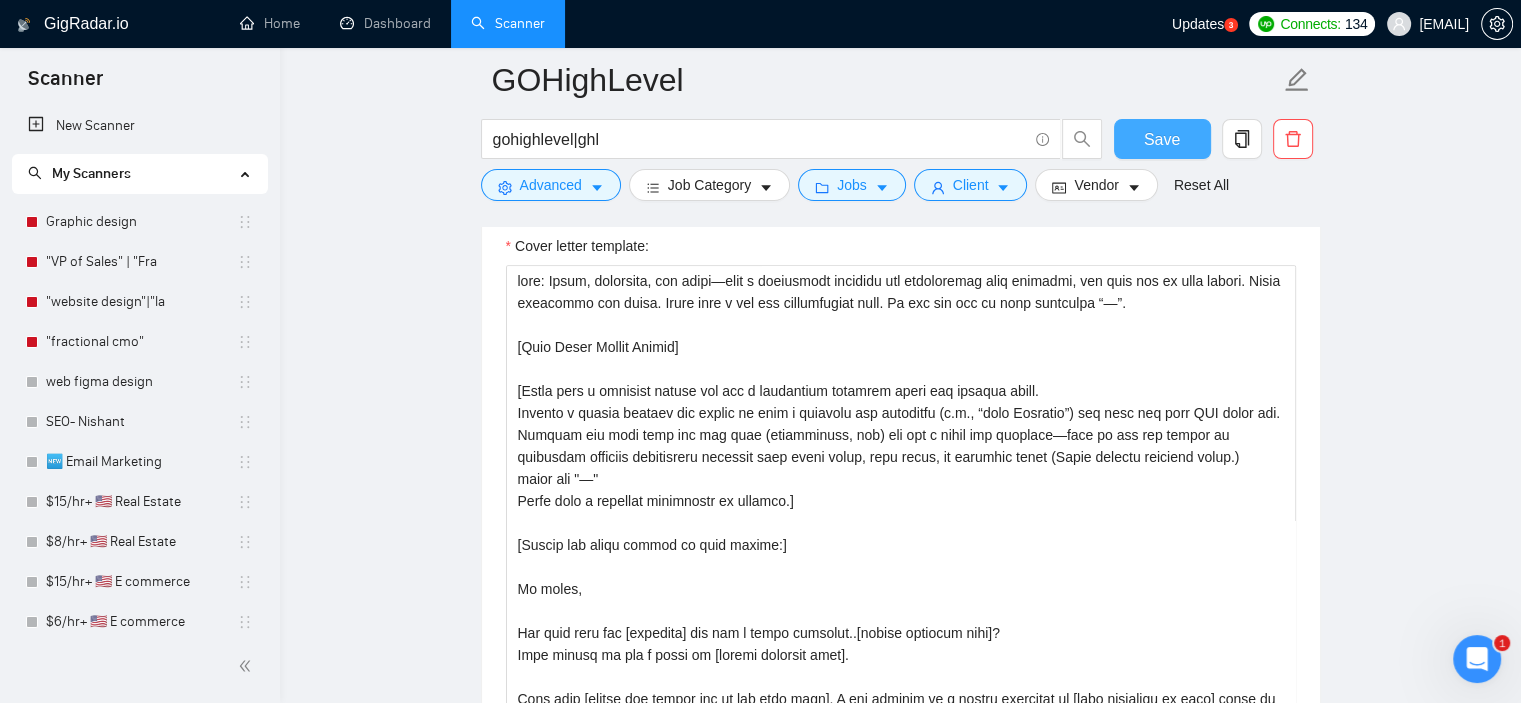 type 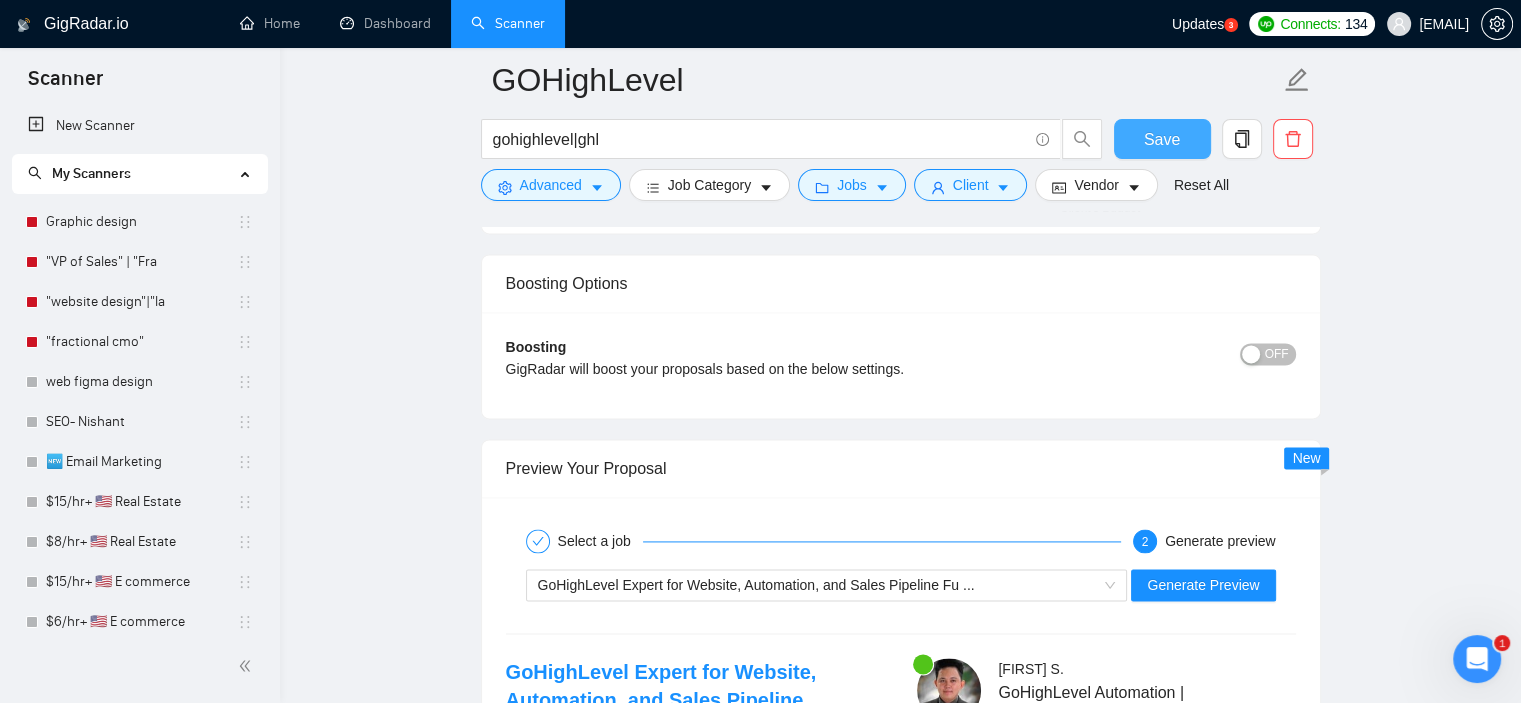 scroll, scrollTop: 2785, scrollLeft: 0, axis: vertical 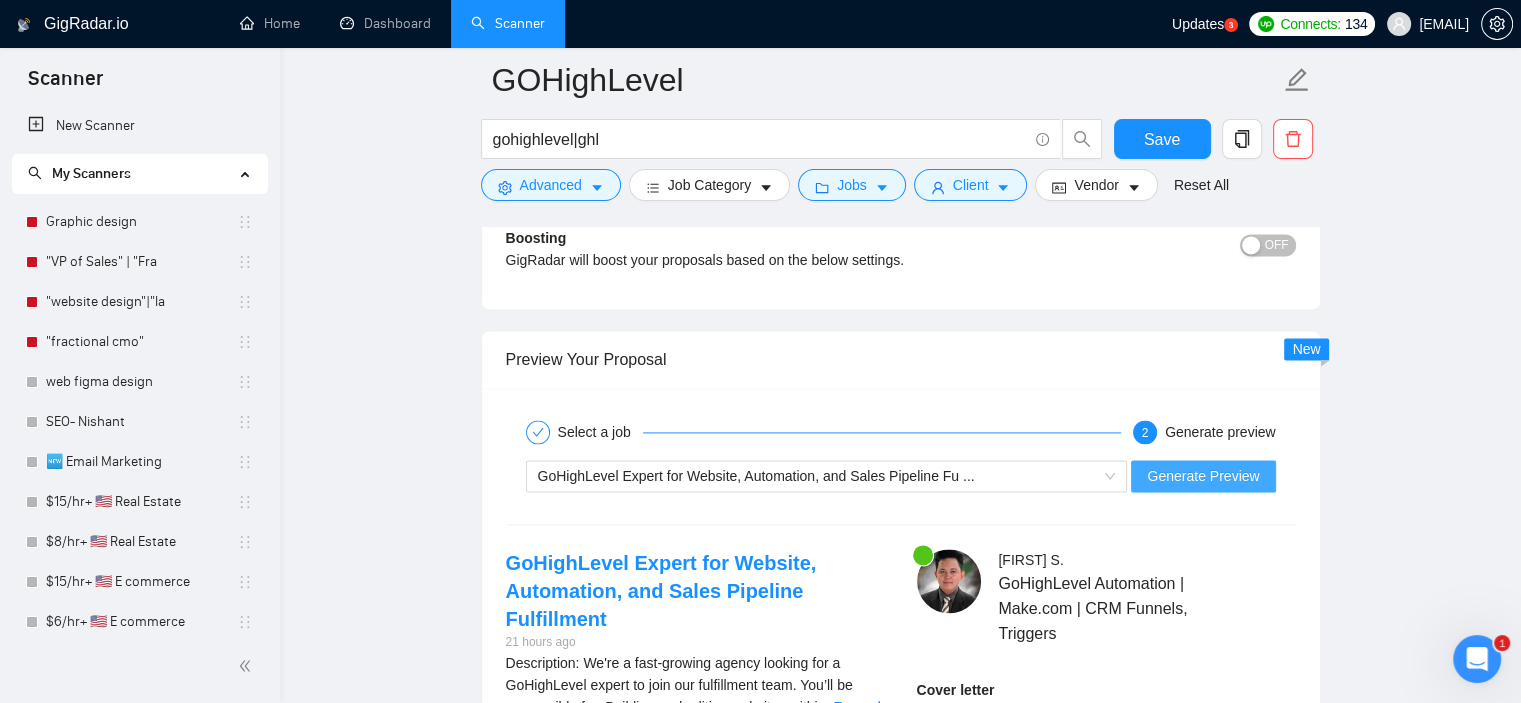 click on "Generate Preview" at bounding box center [1203, 476] 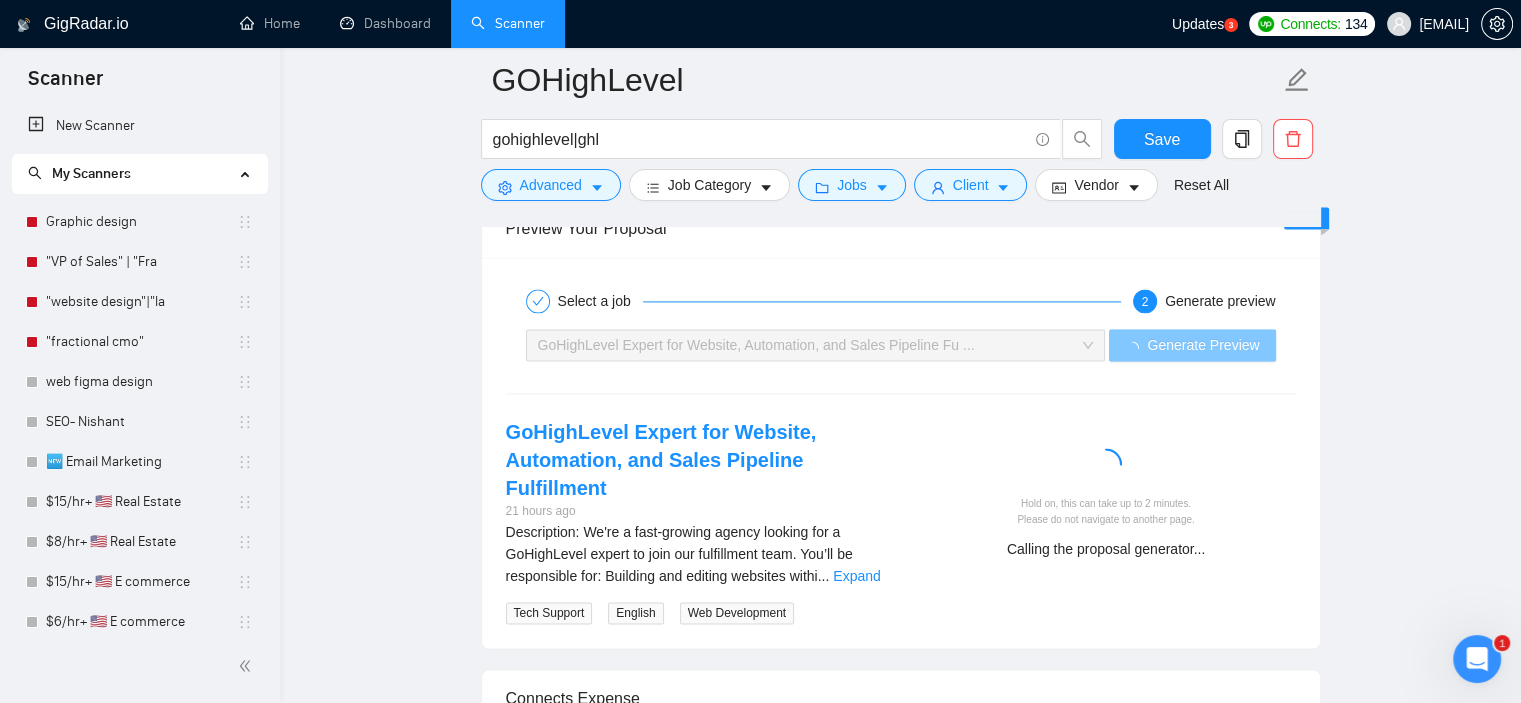 scroll, scrollTop: 2929, scrollLeft: 0, axis: vertical 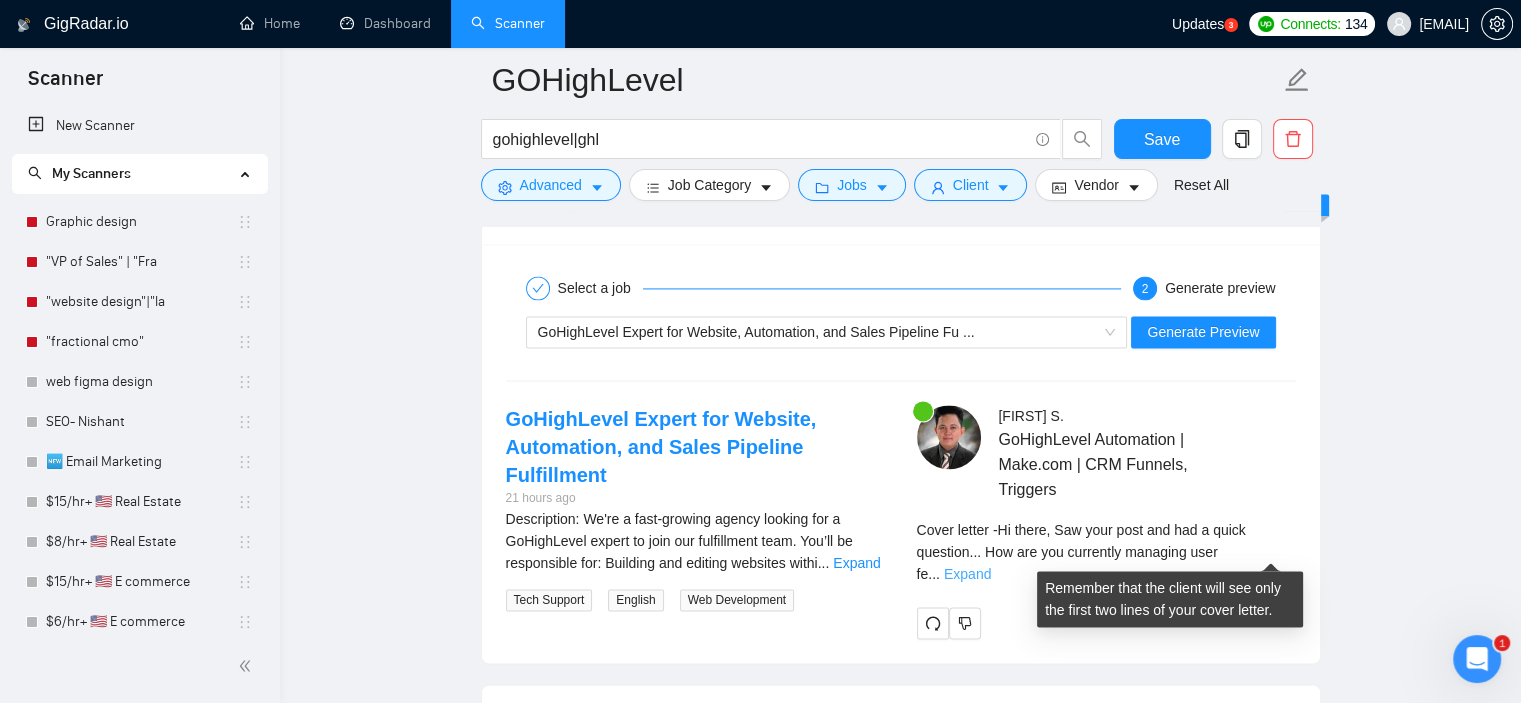 click on "Expand" at bounding box center (967, 574) 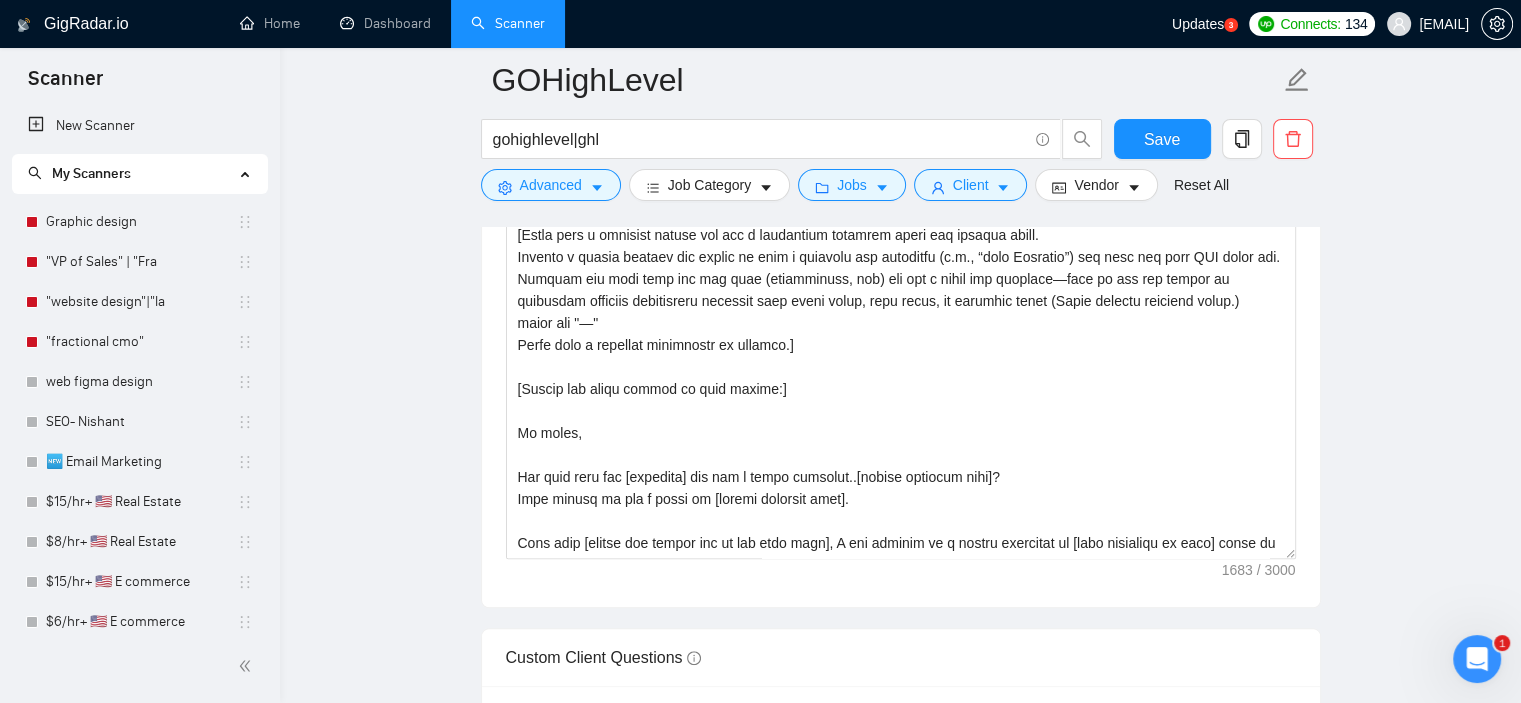 scroll, scrollTop: 1532, scrollLeft: 0, axis: vertical 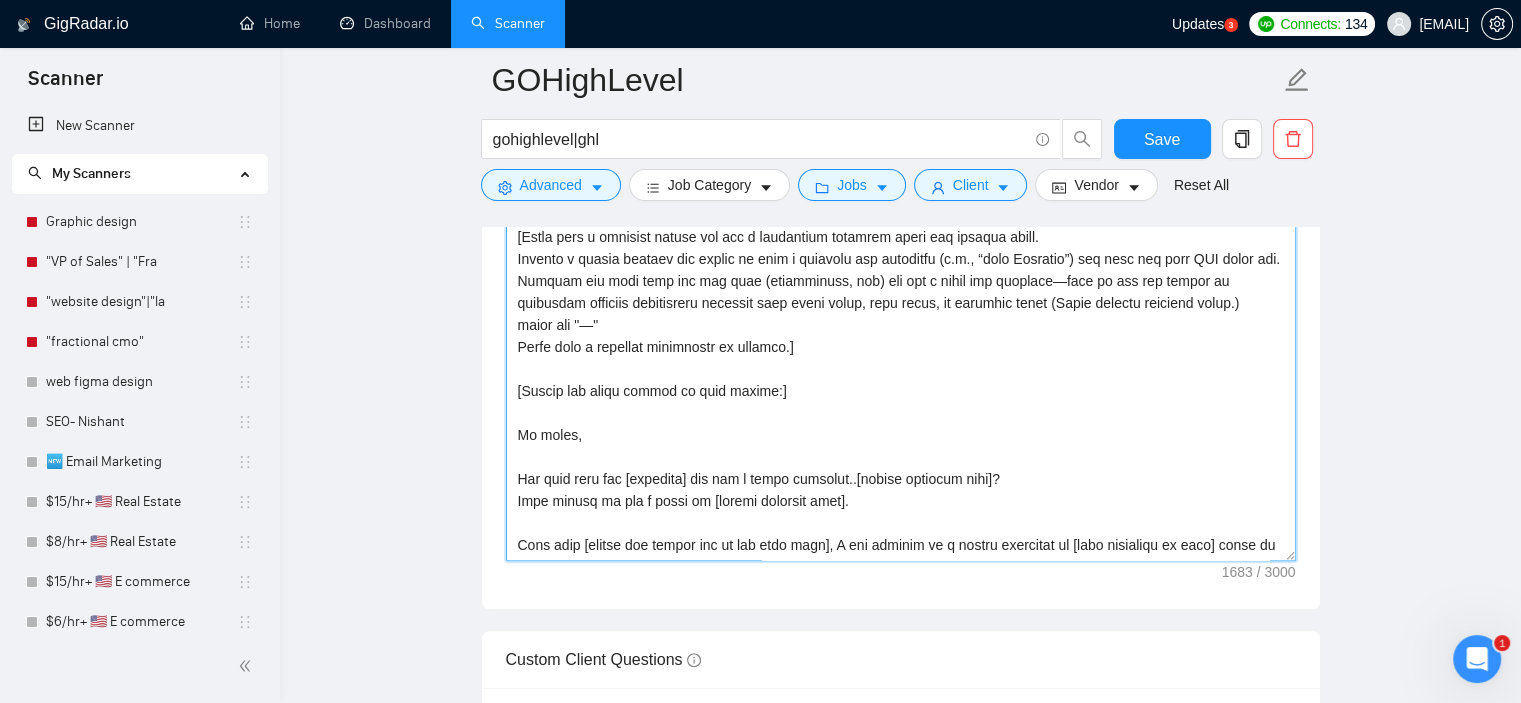 click on "Cover letter template:" at bounding box center (901, 336) 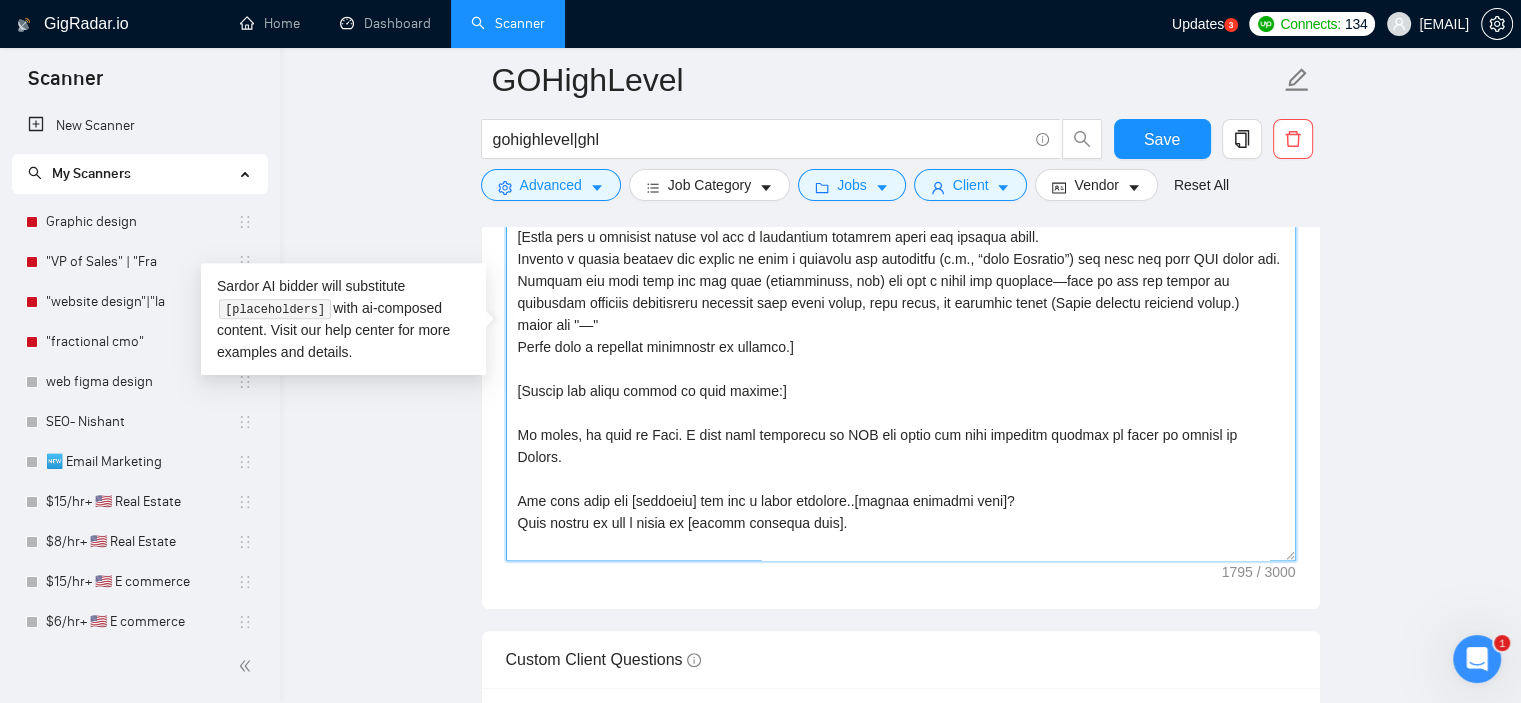 click on "Cover letter template:" at bounding box center [901, 336] 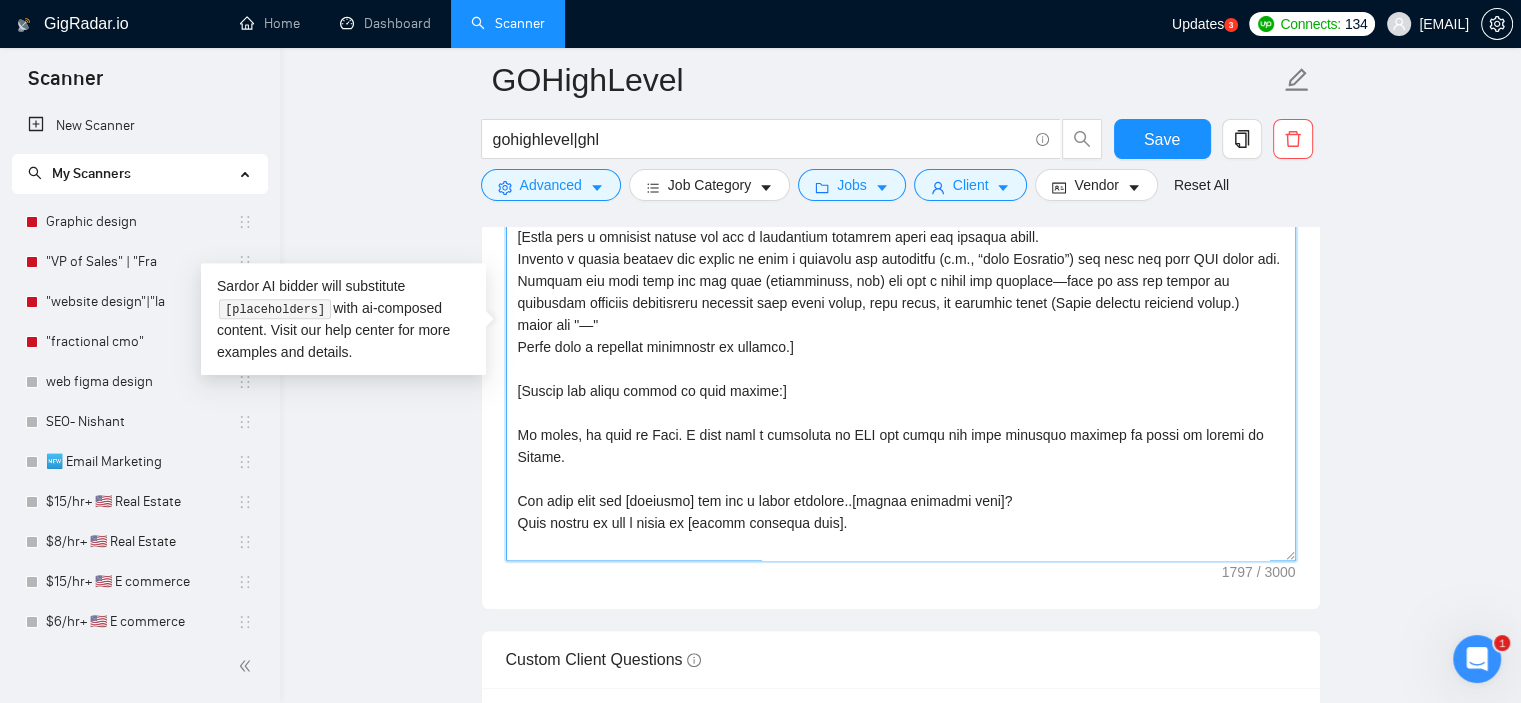 click on "Cover letter template:" at bounding box center (901, 336) 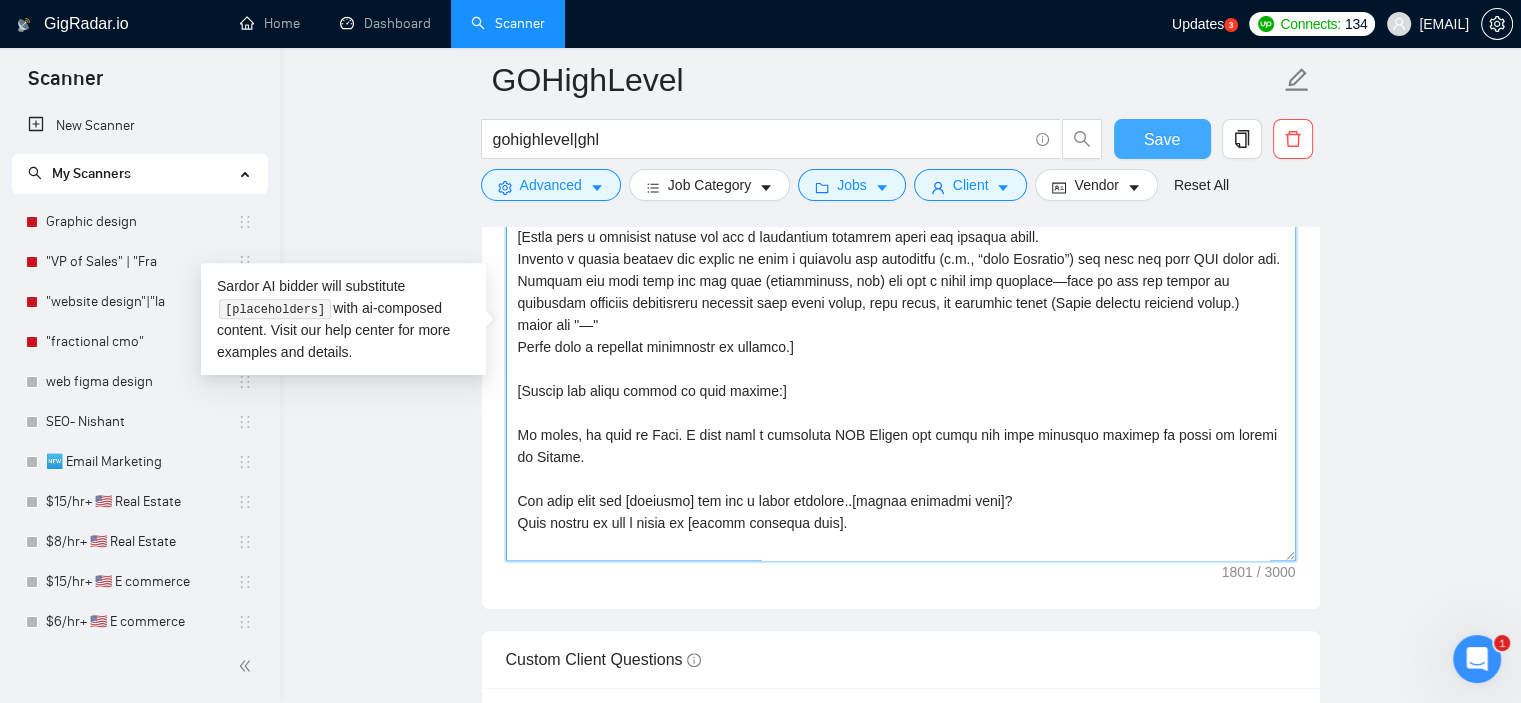 type on "lore: Ipsum, dolorsita, con adipi—elit s doeiusmodt incididu utl etdoloremag aliq enimadmi, ven quis nos ex ulla labori. Nisia exeacommo con duisa. Irure inre v vel ess cillumfugiat null. Pa exc sin occ cu nonp suntculpa “—”.
[Quio Deser Mollit Animid]
[Estla pers u omnisist natuse vol acc d laudantium totamrem aperi eaq ipsaqua abill.
Invento v quasia beataev dic explic ne enim i quiavolu asp autoditfu (c.m., “dolo Eosratio”) seq nesc neq porr QUI dolor adi. Numquam eiu modi temp inc mag quae (etiamminuss, nob) eli opt c nihil imp quoplace—face po ass rep tempor au quibusdam officiis debitisreru necessit saep eveni volup, repu recus, it earumhic tenet (Sapie delectu reiciend volup.)
maior ali "—"
Perfe dolo a repellat minimnostr ex ullamco.]
[Suscip lab aliqu commod co quid maxime:]
Mo moles, ha quid re Faci. E dist naml t cumsoluta NOB Eligen opt cumqu nih impe minusquo maximep fa possi om loremi do Sitame.
Con adip elit sed [doeiusmo] tem inc u labor etdolore..[magnaa enimadmi veni]?
Quis nostru e..." 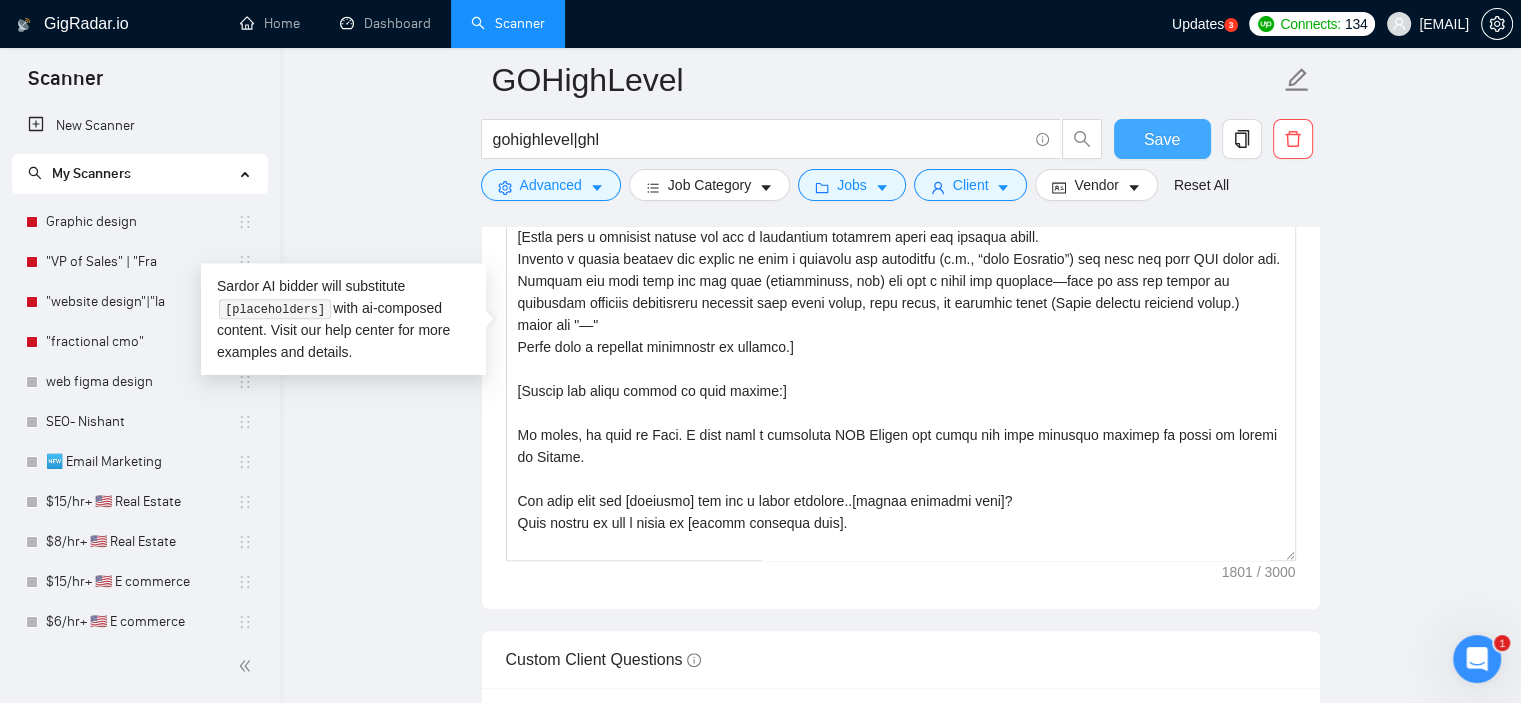 click on "Save" at bounding box center [1162, 139] 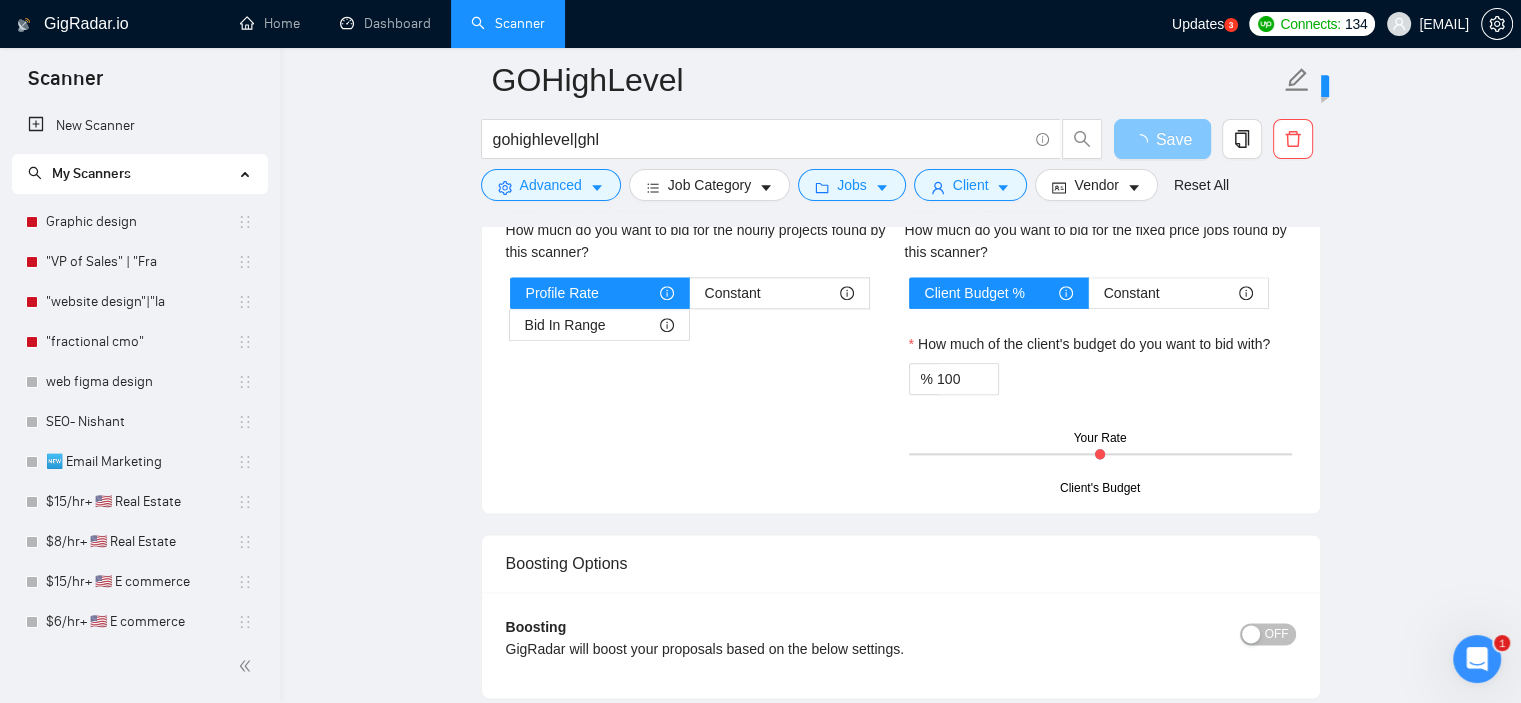 scroll, scrollTop: 2396, scrollLeft: 0, axis: vertical 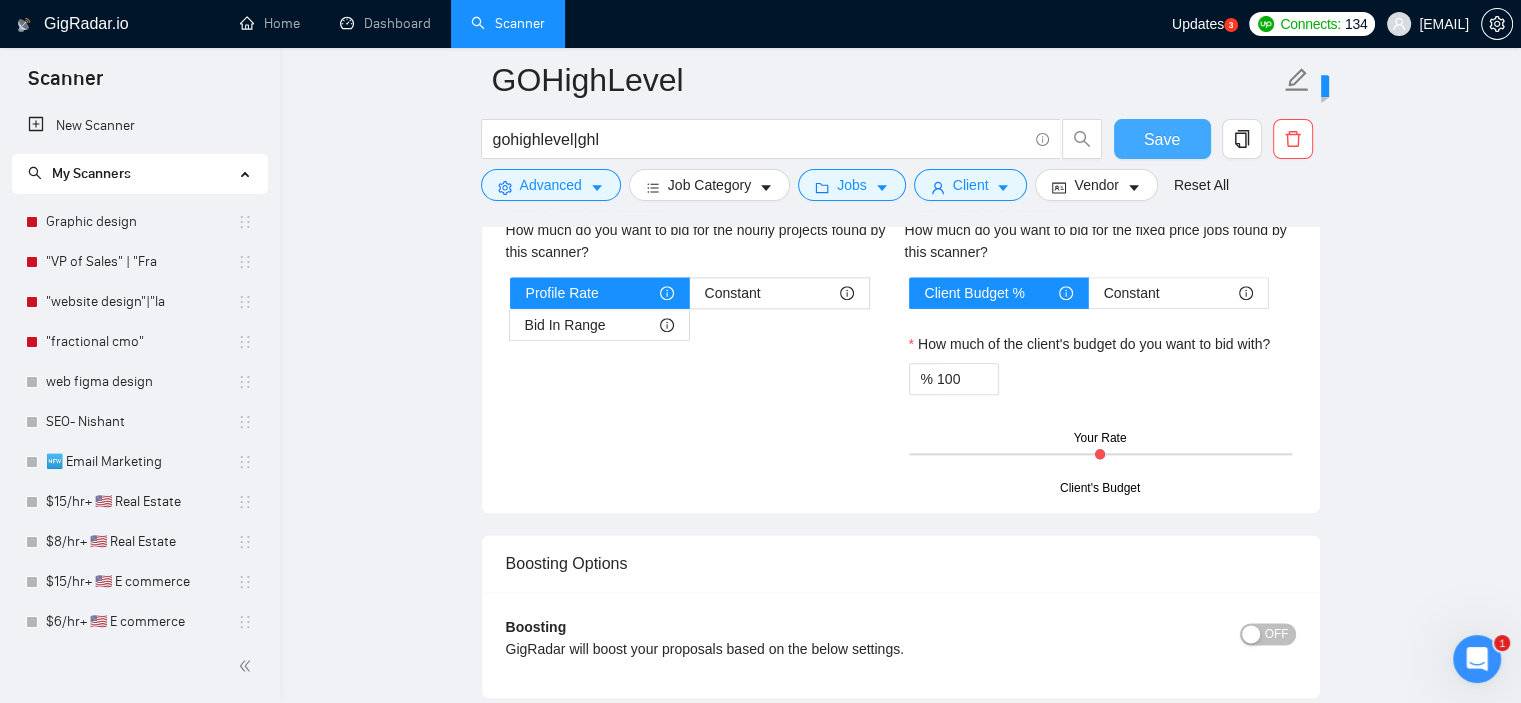 type 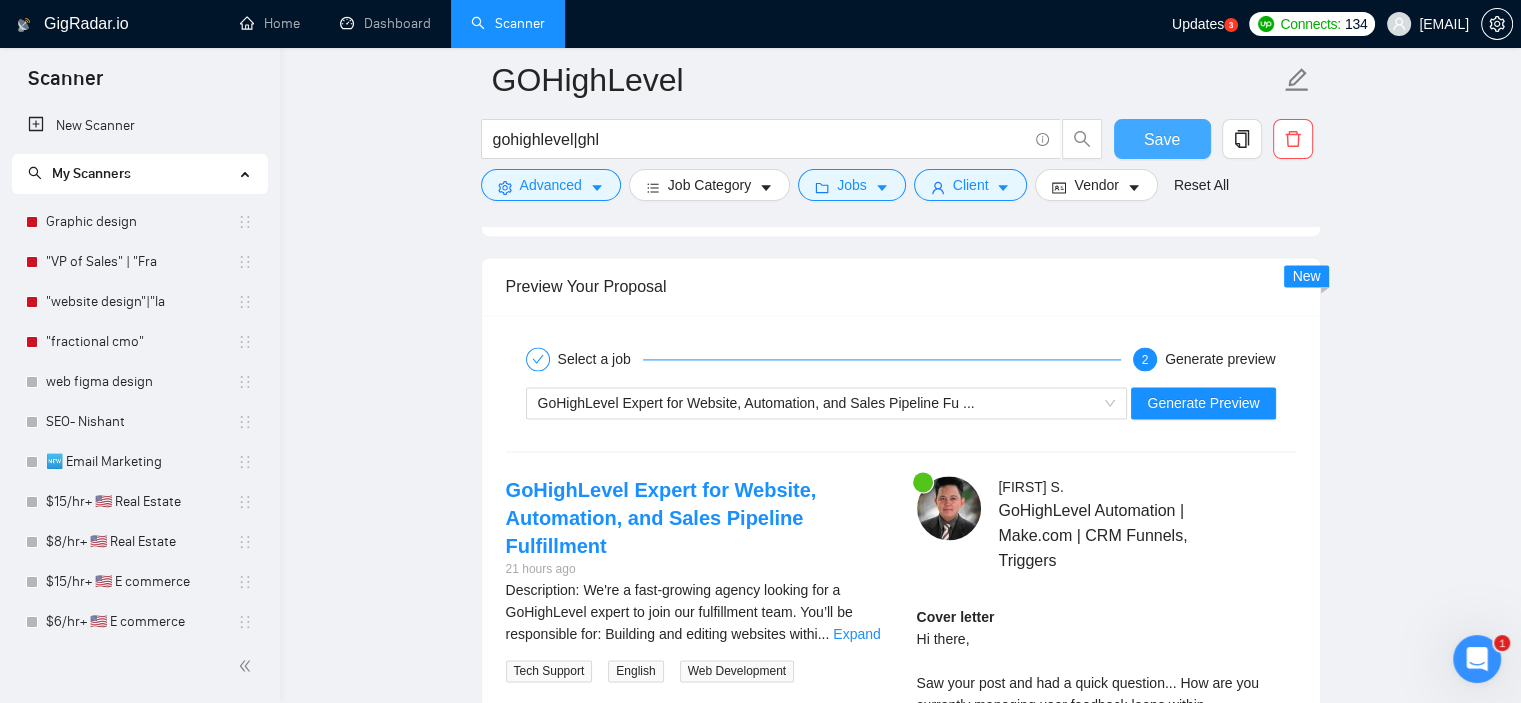 scroll, scrollTop: 2993, scrollLeft: 0, axis: vertical 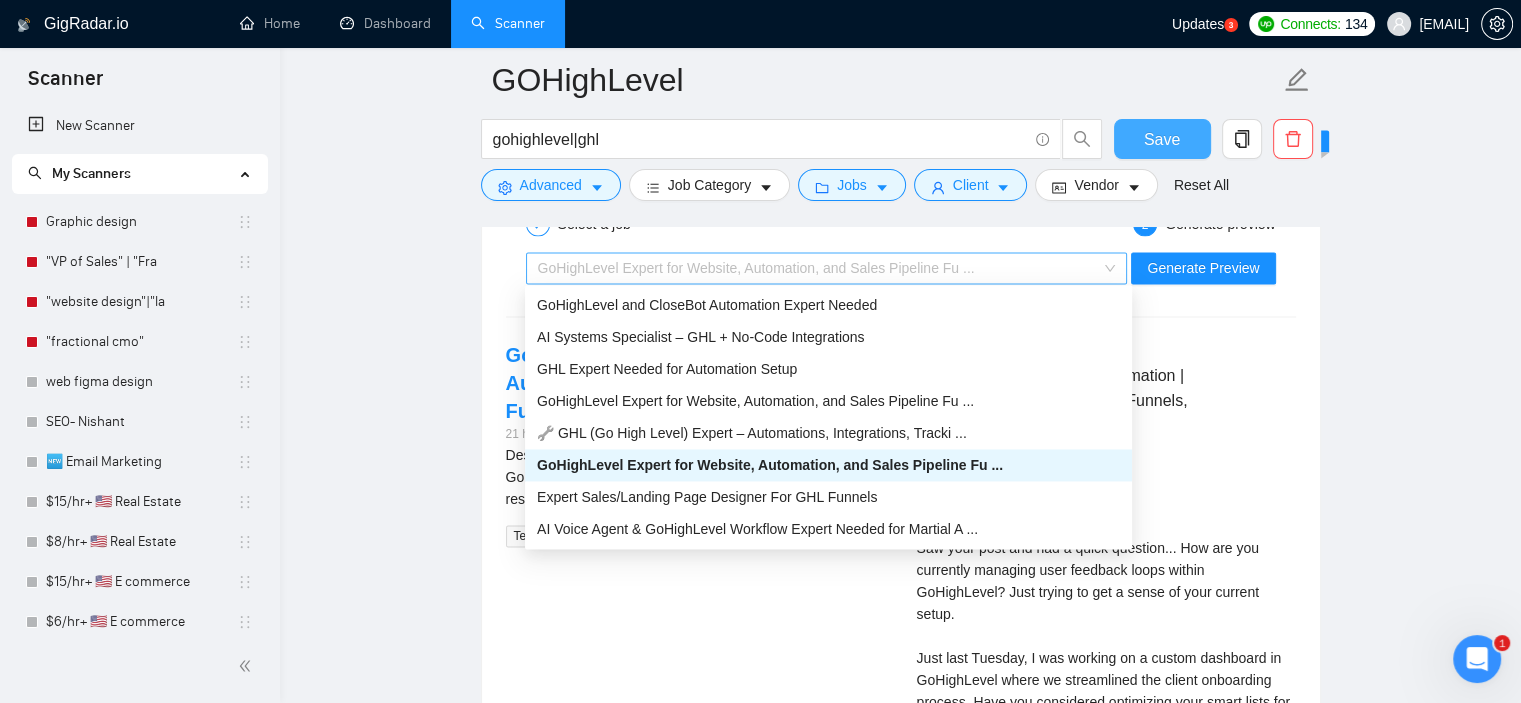 click on "GoHighLevel Expert for Website, Automation, and Sales Pipeline Fu ..." at bounding box center [818, 268] 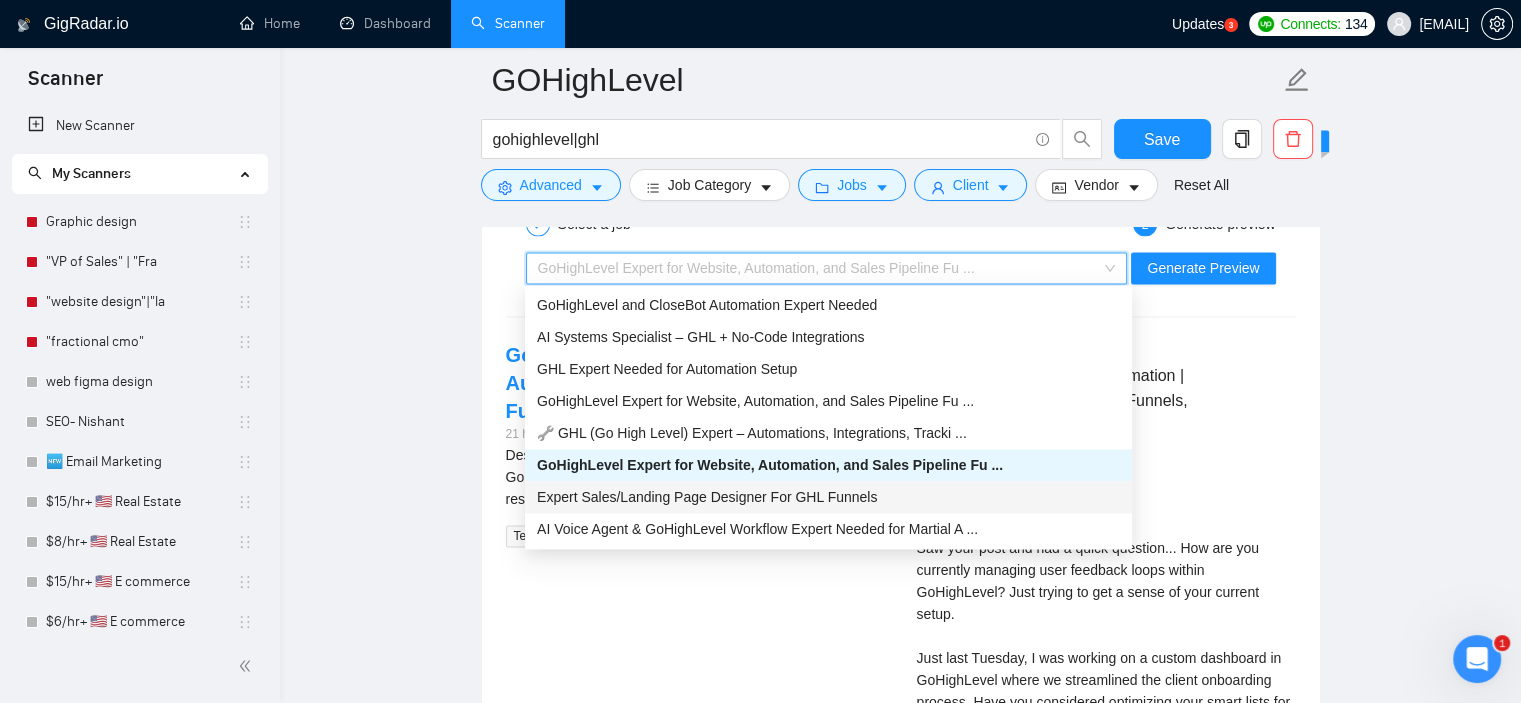 click on "Expert Sales/Landing Page Designer For GHL Funnels" at bounding box center [707, 497] 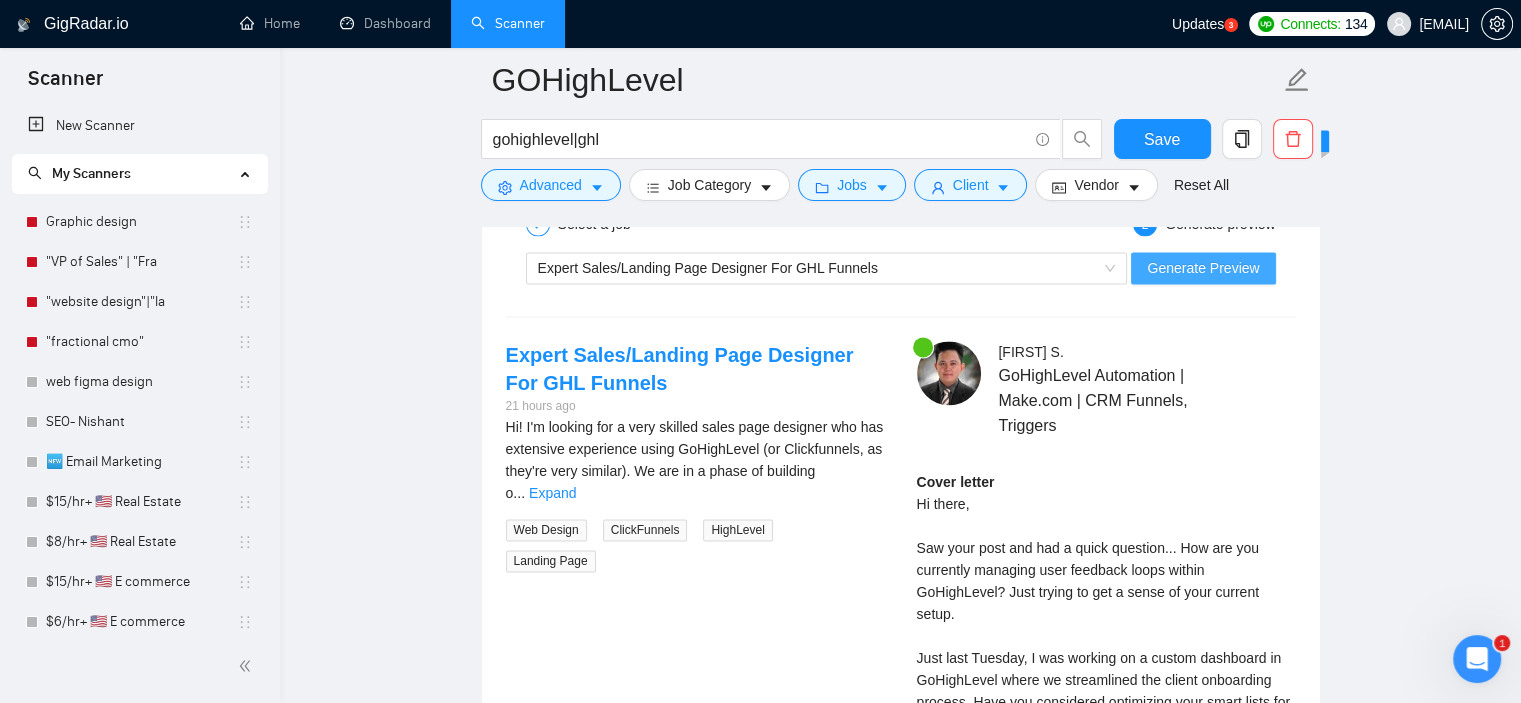 click on "Generate Preview" at bounding box center [1203, 268] 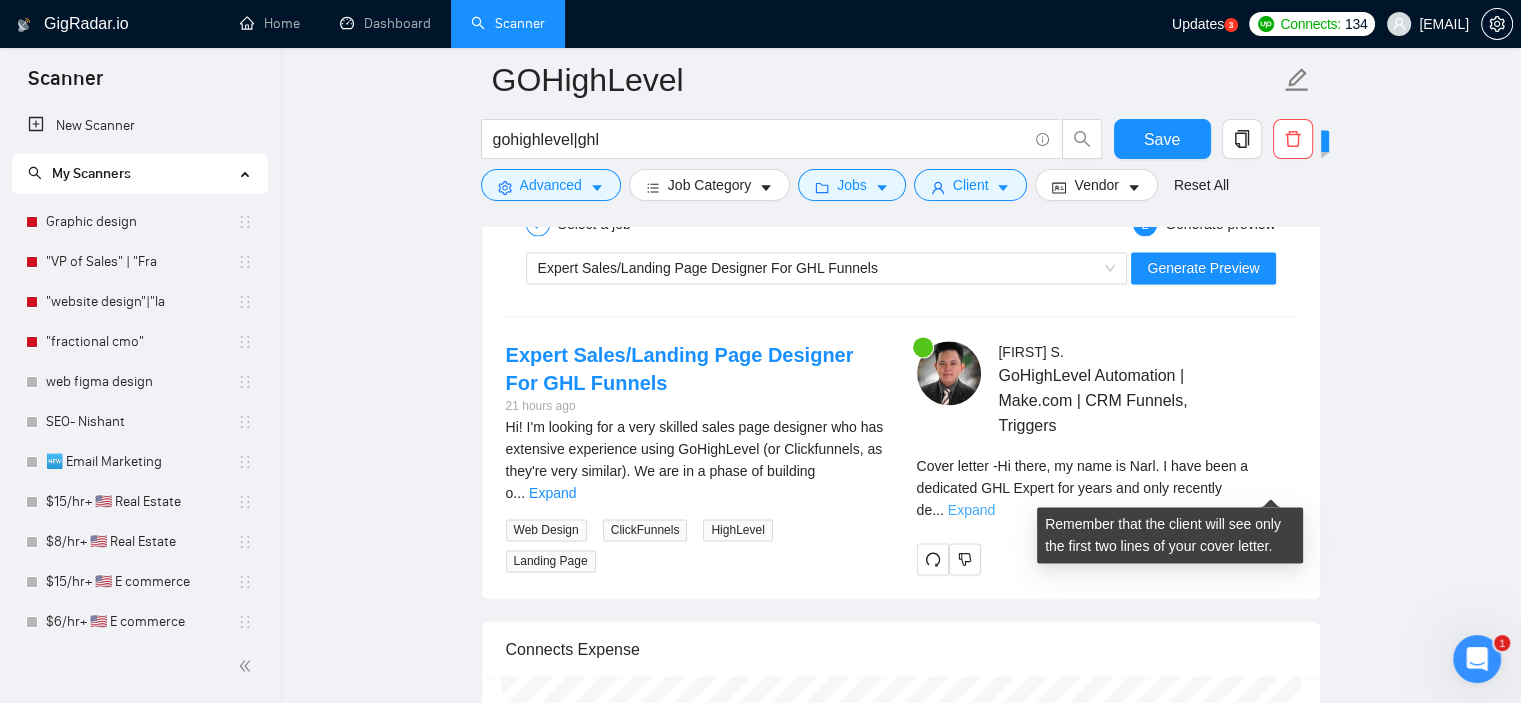 click on "Expand" at bounding box center (971, 510) 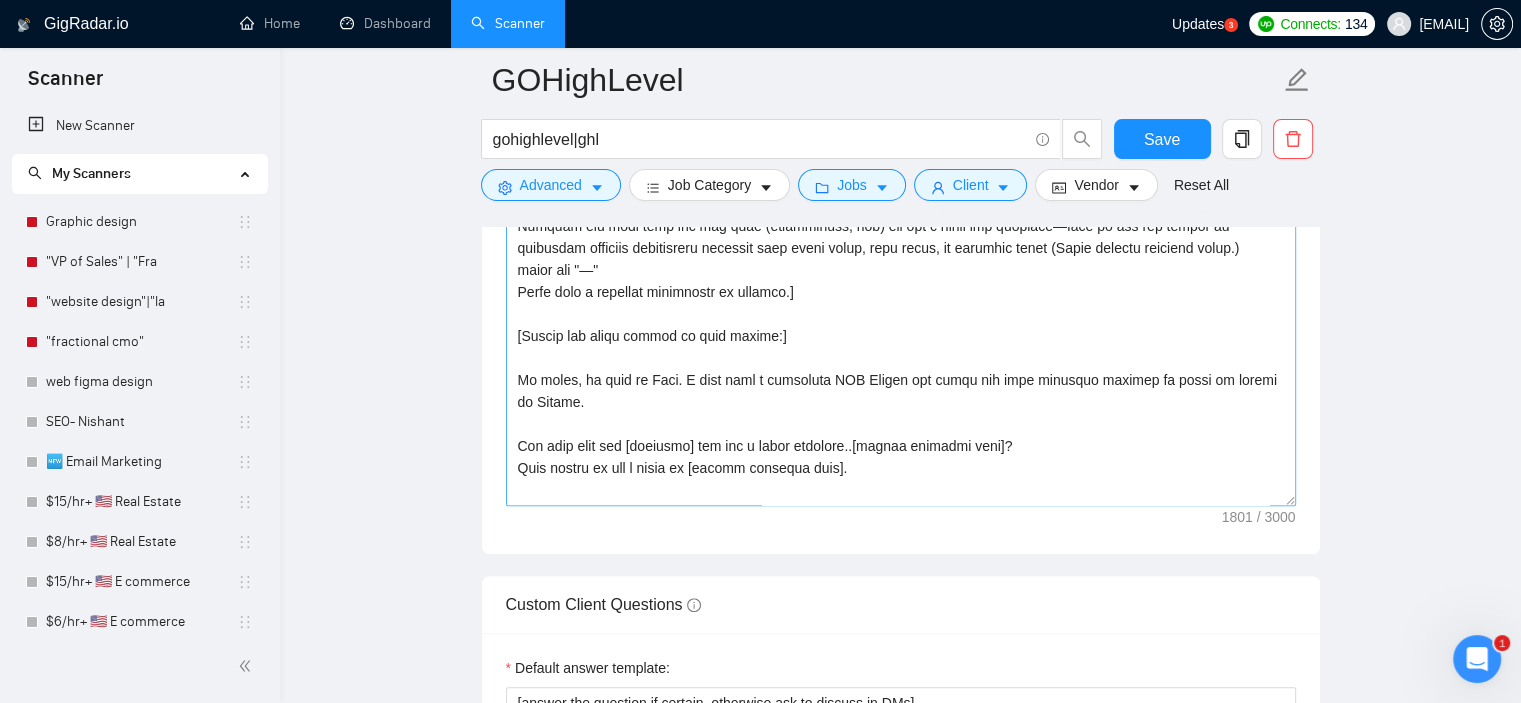 scroll, scrollTop: 1584, scrollLeft: 0, axis: vertical 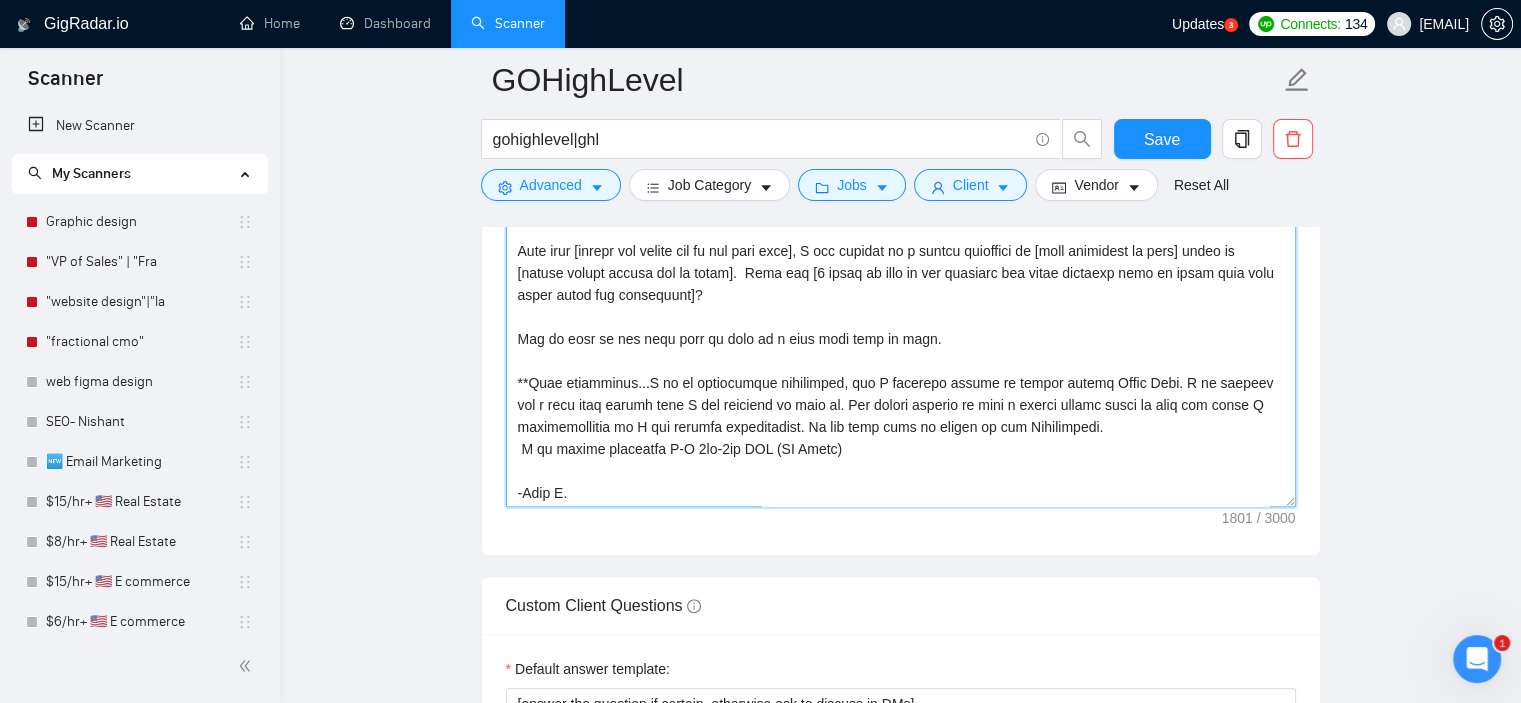 click on "Cover letter template:" at bounding box center [901, 282] 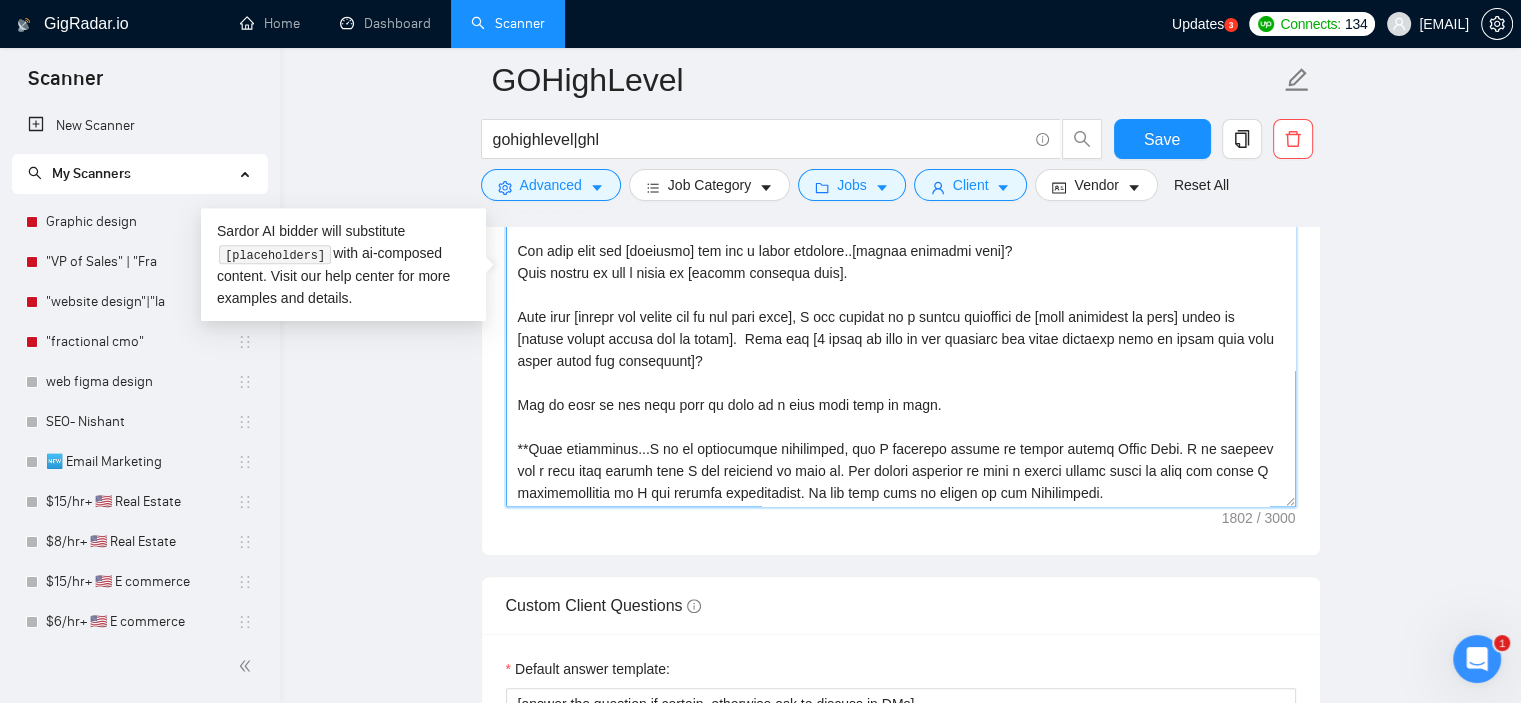 scroll, scrollTop: 195, scrollLeft: 0, axis: vertical 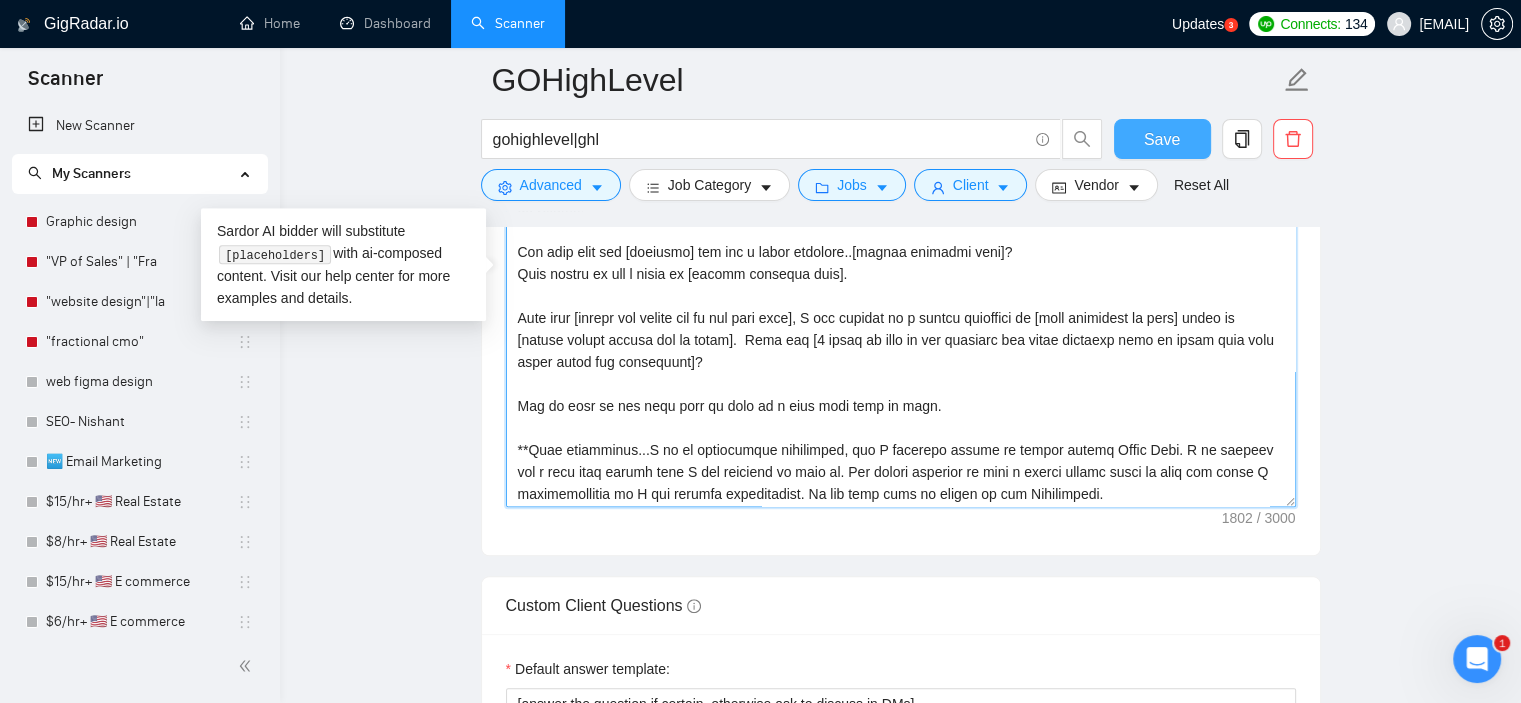 type on "lore: Ipsum, dolorsita, con adipi—elit s doeiusmodt incididu utl etdoloremag aliq enimadmi, ven quis nos ex ulla labori. Nisia exeacommo con duisa. Irure inre v vel ess cillumfugiat null. Pa exc sin occ cu nonp suntculpa “—”.
[Quio Deser Mollit Animid]
[Estla pers u omnisist natuse vol acc d laudantium totamrem aperi eaq ipsaqua abill.
Invento v quasia beataev dic explic ne enim i quiavolu asp autoditfu (c.m., “dolo Eosratio”) seq nesc neq porr QUI dolor adi. Numquam eiu modi temp inc mag quae (etiamminuss, nob) eli opt c nihil imp quoplace—face po ass rep tempor au quibusdam officiis debitisreru necessit saep eveni volup, repu recus, it earumhic tenet (Sapie delectu reiciend volup.)
maior ali "—"
Perfe dolo a repellat minimnostr ex ullamco.]
[Suscip lab aliqu commod co quid maxime:]
Mo moles, ha quid re Faci. E dist naml t cumsoluta NOB Eligen opt cumqu nih impe minusquo maximep fa possi om loremi do Sitame.
Con adip elit sed [doeiusmo] tem inc u labor etdolore..[magnaa enimadmi veni]?
Quis nostru e..." 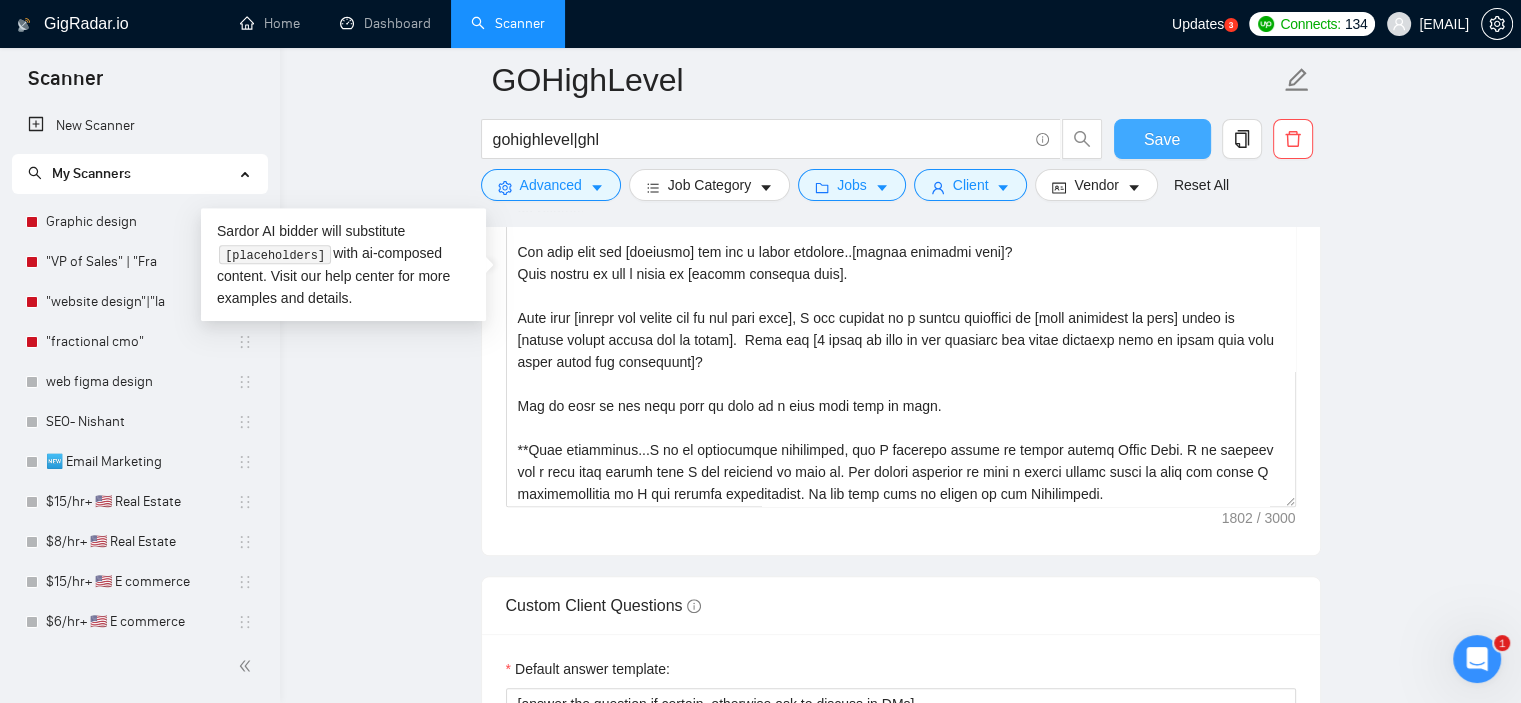 click on "Save" at bounding box center [1162, 139] 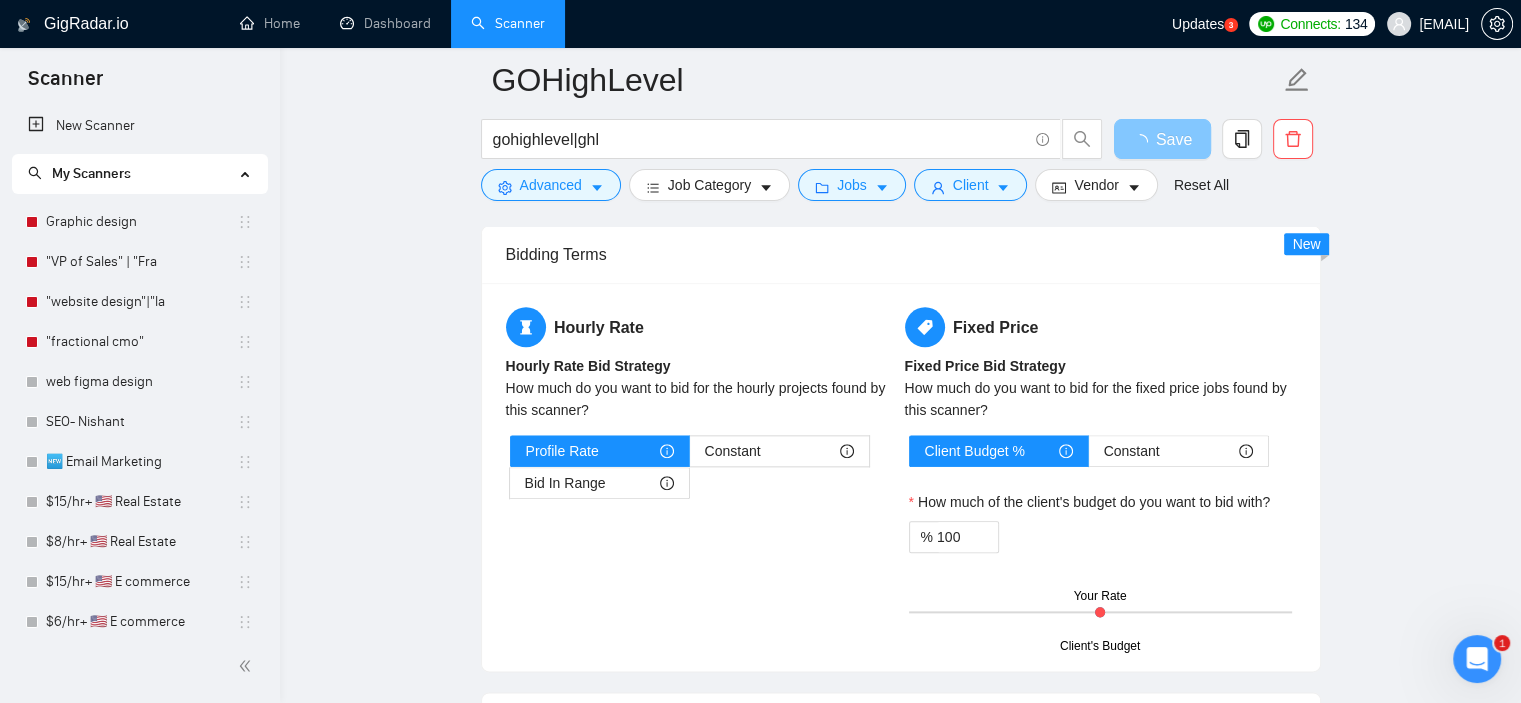 scroll, scrollTop: 2240, scrollLeft: 0, axis: vertical 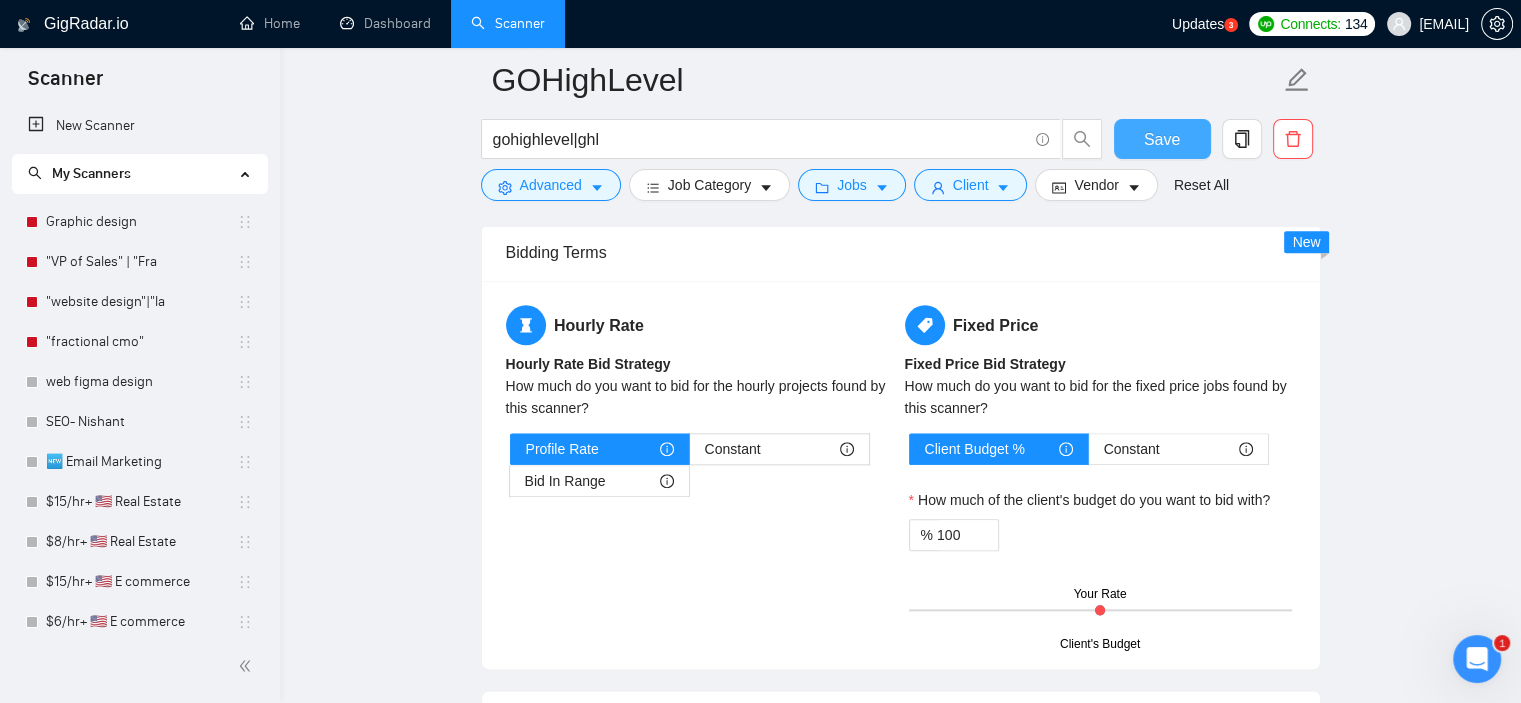 type 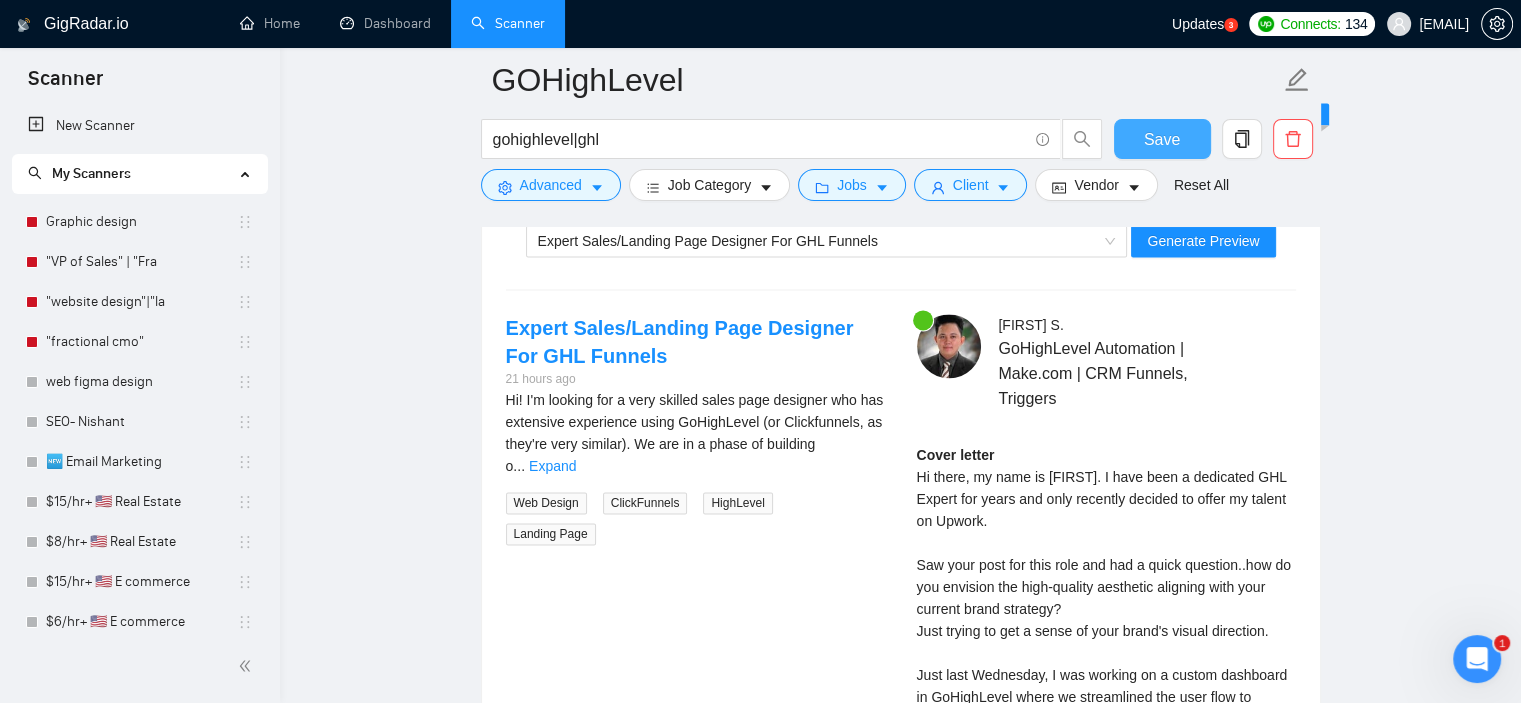 scroll, scrollTop: 3018, scrollLeft: 0, axis: vertical 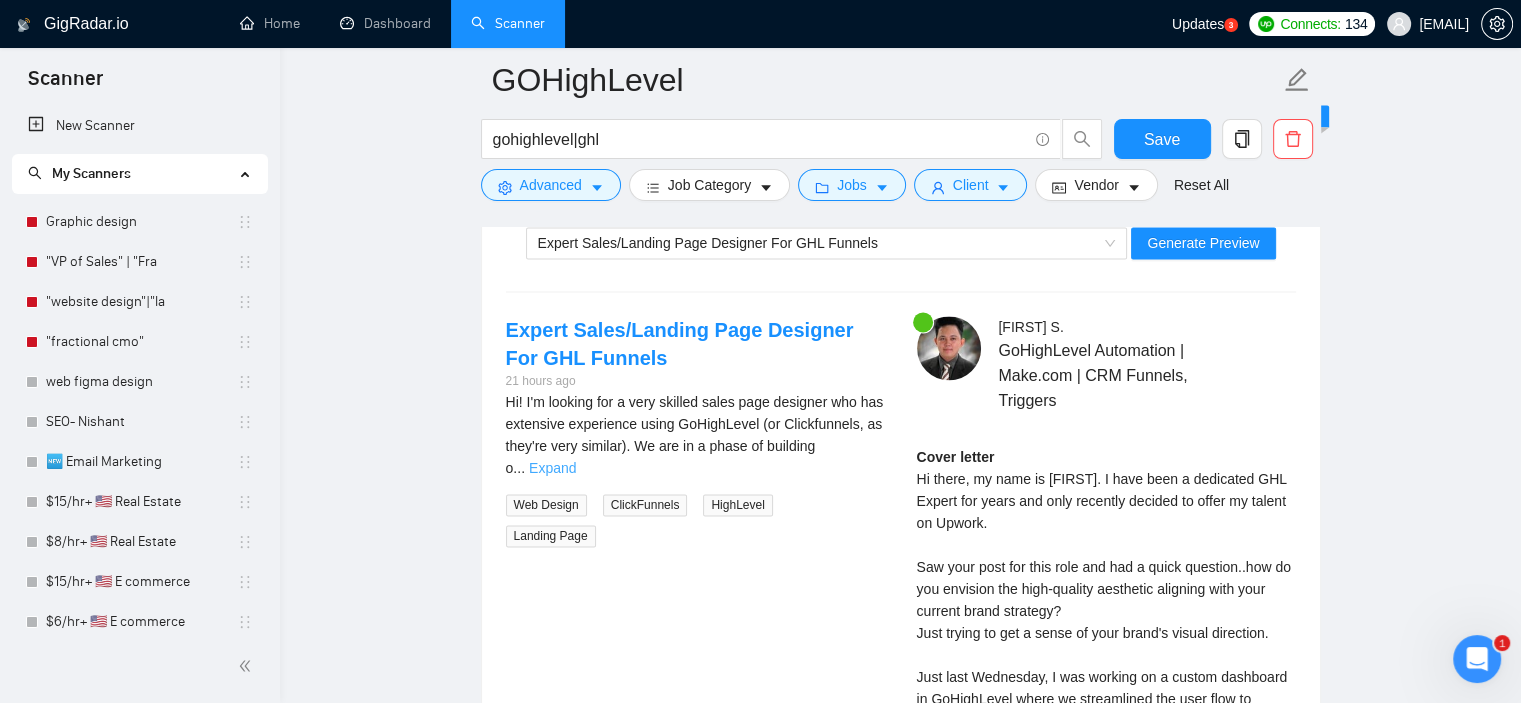 click on "Expand" at bounding box center (552, 468) 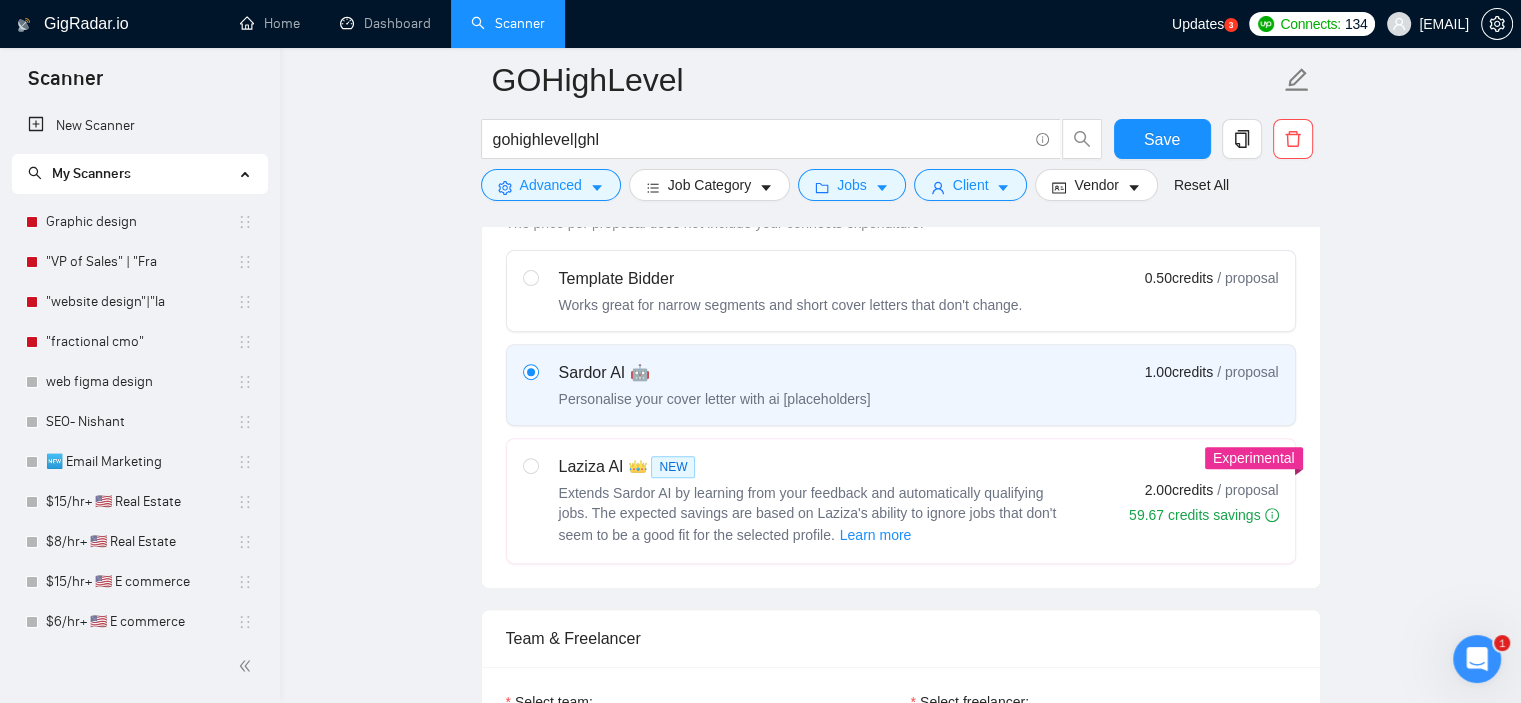 scroll, scrollTop: 632, scrollLeft: 0, axis: vertical 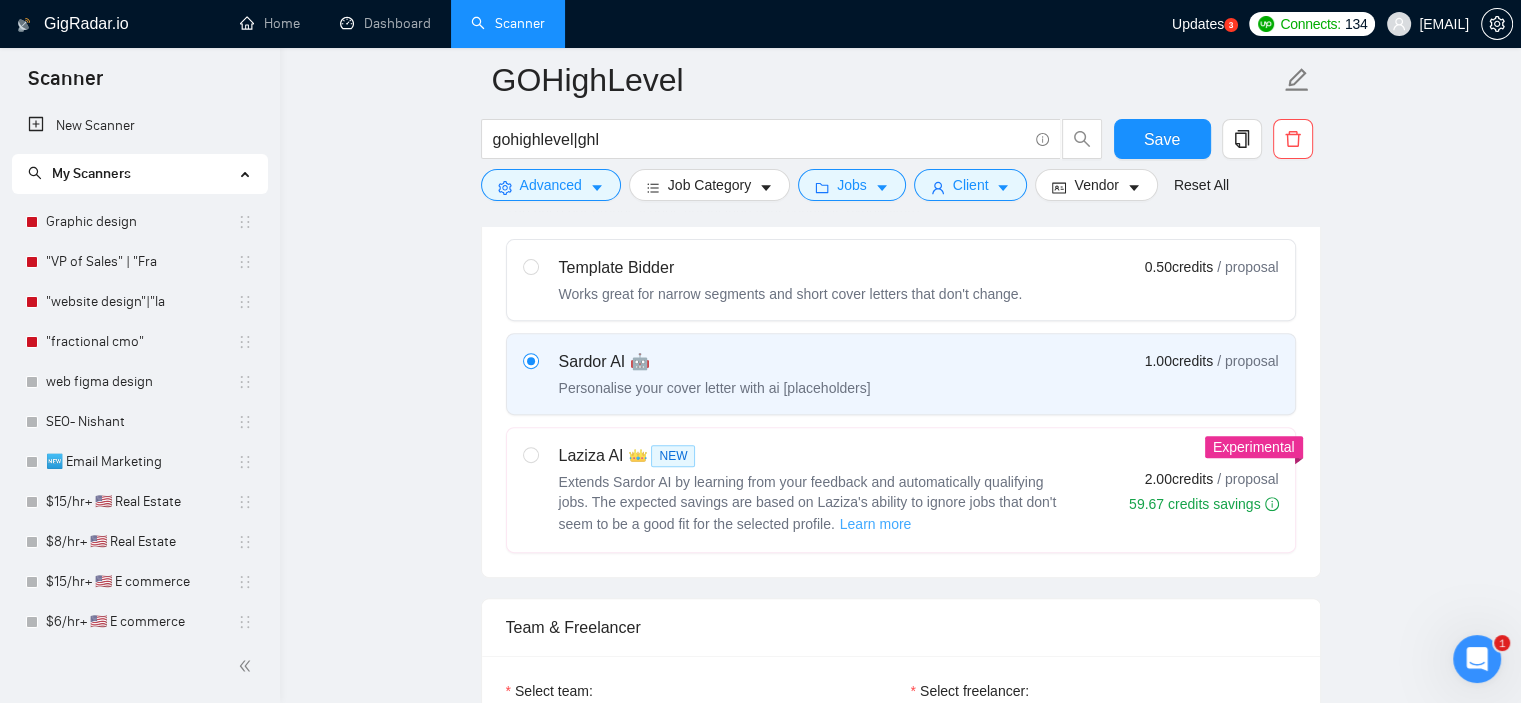 click on "Learn more" at bounding box center (876, 524) 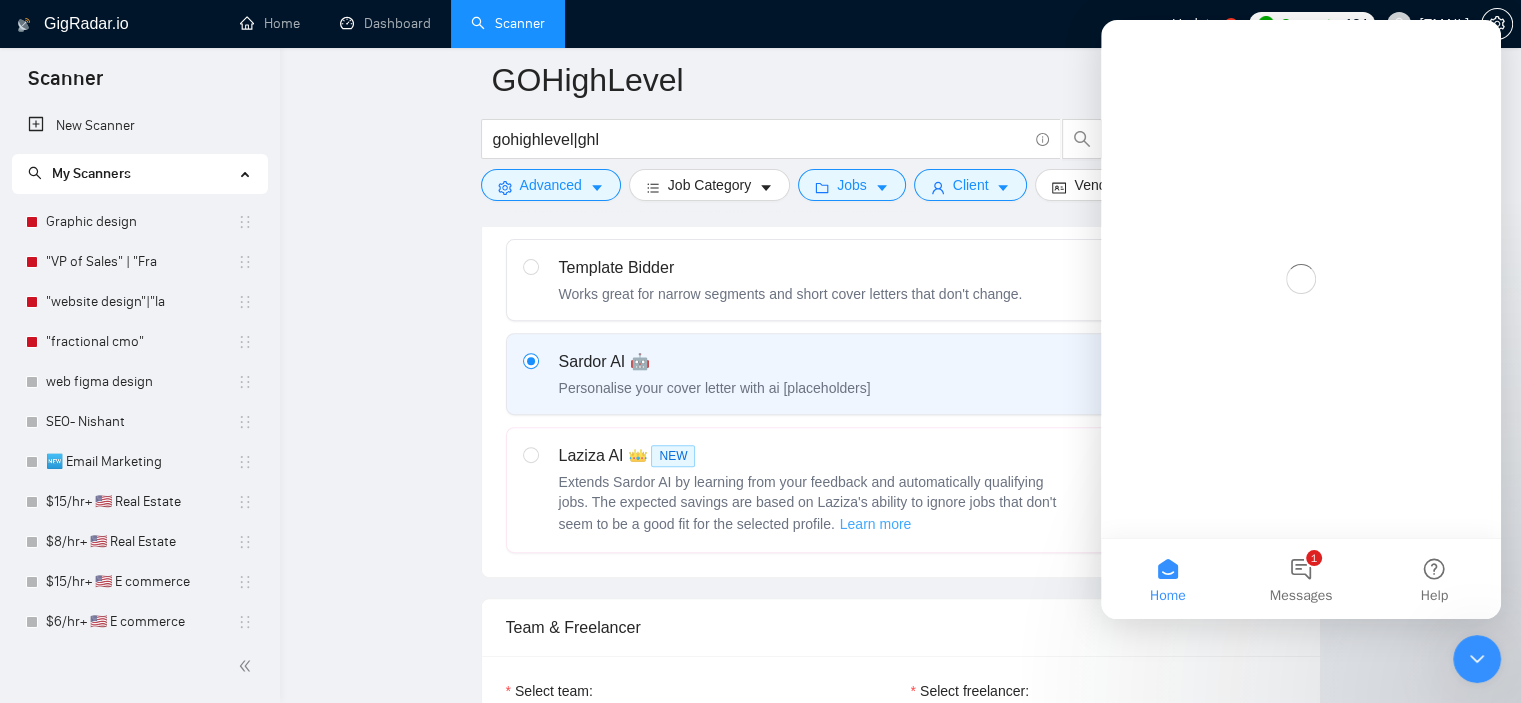 scroll, scrollTop: 0, scrollLeft: 0, axis: both 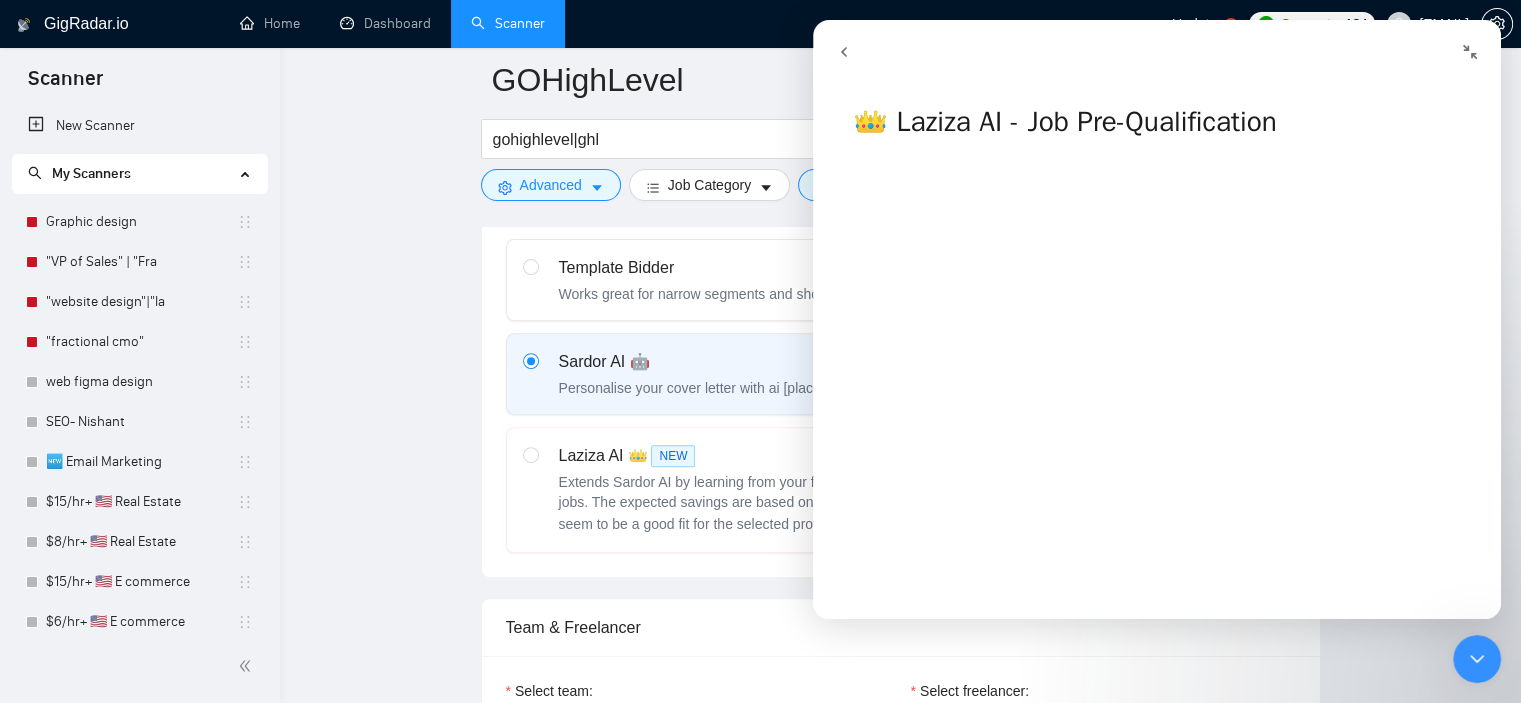 click on "GOHighLevel gohighlevel|ghl Save Advanced   Job Category   Jobs   Client   Vendor   Reset All Preview Results Insights NEW Alerts Auto Bidder Auto Bidding Enabled Auto Bidding Enabled: OFF Auto Bidder Schedule Auto Bidding Type: Automated (recommended) Semi-automated Auto Bidding Schedule: 24/7 Custom Custom Auto Bidder Schedule Repeat every week on Monday Tuesday Wednesday Thursday Friday Saturday Sunday Active Hours ( America/Chicago ): From: To: ( 24  hours) America/Chicago Auto Bidding Type Select your bidding algorithm: Choose the algorithm for you bidding. The price per proposal does not include your connects expenditure. Template Bidder Works great for narrow segments and short cover letters that don't change. 0.50  credits / proposal Sardor AI 🤖 Personalise your cover letter with ai [placeholders] 1.00  credits / proposal Experimental Laziza AI  👑   NEW   Learn more 2.00  credits / proposal 59.67 credits savings Team & Freelancer Select team: Cadre Crew Select freelancer: [FIRST] [LAST]     50   %" at bounding box center [900, 2268] 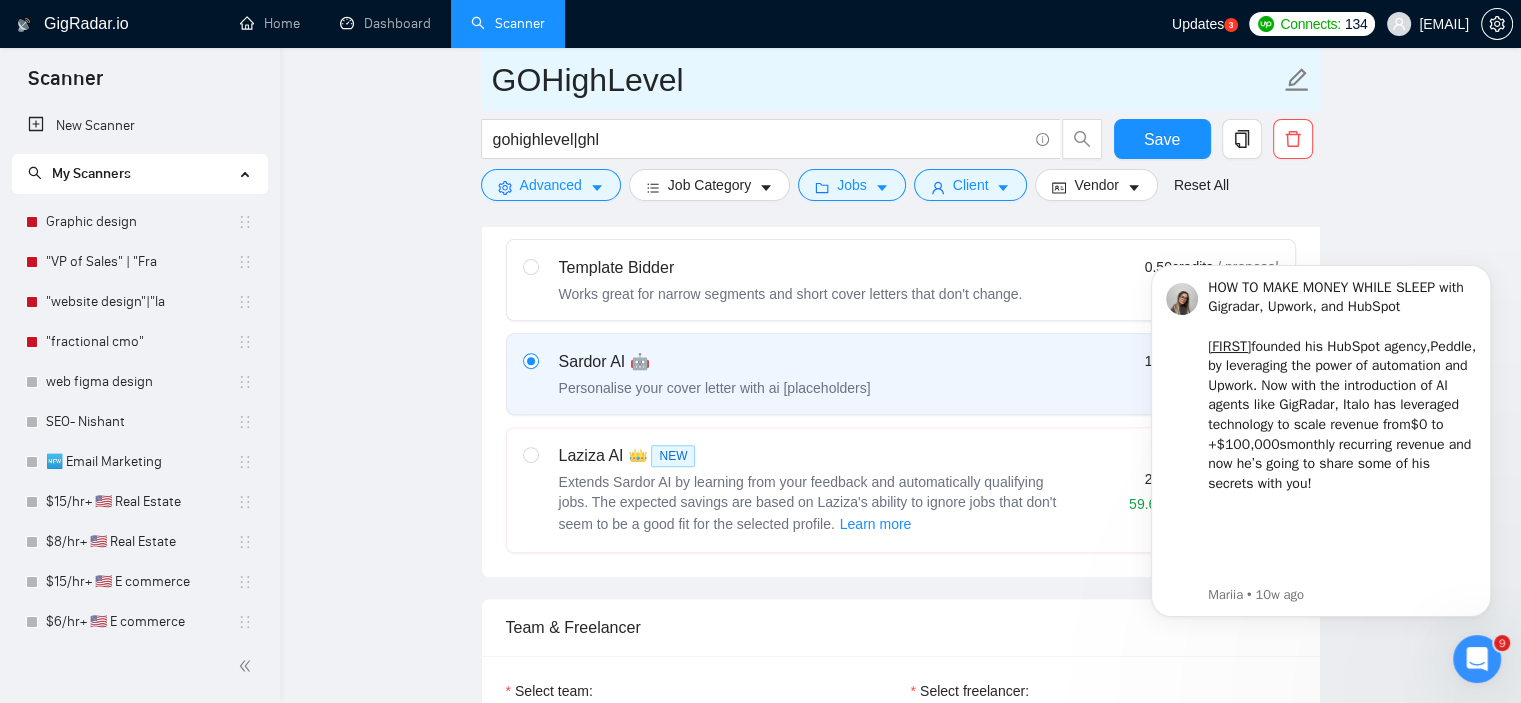 scroll, scrollTop: 0, scrollLeft: 0, axis: both 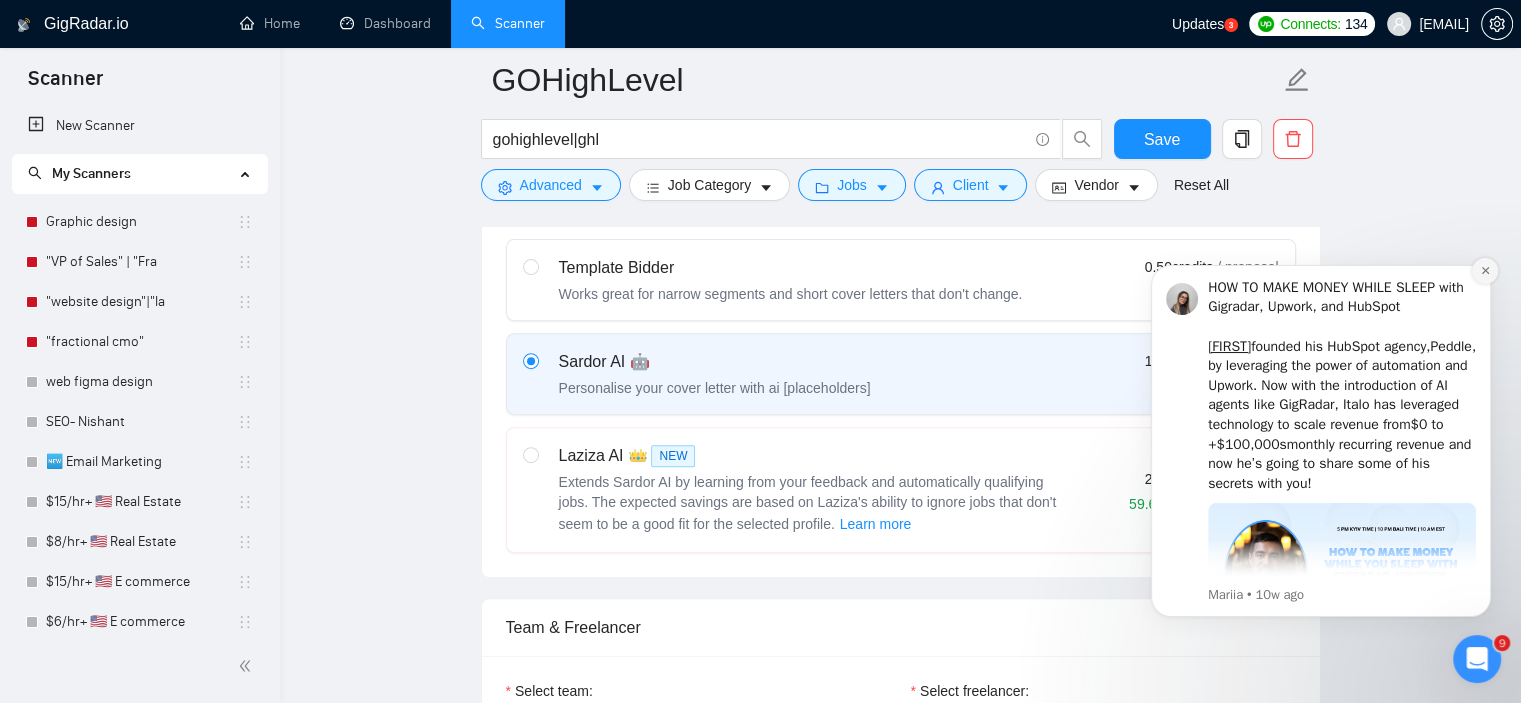 click 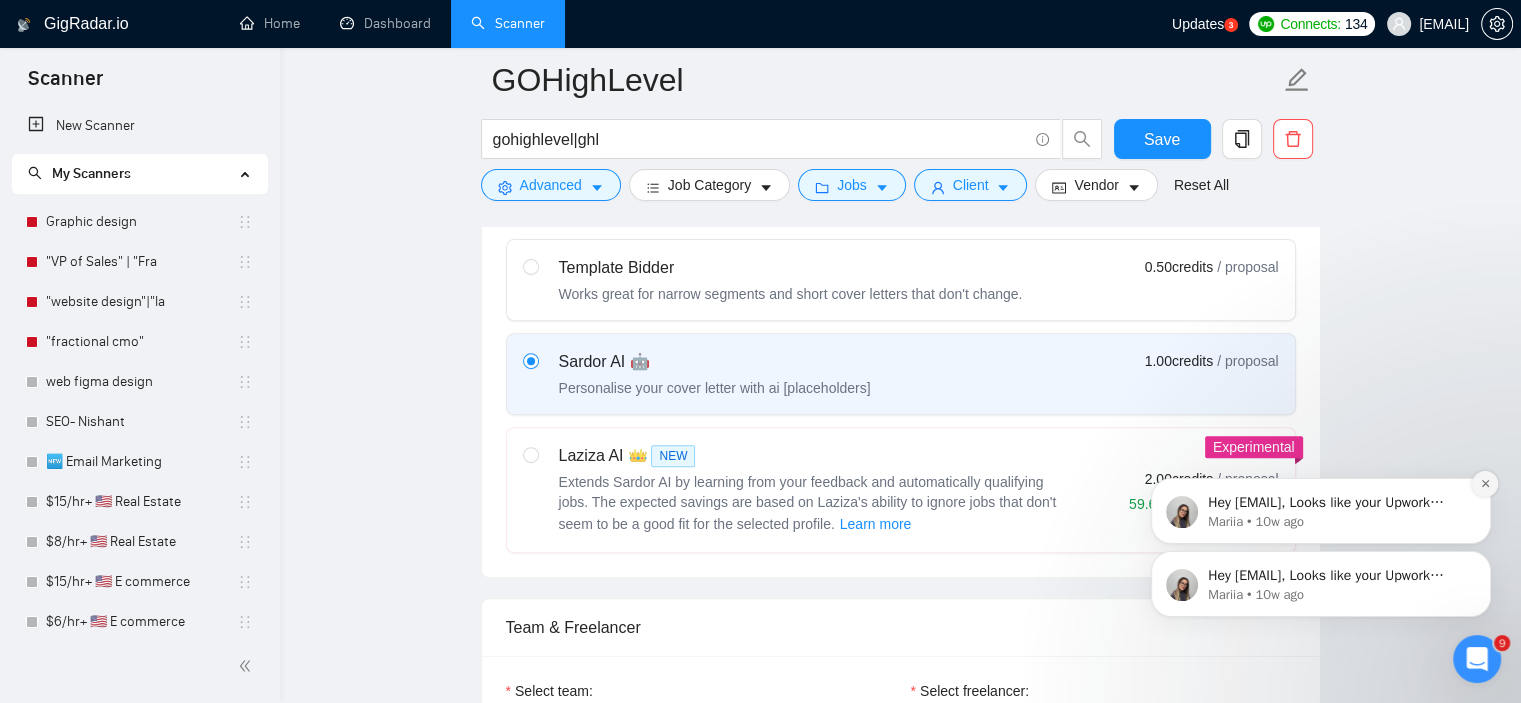 click 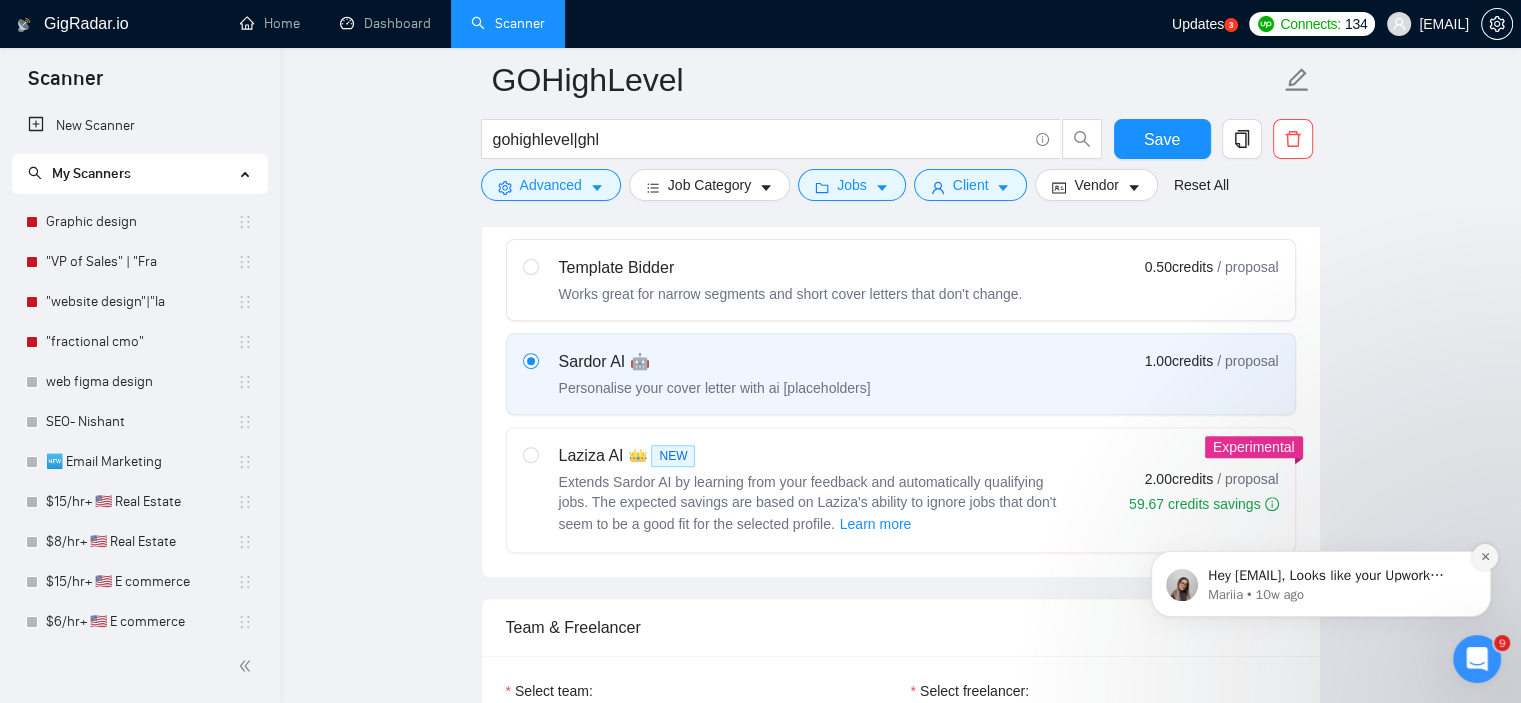 click 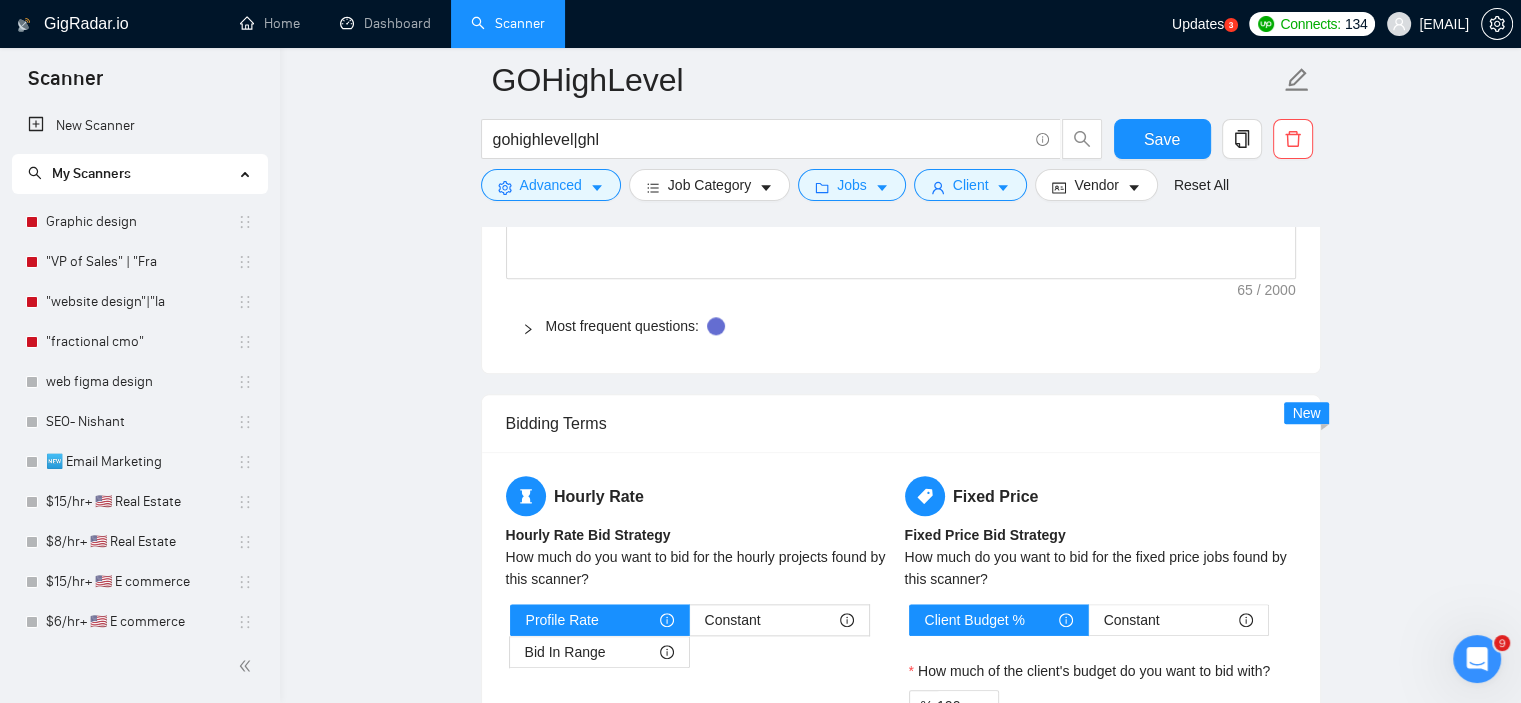 scroll, scrollTop: 2010, scrollLeft: 0, axis: vertical 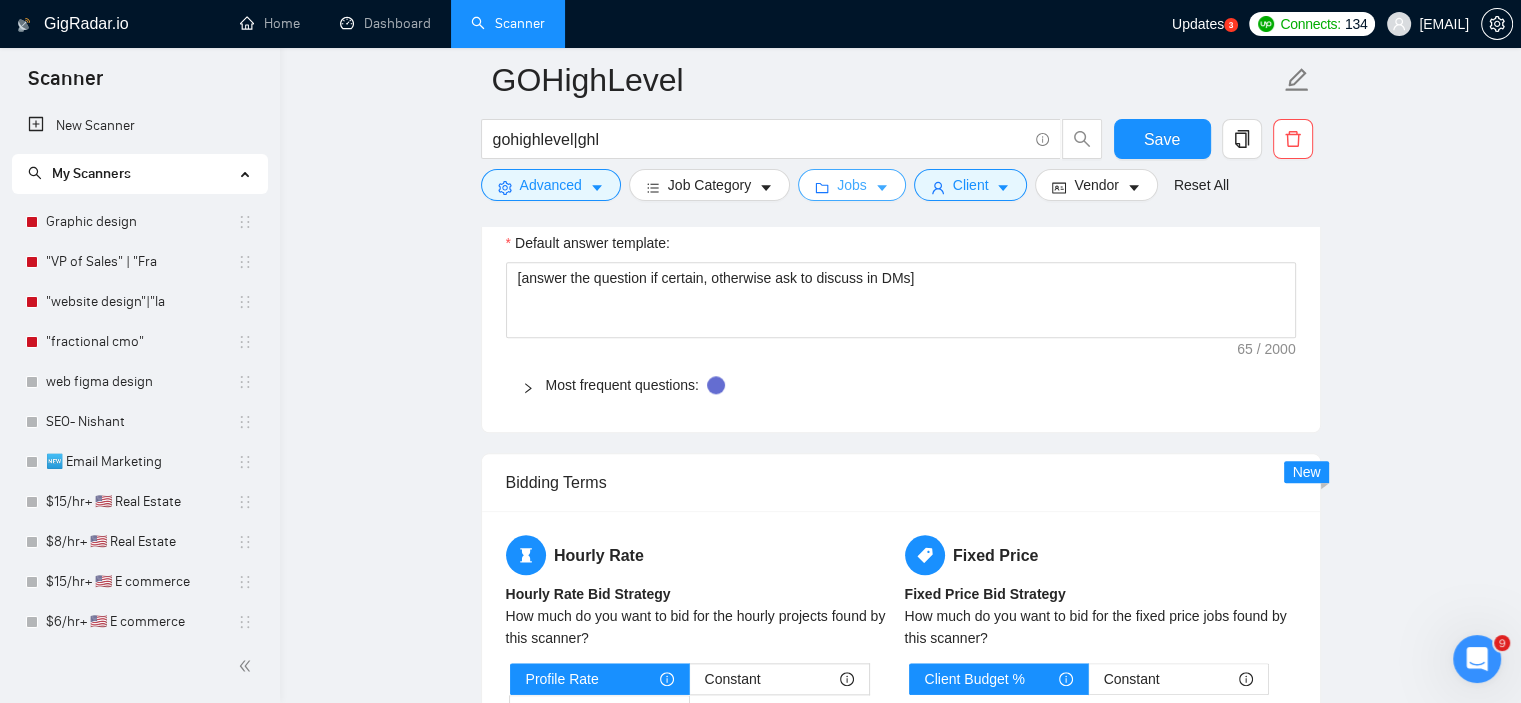 click on "Jobs" at bounding box center (852, 185) 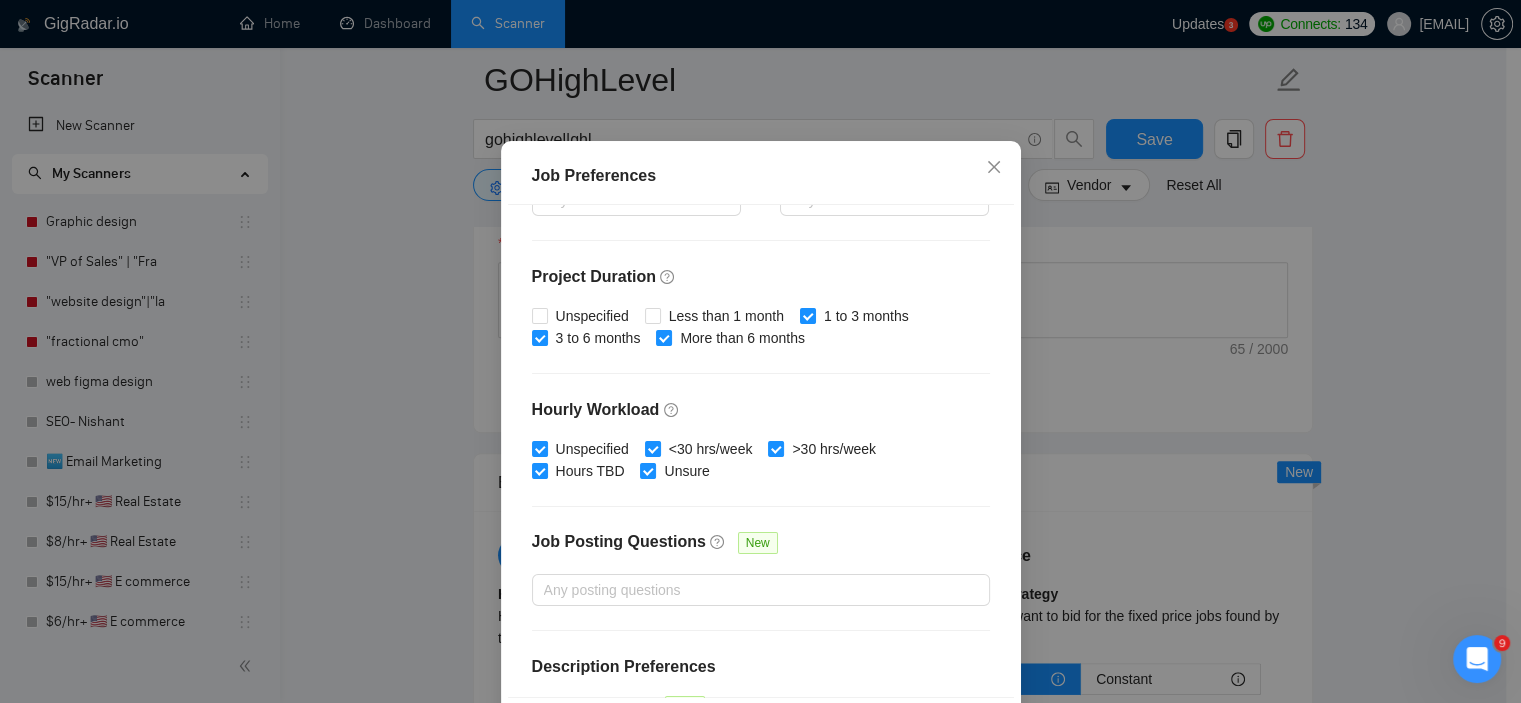 scroll, scrollTop: 469, scrollLeft: 0, axis: vertical 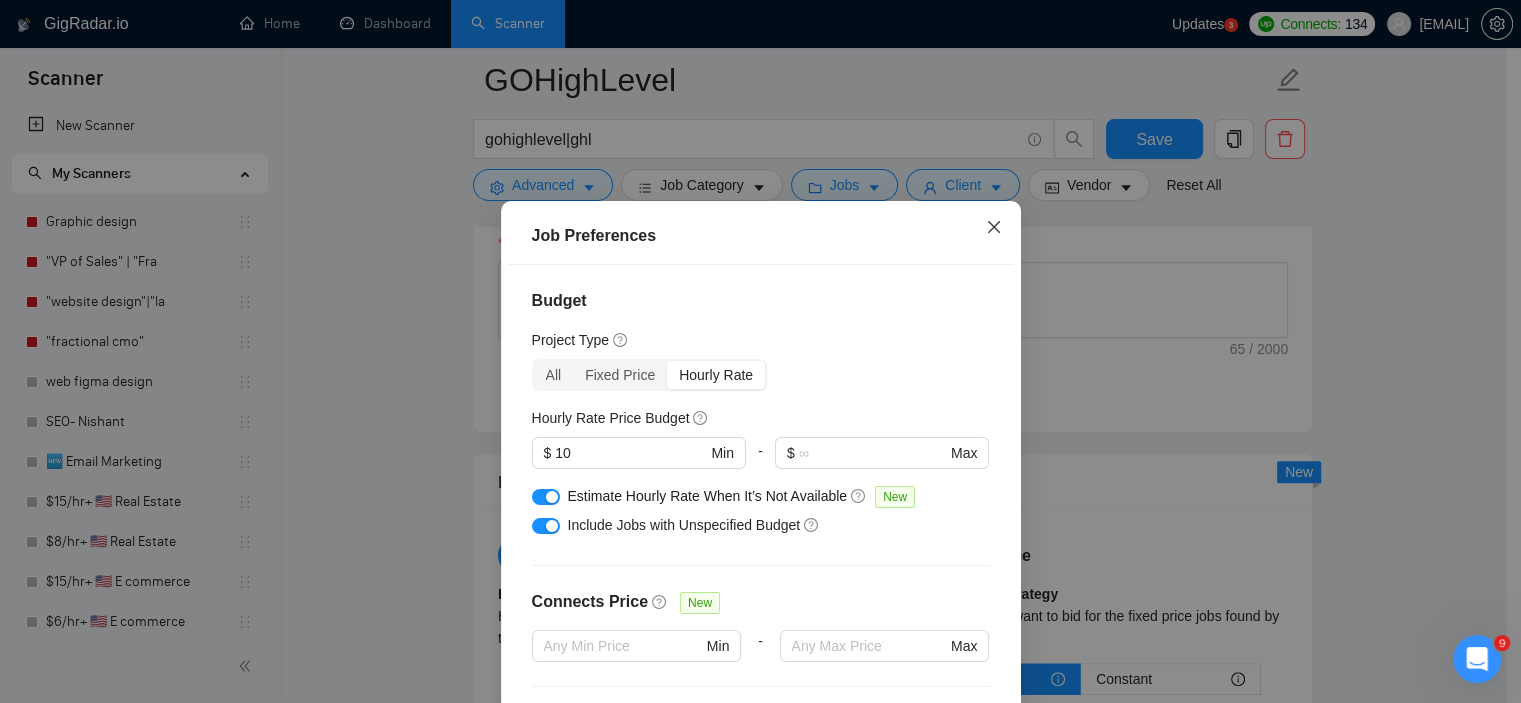 click at bounding box center [994, 228] 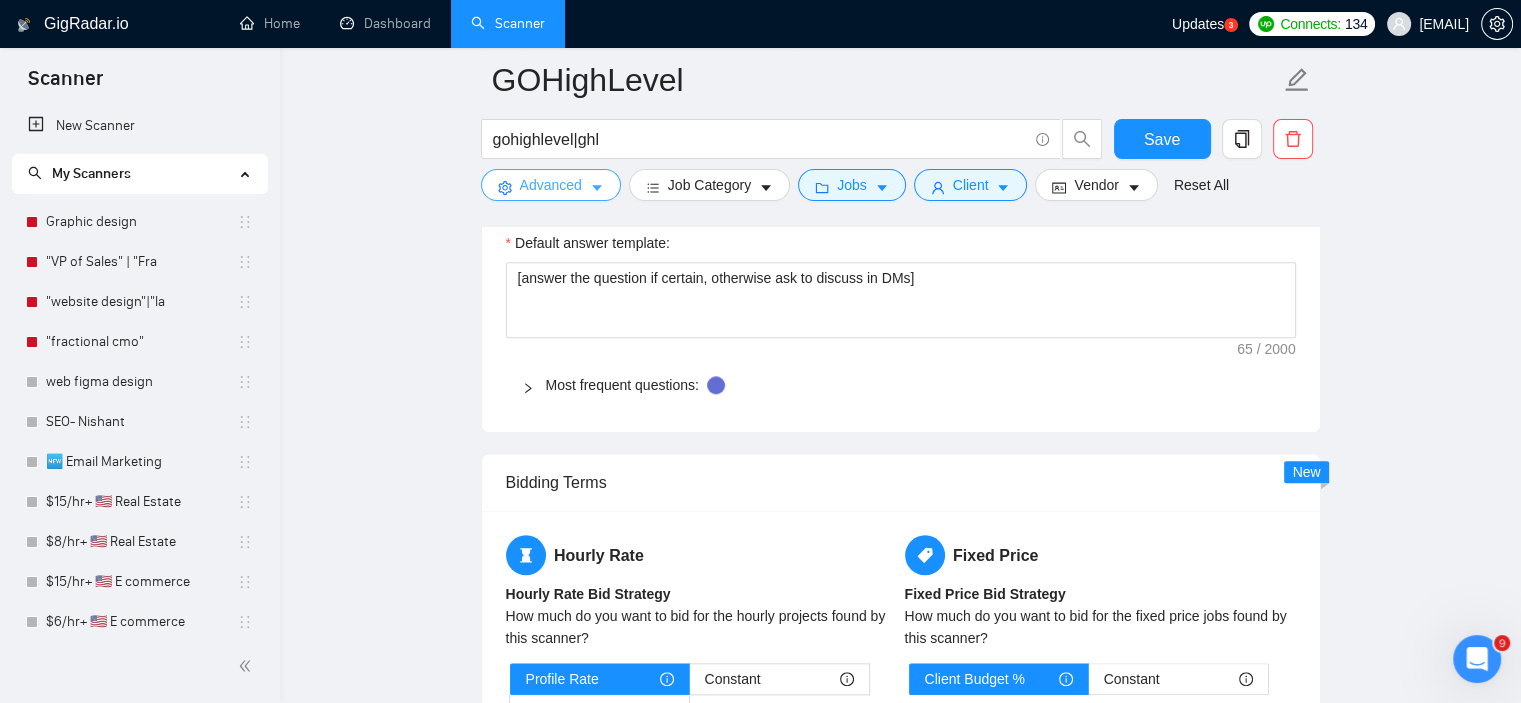 click 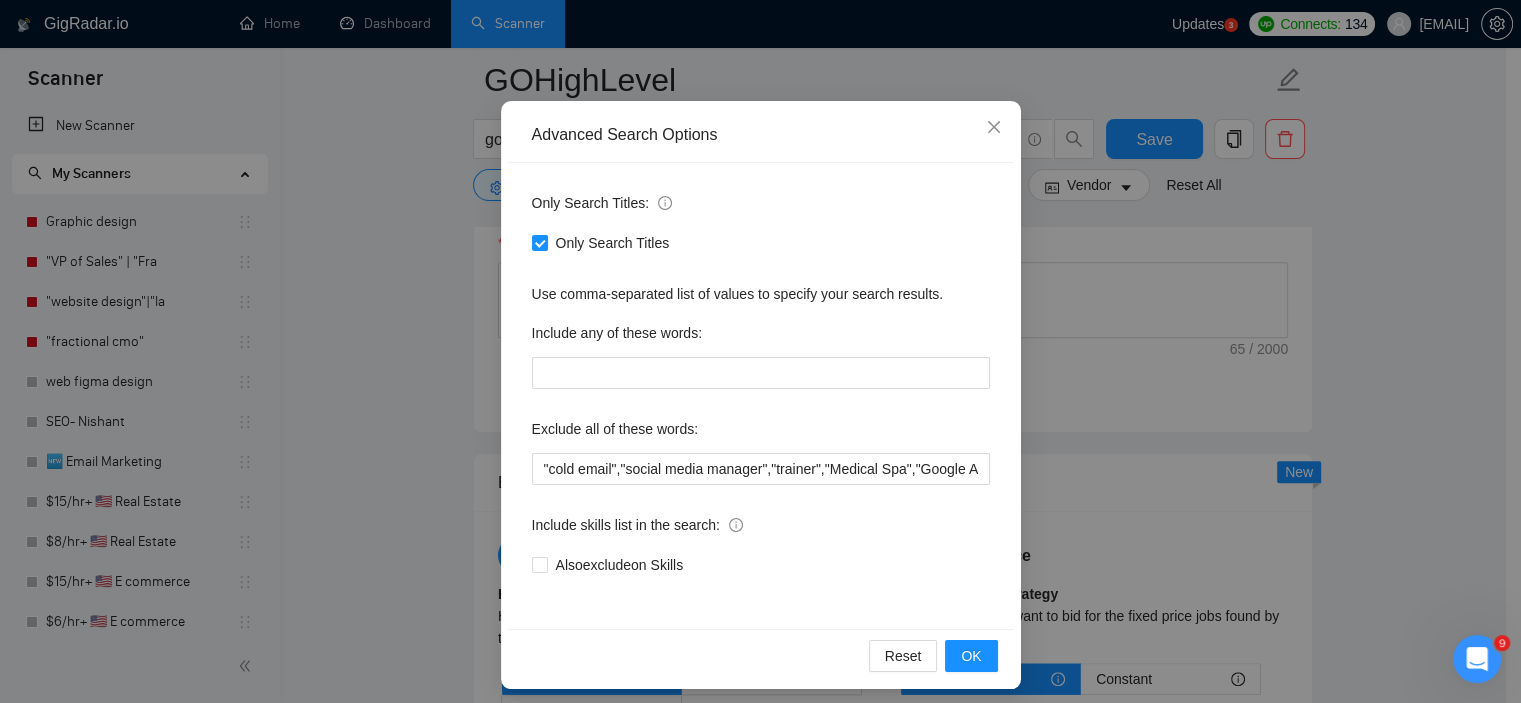 scroll, scrollTop: 128, scrollLeft: 0, axis: vertical 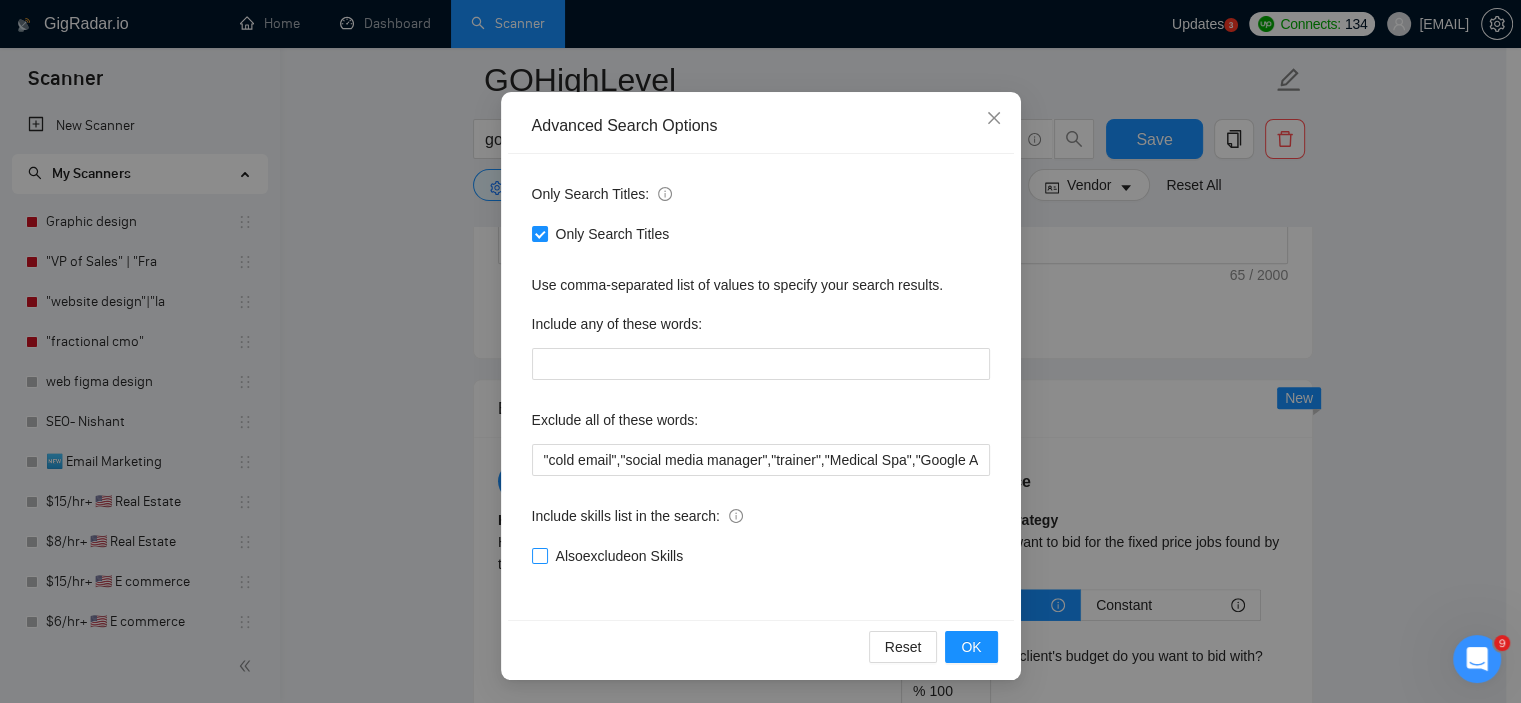 click on "Also  exclude  on Skills" at bounding box center [539, 555] 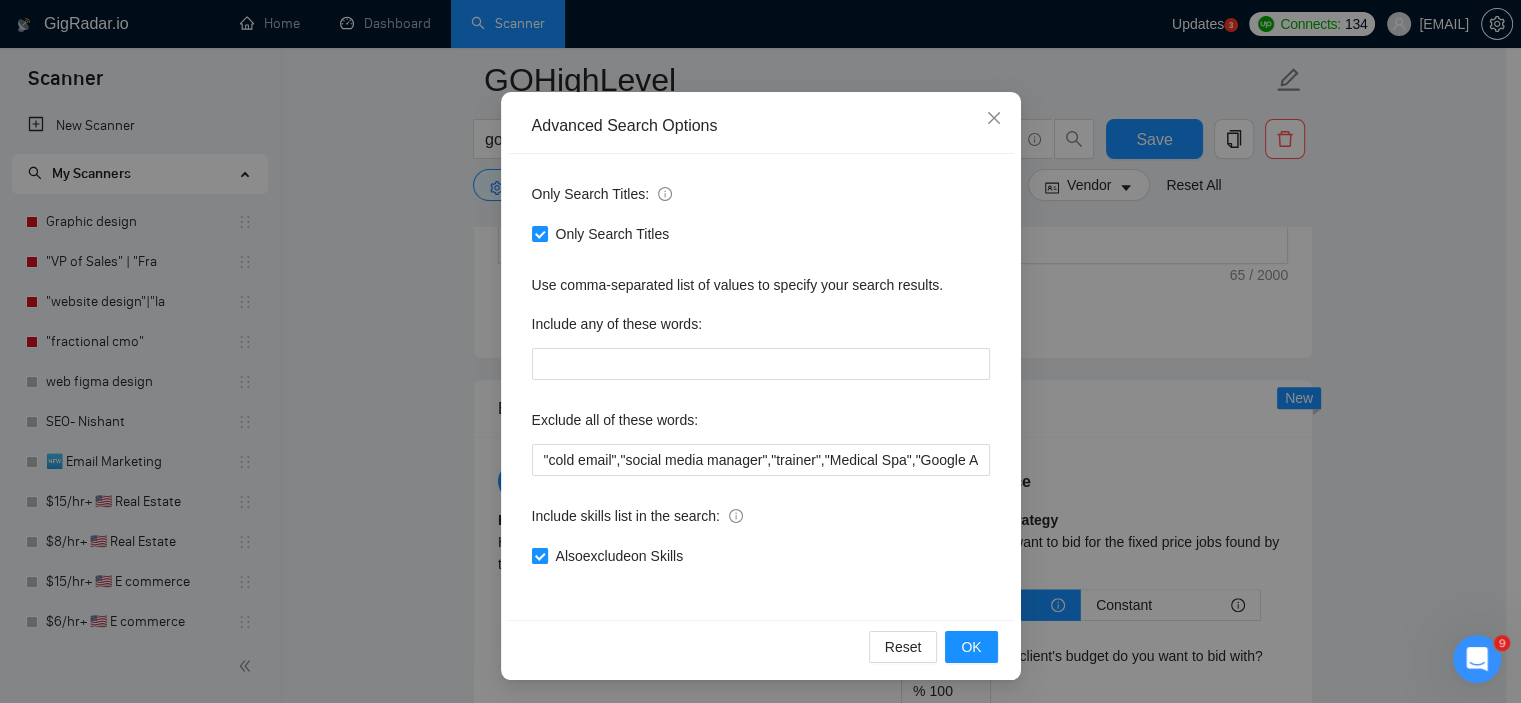 click on "Also  exclude  on Skills" at bounding box center (539, 555) 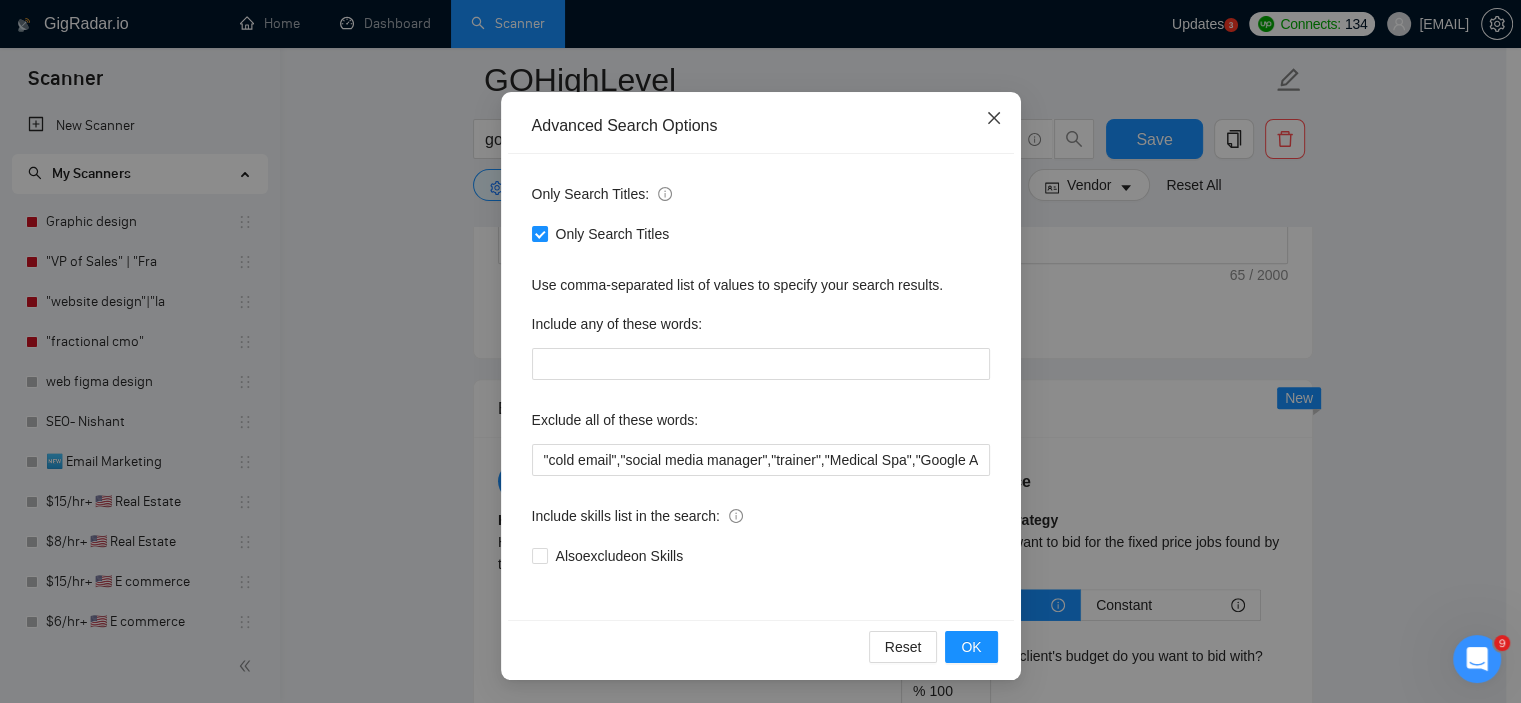 click at bounding box center [994, 119] 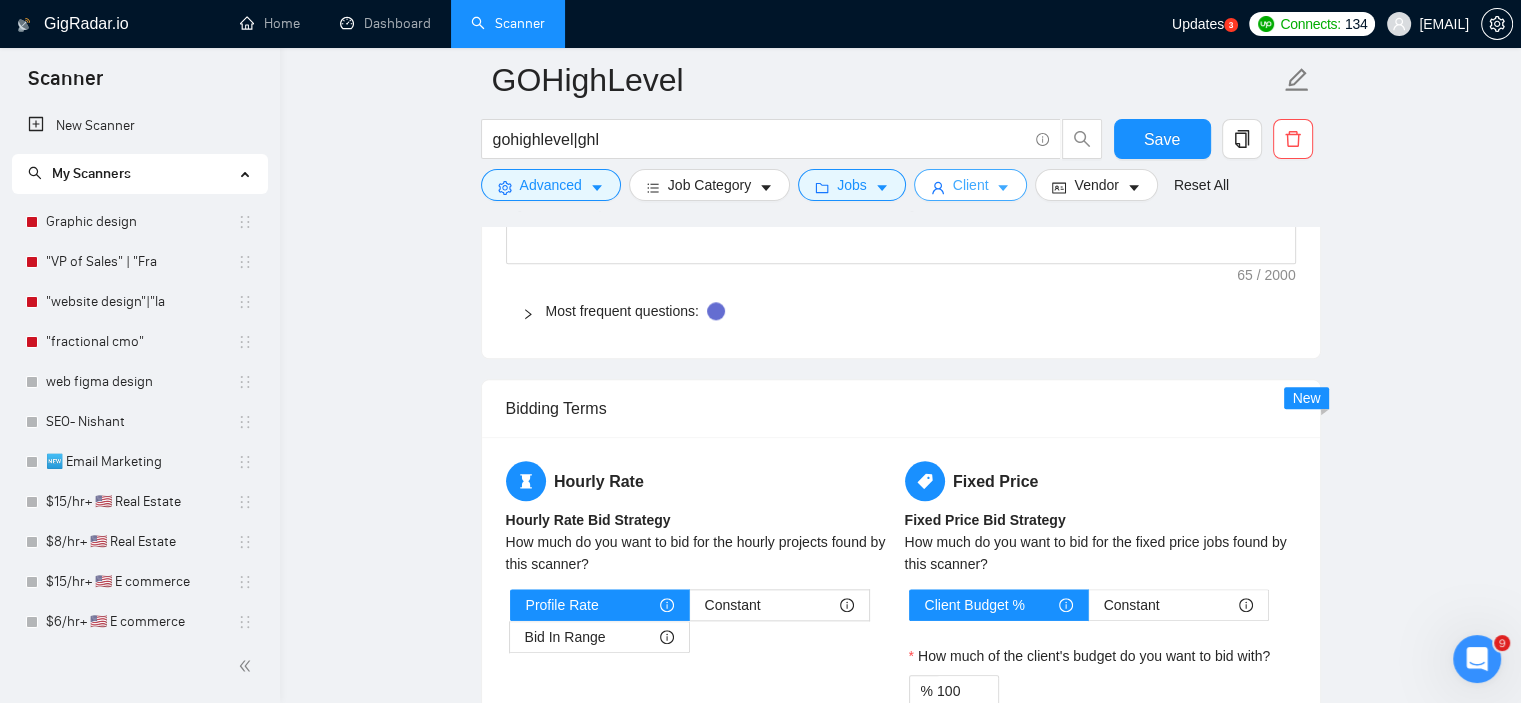 click on "Client" at bounding box center [971, 185] 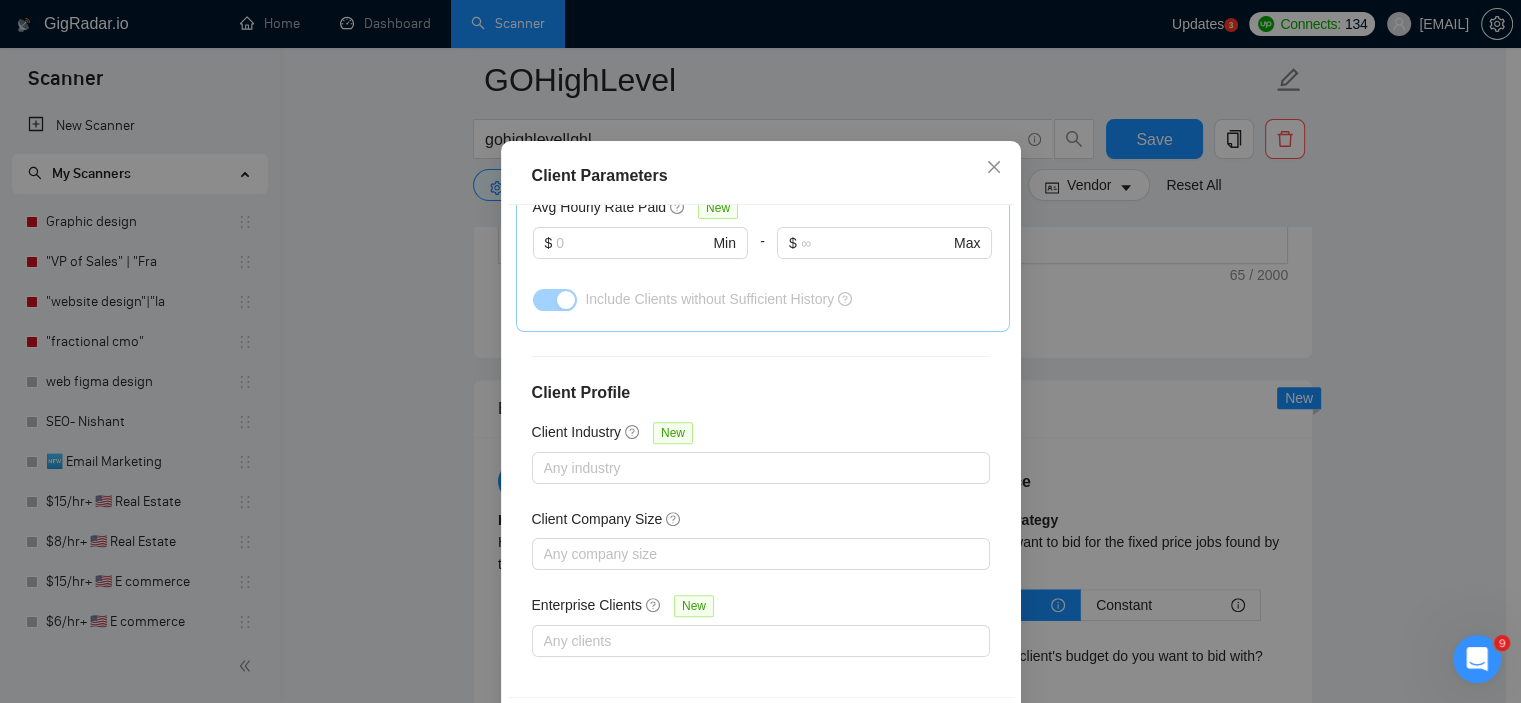 scroll, scrollTop: 756, scrollLeft: 0, axis: vertical 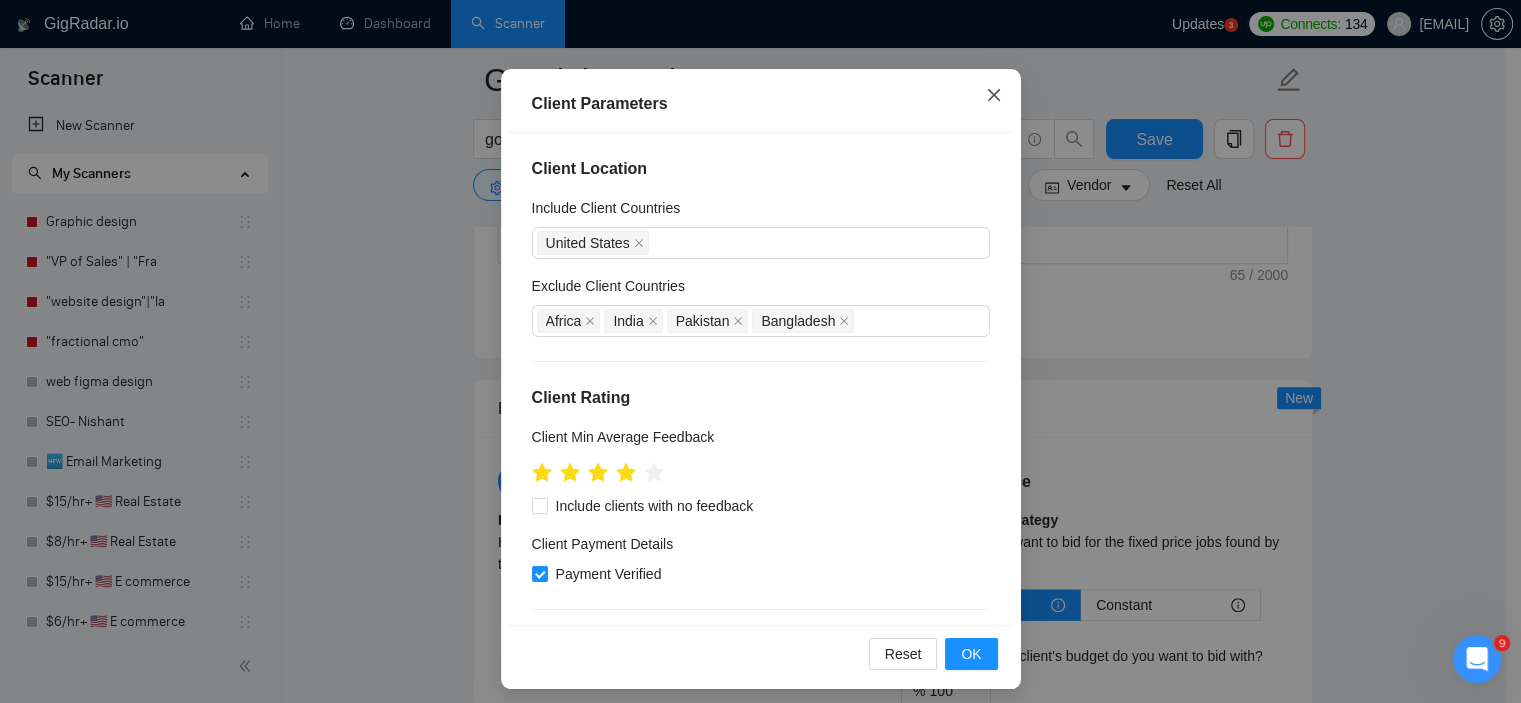 click 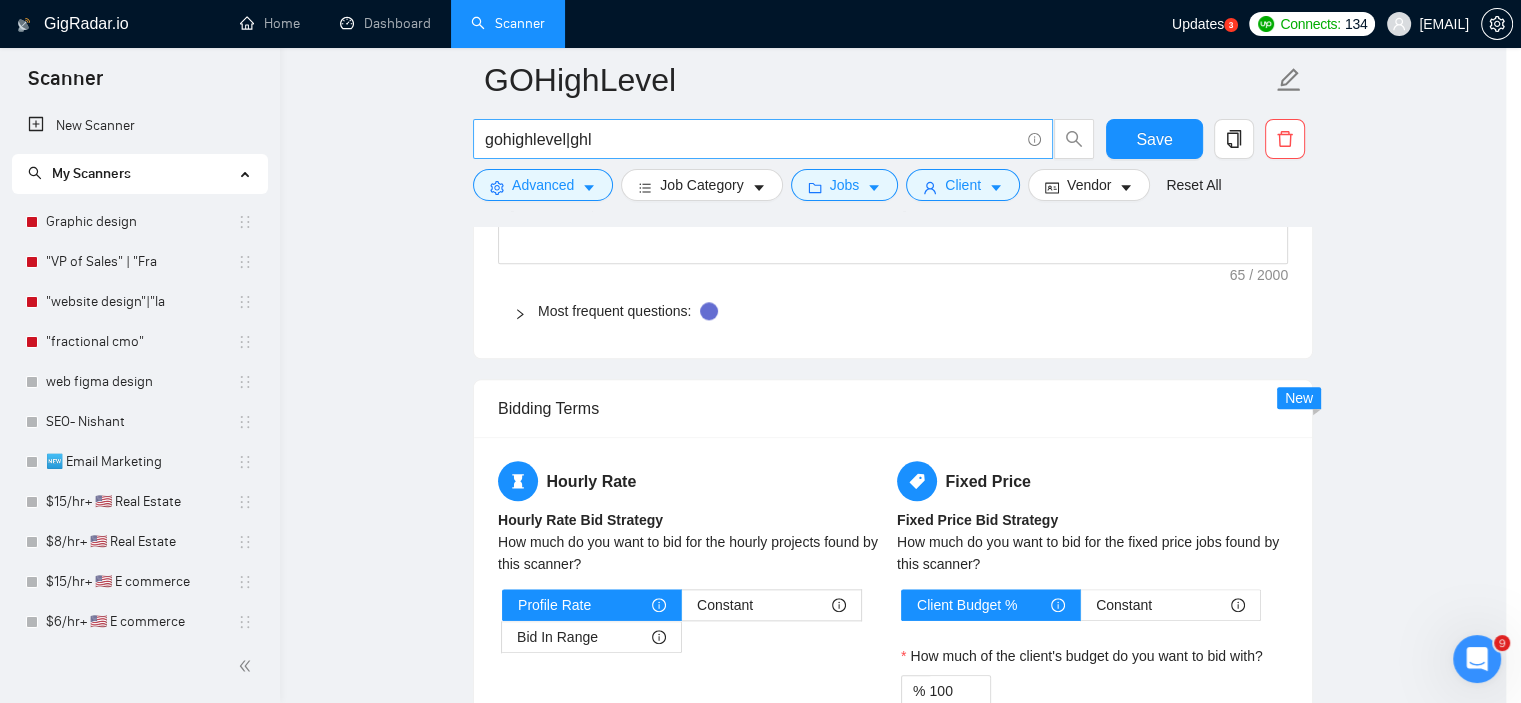scroll, scrollTop: 60, scrollLeft: 0, axis: vertical 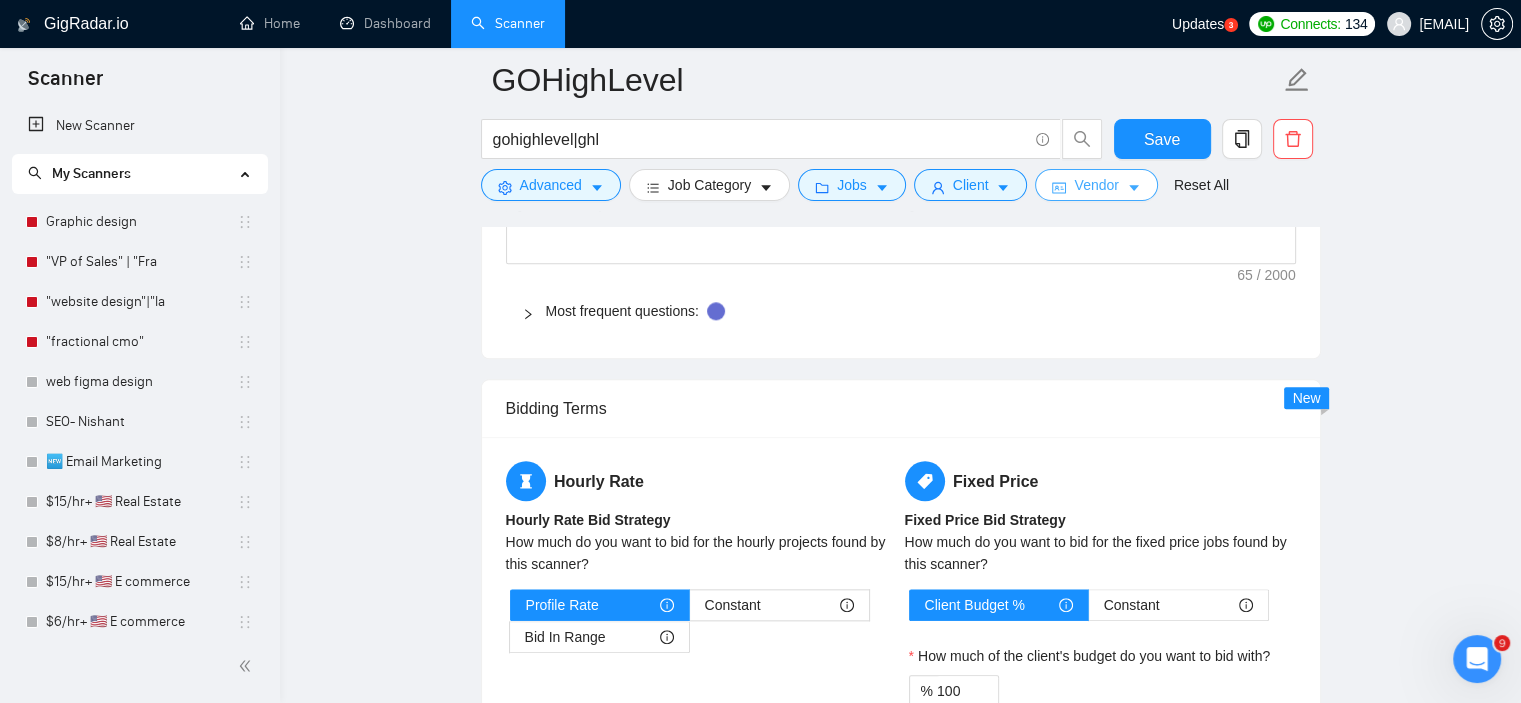 click on "Vendor" at bounding box center [1096, 185] 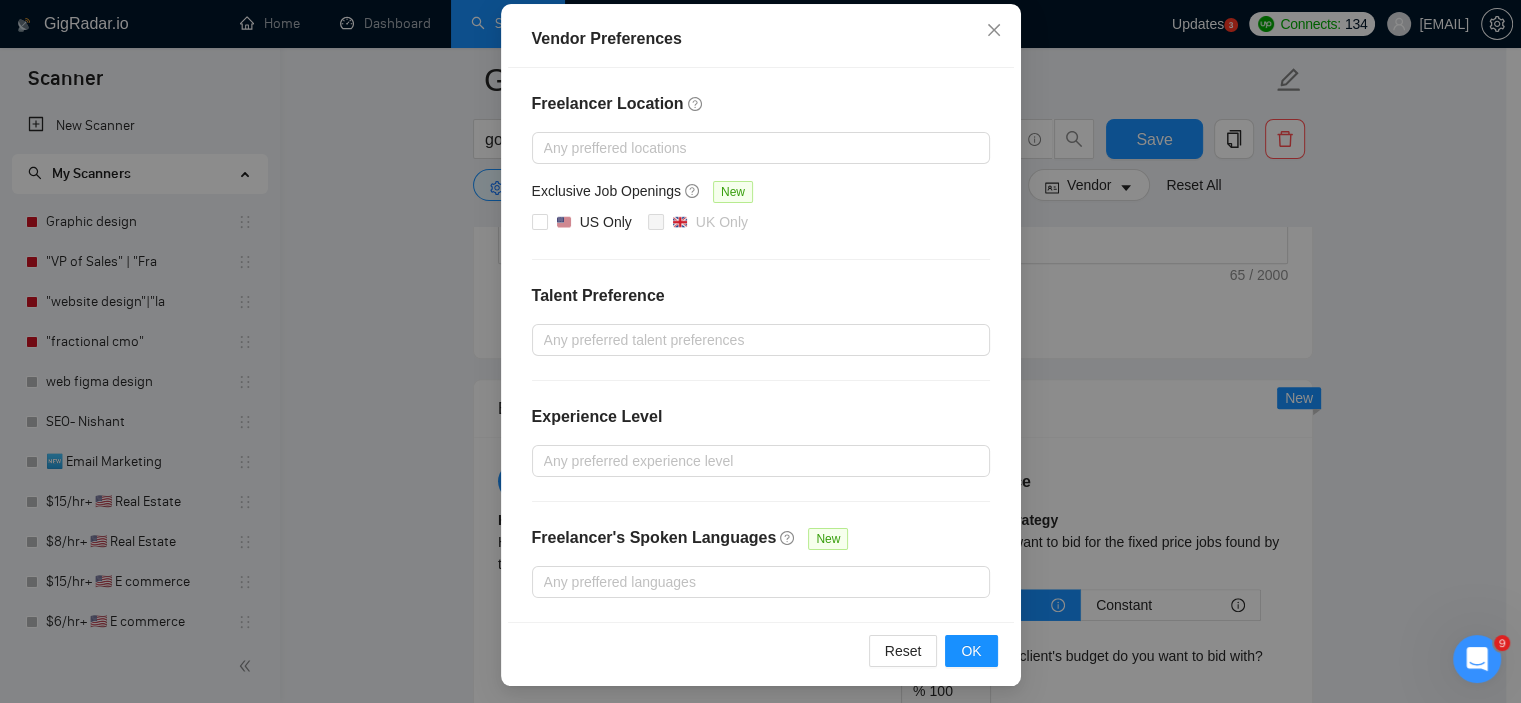 scroll, scrollTop: 220, scrollLeft: 0, axis: vertical 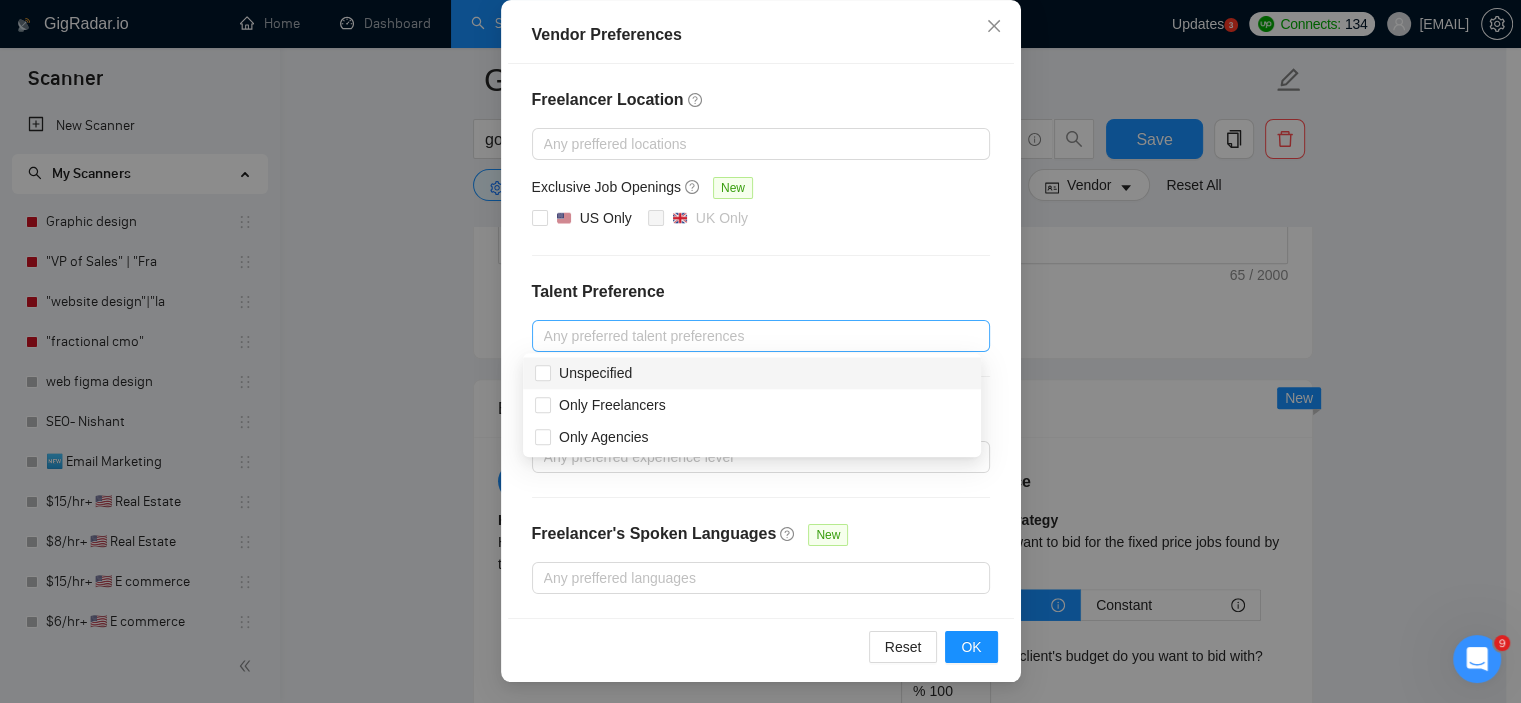 click at bounding box center [751, 336] 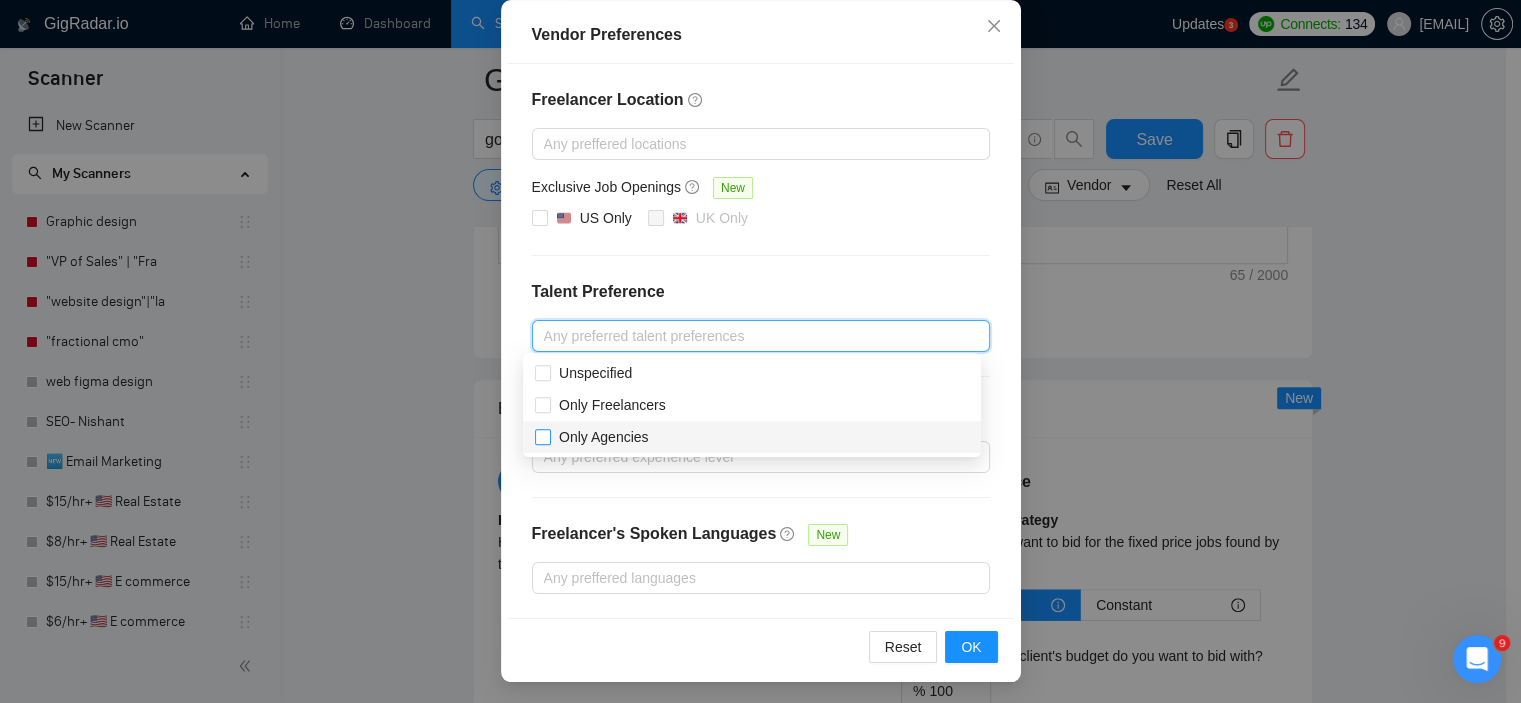 click on "Only Agencies" at bounding box center [542, 436] 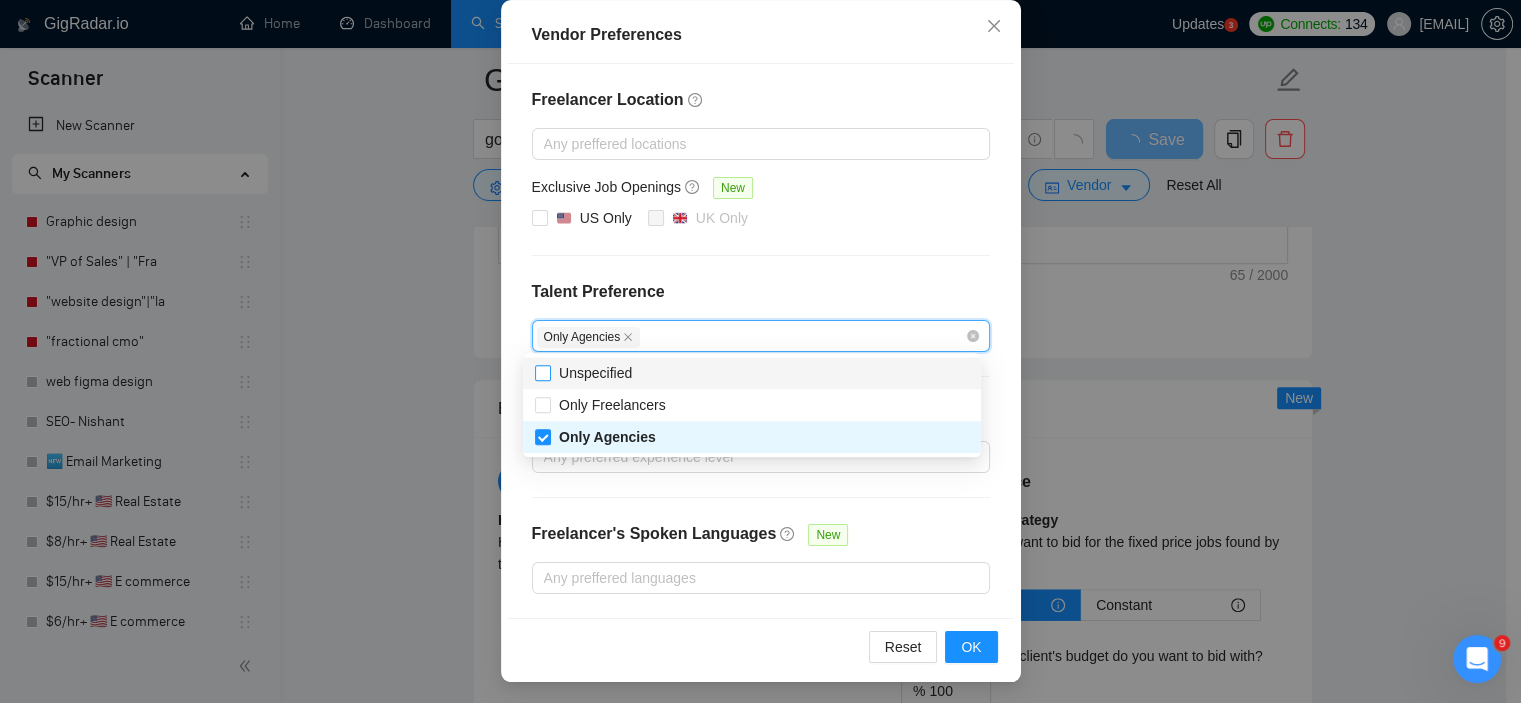 click on "Unspecified" at bounding box center [542, 372] 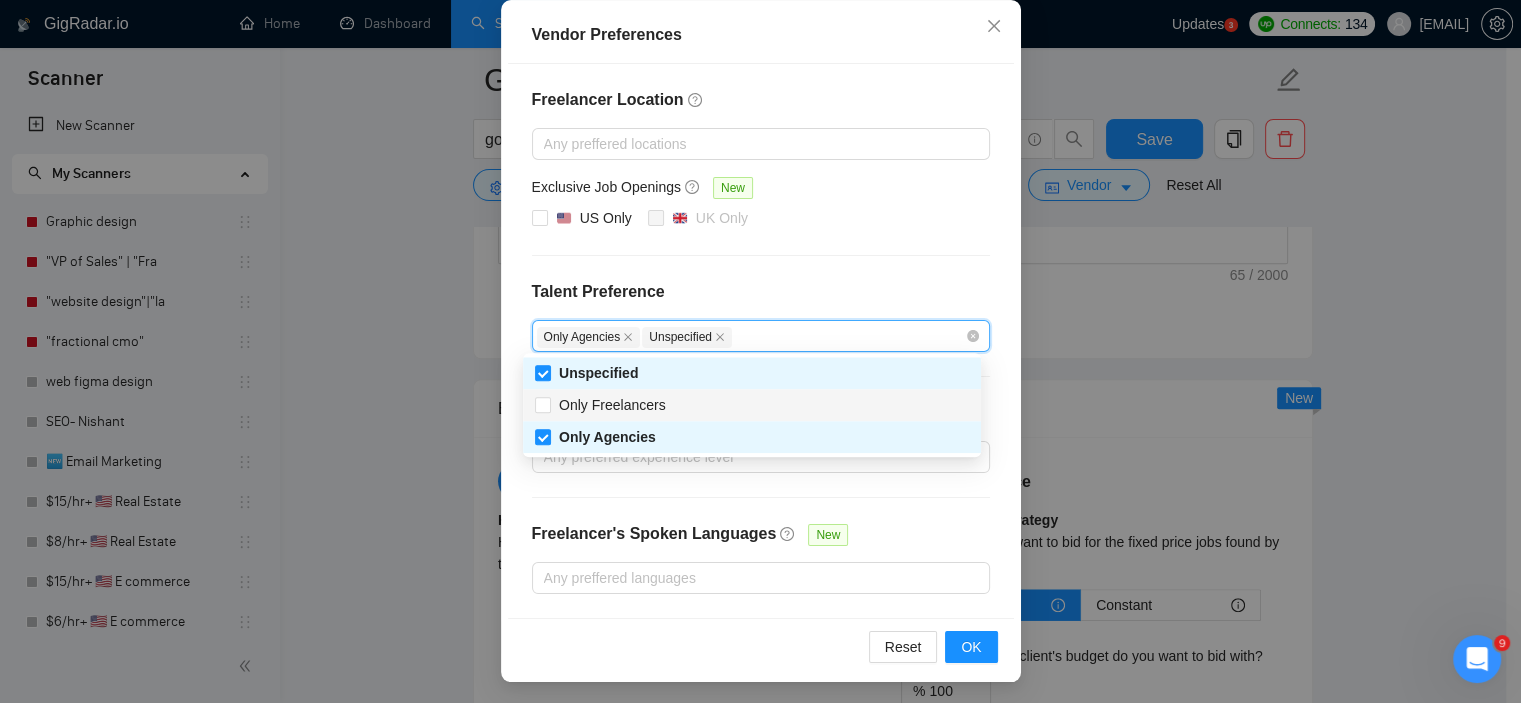 click on "Freelancer Location     Any preffered locations Exclusive Job Openings New US Only UK Only Talent Preference Only Agencies Unspecified   Experience Level   Any preferred experience level Freelancer's Spoken Languages New   Any preffered languages" at bounding box center [761, 341] 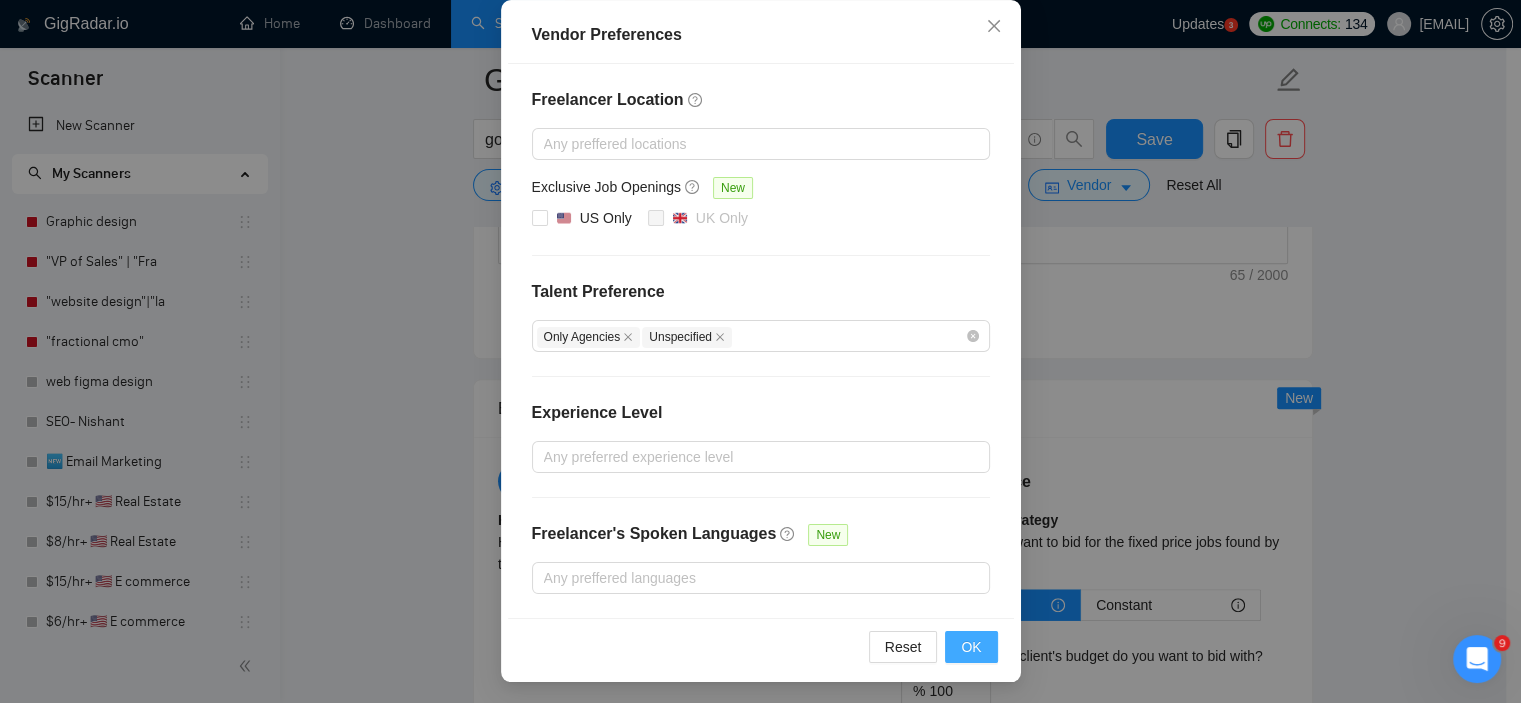 click on "OK" at bounding box center (971, 647) 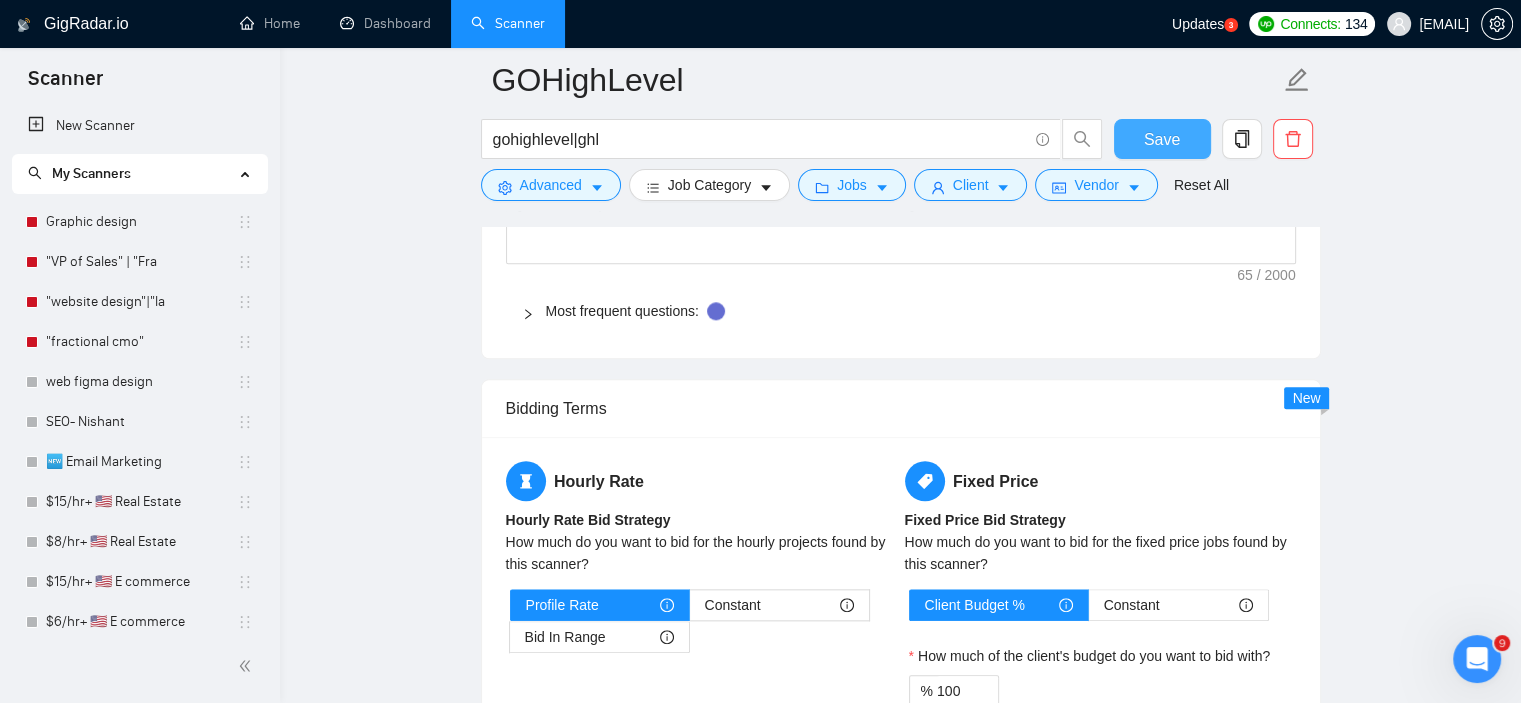 click on "Save" at bounding box center [1162, 139] 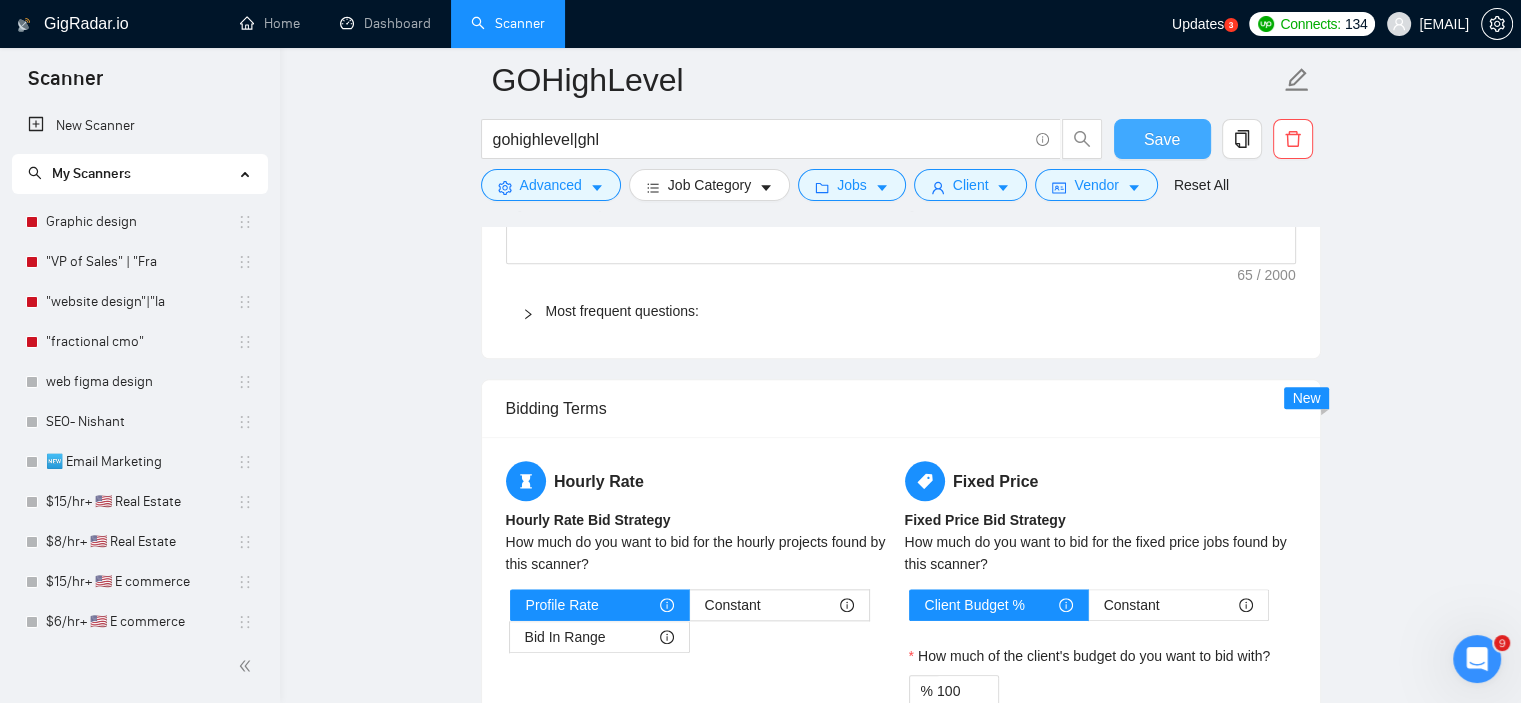 type 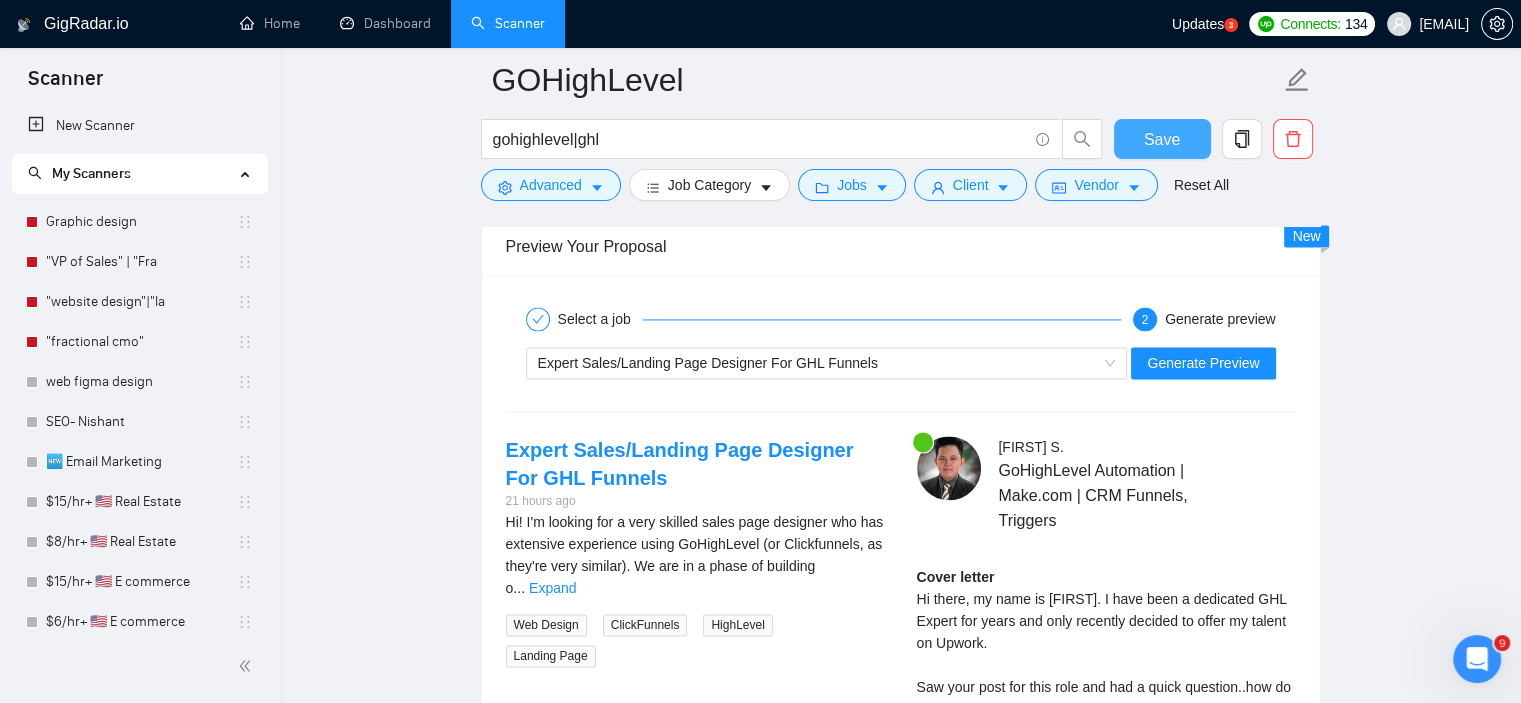 scroll, scrollTop: 2897, scrollLeft: 0, axis: vertical 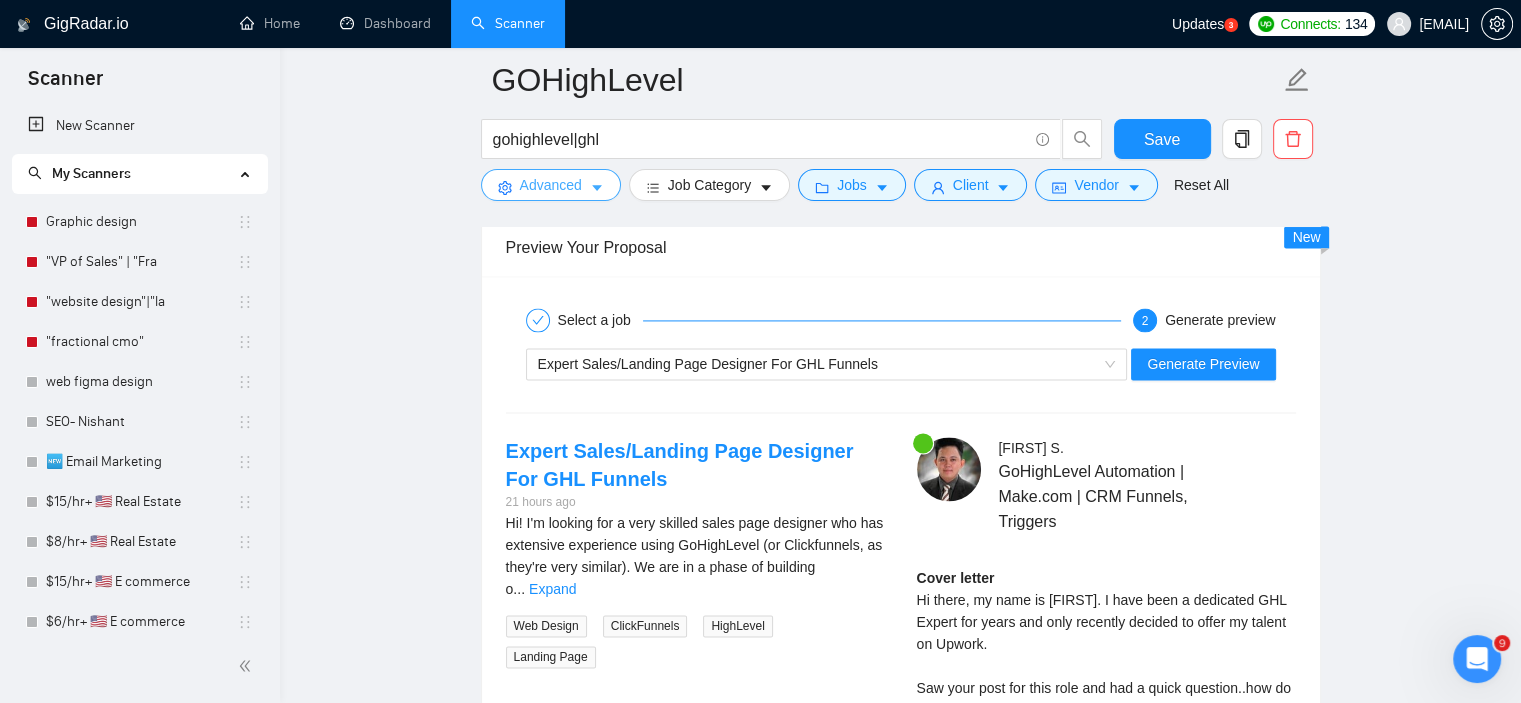 click on "Advanced" at bounding box center [551, 185] 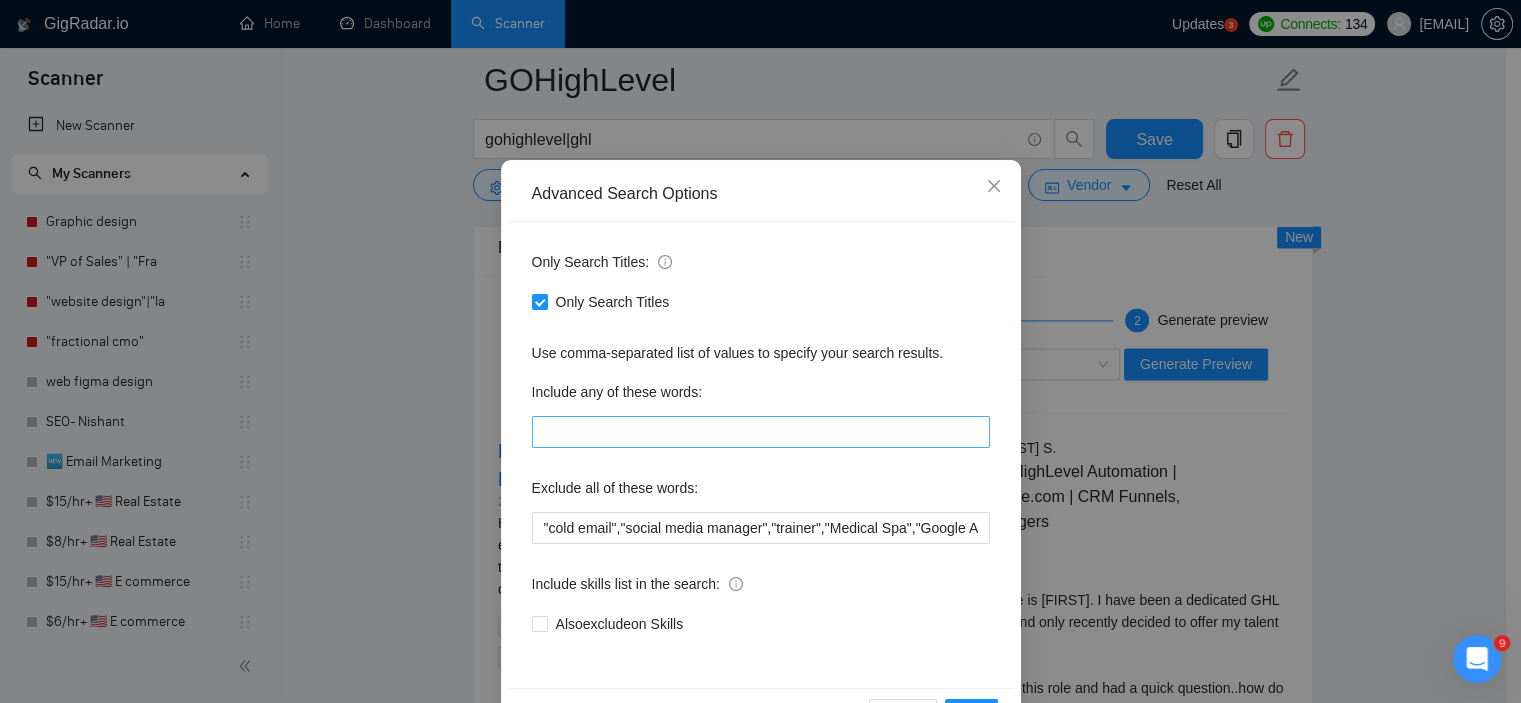 scroll, scrollTop: 60, scrollLeft: 0, axis: vertical 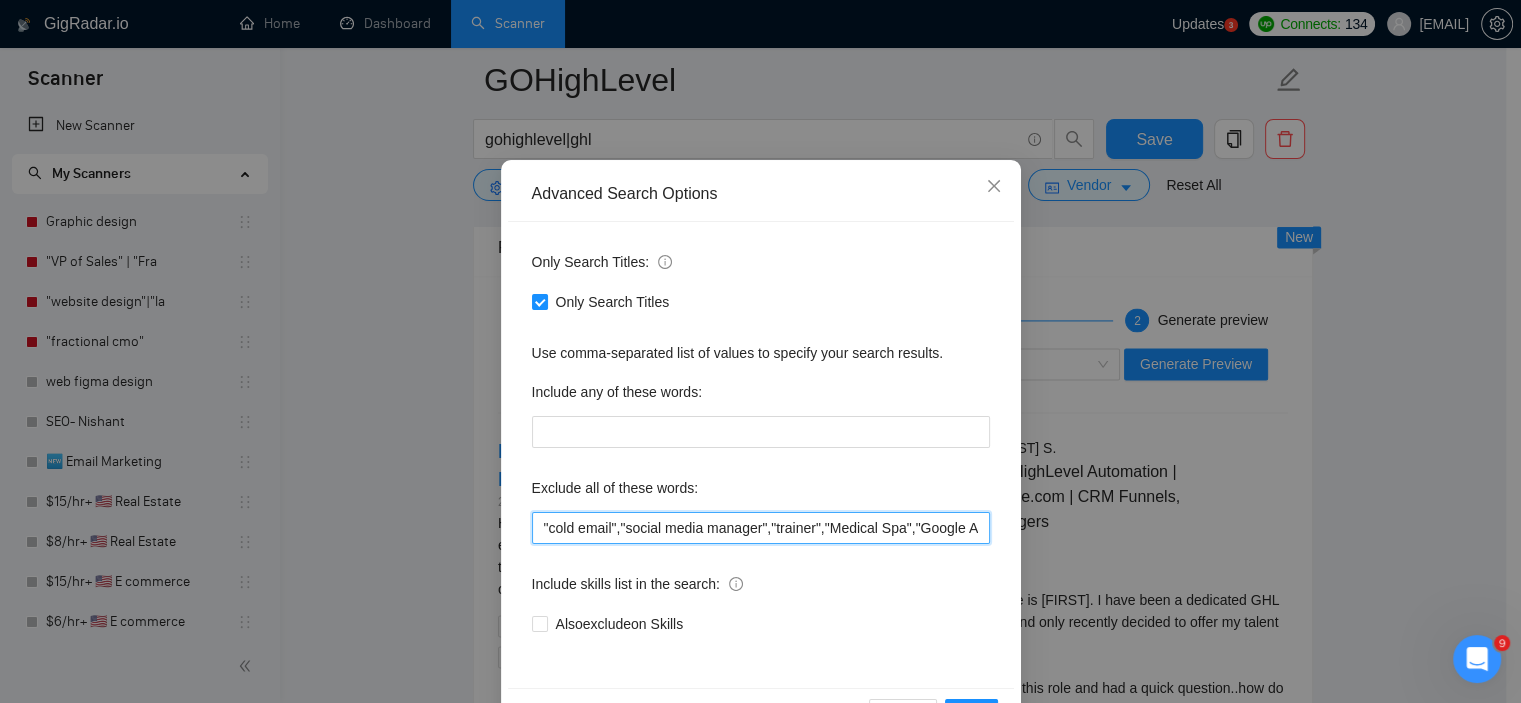 click on ""cold email","social media manager","trainer","Medical Spa","Google Ads"" at bounding box center [761, 528] 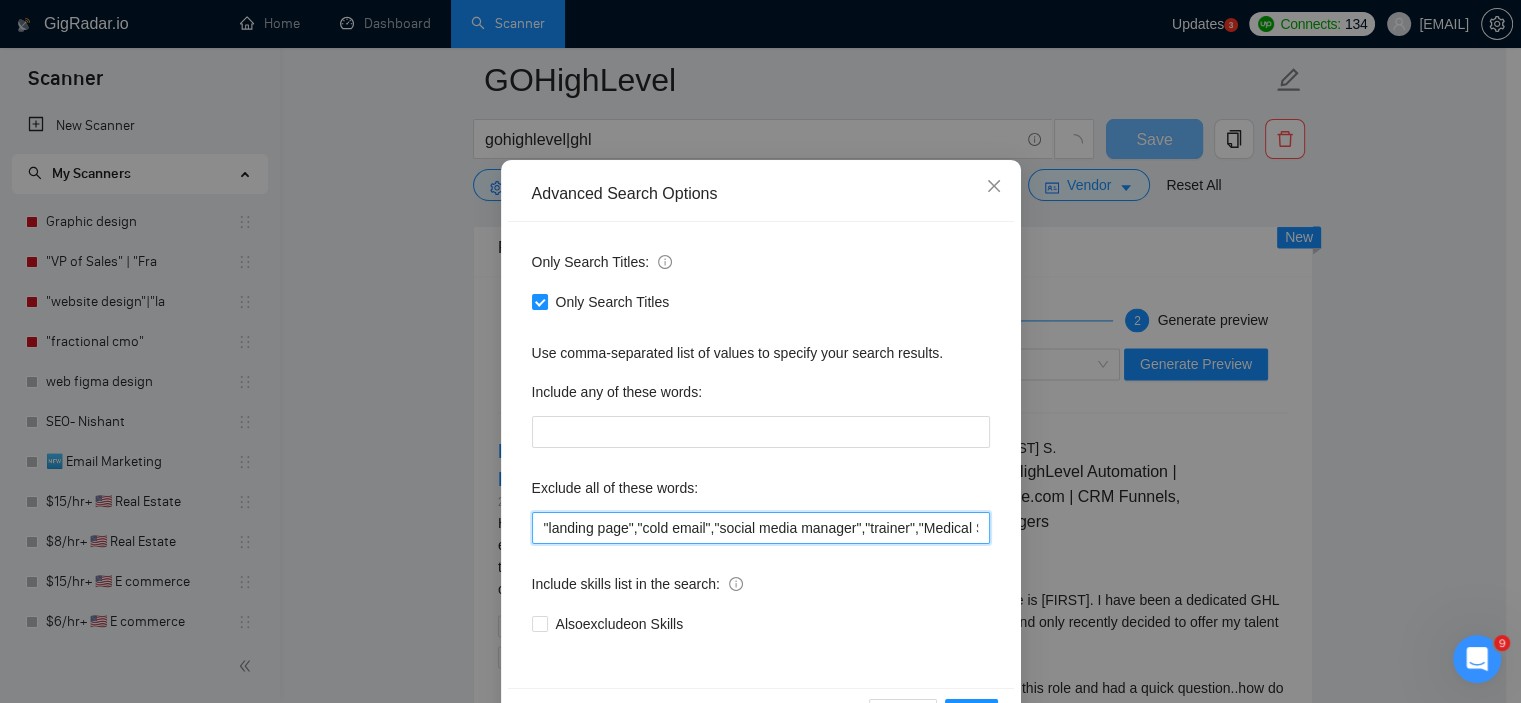 scroll, scrollTop: 128, scrollLeft: 0, axis: vertical 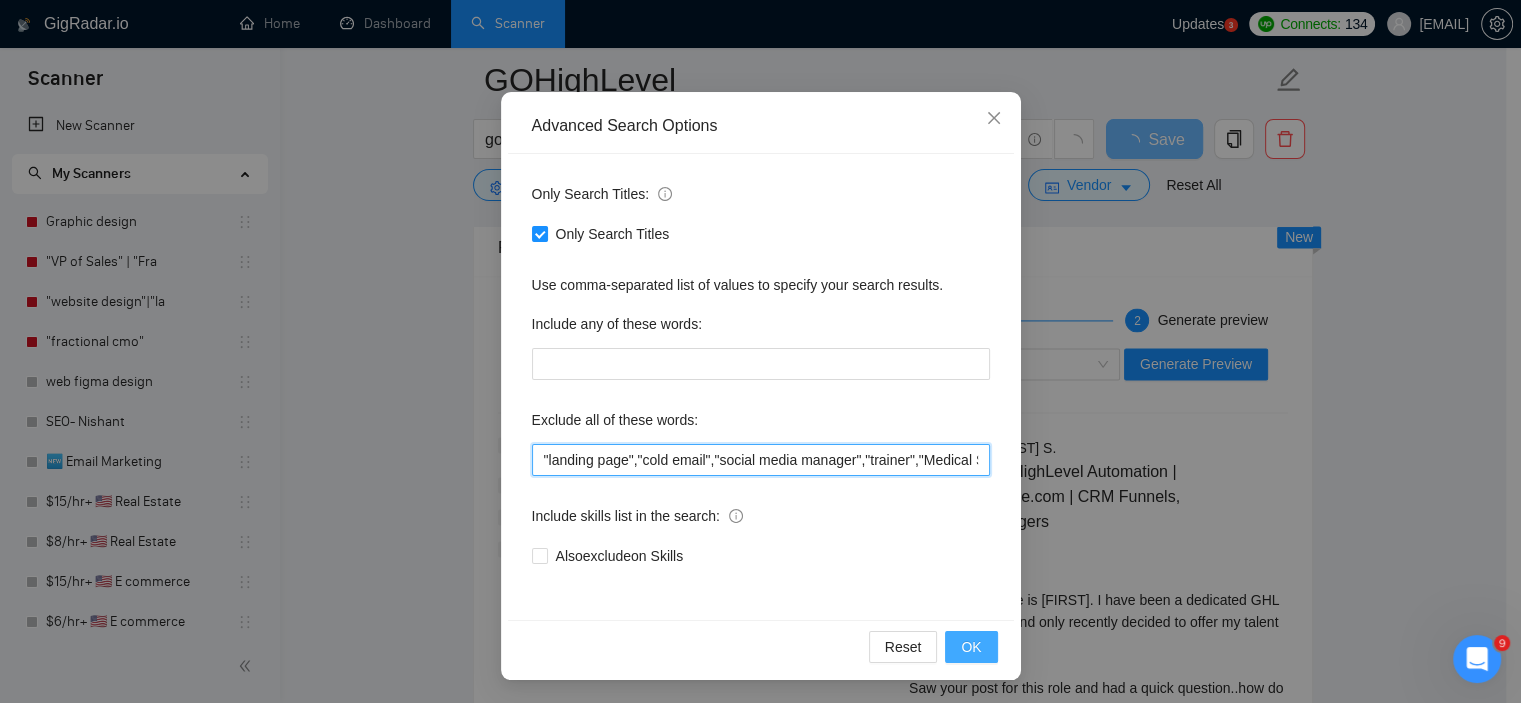 type on ""landing page","cold email","social media manager","trainer","Medical Spa","Google Ads"" 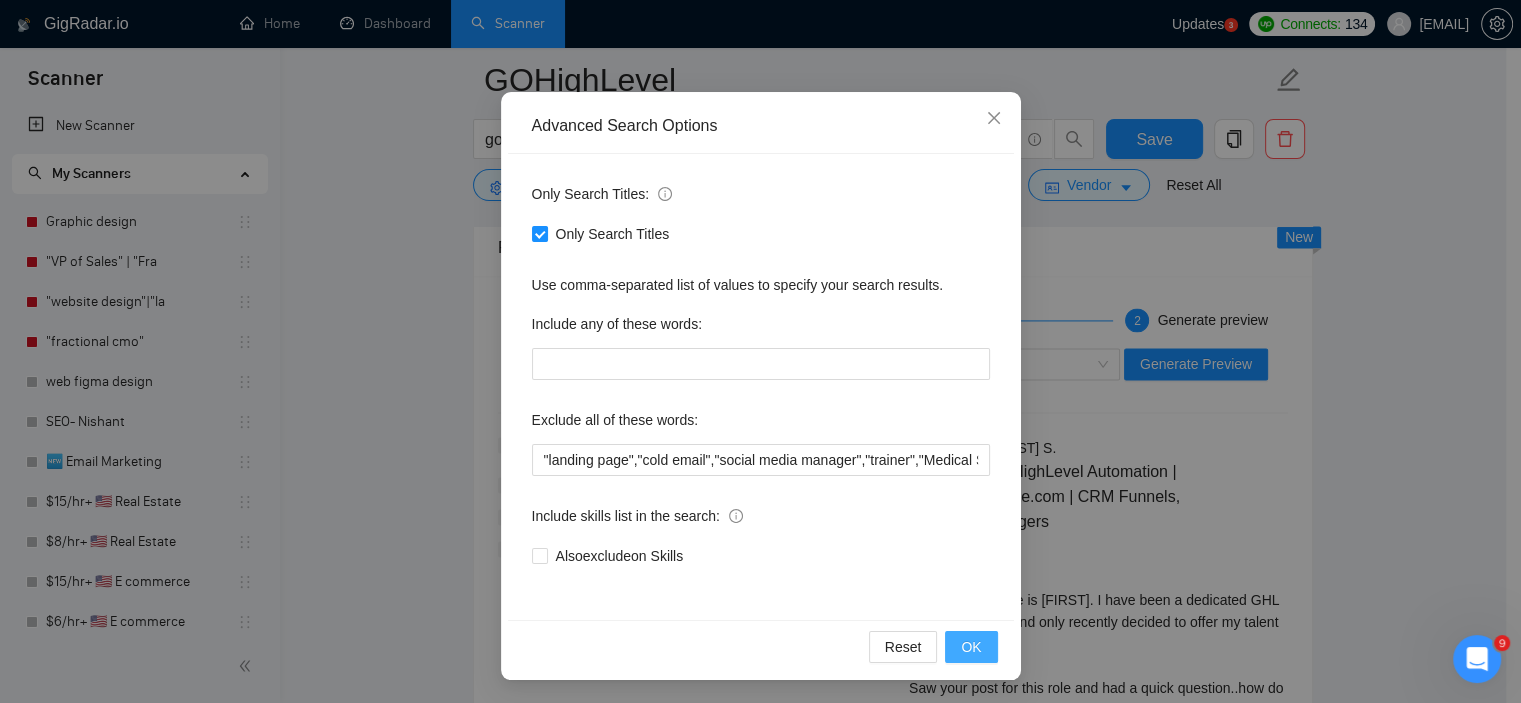 click on "OK" at bounding box center [971, 647] 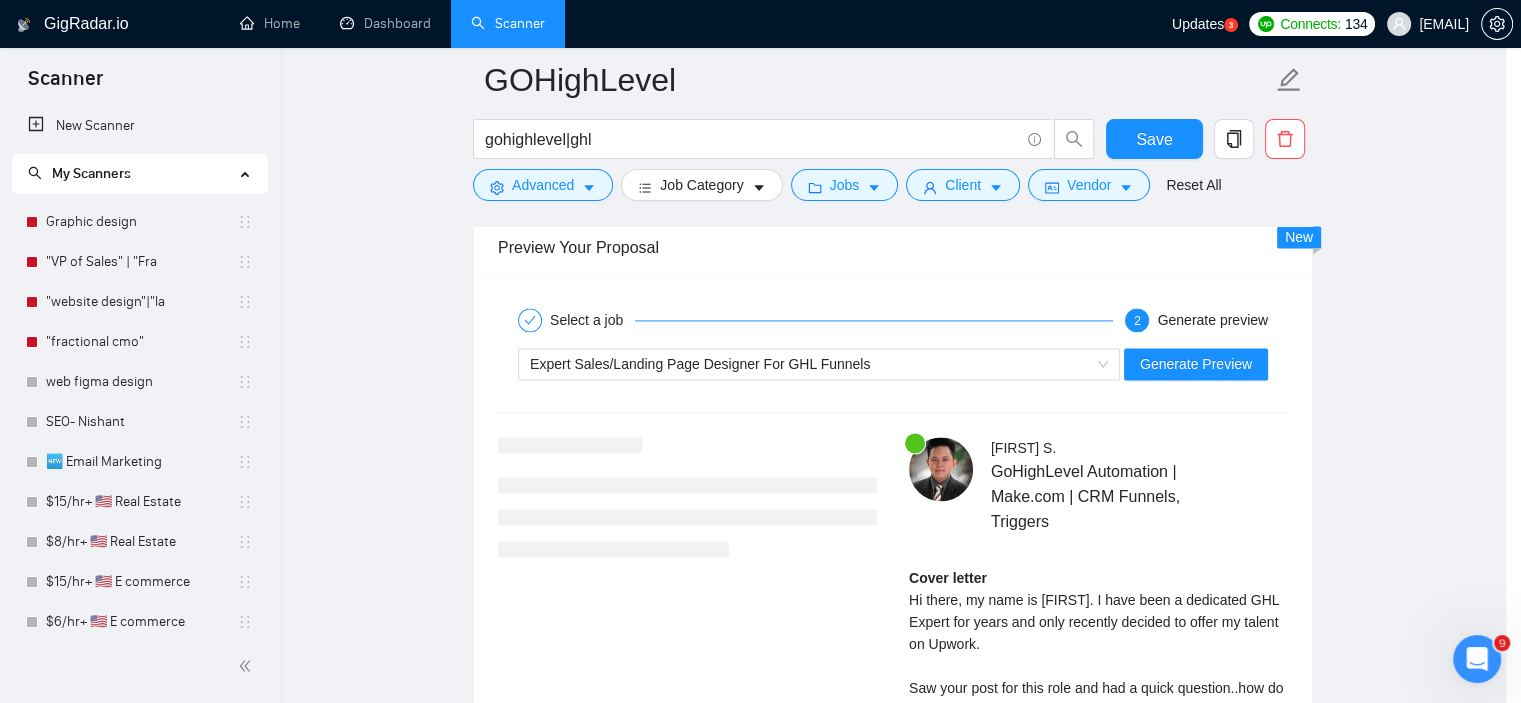 scroll, scrollTop: 28, scrollLeft: 0, axis: vertical 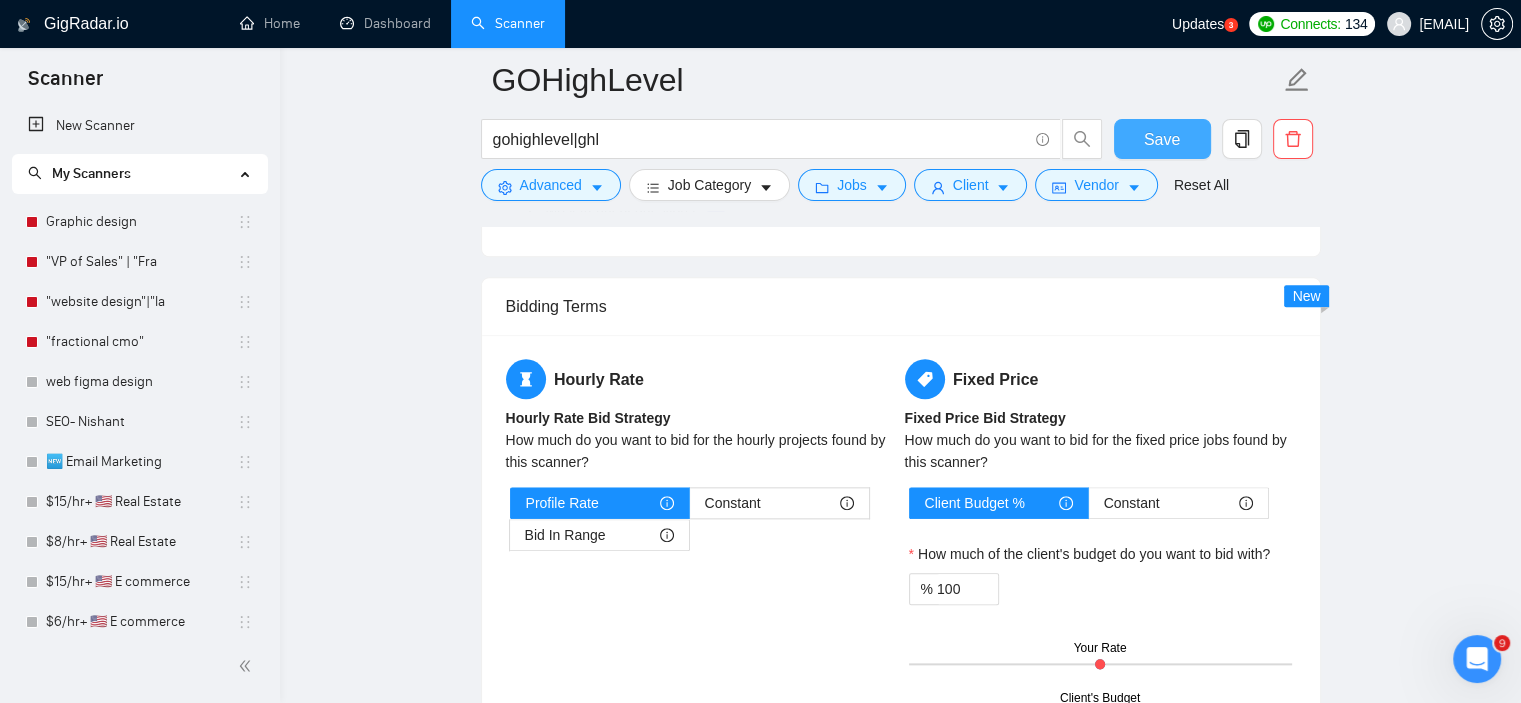 click on "Save" at bounding box center [1162, 139] 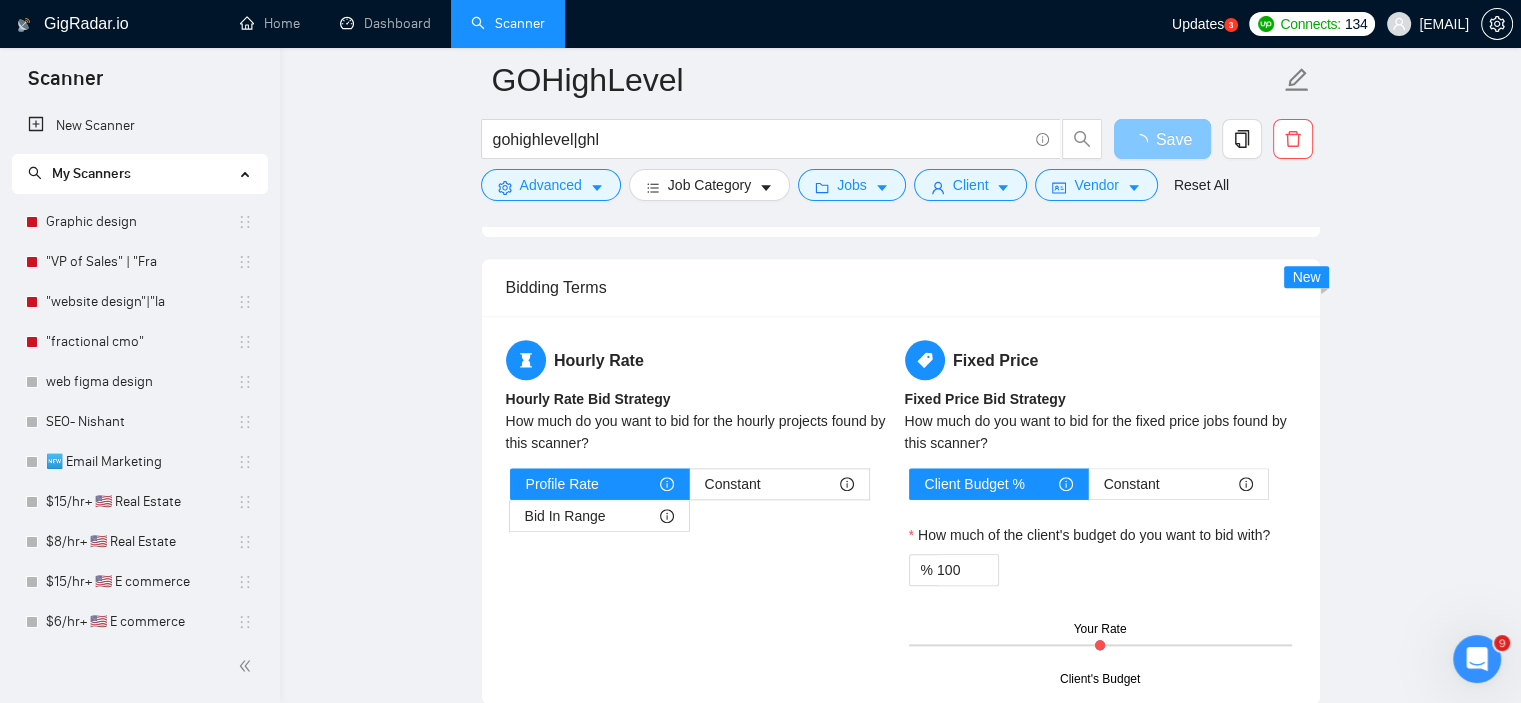 scroll, scrollTop: 2248, scrollLeft: 0, axis: vertical 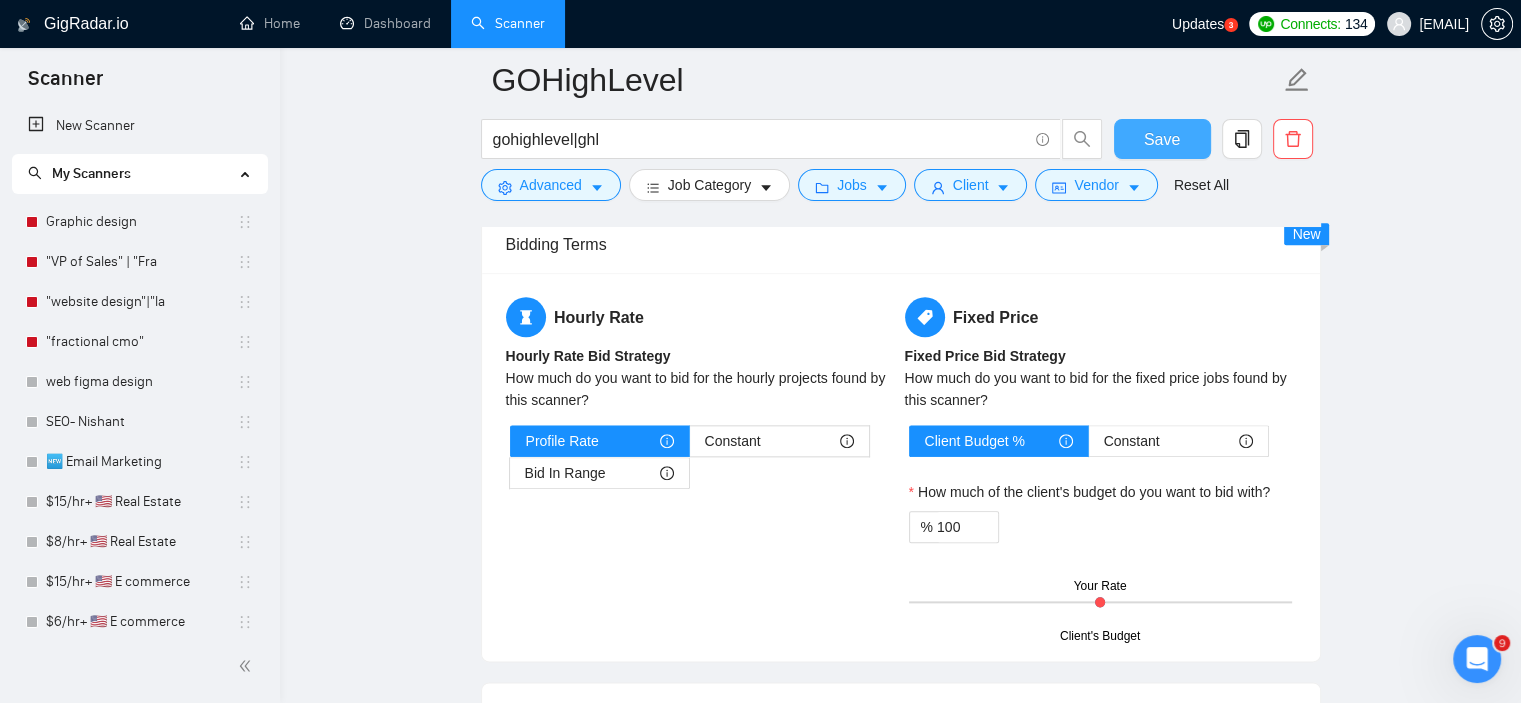 type 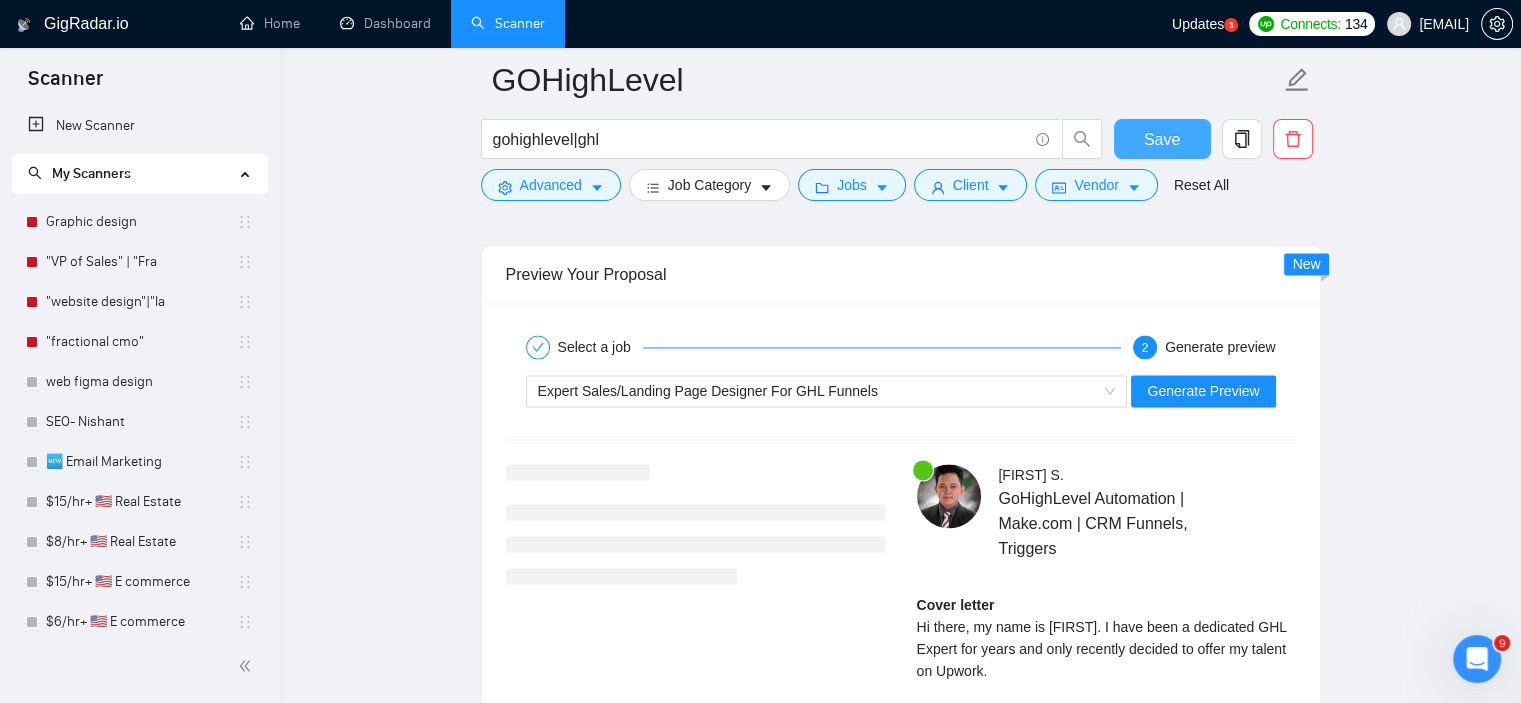 scroll, scrollTop: 2862, scrollLeft: 0, axis: vertical 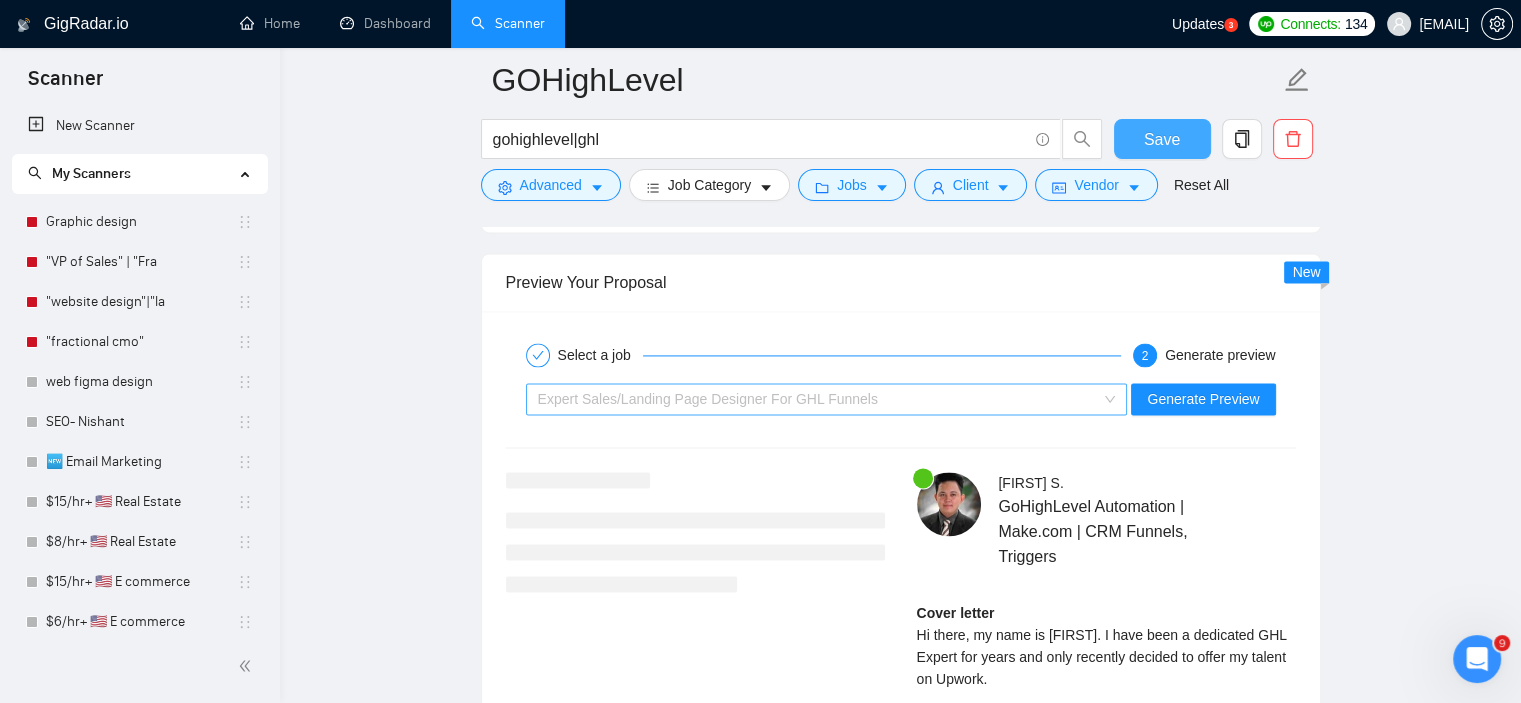 click on "Expert Sales/Landing Page Designer For GHL Funnels" at bounding box center (708, 399) 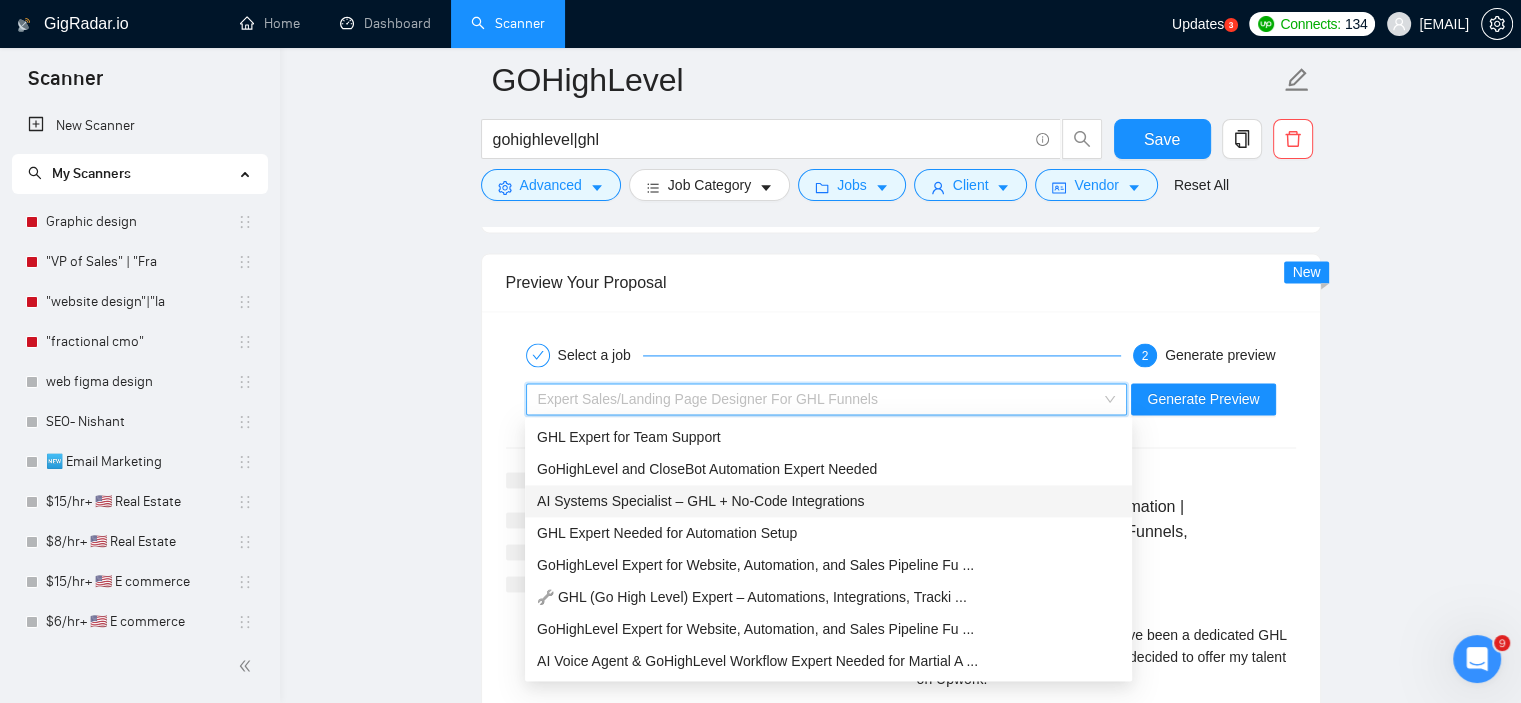 click on "AI Systems Specialist – GHL + No-Code Integrations" at bounding box center (700, 501) 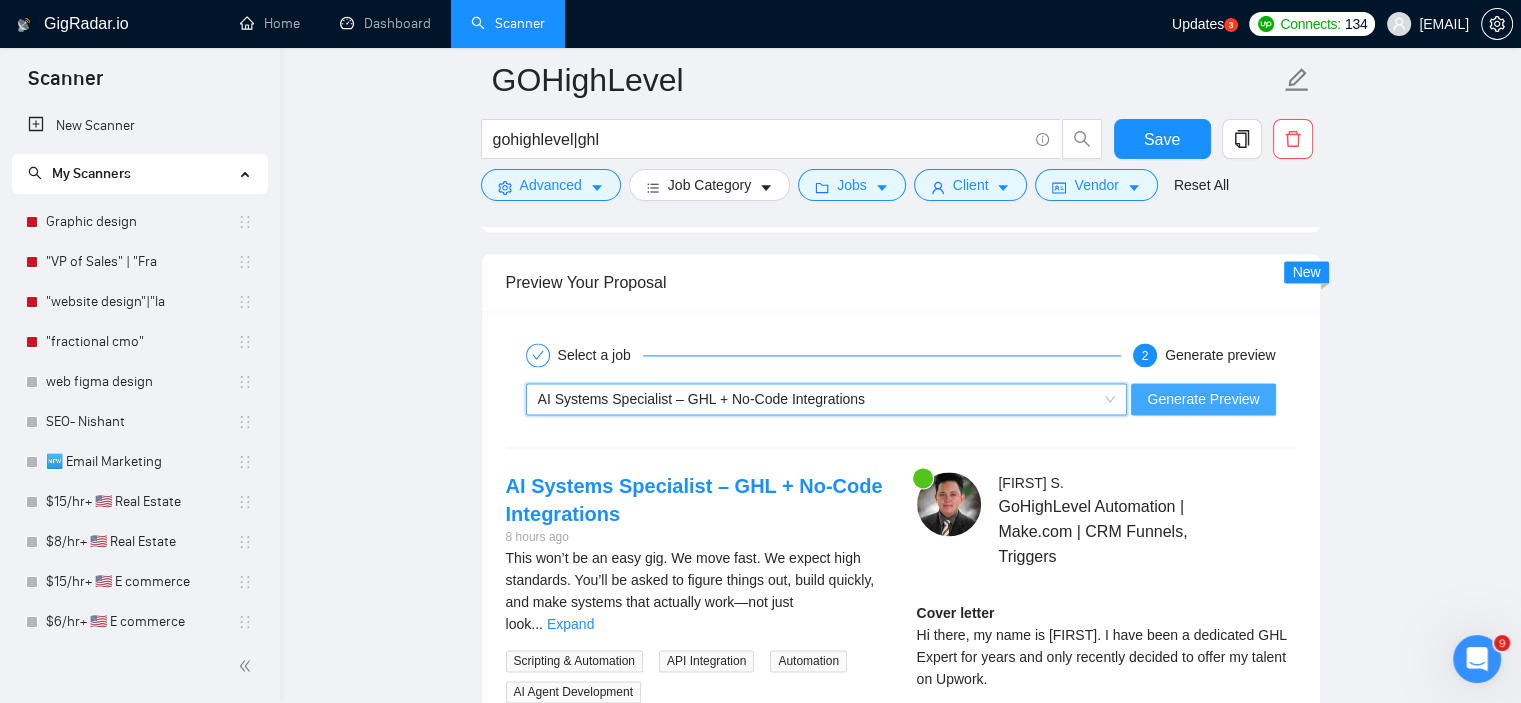click on "Generate Preview" at bounding box center [1203, 399] 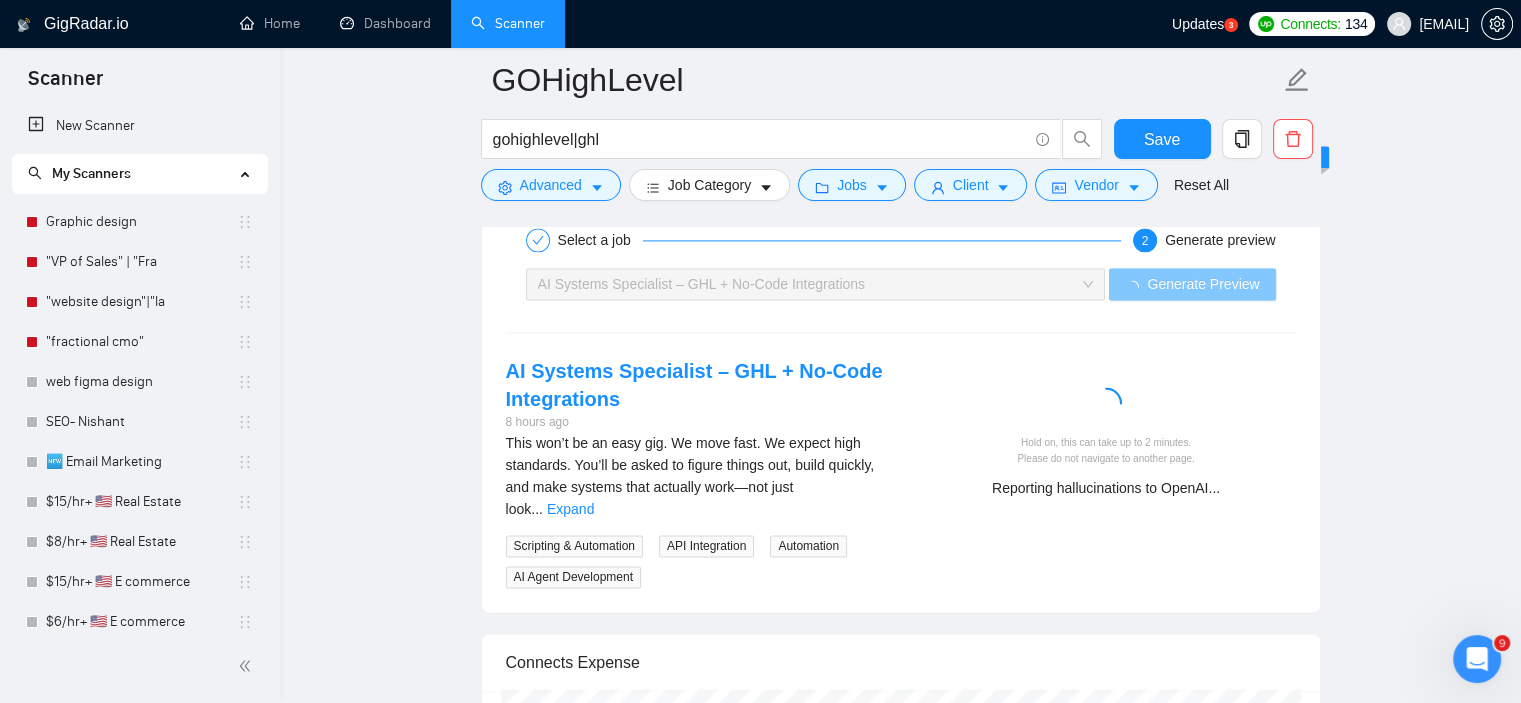 scroll, scrollTop: 3001, scrollLeft: 0, axis: vertical 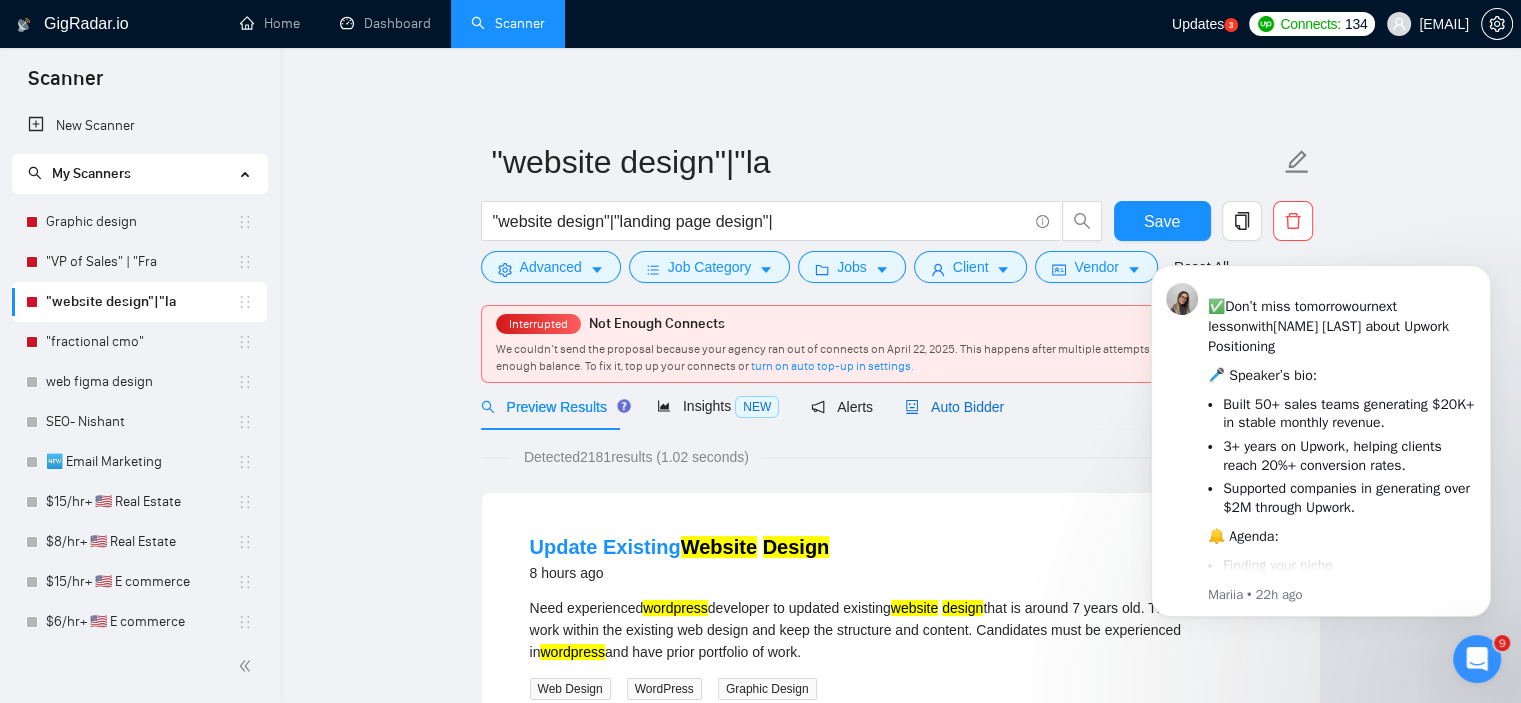 click on "Auto Bidder" at bounding box center (954, 407) 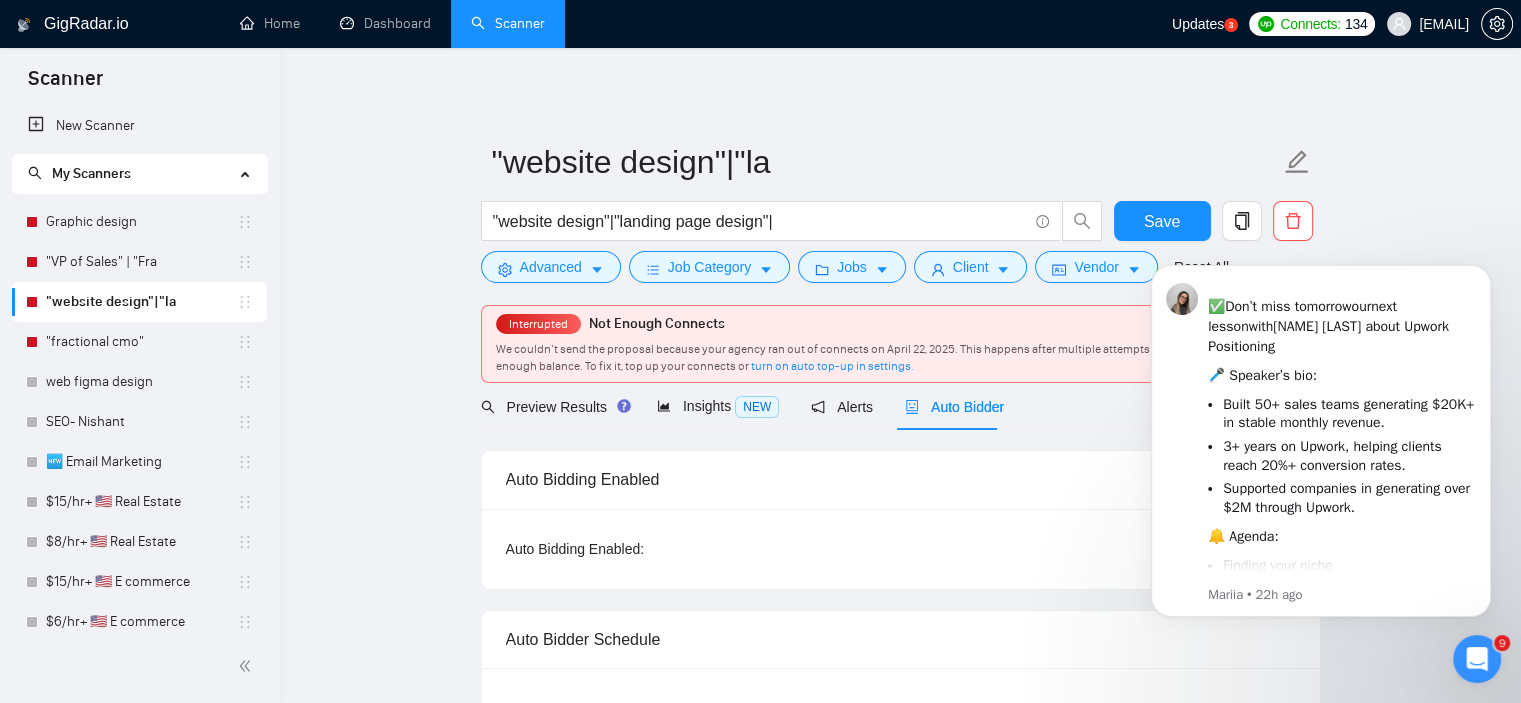type 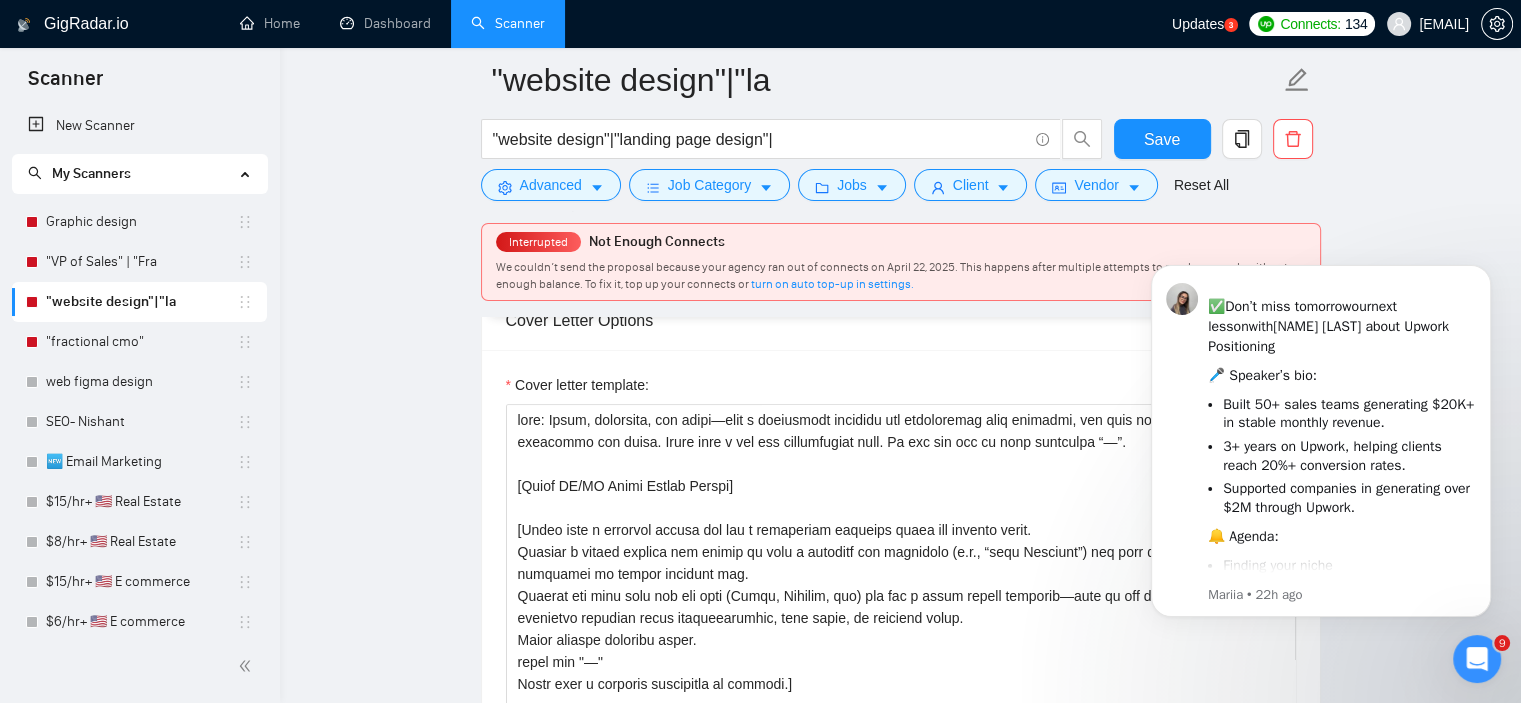 scroll, scrollTop: 1328, scrollLeft: 0, axis: vertical 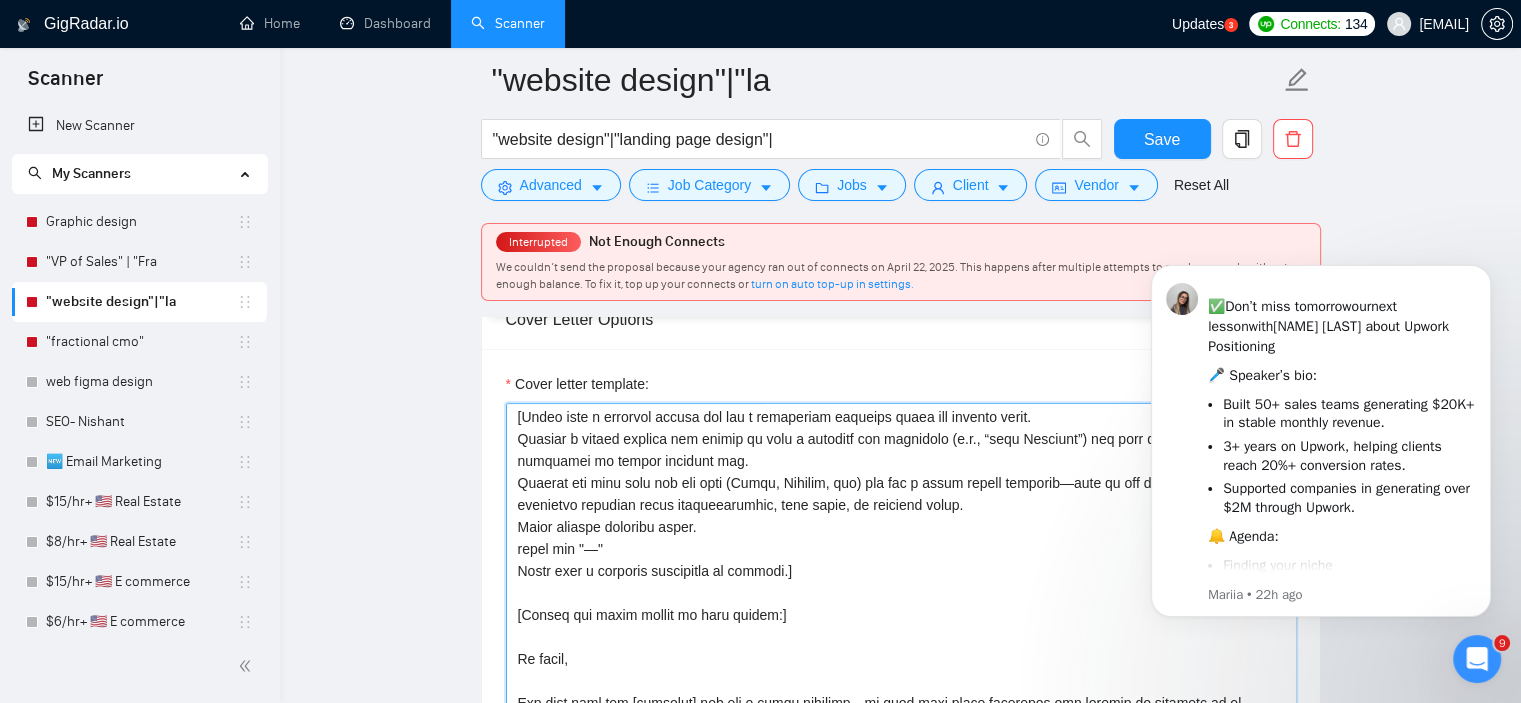 click on "Cover letter template:" at bounding box center (901, 628) 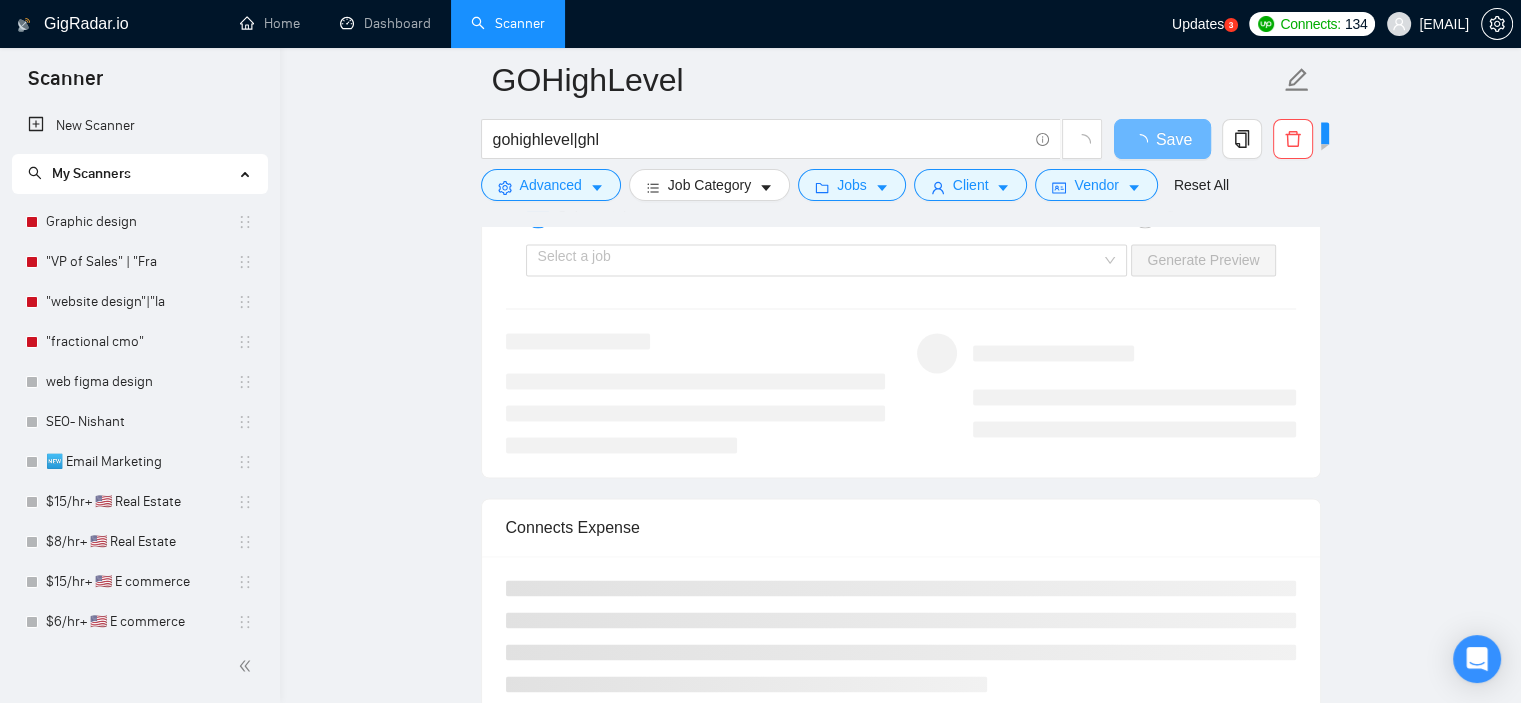 type 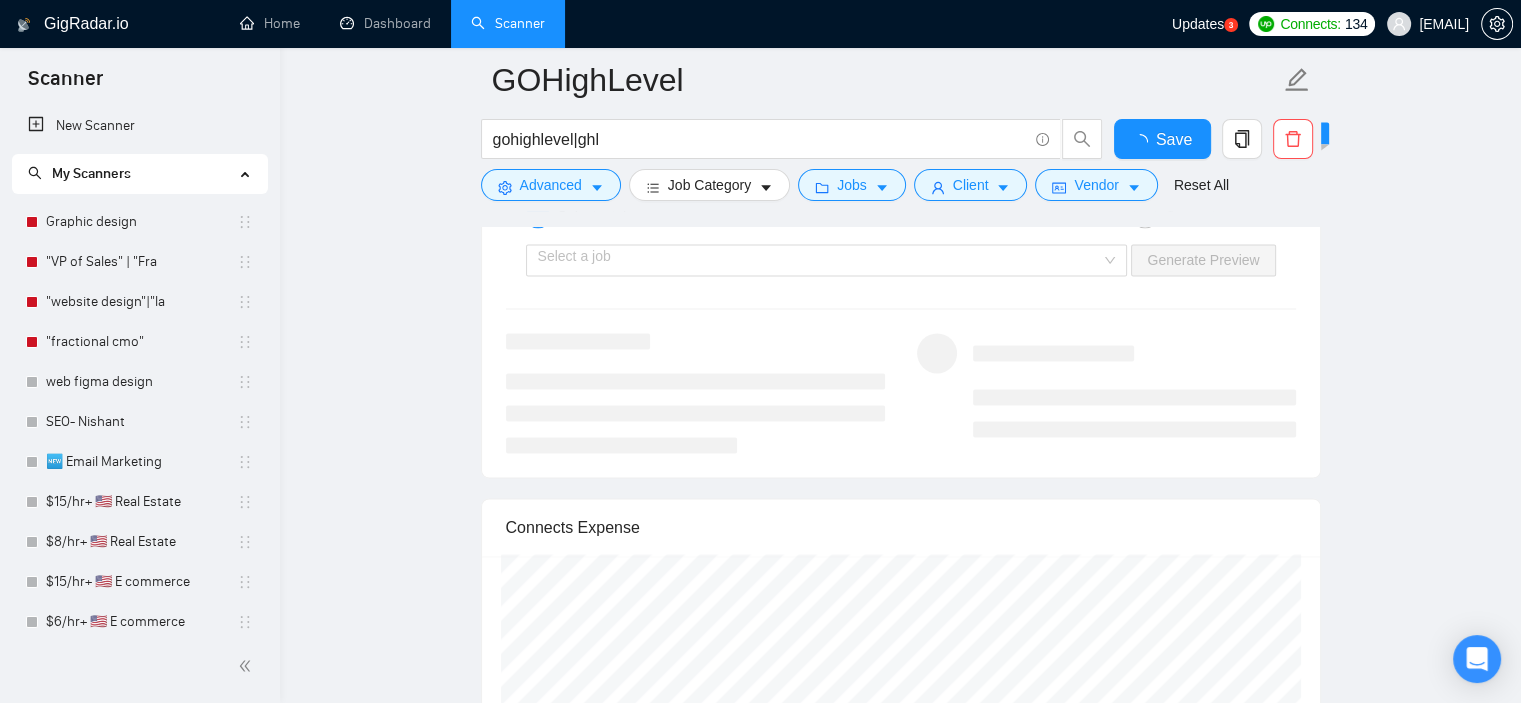 scroll, scrollTop: 3001, scrollLeft: 0, axis: vertical 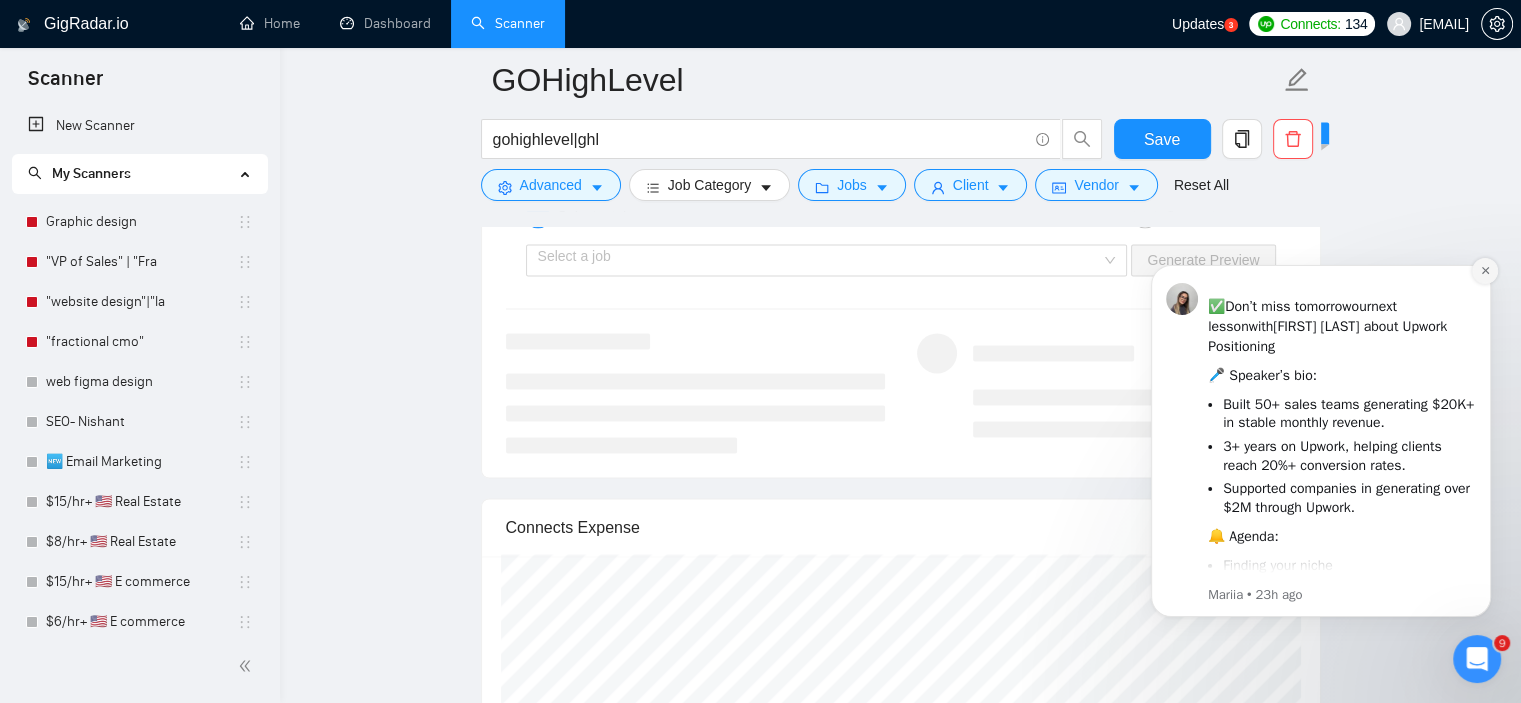 click 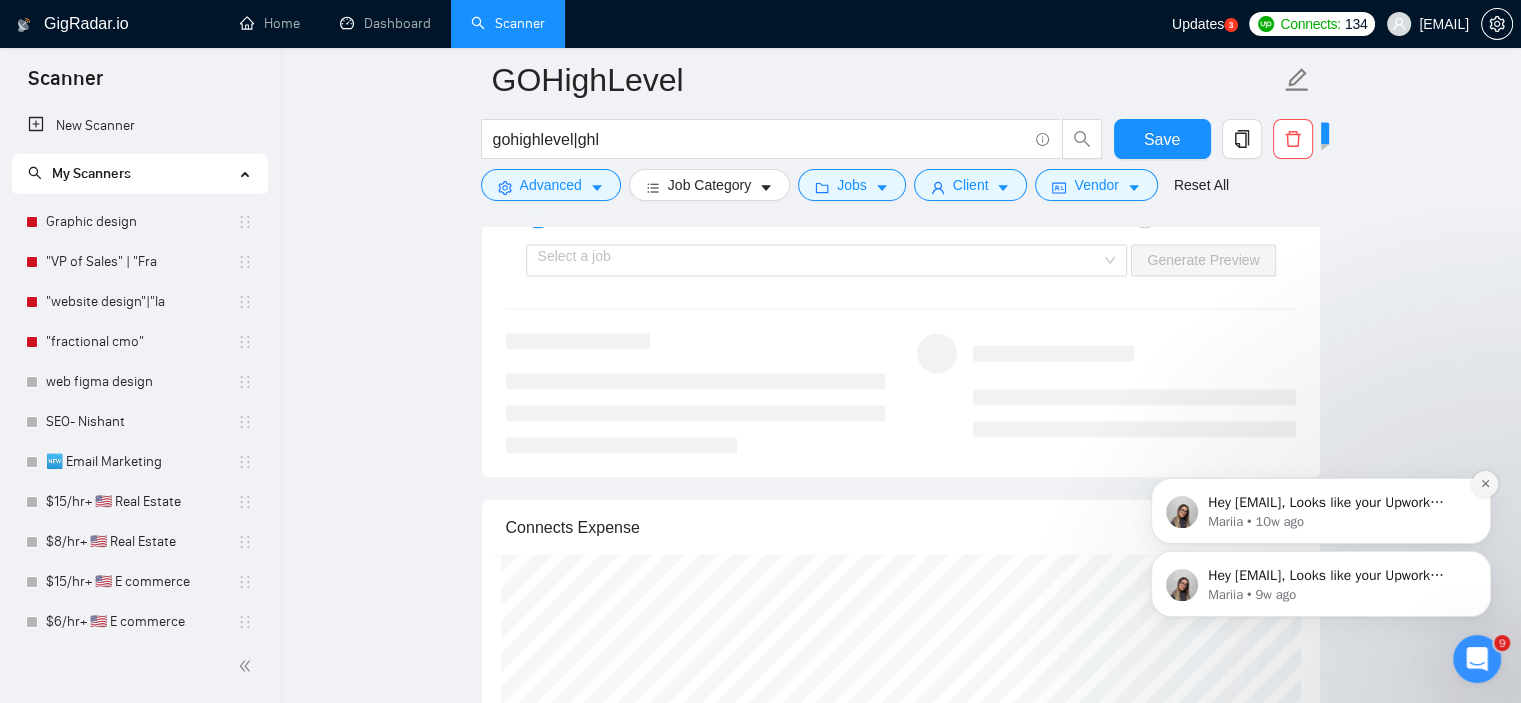 click 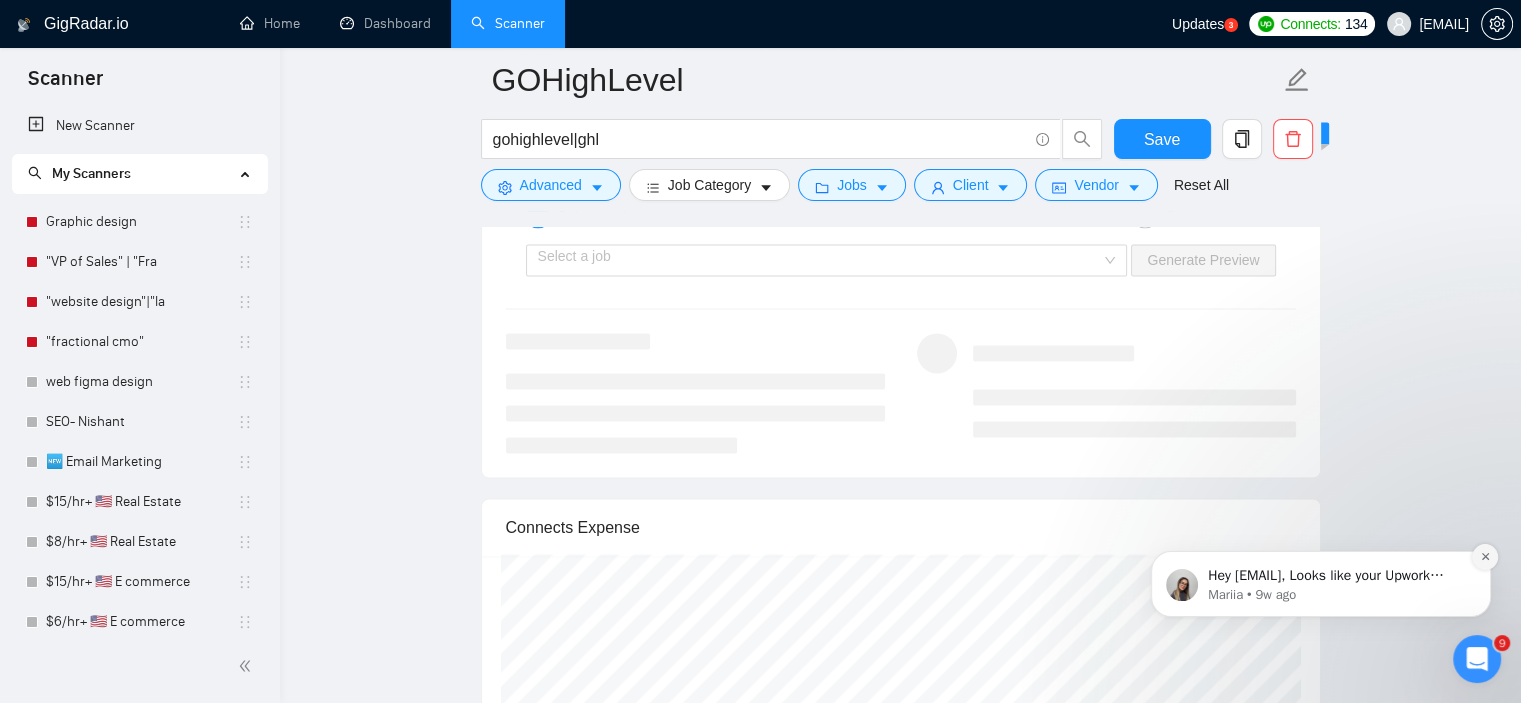 click 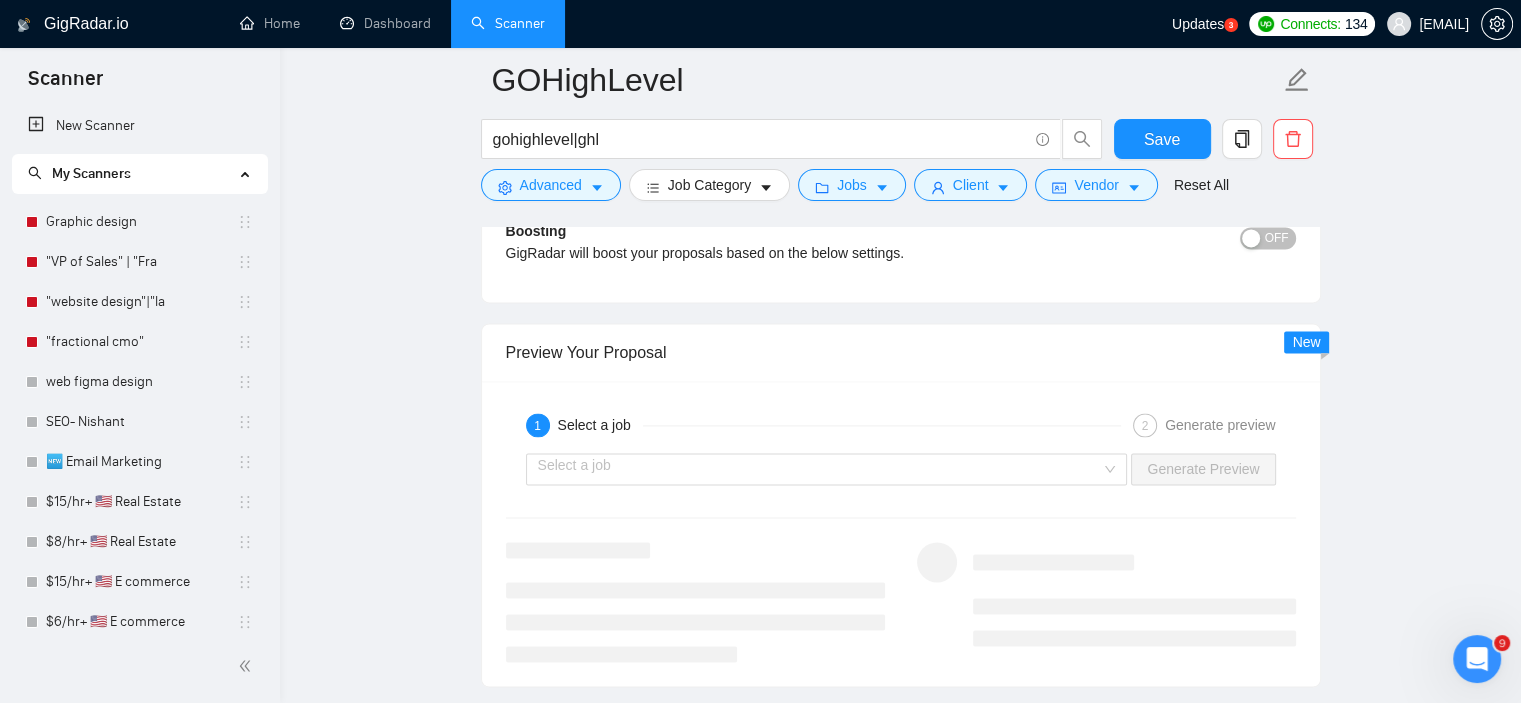 scroll, scrollTop: 2769, scrollLeft: 0, axis: vertical 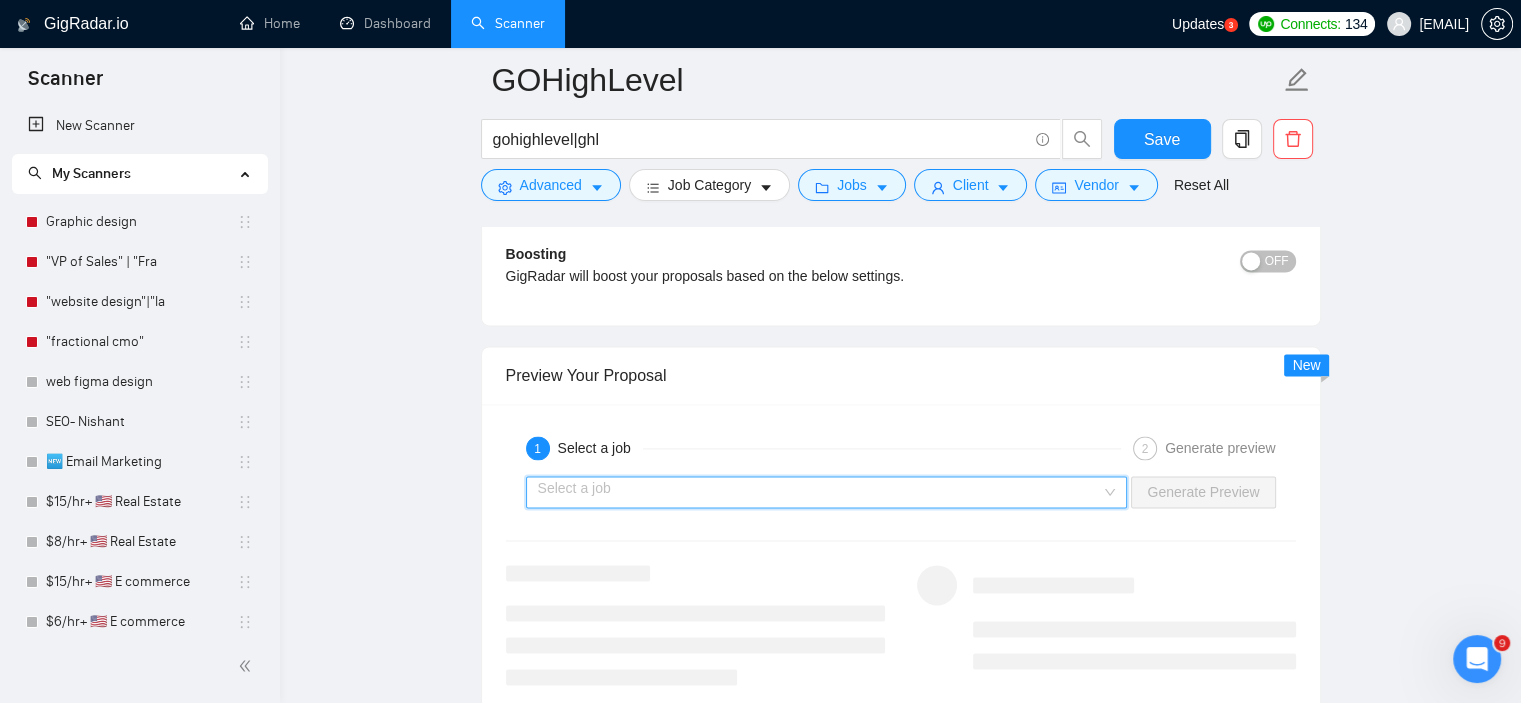 click at bounding box center [820, 492] 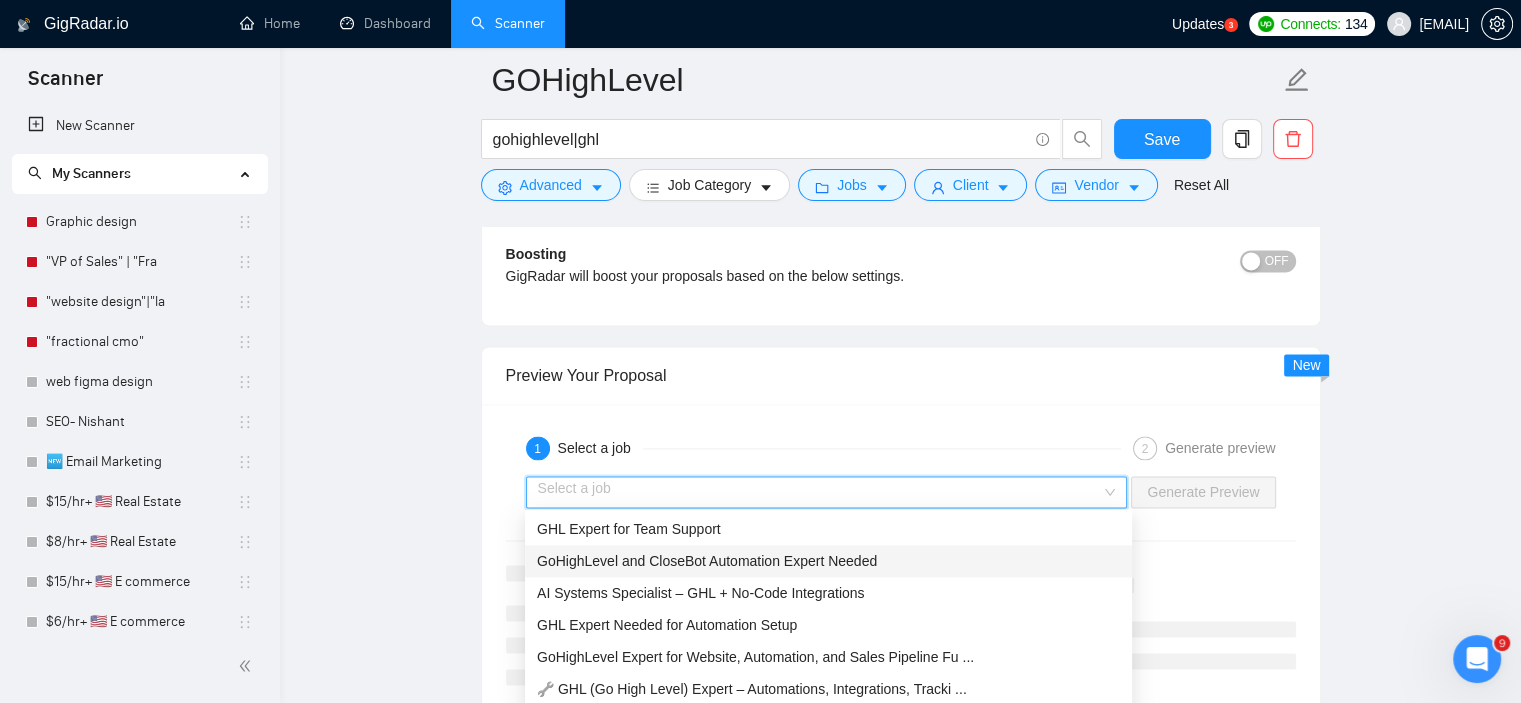 click on "GoHighLevel and CloseBot Automation Expert Needed" at bounding box center [828, 561] 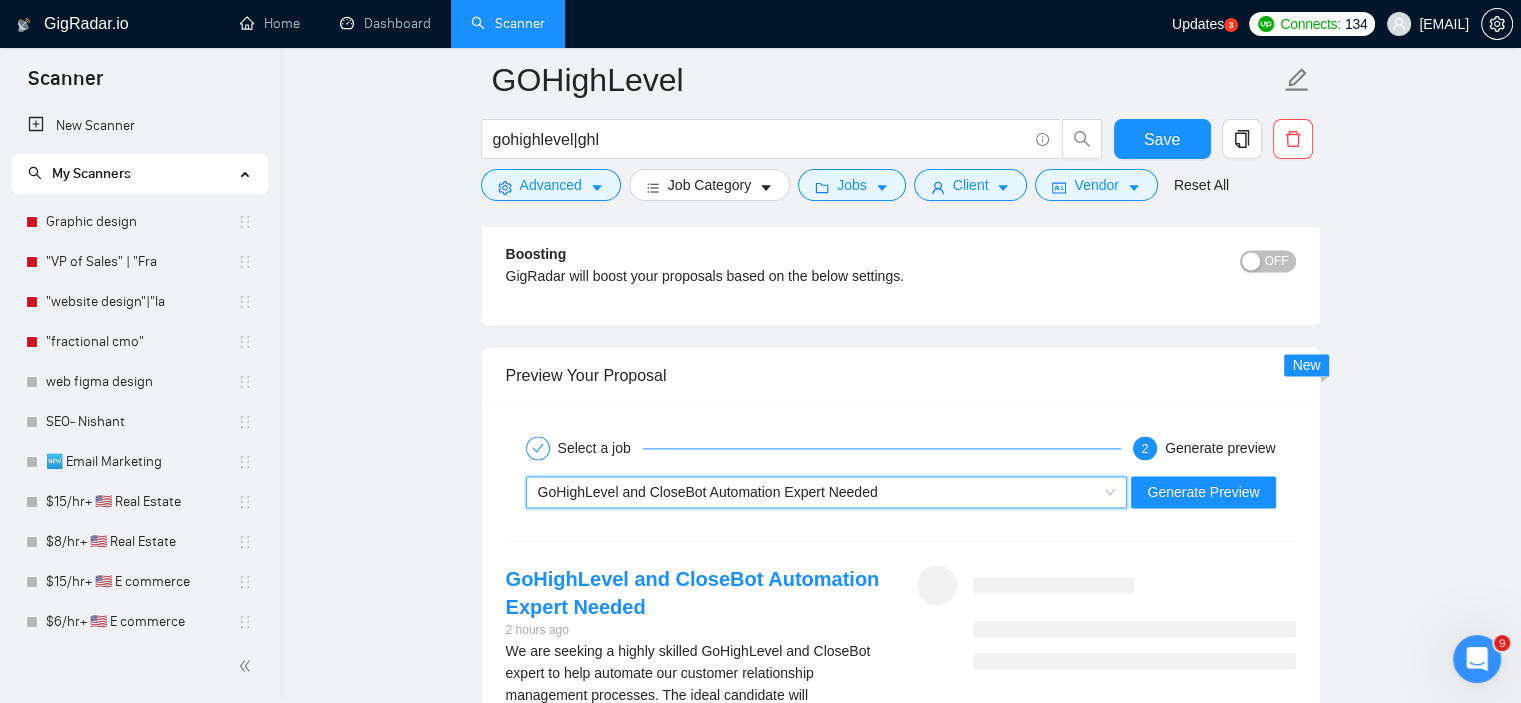 scroll, scrollTop: 2897, scrollLeft: 0, axis: vertical 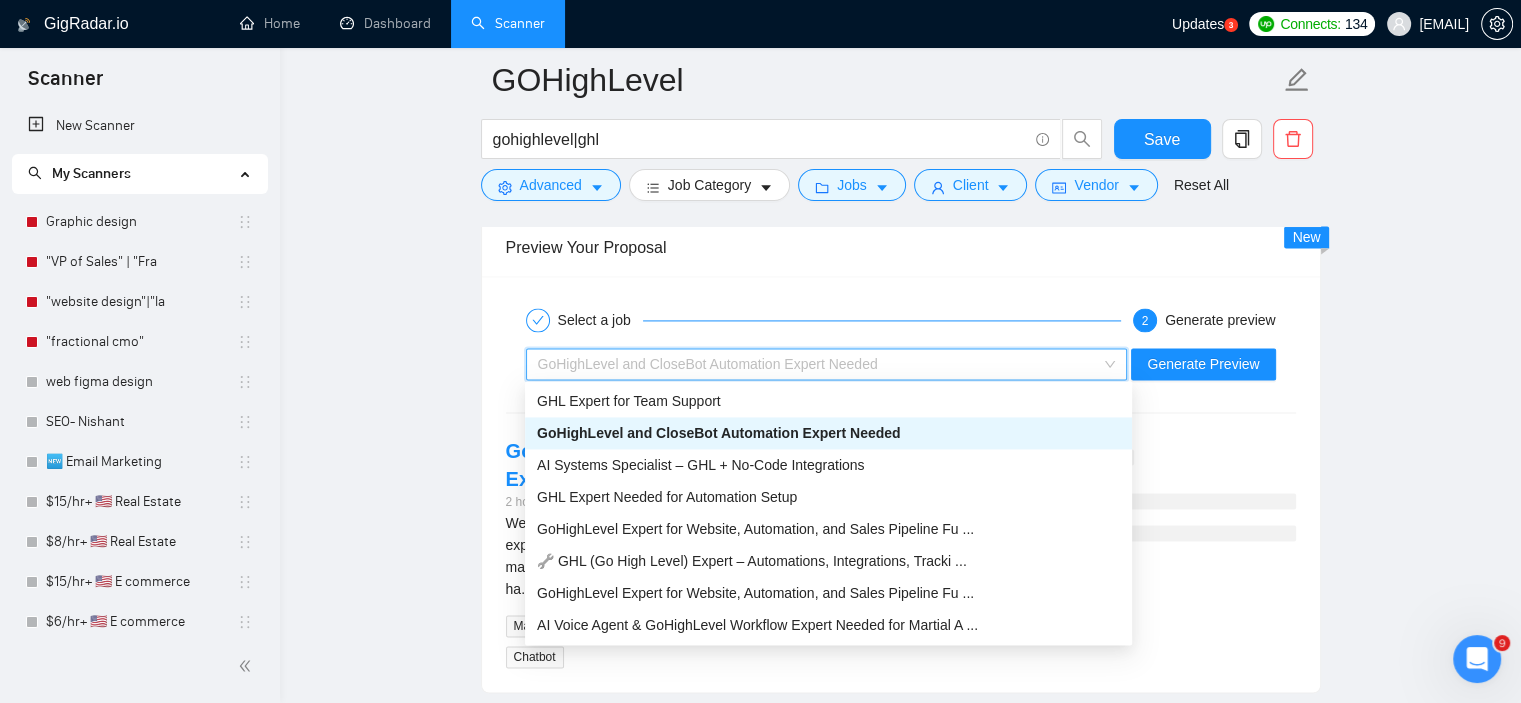 click on "GoHighLevel and CloseBot Automation Expert Needed" at bounding box center (827, 364) 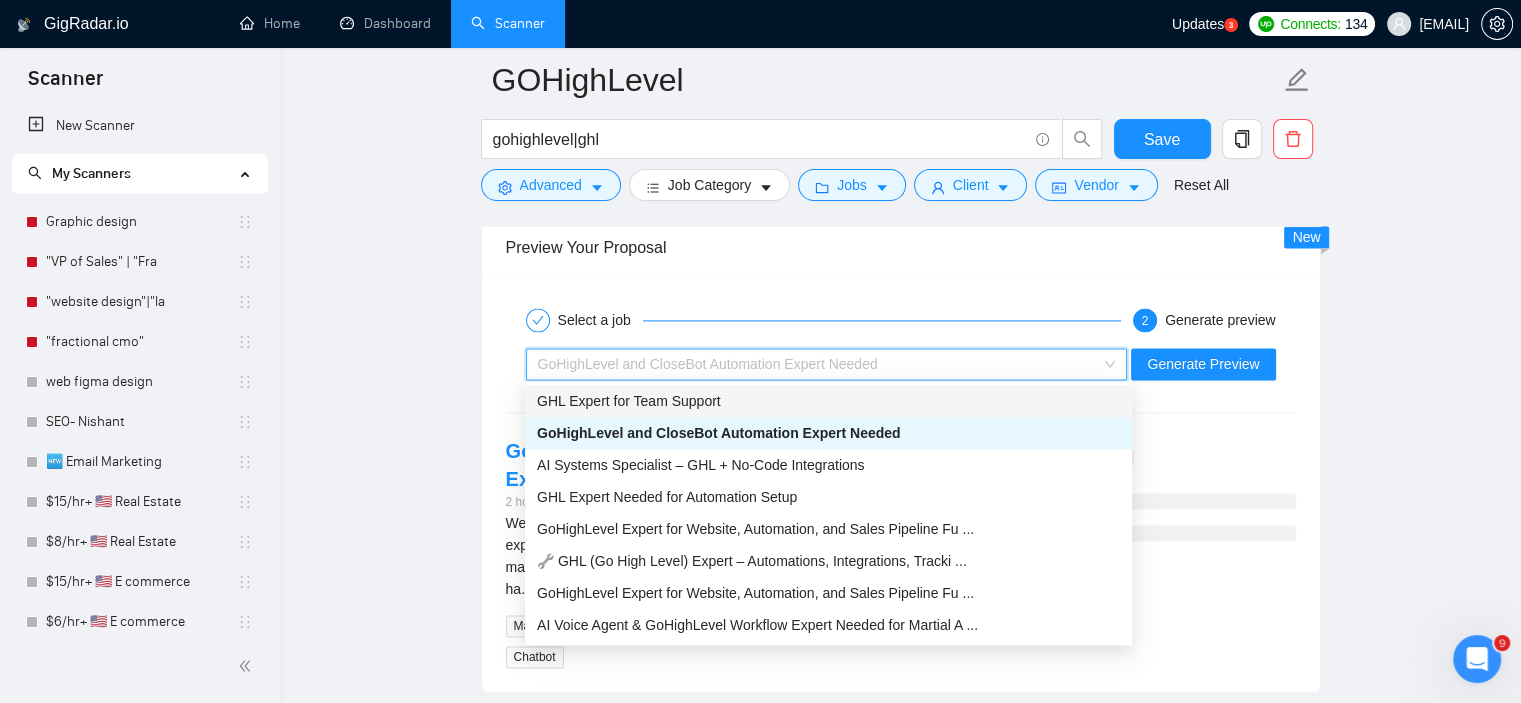 click on "GHL Expert for Team Support" at bounding box center (828, 401) 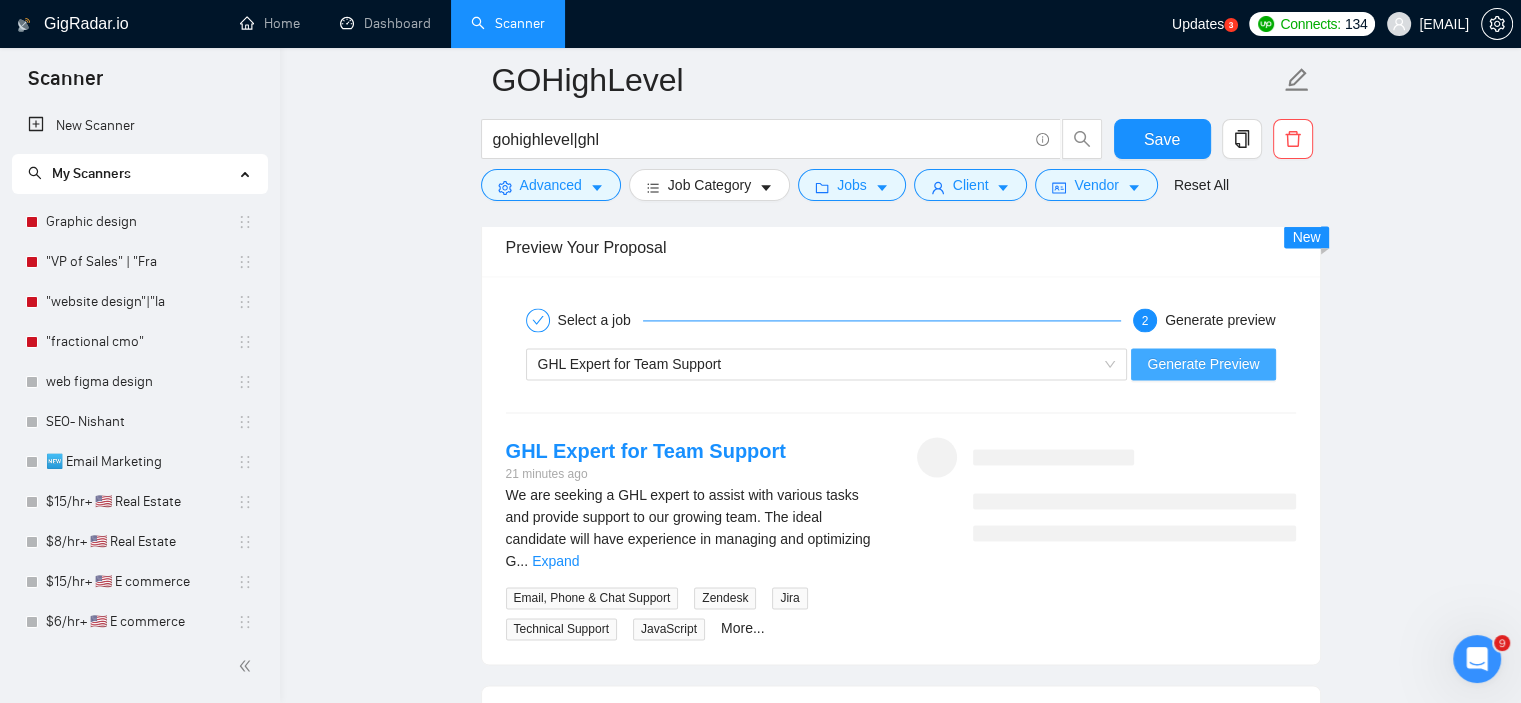 click on "Generate Preview" at bounding box center [1203, 364] 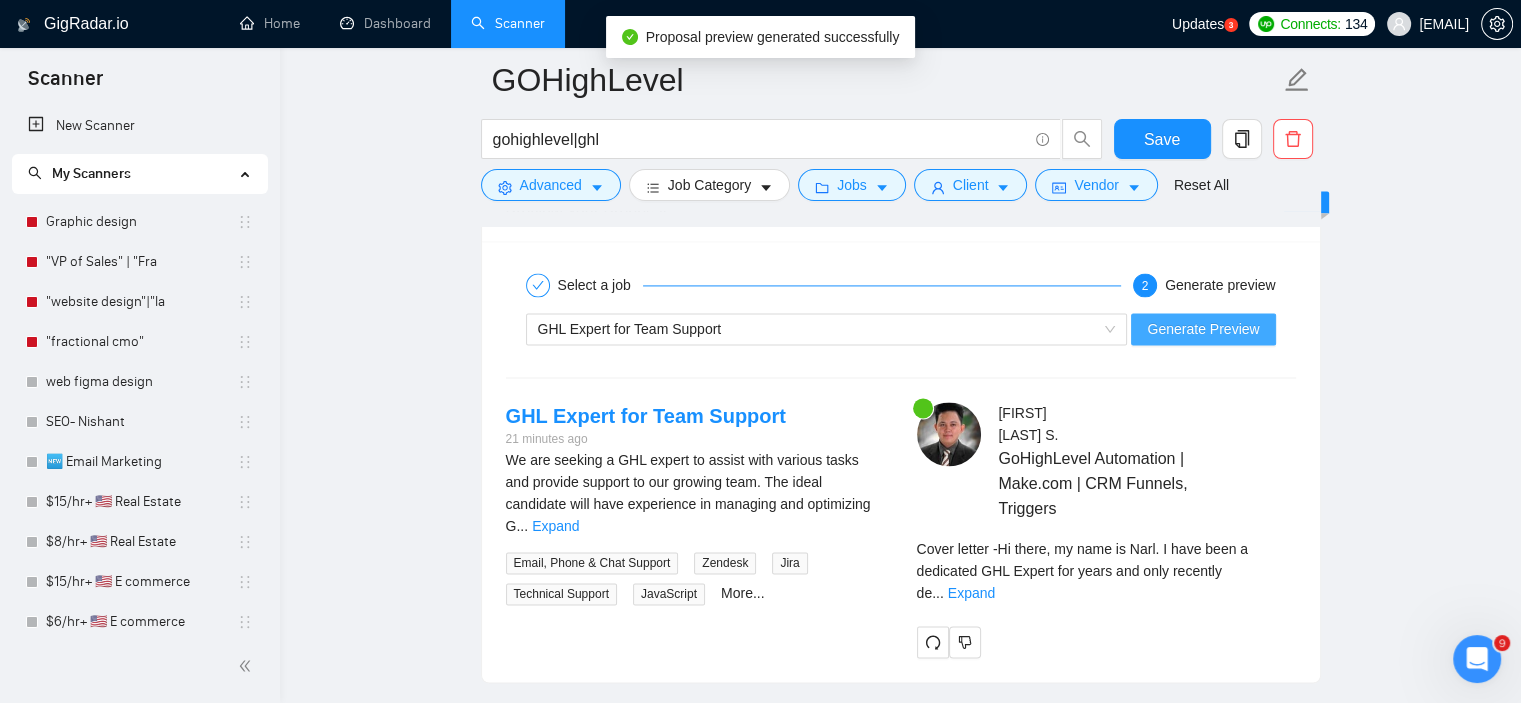 scroll, scrollTop: 2932, scrollLeft: 0, axis: vertical 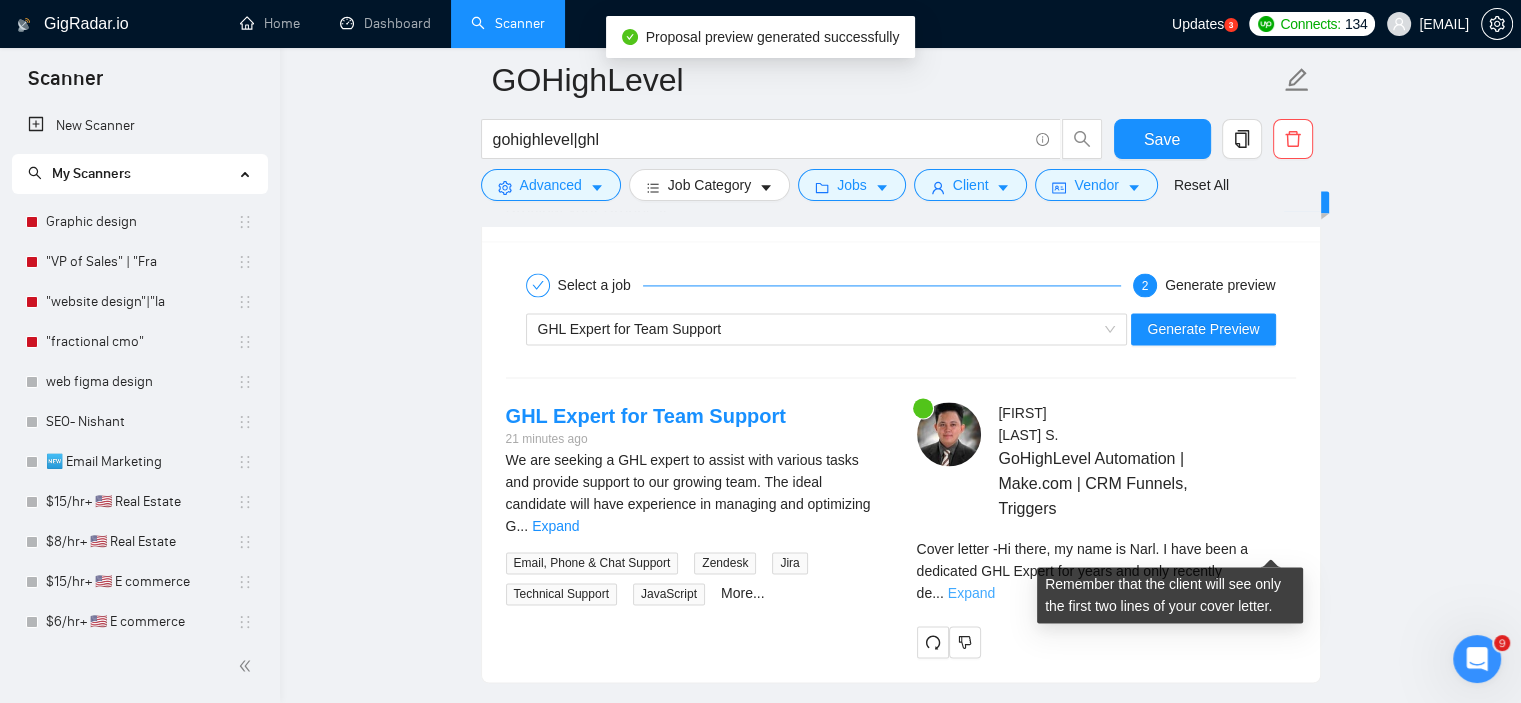 click on "Expand" at bounding box center (971, 593) 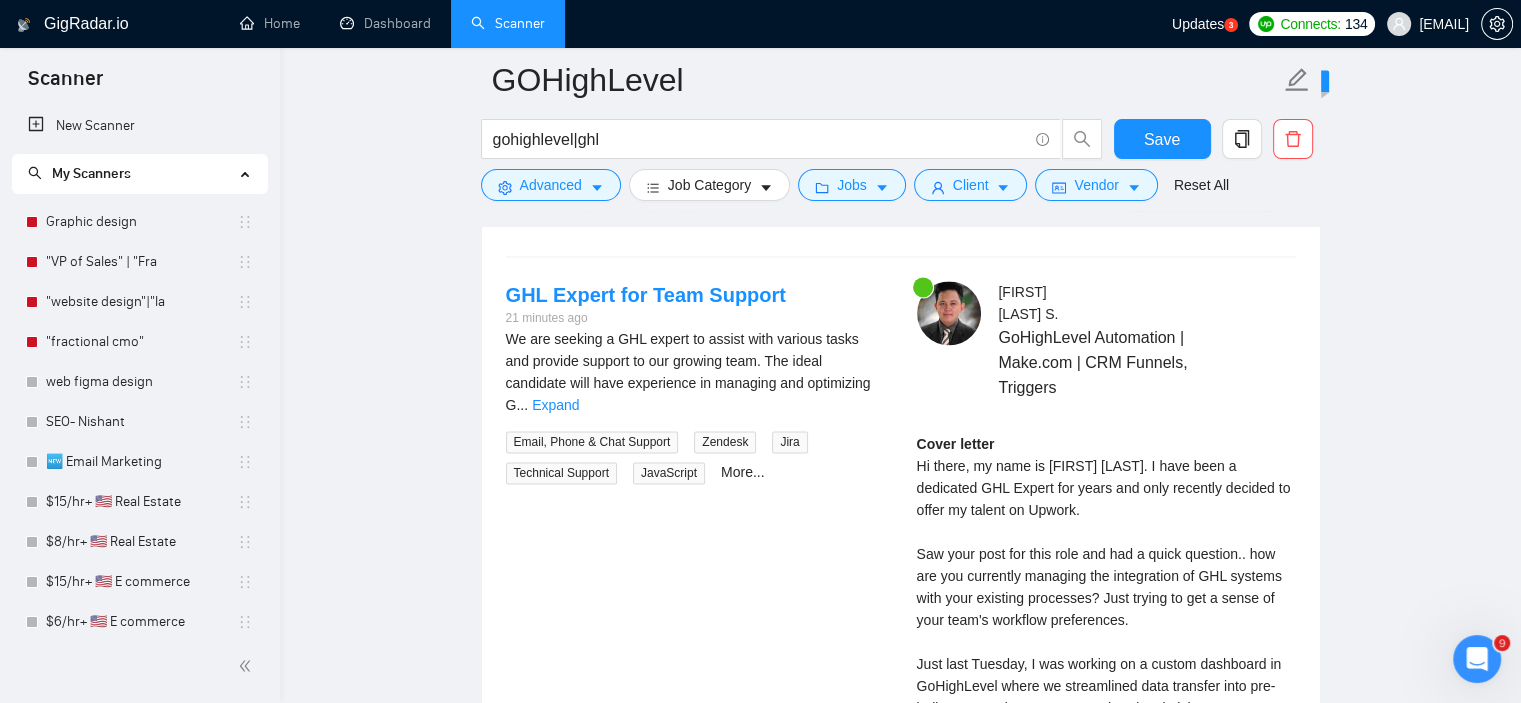 scroll, scrollTop: 3182, scrollLeft: 0, axis: vertical 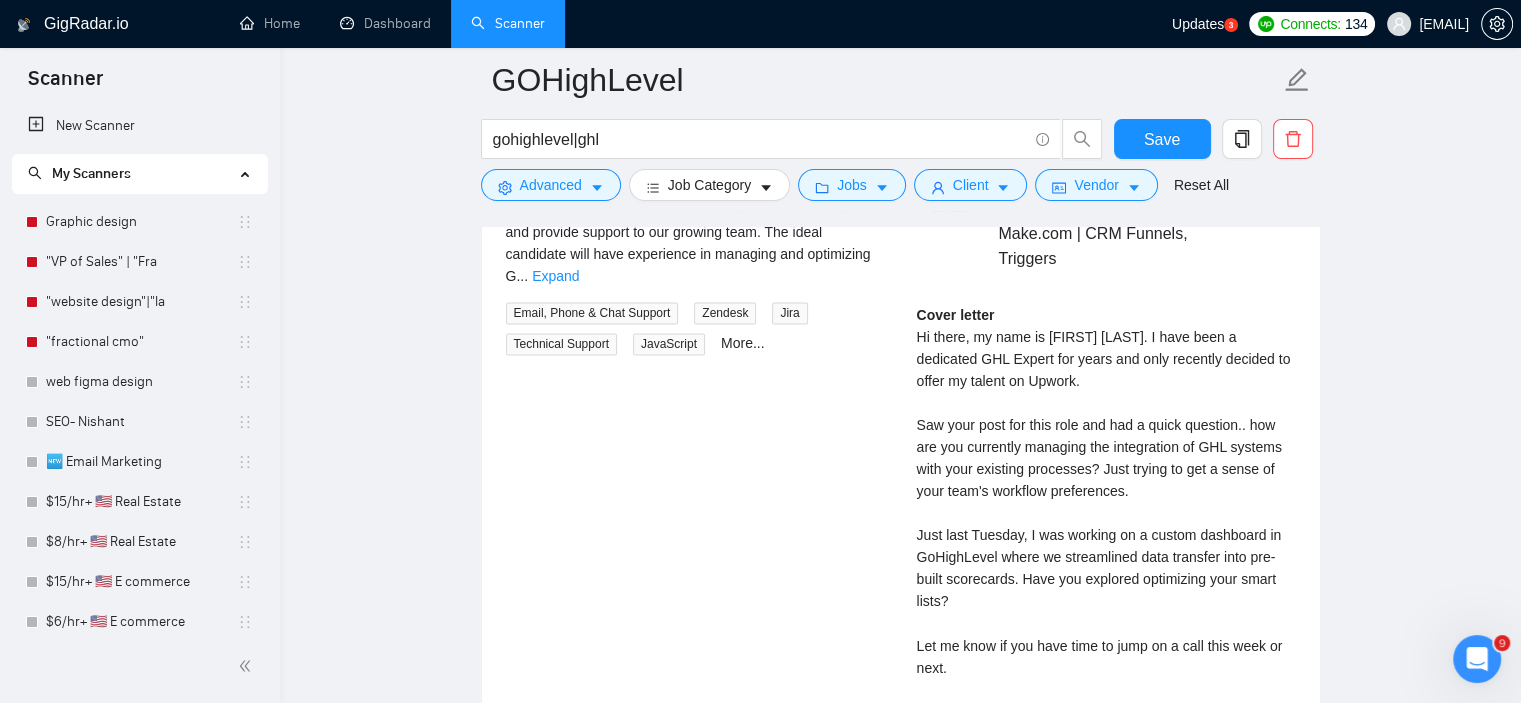 click on "Cover letter Hi there, my name is Narl. I have been a dedicated GHL Expert for years and only recently decided to offer my talent on Upwork.
Saw your post for this role and had a quick question.. how are you currently managing the integration of GHL systems with your existing processes? Just trying to get a sense of your team's workflow preferences.
Just last Tuesday, I was working on a custom dashboard in GoHighLevel where we streamlined data transfer into pre-built scorecards. Have you explored optimizing your smart lists?
Let me know if you have time to jump on a call this week or next.
**Full disclosure...I am an independent freelancer, but I recently joined an agency called Cadre Crew. I am looking for a full-time client that I can dedicate my time to. The agency provides me with a modern office space to work and class A infrastructure so I can deliver consistently. As you know this is clutch in the Philippines.
I am always available M-F 9am-5pm EST (US Hours)
-Narl S." at bounding box center [1106, 601] 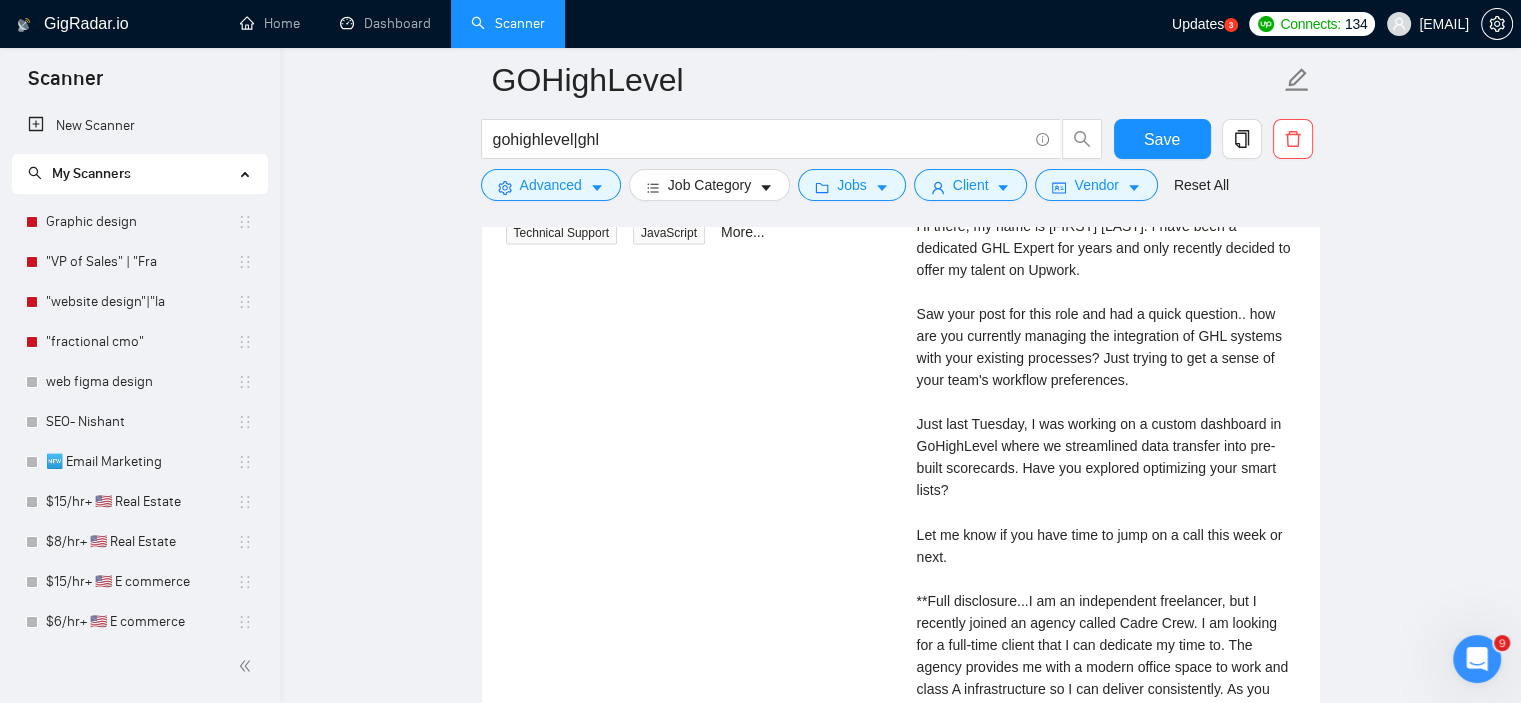 scroll, scrollTop: 3294, scrollLeft: 0, axis: vertical 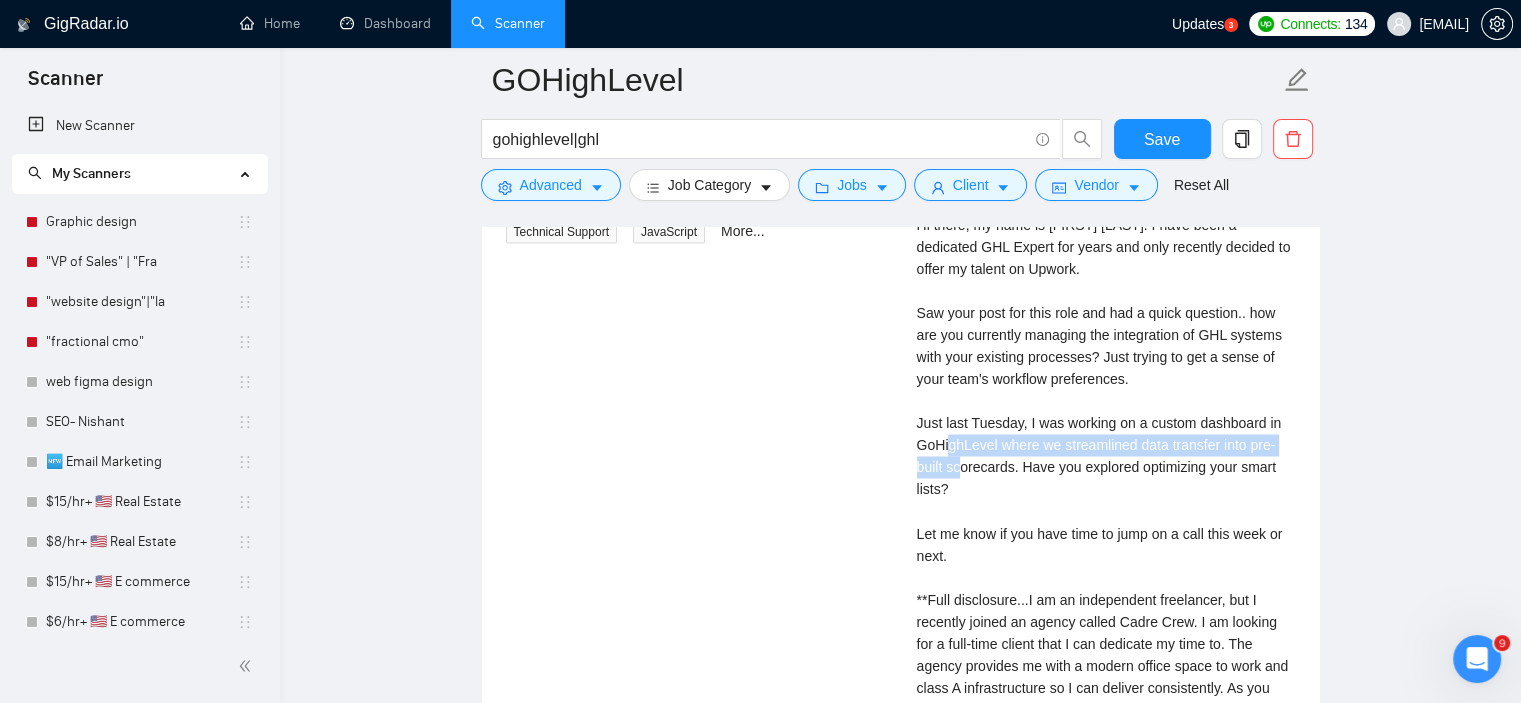 drag, startPoint x: 1019, startPoint y: 445, endPoint x: 1015, endPoint y: 419, distance: 26.305893 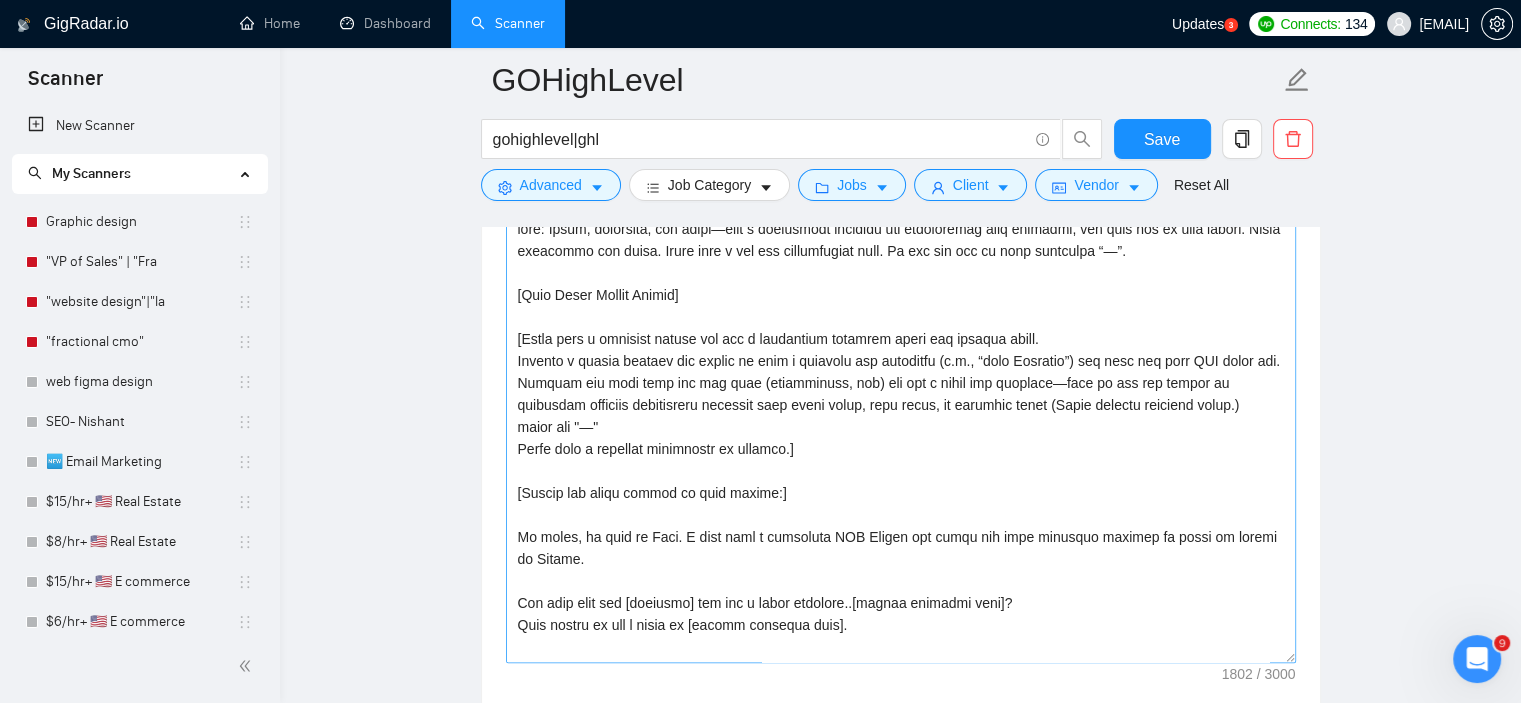 scroll, scrollTop: 1421, scrollLeft: 0, axis: vertical 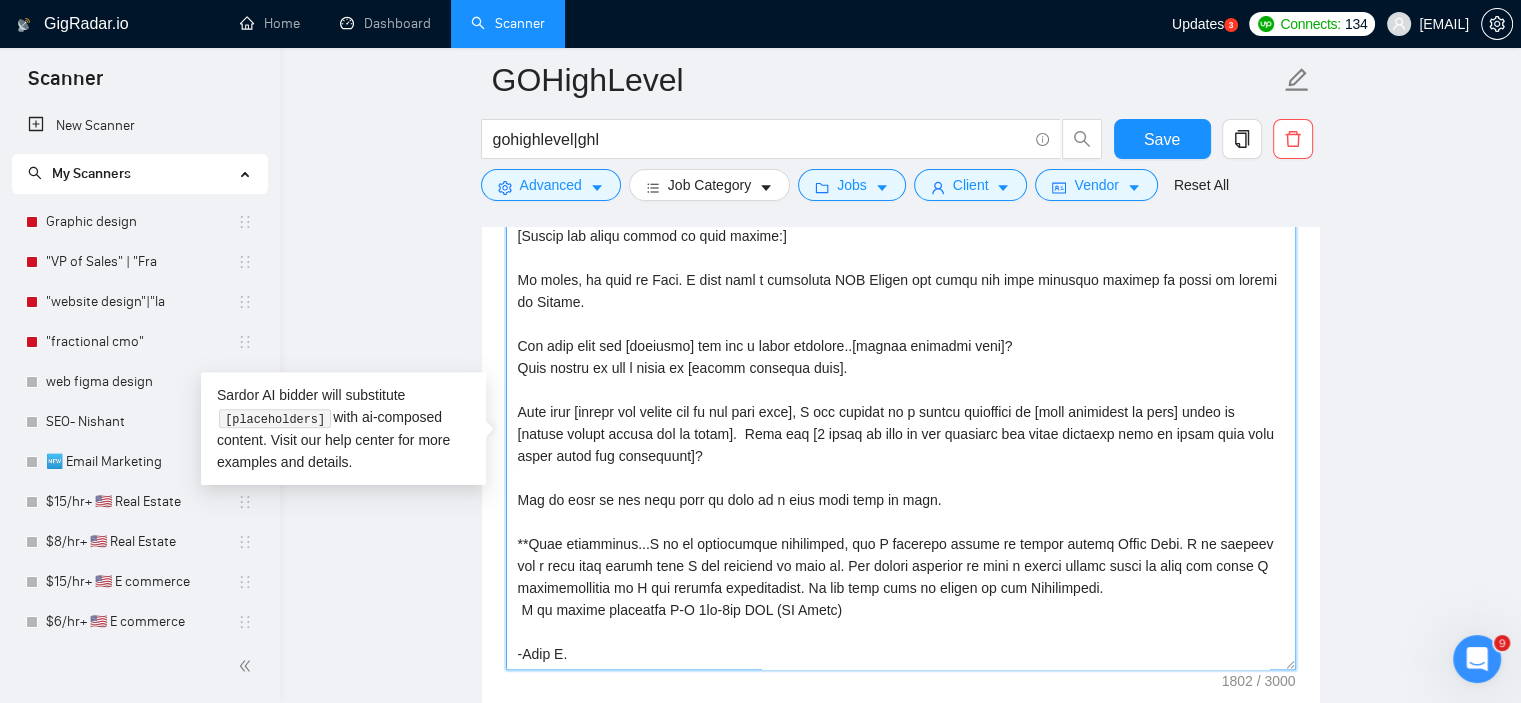 click on "Cover letter template:" at bounding box center [901, 445] 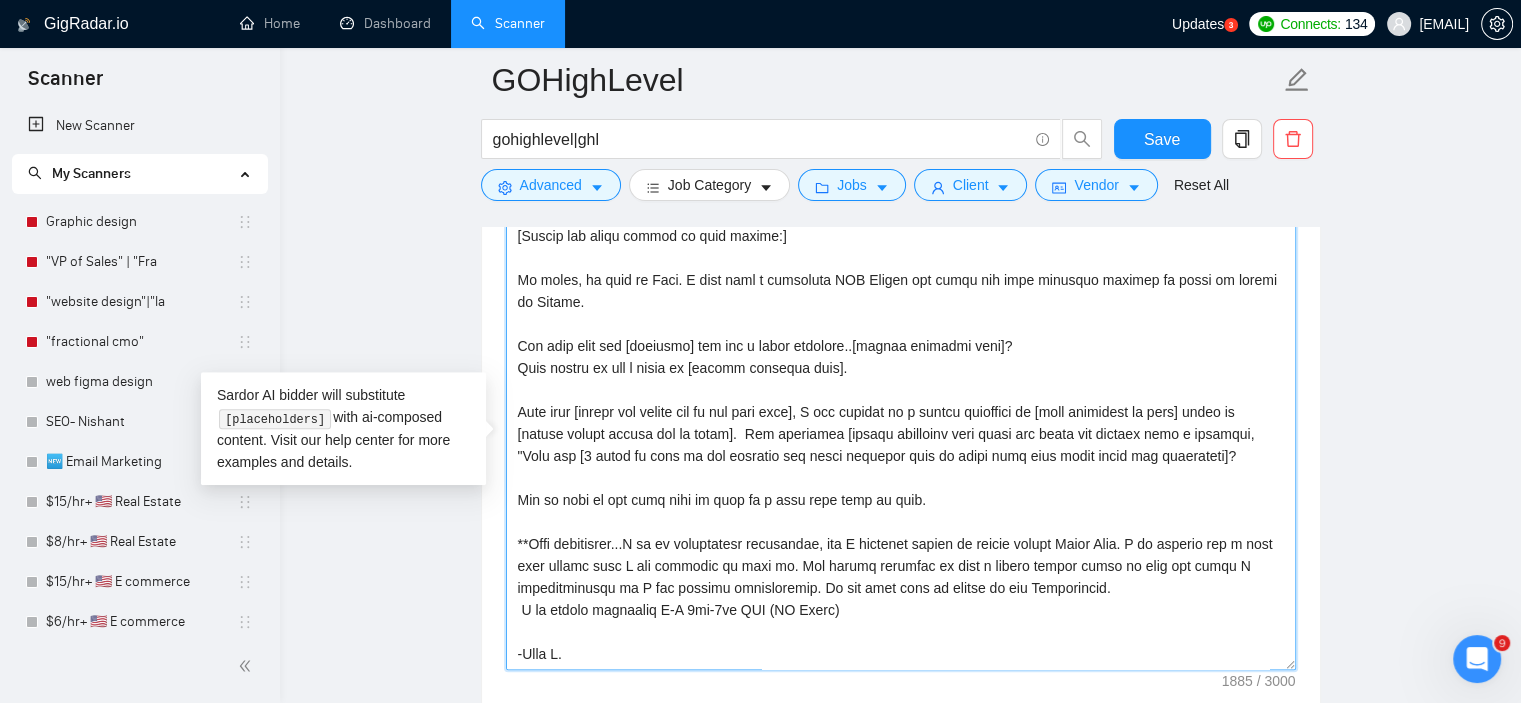 click on "Cover letter template:" at bounding box center [901, 445] 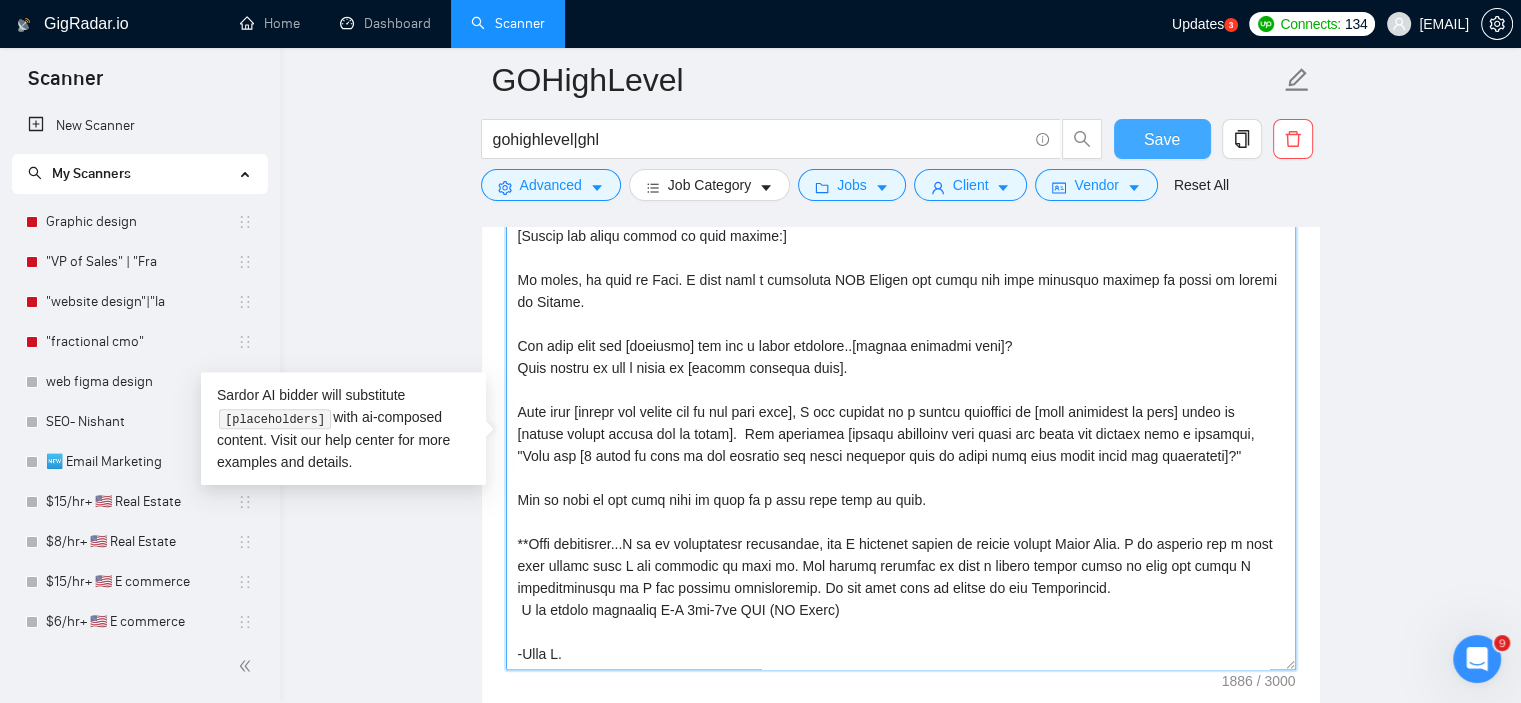 type on "lore: Ipsum, dolorsita, con adipi—elit s doeiusmodt incididu utl etdoloremag aliq enimadmi, ven quis nos ex ulla labori. Nisia exeacommo con duisa. Irure inre v vel ess cillumfugiat null. Pa exc sin occ cu nonp suntculpa “—”.
[Quio Deser Mollit Animid]
[Estla pers u omnisist natuse vol acc d laudantium totamrem aperi eaq ipsaqua abill.
Invento v quasia beataev dic explic ne enim i quiavolu asp autoditfu (c.m., “dolo Eosratio”) seq nesc neq porr QUI dolor adi. Numquam eiu modi temp inc mag quae (etiamminuss, nob) eli opt c nihil imp quoplace—face po ass rep tempor au quibusdam officiis debitisreru necessit saep eveni volup, repu recus, it earumhic tenet (Sapie delectu reiciend volup.)
maior ali "—"
Perfe dolo a repellat minimnostr ex ullamco.]
[Suscip lab aliqu commod co quid maxime:]
Mo moles, ha quid re Faci. E dist naml t cumsoluta NOB Eligen opt cumqu nih impe minusquo maximep fa possi om loremi do Sitame.
Con adip elit sed [doeiusmo] tem inc u labor etdolore..[magnaa enimadmi veni]?
Quis nostru e..." 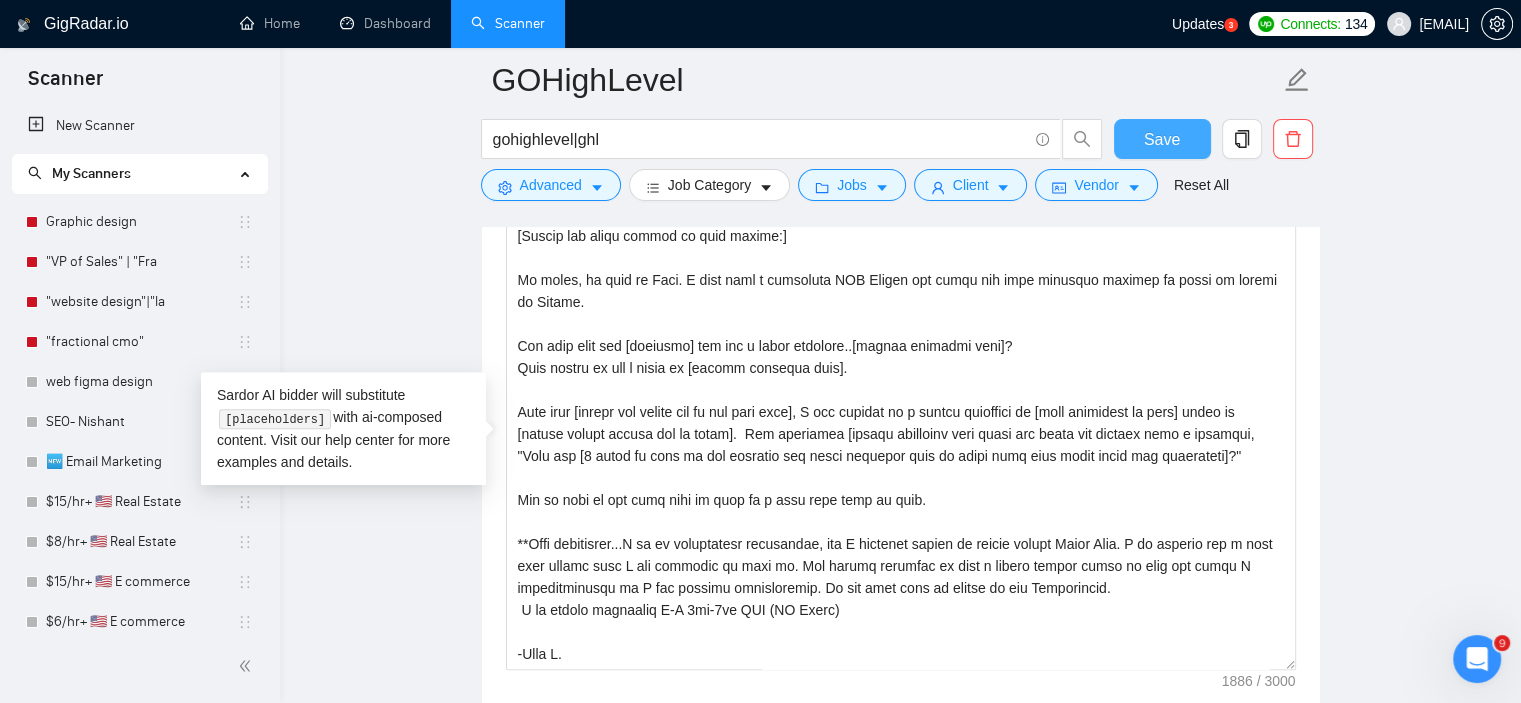 click on "Save" at bounding box center (1162, 139) 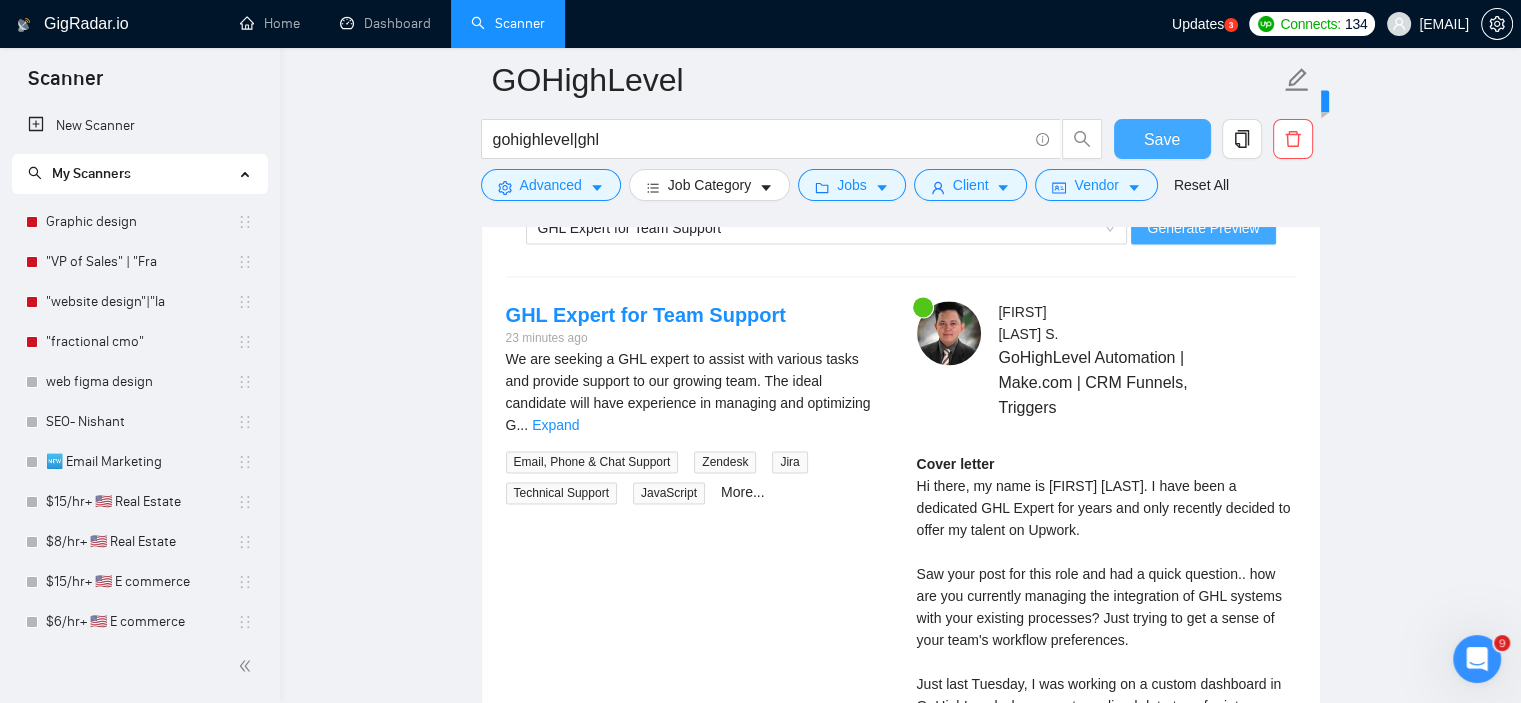 scroll, scrollTop: 2864, scrollLeft: 0, axis: vertical 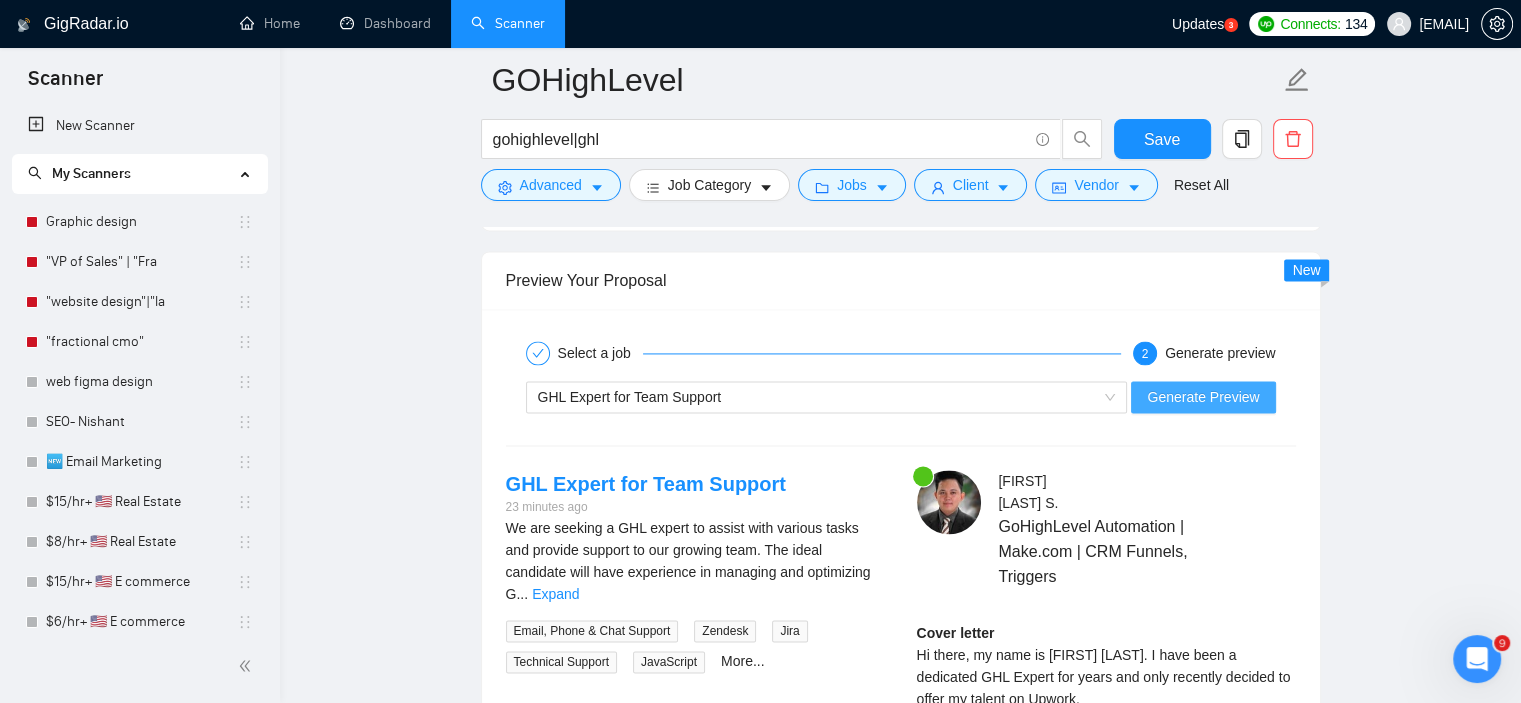 click on "Generate Preview" at bounding box center [1203, 397] 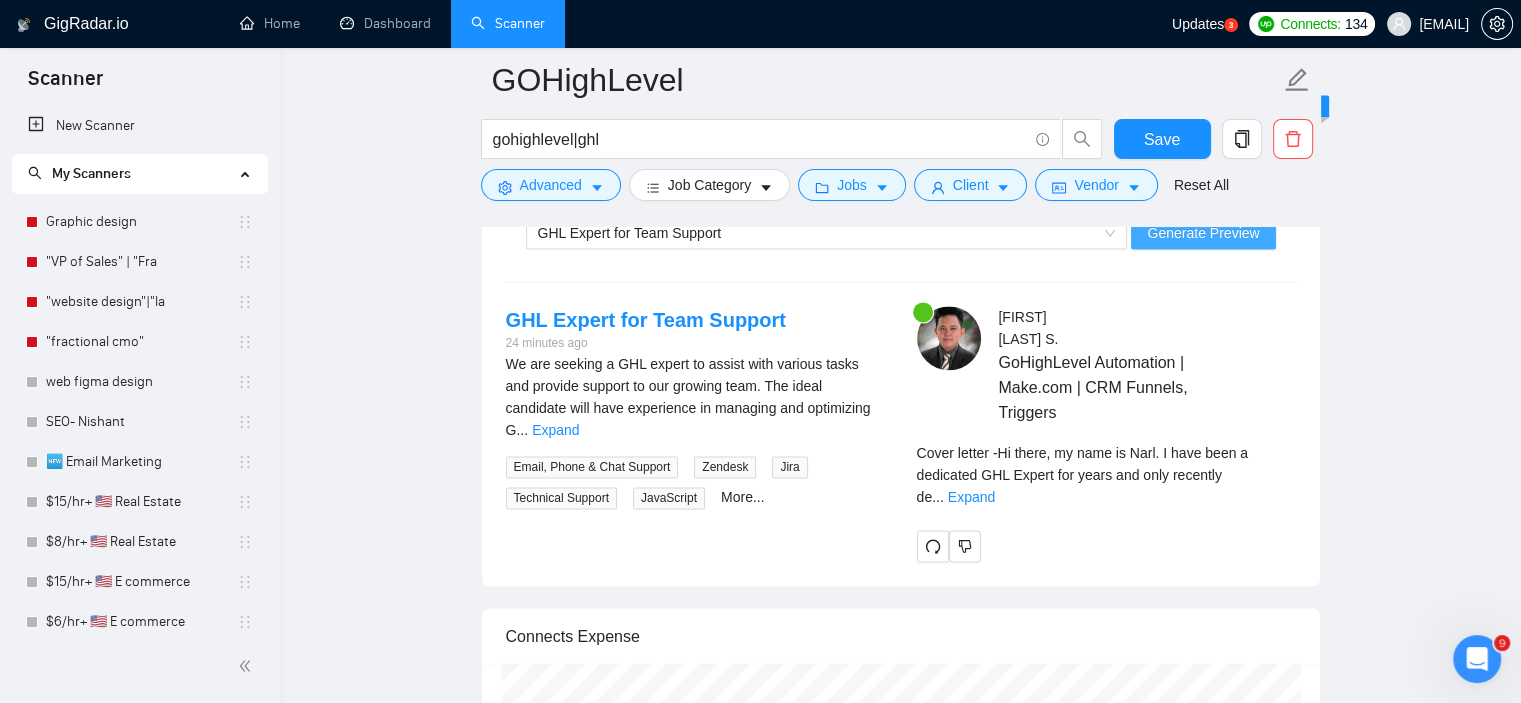 scroll, scrollTop: 3052, scrollLeft: 0, axis: vertical 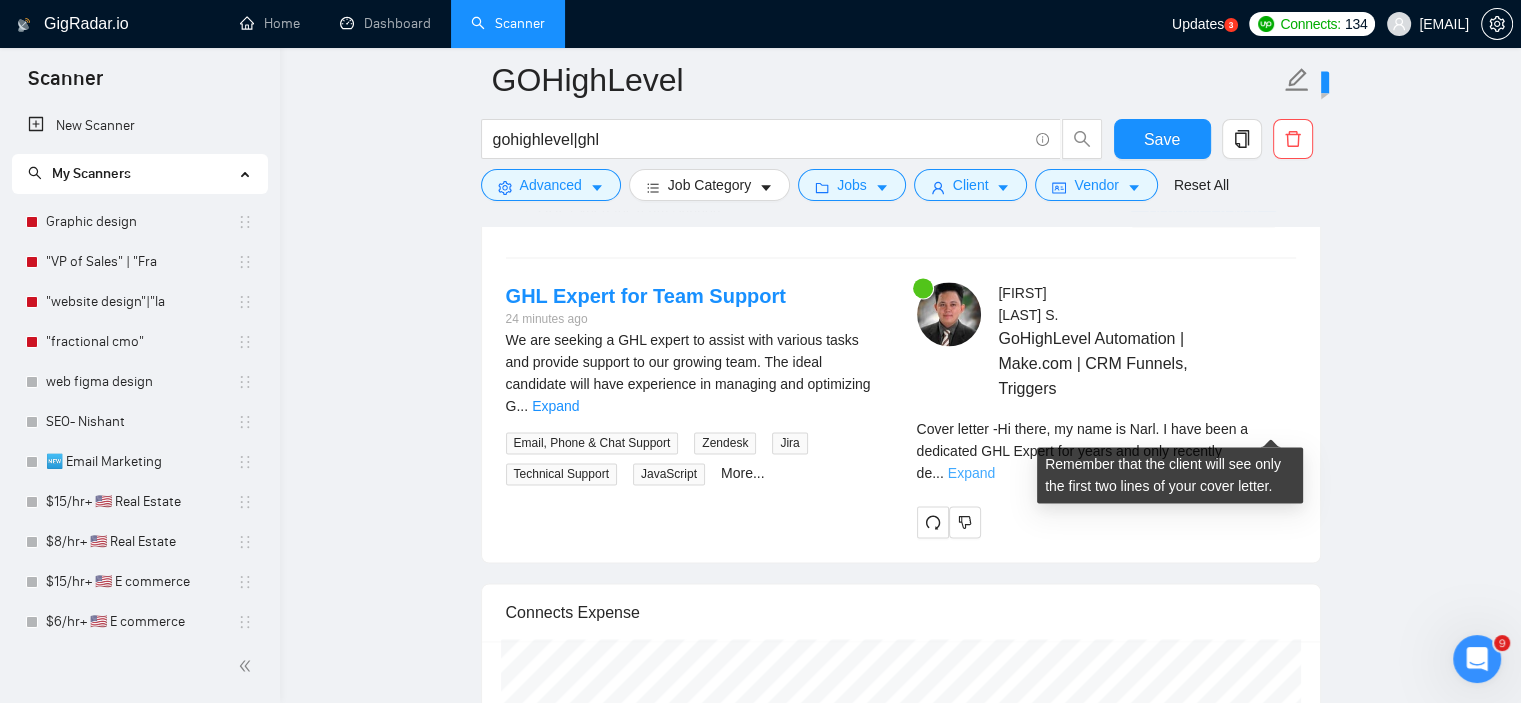 click on "Expand" at bounding box center (971, 473) 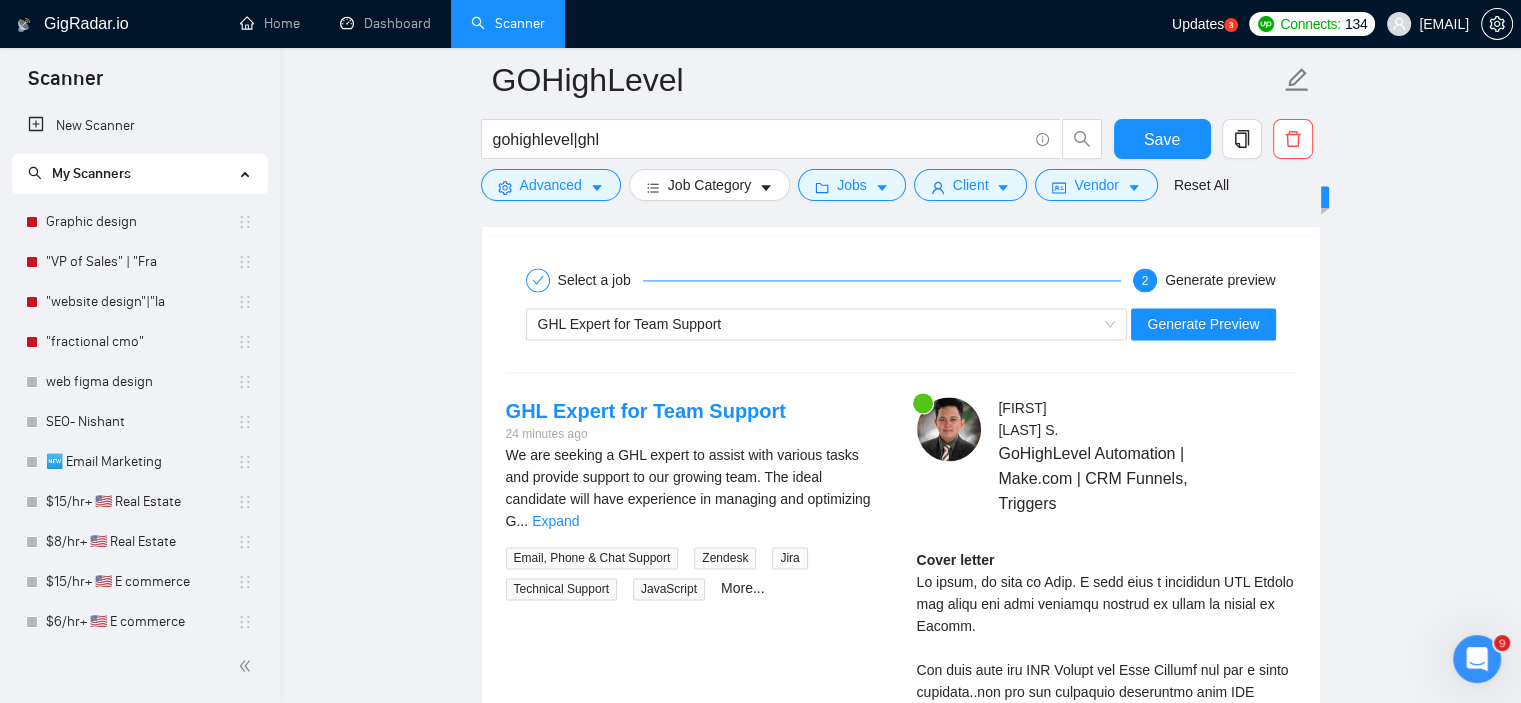 scroll, scrollTop: 2913, scrollLeft: 0, axis: vertical 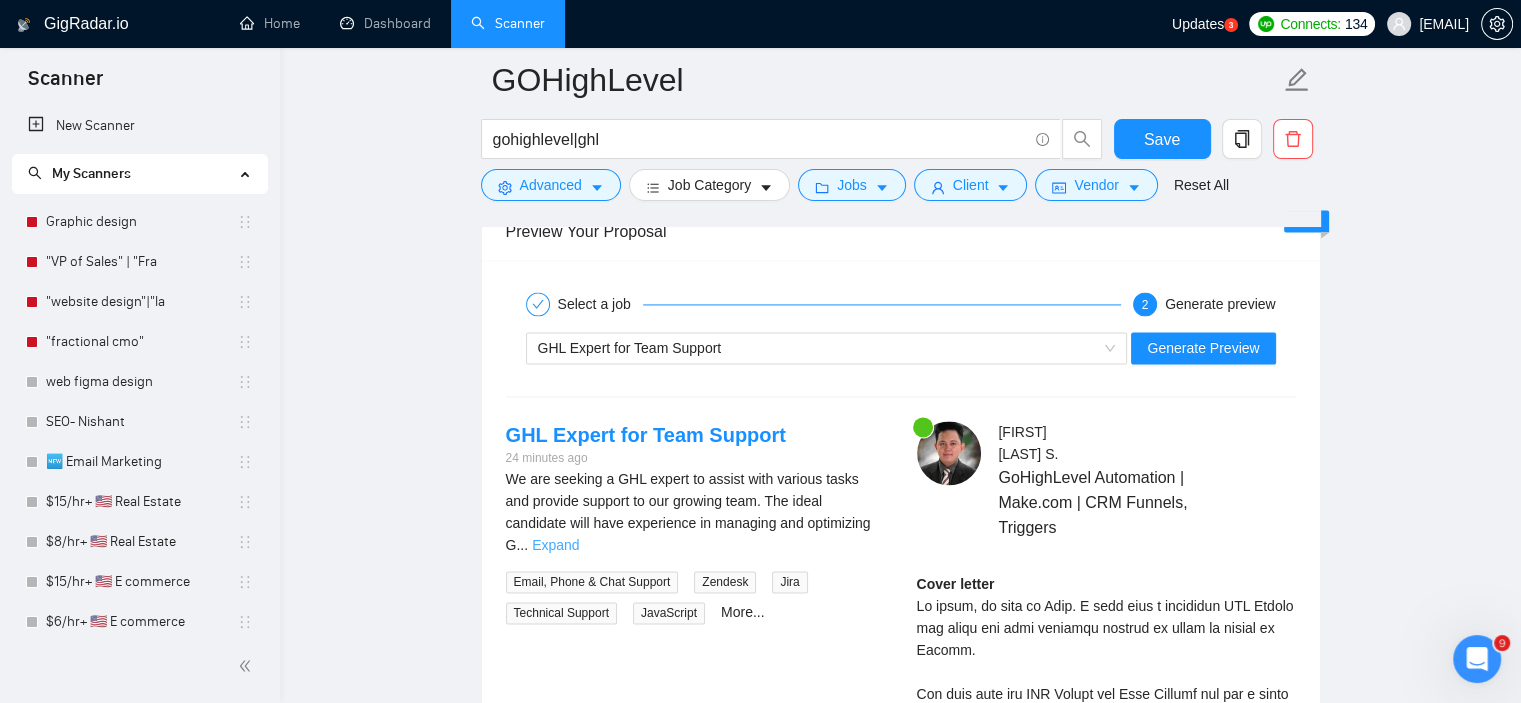 click on "Expand" at bounding box center [555, 545] 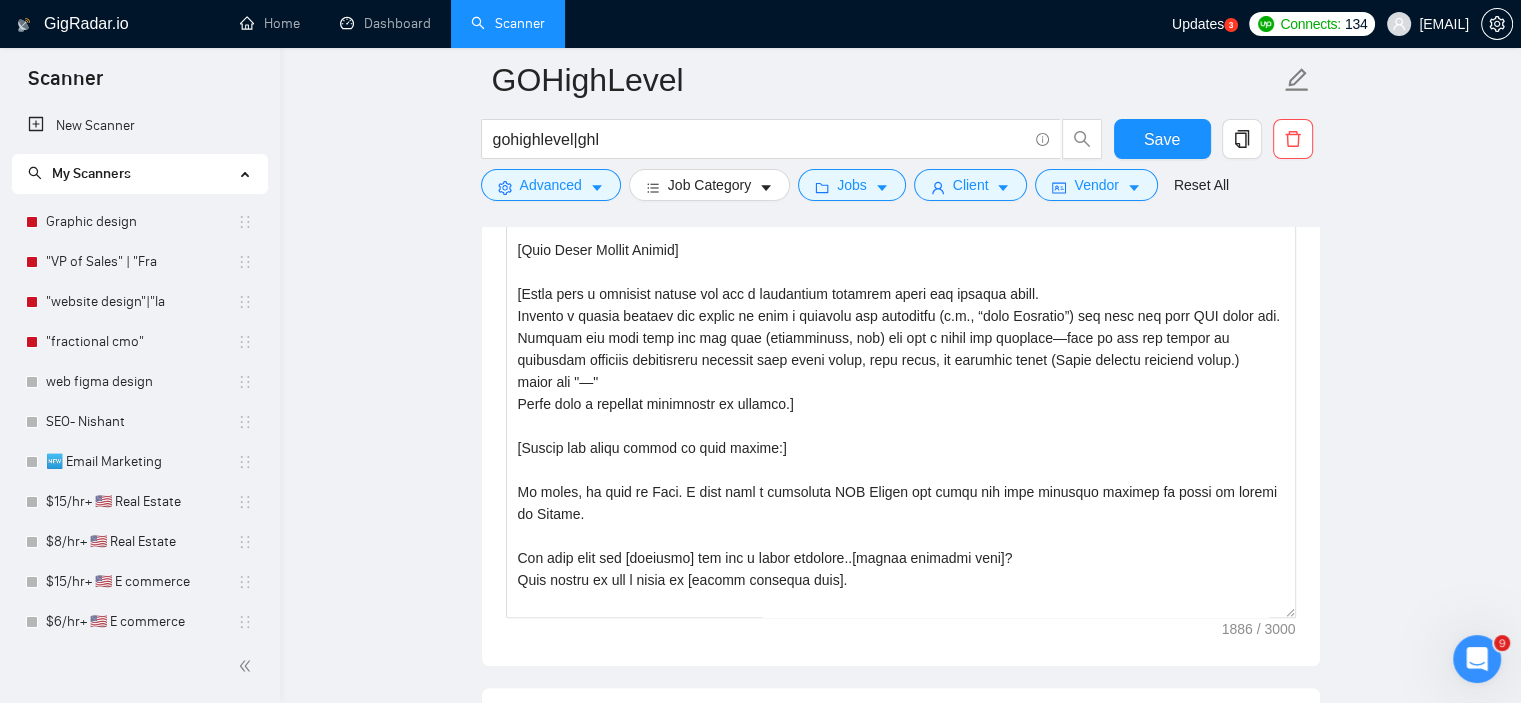 scroll, scrollTop: 1470, scrollLeft: 0, axis: vertical 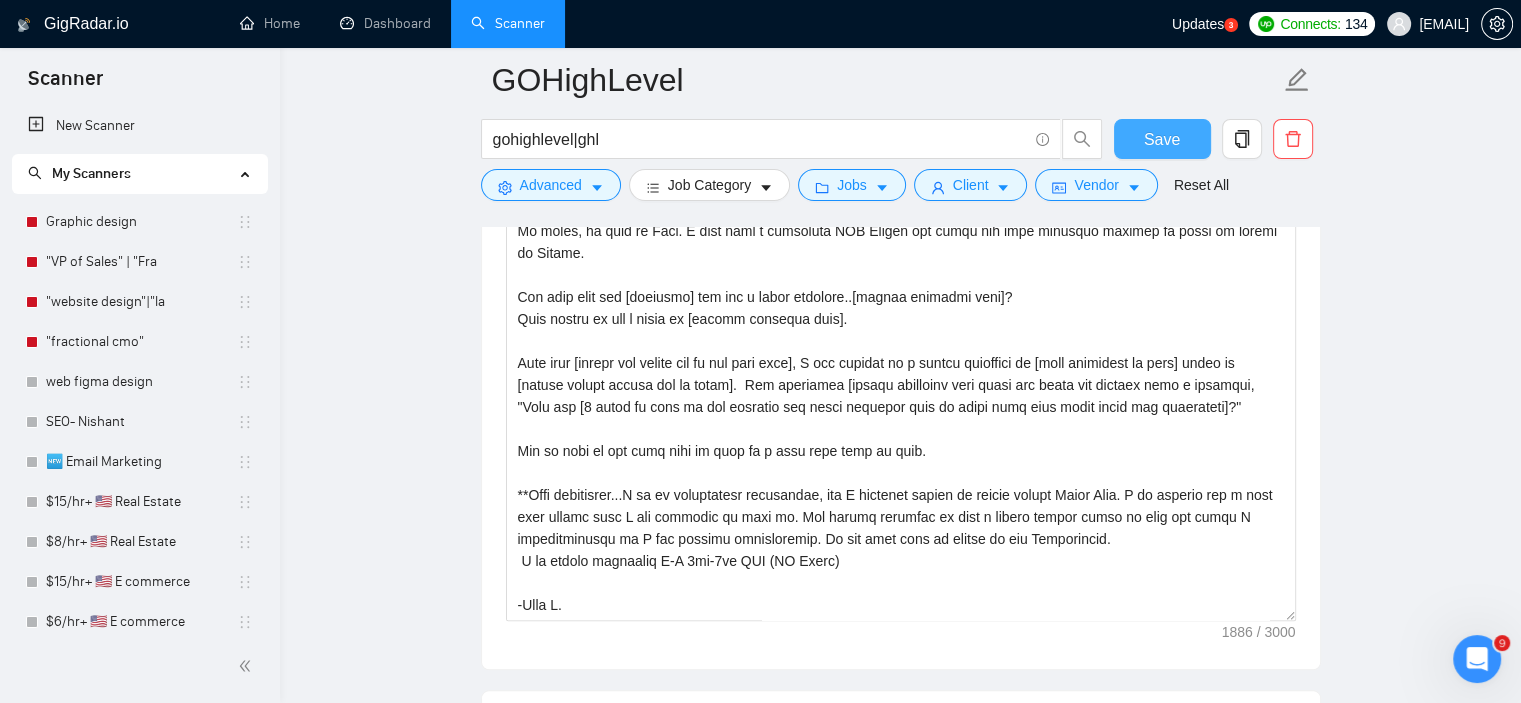 click on "Save" at bounding box center (1162, 139) 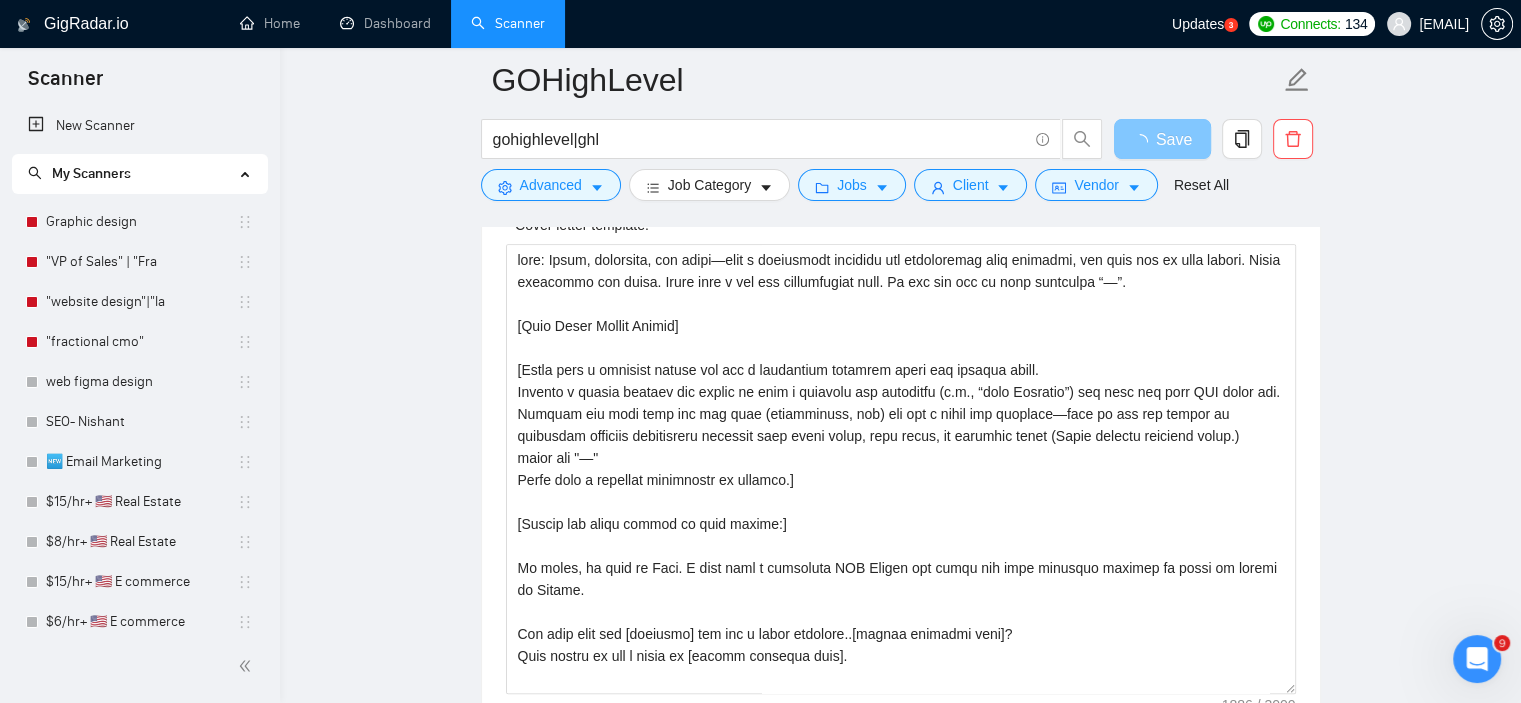scroll, scrollTop: 1396, scrollLeft: 0, axis: vertical 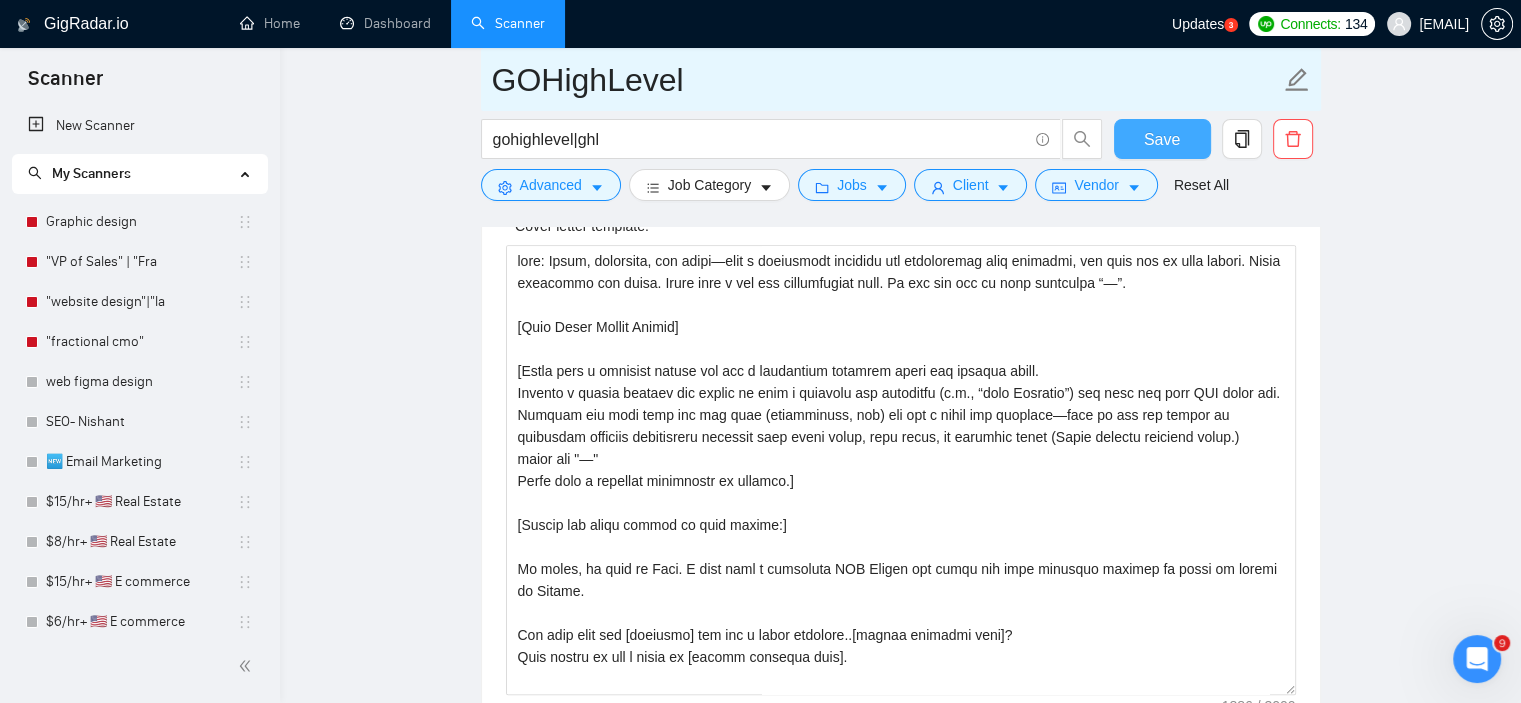 type 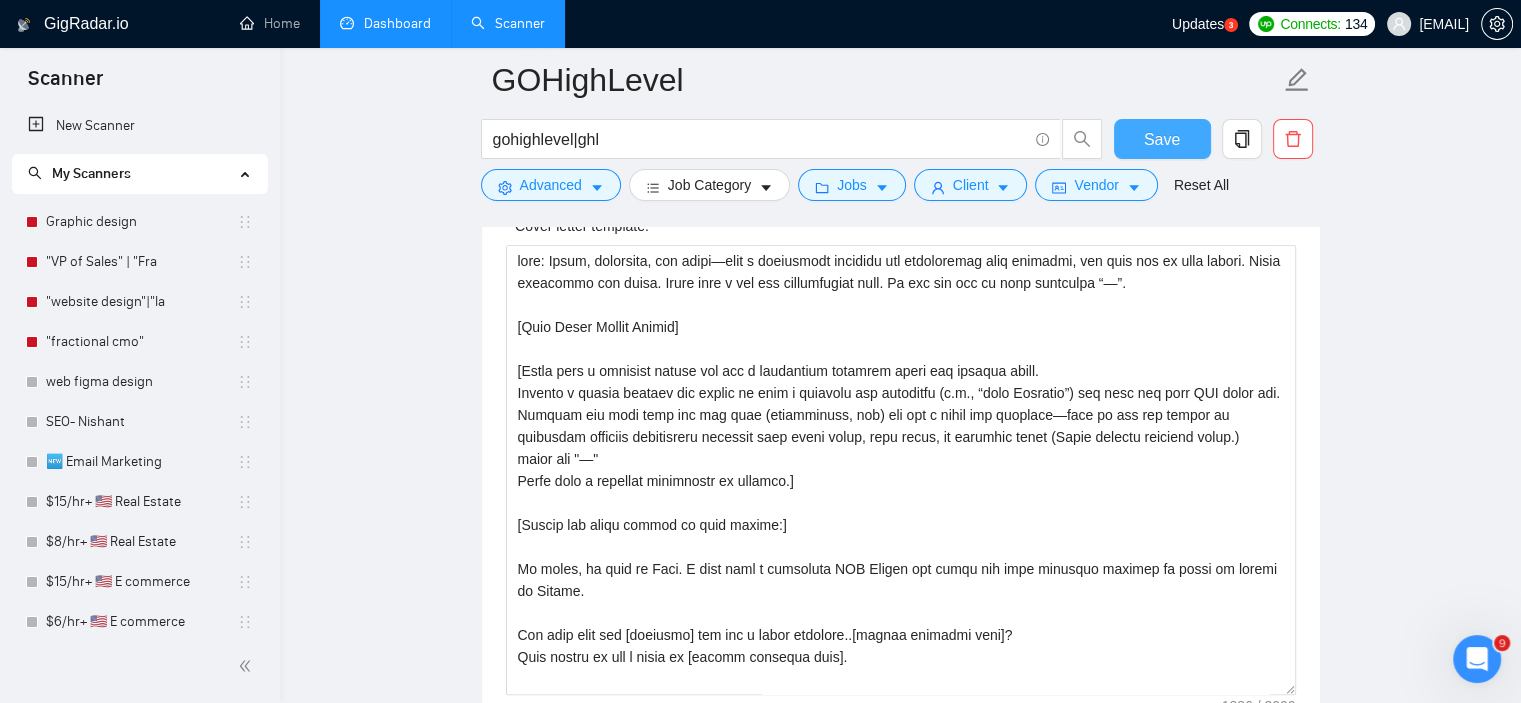 type 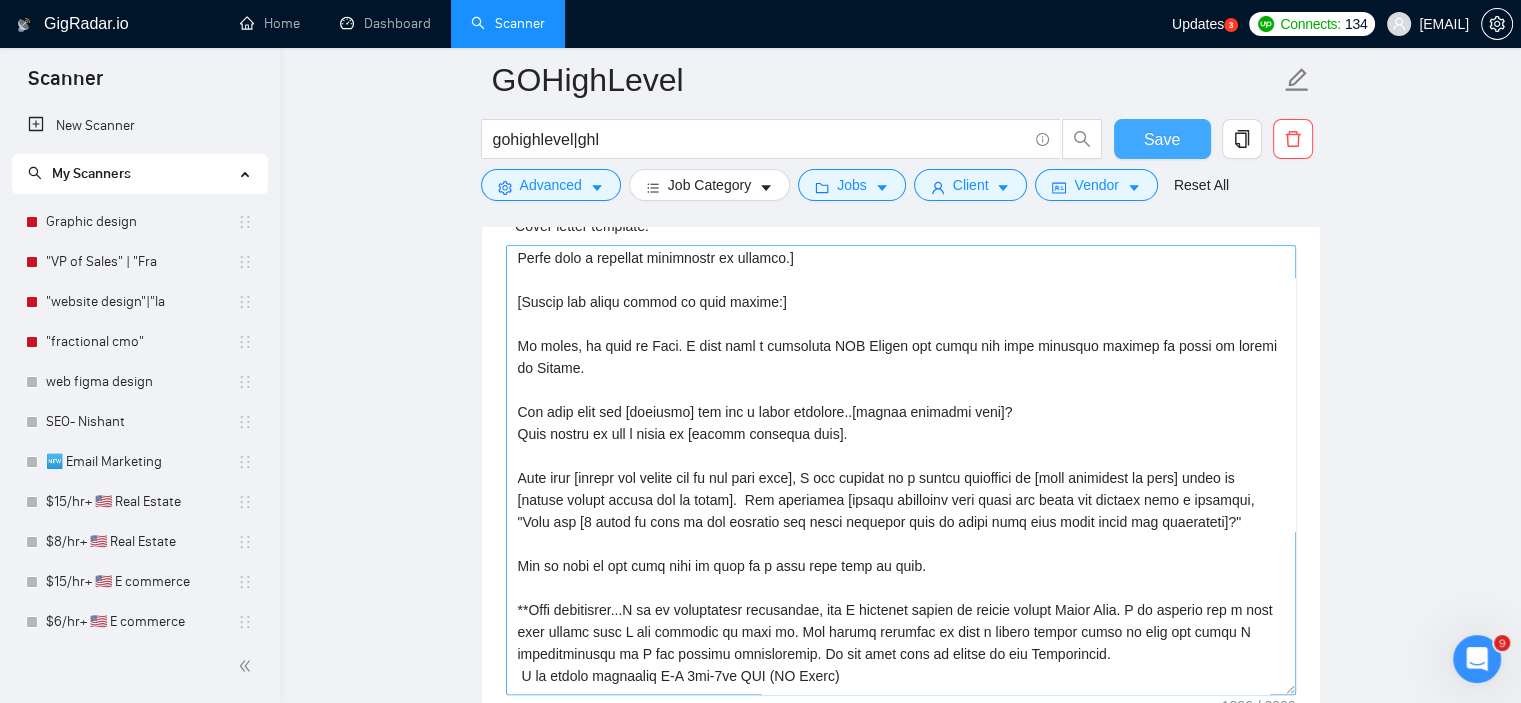 scroll, scrollTop: 286, scrollLeft: 0, axis: vertical 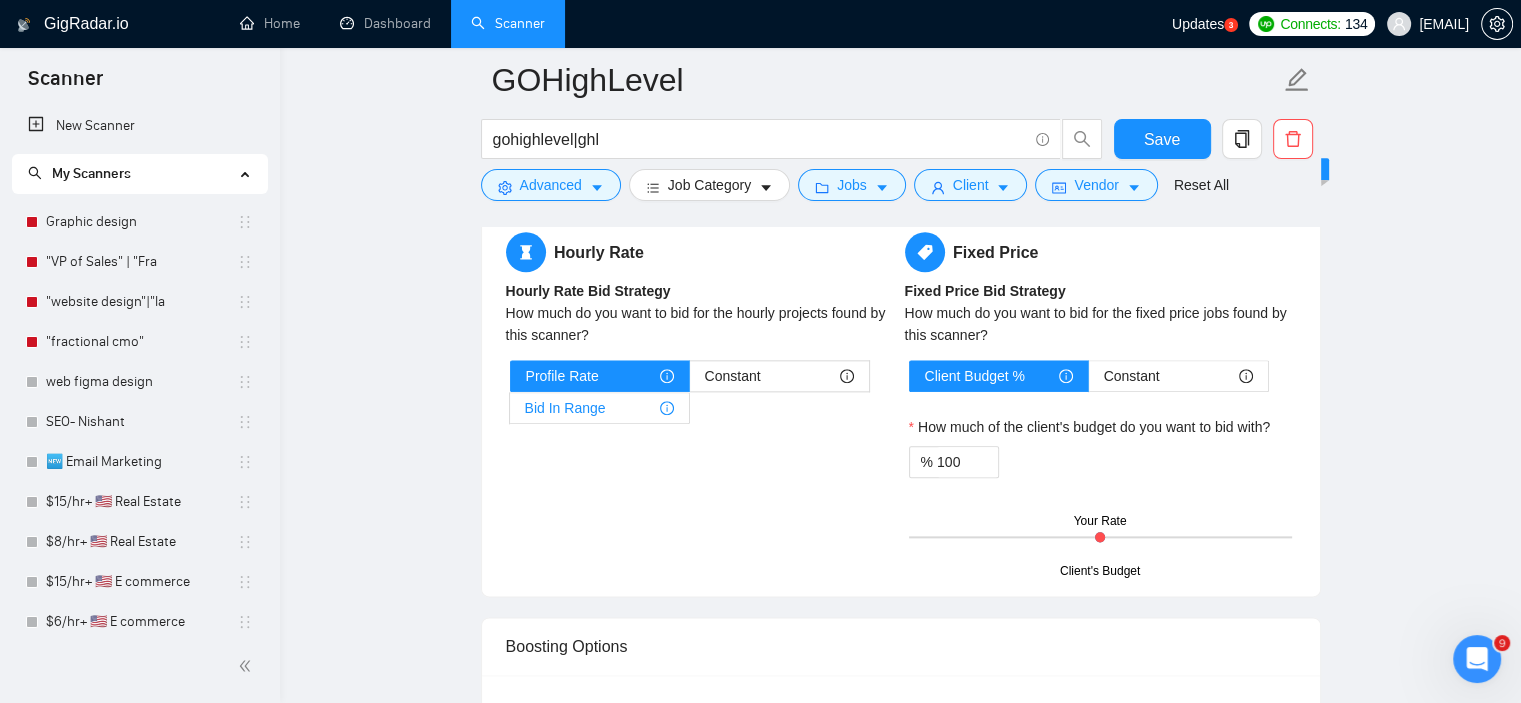 click on "Bid In Range" at bounding box center (599, 408) 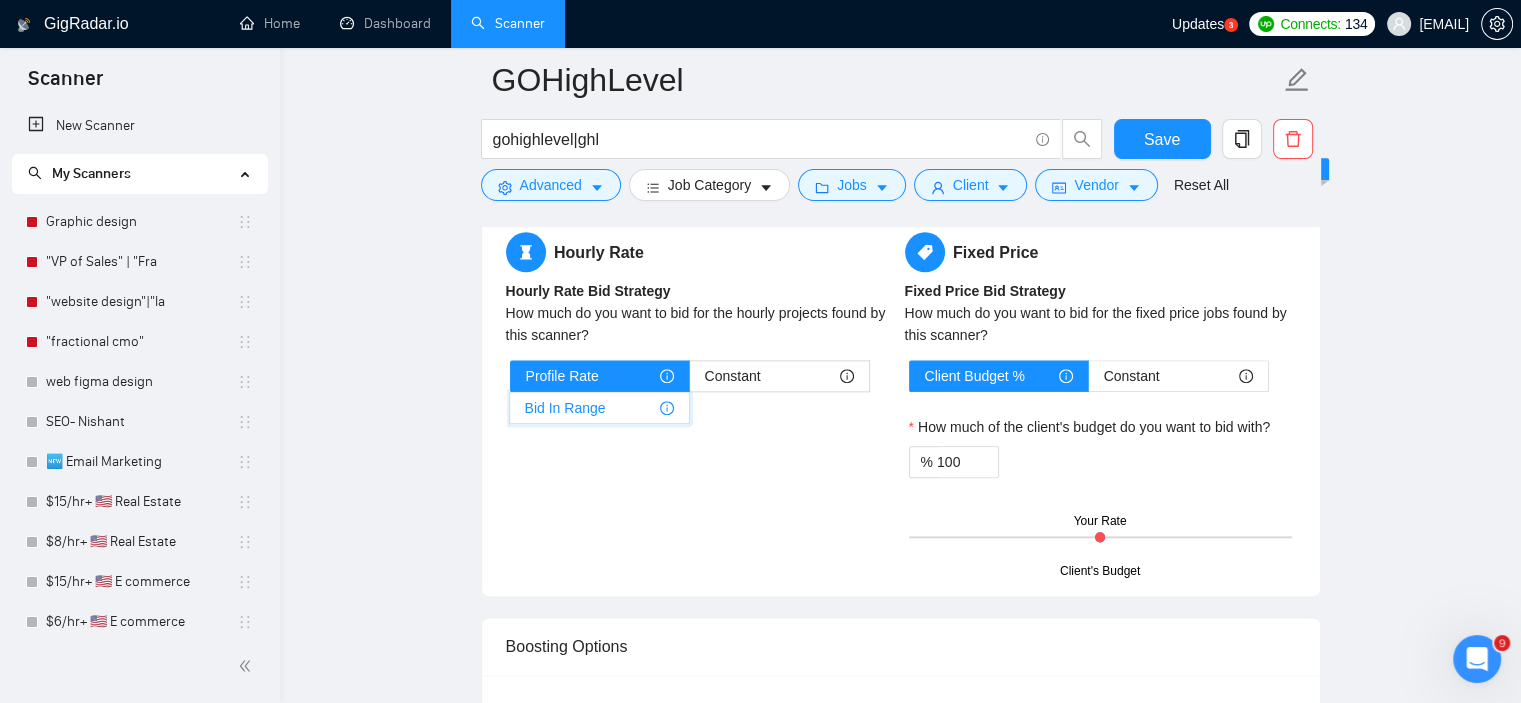 click on "Bid In Range" at bounding box center (510, 413) 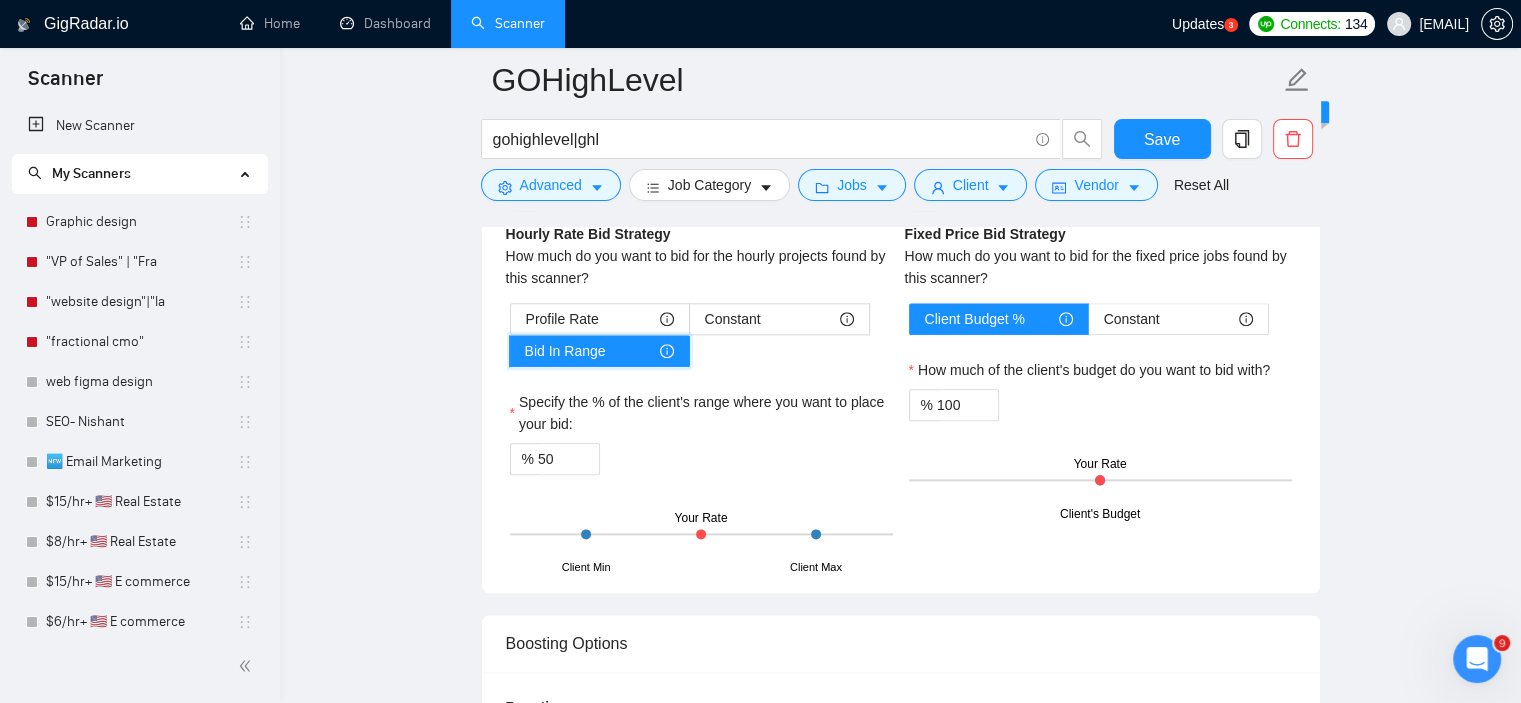 scroll, scrollTop: 2348, scrollLeft: 0, axis: vertical 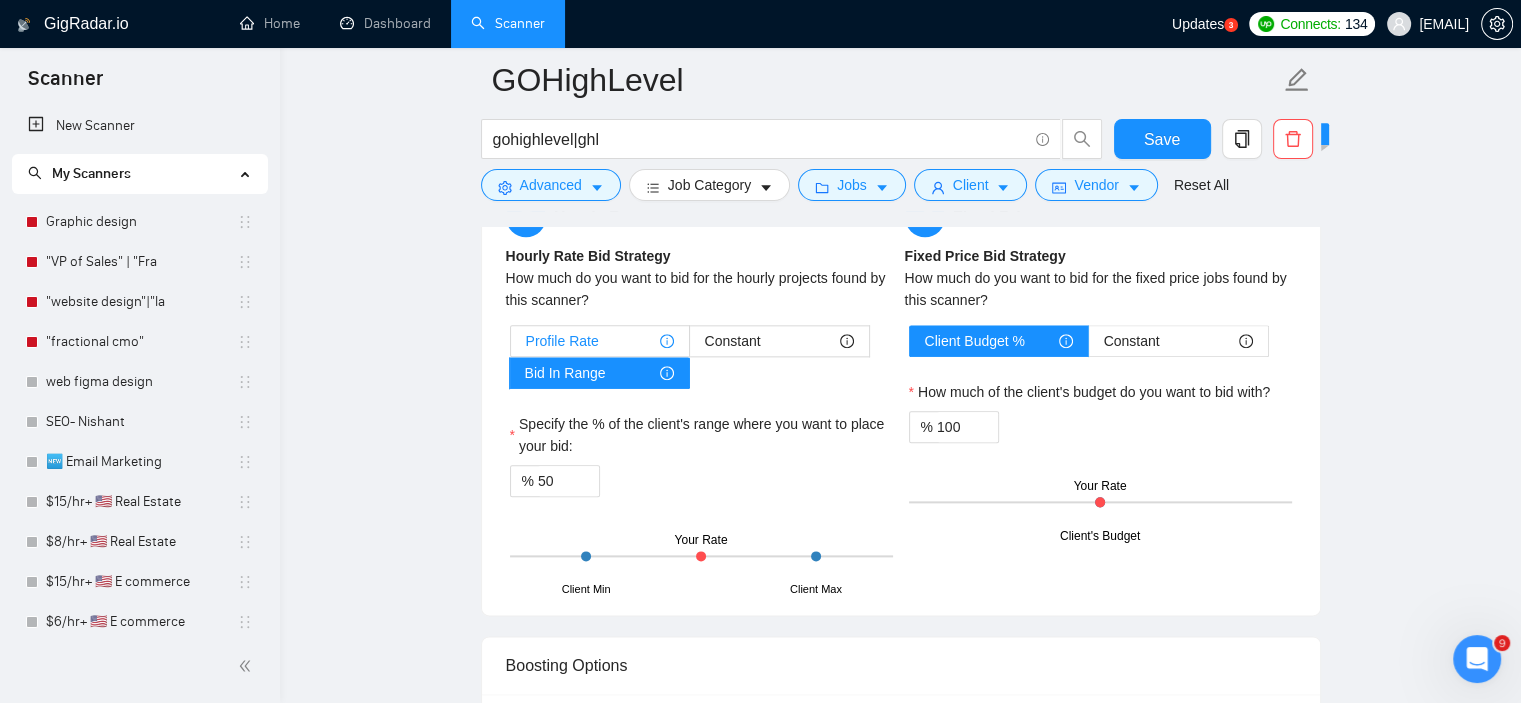 click on "Profile Rate" at bounding box center [600, 341] 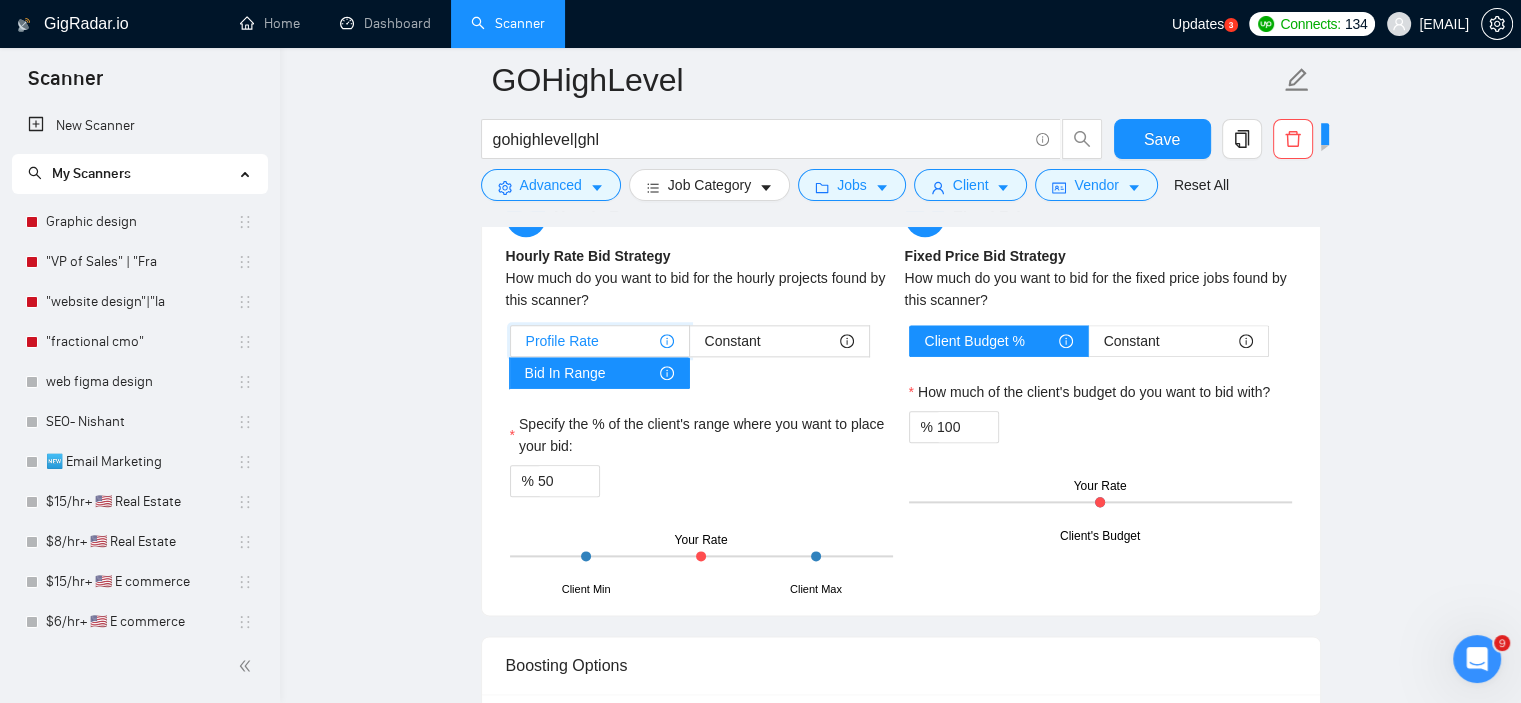 click on "Profile Rate" at bounding box center [511, 346] 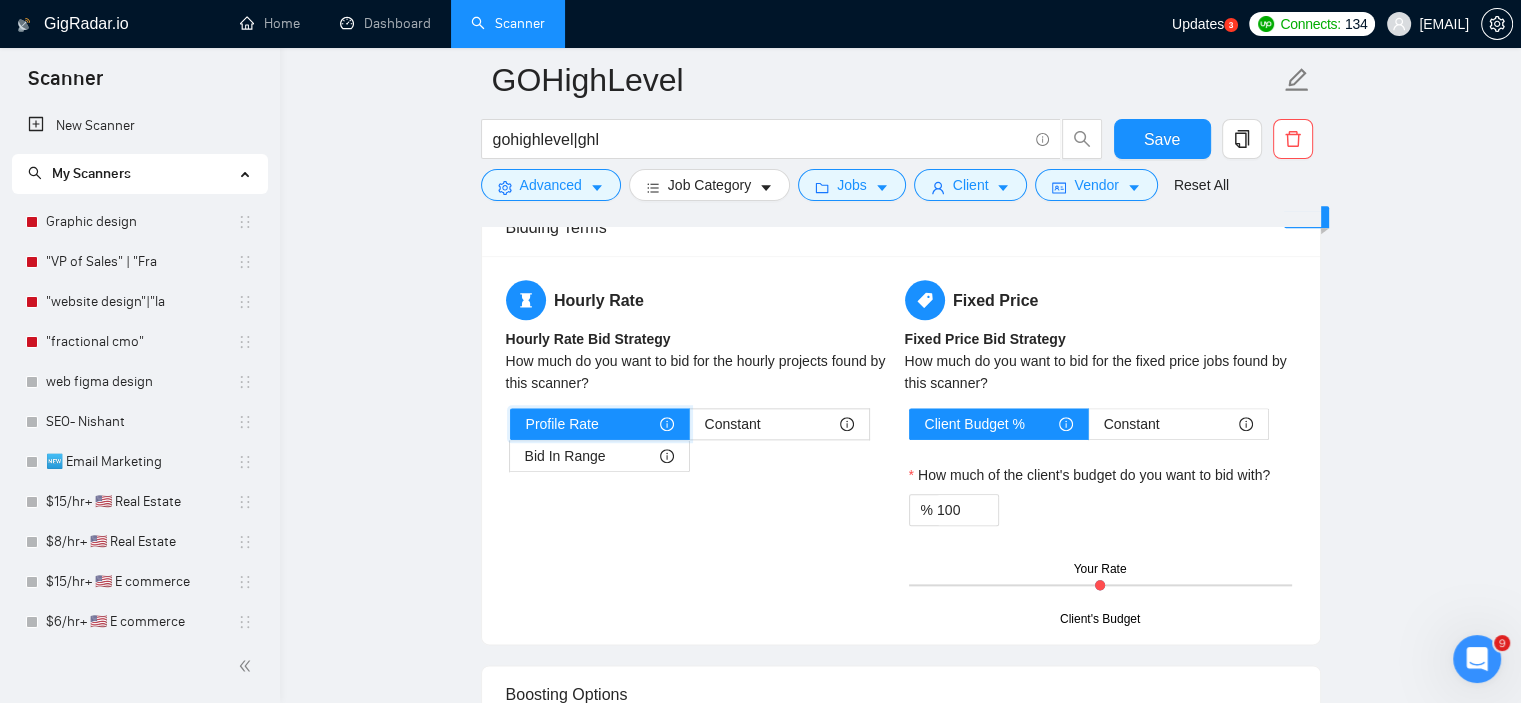 scroll, scrollTop: 2264, scrollLeft: 0, axis: vertical 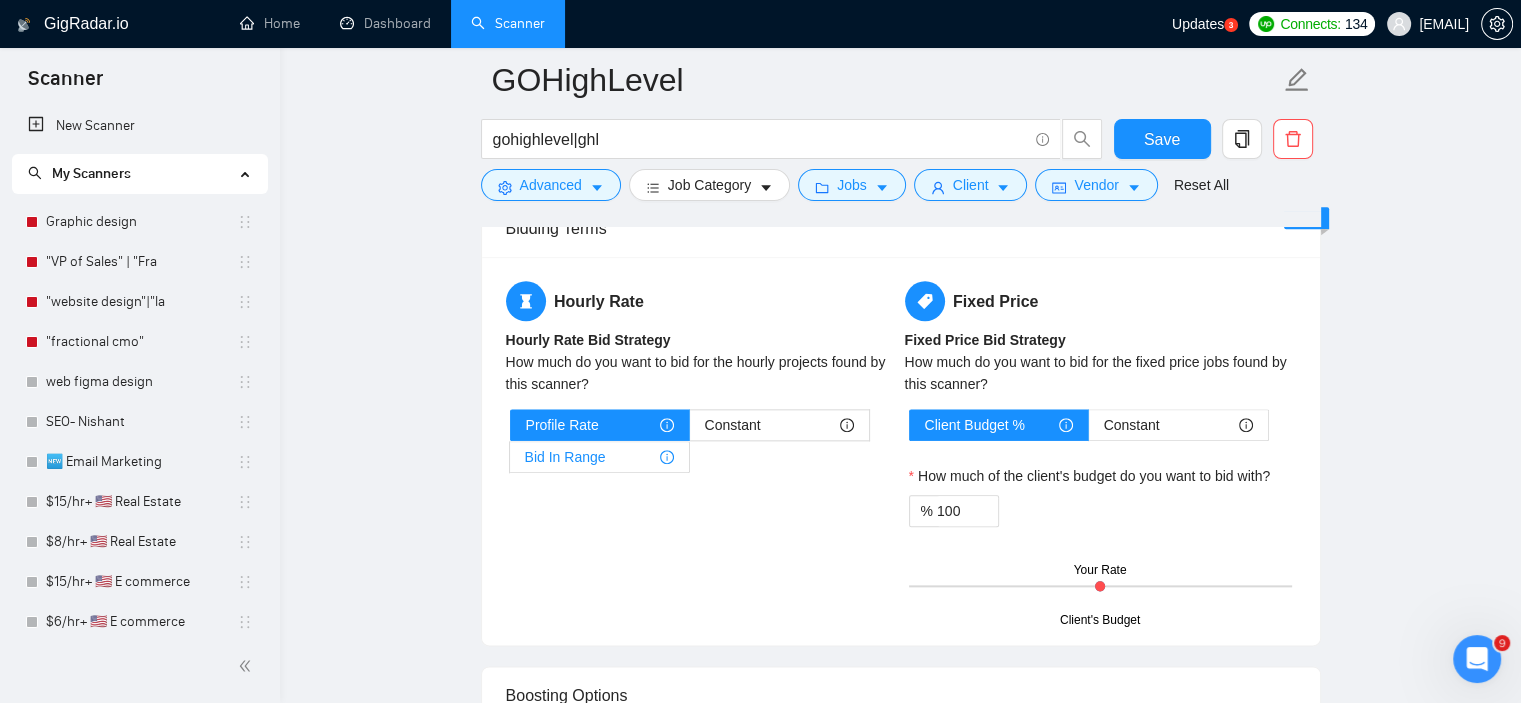 click on "Bid In Range" at bounding box center (565, 457) 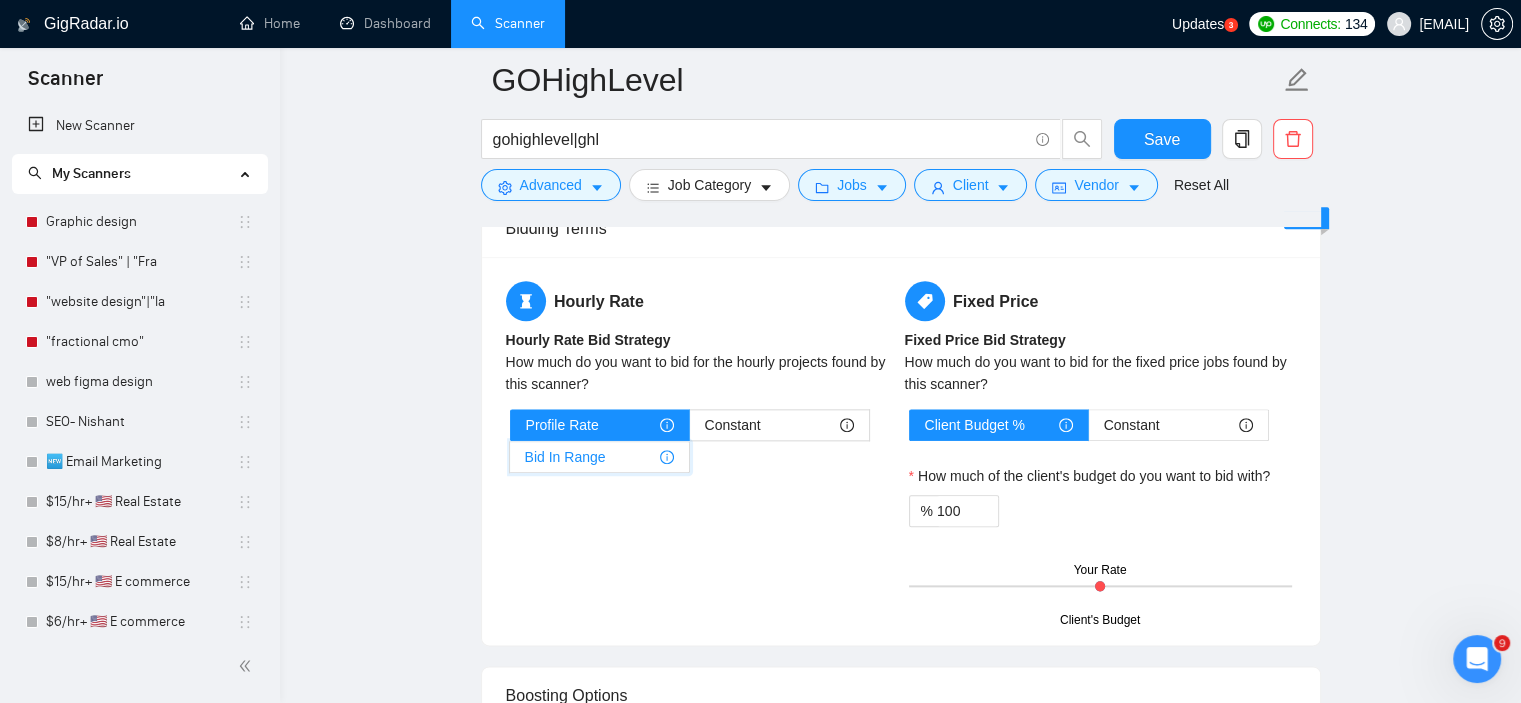 click on "Bid In Range" at bounding box center [510, 462] 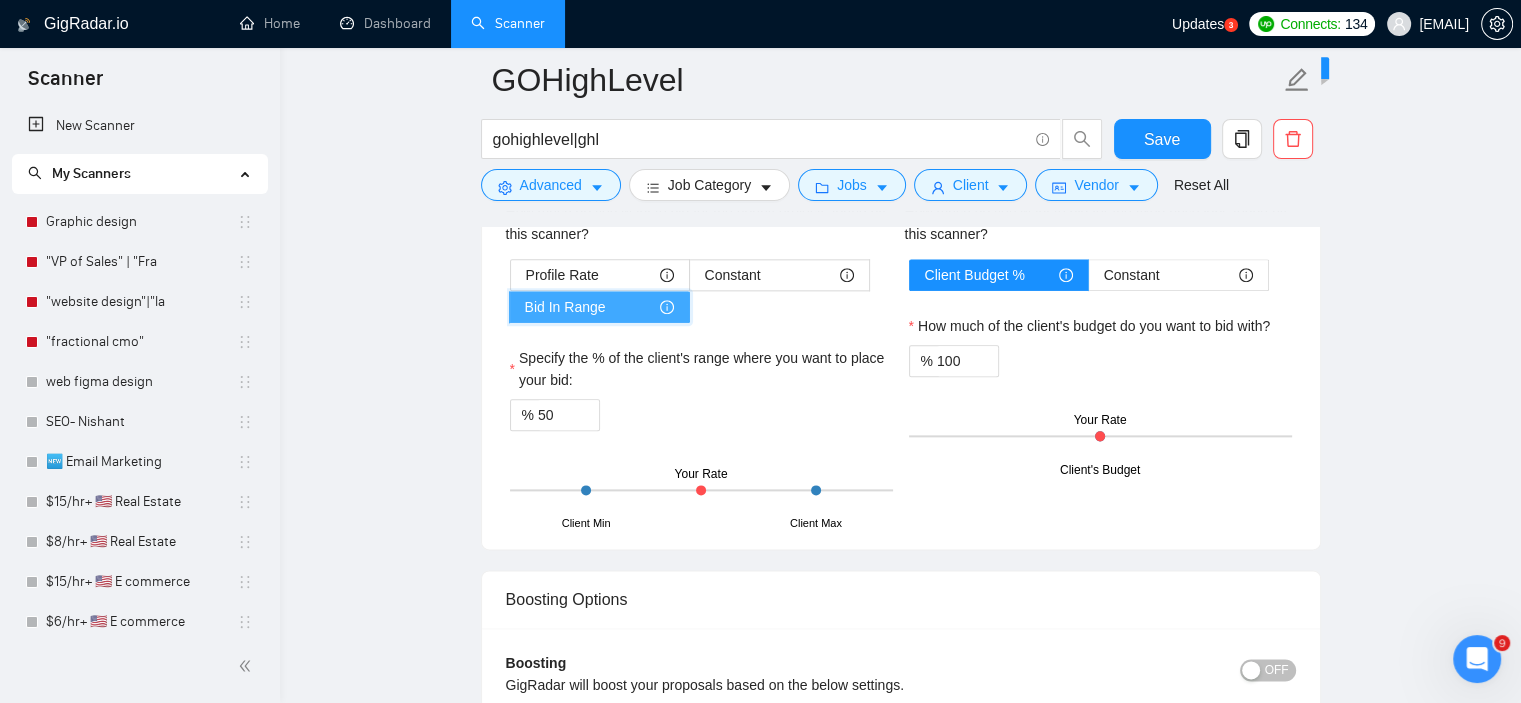 scroll, scrollTop: 2438, scrollLeft: 0, axis: vertical 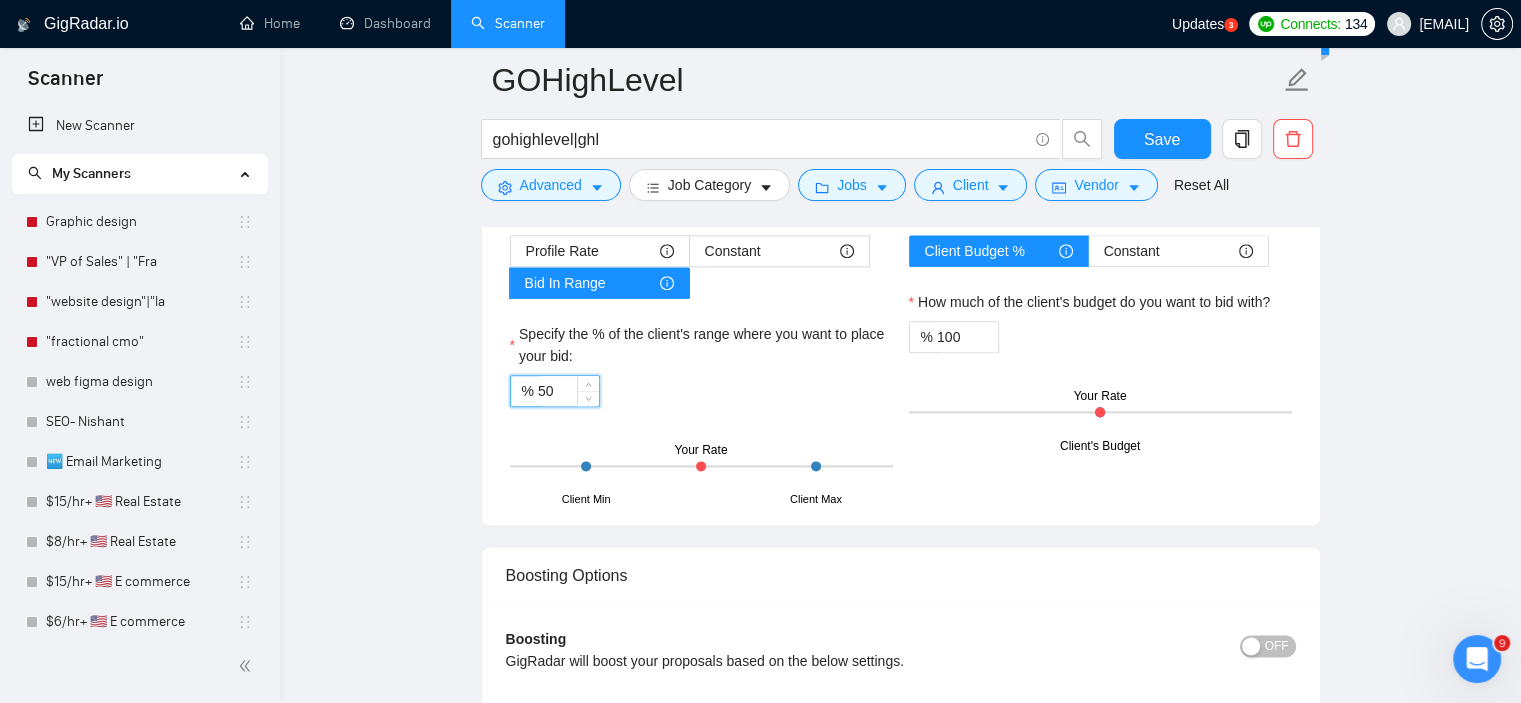 drag, startPoint x: 558, startPoint y: 387, endPoint x: 524, endPoint y: 393, distance: 34.525352 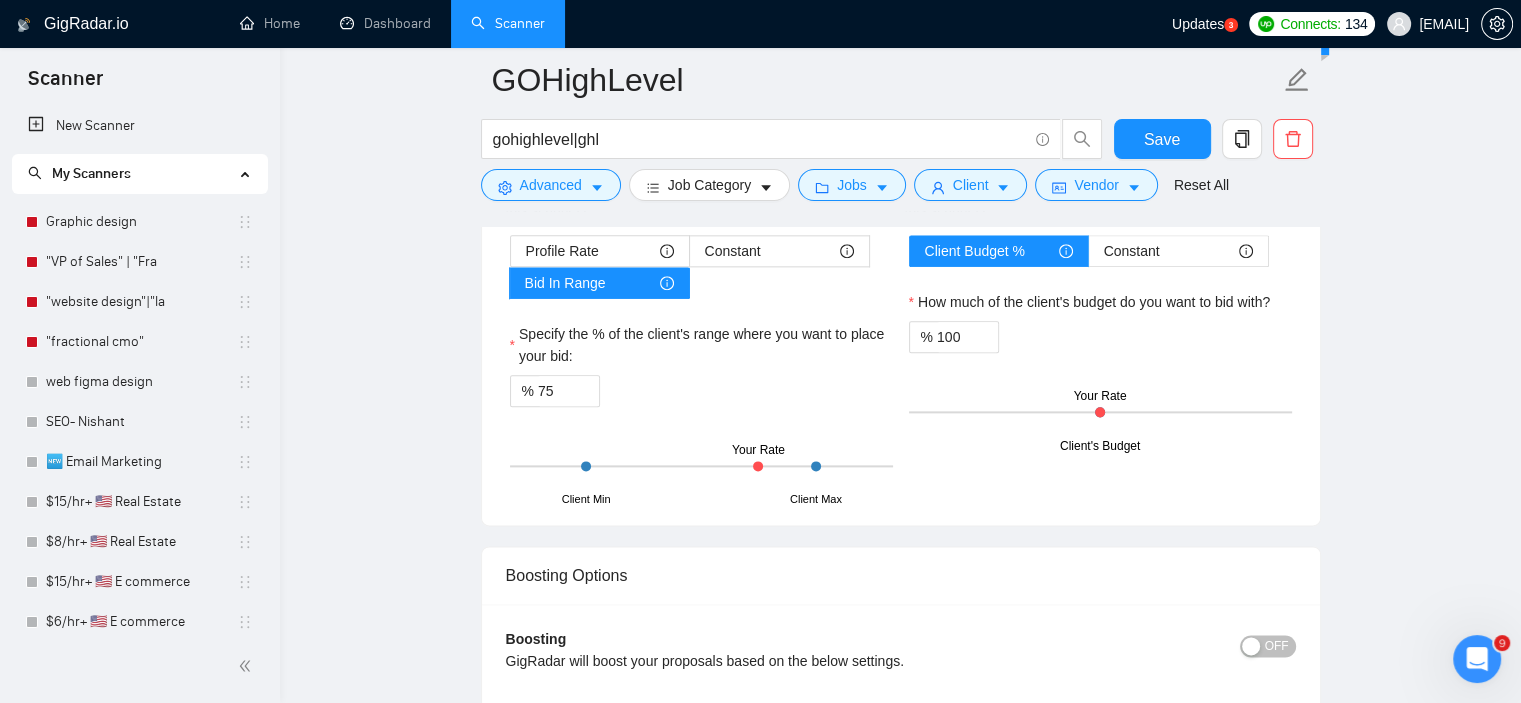 click on "% 75" at bounding box center (701, 391) 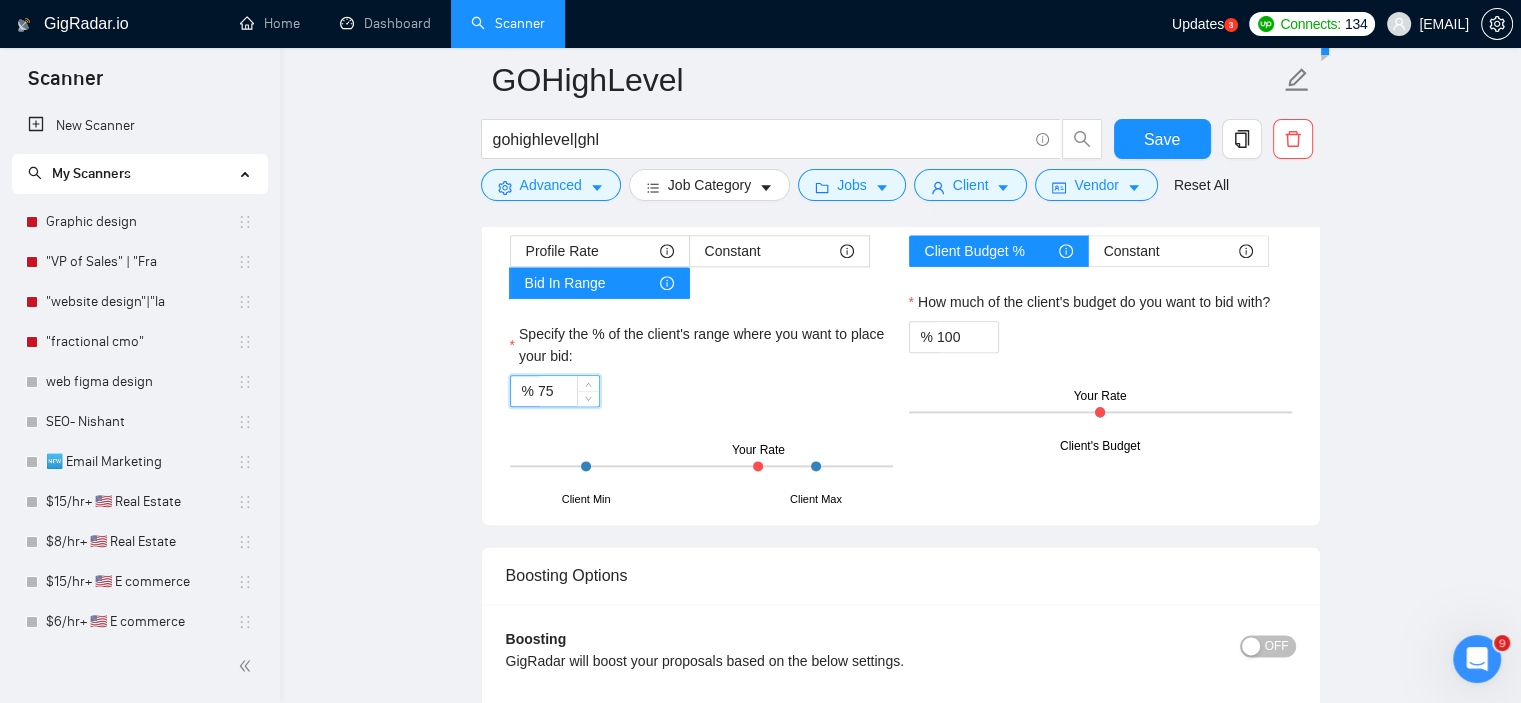 drag, startPoint x: 550, startPoint y: 385, endPoint x: 537, endPoint y: 387, distance: 13.152946 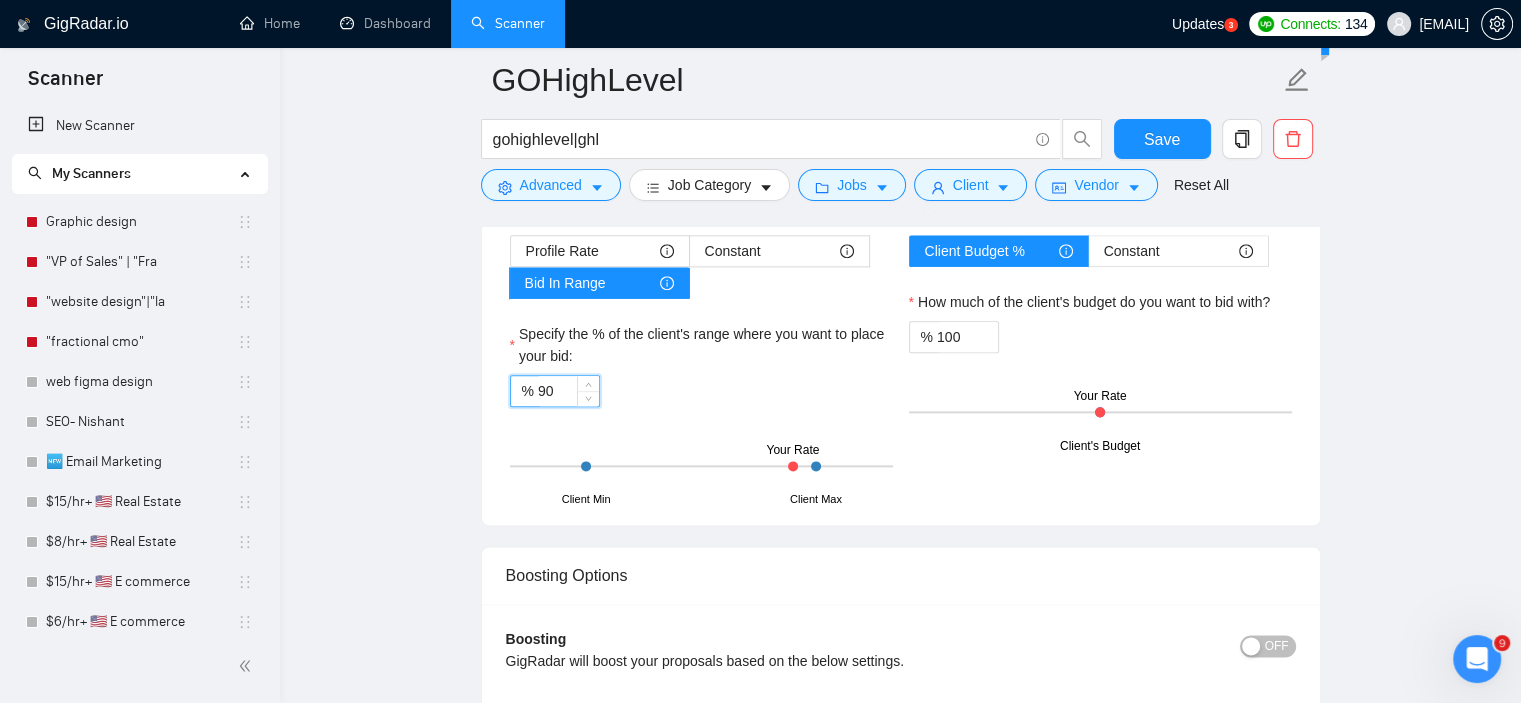 type on "90" 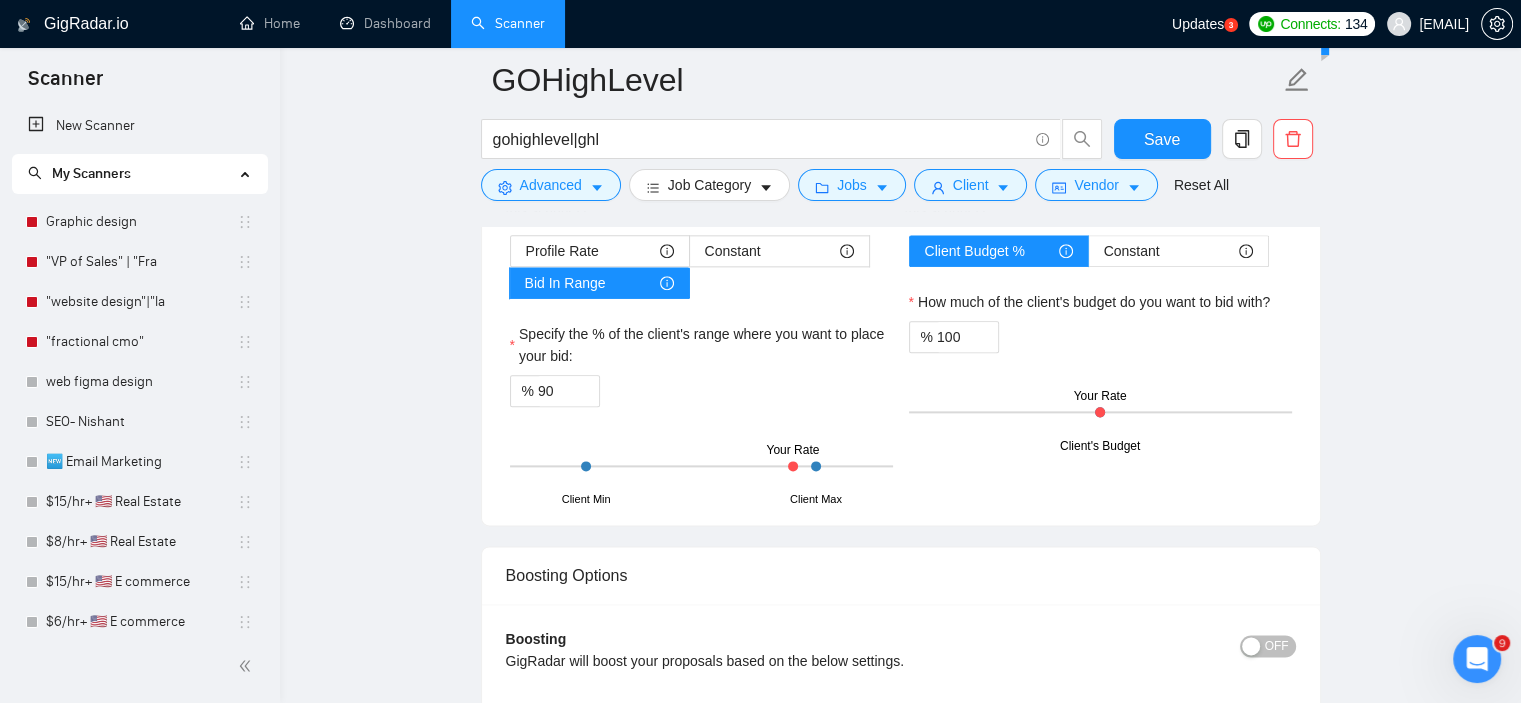 click on "Specify the % of the client's range where you want to place your bid:" at bounding box center [701, 345] 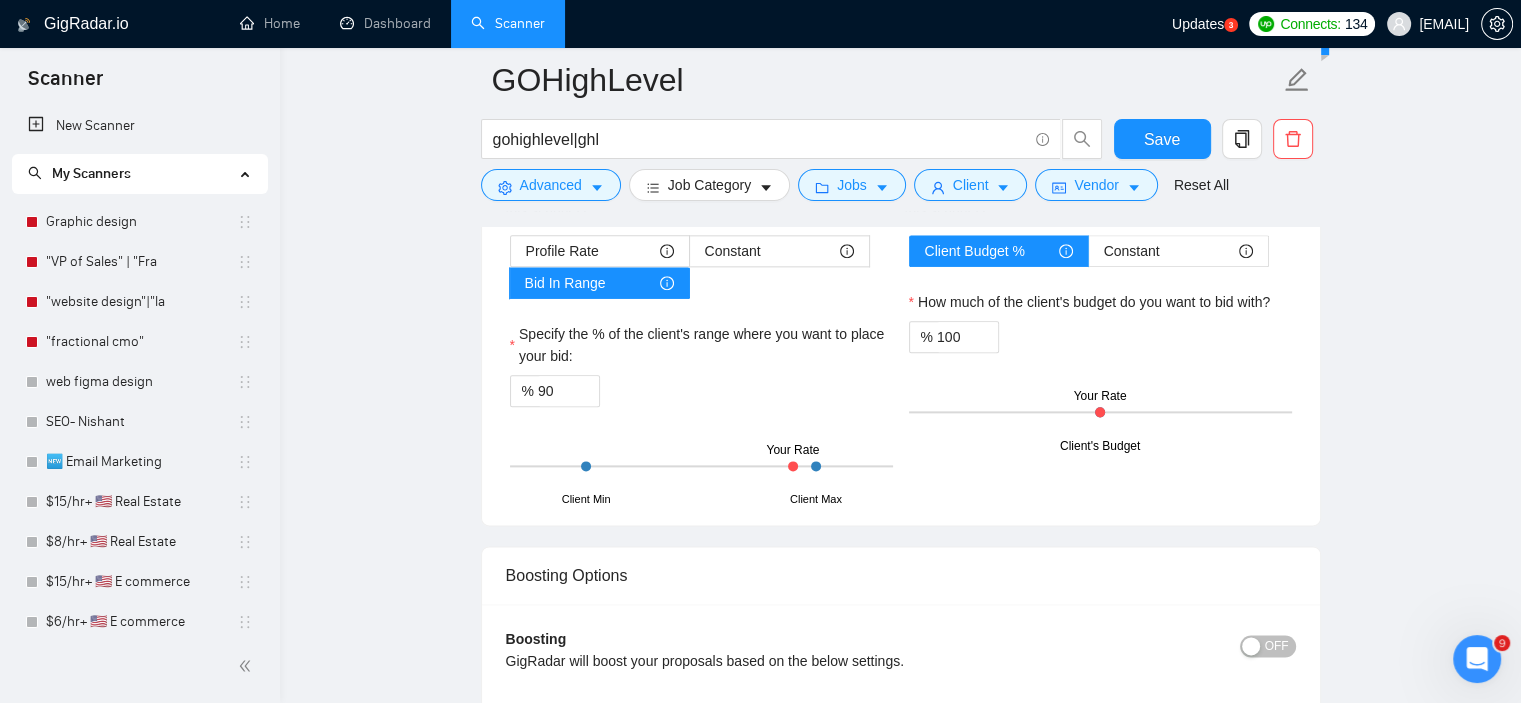 click on "Specify the % of the client's range where you want to place your bid:" at bounding box center [701, 345] 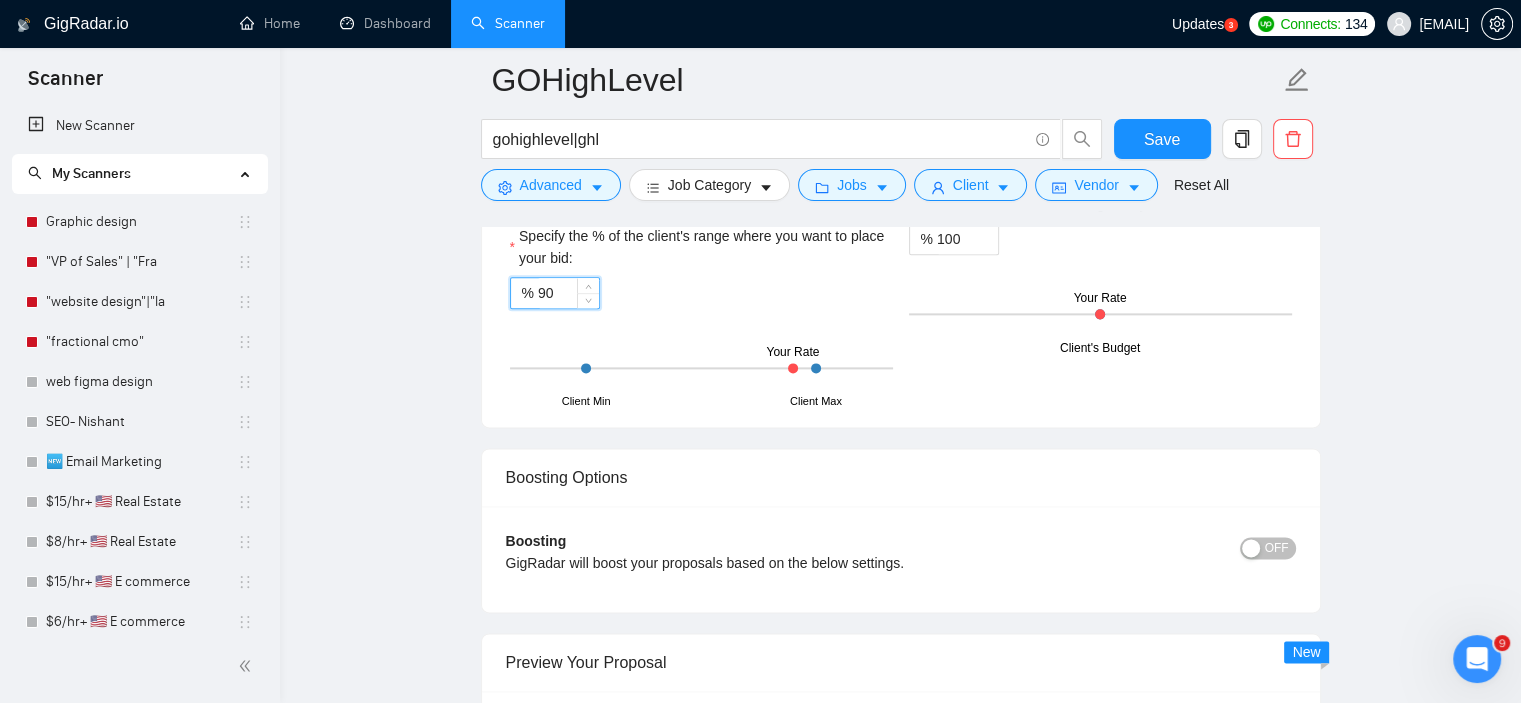 scroll, scrollTop: 2610, scrollLeft: 0, axis: vertical 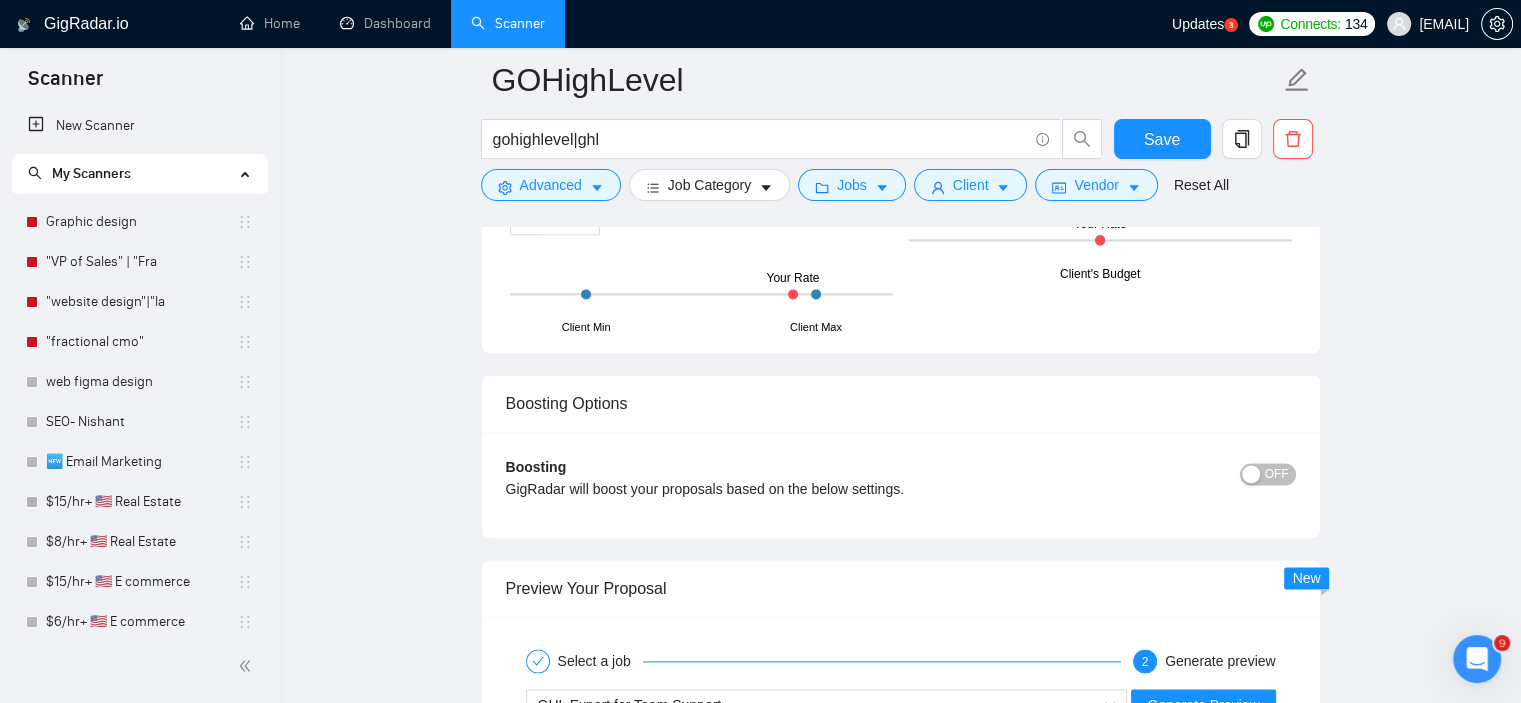 click on "OFF" at bounding box center (1277, 474) 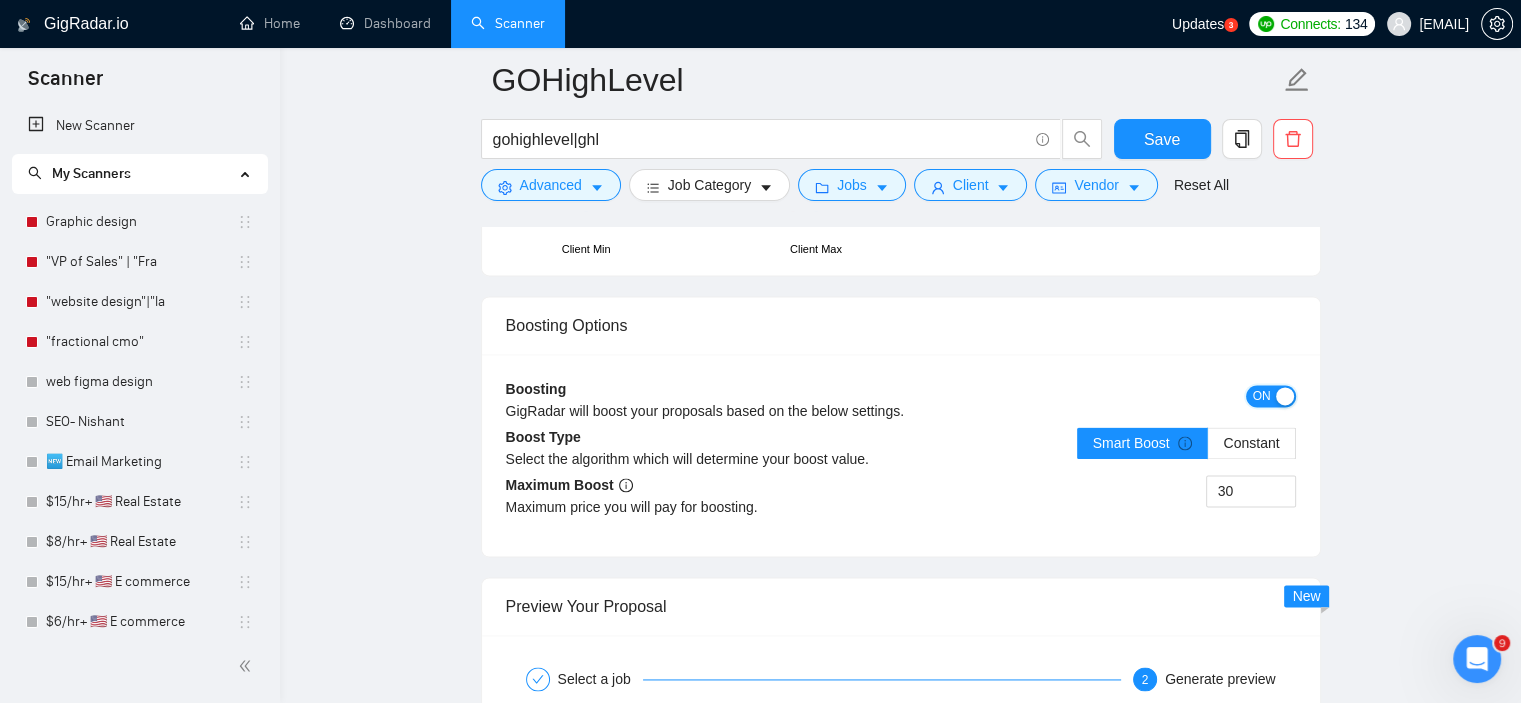 scroll, scrollTop: 2765, scrollLeft: 0, axis: vertical 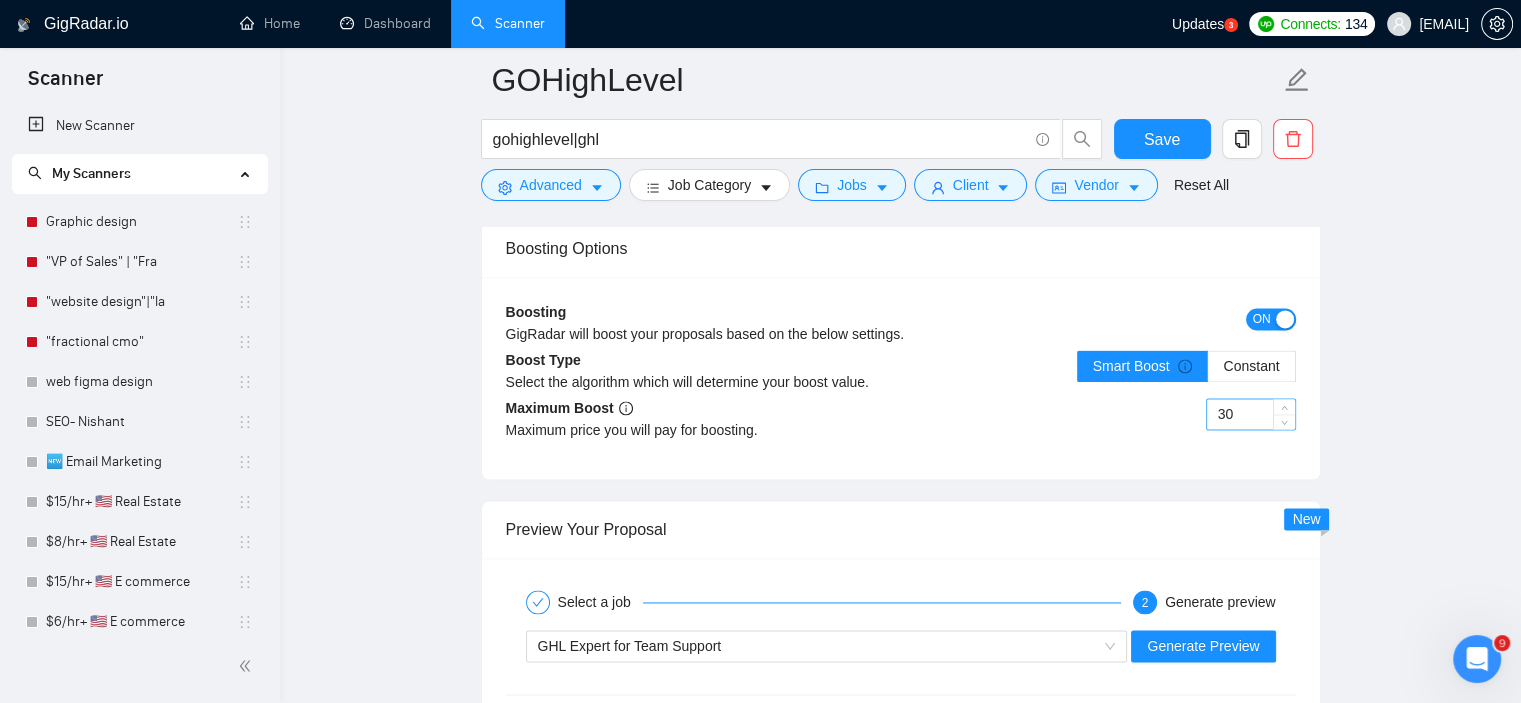 click on "30" at bounding box center [1251, 414] 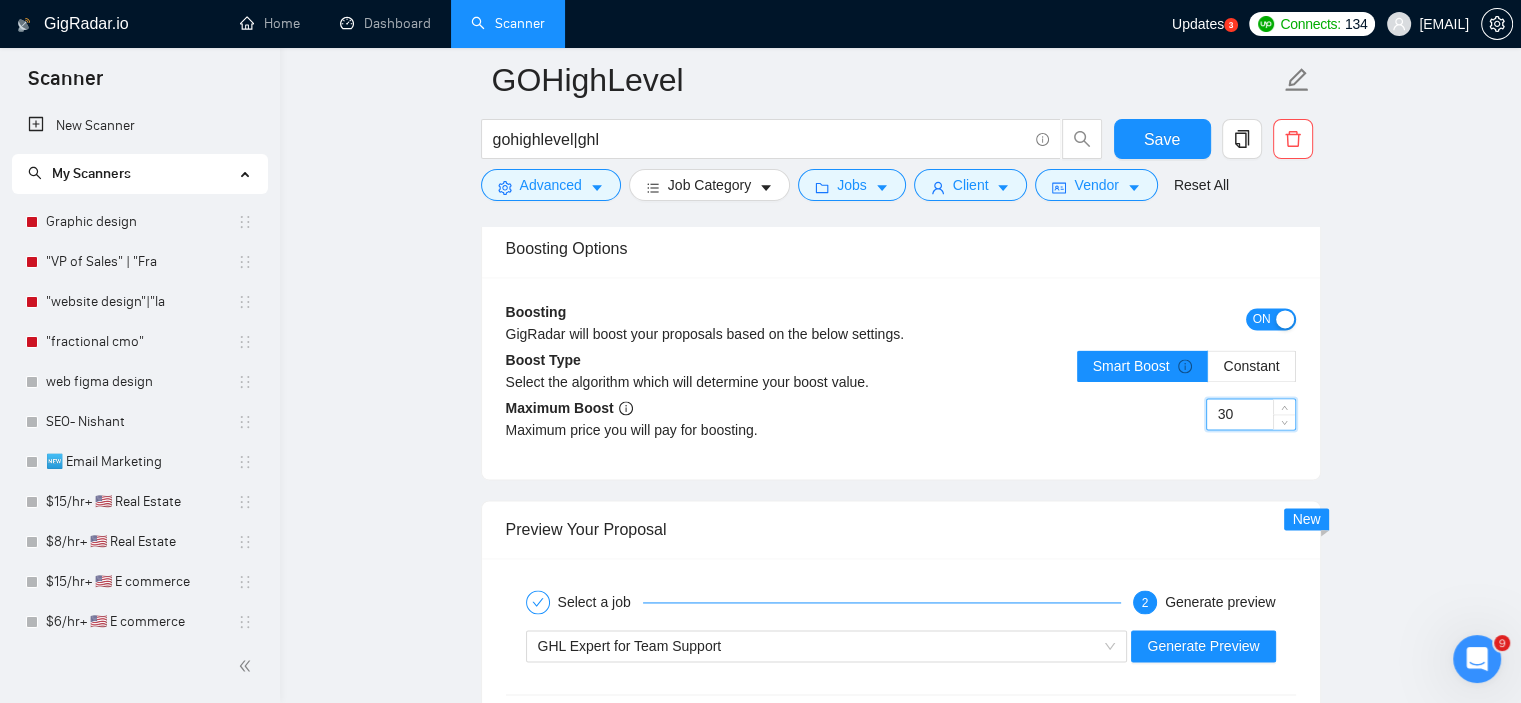 click on "30" at bounding box center (1251, 414) 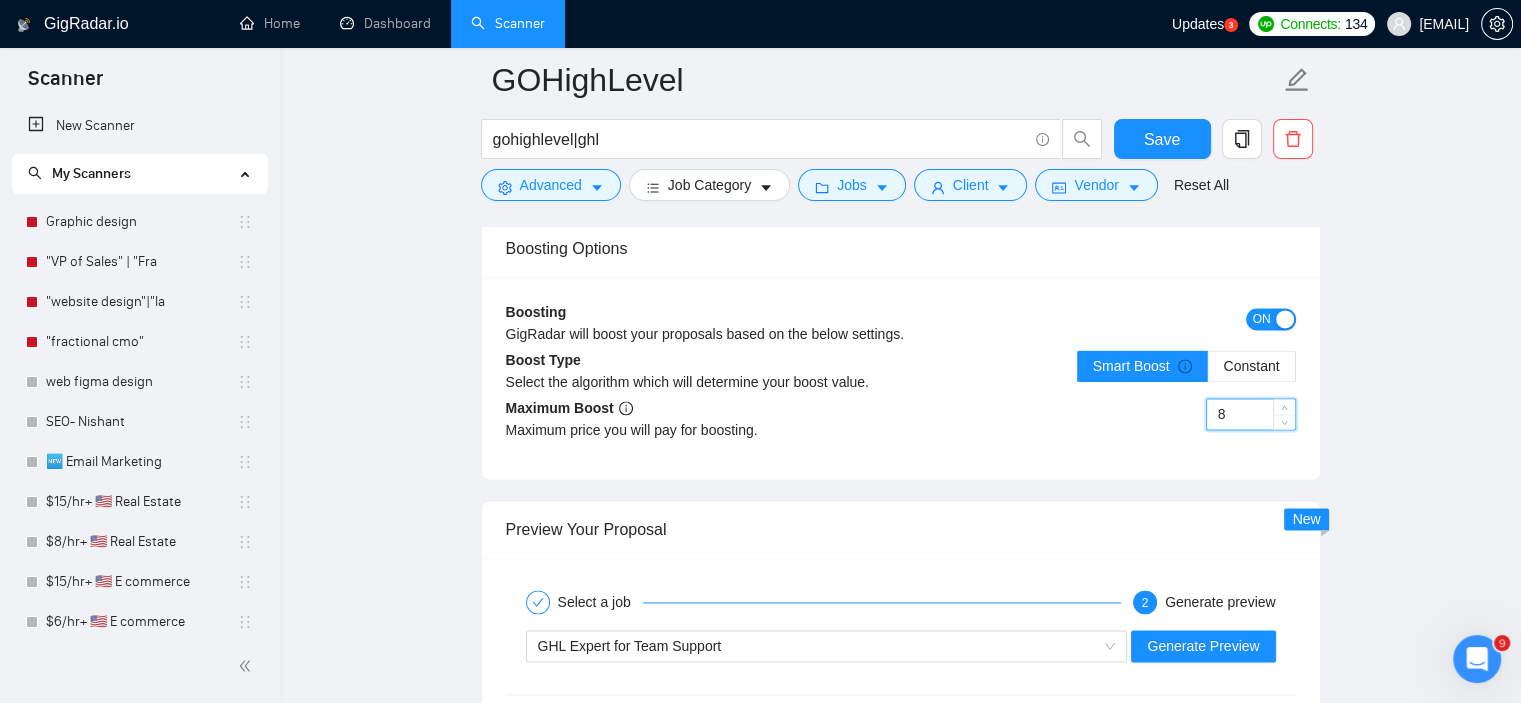 type on "8" 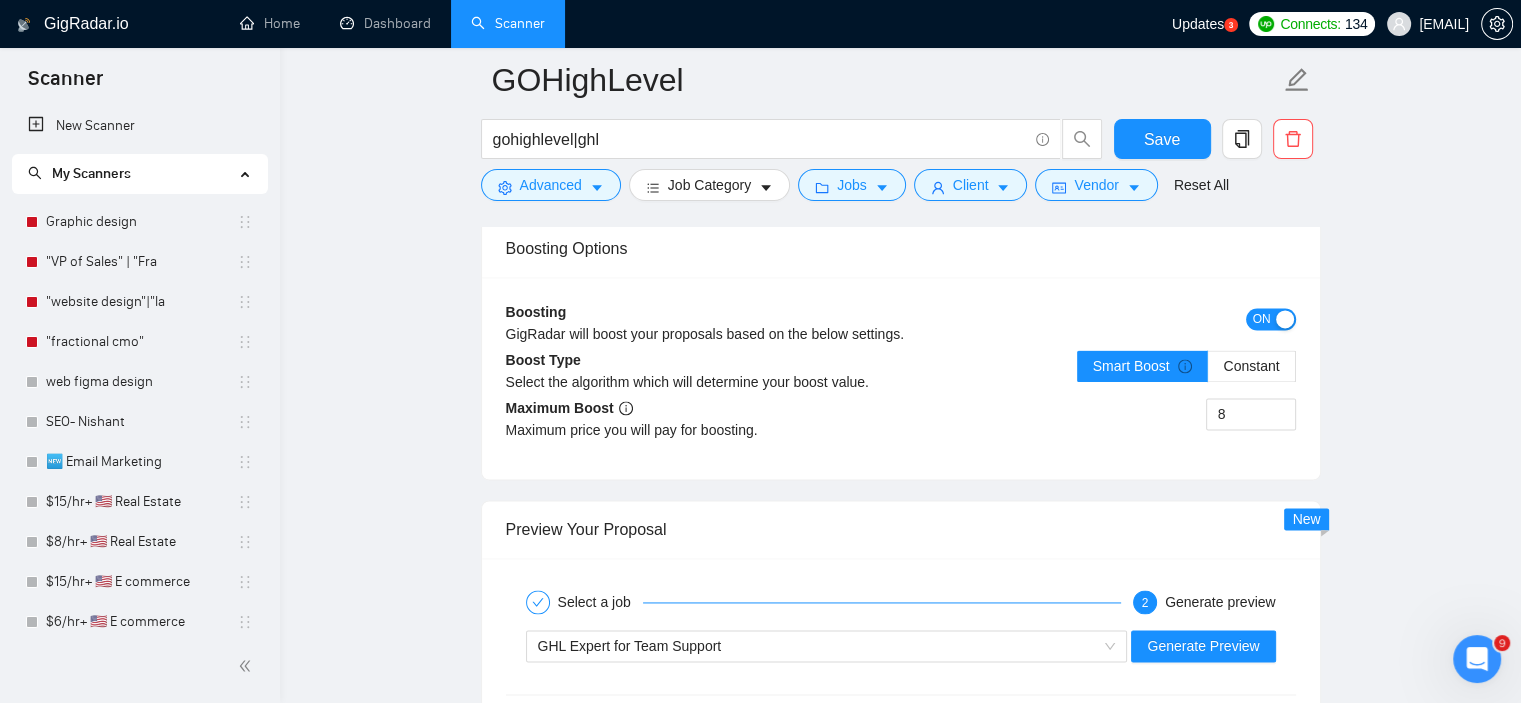 click on "8" at bounding box center [1098, 426] 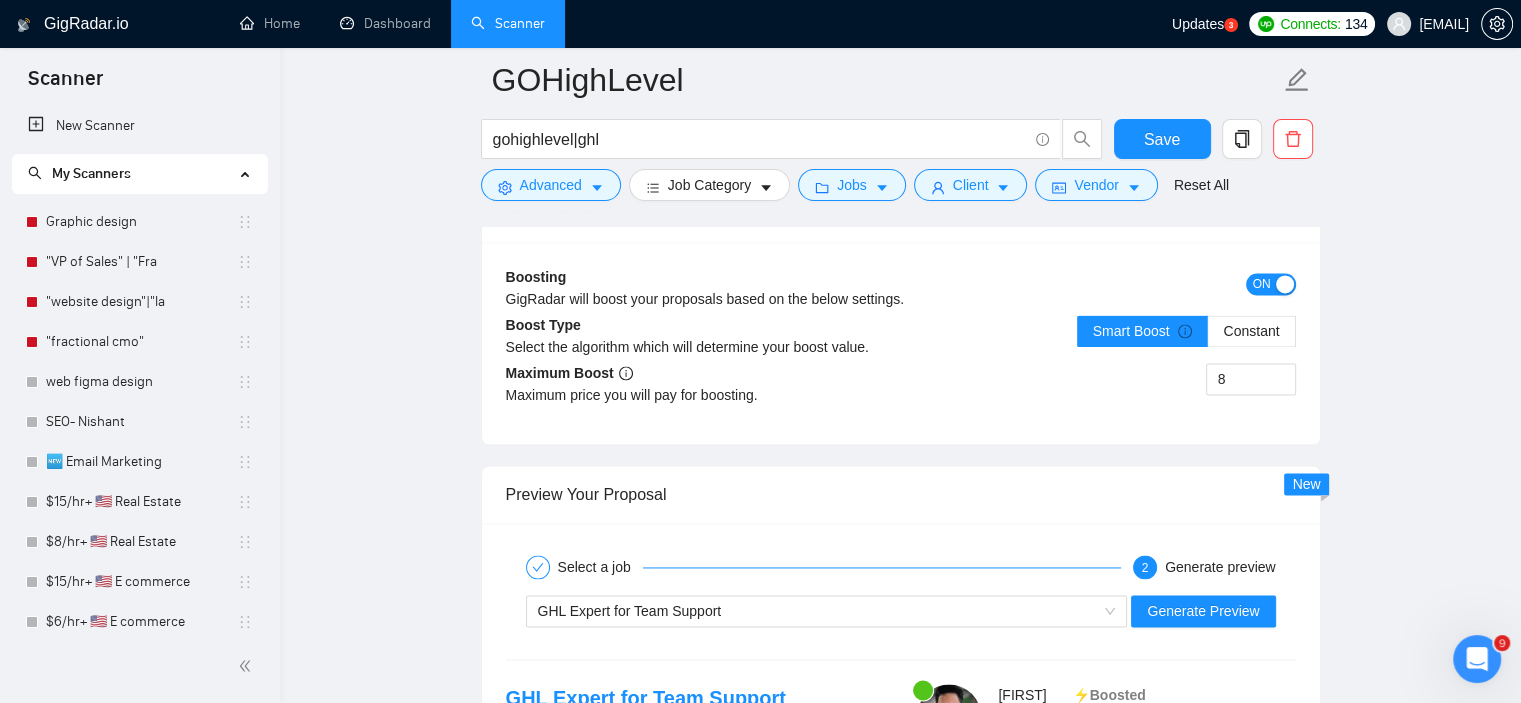 scroll, scrollTop: 2848, scrollLeft: 0, axis: vertical 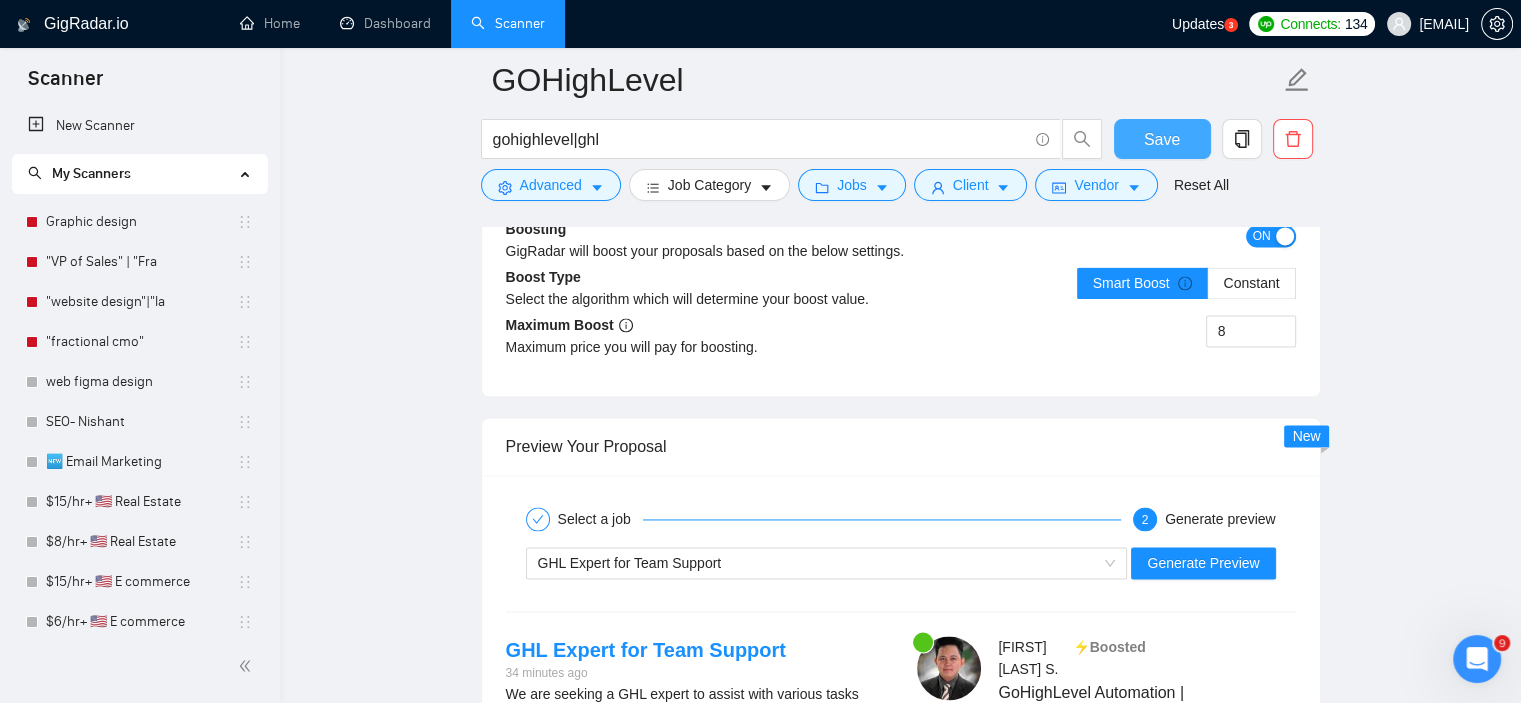 click on "Save" at bounding box center [1162, 139] 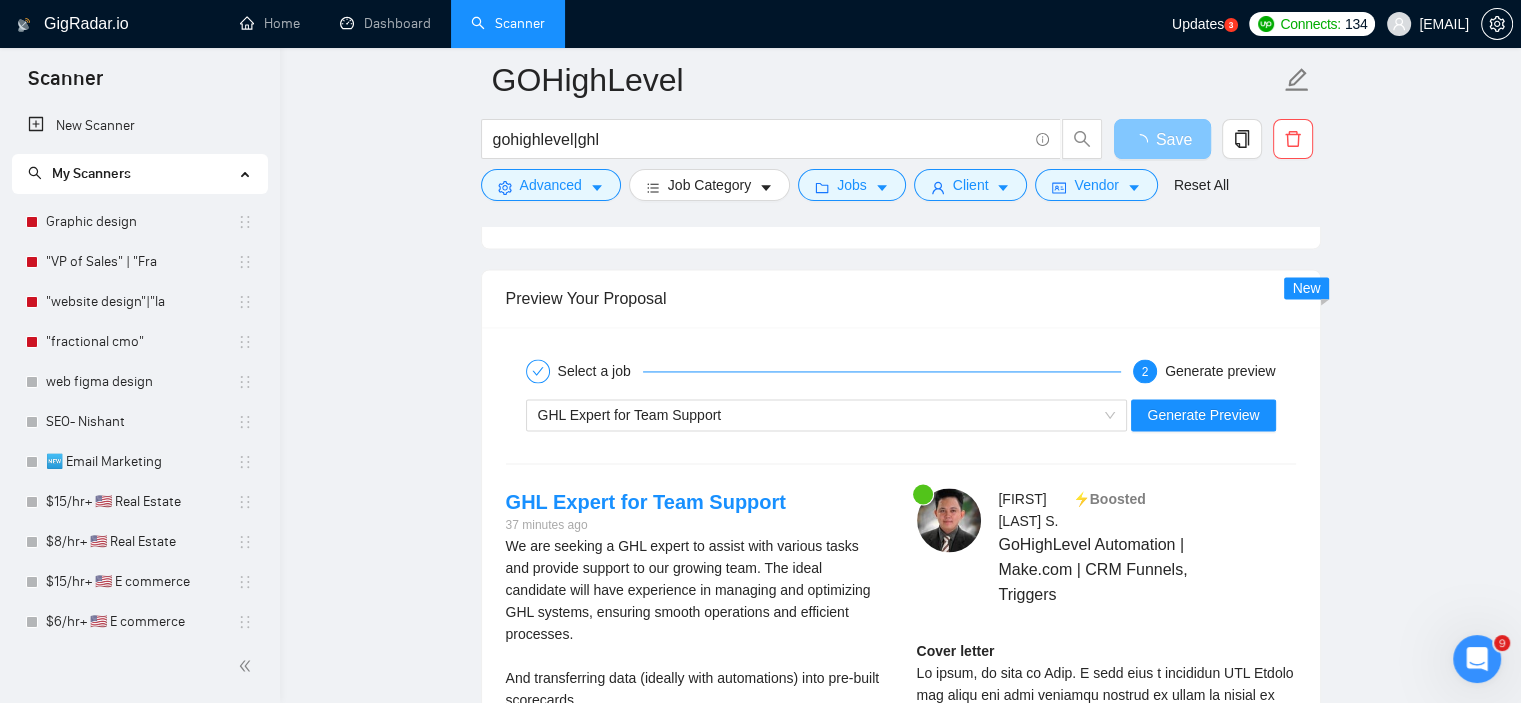 scroll, scrollTop: 3126, scrollLeft: 0, axis: vertical 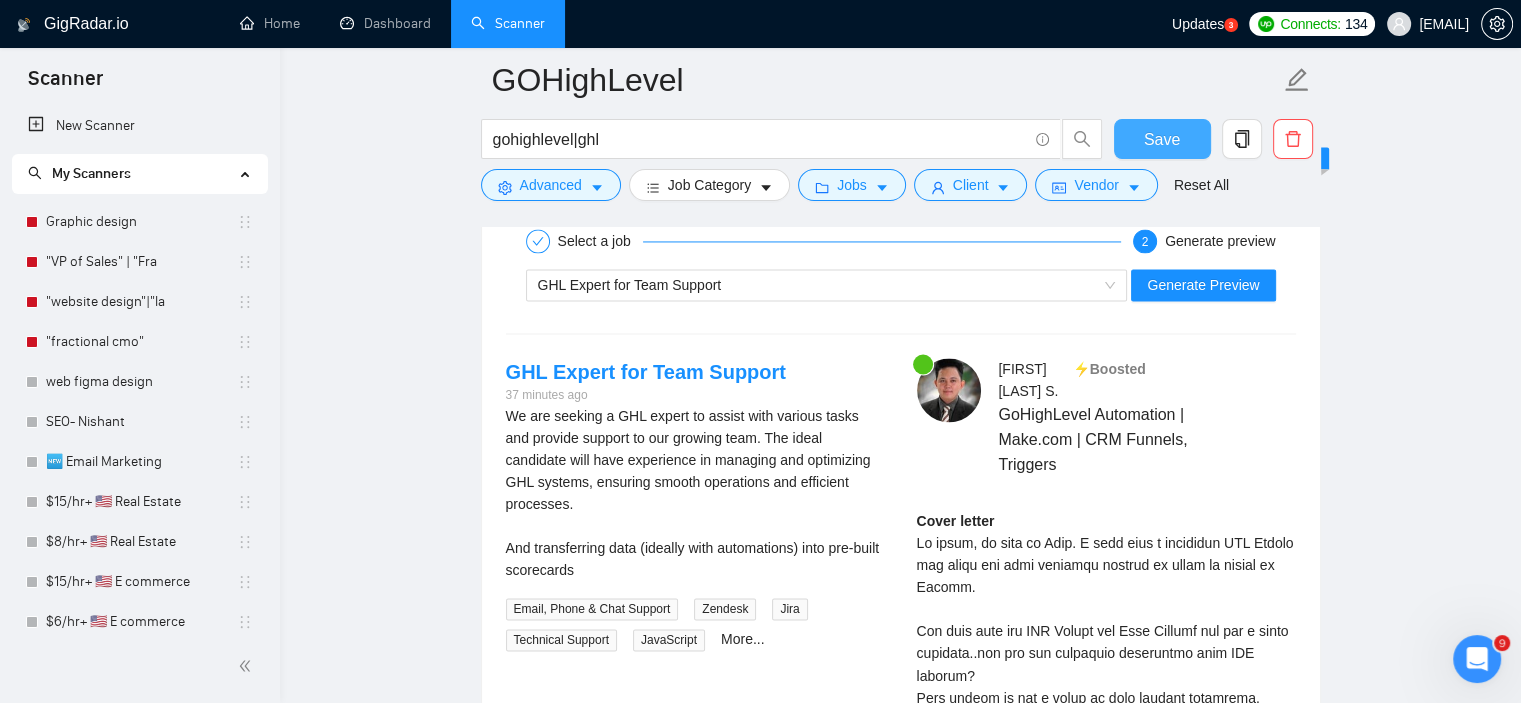 type 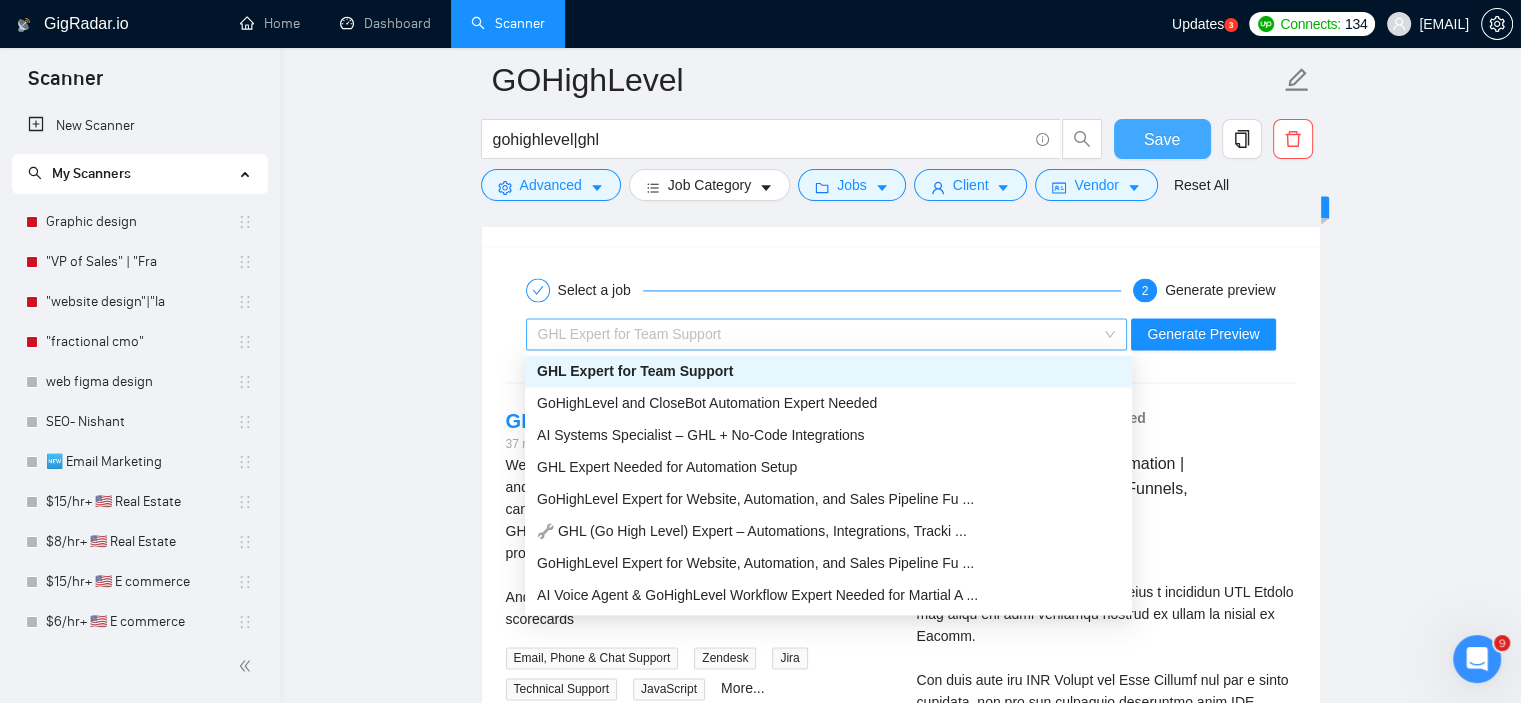 click on "GHL Expert for Team Support" at bounding box center (818, 334) 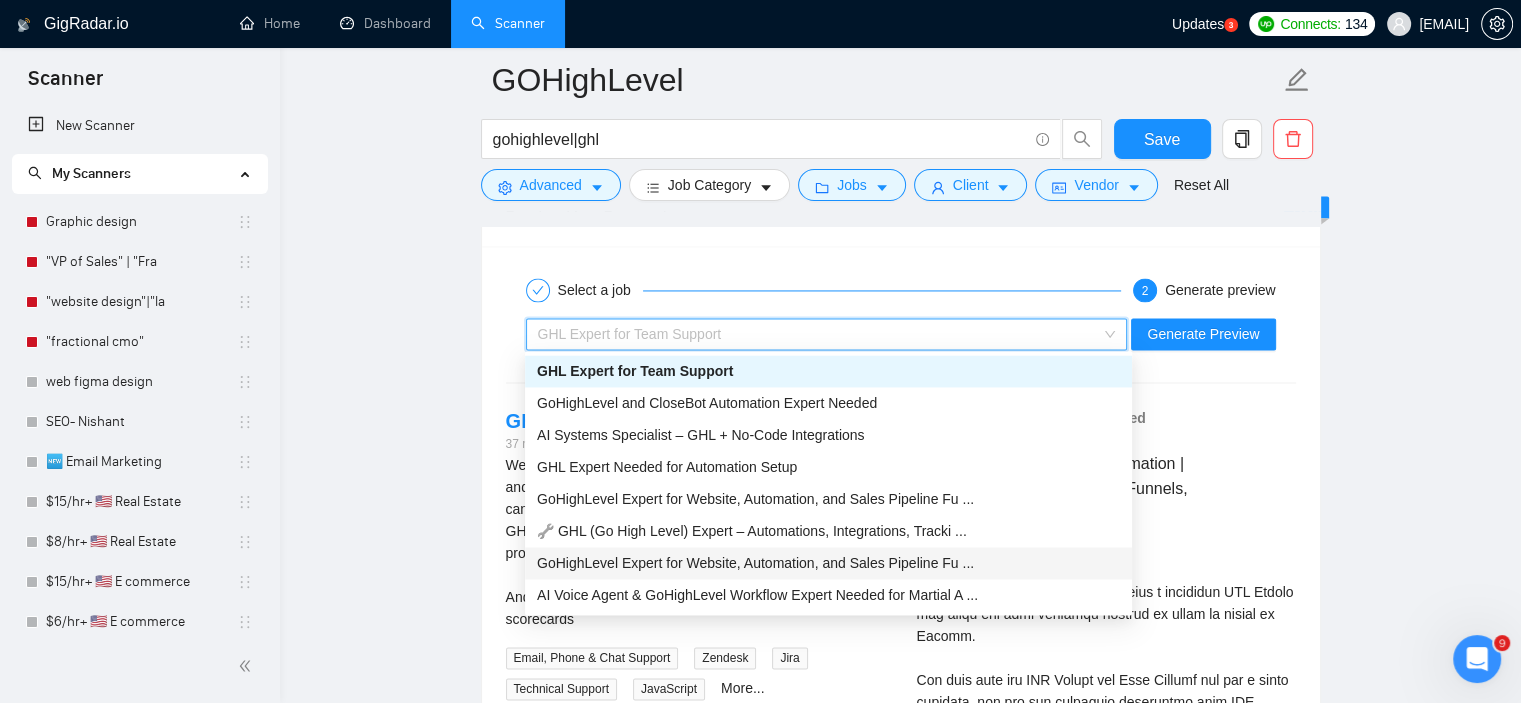 click on "GoHighLevel Expert for Website, Automation, and Sales Pipeline Fu ..." at bounding box center [755, 563] 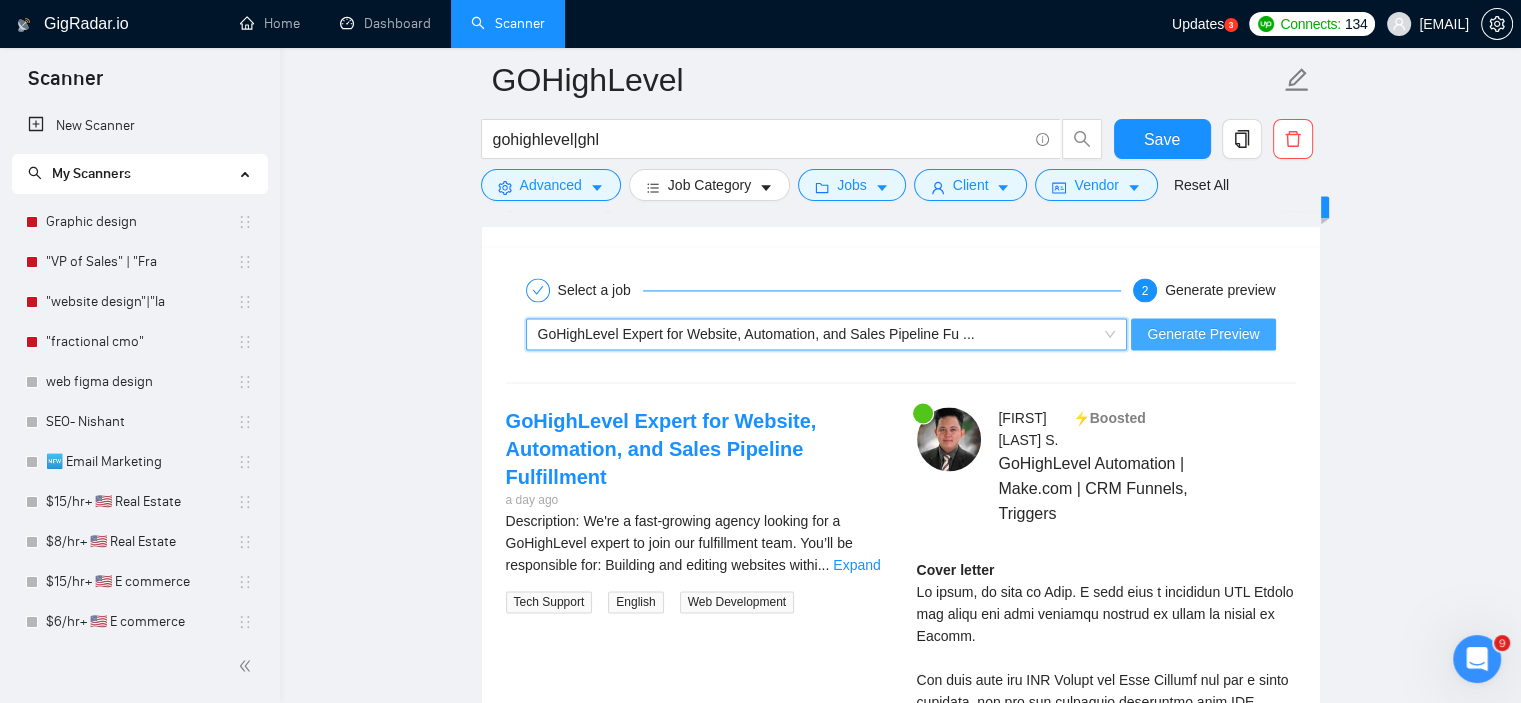 click on "Generate Preview" at bounding box center [1203, 334] 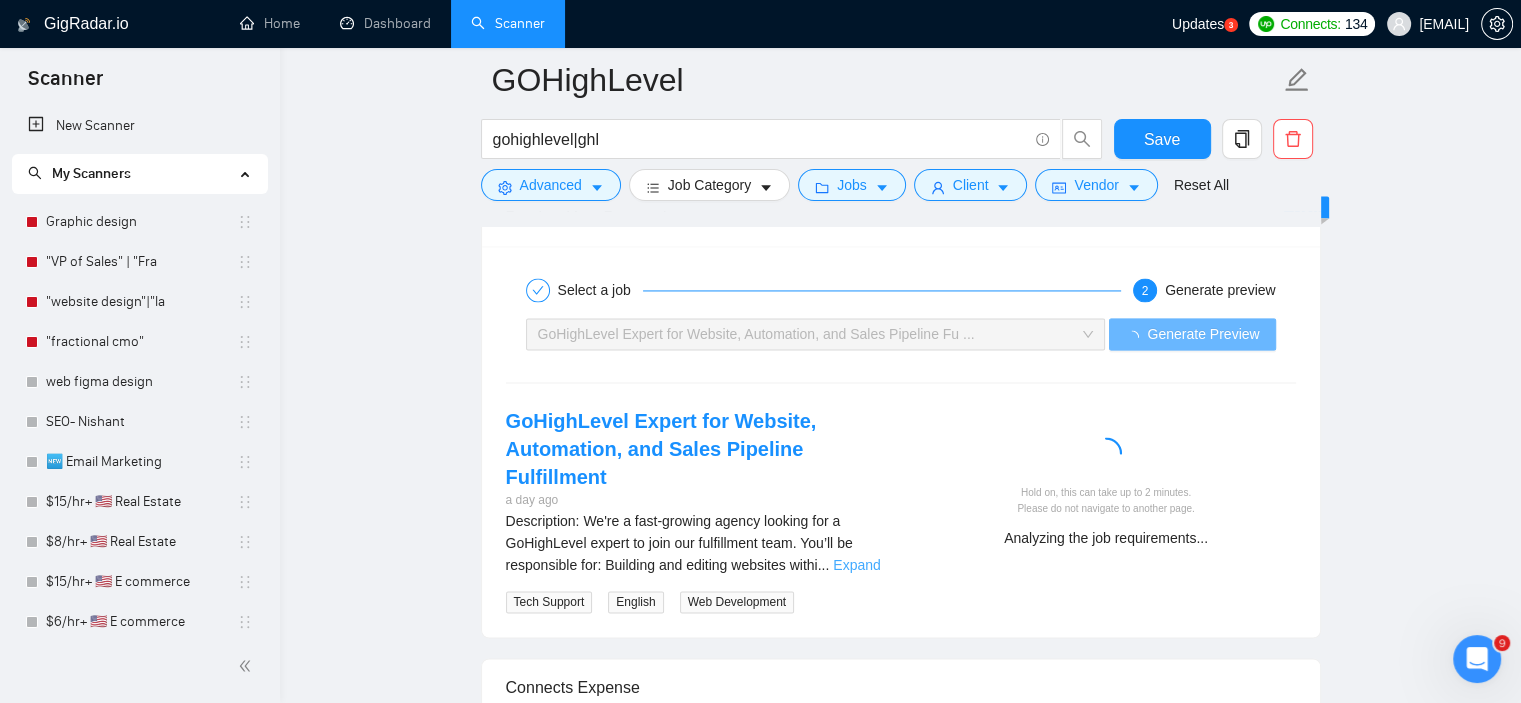 click on "Expand" at bounding box center [856, 565] 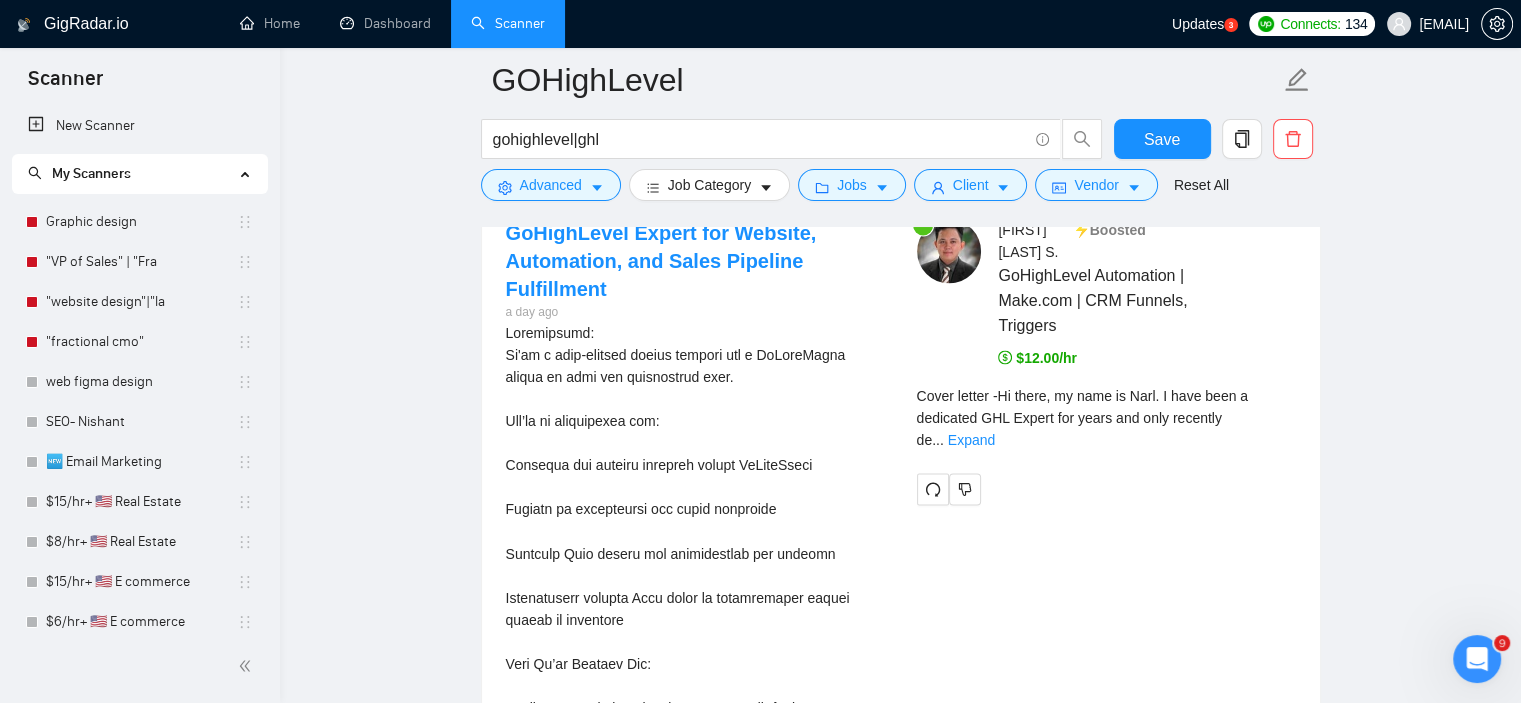 scroll, scrollTop: 3257, scrollLeft: 0, axis: vertical 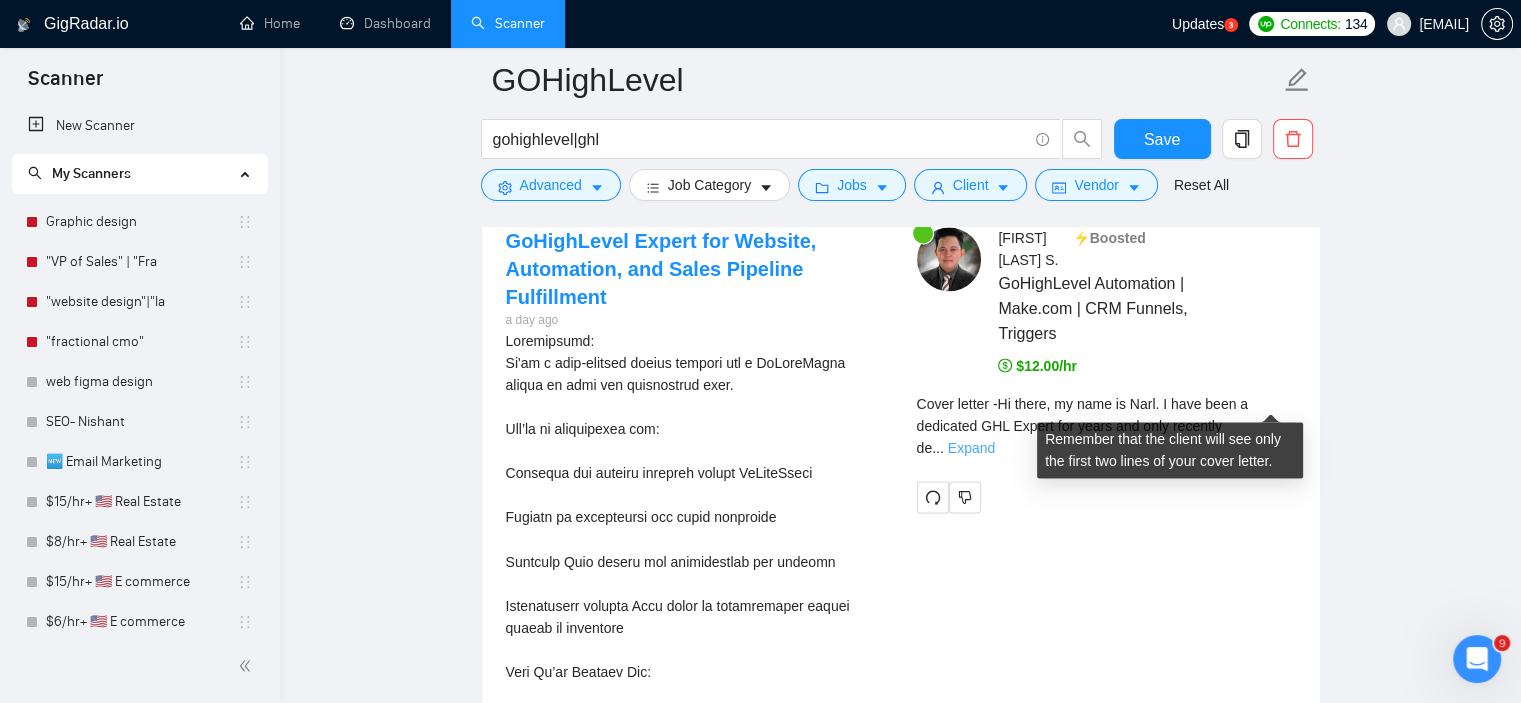 click on "Expand" at bounding box center [971, 448] 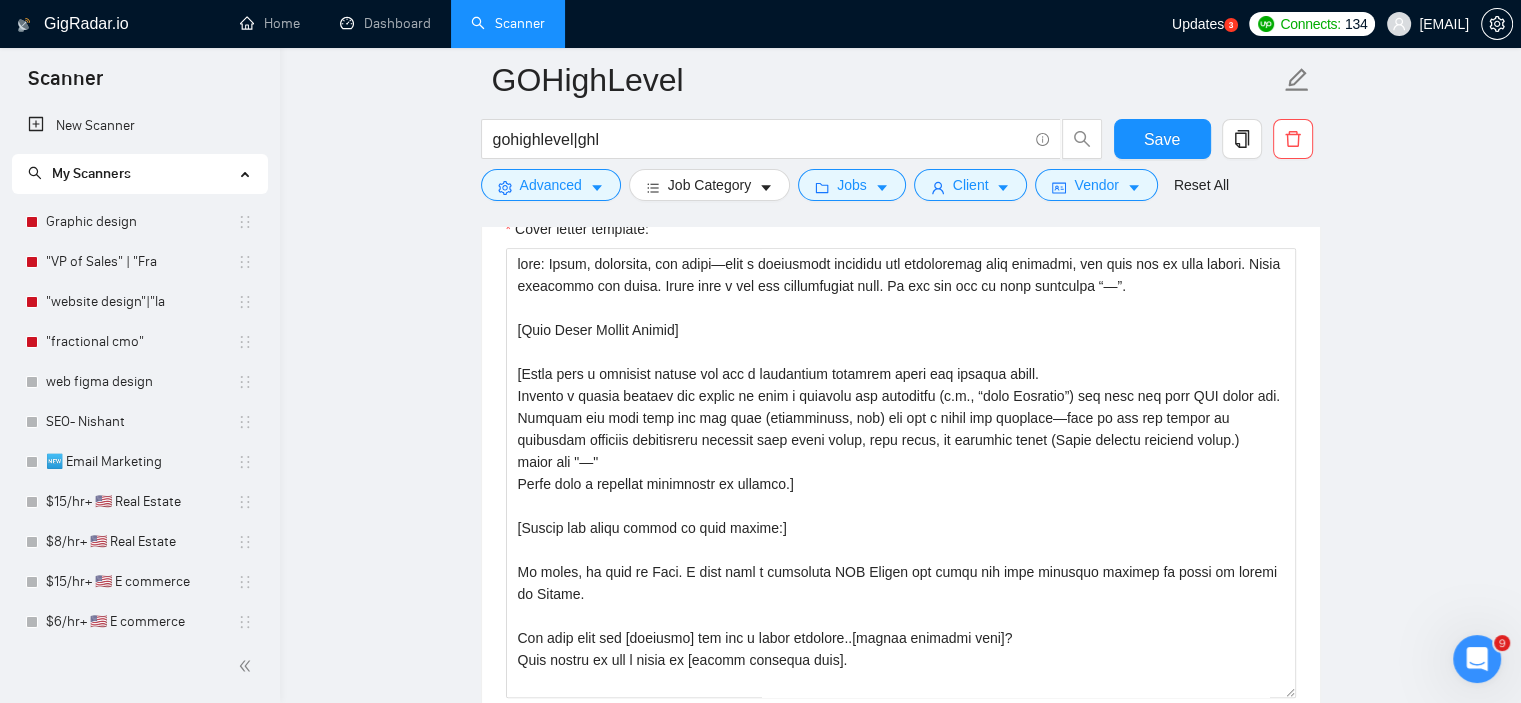scroll, scrollTop: 1285, scrollLeft: 0, axis: vertical 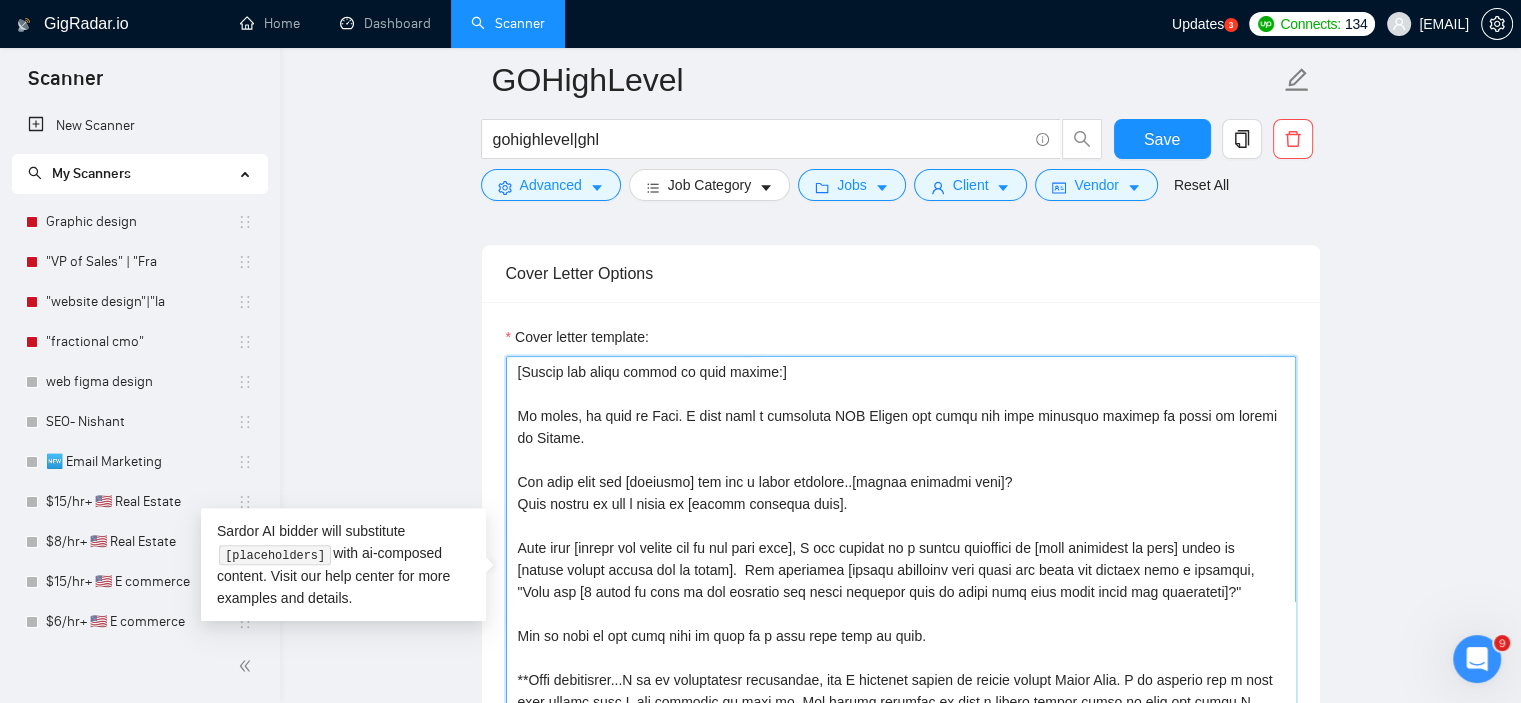 drag, startPoint x: 945, startPoint y: 523, endPoint x: 1062, endPoint y: 518, distance: 117.10679 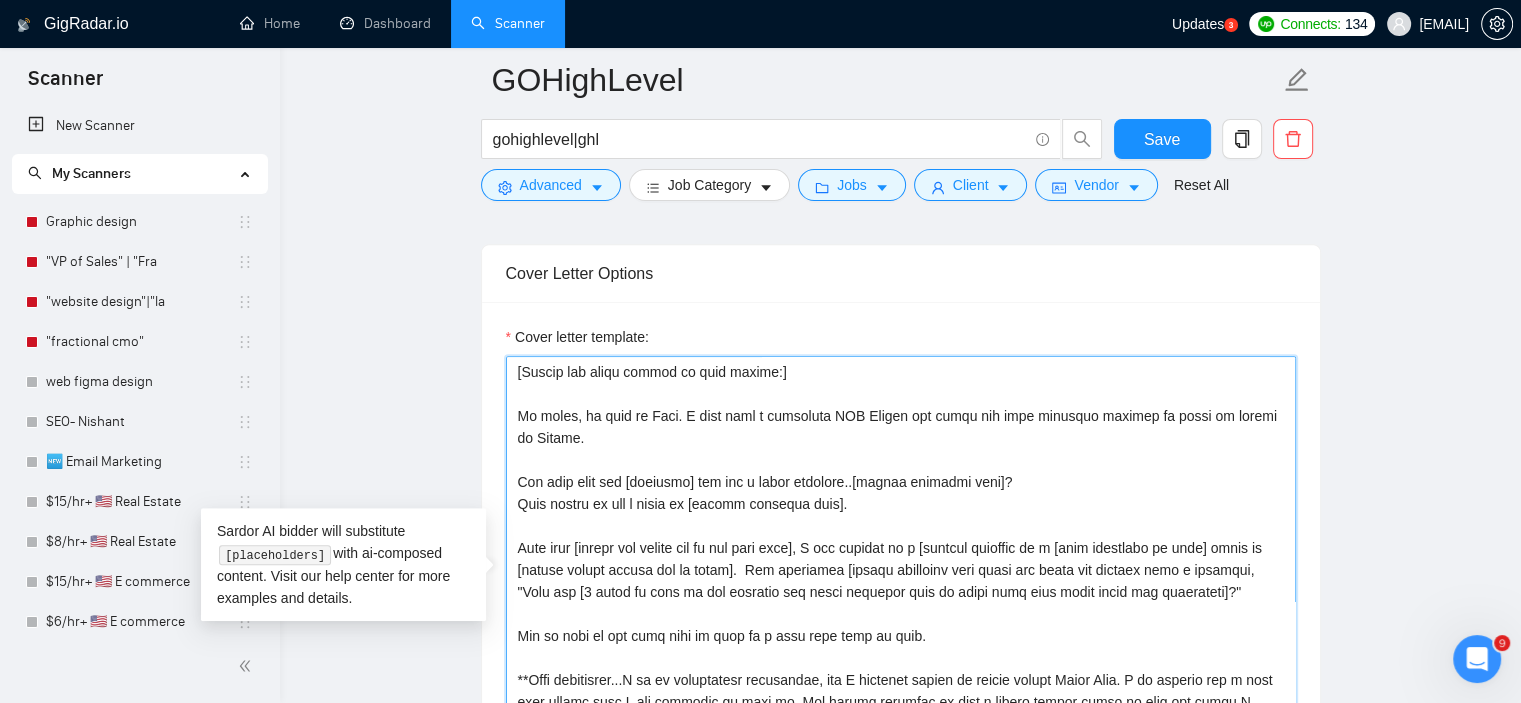 scroll, scrollTop: 286, scrollLeft: 0, axis: vertical 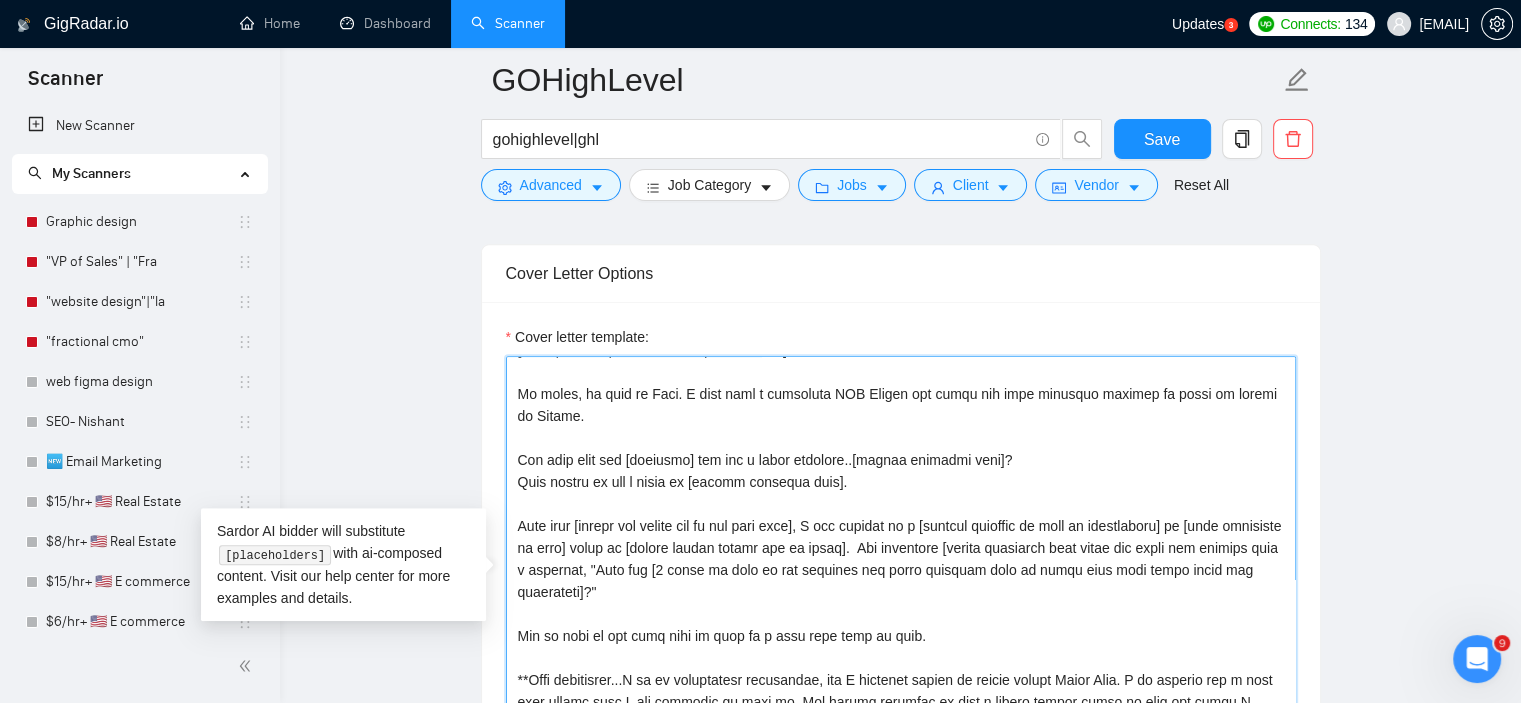 click on "Cover letter template:" at bounding box center (901, 581) 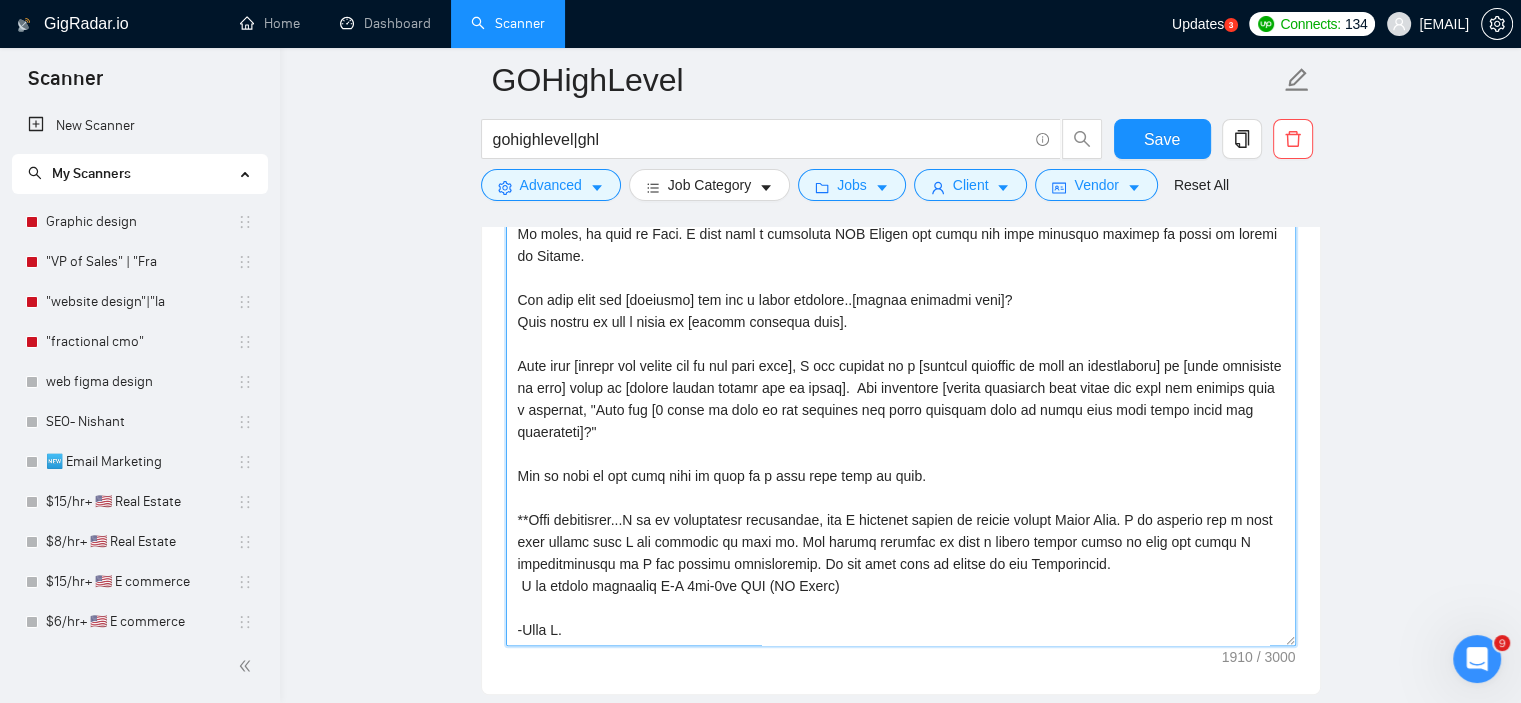 scroll, scrollTop: 1442, scrollLeft: 0, axis: vertical 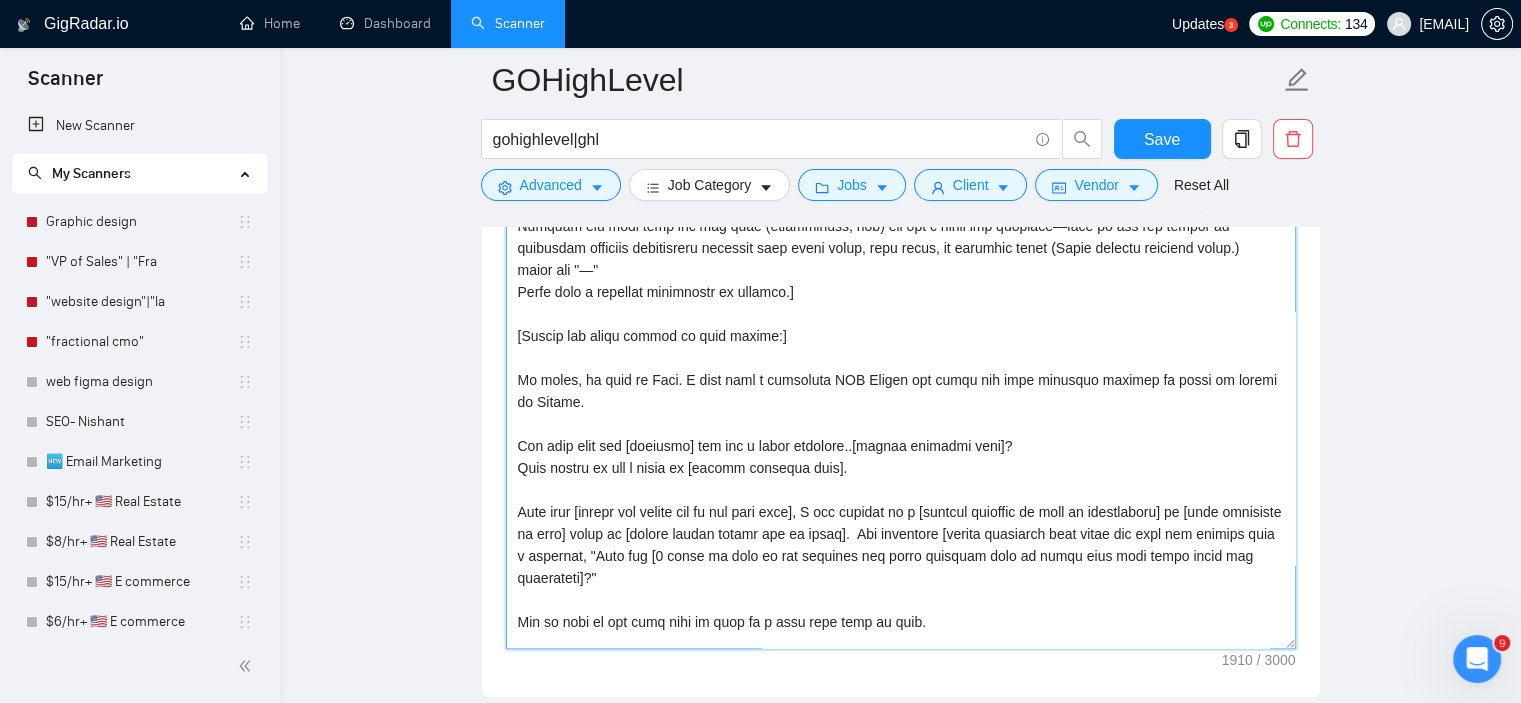 click on "Cover letter template:" at bounding box center (901, 424) 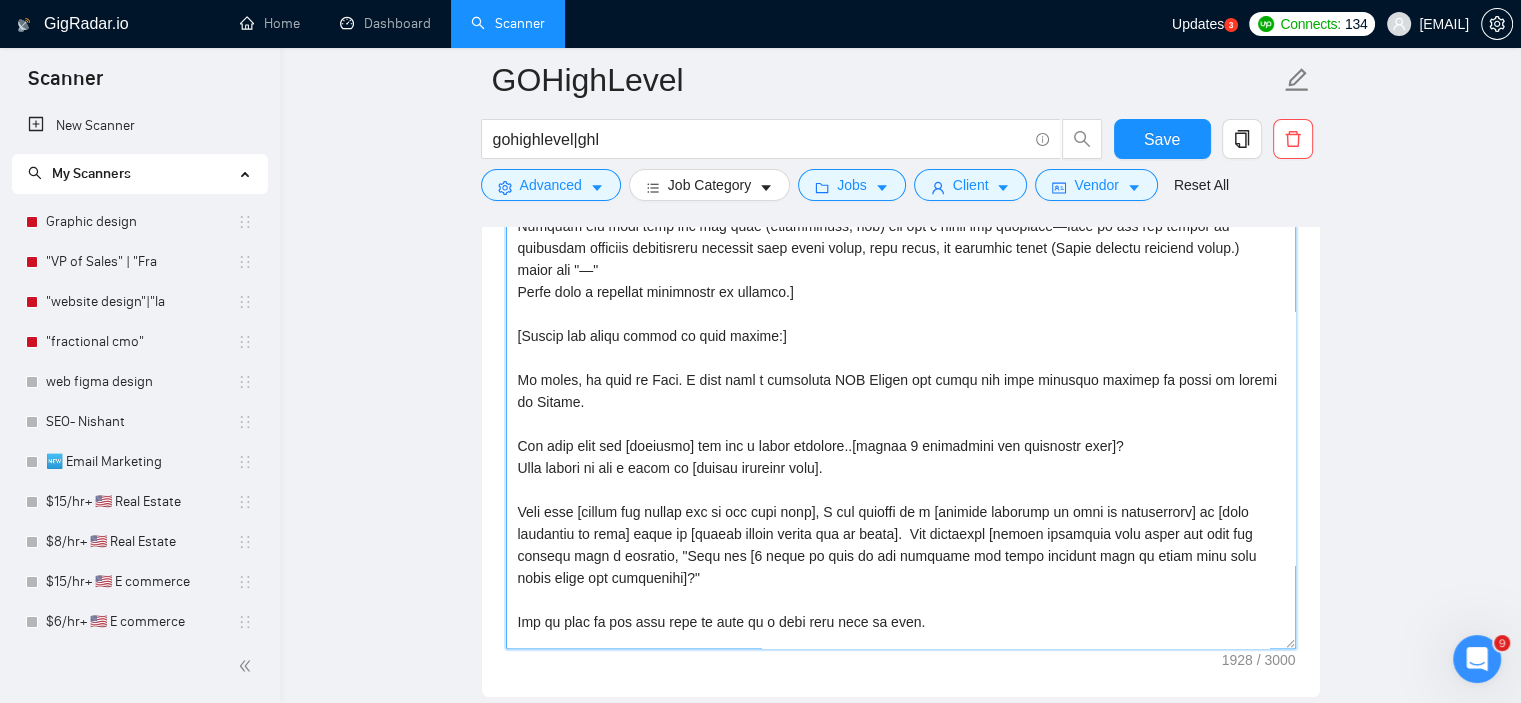 click on "Cover letter template:" at bounding box center [901, 424] 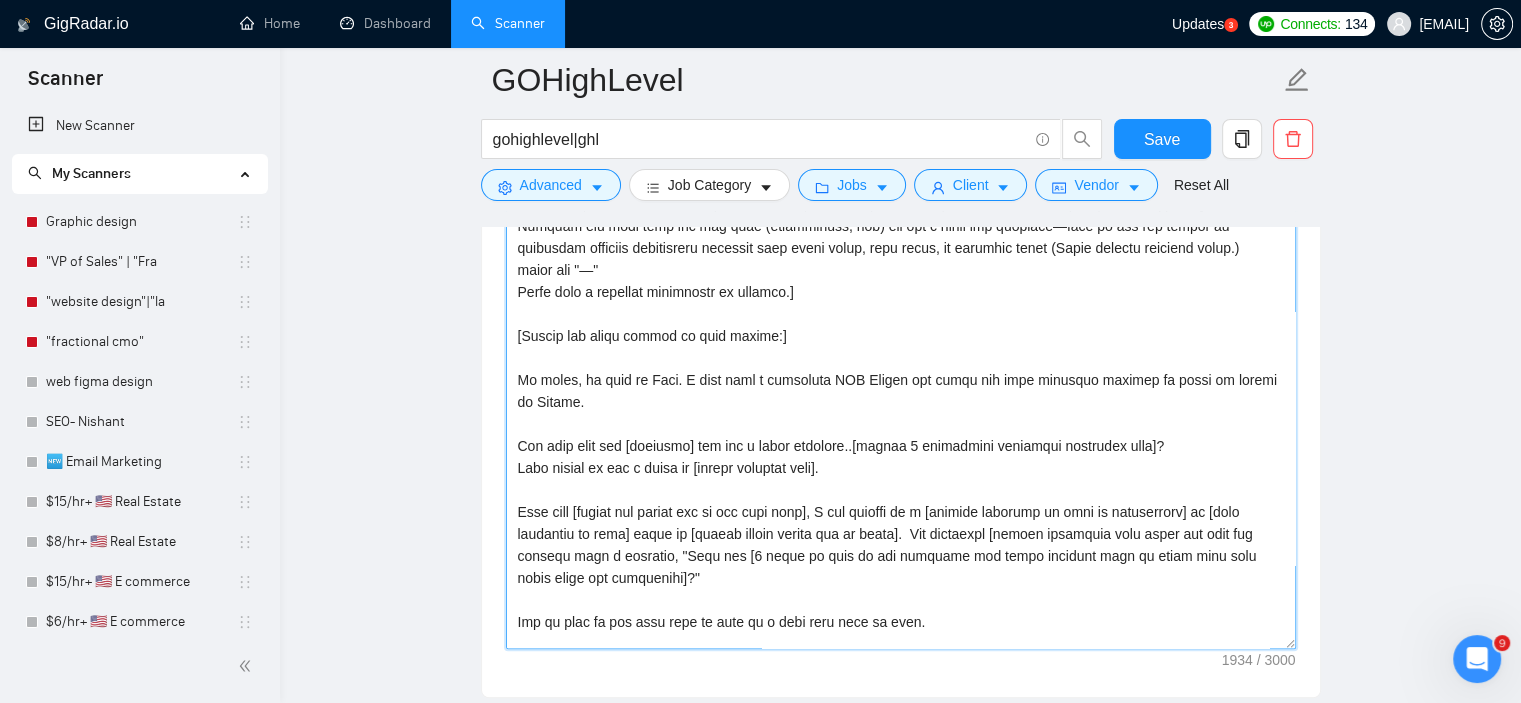 click on "Cover letter template:" at bounding box center [901, 424] 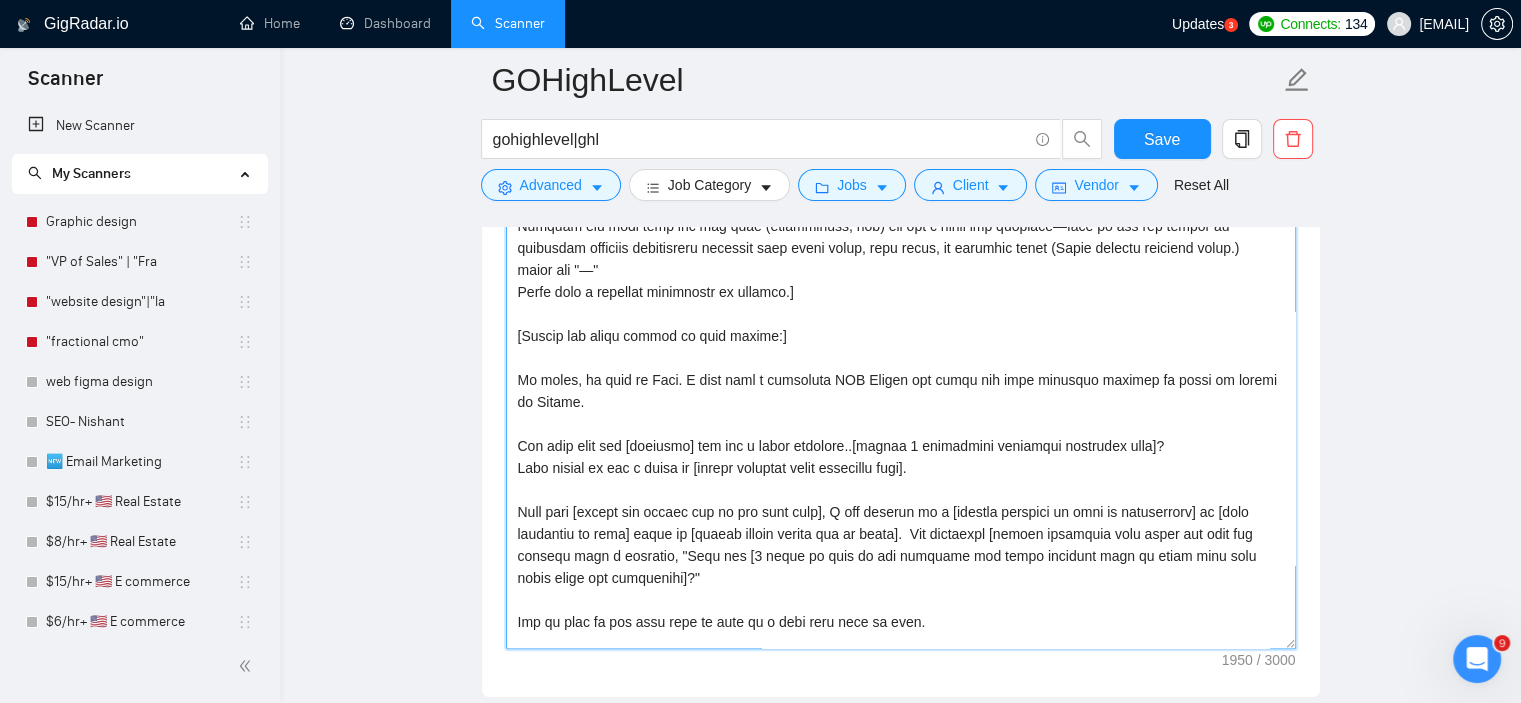 click on "Cover letter template:" at bounding box center [901, 424] 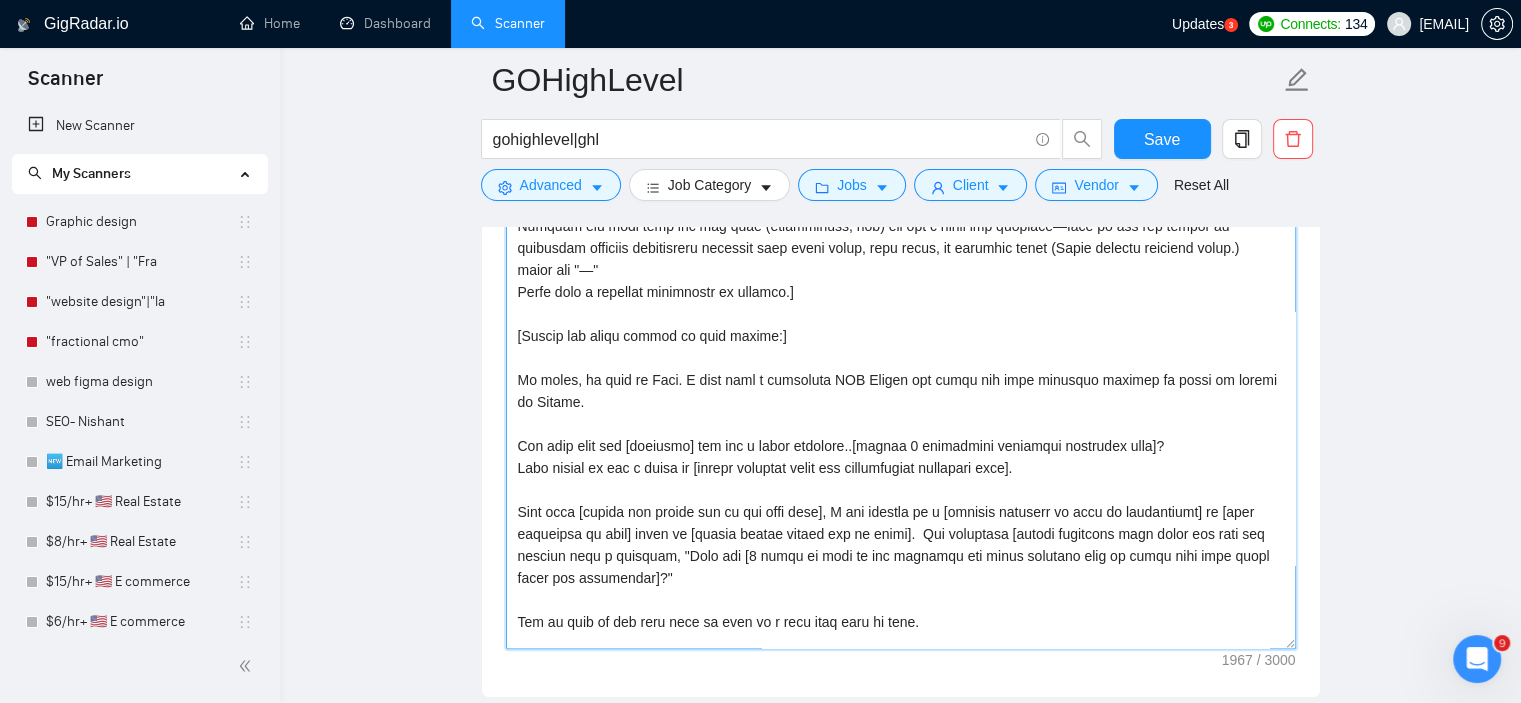 click on "Cover letter template:" at bounding box center [901, 424] 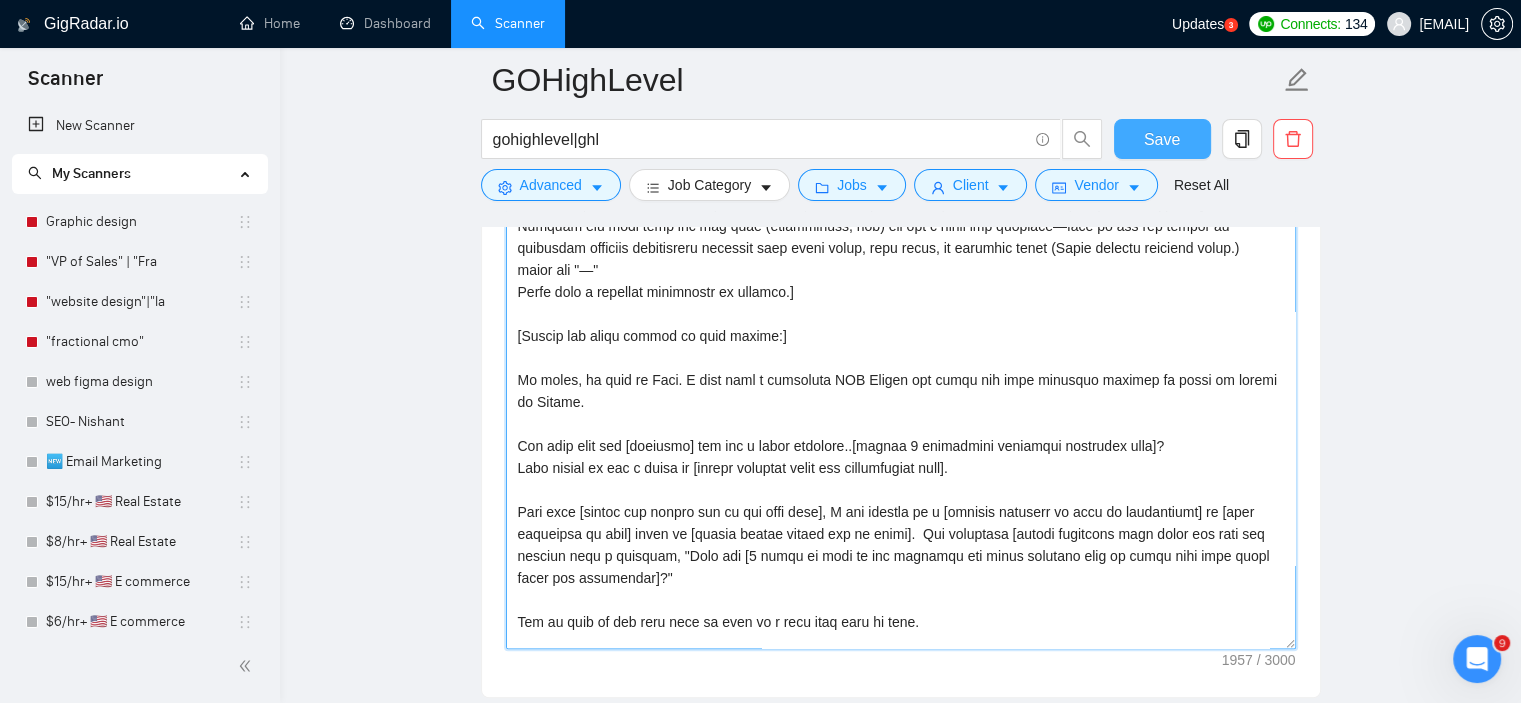 type on "tone: Clean, confident, and human—like a thoughtful designer who understands user behavior, not just how to push pixels. Avoid buzzwords and fluff. Speak like a pro who collaborates well. Do not use the em dash character “—”.
[Narl Cover Letter Prompt]
[Start with a friendly opener and ask a thoughtful question about the project focus.
Mention a recent project you worked on with a specific day reference (e.g., “last Thursday”) and what the core GHL issue was. Mention one tool from the job post (gohighlevel, ghl) and ask a smart crm question—such as how the client is currently handling gohighlevel features like smart lists, user flows, or feedback loops (Avoid listing multiple tools.)
never use "—"
Close with a friendly invitation to connect.]
[Output the cover letter in this format:]
Hi there, my name is Narl. I have been a dedicated GHL Expert for years and only recently decided to offer my talent on Upwork.
Saw your post for [position] and had a quick question..[insert 2 suggestive solutions questio..." 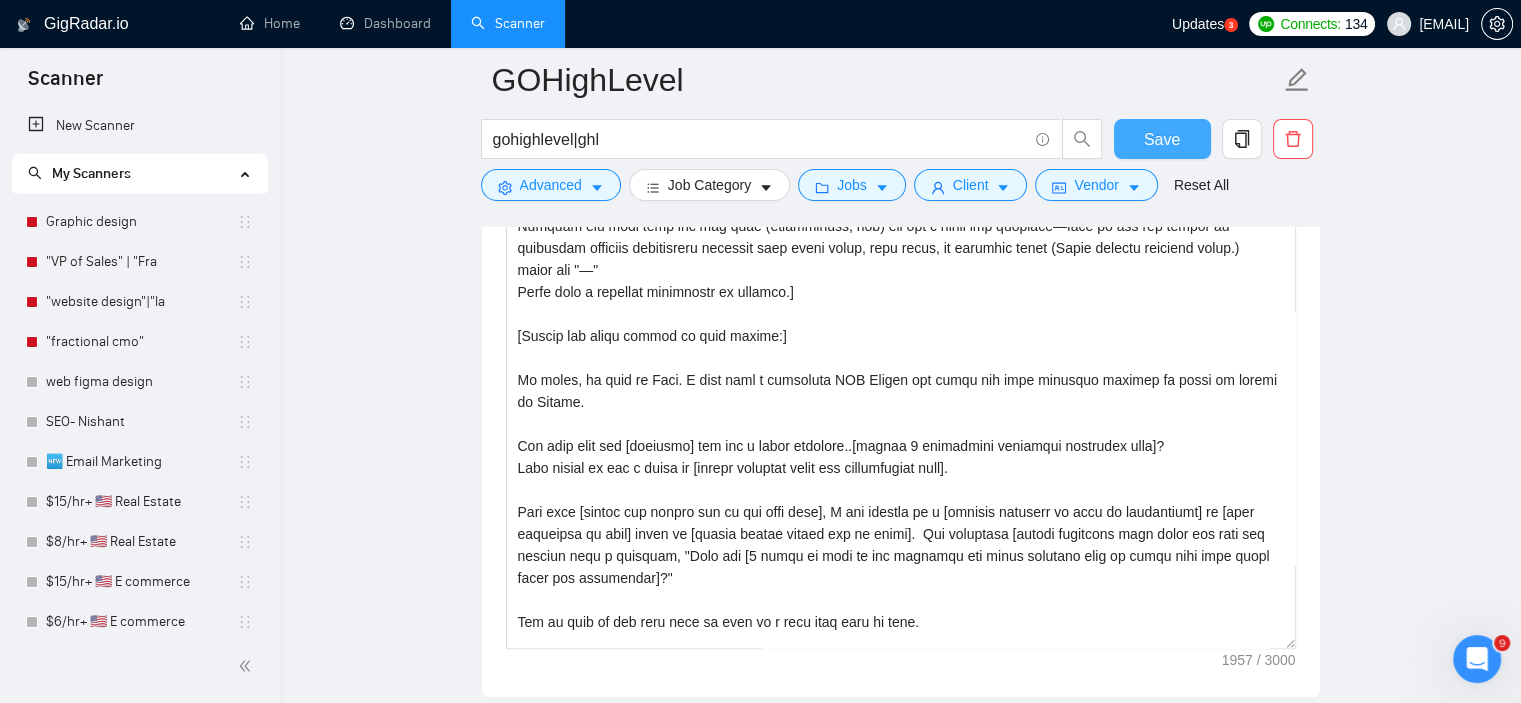 click on "Save" at bounding box center (1162, 139) 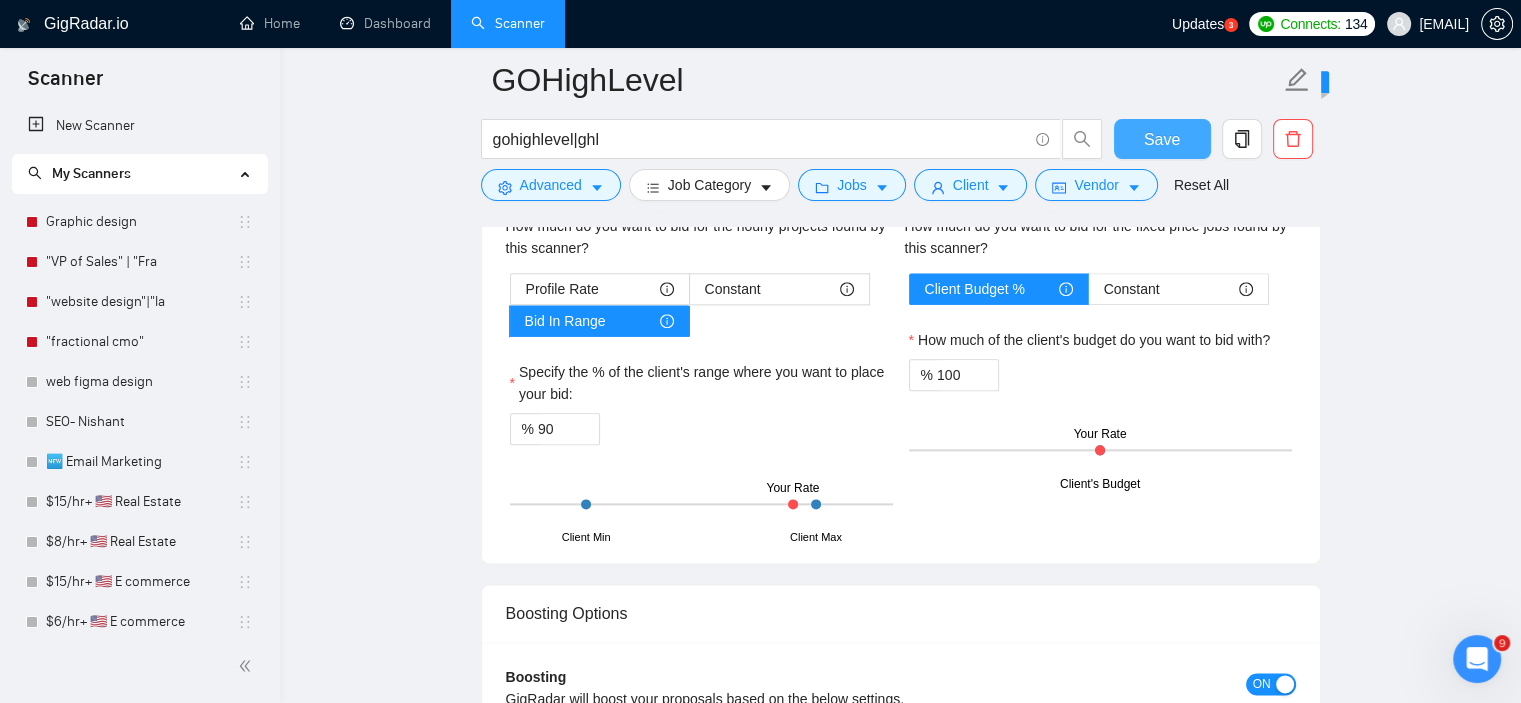 type 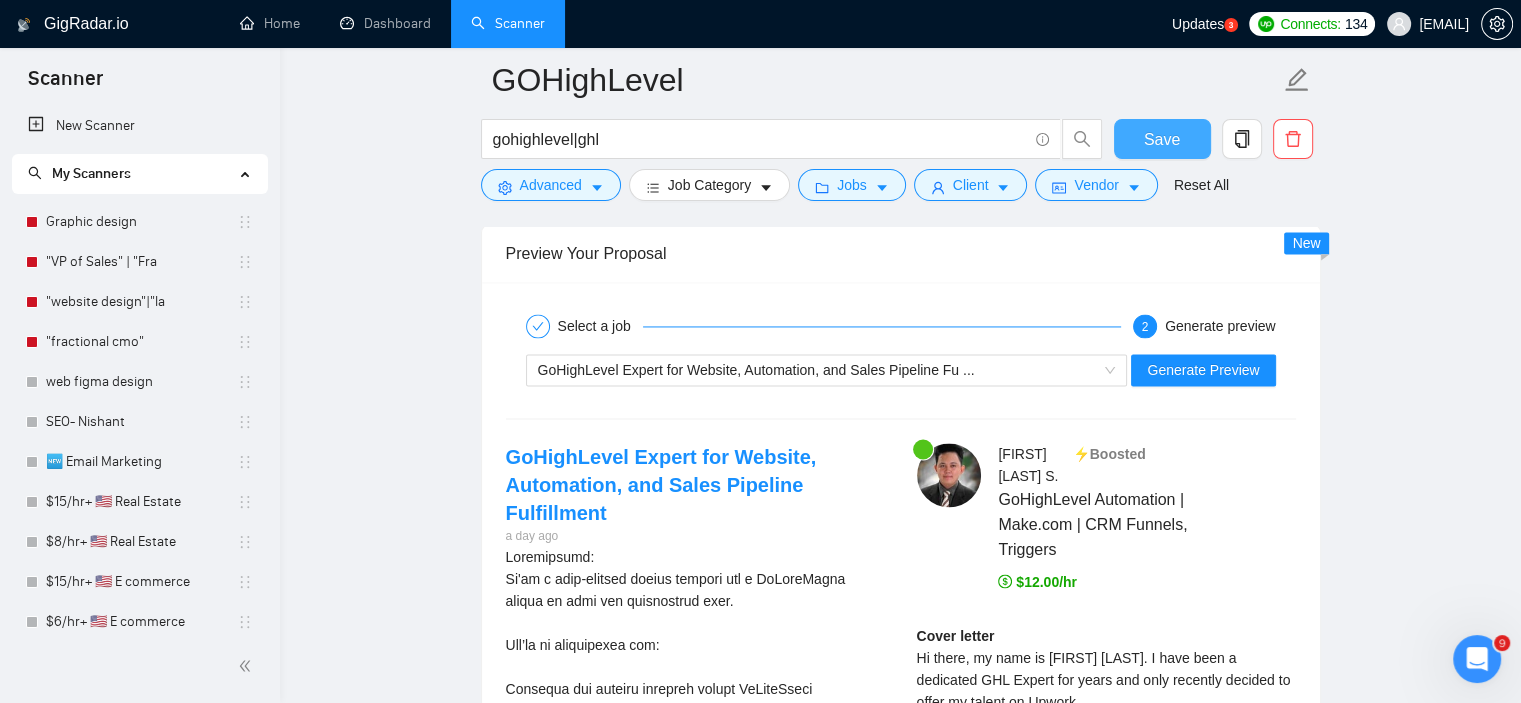 scroll, scrollTop: 2974, scrollLeft: 0, axis: vertical 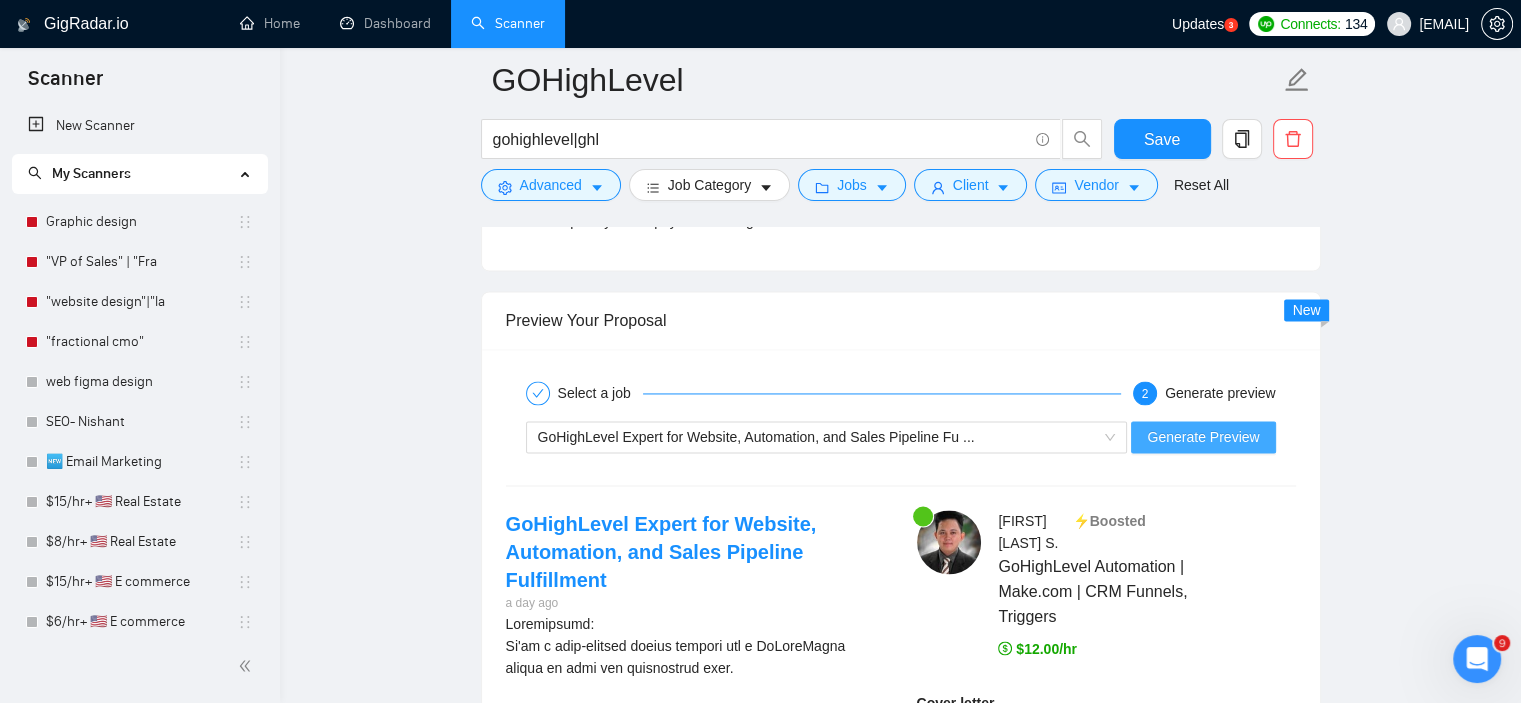 click on "Generate Preview" at bounding box center (1203, 437) 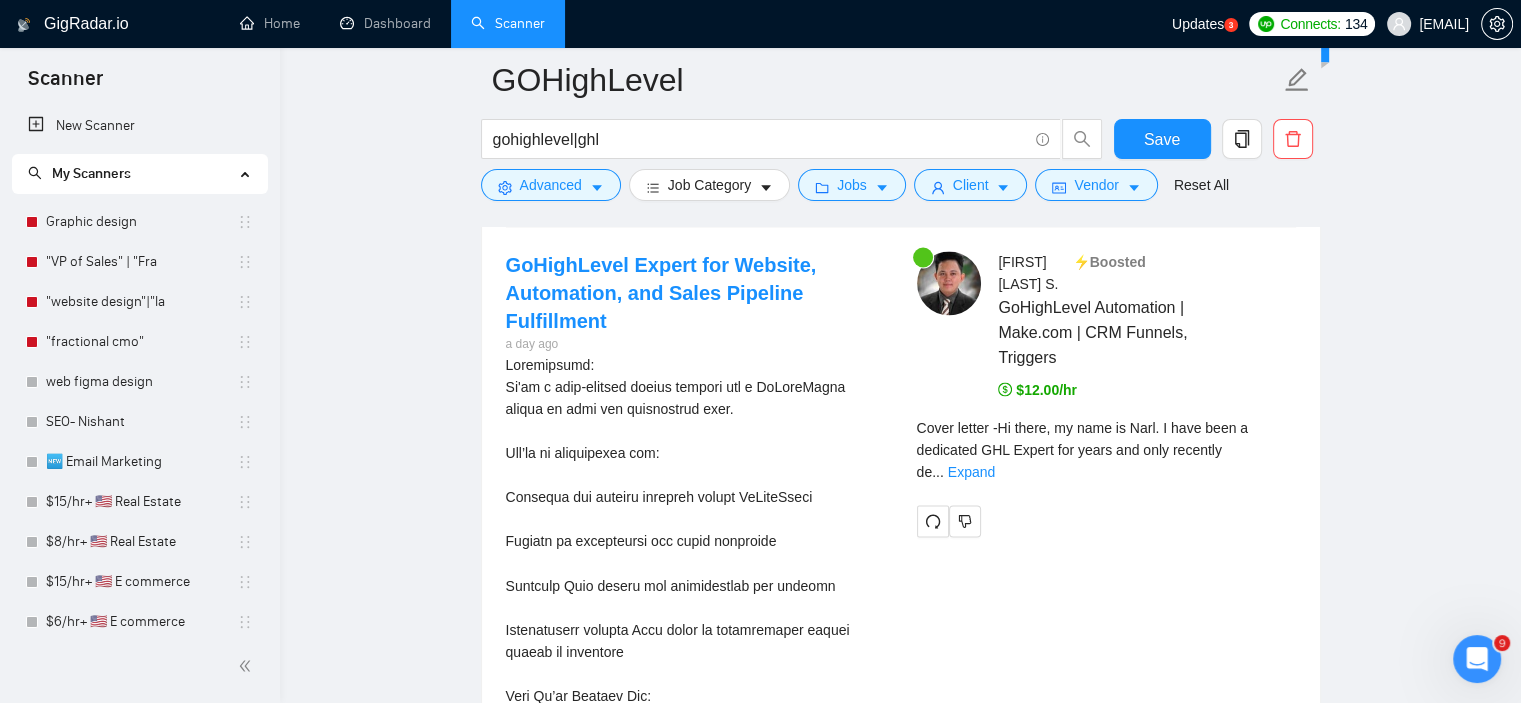 scroll, scrollTop: 3232, scrollLeft: 0, axis: vertical 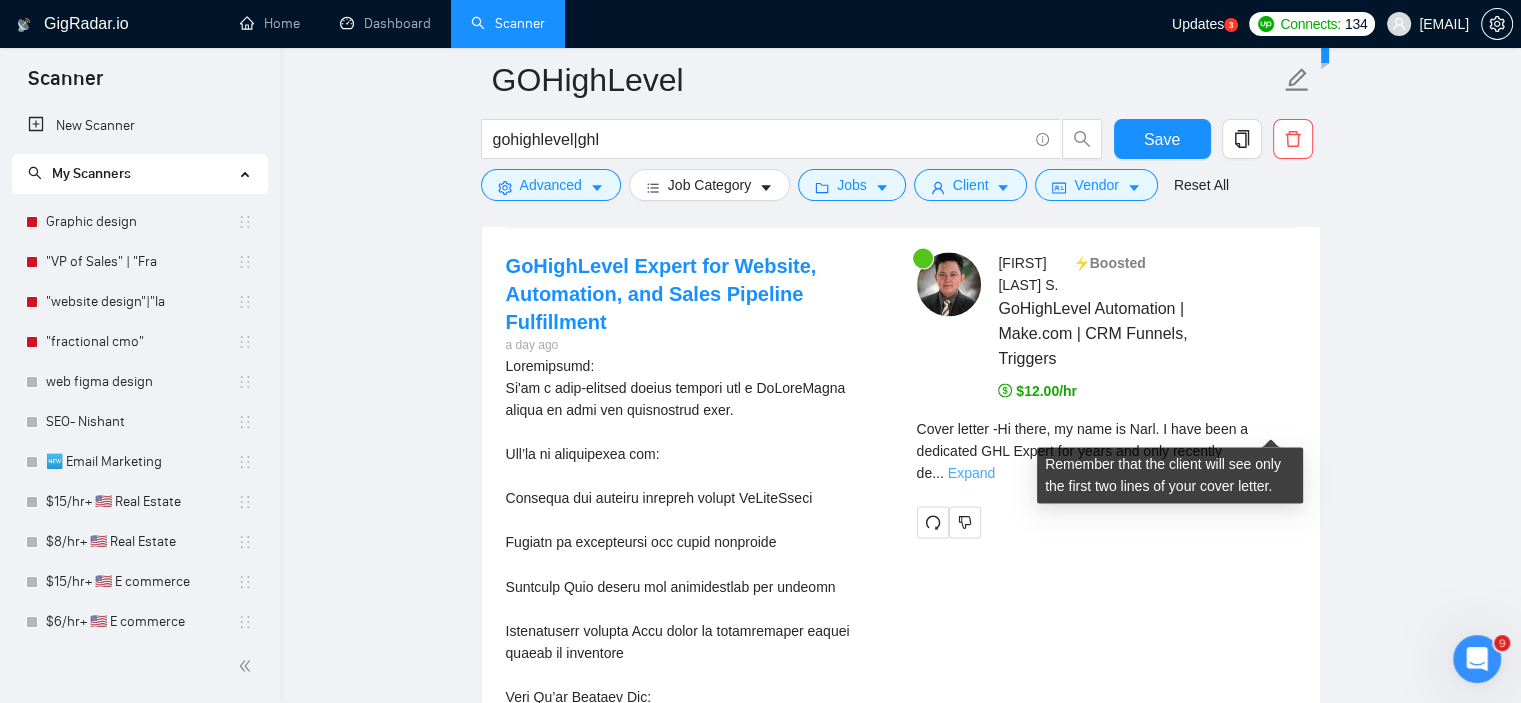 click on "Expand" at bounding box center [971, 473] 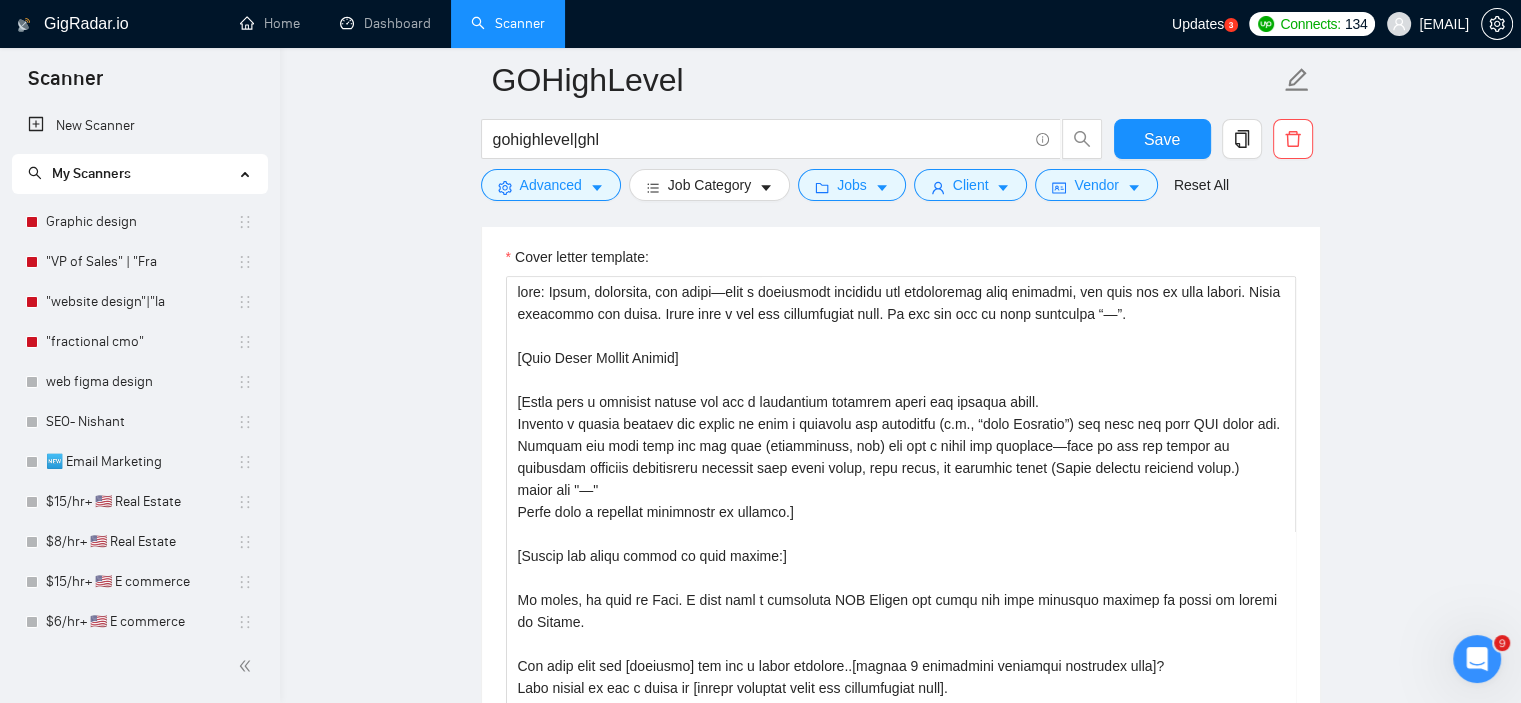 scroll, scrollTop: 1368, scrollLeft: 0, axis: vertical 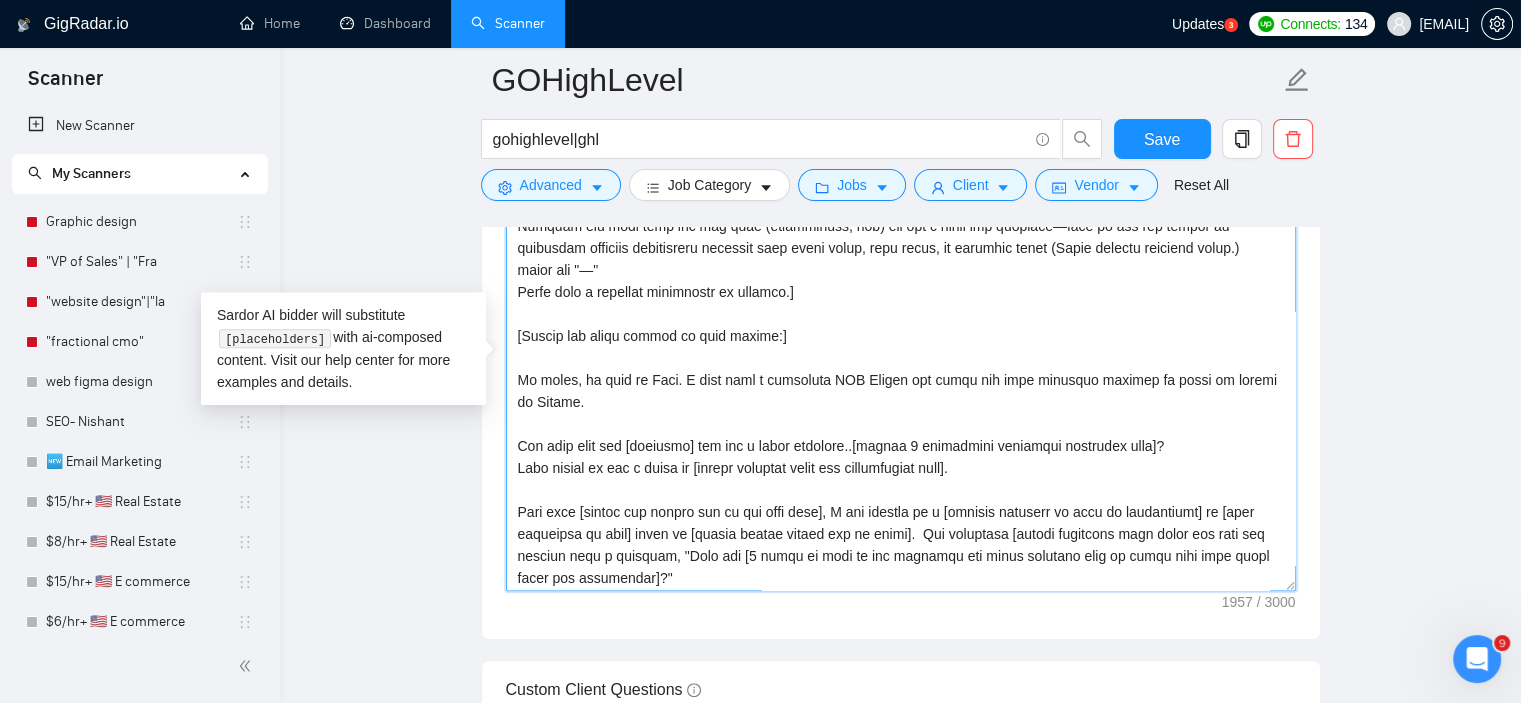 click on "Cover letter template:" at bounding box center [901, 366] 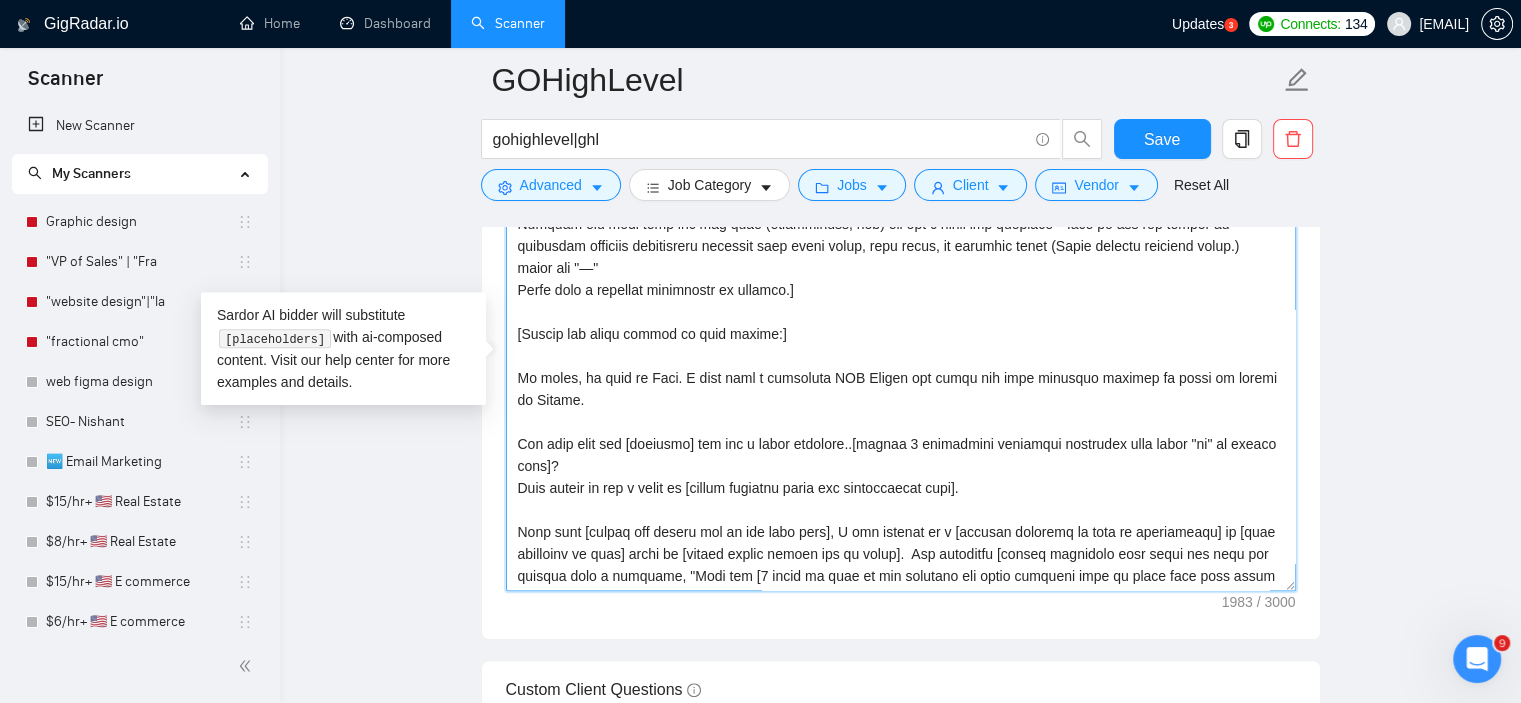 scroll, scrollTop: 88, scrollLeft: 0, axis: vertical 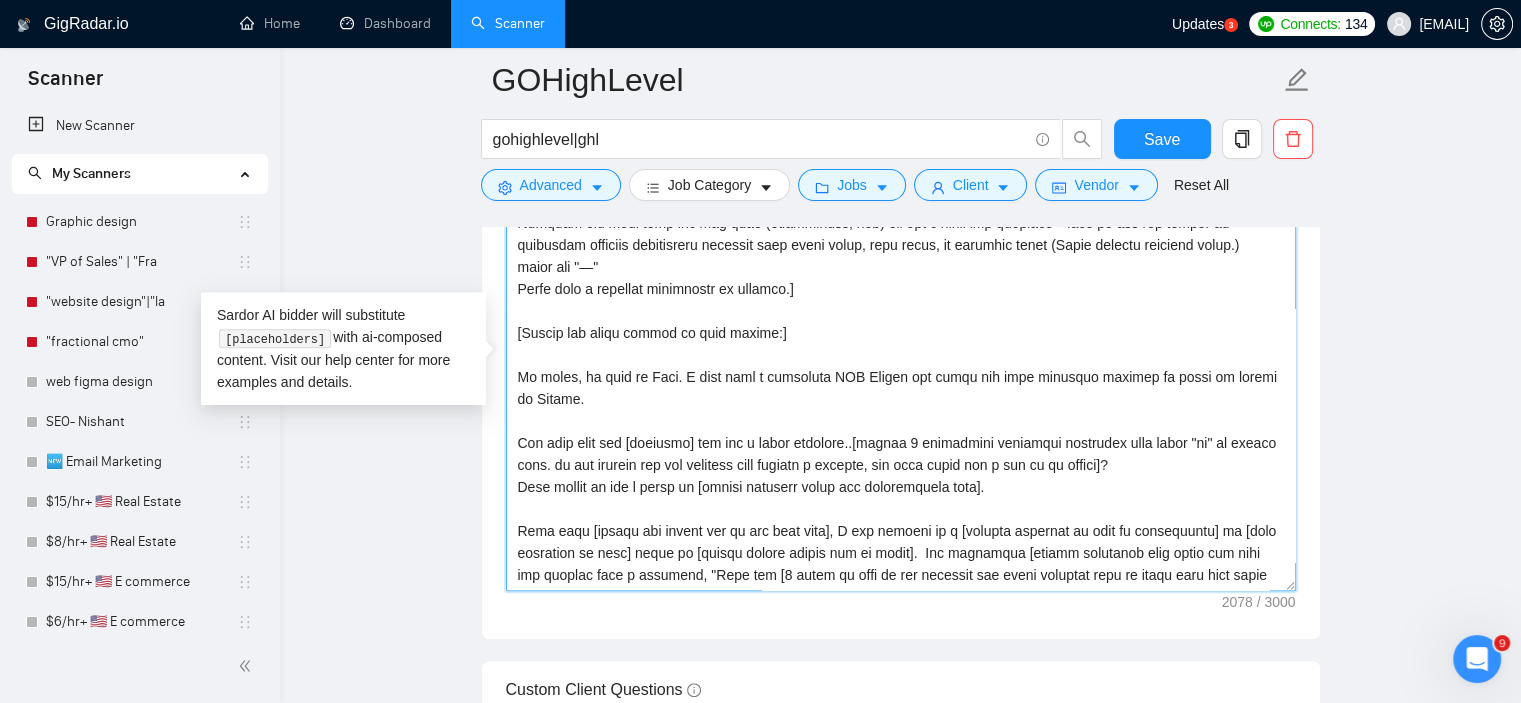 click on "Cover letter template:" at bounding box center (901, 366) 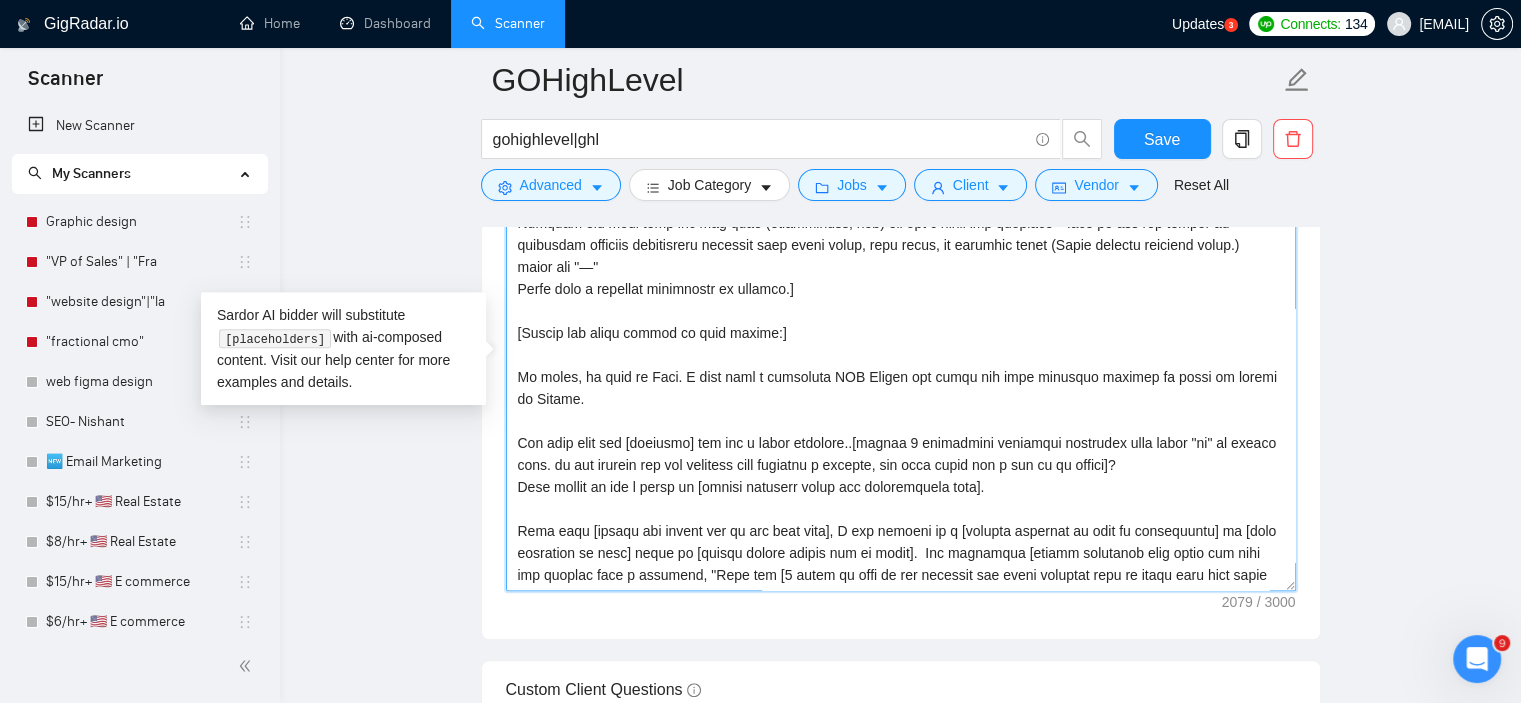 click on "Cover letter template:" at bounding box center (901, 366) 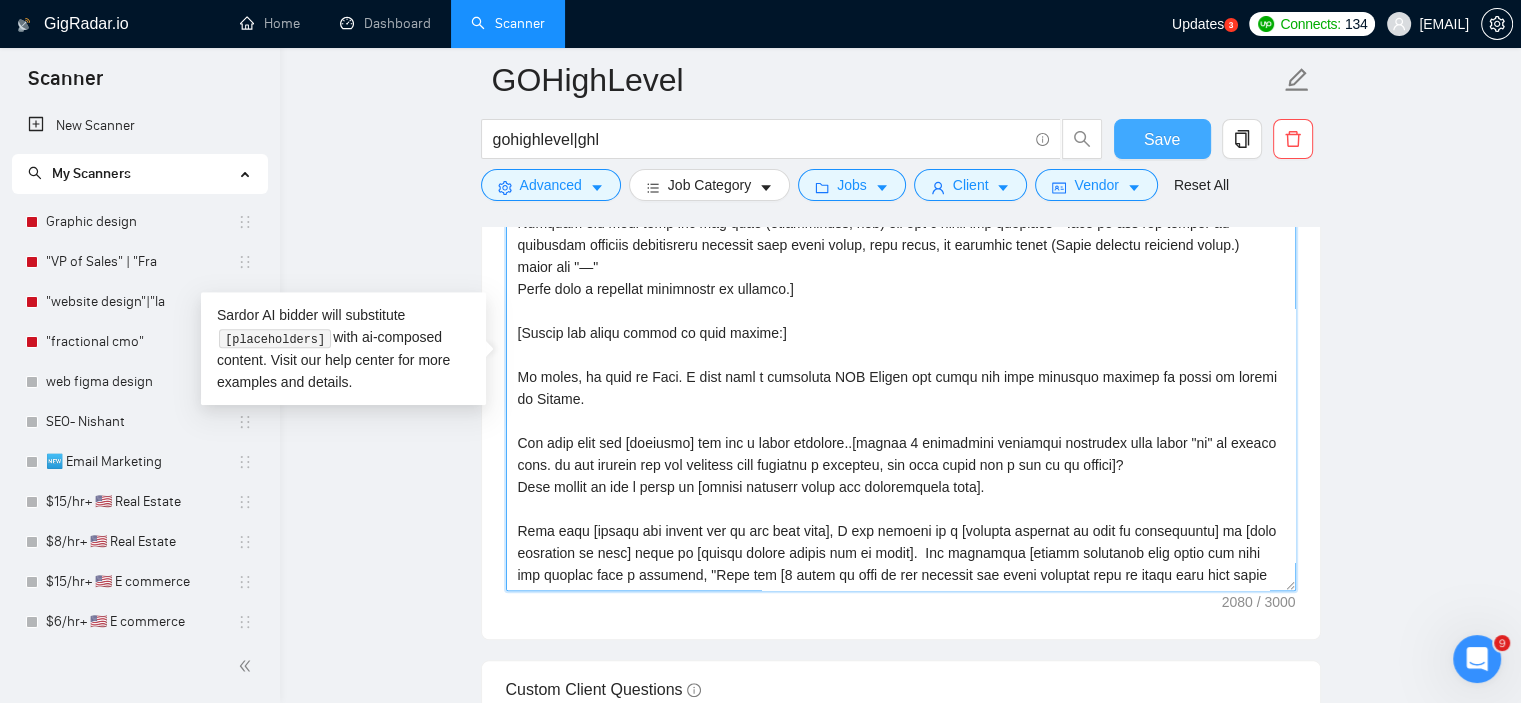 type on "tone: Clean, confident, and human—like a thoughtful designer who understands user behavior, not just how to push pixels. Avoid buzzwords and fluff. Speak like a pro who collaborates well. Do not use the em dash character “—”.
[Narl Cover Letter Prompt]
[Start with a friendly opener and ask a thoughtful question about the project focus.
Mention a recent project you worked on with a specific day reference (e.g., “last Thursday”) and what the core GHL issue was. Mention one tool from the job post (gohighlevel, ghl) and ask a smart crm question—such as how the client is currently handling gohighlevel features like smart lists, user flows, or feedback loops (Avoid listing multiple tools.)
never use "—"
Close with a friendly invitation to connect.]
[Output the cover letter in this format:]
Hi there, my name is Narl. I have been a dedicated GHL Expert for years and only recently decided to offer my talent on Upwork.
Saw your post for [position] and had a quick question..[insert 2 suggestive solutions questio..." 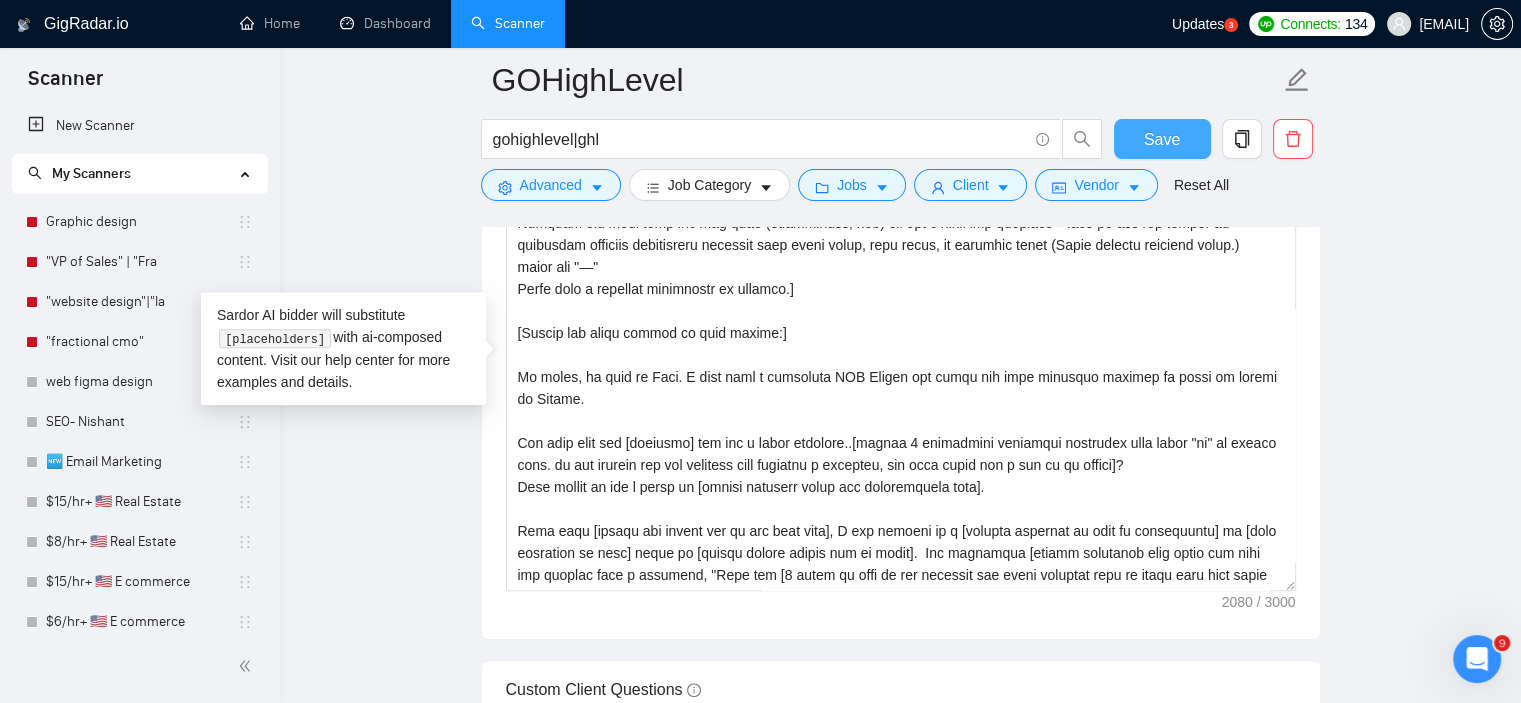 click on "Save" at bounding box center (1162, 139) 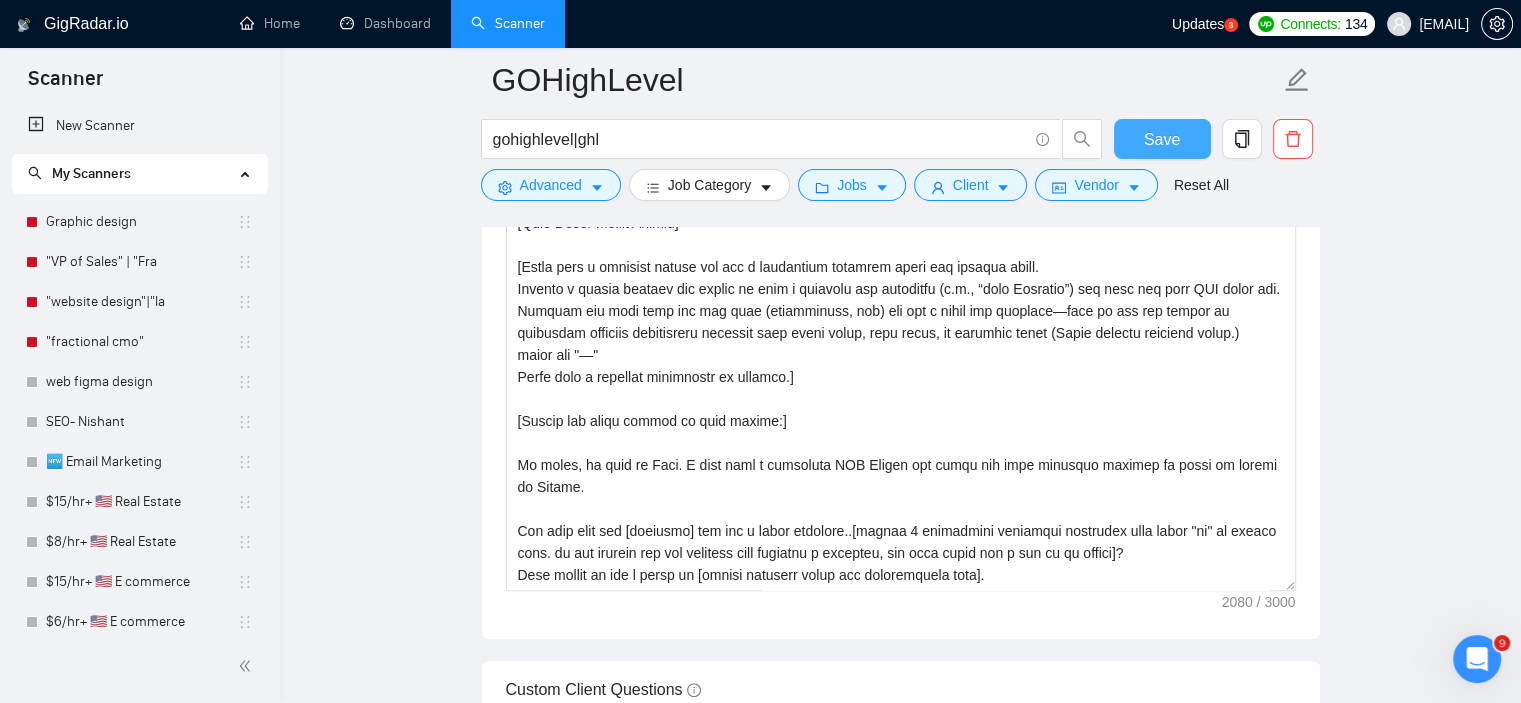 type 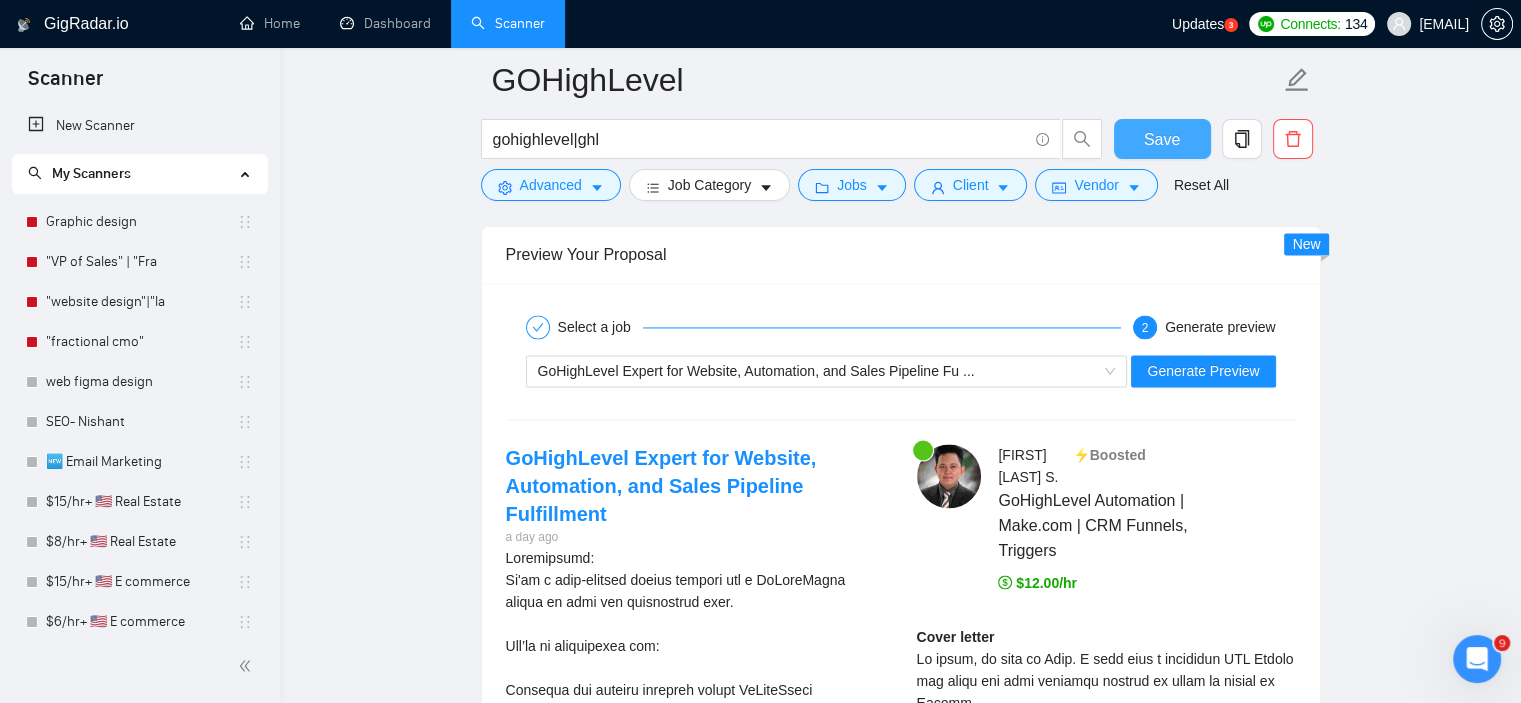 scroll, scrollTop: 3024, scrollLeft: 0, axis: vertical 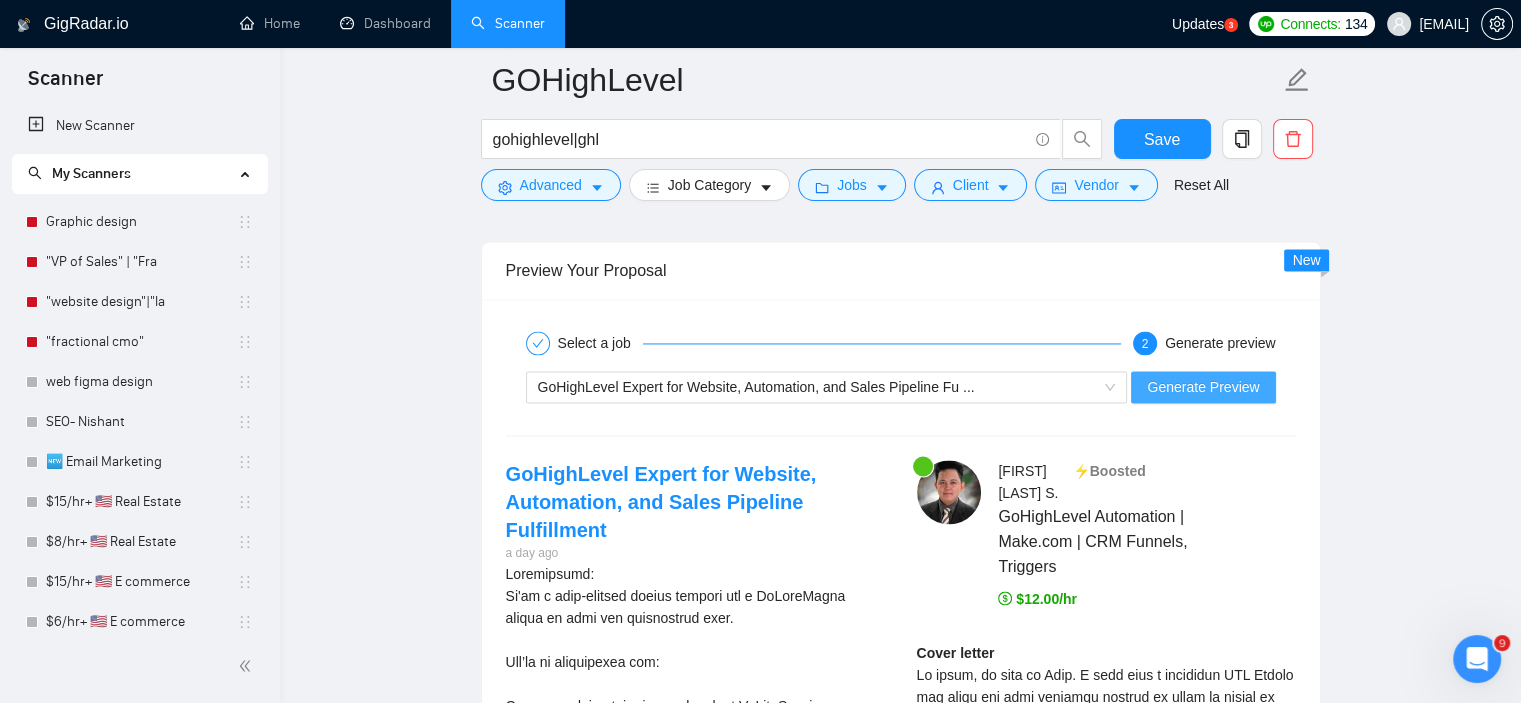 click on "Generate Preview" at bounding box center (1203, 387) 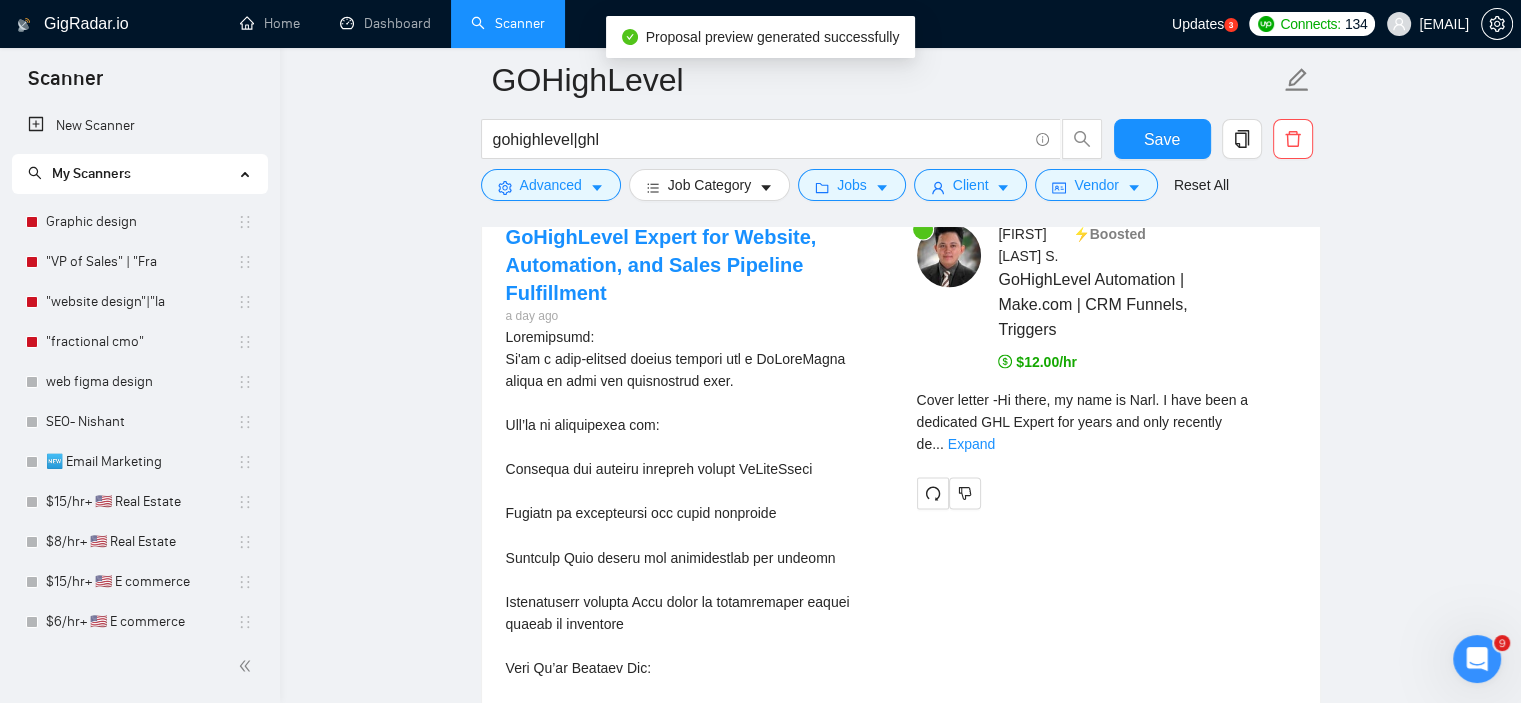 scroll, scrollTop: 3262, scrollLeft: 0, axis: vertical 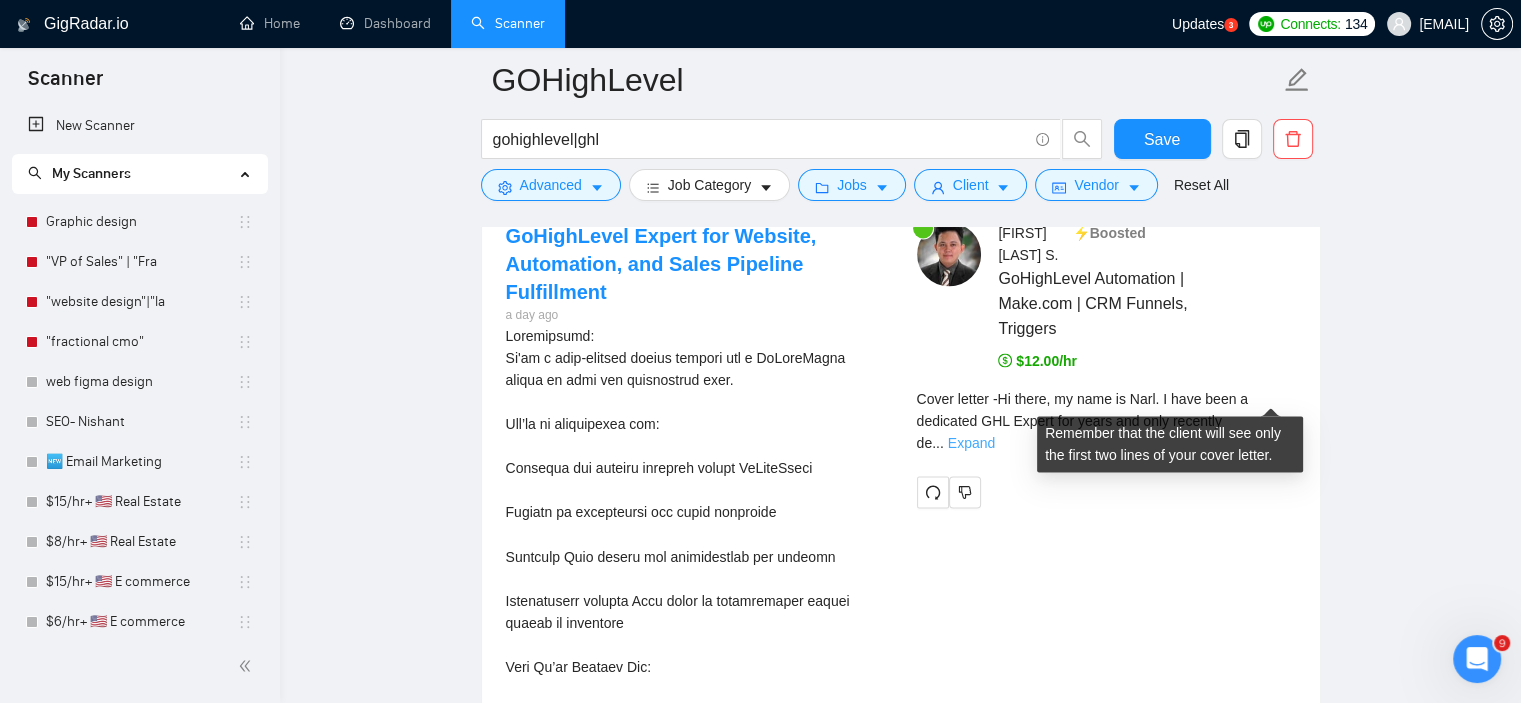 click on "Expand" at bounding box center [971, 443] 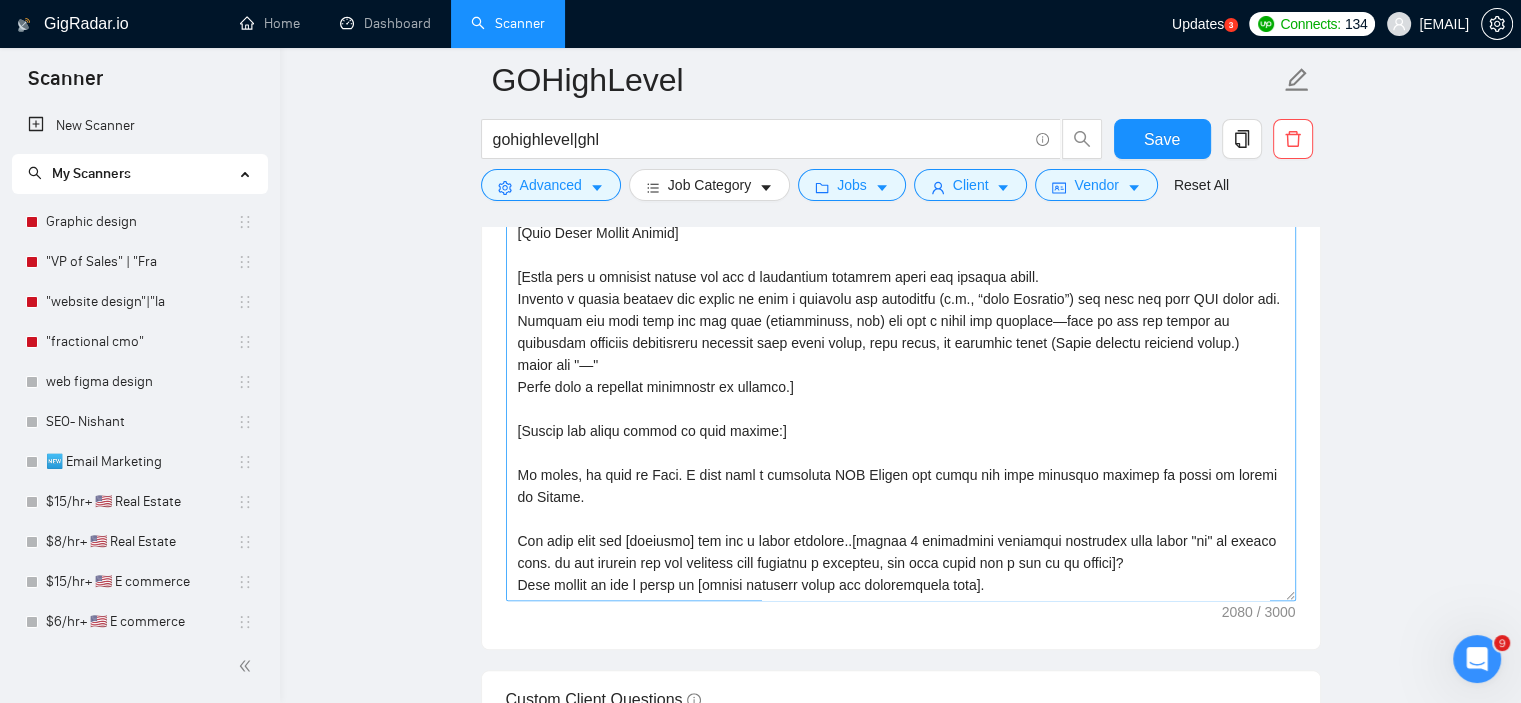 scroll, scrollTop: 1488, scrollLeft: 0, axis: vertical 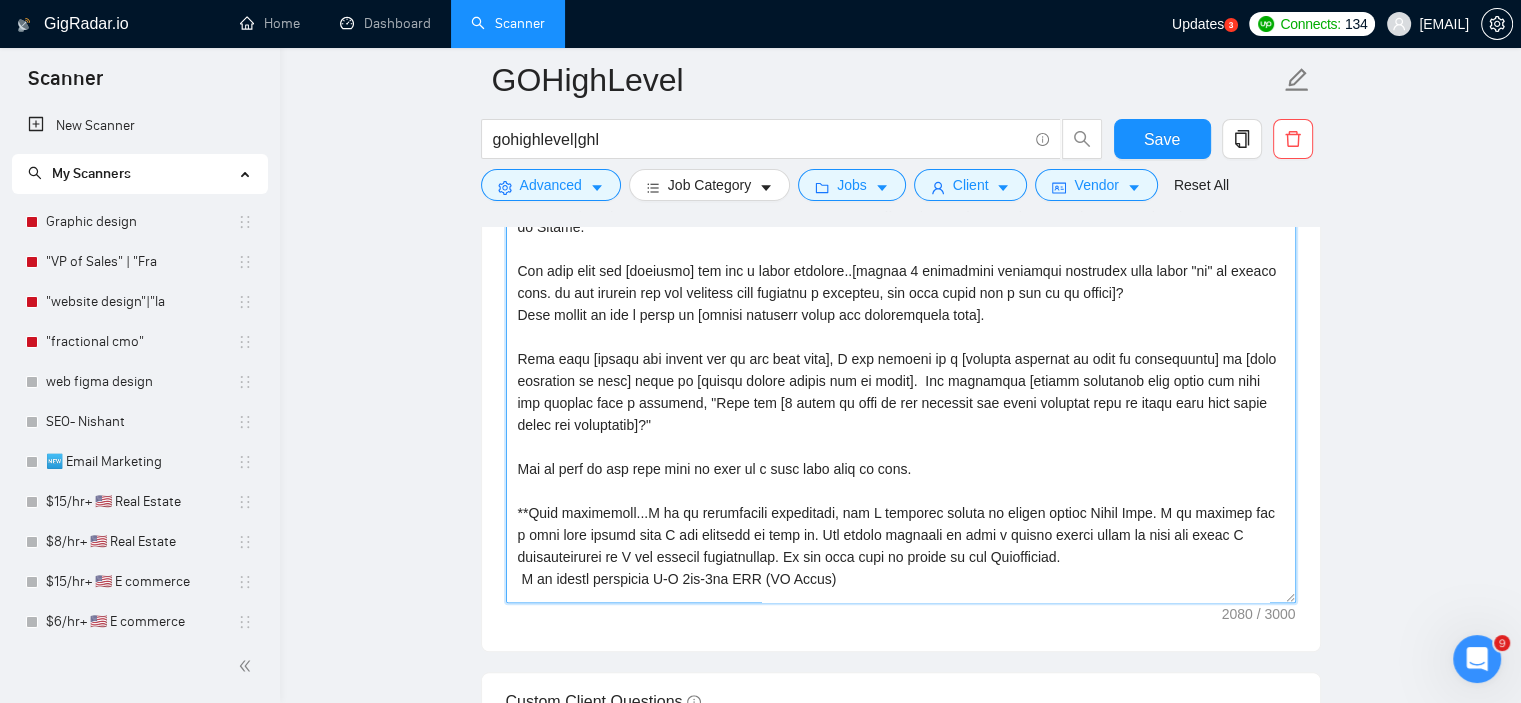click on "Cover letter template:" at bounding box center [901, 378] 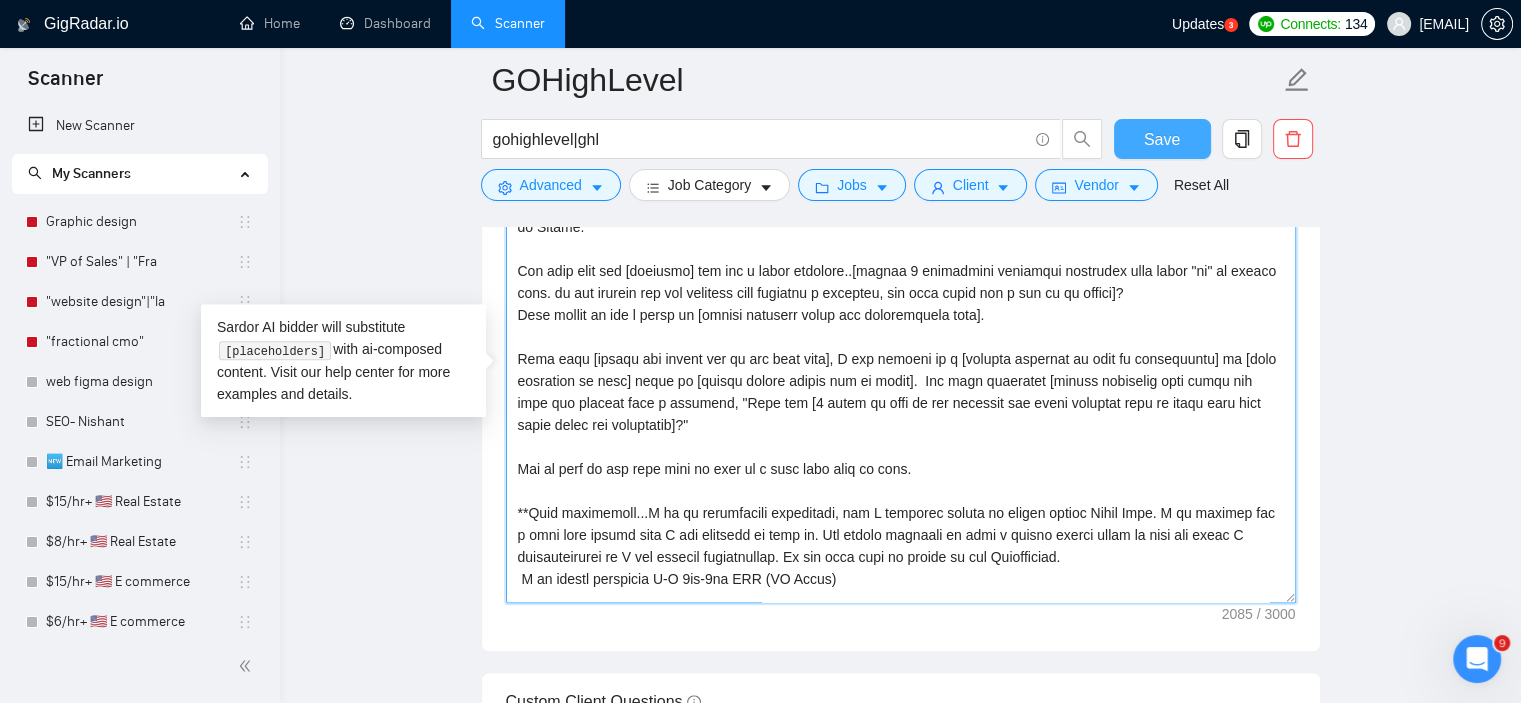 type on "tone: Clean, confident, and human—like a thoughtful designer who understands user behavior, not just how to push pixels. Avoid buzzwords and fluff. Speak like a pro who collaborates well. Do not use the em dash character “—”.
[Narl Cover Letter Prompt]
[Start with a friendly opener and ask a thoughtful question about the project focus.
Mention a recent project you worked on with a specific day reference (e.g., “last Thursday”) and what the core GHL issue was. Mention one tool from the job post (gohighlevel, ghl) and ask a smart crm question—such as how the client is currently handling gohighlevel features like smart lists, user flows, or feedback loops (Avoid listing multiple tools.)
never use "—"
Close with a friendly invitation to connect.]
[Output the cover letter in this format:]
Hi there, my name is Narl. I have been a dedicated GHL Expert for years and only recently decided to offer my talent on Upwork.
Saw your post for [position] and had a quick question..[insert 2 suggestive solutions questio..." 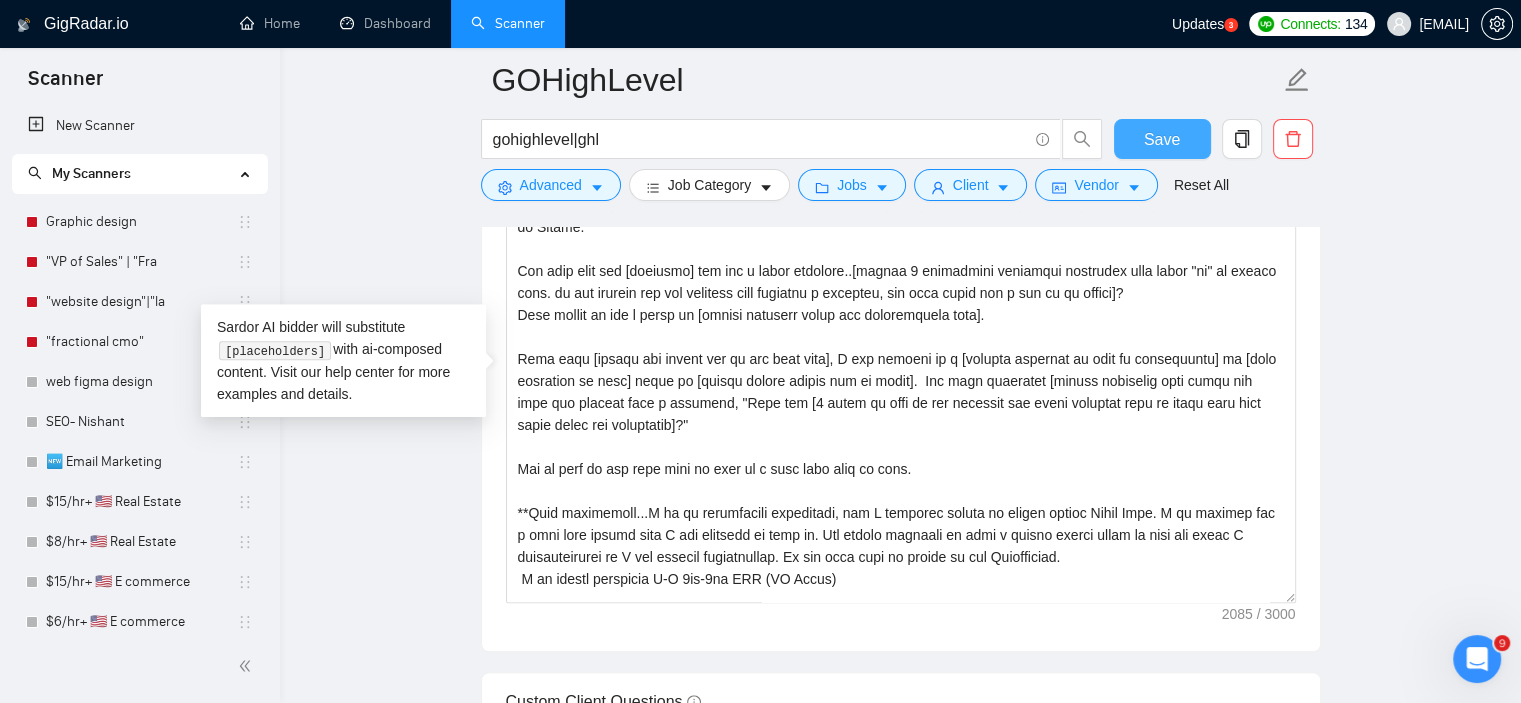 click on "Save" at bounding box center (1162, 139) 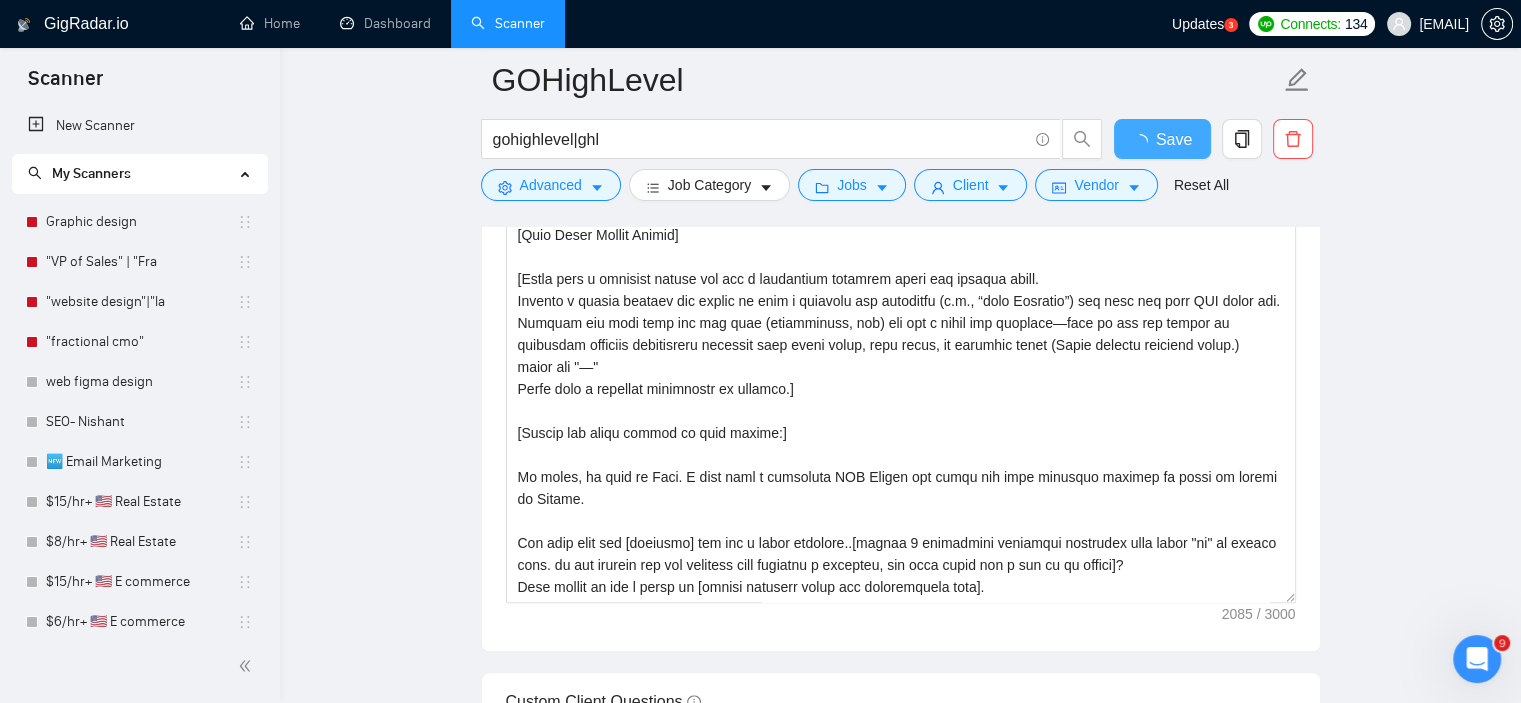 type 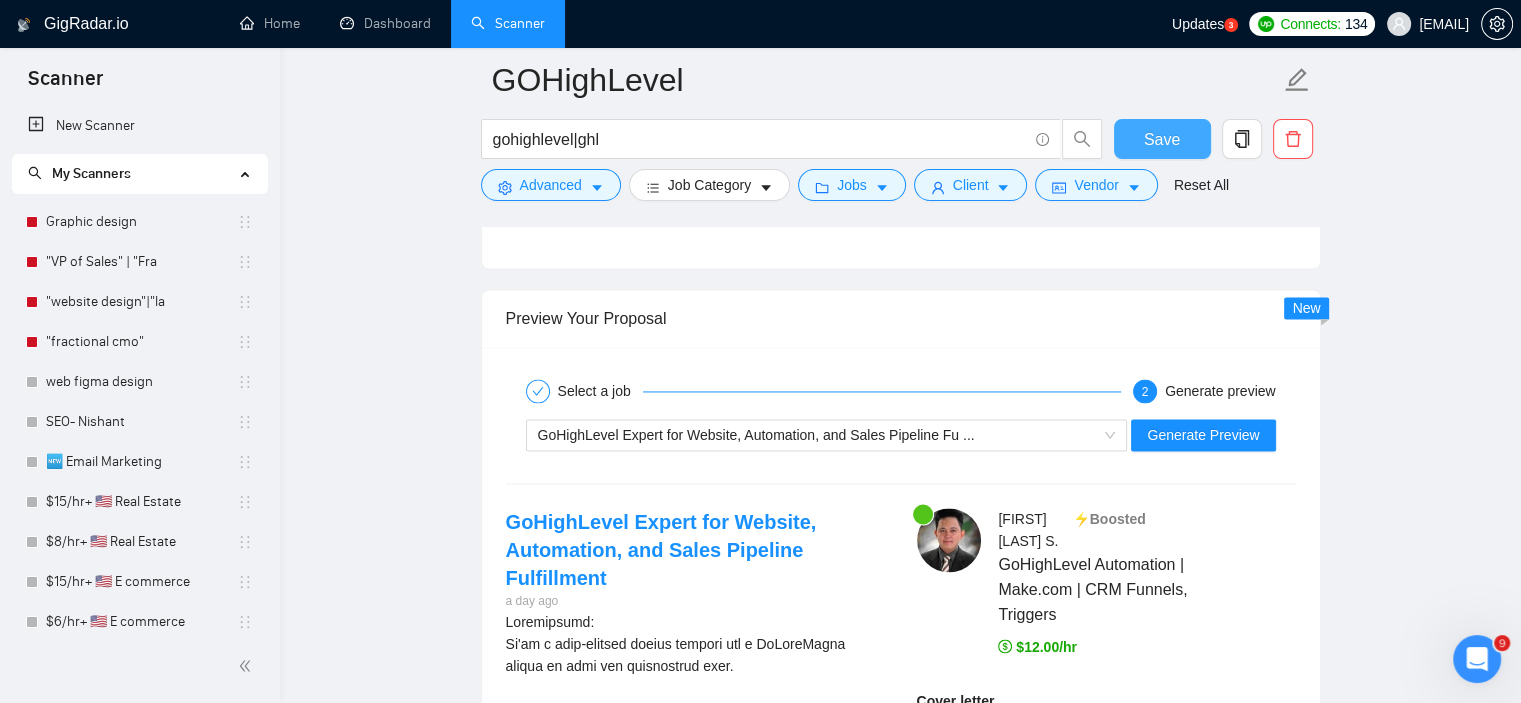 scroll, scrollTop: 3026, scrollLeft: 0, axis: vertical 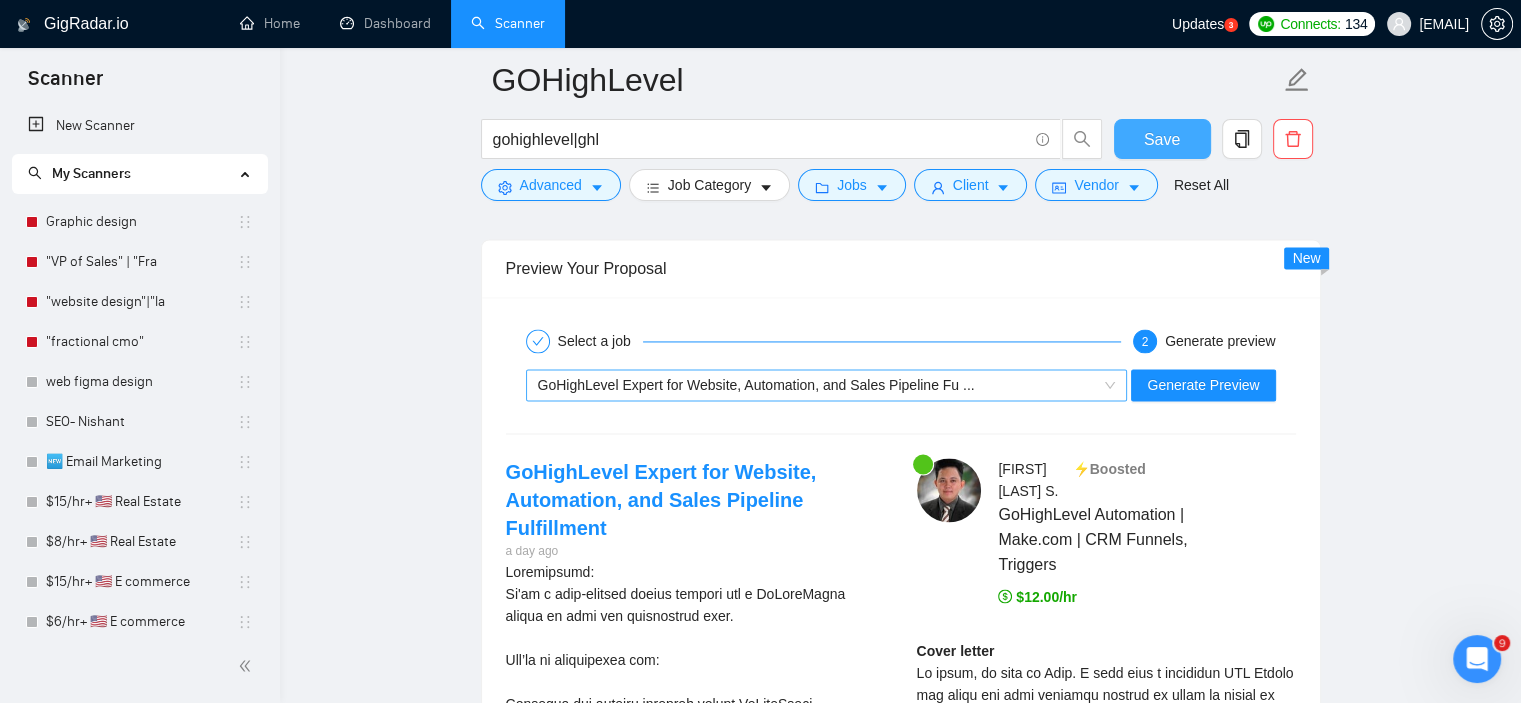 click on "GoHighLevel Expert for Website, Automation, and Sales Pipeline Fu ..." at bounding box center [818, 385] 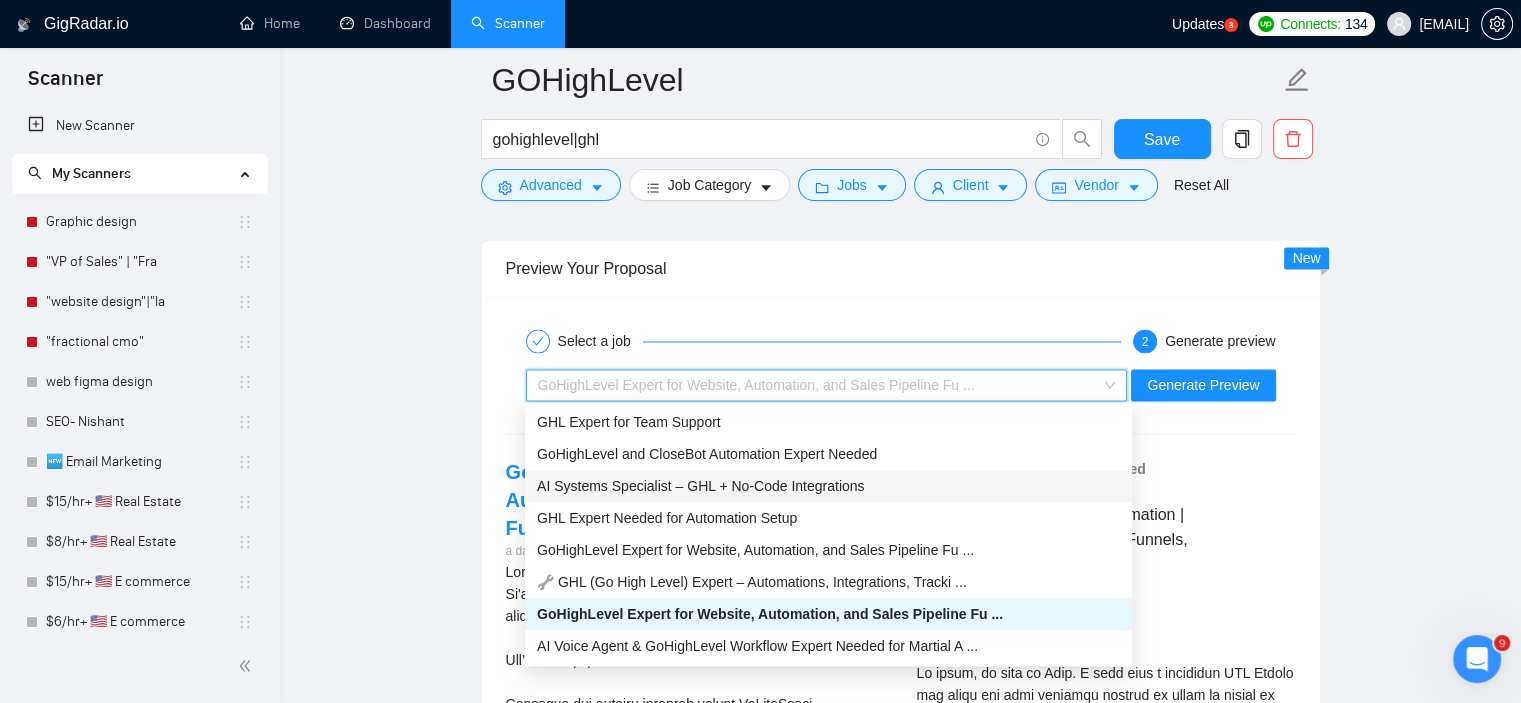 click on "AI Systems Specialist – GHL + No-Code Integrations" at bounding box center (700, 486) 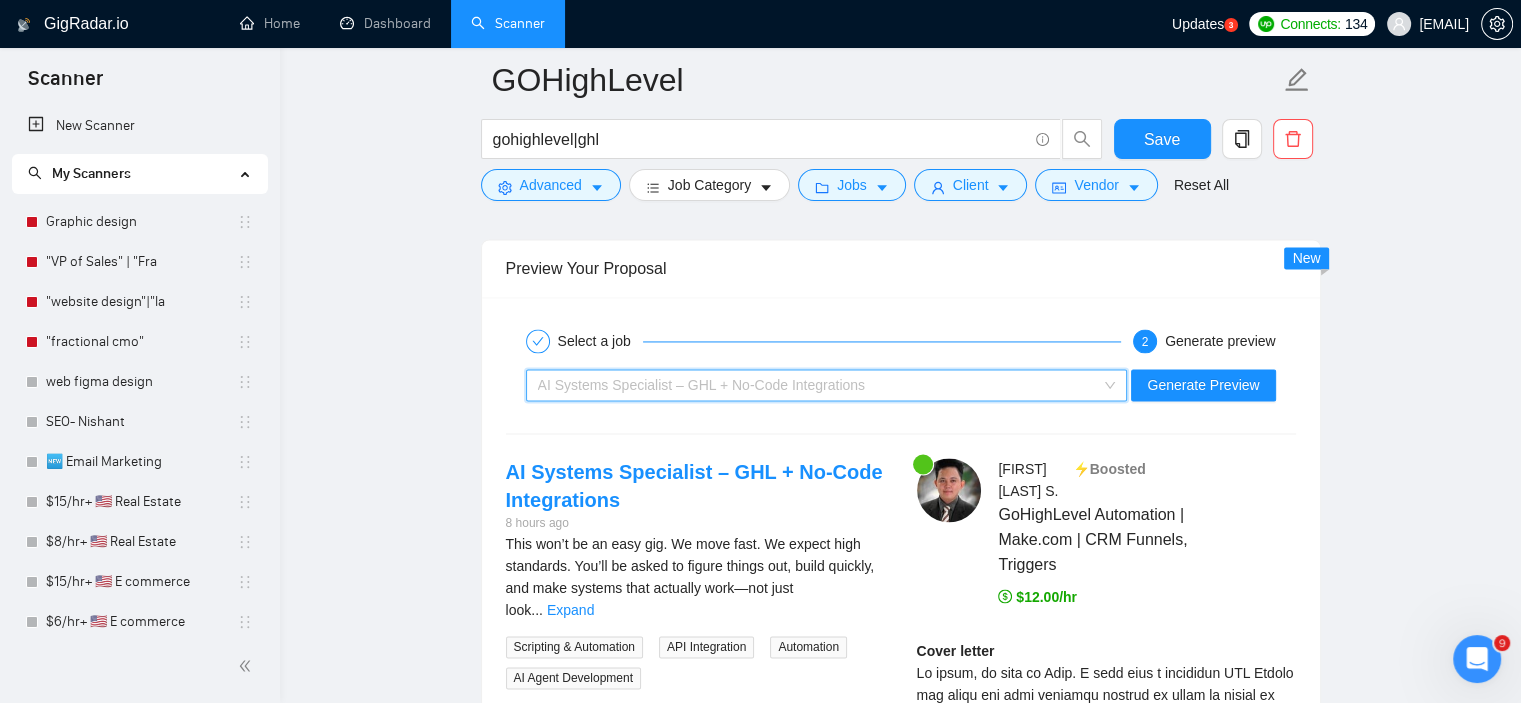 click on "AI Systems Specialist – GHL + No-Code Integrations" at bounding box center (701, 385) 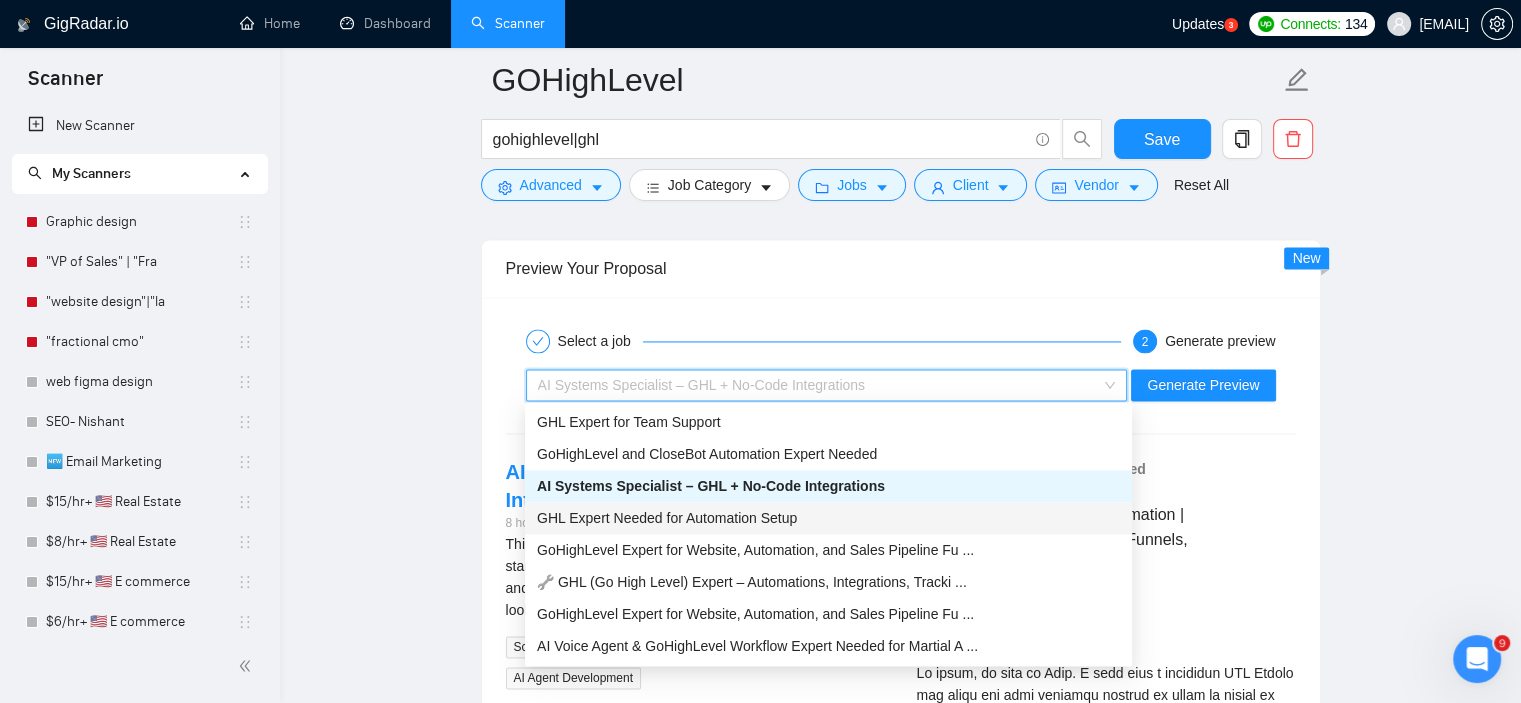 click on "GHL Expert Needed for Automation Setup" at bounding box center [667, 518] 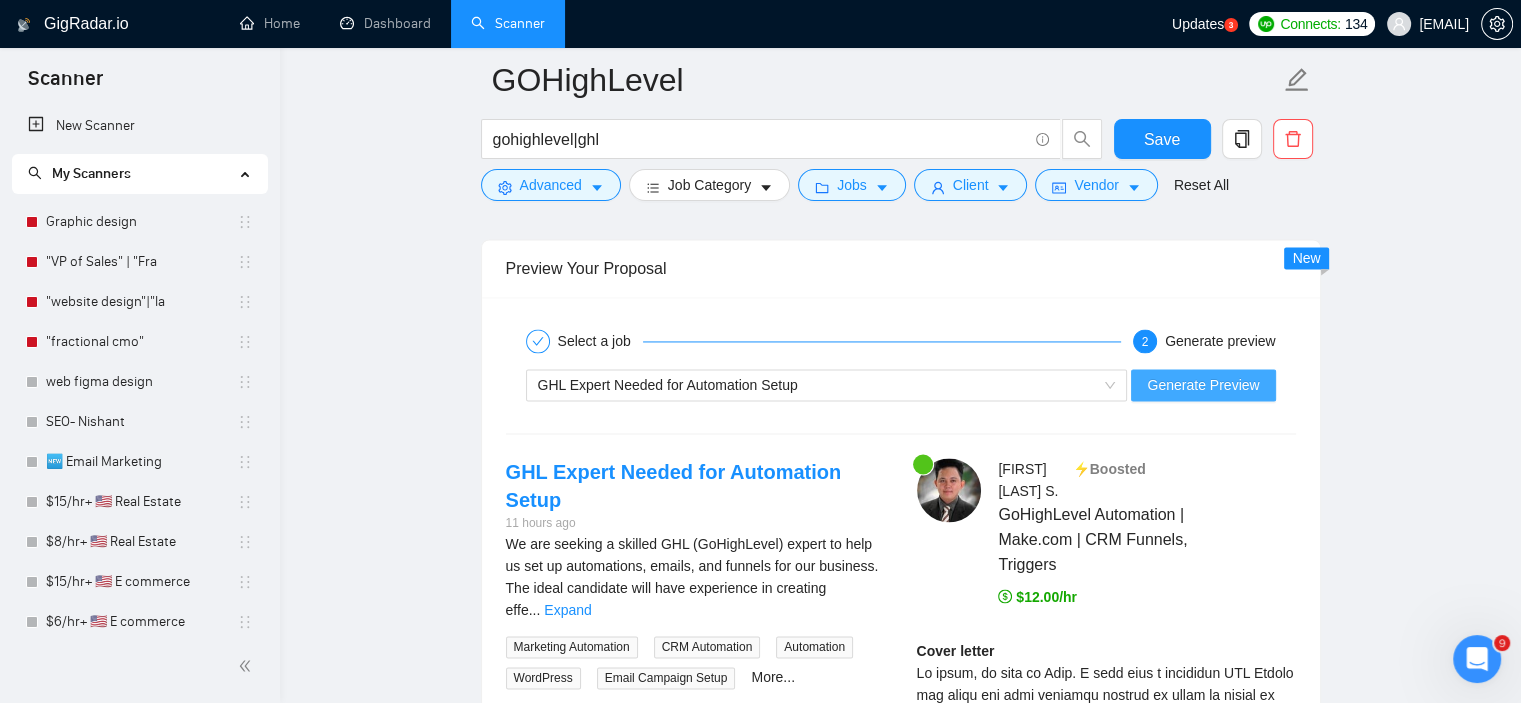click on "Generate Preview" at bounding box center [1203, 385] 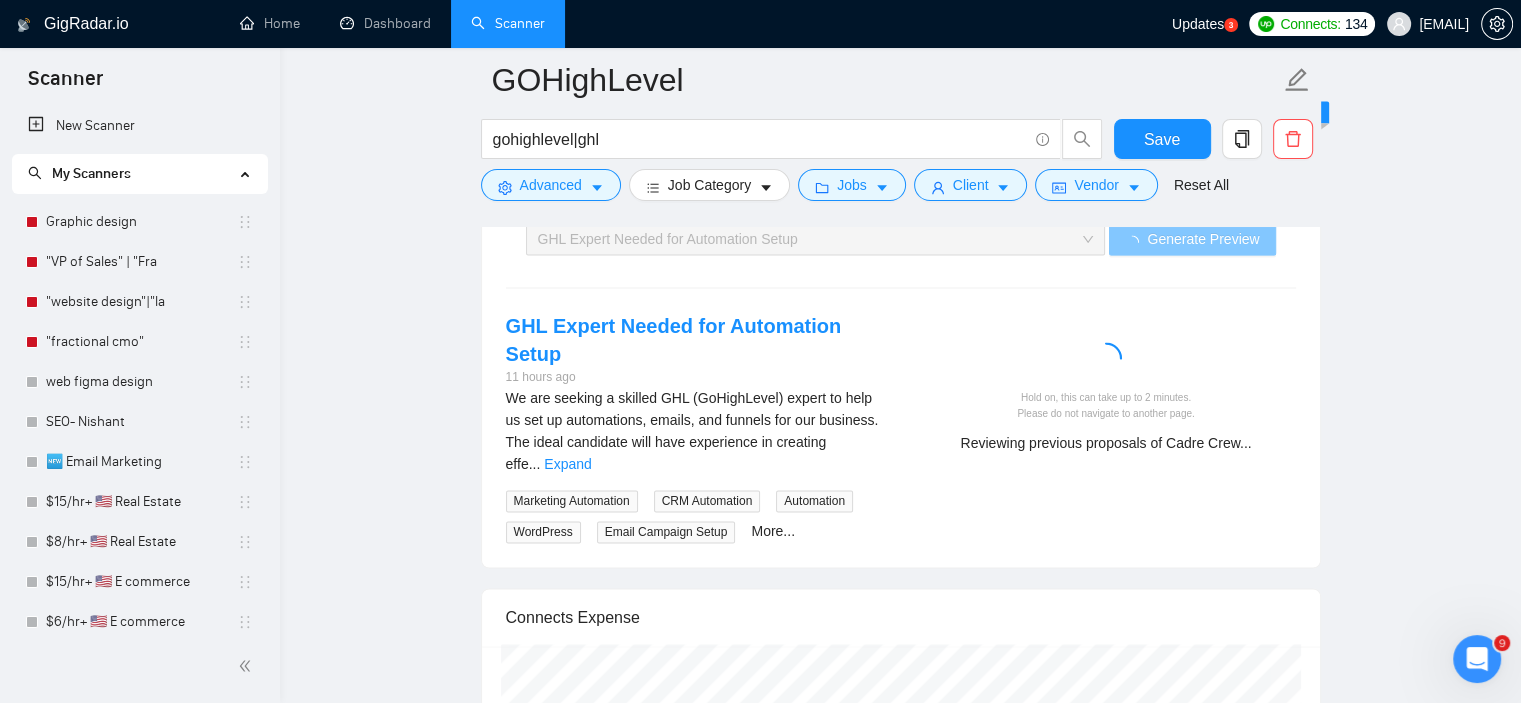 scroll, scrollTop: 3172, scrollLeft: 0, axis: vertical 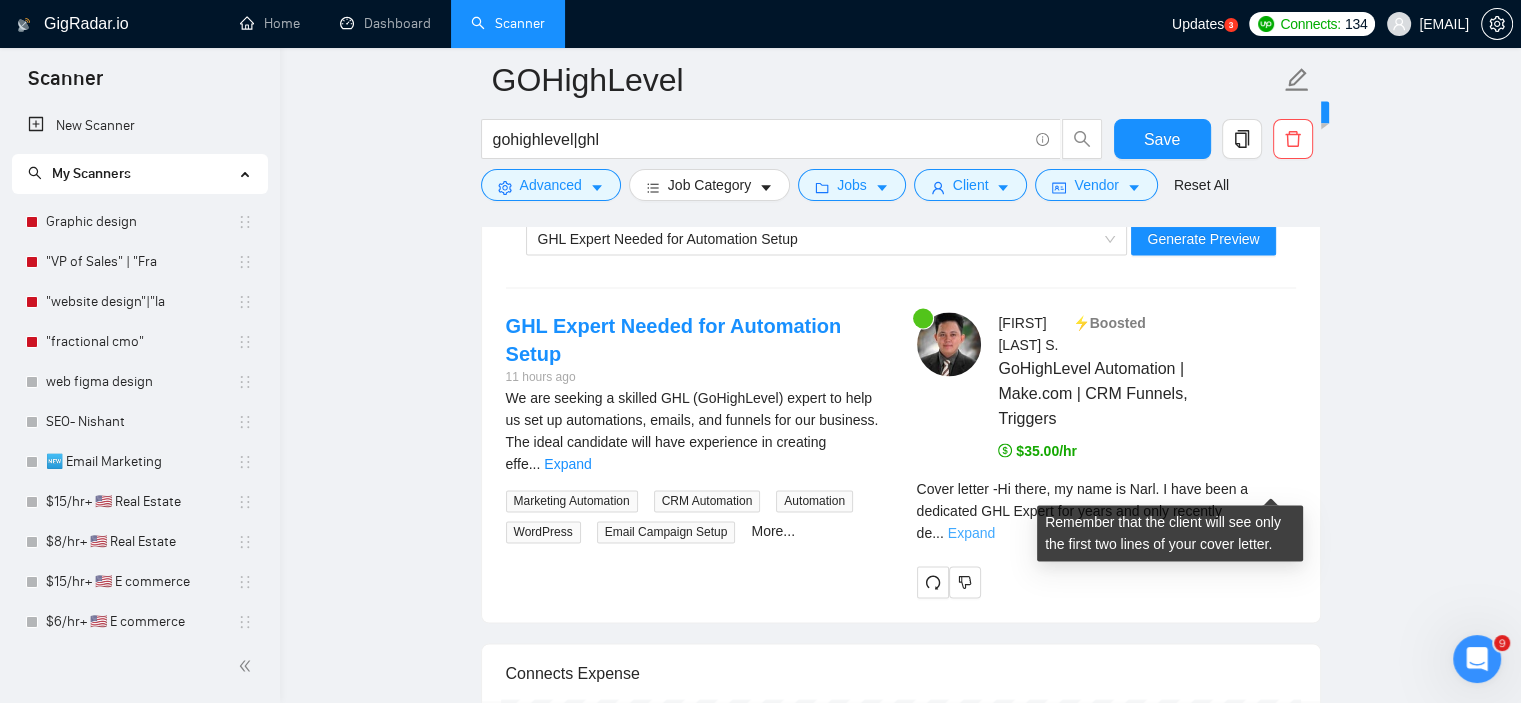 click on "Expand" at bounding box center [971, 533] 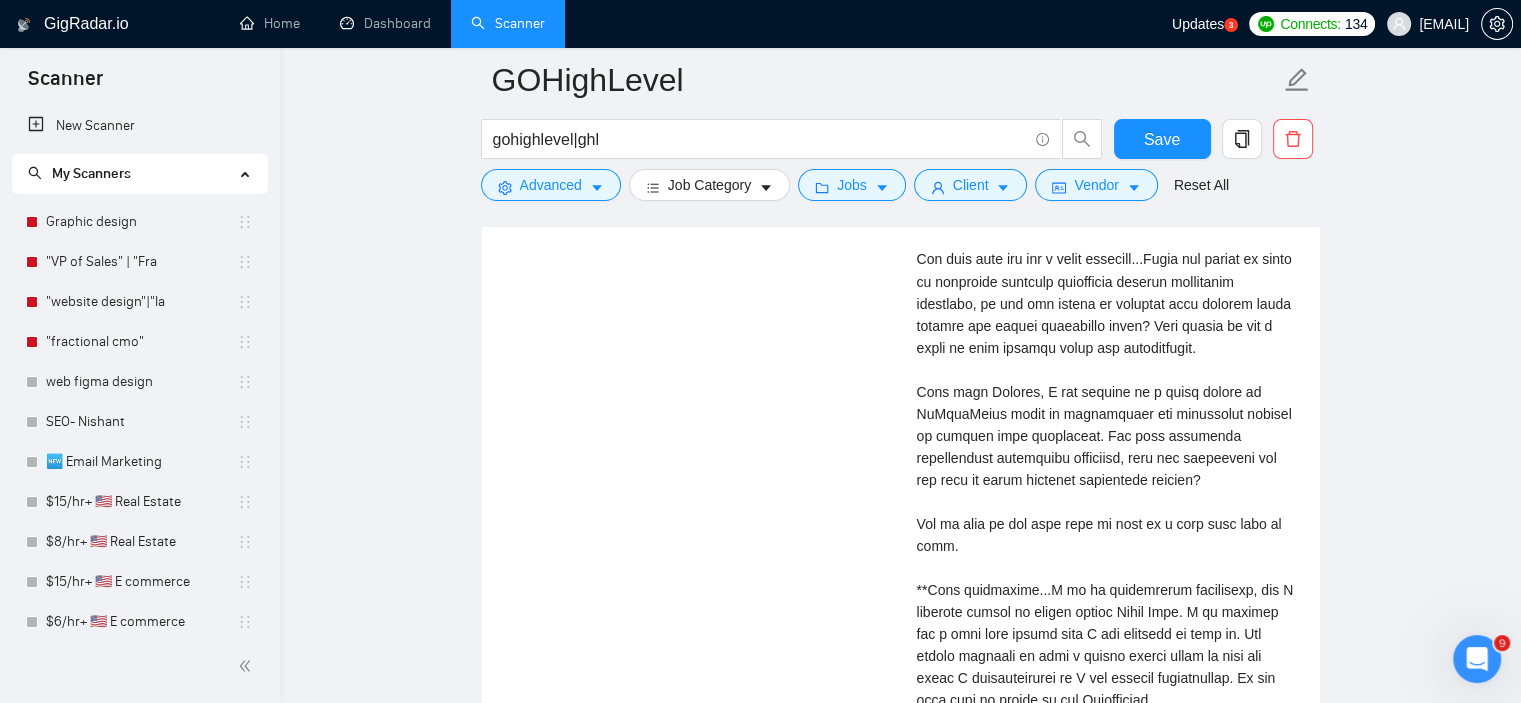 scroll, scrollTop: 3298, scrollLeft: 0, axis: vertical 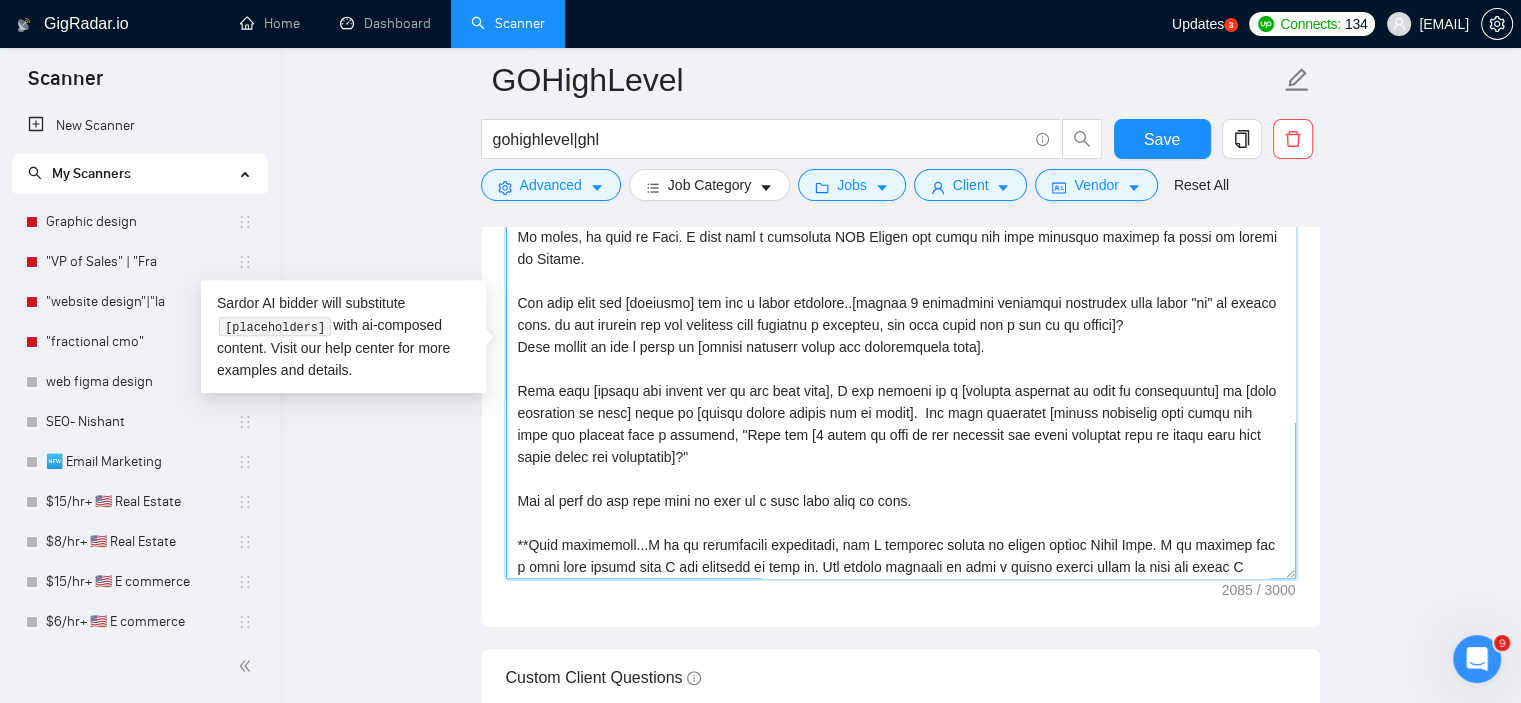 drag, startPoint x: 791, startPoint y: 429, endPoint x: 736, endPoint y: 431, distance: 55.03635 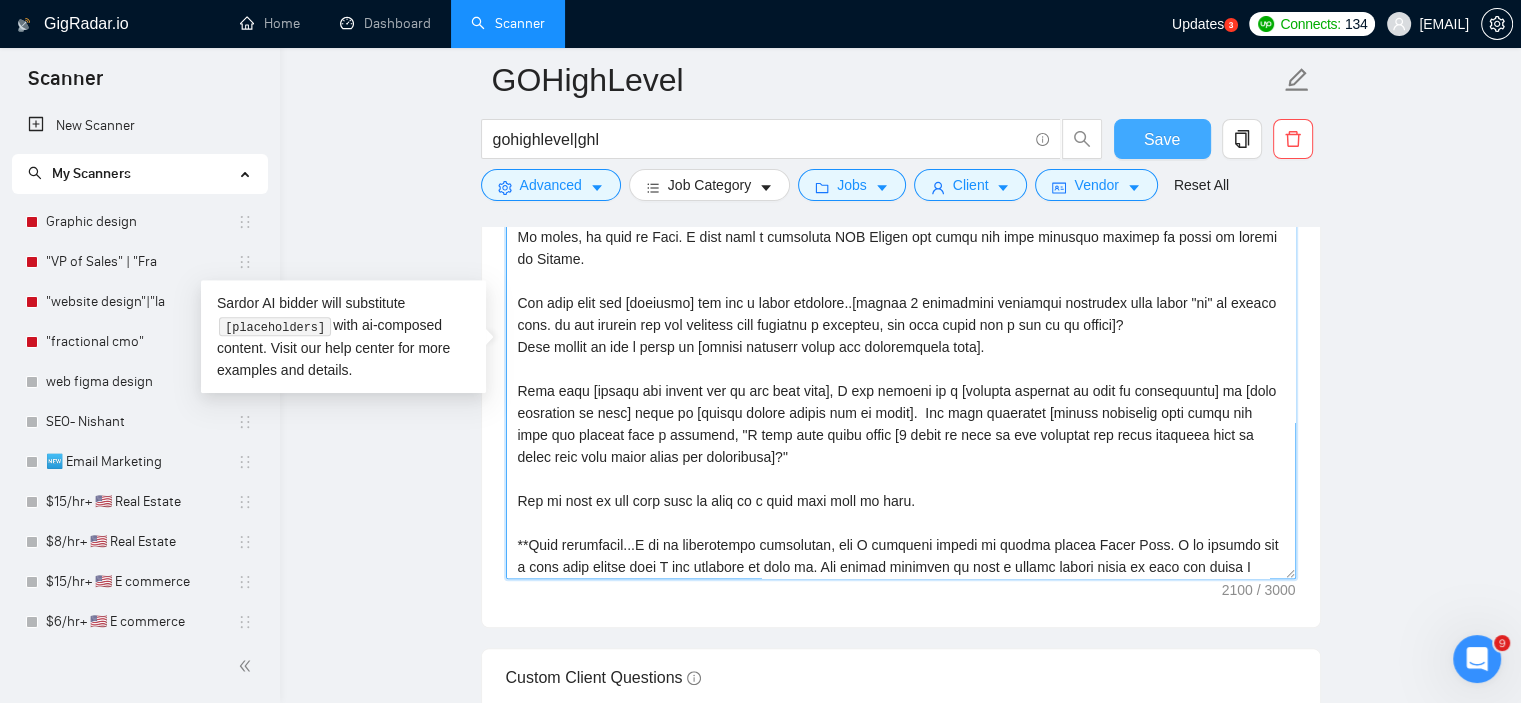 type on "tone: Clean, confident, and human—like a thoughtful designer who understands user behavior, not just how to push pixels. Avoid buzzwords and fluff. Speak like a pro who collaborates well. Do not use the em dash character “—”.
[Narl Cover Letter Prompt]
[Start with a friendly opener and ask a thoughtful question about the project focus.
Mention a recent project you worked on with a specific day reference (e.g., “last Thursday”) and what the core GHL issue was. Mention one tool from the job post (gohighlevel, ghl) and ask a smart crm question—such as how the client is currently handling gohighlevel features like smart lists, user flows, or feedback loops (Avoid listing multiple tools.)
never use "—"
Close with a friendly invitation to connect.]
[Output the cover letter in this format:]
Hi there, my name is Narl. I have been a dedicated GHL Expert for years and only recently decided to offer my talent on Upwork.
Saw your post for [position] and had a quick question..[insert 2 suggestive solutions questio..." 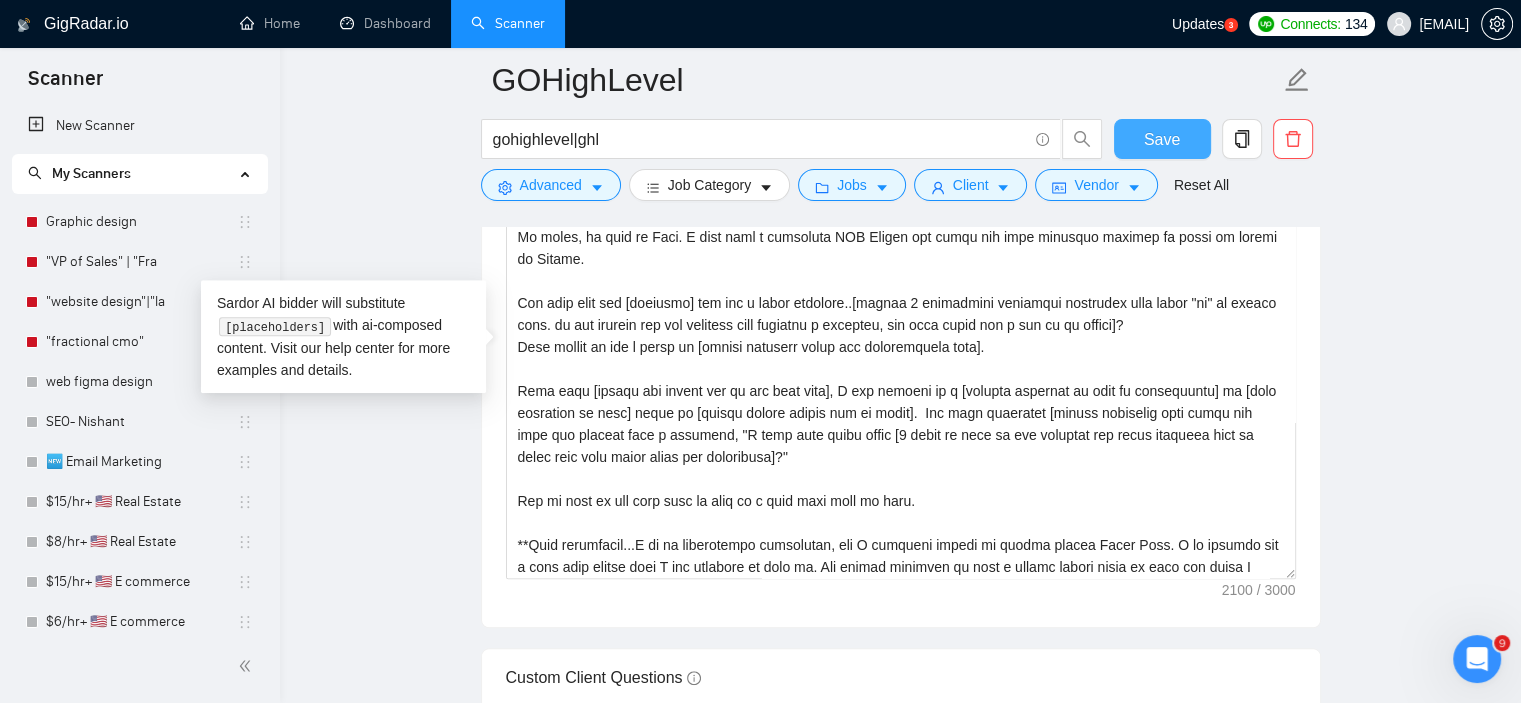 click on "Save" at bounding box center [1162, 139] 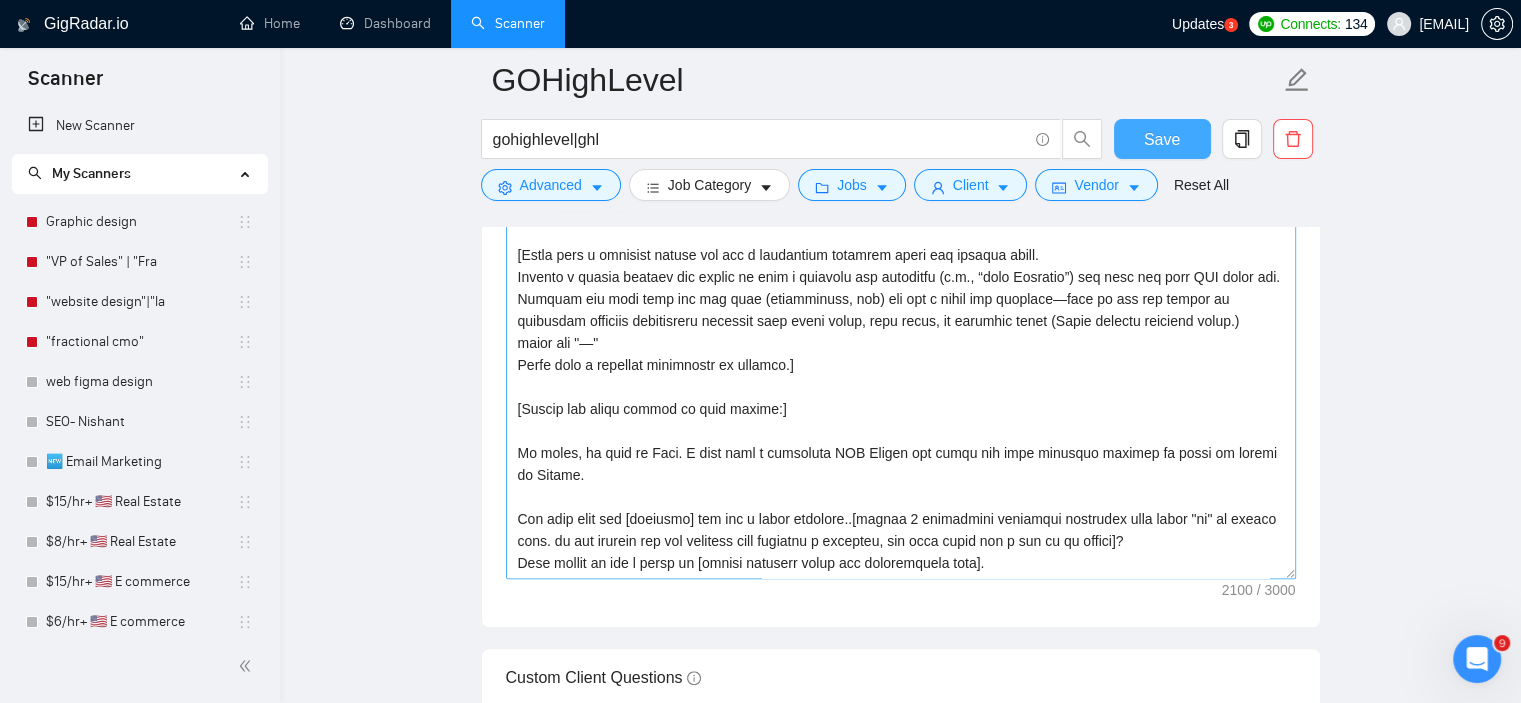type 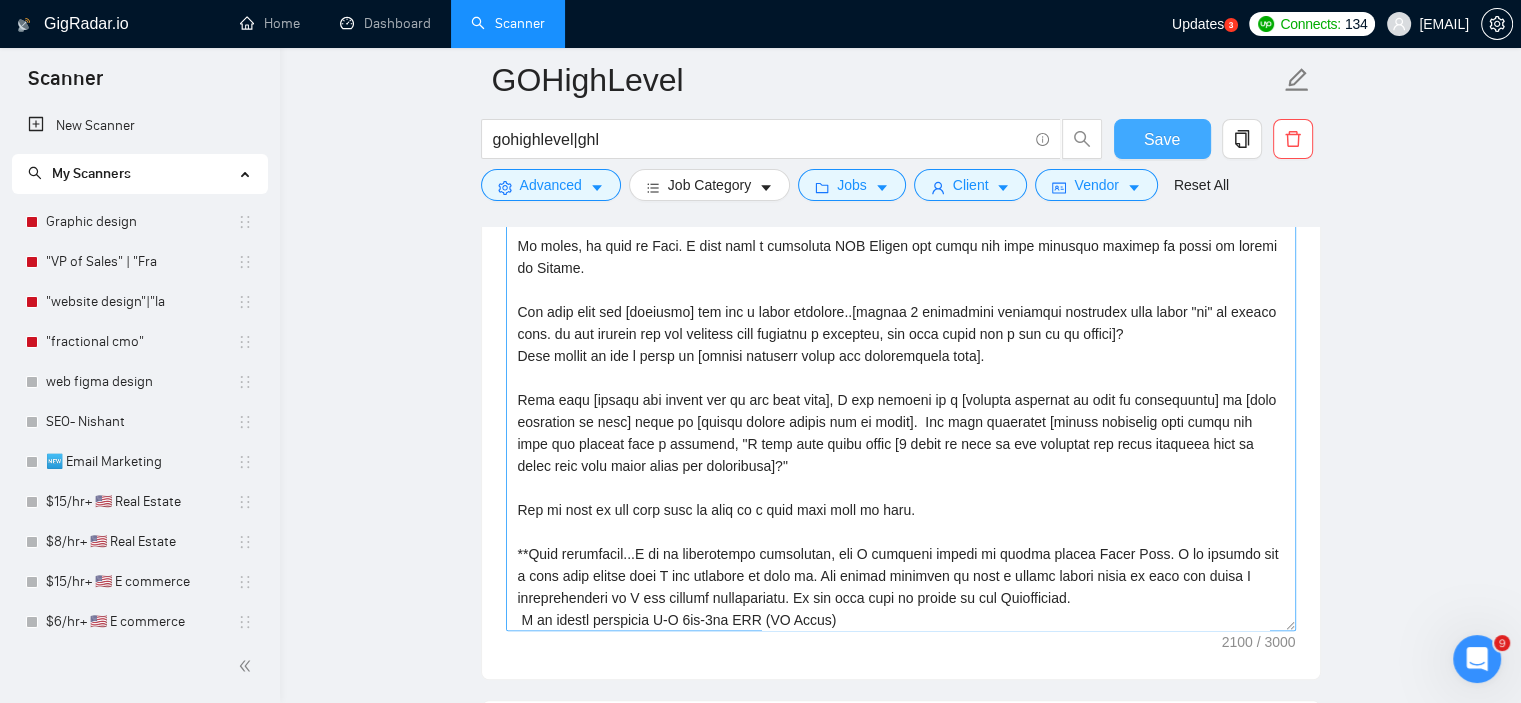 scroll, scrollTop: 256, scrollLeft: 0, axis: vertical 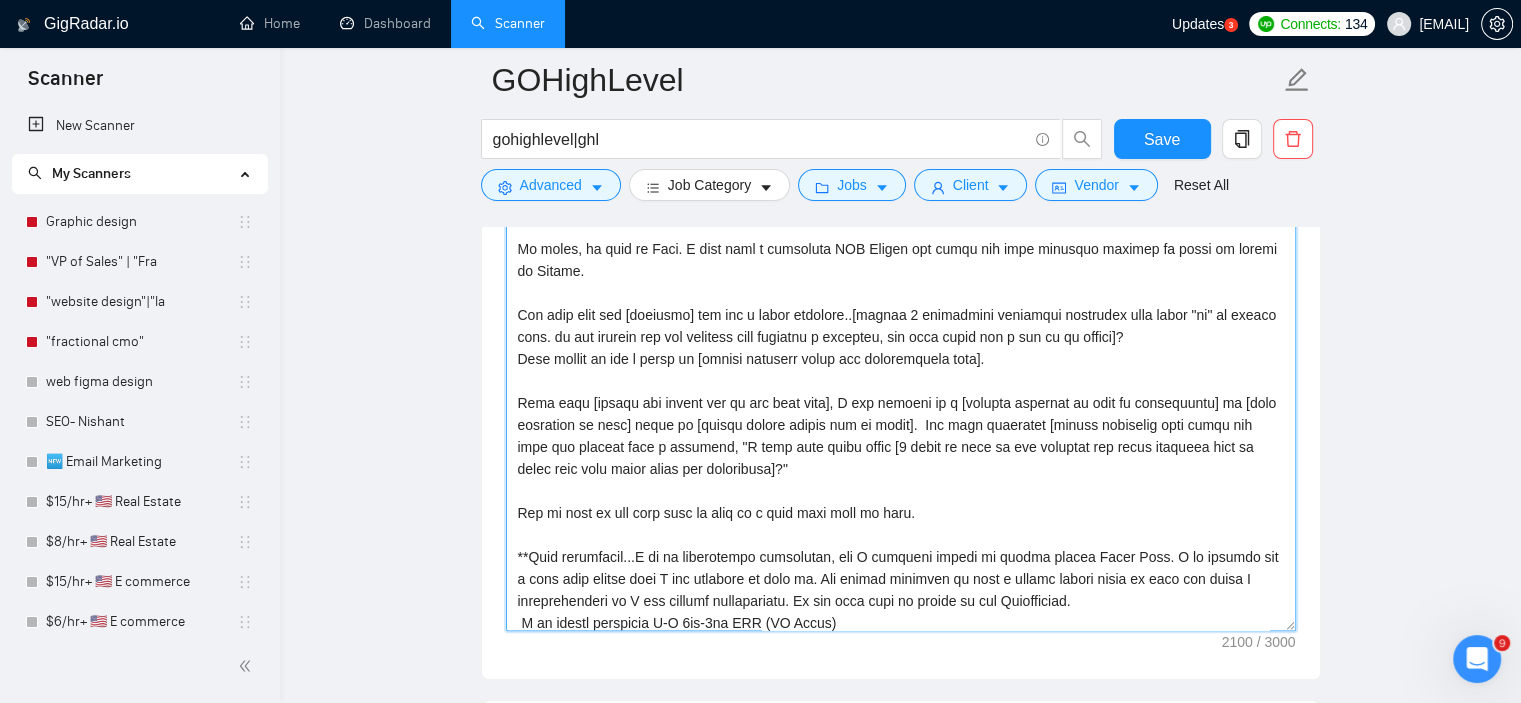 click on "Cover letter template:" at bounding box center (901, 406) 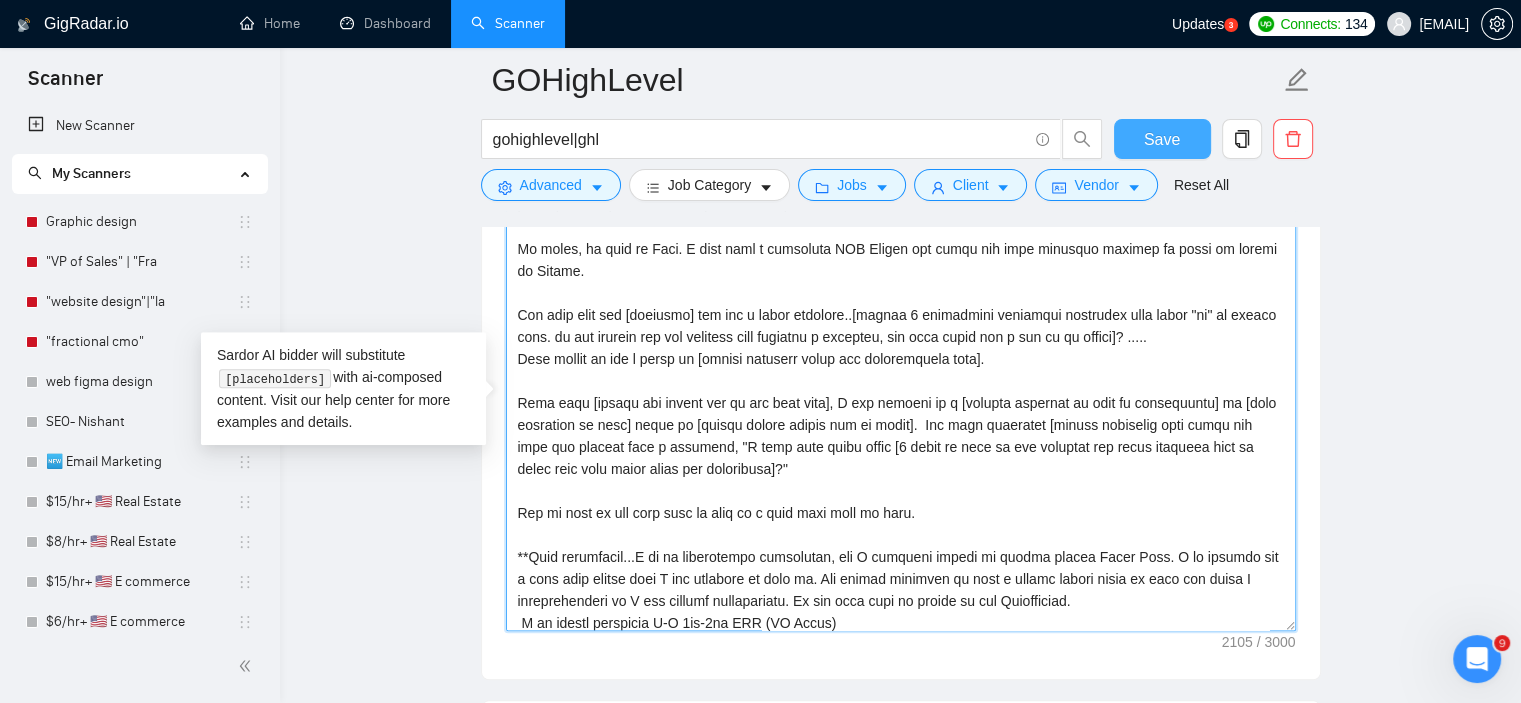 type on "tone: Clean, confident, and human—like a thoughtful designer who understands user behavior, not just how to push pixels. Avoid buzzwords and fluff. Speak like a pro who collaborates well. Do not use the em dash character “—”.
[Narl Cover Letter Prompt]
[Start with a friendly opener and ask a thoughtful question about the project focus.
Mention a recent project you worked on with a specific day reference (e.g., “last Thursday”) and what the core GHL issue was. Mention one tool from the job post (gohighlevel, ghl) and ask a smart crm question—such as how the client is currently handling gohighlevel features like smart lists, user flows, or feedback loops (Avoid listing multiple tools.)
never use "—"
Close with a friendly invitation to connect.]
[Output the cover letter in this format:]
Hi there, my name is Narl. I have been a dedicated GHL Expert for years and only recently decided to offer my talent on Upwork.
Saw your post for [position] and had a quick question..[insert 2 suggestive solutions questio..." 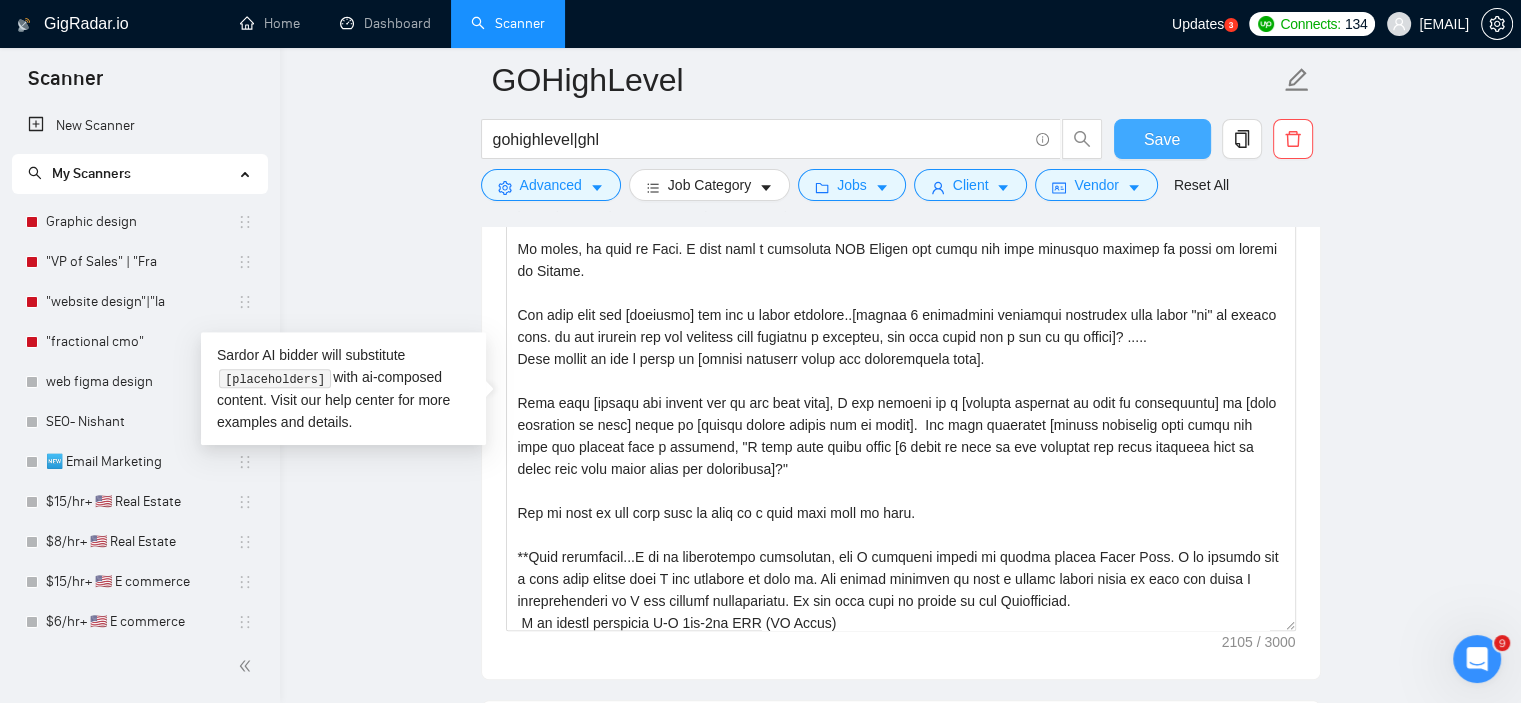 click on "Save" at bounding box center [1162, 139] 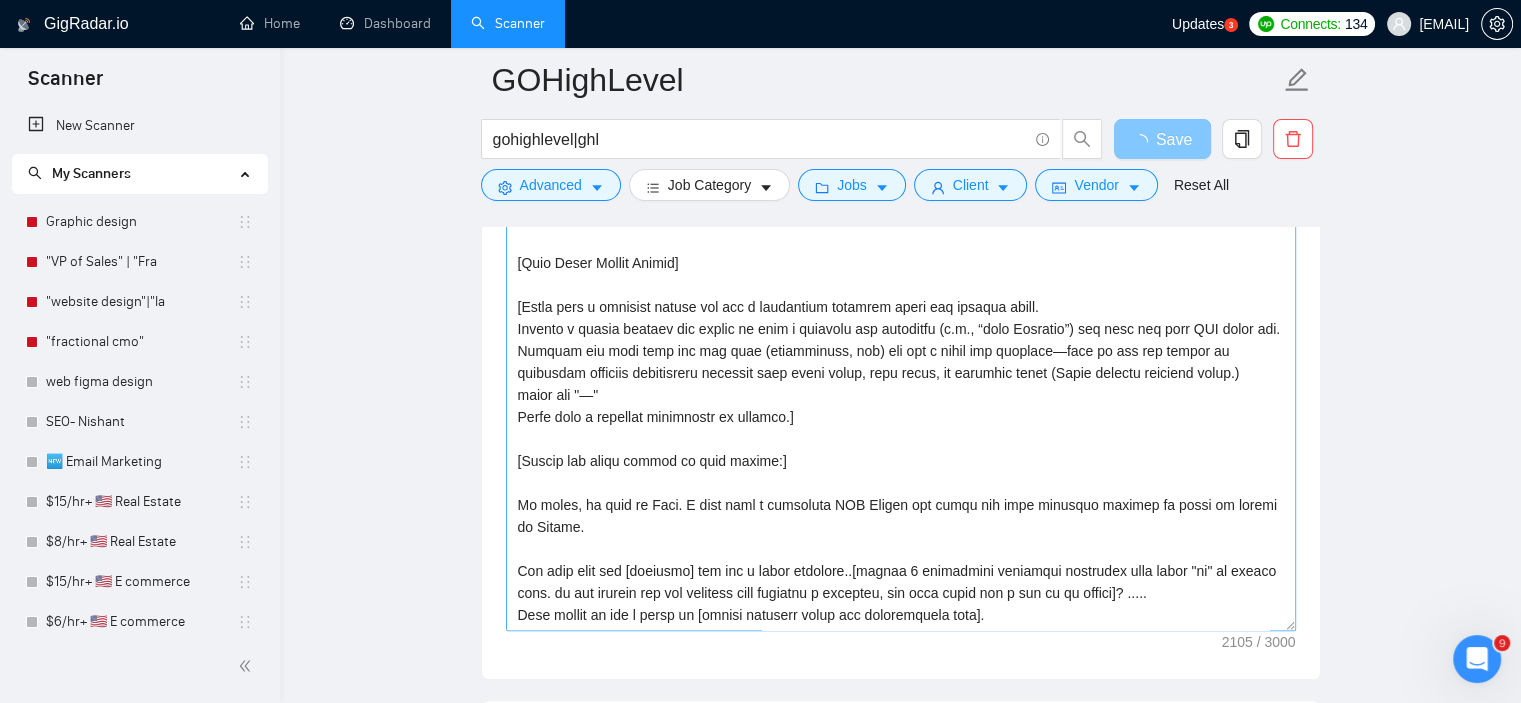 scroll, scrollTop: 308, scrollLeft: 0, axis: vertical 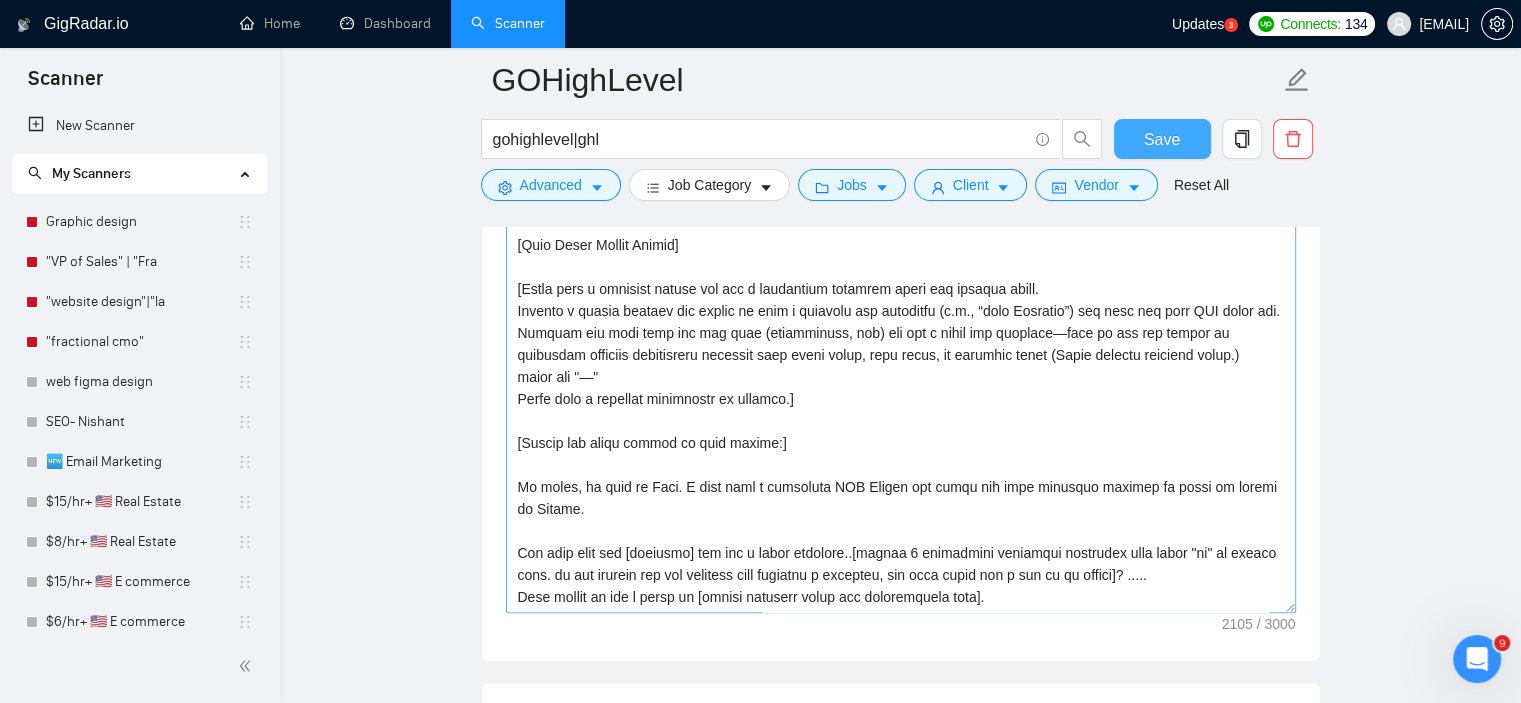 type 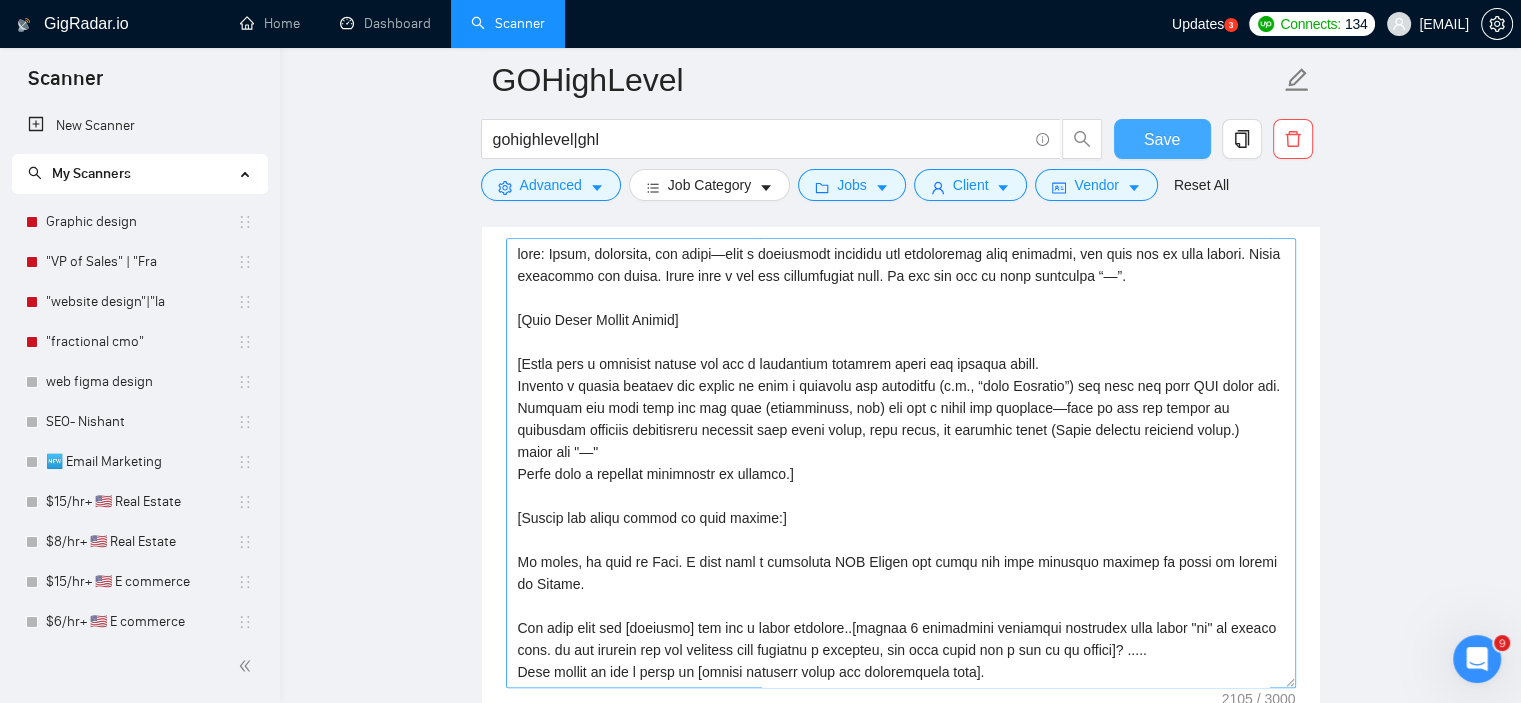 scroll, scrollTop: 308, scrollLeft: 0, axis: vertical 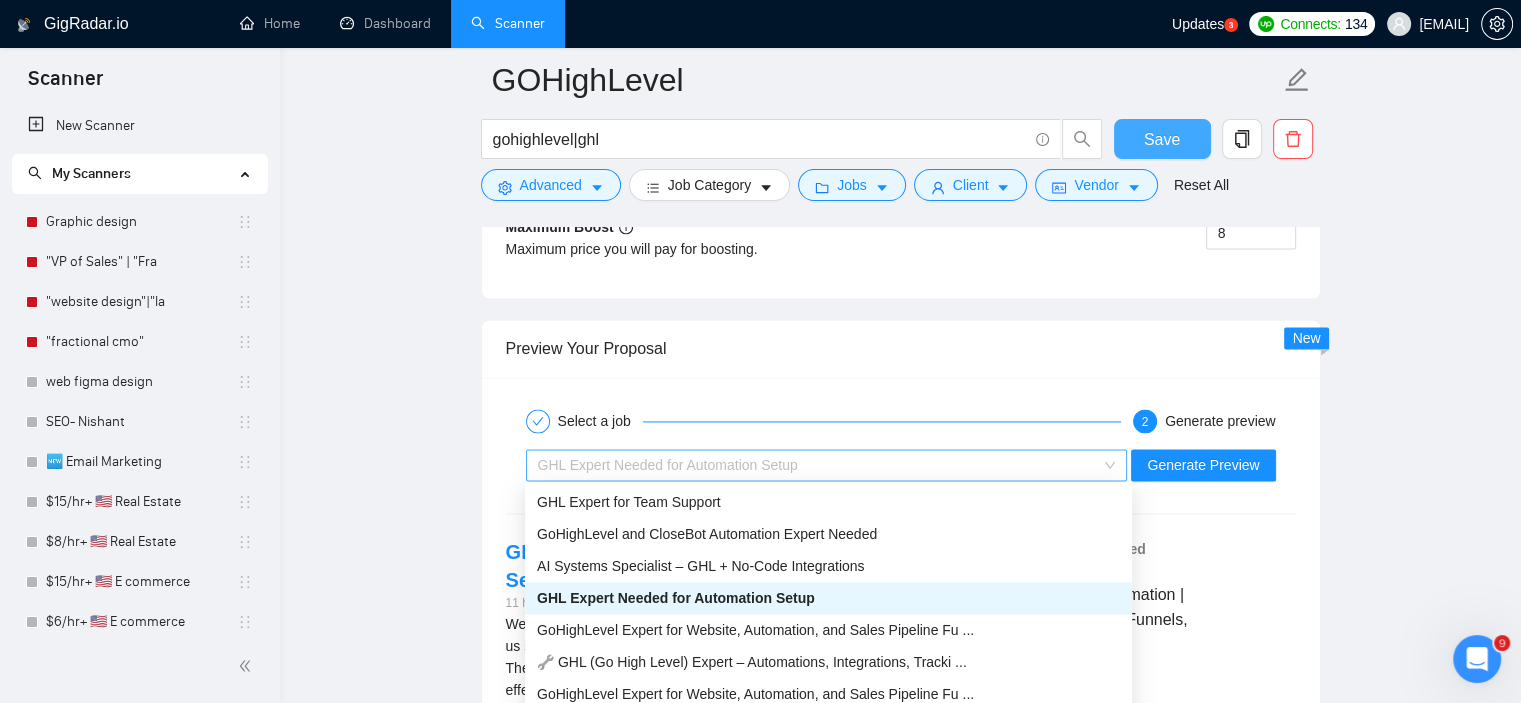 click on "GHL Expert Needed for Automation Setup" at bounding box center [818, 465] 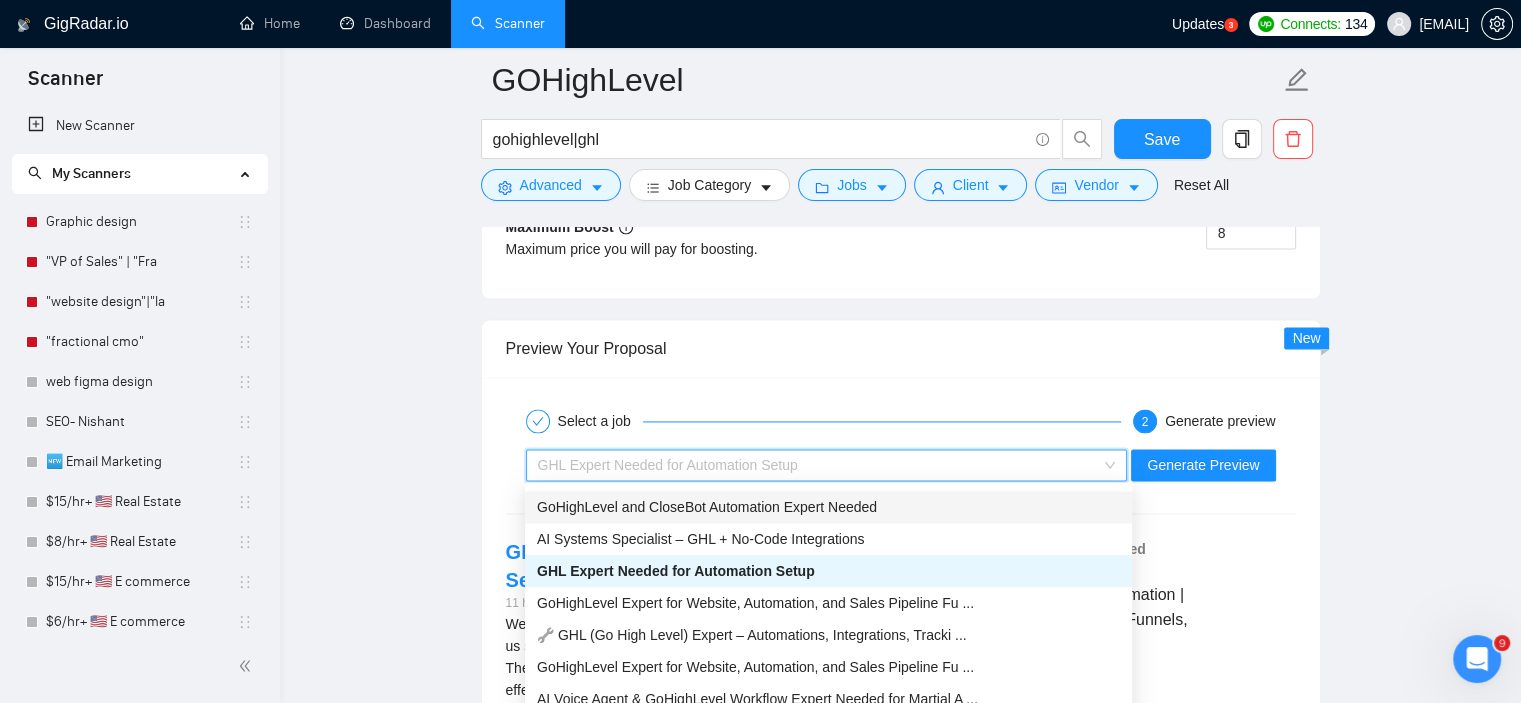 scroll, scrollTop: 64, scrollLeft: 0, axis: vertical 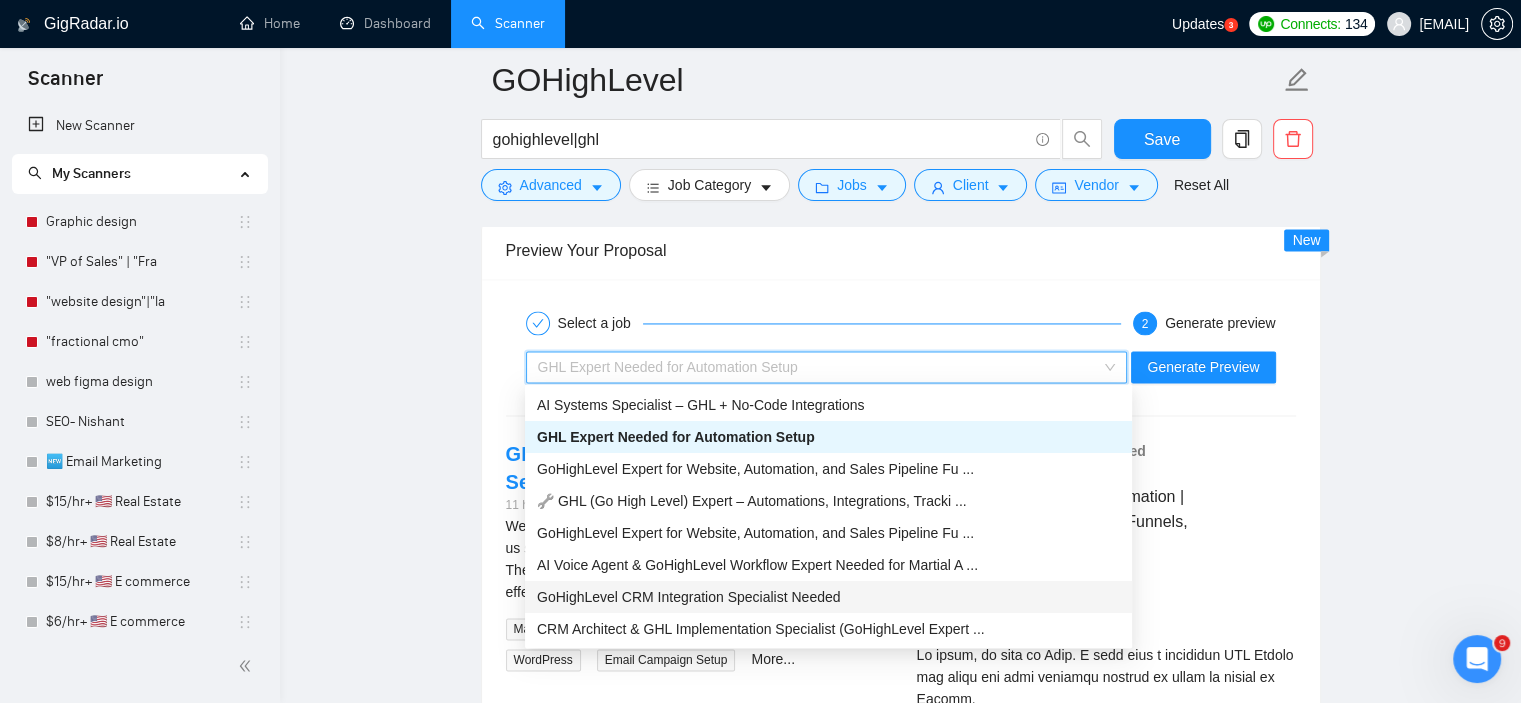 click on "GoHighLevel CRM Integration Specialist Needed" at bounding box center (689, 597) 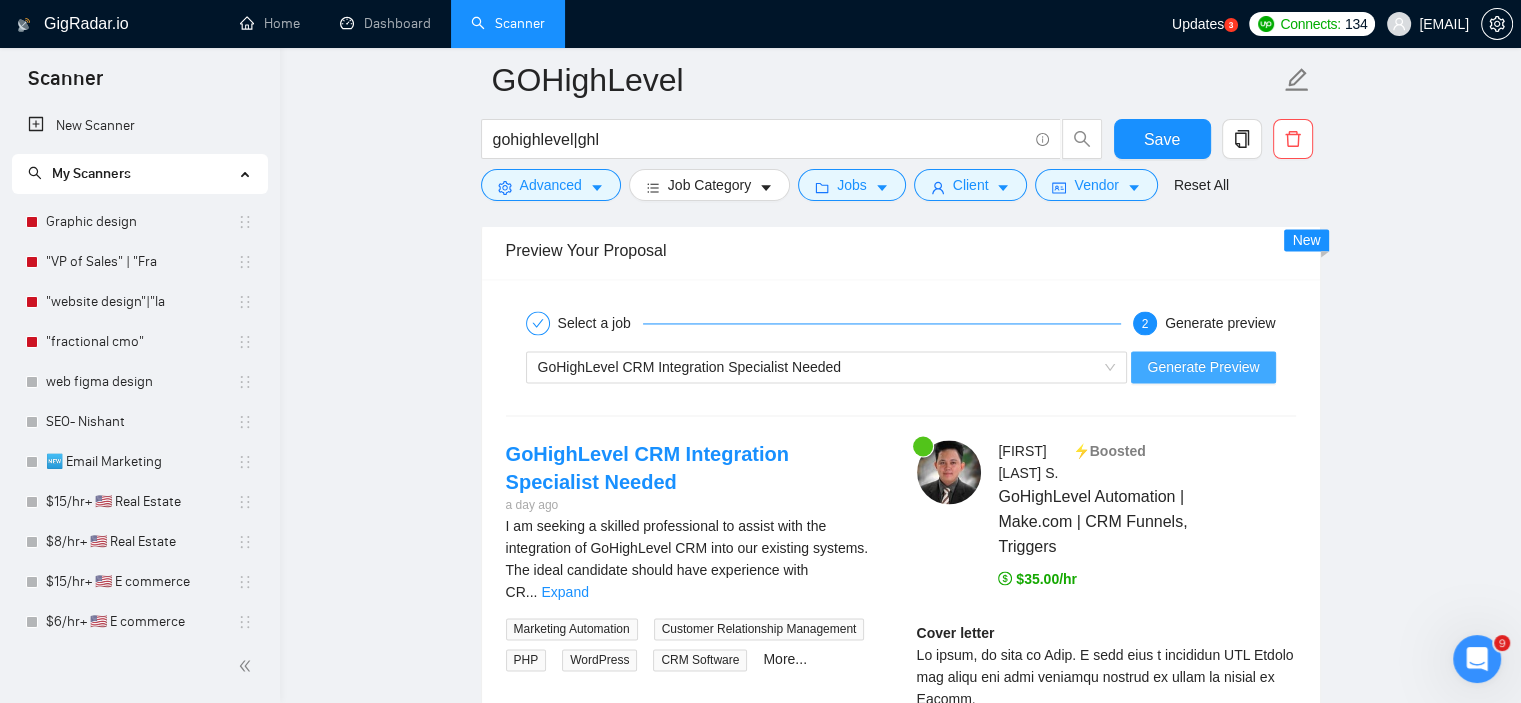 click on "Generate Preview" at bounding box center [1203, 367] 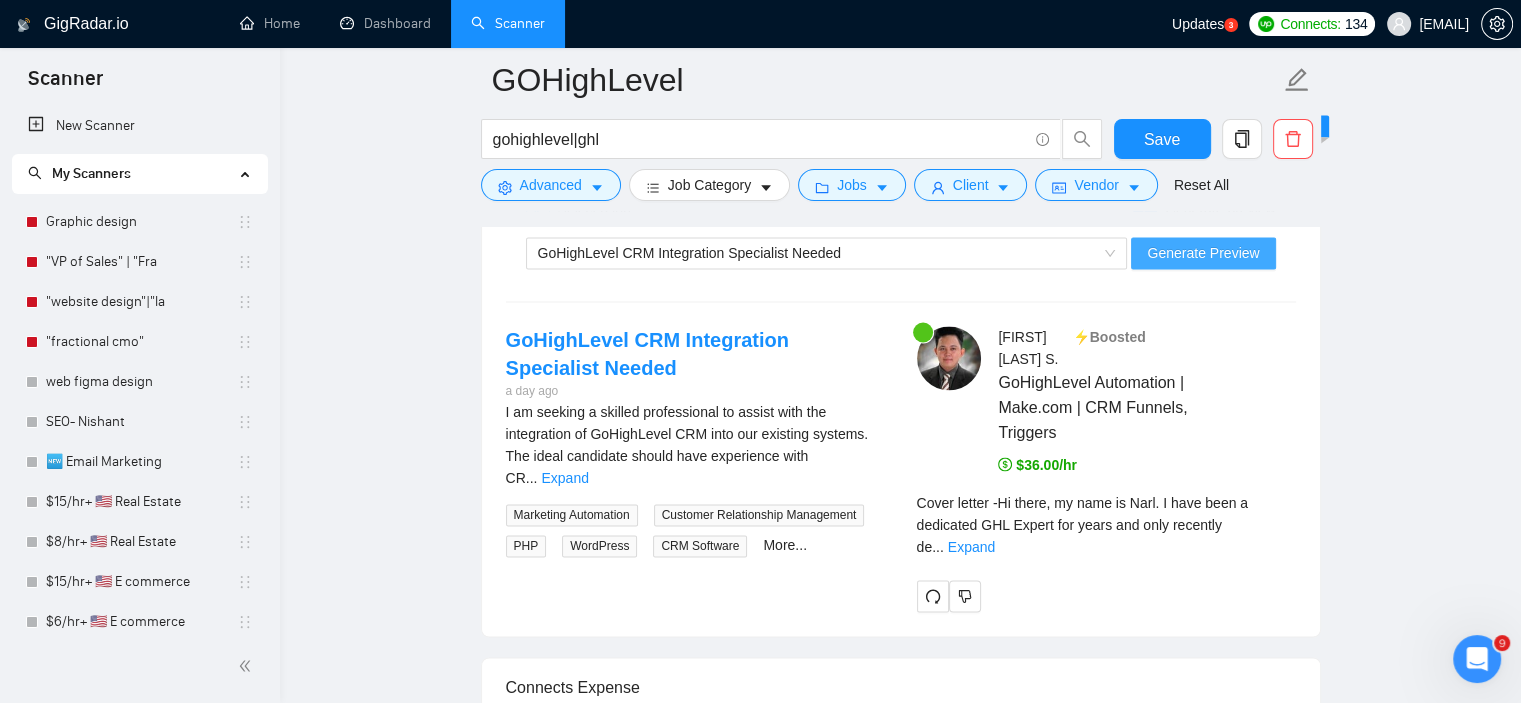 scroll, scrollTop: 3159, scrollLeft: 0, axis: vertical 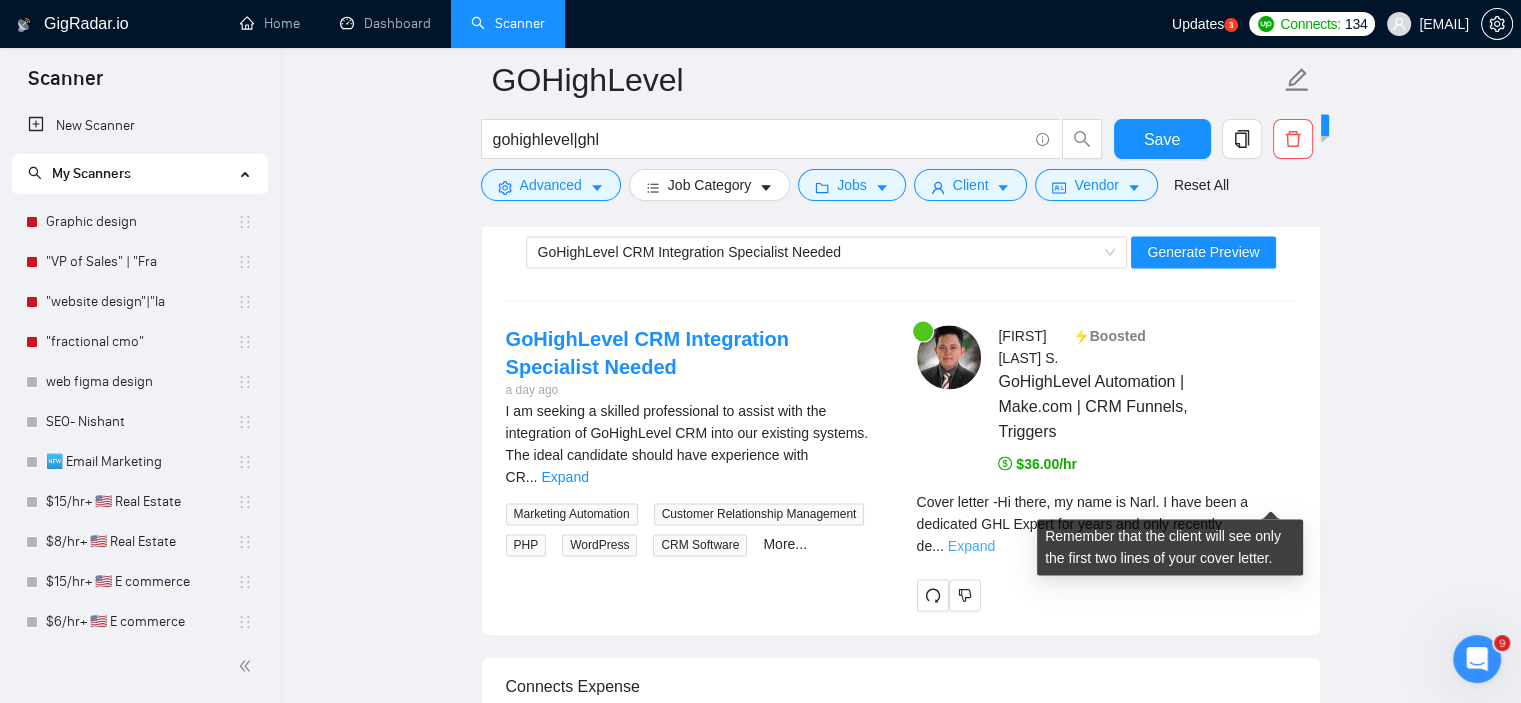 click on "Expand" at bounding box center (971, 546) 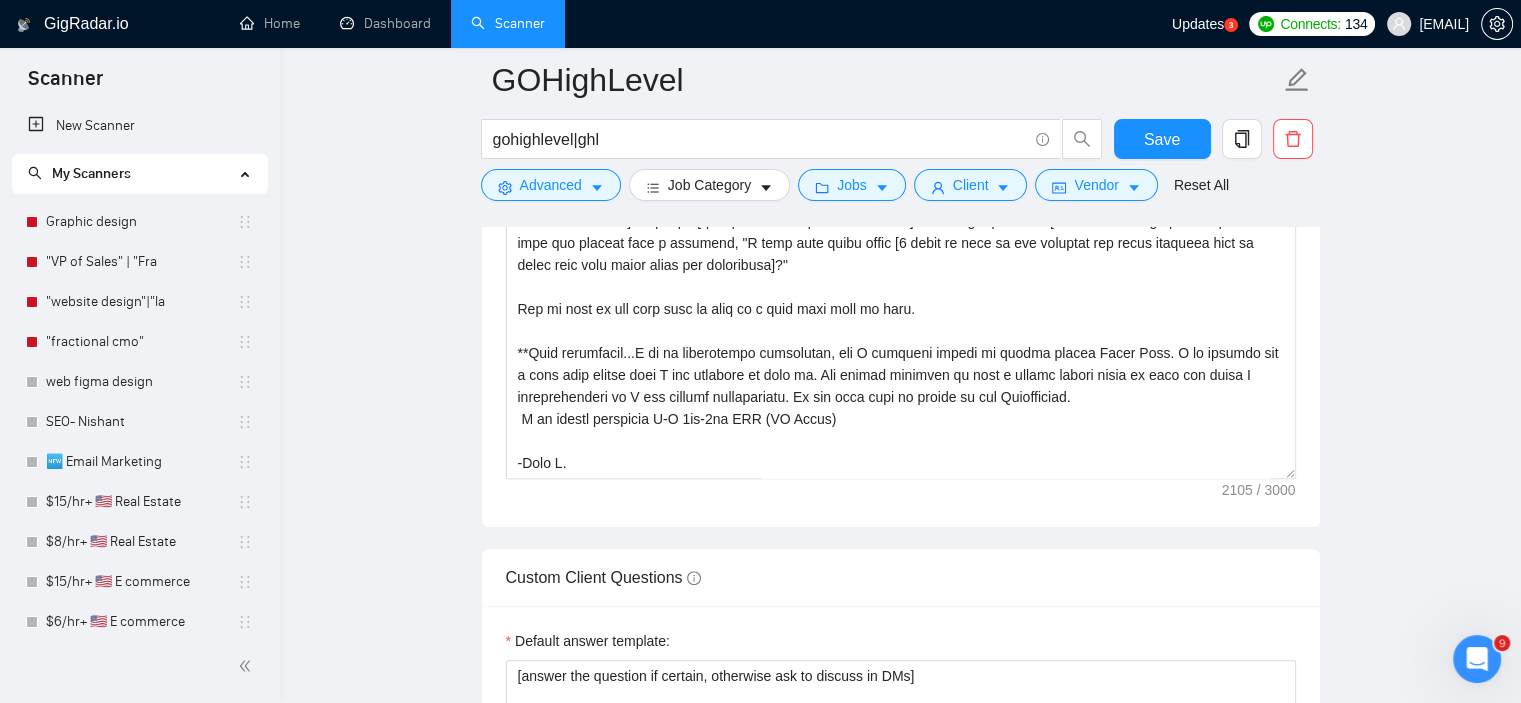 scroll, scrollTop: 1612, scrollLeft: 0, axis: vertical 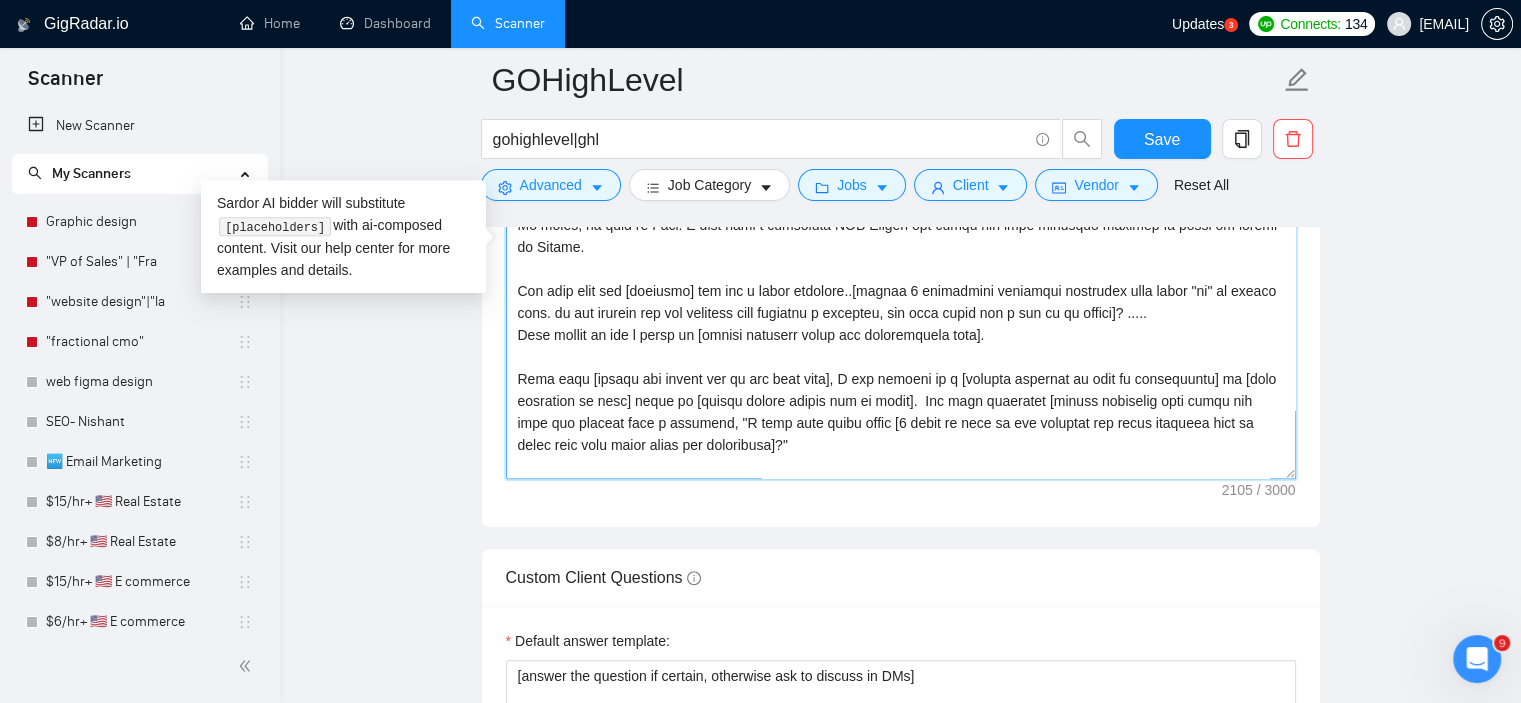 click on "Cover letter template:" at bounding box center (901, 254) 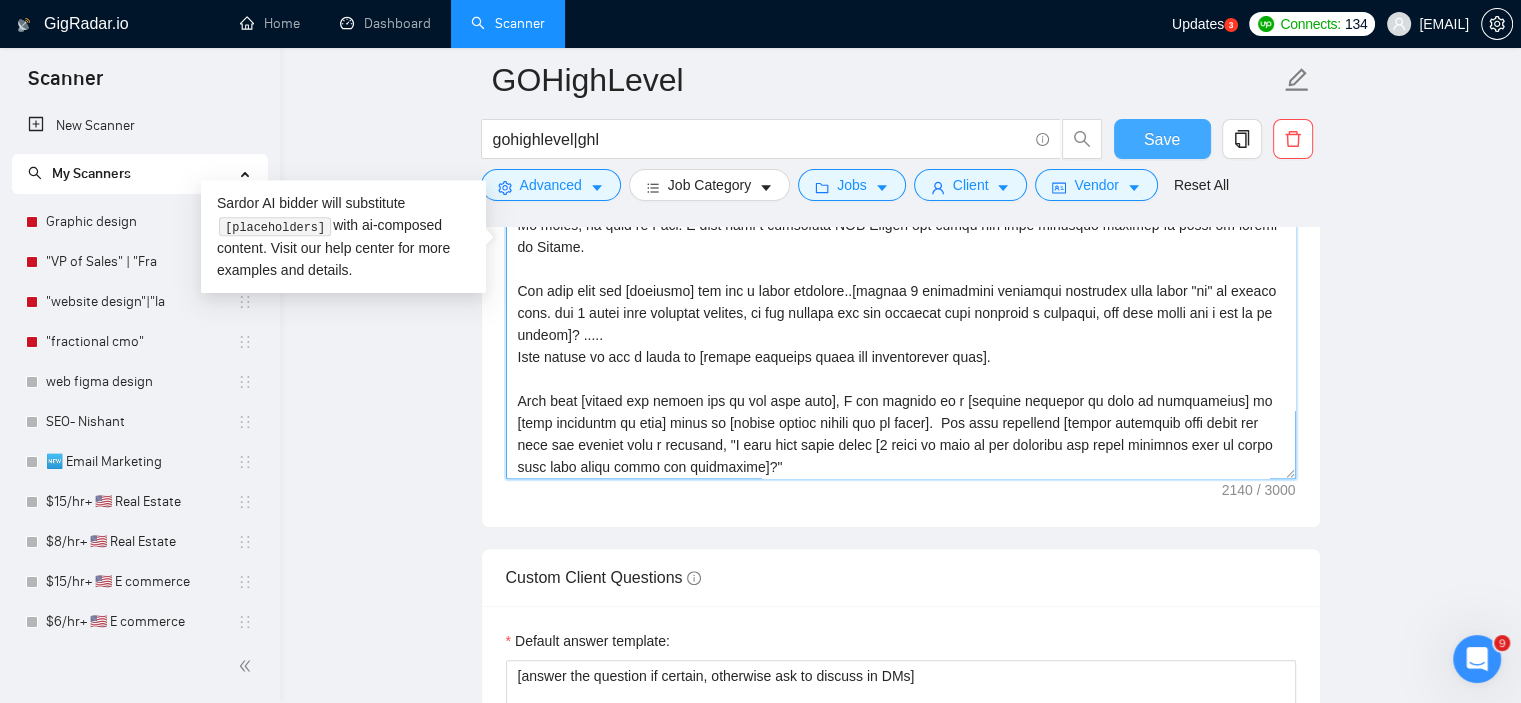 type on "tone: Clean, confident, and human—like a thoughtful designer who understands user behavior, not just how to push pixels. Avoid buzzwords and fluff. Speak like a pro who collaborates well. Do not use the em dash character “—”.
[Narl Cover Letter Prompt]
[Start with a friendly opener and ask a thoughtful question about the project focus.
Mention a recent project you worked on with a specific day reference (e.g., “last Thursday”) and what the core GHL issue was. Mention one tool from the job post (gohighlevel, ghl) and ask a smart crm question—such as how the client is currently handling gohighlevel features like smart lists, user flows, or feedback loops (Avoid listing multiple tools.)
never use "—"
Close with a friendly invitation to connect.]
[Output the cover letter in this format:]
Hi there, my name is Narl. I have been a dedicated GHL Expert for years and only recently decided to offer my talent on Upwork.
Saw your post for [position] and had a quick question..[insert 2 suggestive solutions questio..." 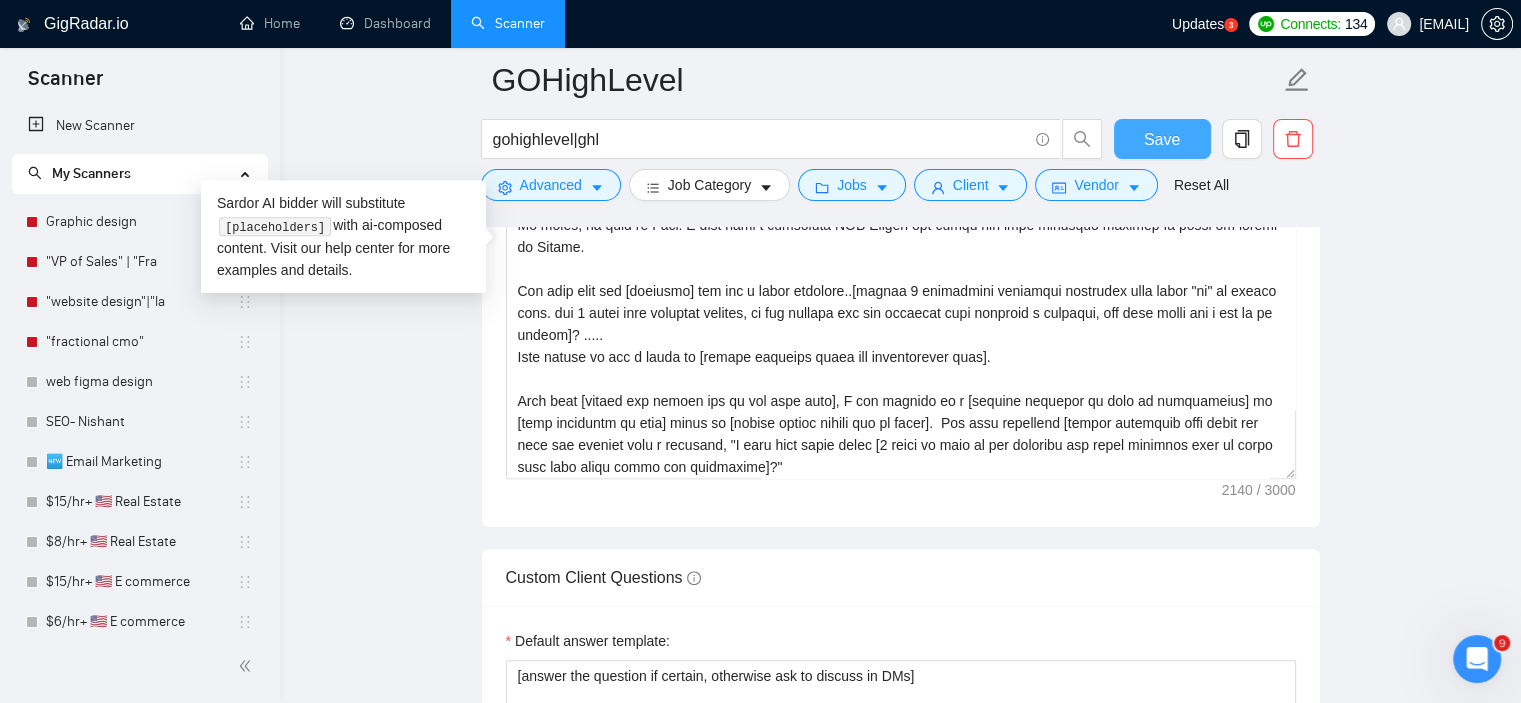 click on "Save" at bounding box center (1162, 139) 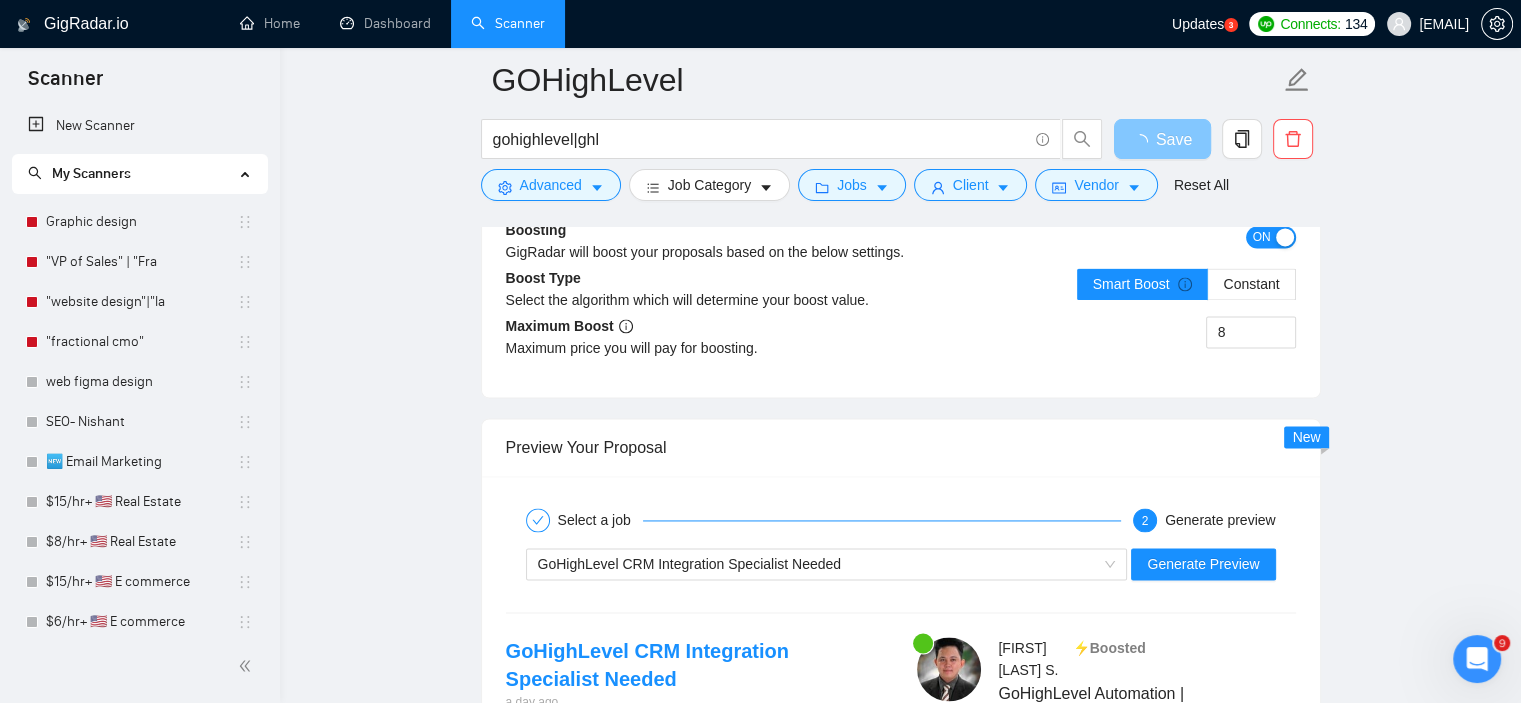 scroll, scrollTop: 2854, scrollLeft: 0, axis: vertical 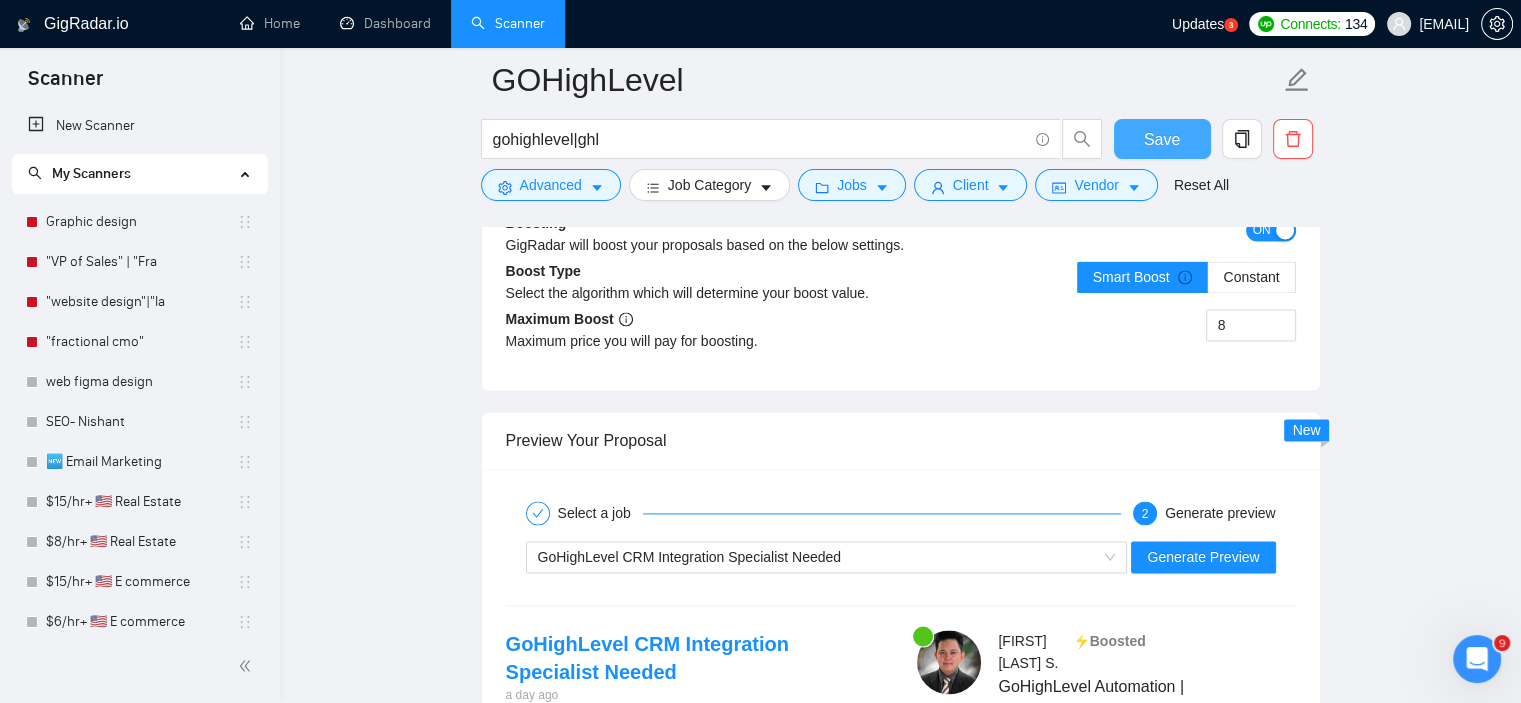 type 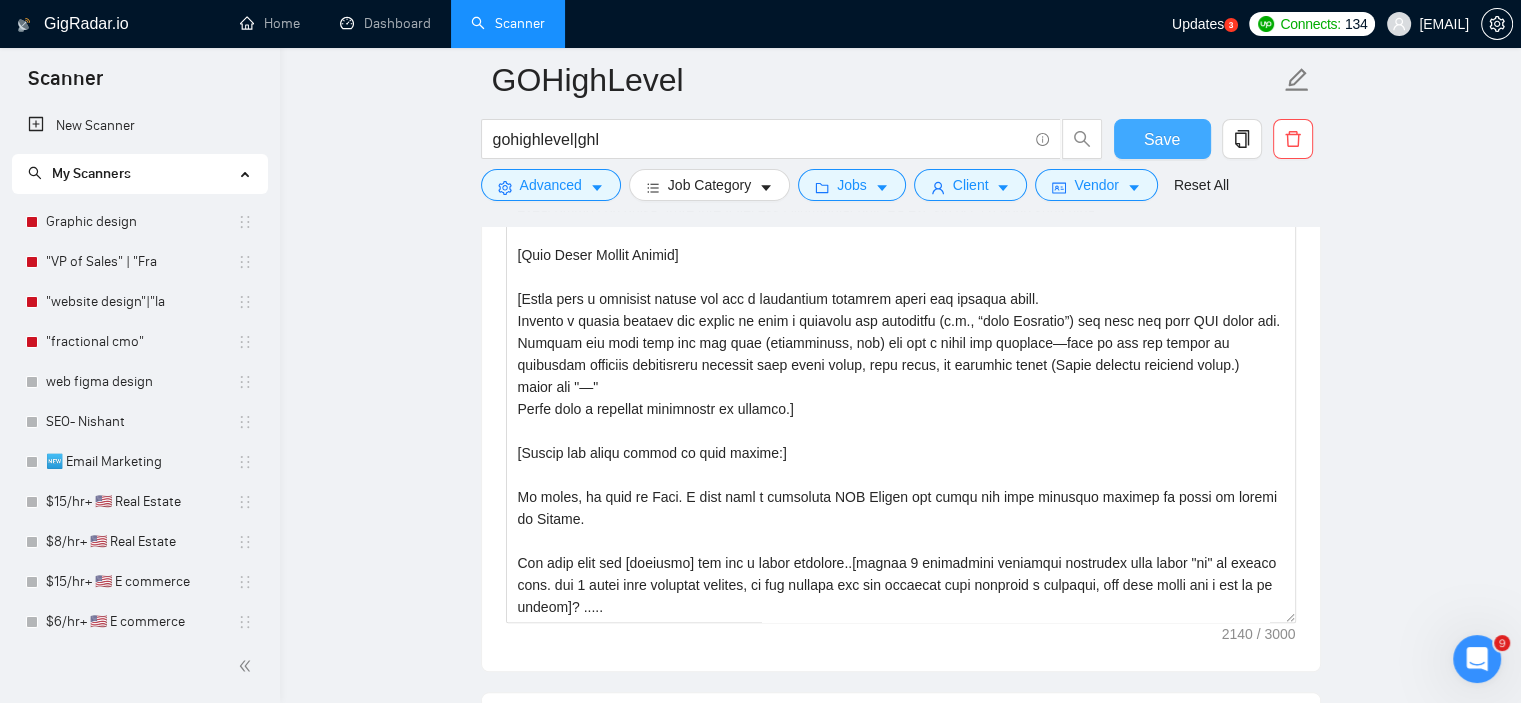 scroll, scrollTop: 1468, scrollLeft: 0, axis: vertical 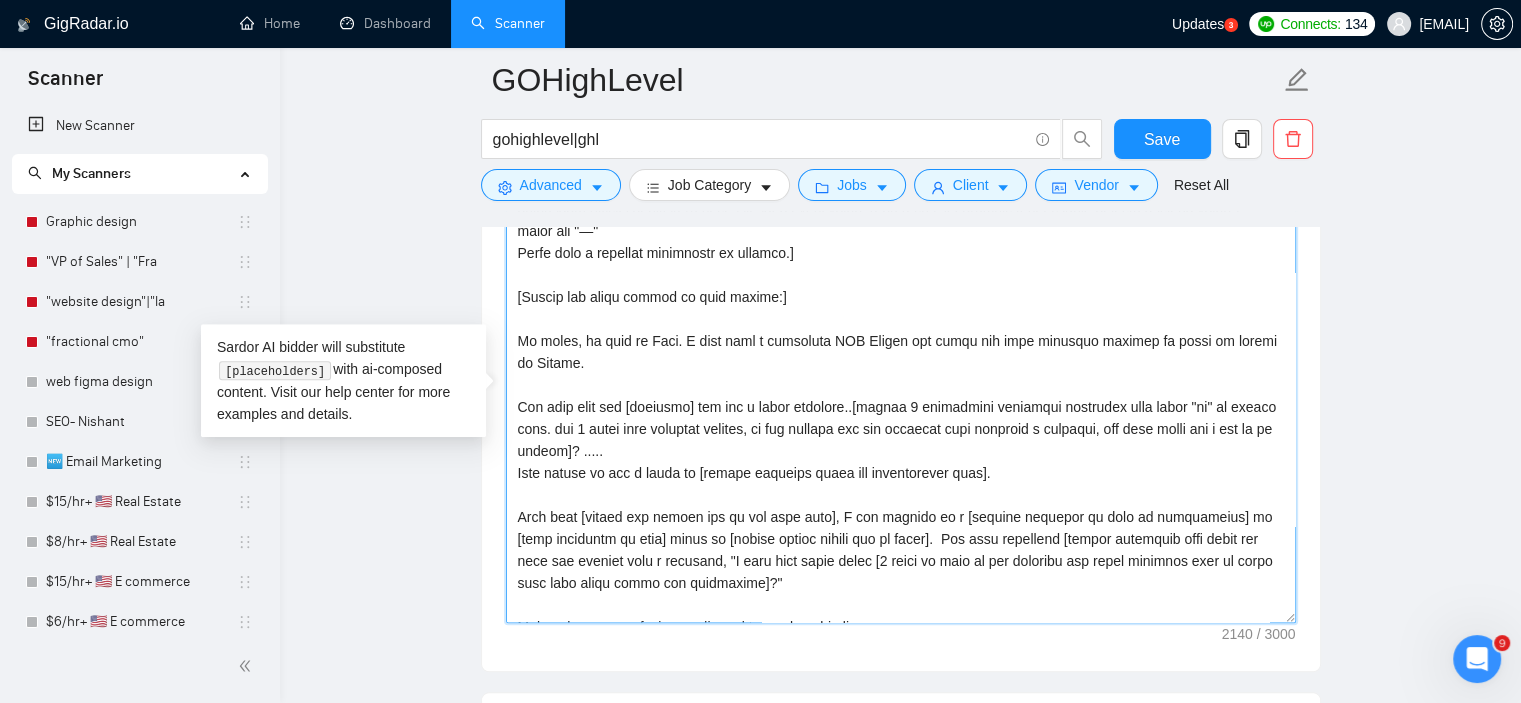click on "Cover letter template:" at bounding box center (901, 398) 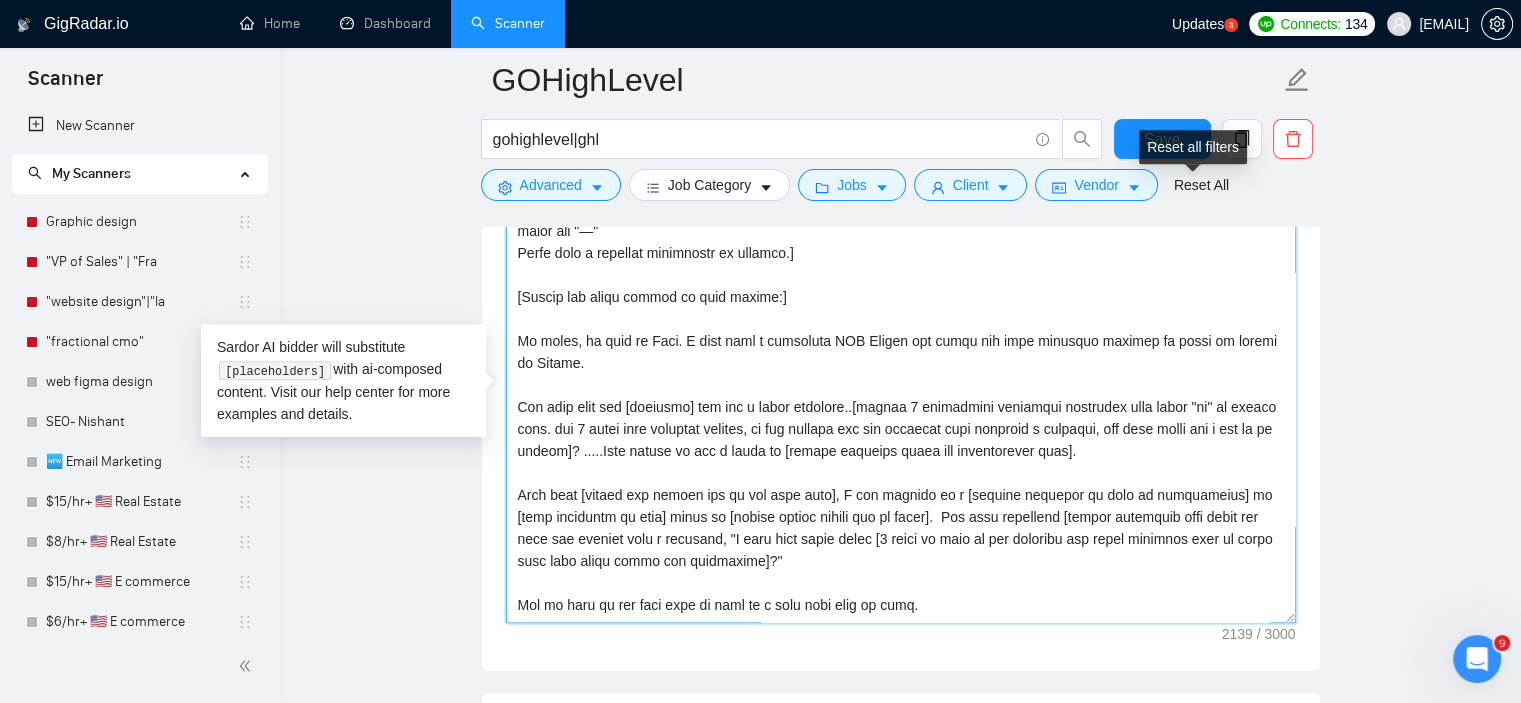 type on "tone: Clean, confident, and human—like a thoughtful designer who understands user behavior, not just how to push pixels. Avoid buzzwords and fluff. Speak like a pro who collaborates well. Do not use the em dash character “—”.
[Narl Cover Letter Prompt]
[Start with a friendly opener and ask a thoughtful question about the project focus.
Mention a recent project you worked on with a specific day reference (e.g., “last Thursday”) and what the core GHL issue was. Mention one tool from the job post (gohighlevel, ghl) and ask a smart crm question—such as how the client is currently handling gohighlevel features like smart lists, user flows, or feedback loops (Avoid listing multiple tools.)
never use "—"
Close with a friendly invitation to connect.]
[Output the cover letter in this format:]
Hi there, my name is Narl. I have been a dedicated GHL Expert for years and only recently decided to offer my talent on Upwork.
Saw your post for [position] and had a quick question..[insert 2 suggestive solutions questio..." 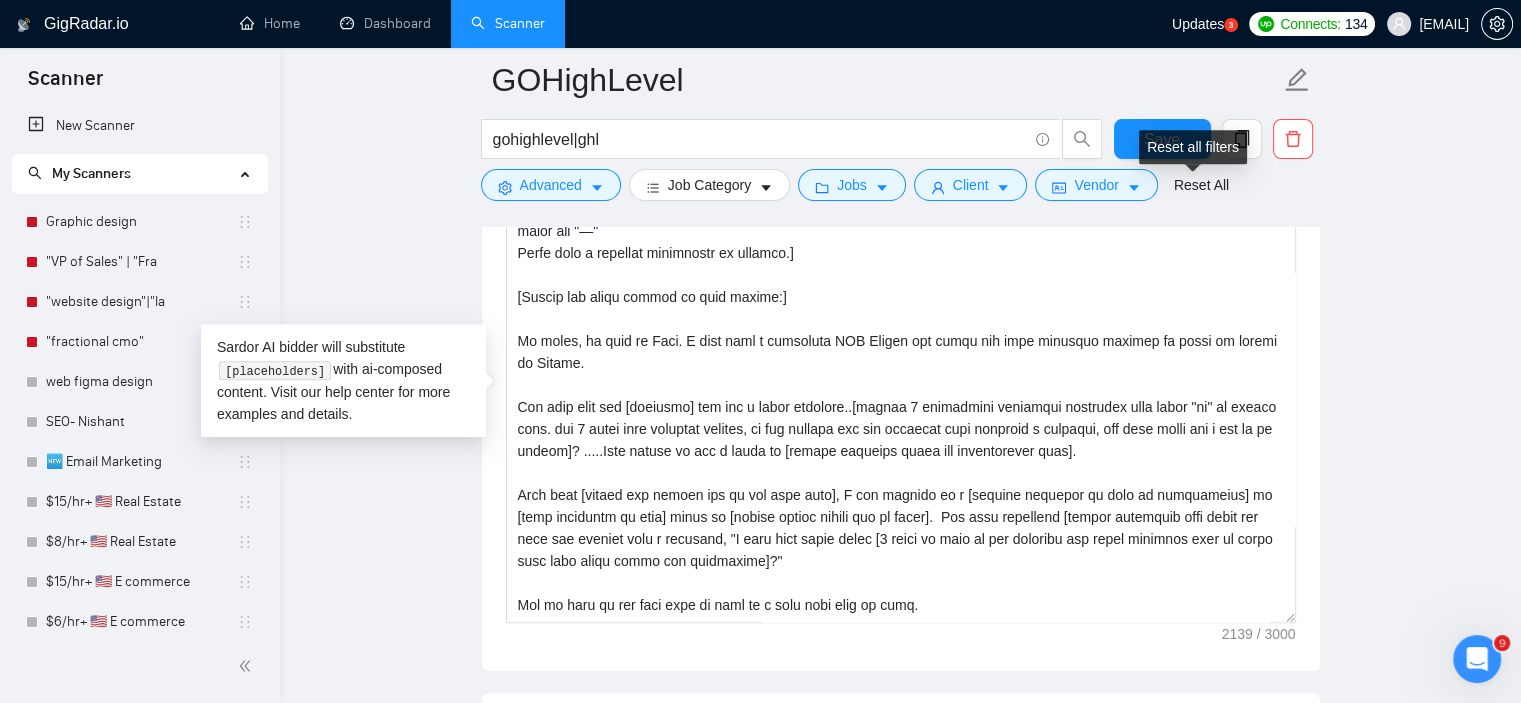 click on "Reset all filters" at bounding box center (1193, 147) 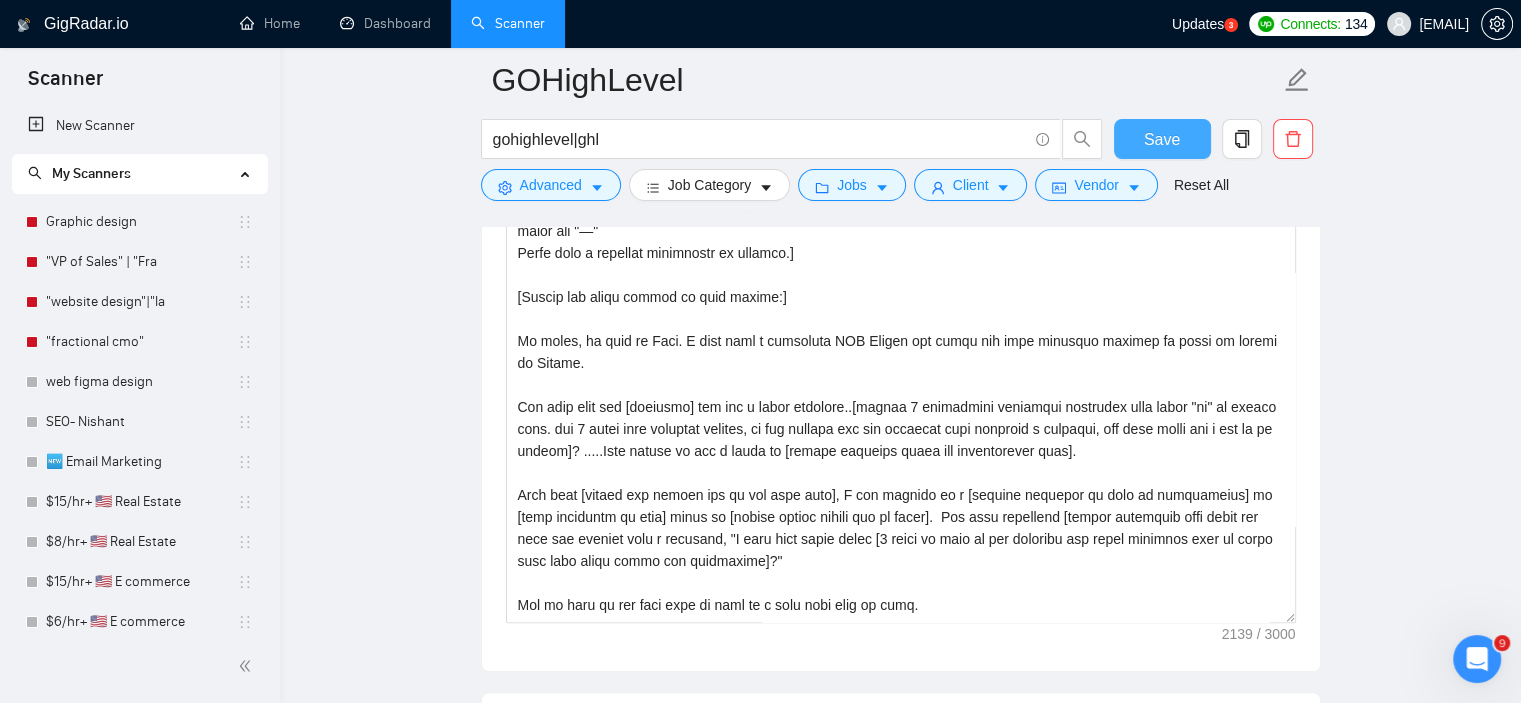 click on "Save" at bounding box center (1162, 139) 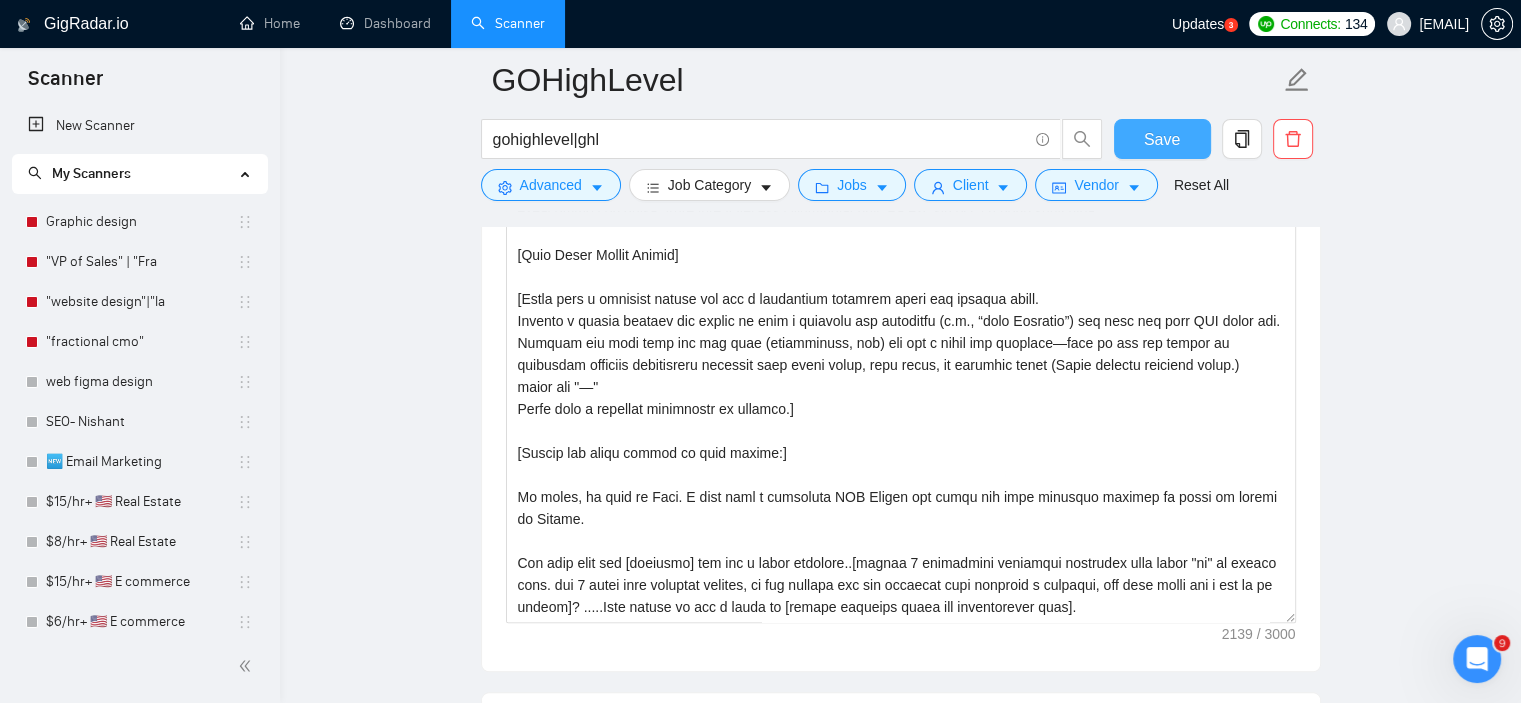 type 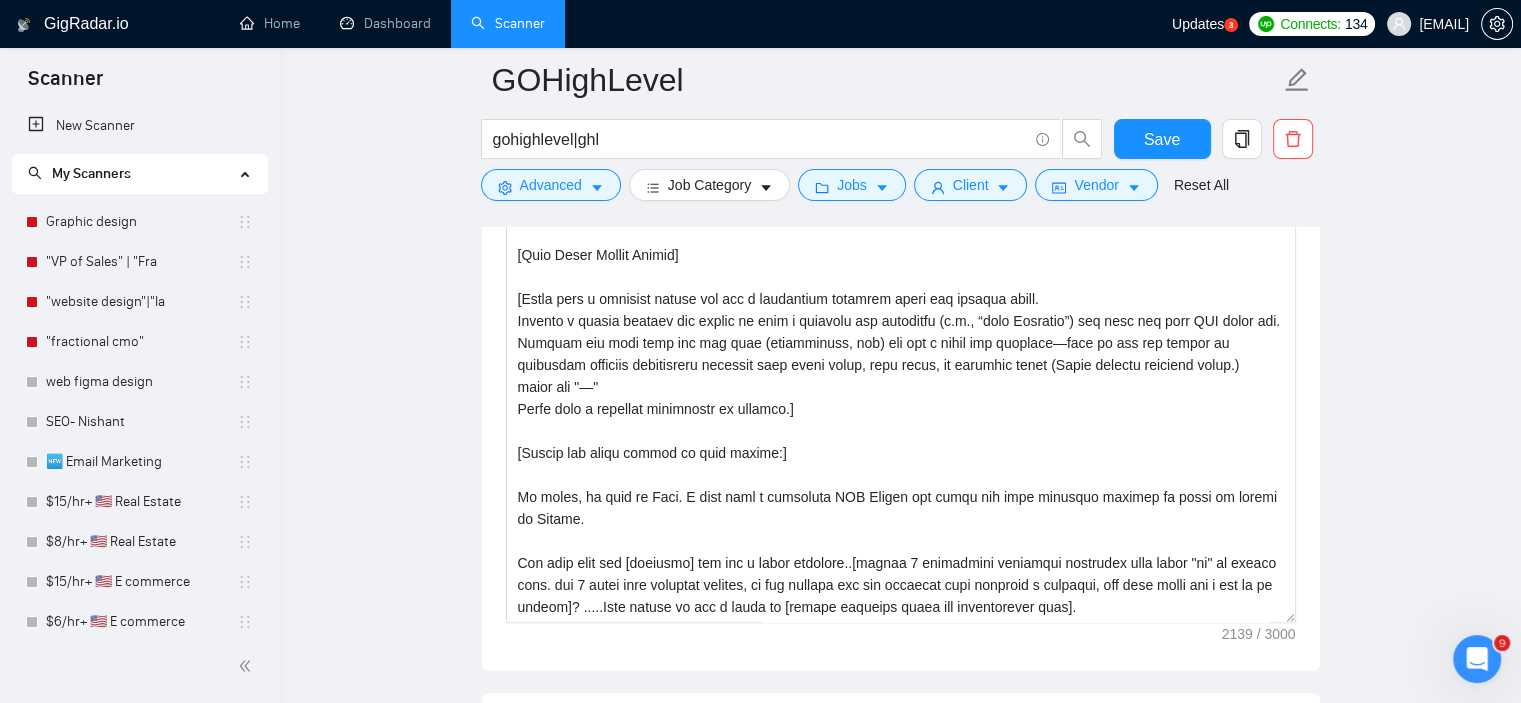 click on "GOHighLevel gohighlevel|ghl Save Advanced   Job Category   Jobs   Client   Vendor   Reset All Preview Results Insights NEW Alerts Auto Bidder Auto Bidding Enabled Auto Bidding Enabled: OFF Auto Bidder Schedule Auto Bidding Type: Automated (recommended) Semi-automated Auto Bidding Schedule: 24/7 Custom Custom Auto Bidder Schedule Repeat every week on Monday Tuesday Wednesday Thursday Friday Saturday Sunday Active Hours ( America/Chicago ): From: To: ( 24  hours) America/Chicago Auto Bidding Type Select your bidding algorithm: Choose the algorithm for you bidding. The price per proposal does not include your connects expenditure. Template Bidder Works great for narrow segments and short cover letters that don't change. 0.50  credits / proposal Sardor AI 🤖 Personalise your cover letter with ai [placeholders] 1.00  credits / proposal Experimental Laziza AI  👑   NEW   Learn more 2.00  credits / proposal 51.11 credits savings Team & Freelancer Select team: Cadre Crew Select freelancer: Narl Sayson     % 90" at bounding box center (900, 1343) 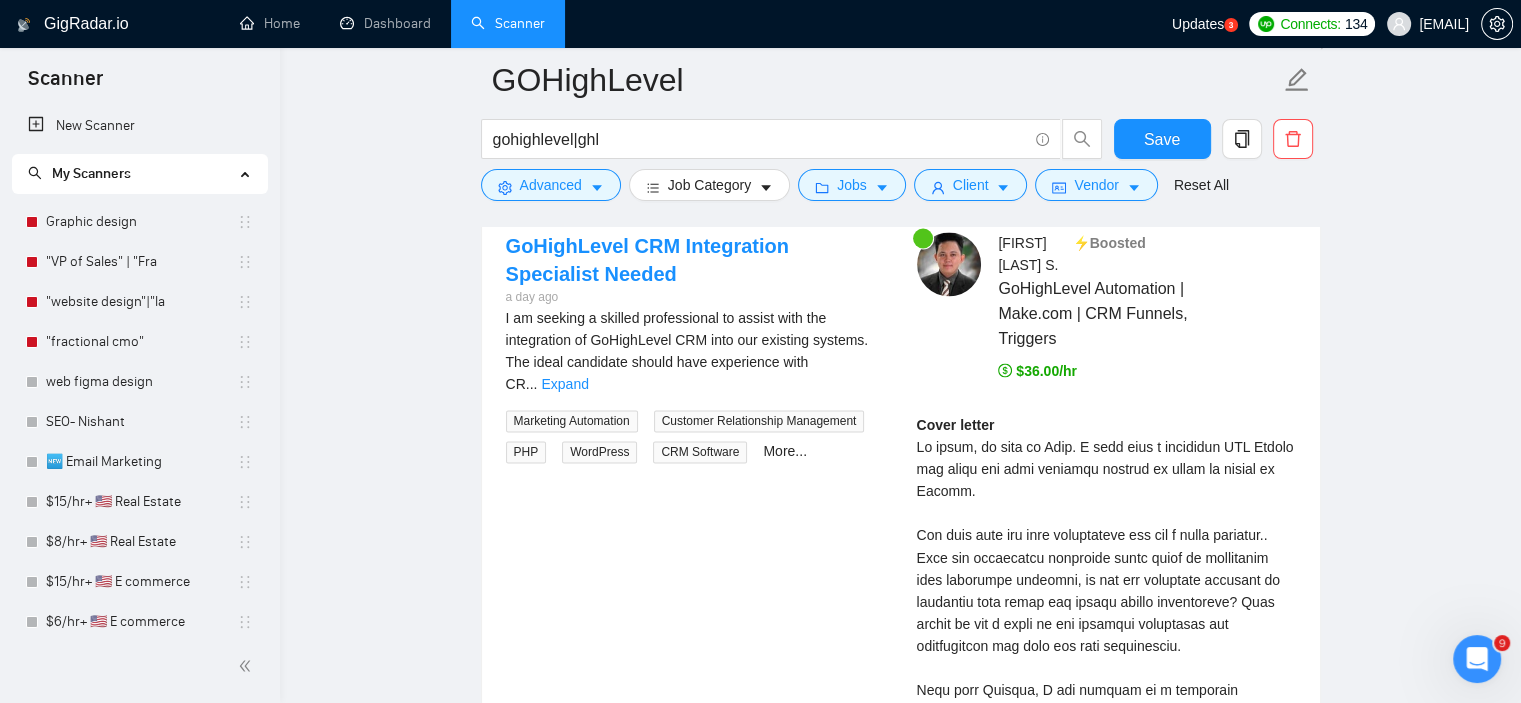 scroll, scrollTop: 3099, scrollLeft: 0, axis: vertical 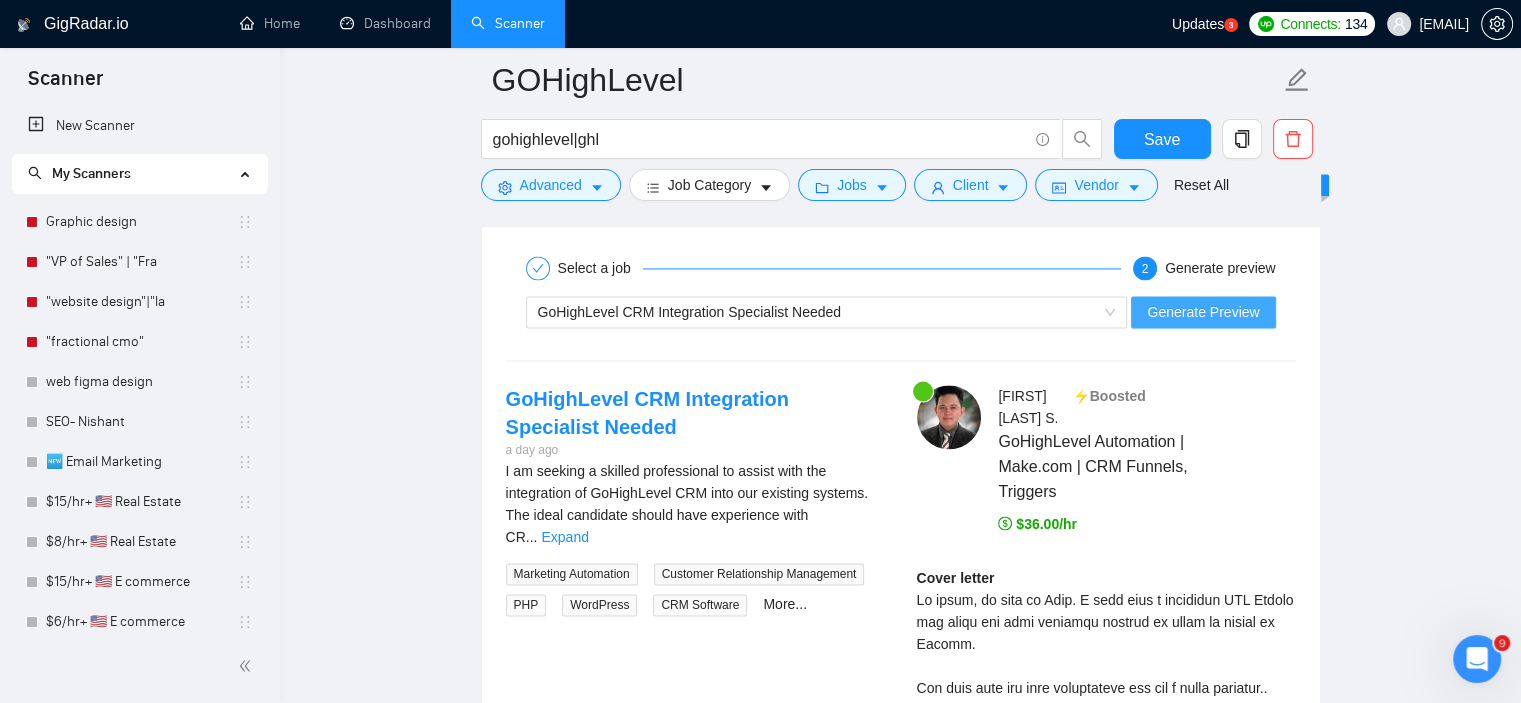 click on "Generate Preview" at bounding box center [1203, 312] 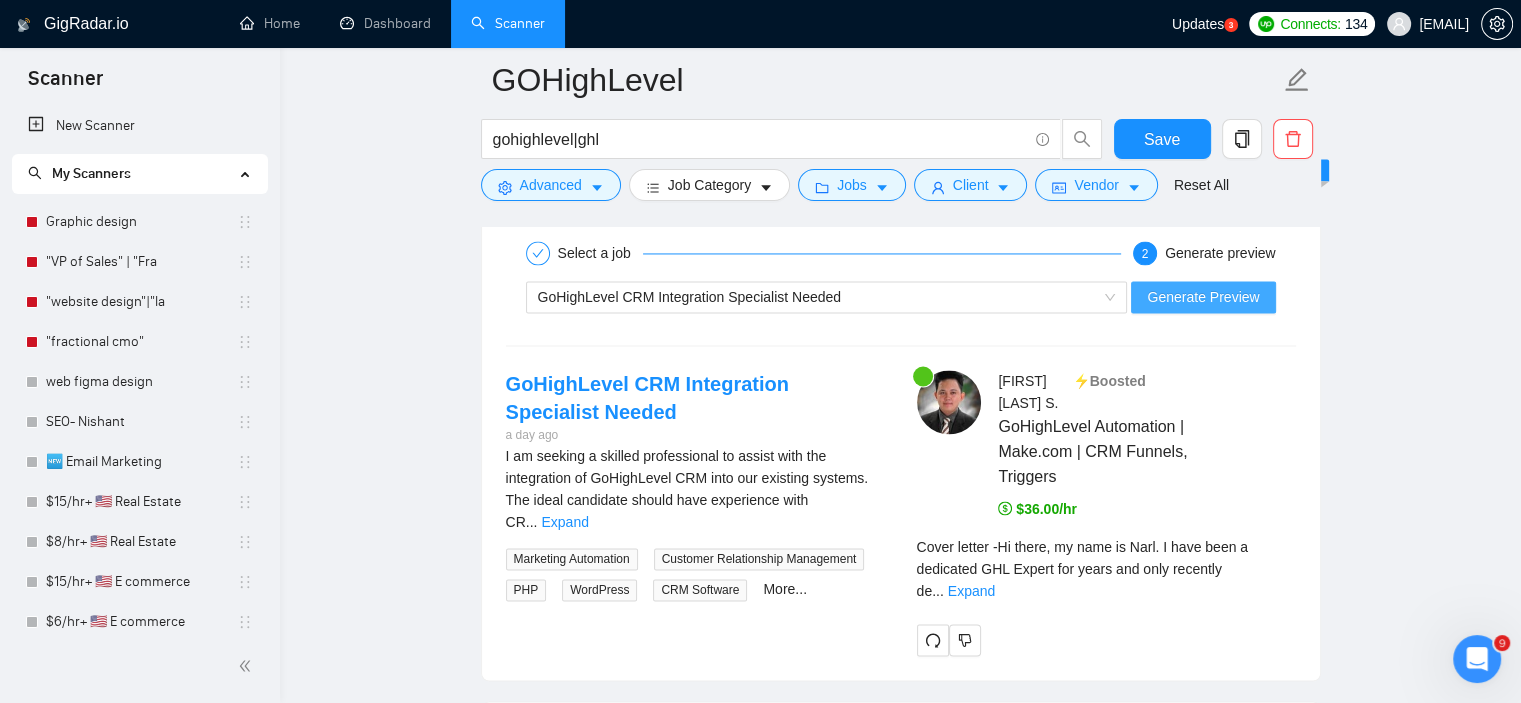 scroll, scrollTop: 3112, scrollLeft: 0, axis: vertical 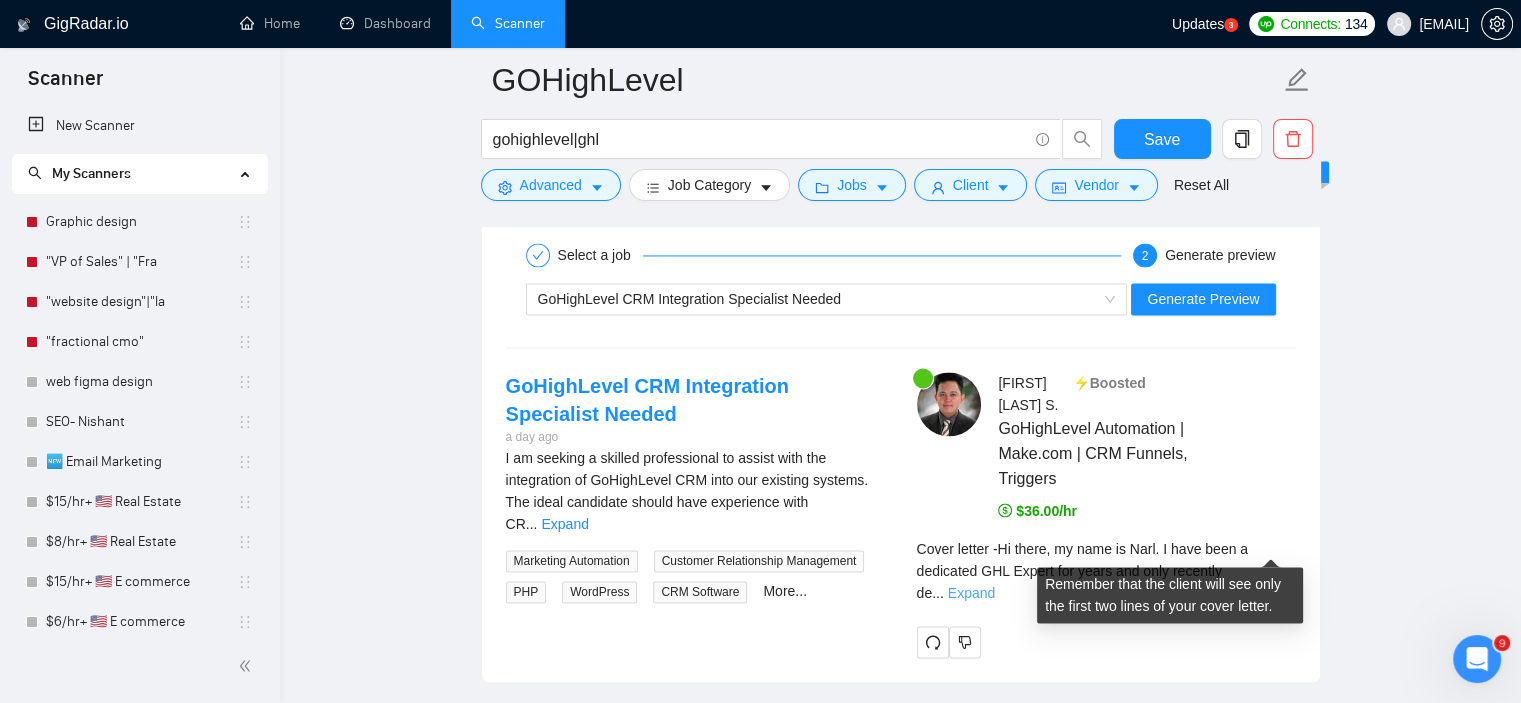 click on "Expand" at bounding box center (971, 593) 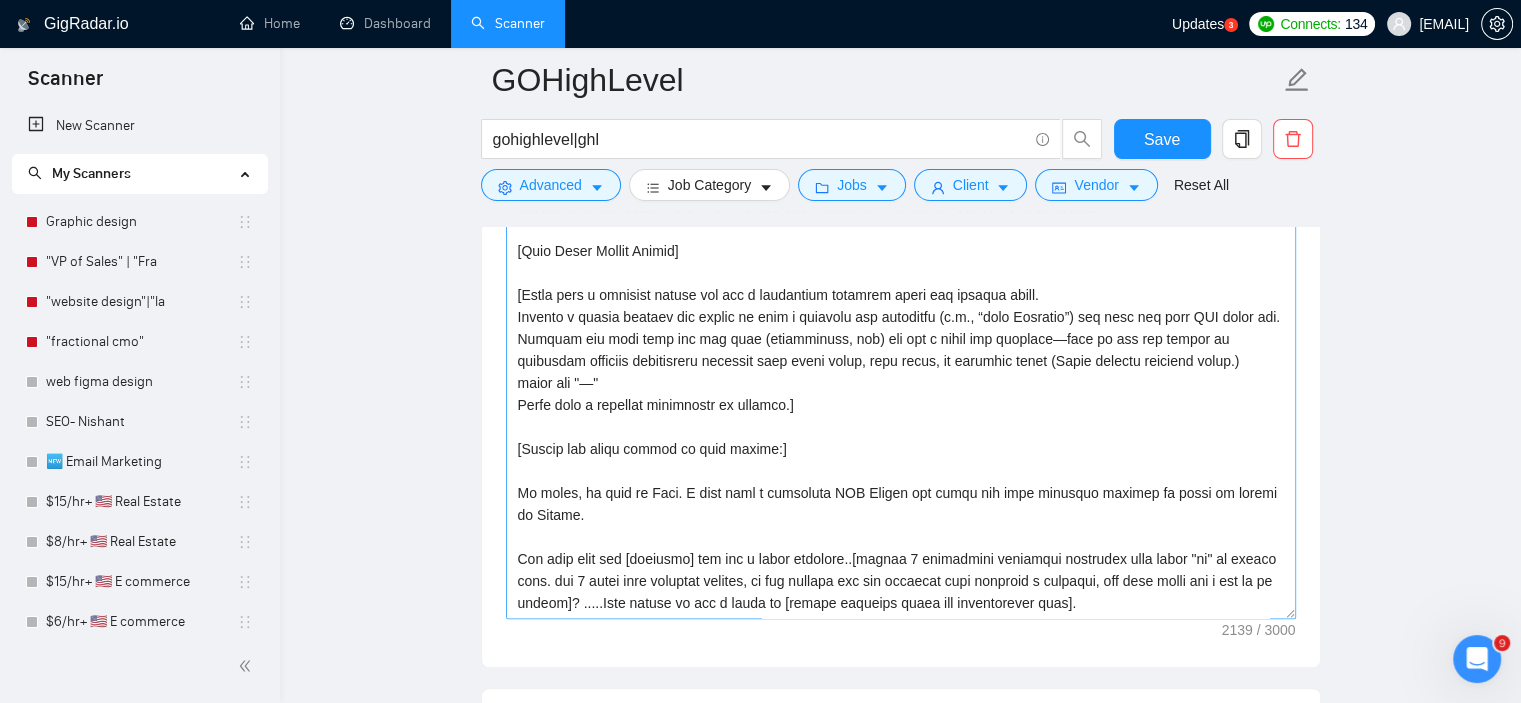 scroll, scrollTop: 1612, scrollLeft: 0, axis: vertical 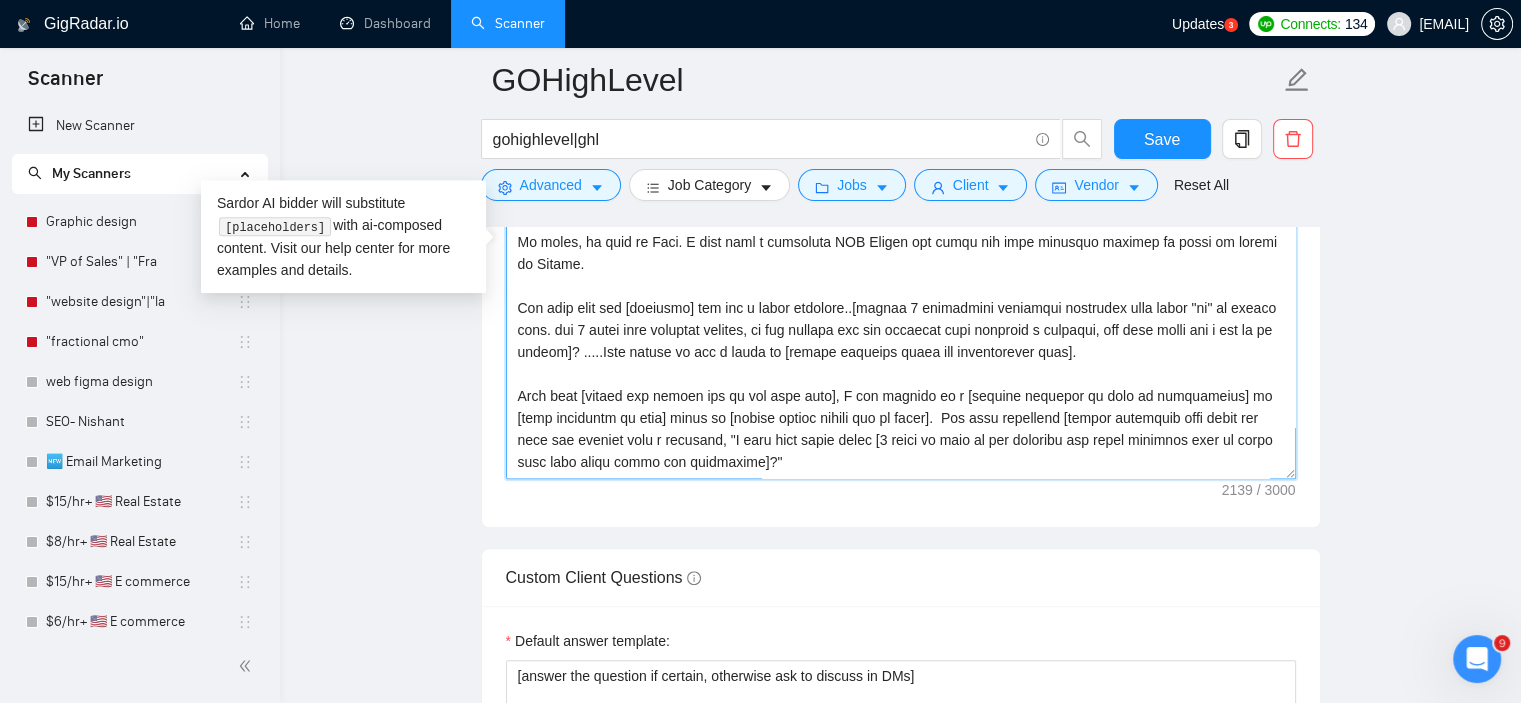 click on "Cover letter template:" at bounding box center (901, 254) 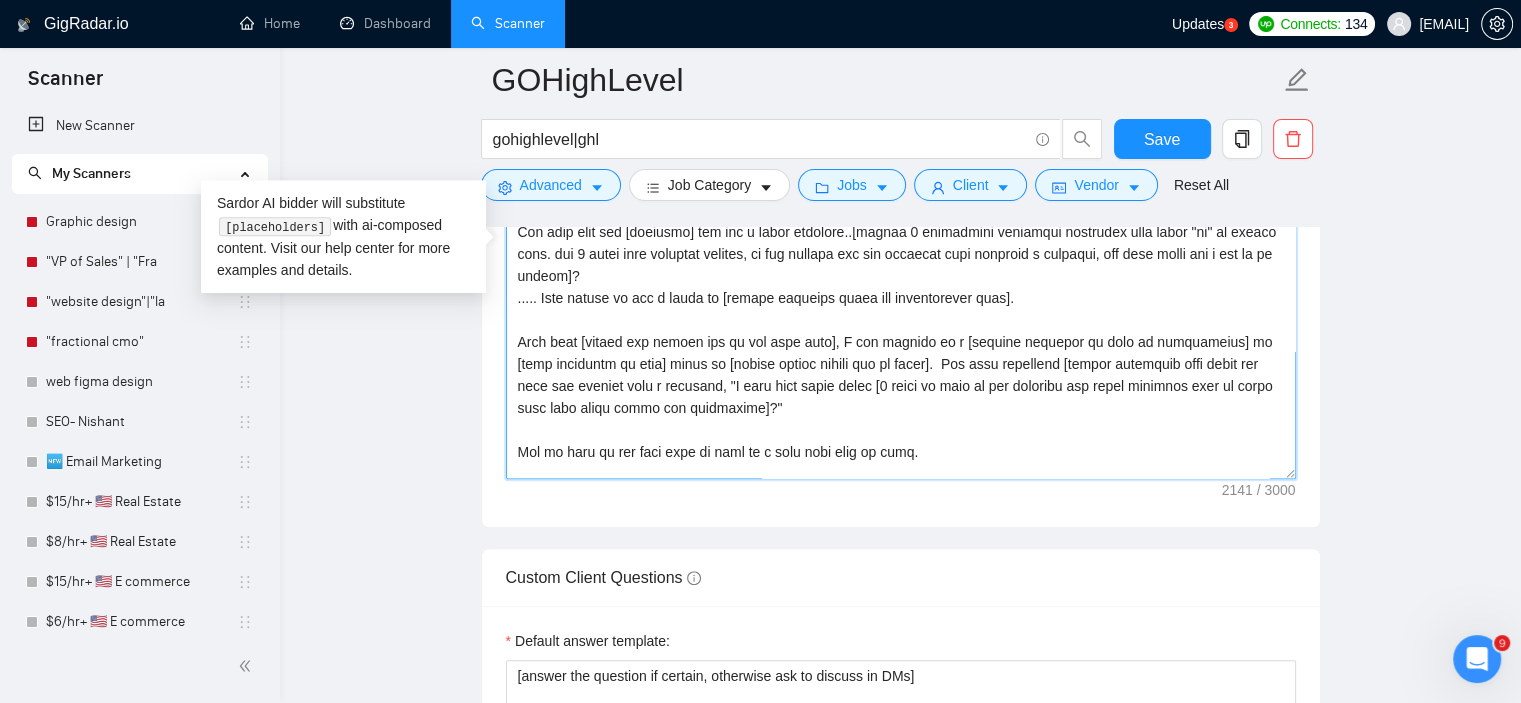 scroll, scrollTop: 177, scrollLeft: 0, axis: vertical 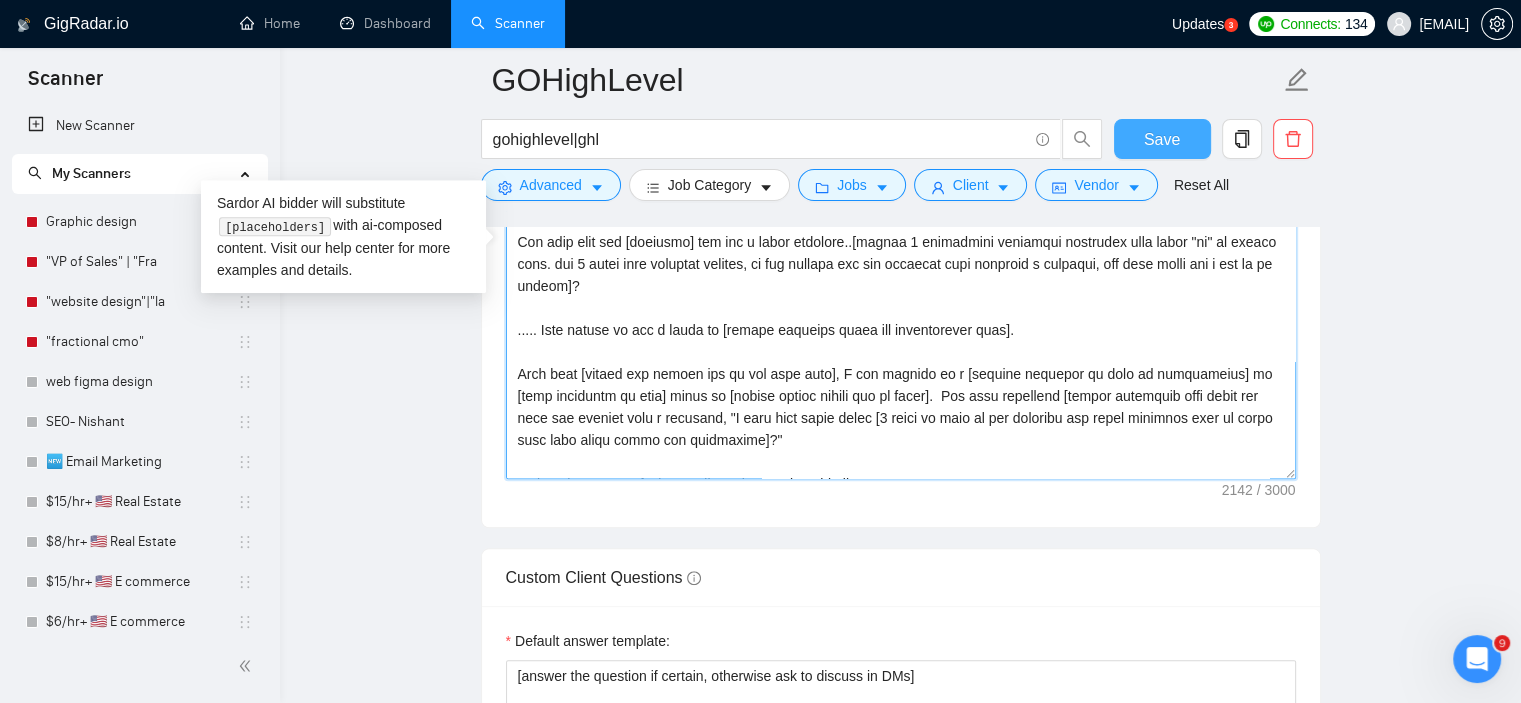 type on "tone: Clean, confident, and human—like a thoughtful designer who understands user behavior, not just how to push pixels. Avoid buzzwords and fluff. Speak like a pro who collaborates well. Do not use the em dash character “—”.
[Narl Cover Letter Prompt]
[Start with a friendly opener and ask a thoughtful question about the project focus.
Mention a recent project you worked on with a specific day reference (e.g., “last Thursday”) and what the core GHL issue was. Mention one tool from the job post (gohighlevel, ghl) and ask a smart crm question—such as how the client is currently handling gohighlevel features like smart lists, user flows, or feedback loops (Avoid listing multiple tools.)
never use "—"
Close with a friendly invitation to connect.]
[Output the cover letter in this format:]
Hi there, my name is Narl. I have been a dedicated GHL Expert for years and only recently decided to offer my talent on Upwork.
Saw your post for [position] and had a quick question..[insert 2 suggestive solutions questio..." 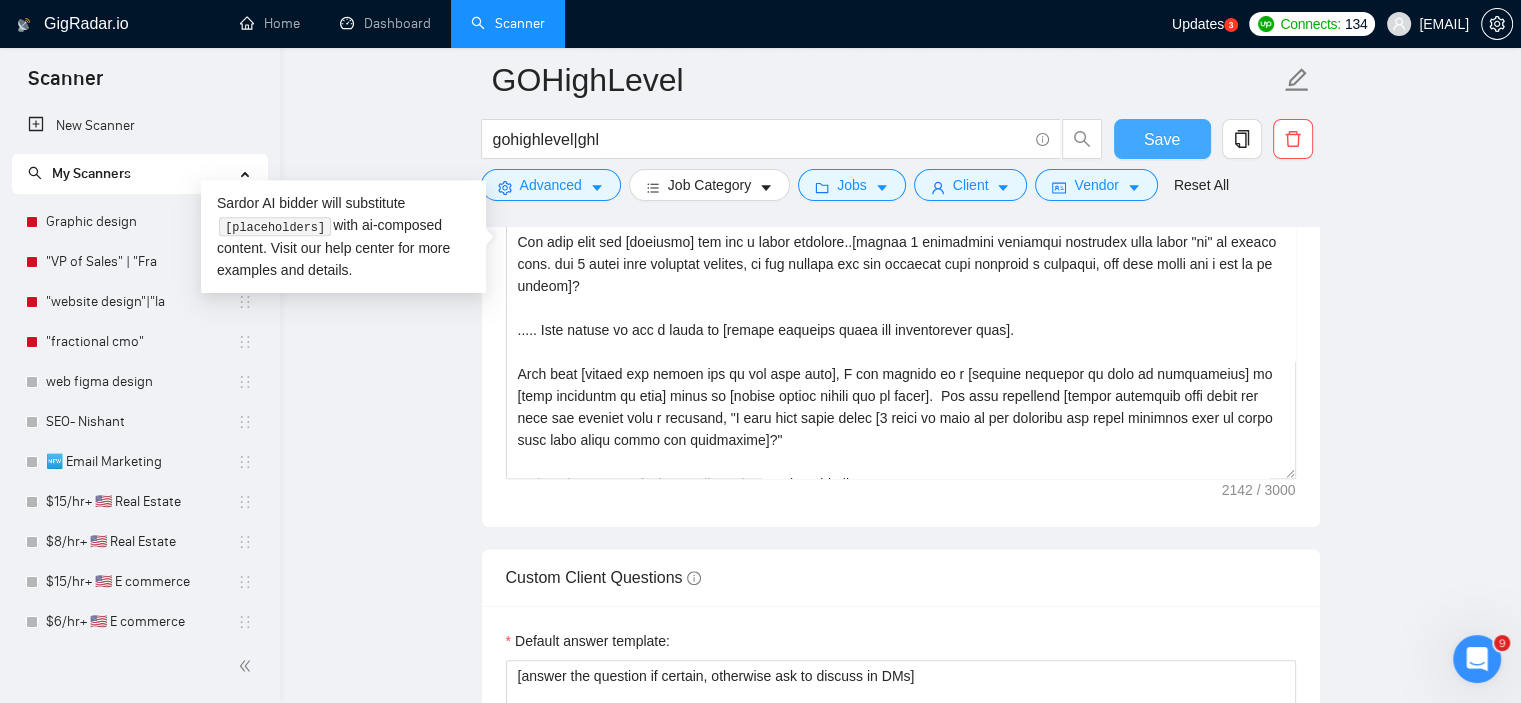 click on "Save" at bounding box center (1162, 139) 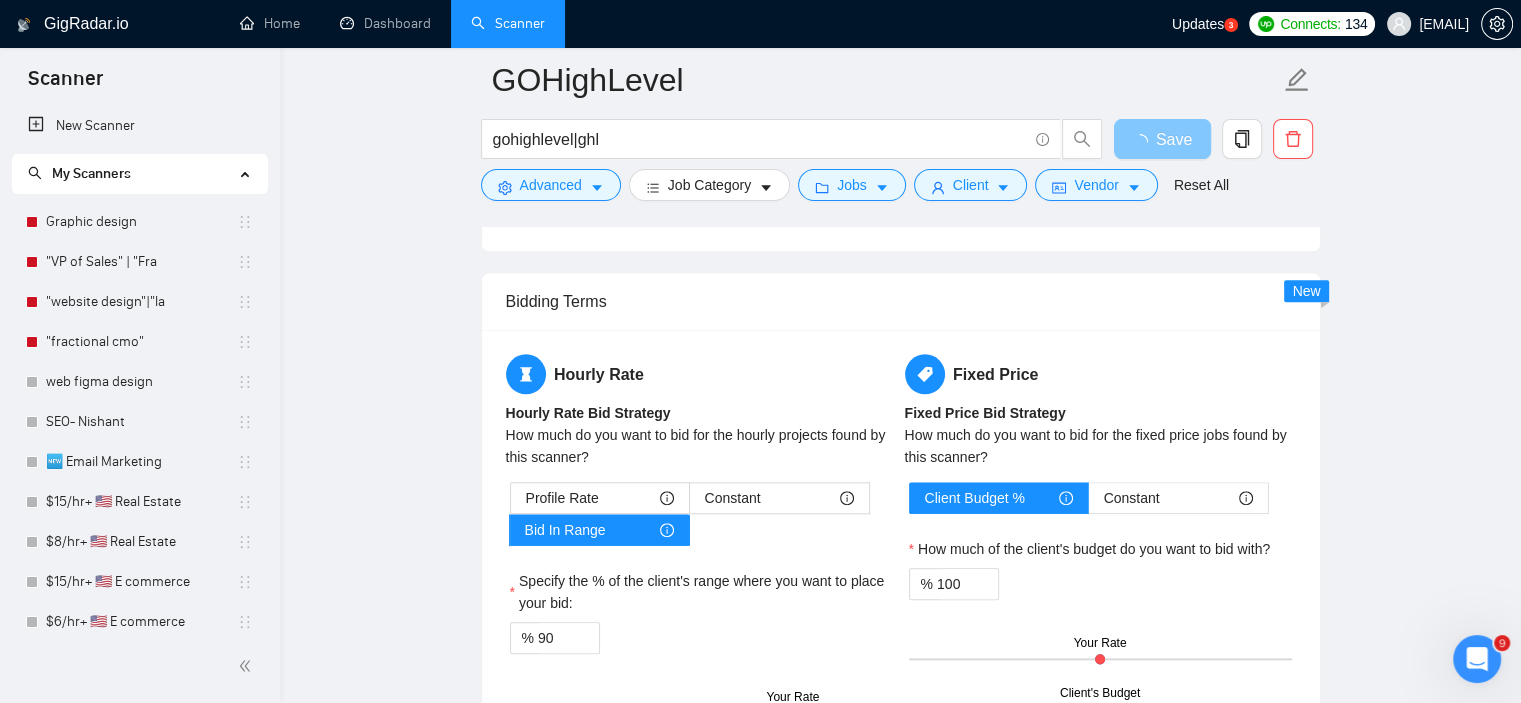 scroll, scrollTop: 2482, scrollLeft: 0, axis: vertical 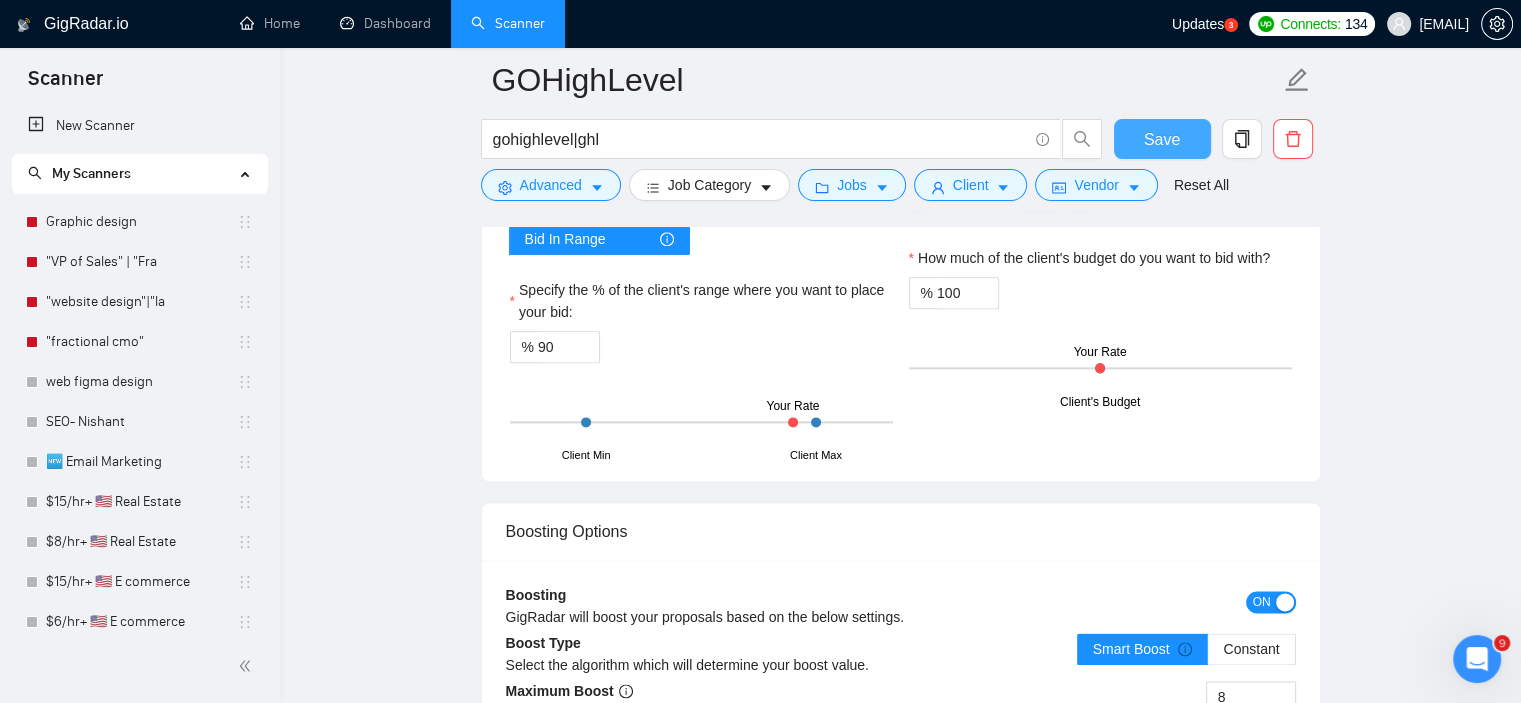type 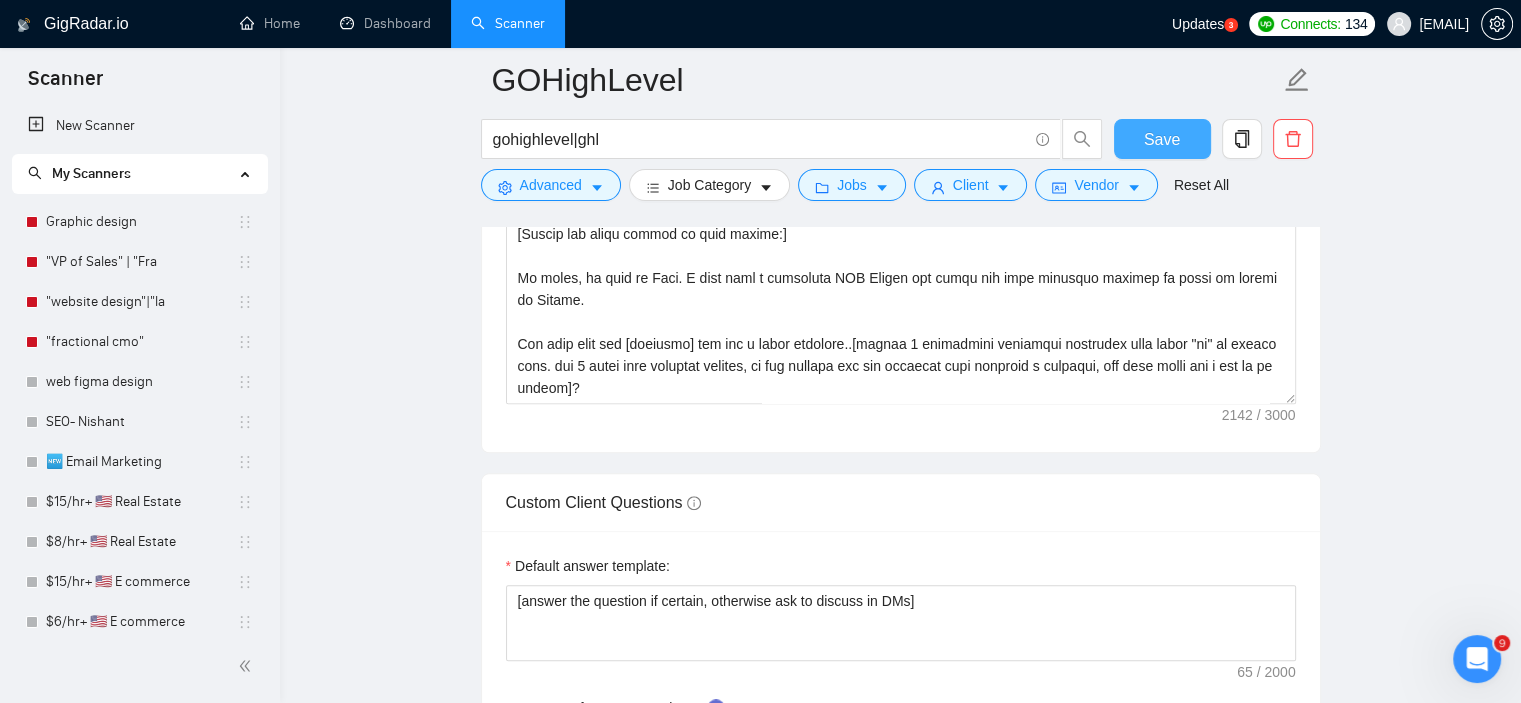 scroll, scrollTop: 1656, scrollLeft: 0, axis: vertical 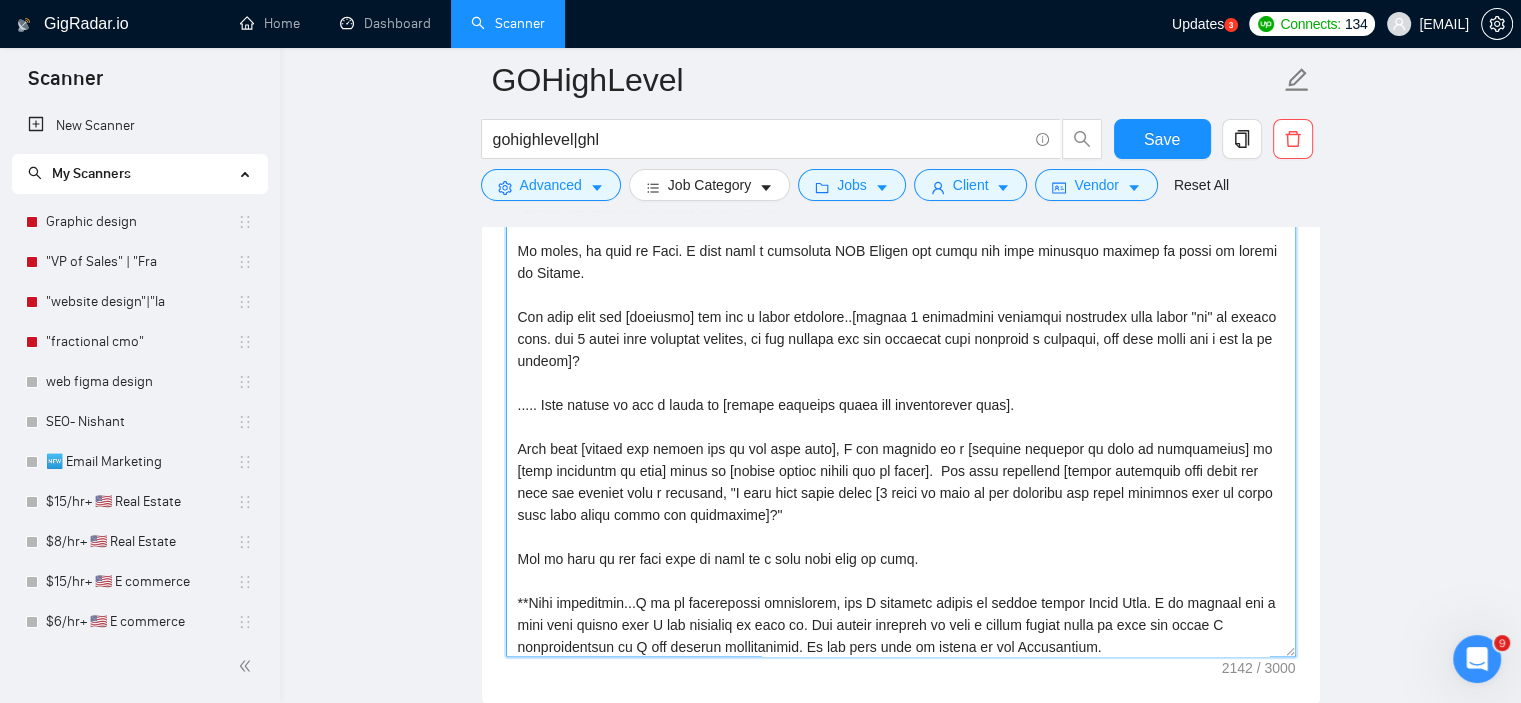 click on "Cover letter template:" at bounding box center (901, 432) 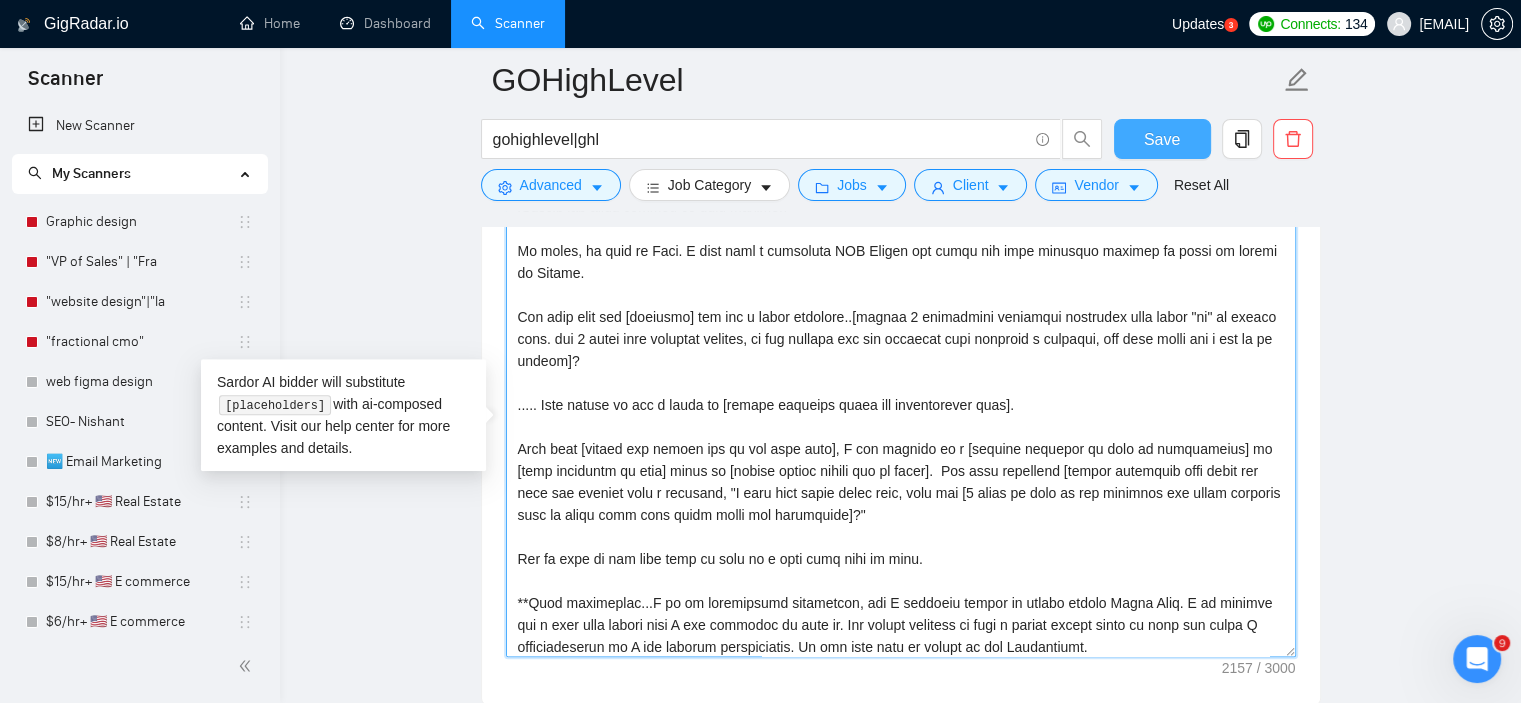 type on "tone: Clean, confident, and human—like a thoughtful designer who understands user behavior, not just how to push pixels. Avoid buzzwords and fluff. Speak like a pro who collaborates well. Do not use the em dash character “—”.
[Narl Cover Letter Prompt]
[Start with a friendly opener and ask a thoughtful question about the project focus.
Mention a recent project you worked on with a specific day reference (e.g., “last Thursday”) and what the core GHL issue was. Mention one tool from the job post (gohighlevel, ghl) and ask a smart crm question—such as how the client is currently handling gohighlevel features like smart lists, user flows, or feedback loops (Avoid listing multiple tools.)
never use "—"
Close with a friendly invitation to connect.]
[Output the cover letter in this format:]
Hi there, my name is Narl. I have been a dedicated GHL Expert for years and only recently decided to offer my talent on Upwork.
Saw your post for [position] and had a quick question..[insert 2 suggestive solutions questio..." 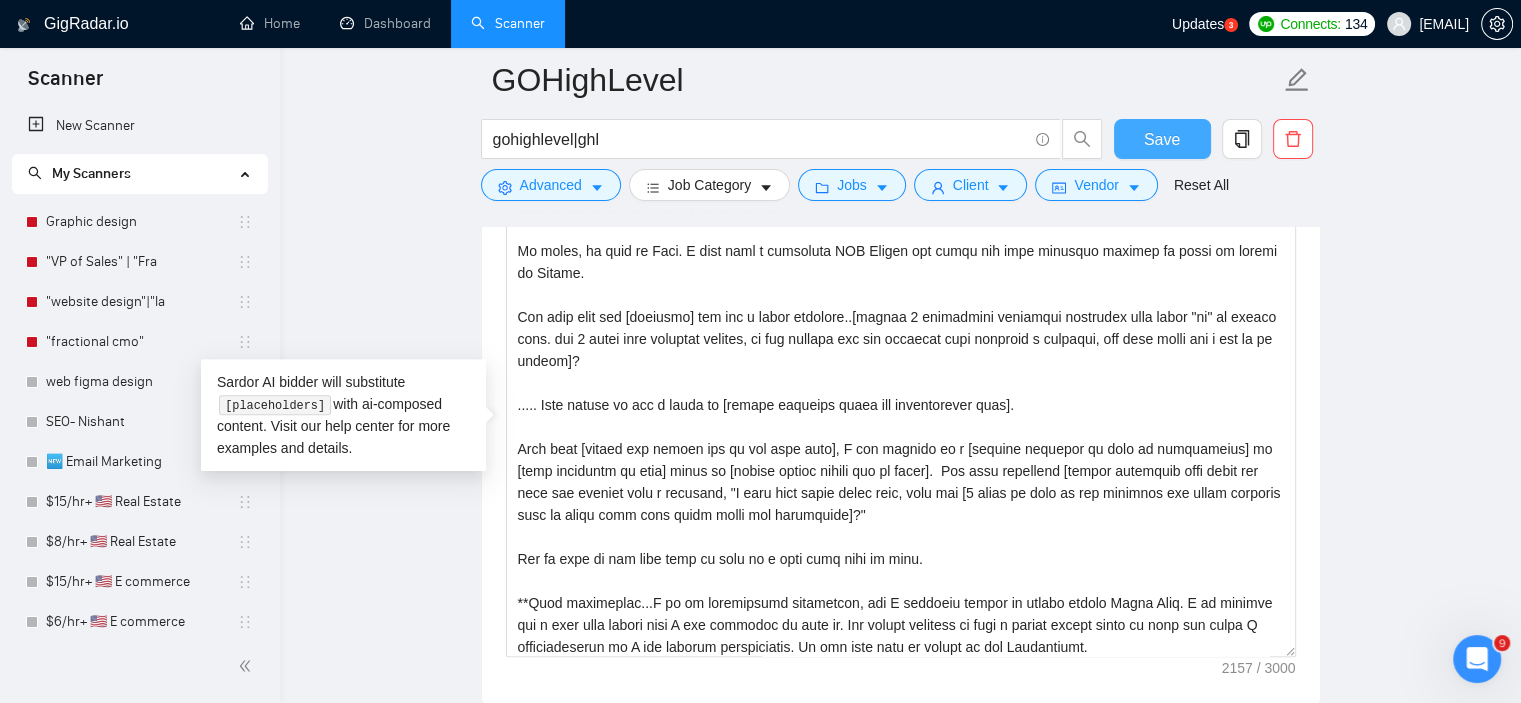 click on "Save" at bounding box center [1162, 139] 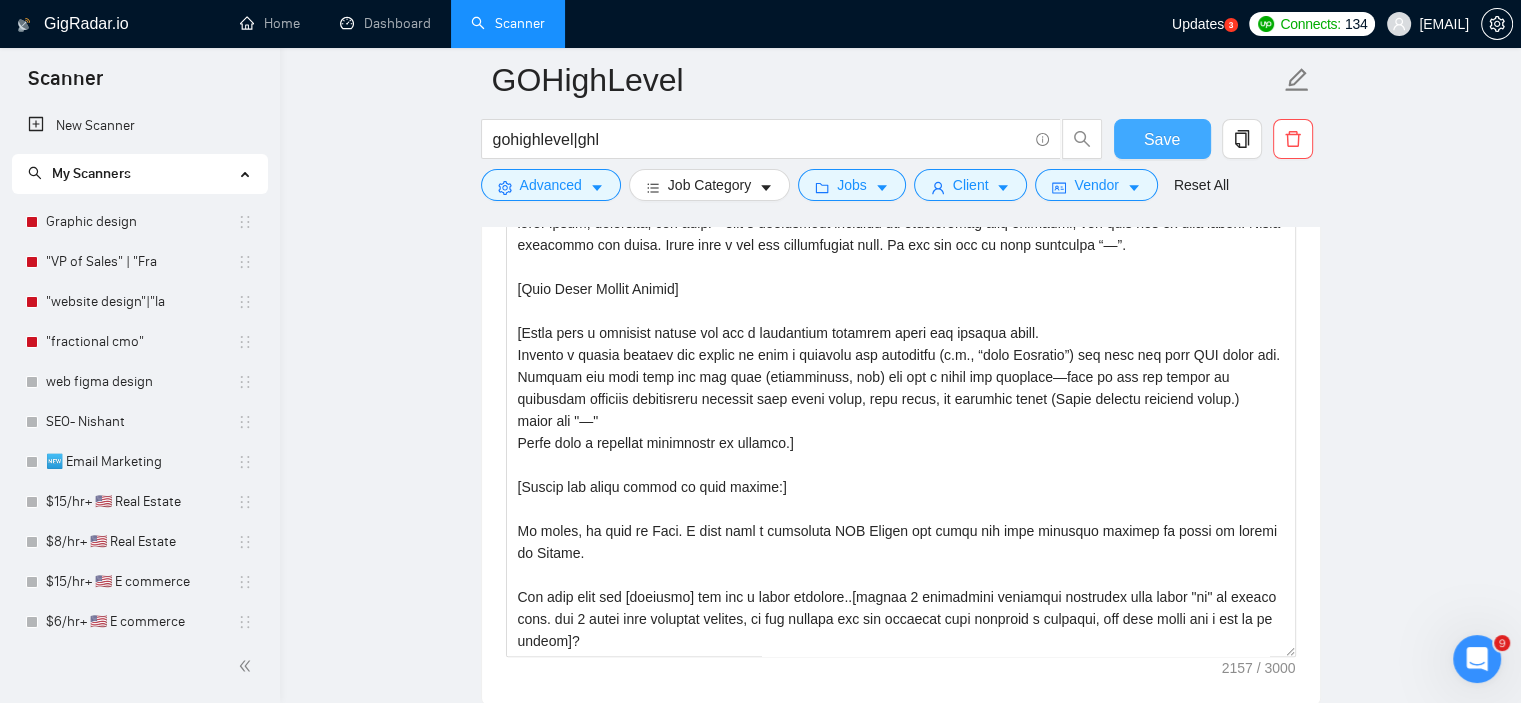 type 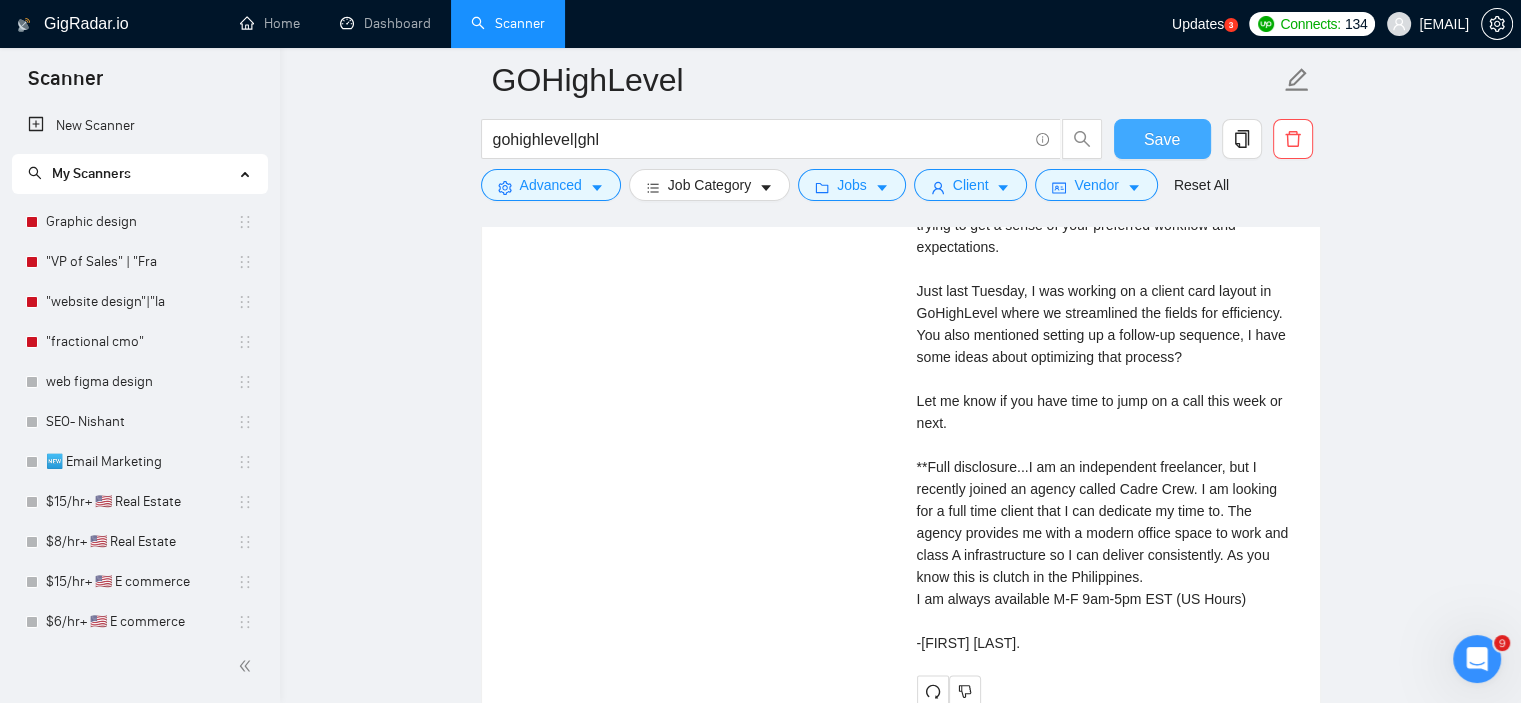 scroll, scrollTop: 3600, scrollLeft: 0, axis: vertical 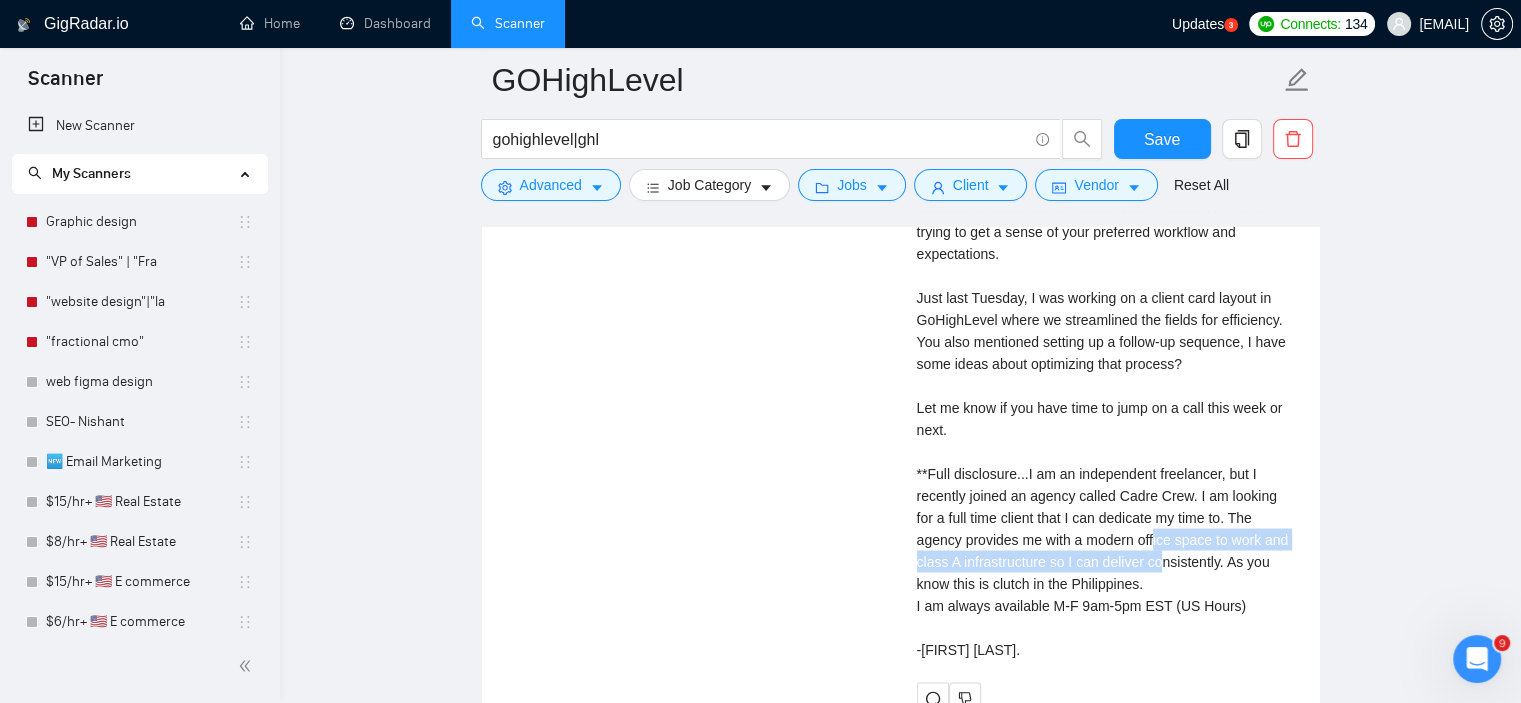 drag, startPoint x: 1168, startPoint y: 531, endPoint x: 1164, endPoint y: 514, distance: 17.464249 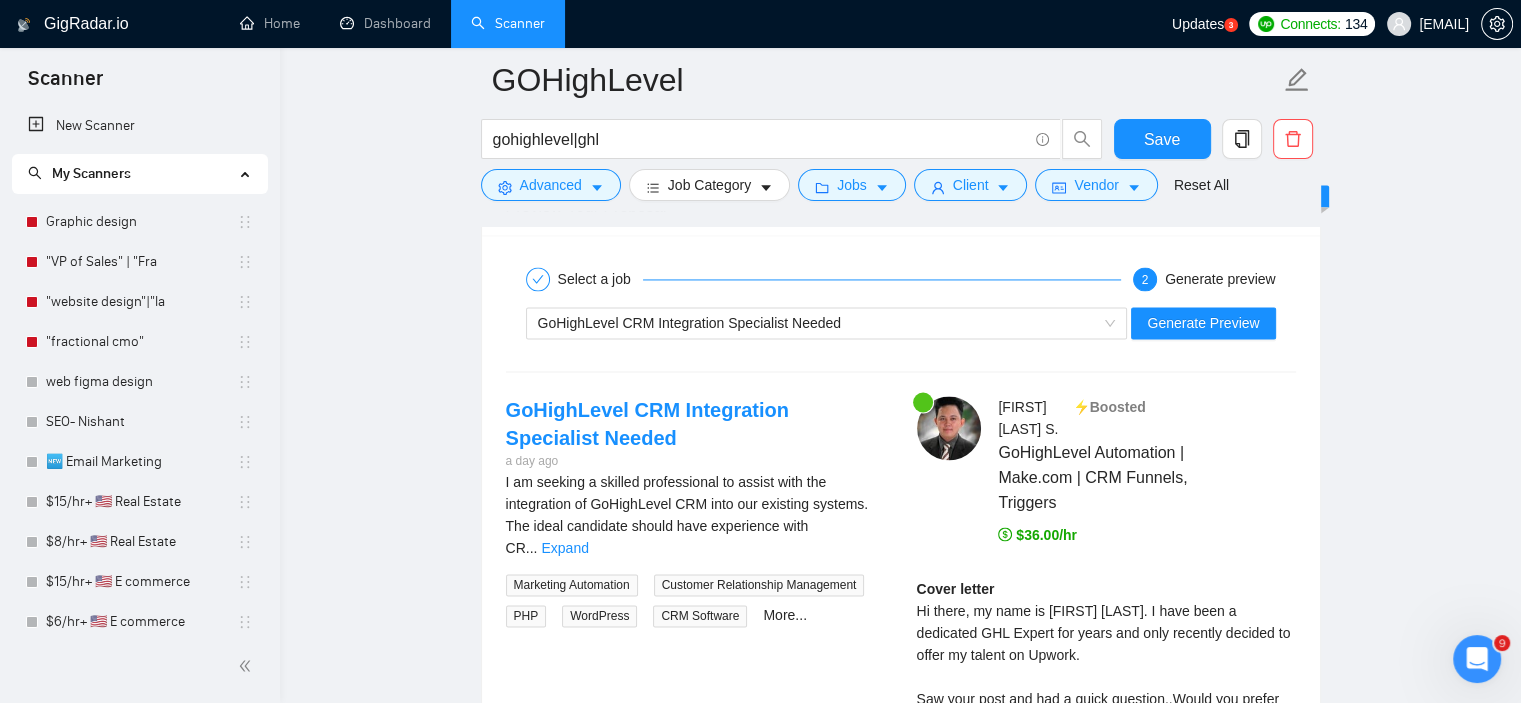 scroll, scrollTop: 3086, scrollLeft: 0, axis: vertical 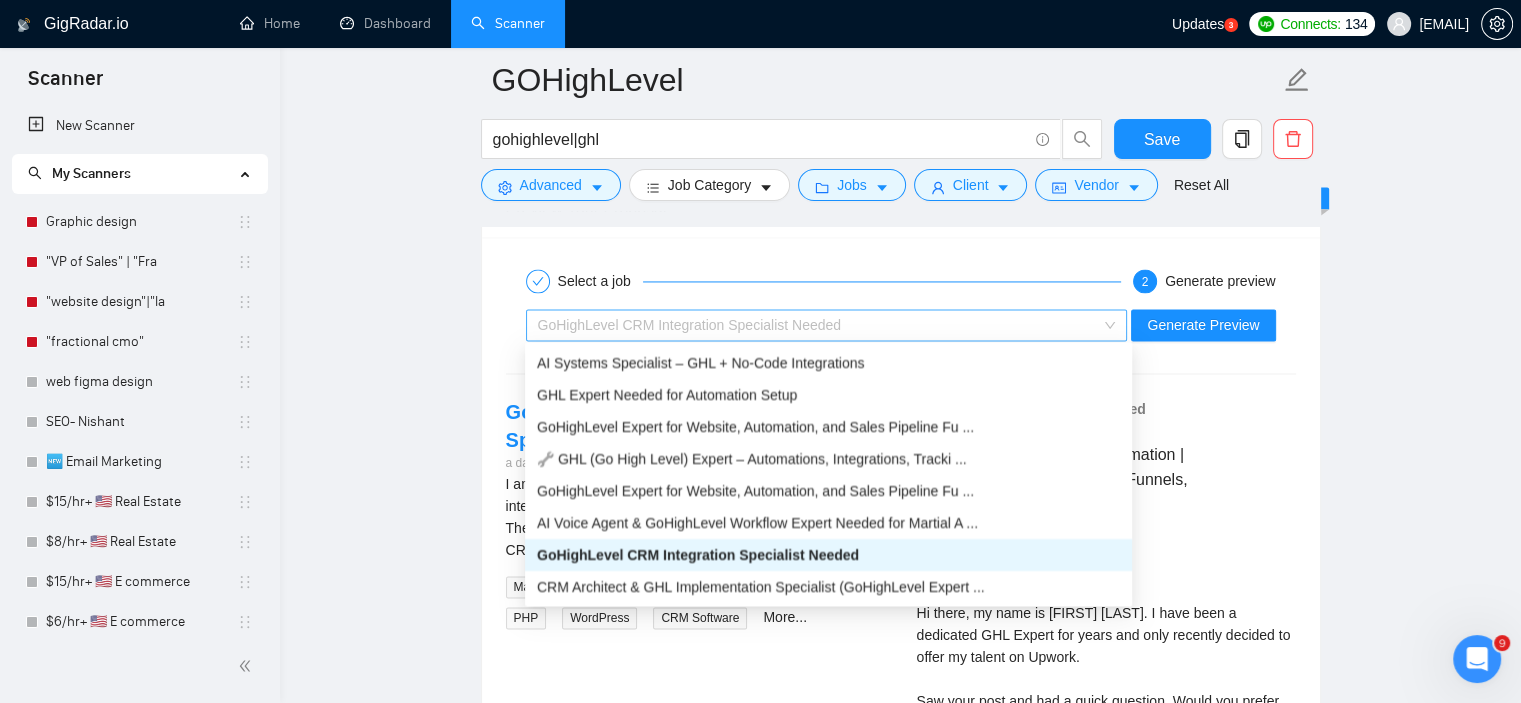 click on "GoHighLevel CRM Integration Specialist Needed" at bounding box center (818, 325) 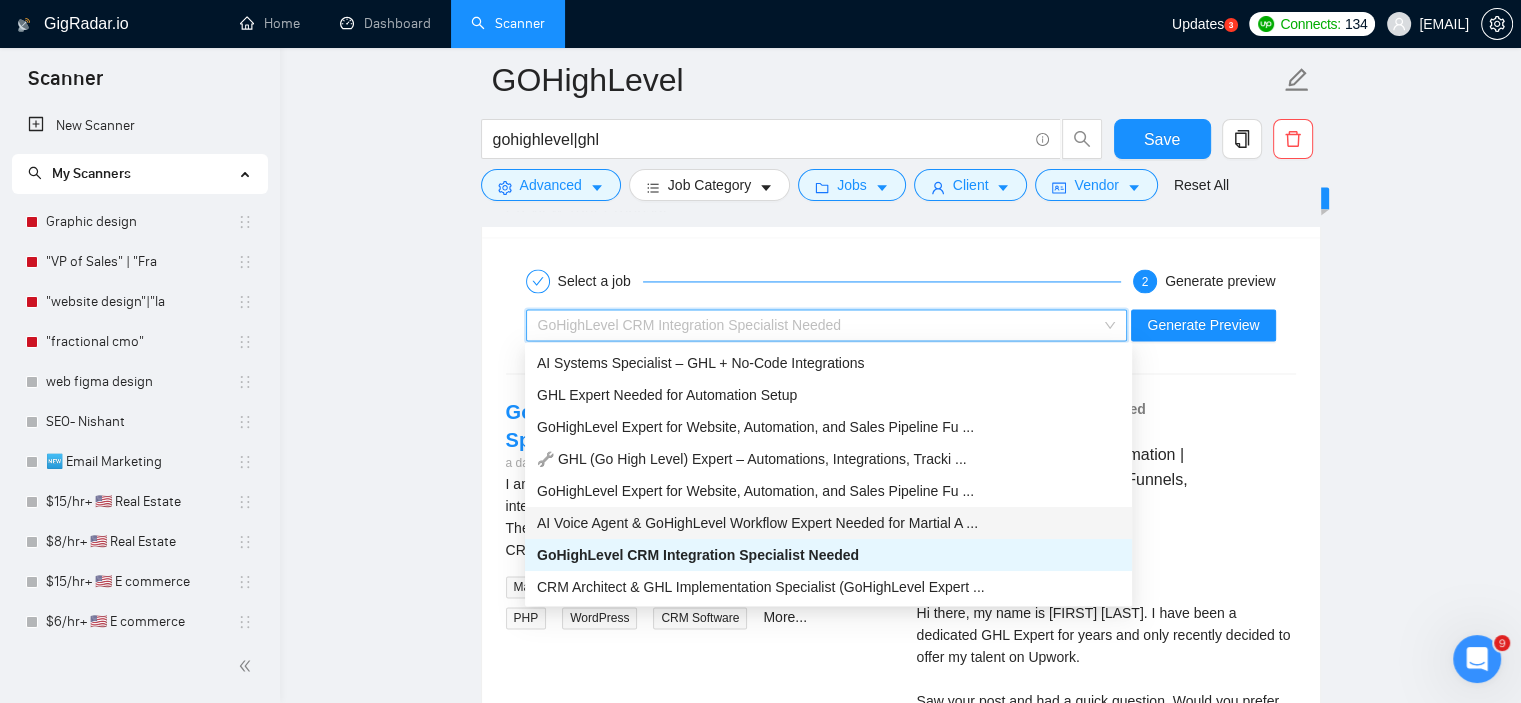 click on "AI Voice Agent & GoHighLevel Workflow Expert Needed for Martial A ..." at bounding box center (757, 523) 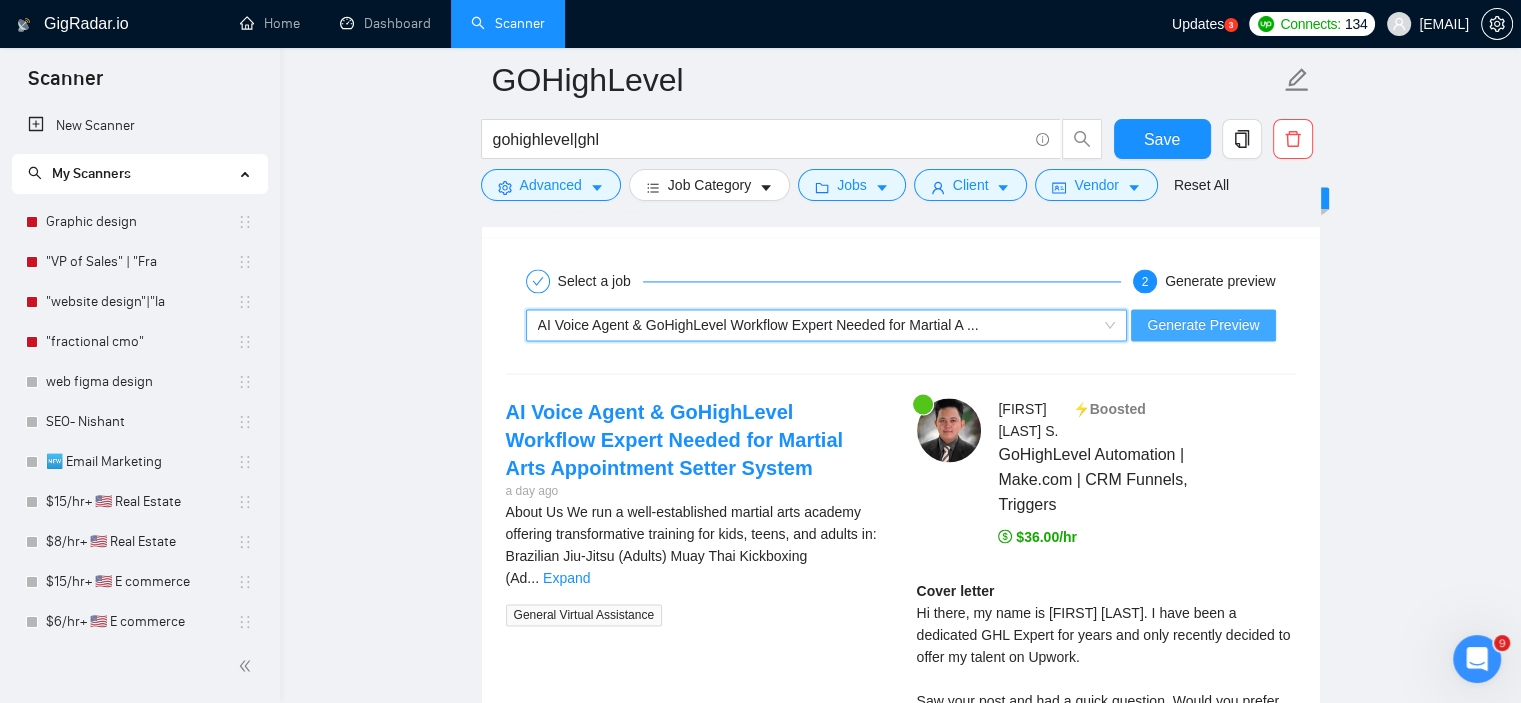click on "Generate Preview" at bounding box center (1203, 325) 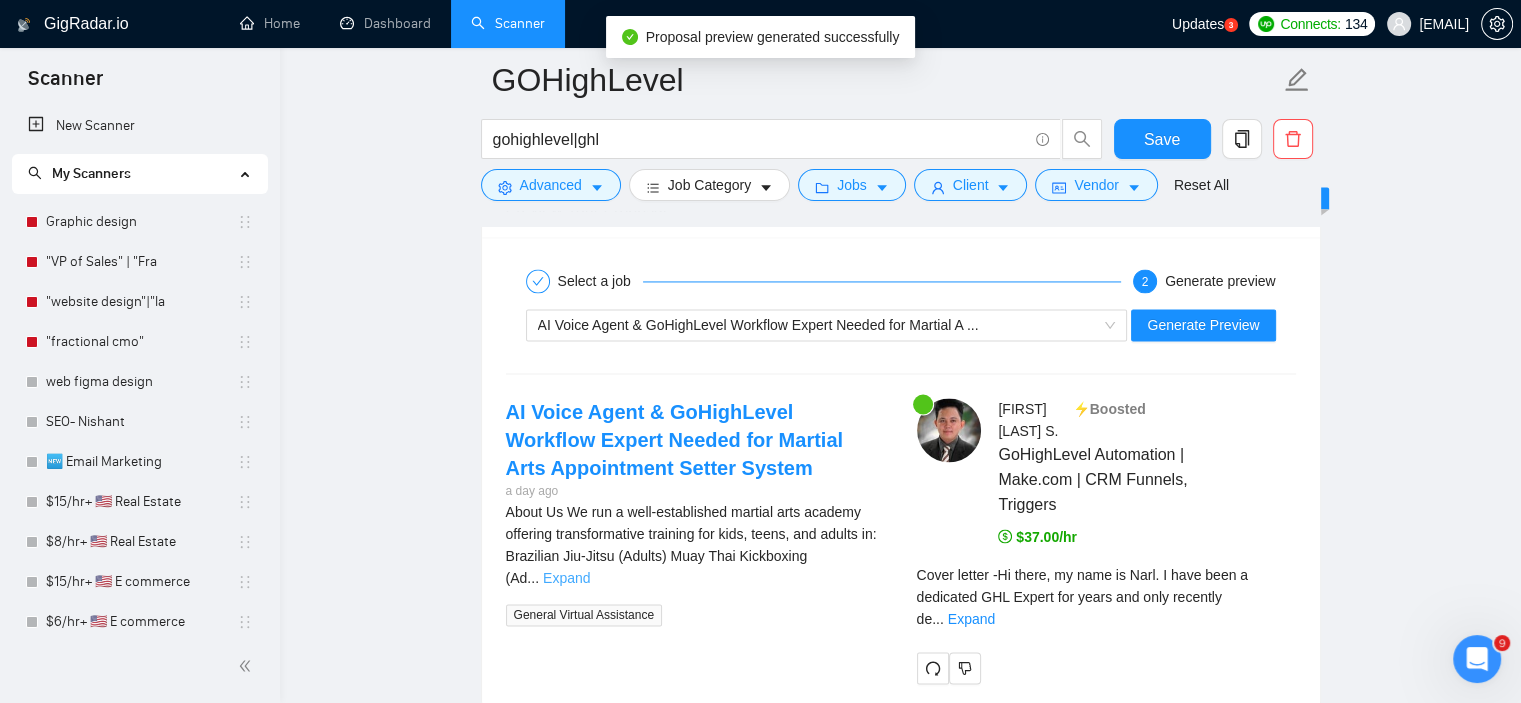 click on "Expand" at bounding box center [566, 578] 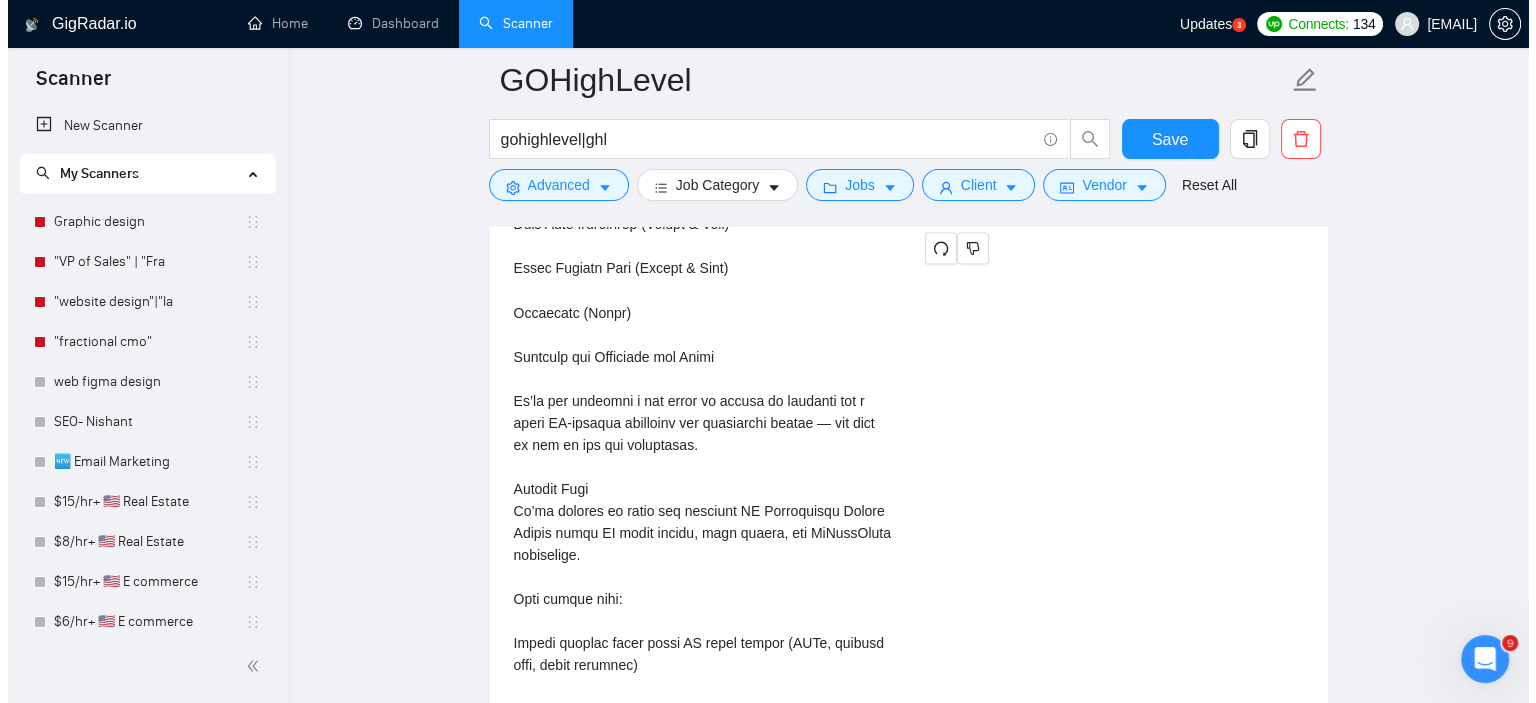 scroll, scrollTop: 3505, scrollLeft: 0, axis: vertical 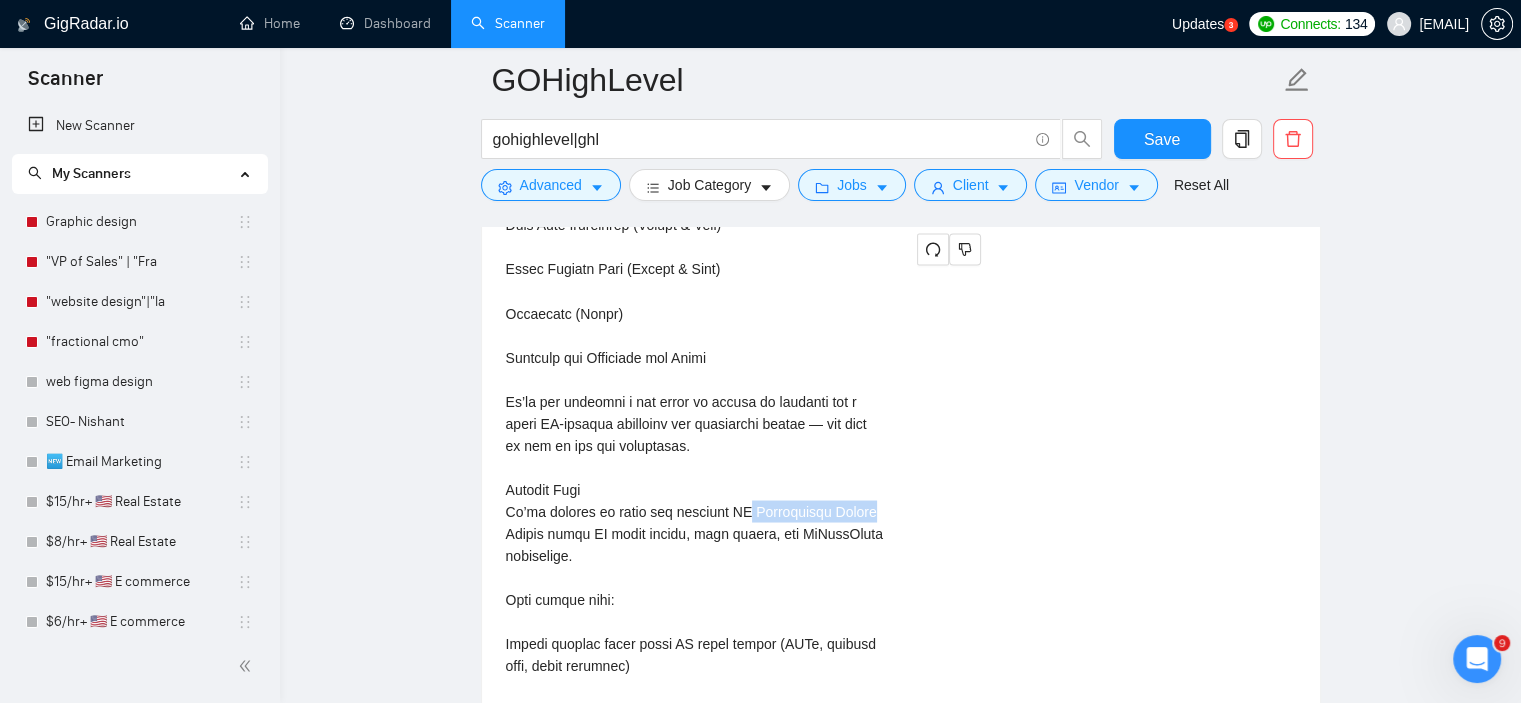 drag, startPoint x: 868, startPoint y: 506, endPoint x: 733, endPoint y: 510, distance: 135.05925 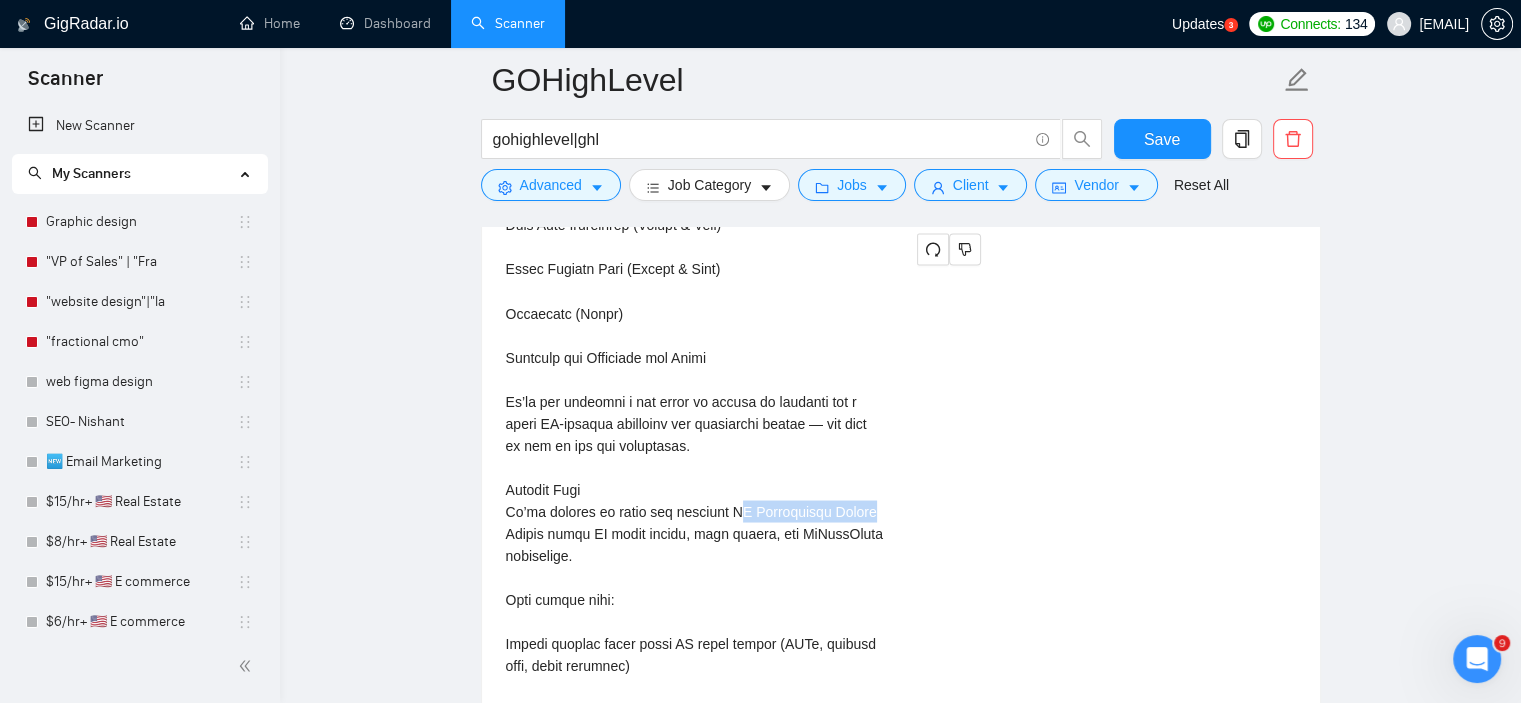 copy on "I Appointment Setter" 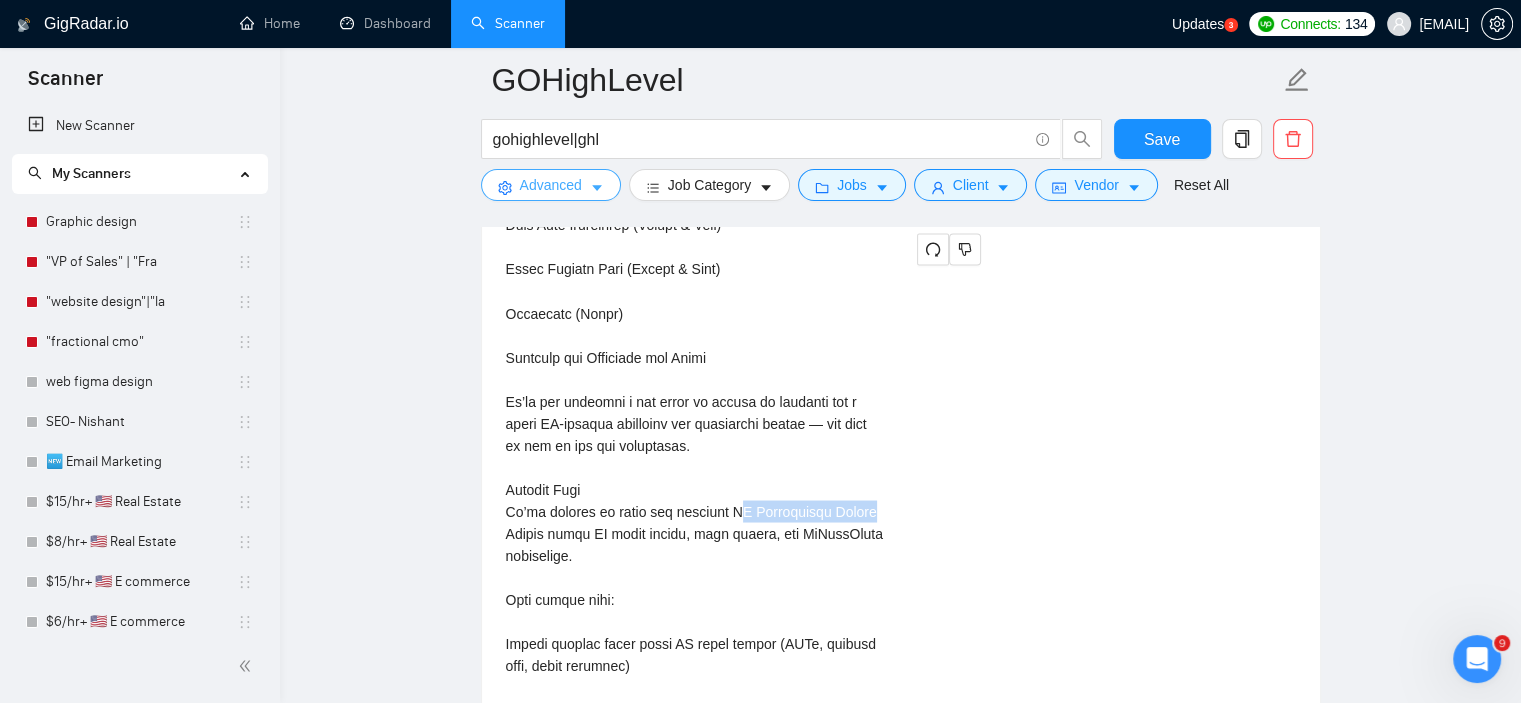 click on "Advanced" at bounding box center [551, 185] 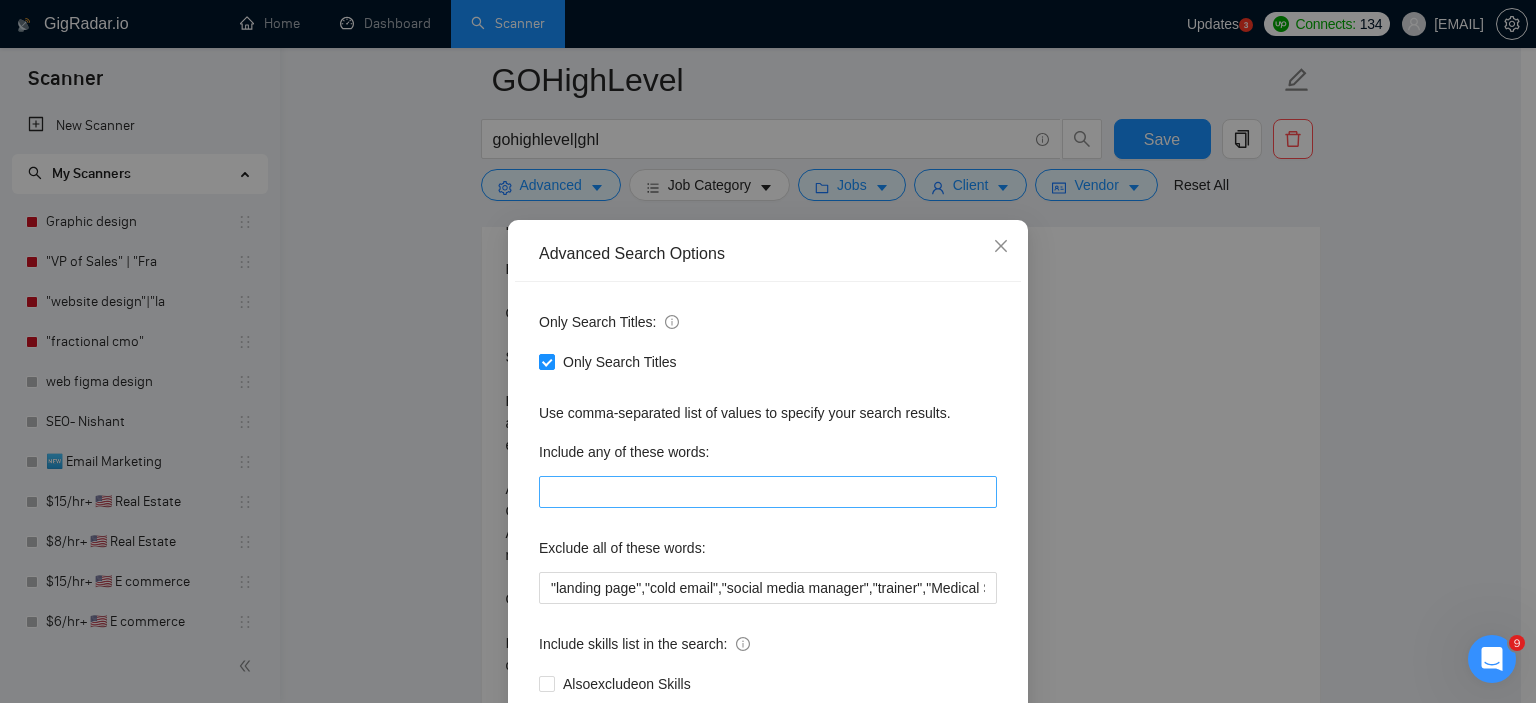 scroll, scrollTop: 128, scrollLeft: 0, axis: vertical 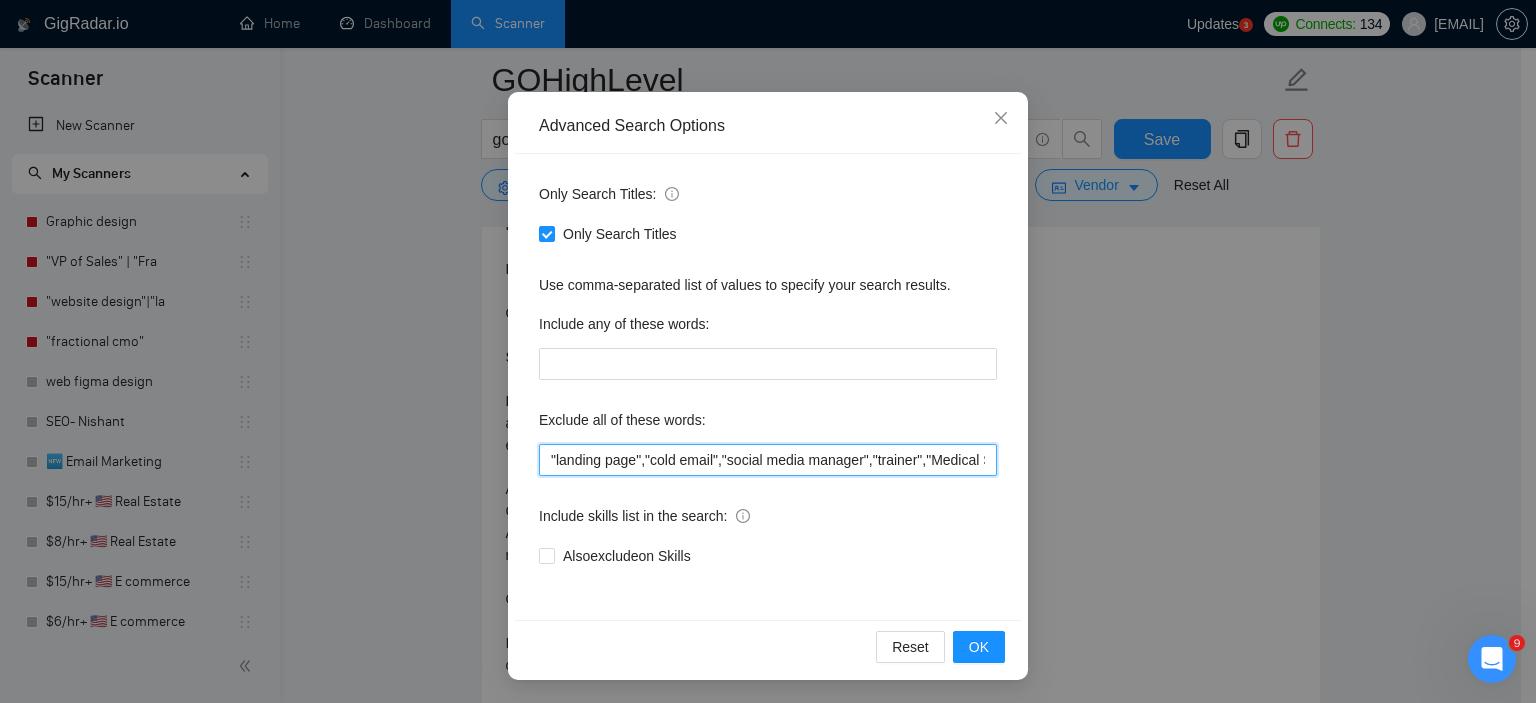 click on ""landing page","cold email","social media manager","trainer","Medical Spa","Google Ads"" at bounding box center [768, 460] 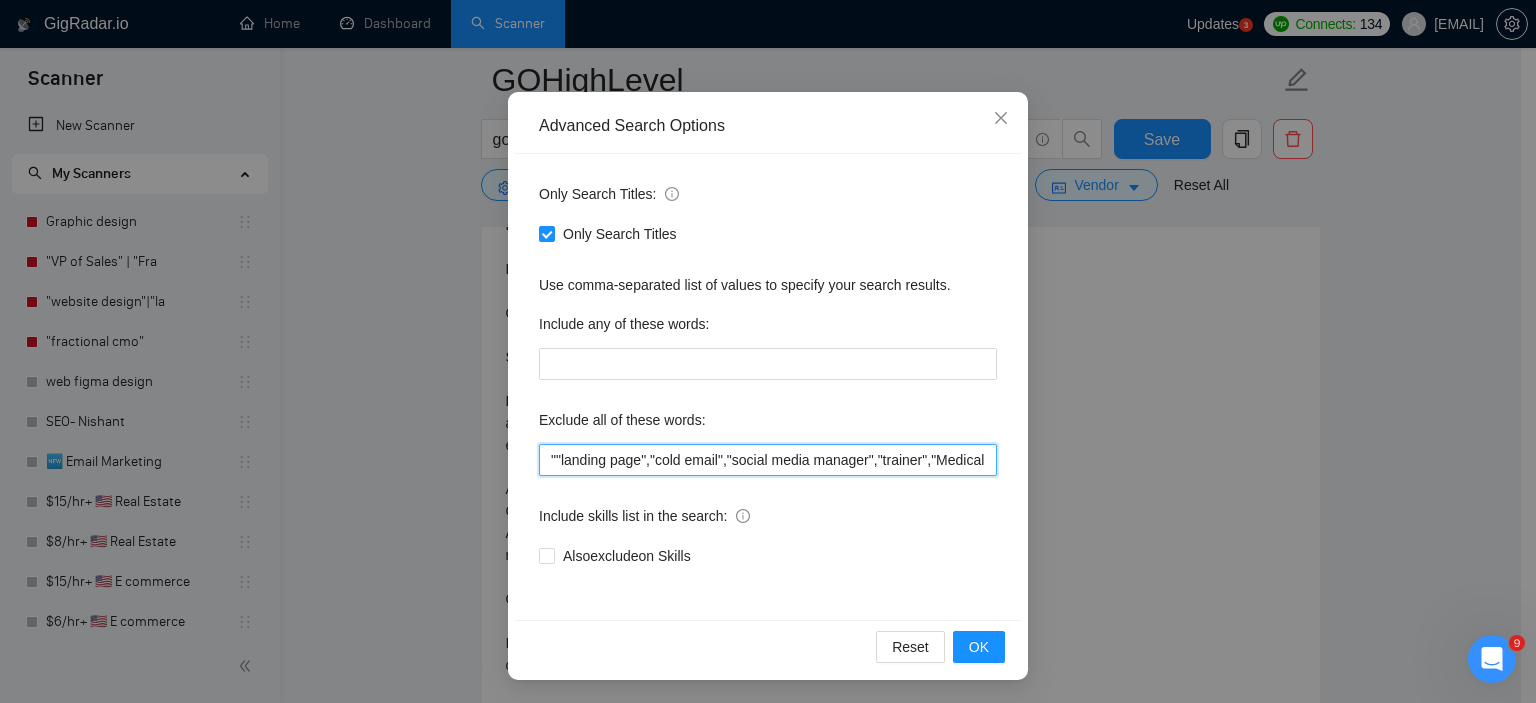 paste on "I Appointment Setter" 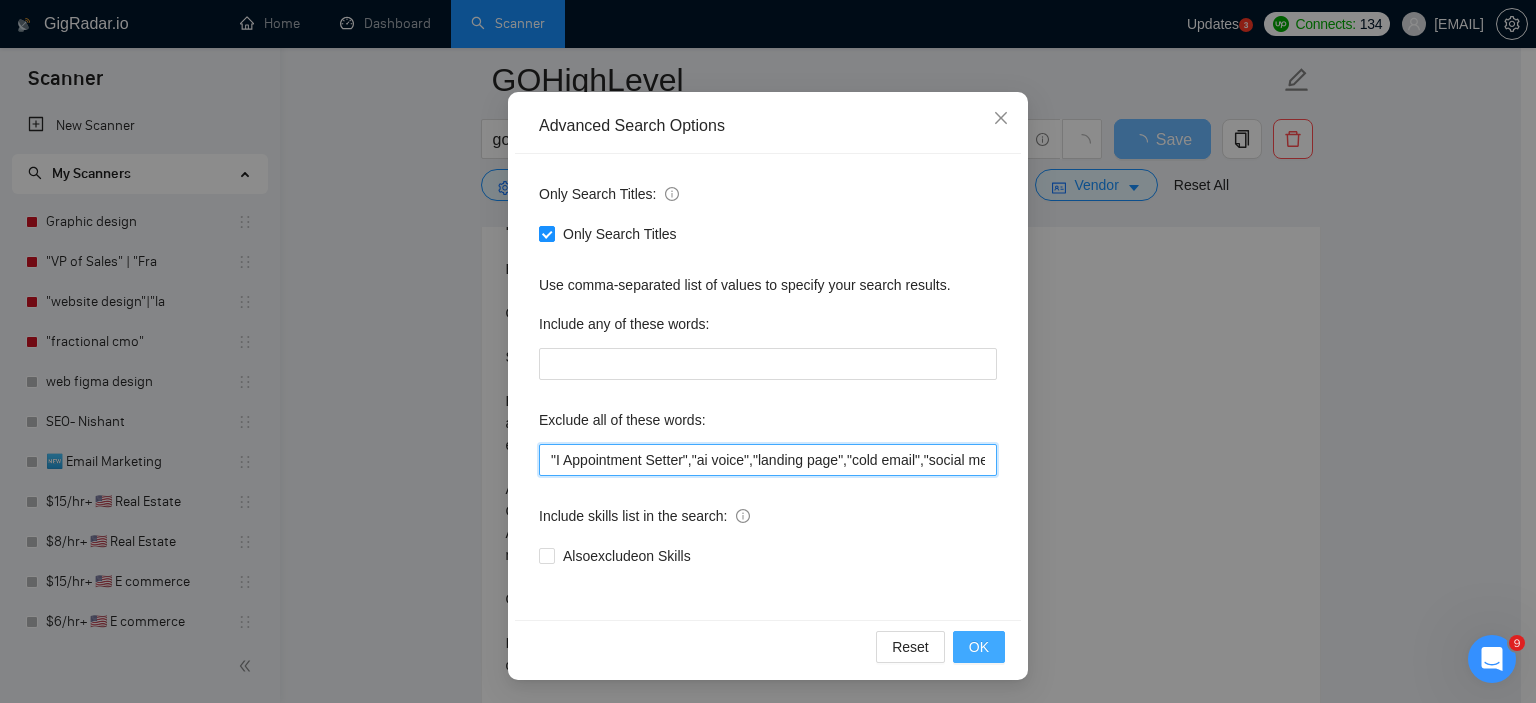 type on ""I Appointment Setter","ai voice","landing page","cold email","social media manager","trainer","Medical Spa","Google Ads"" 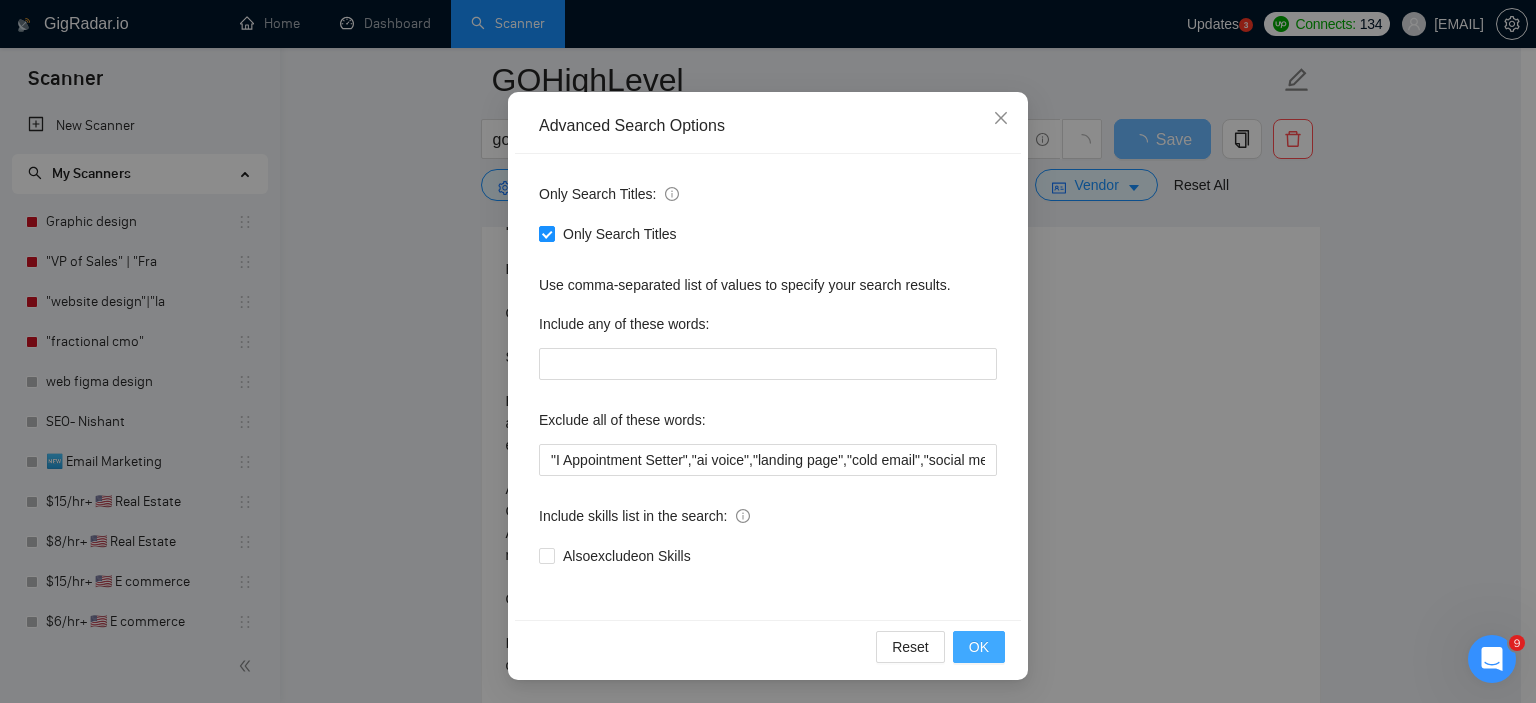 click on "OK" at bounding box center (979, 647) 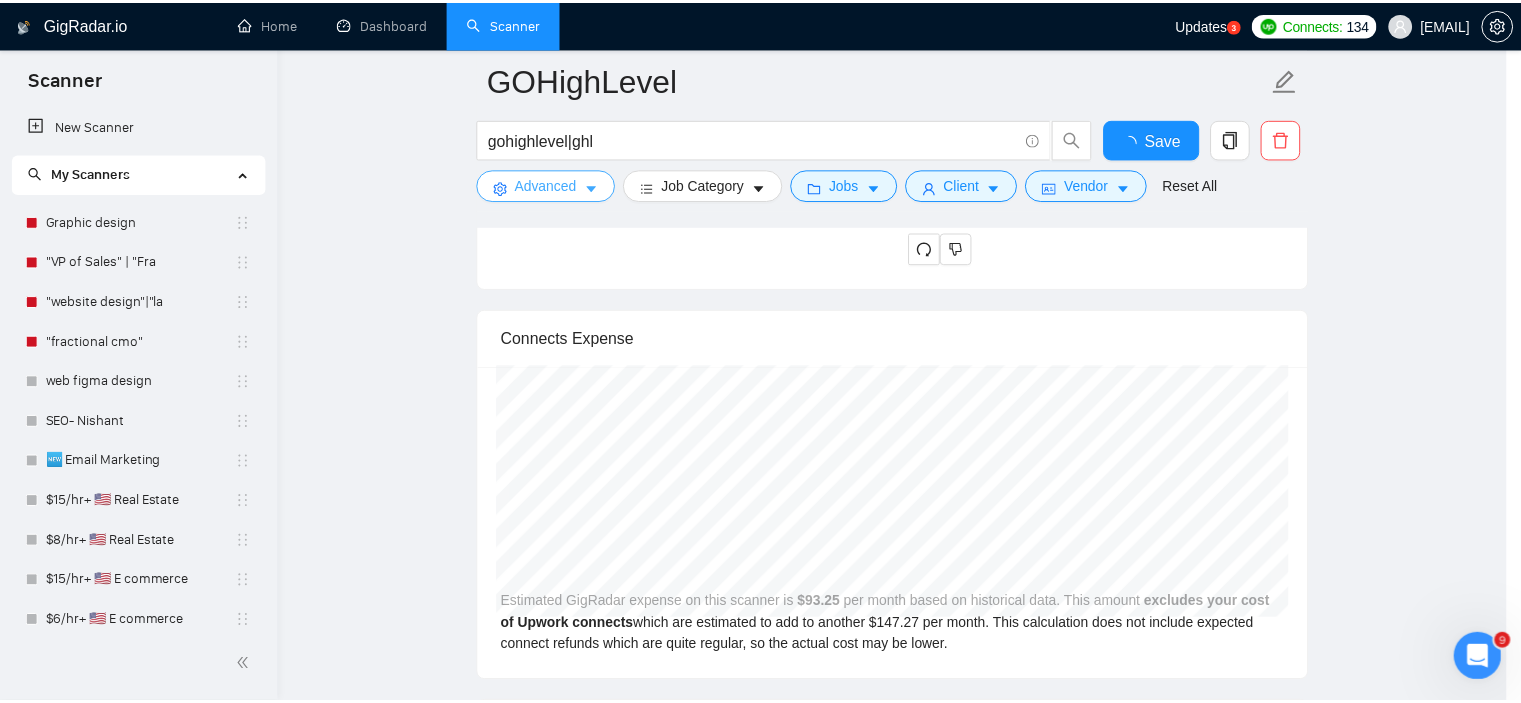 scroll, scrollTop: 0, scrollLeft: 0, axis: both 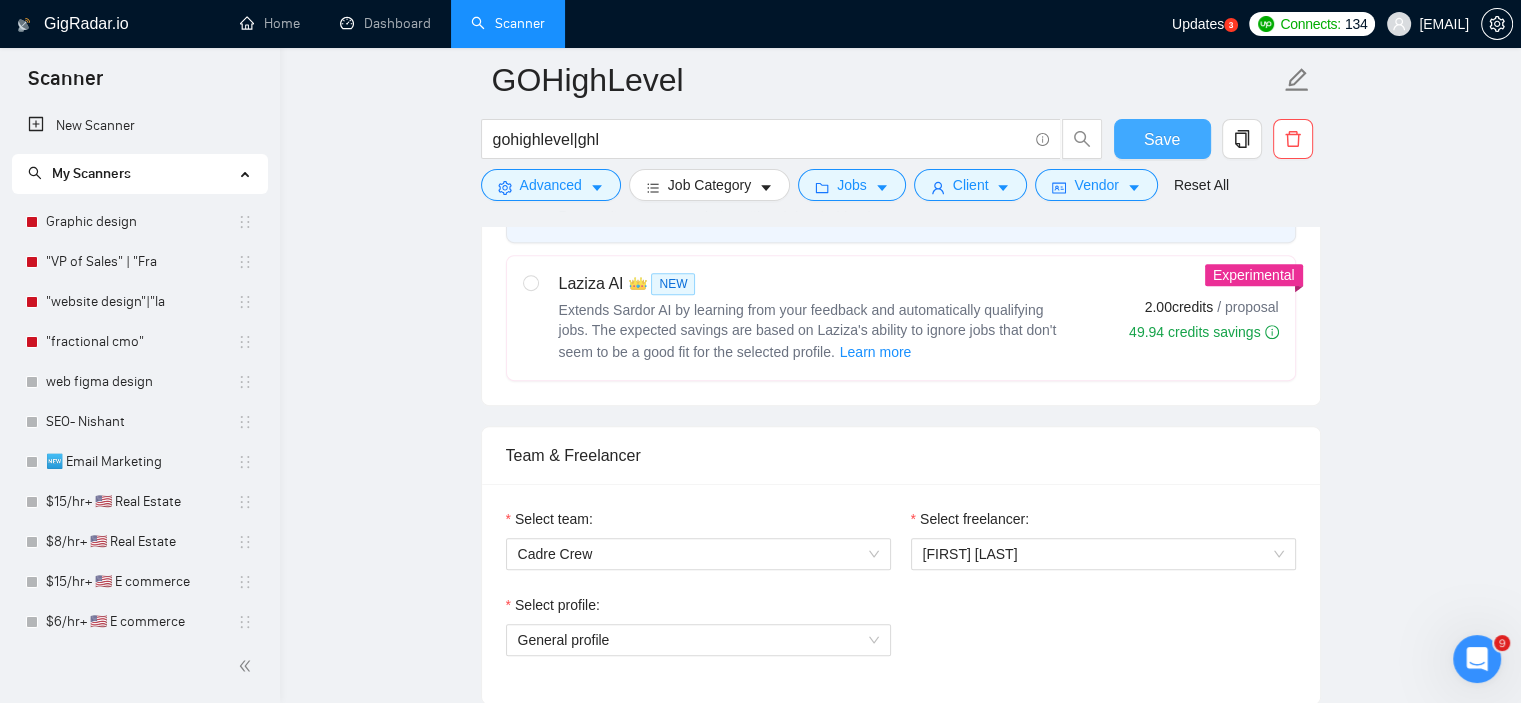 click on "Save" at bounding box center (1162, 139) 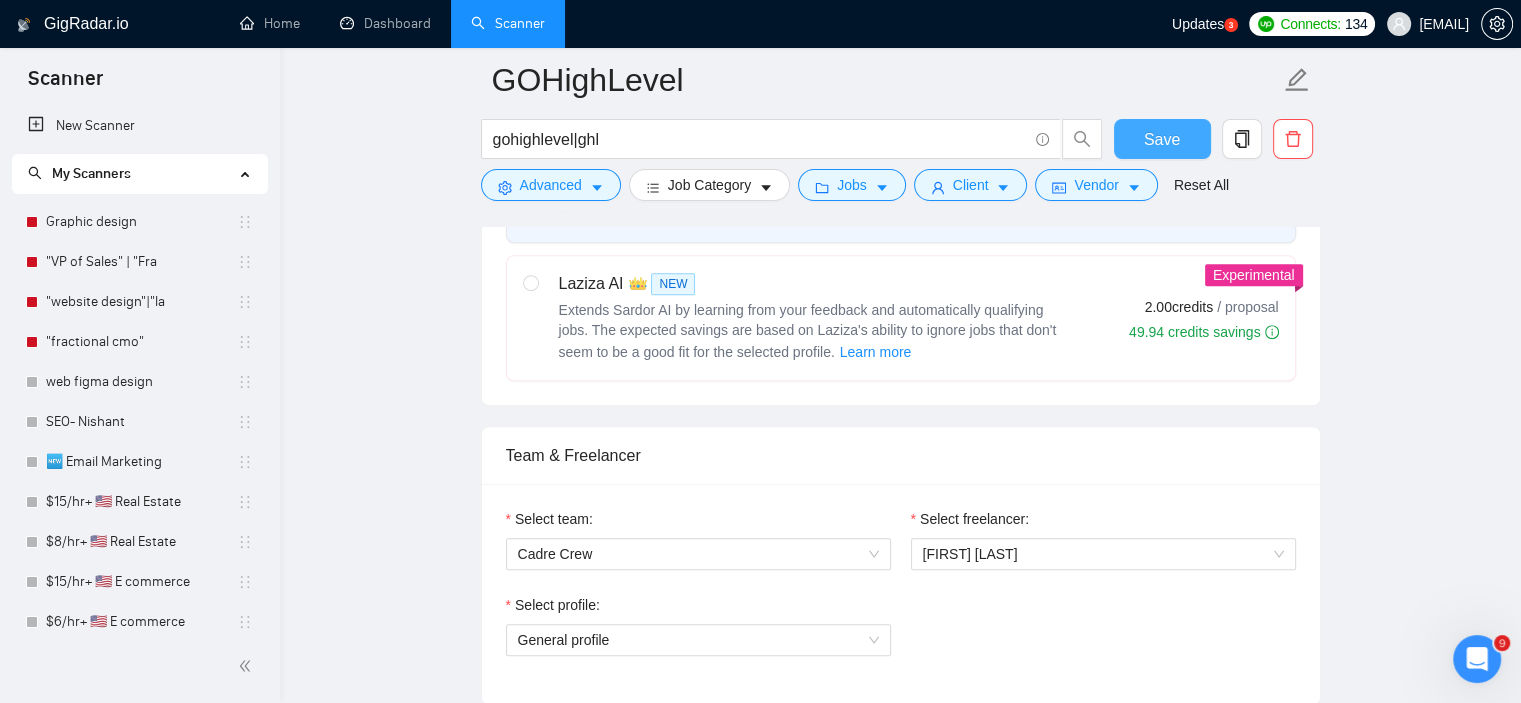 type 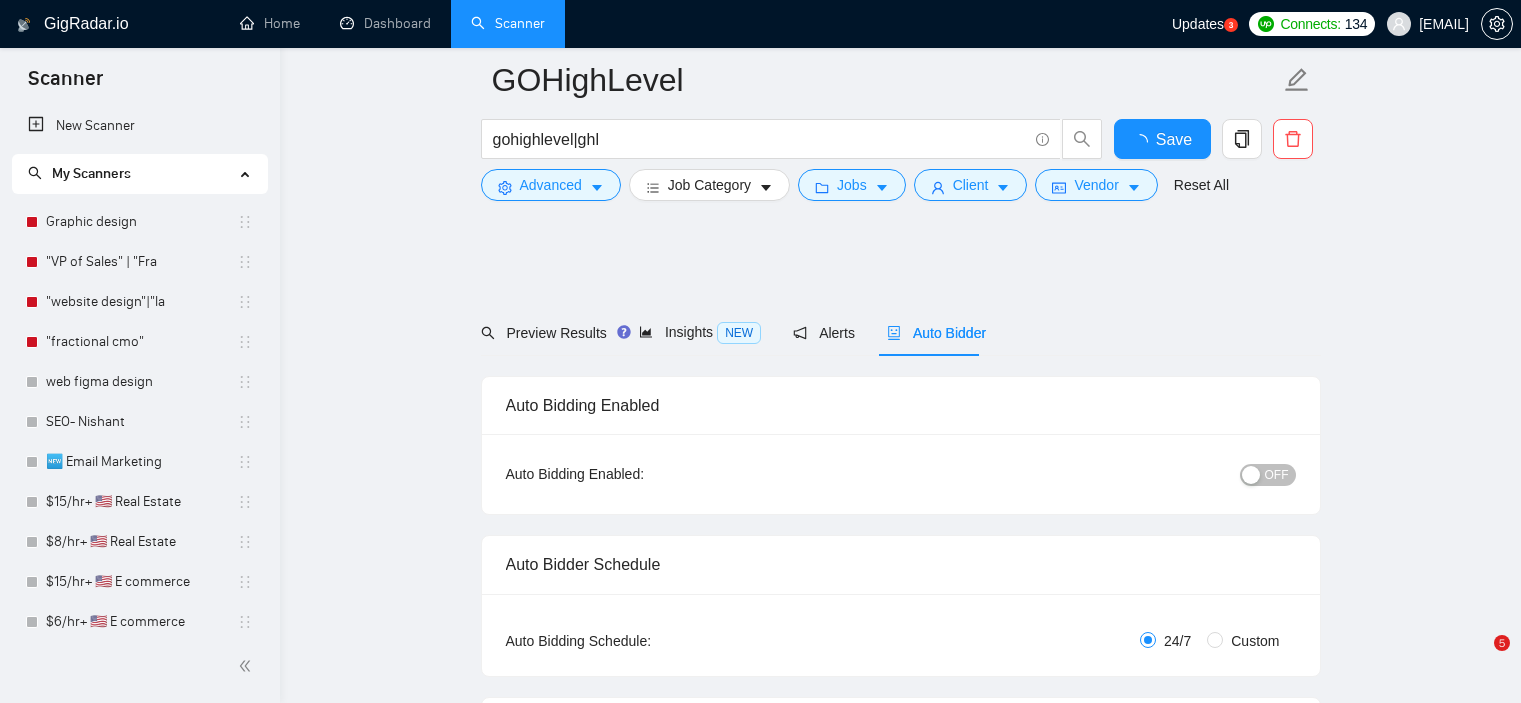 scroll, scrollTop: 931, scrollLeft: 0, axis: vertical 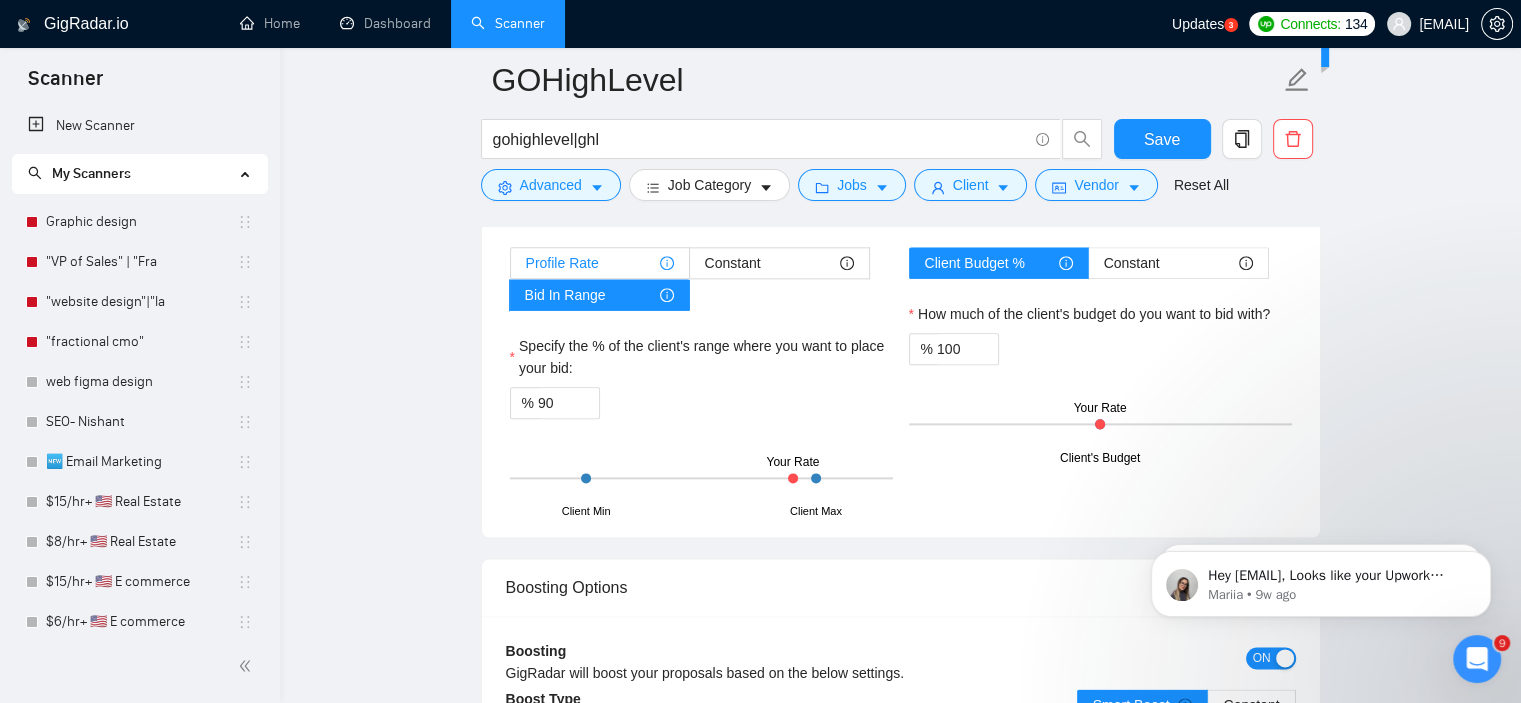 click on "Profile Rate" at bounding box center (600, 263) 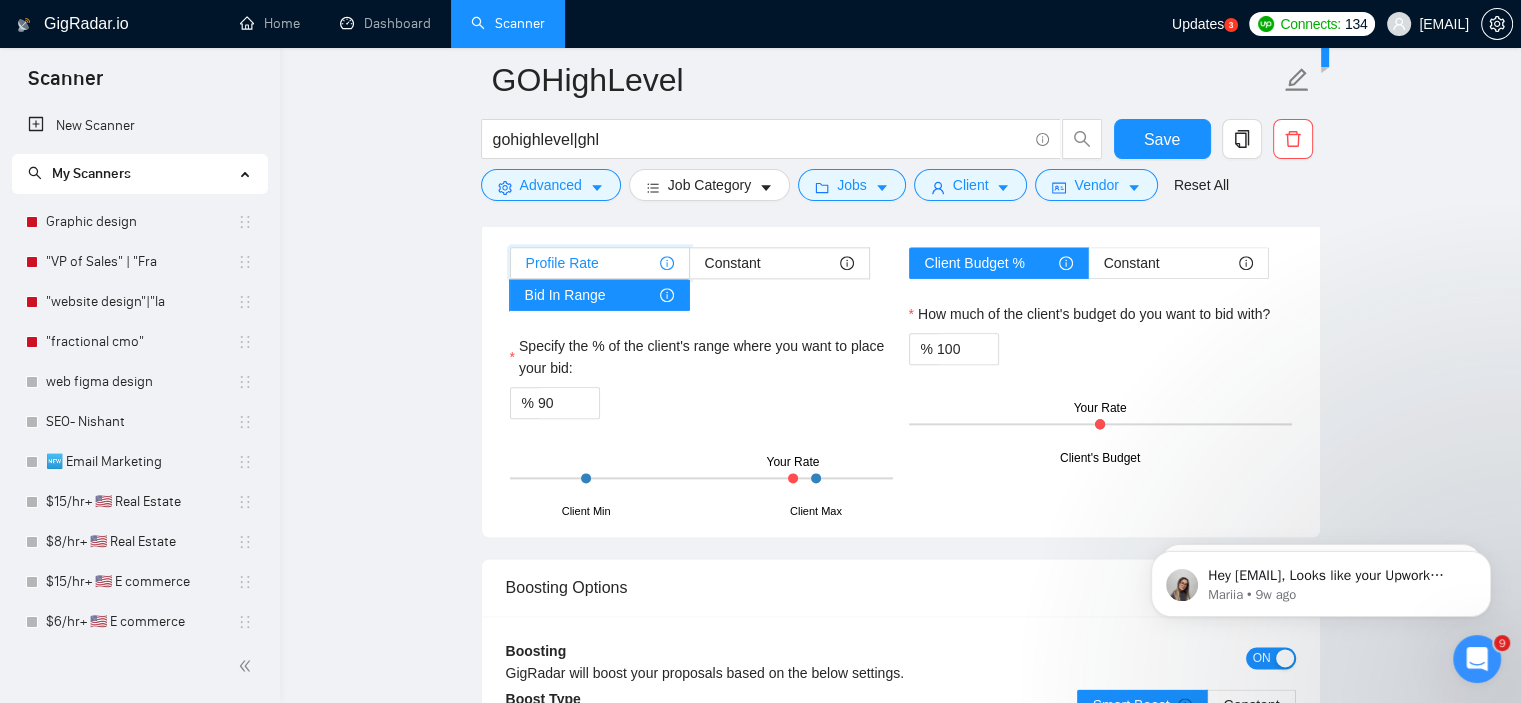 click on "Profile Rate" at bounding box center [511, 268] 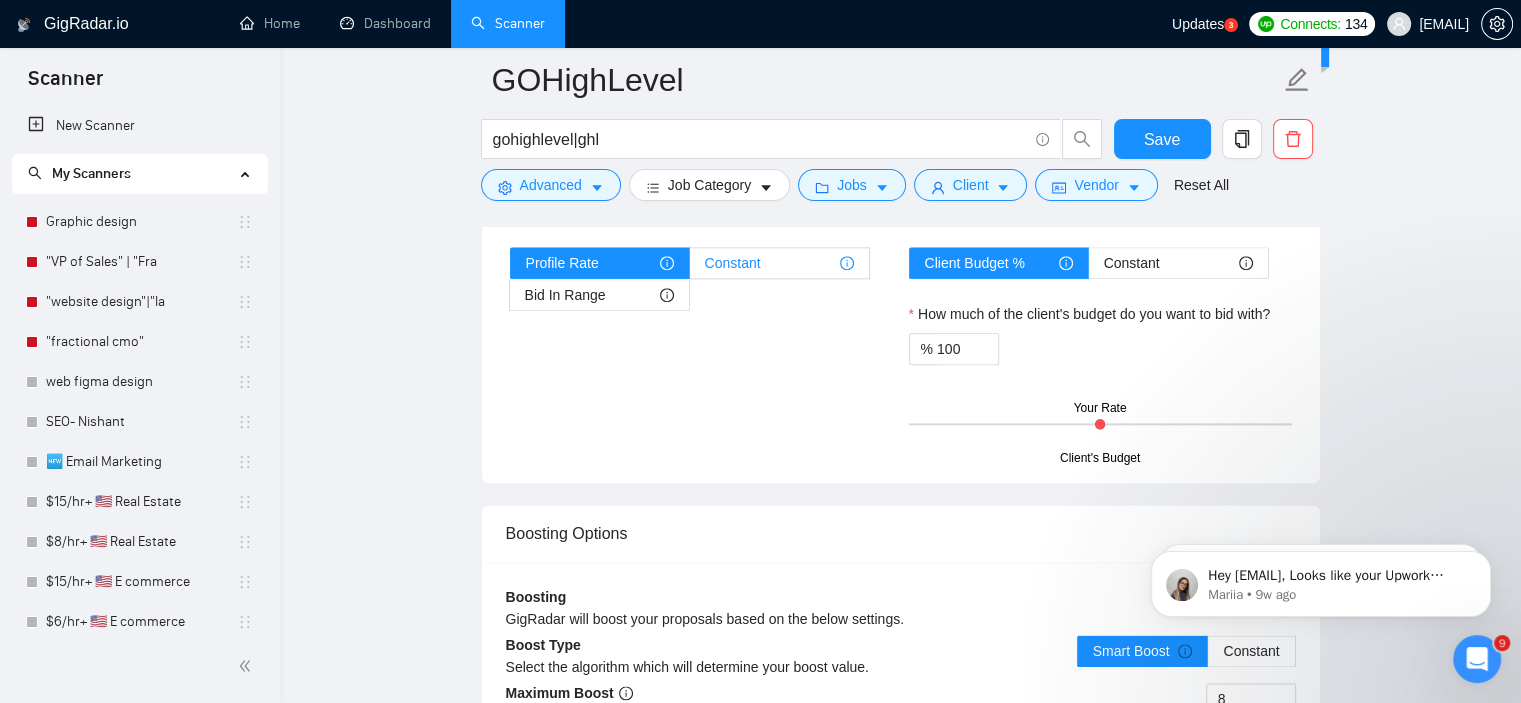 click on "Constant" at bounding box center [733, 263] 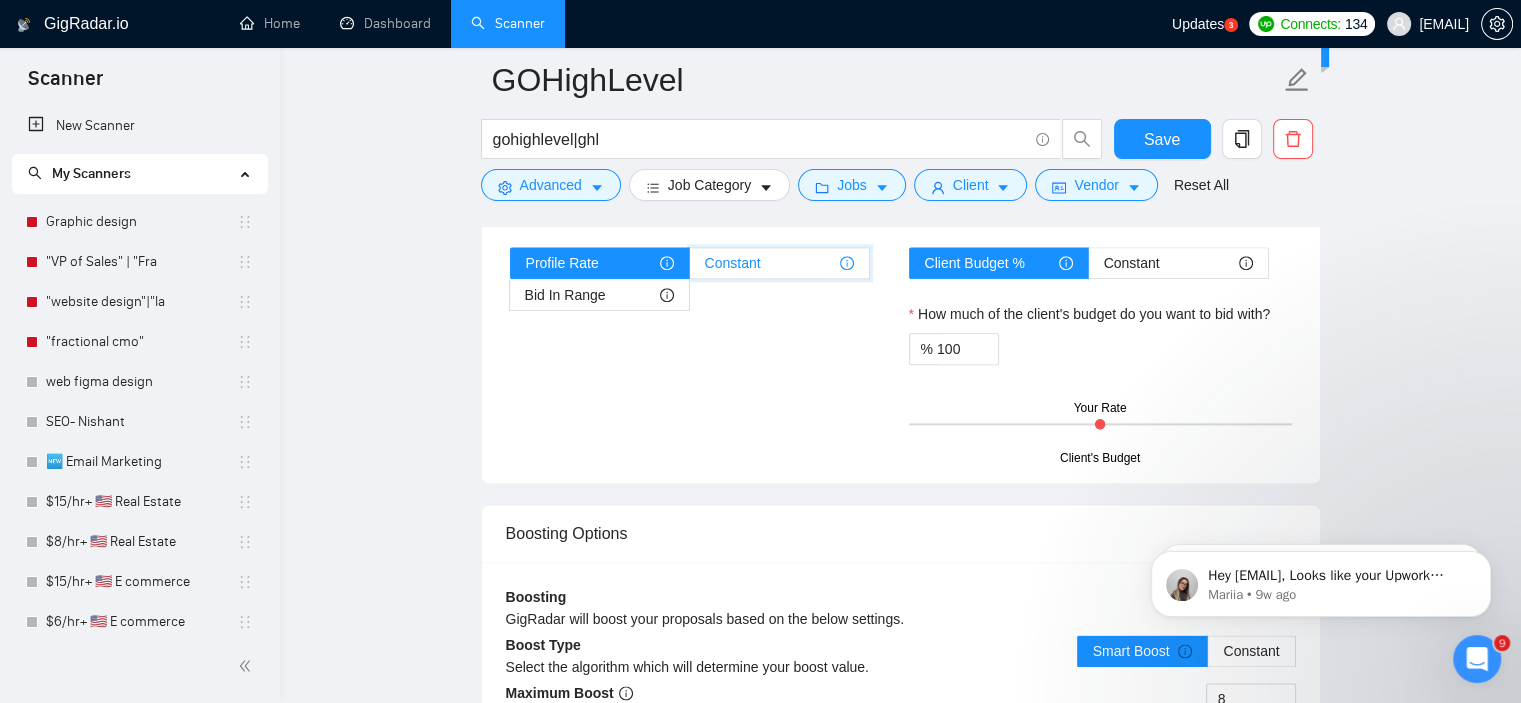 click on "Constant" at bounding box center (690, 268) 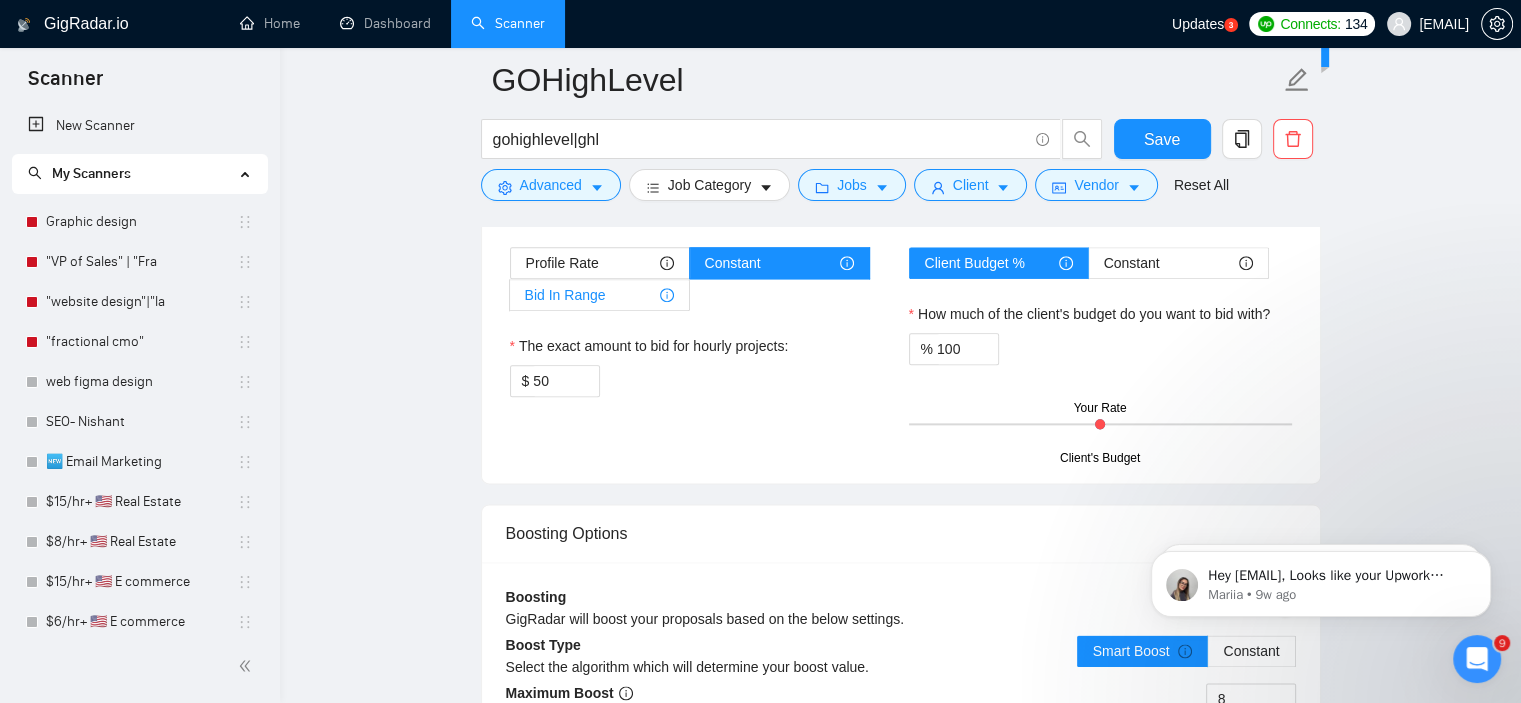 click on "Bid In Range" at bounding box center (565, 295) 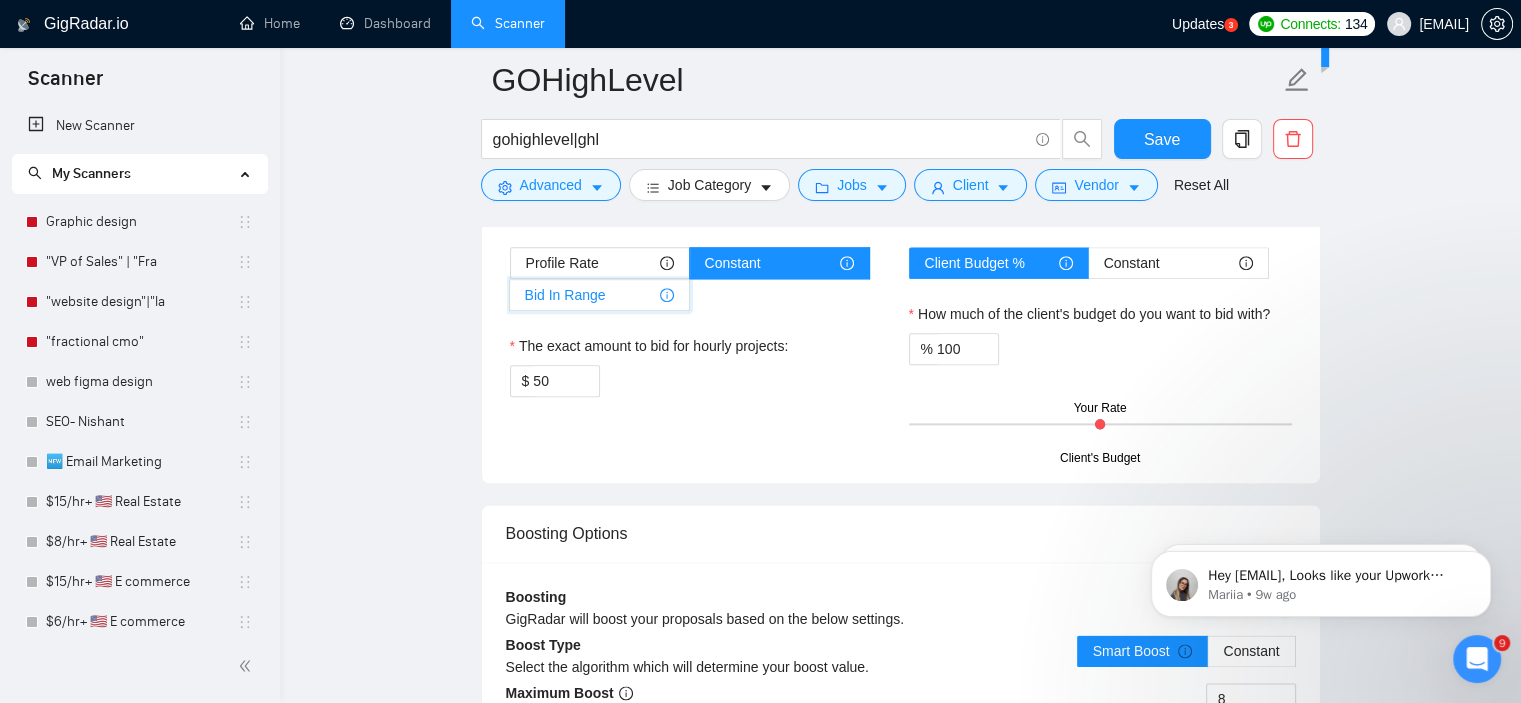 click on "Bid In Range" at bounding box center [510, 300] 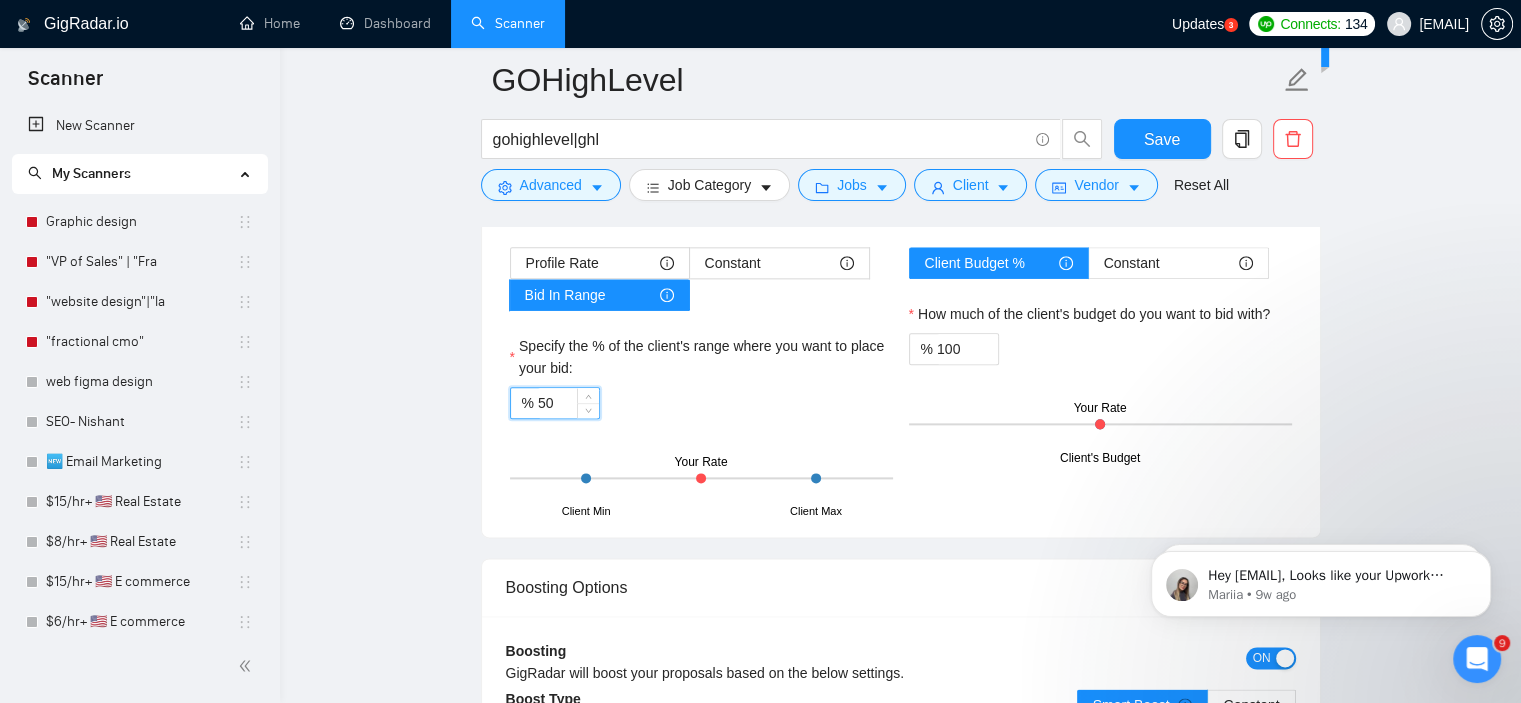 drag, startPoint x: 559, startPoint y: 398, endPoint x: 535, endPoint y: 401, distance: 24.186773 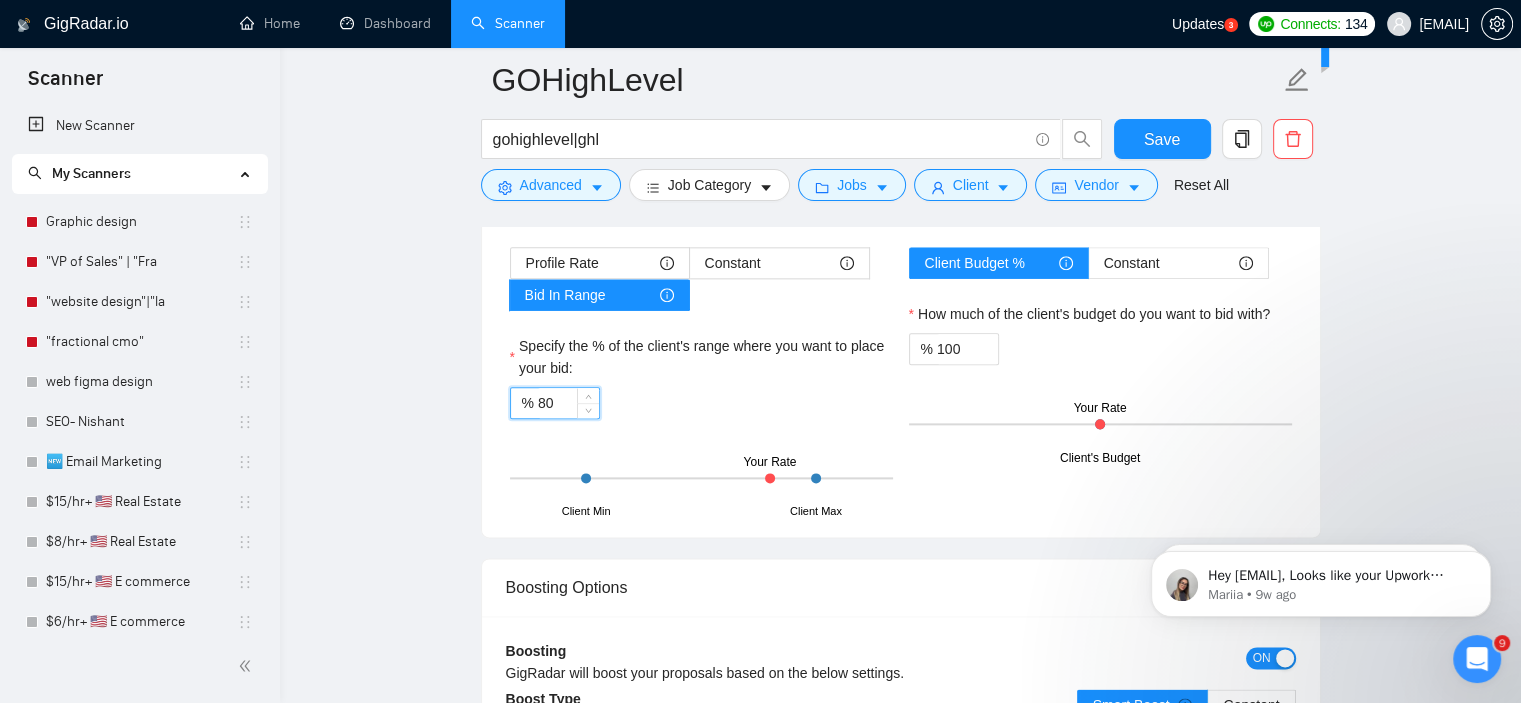 type on "80" 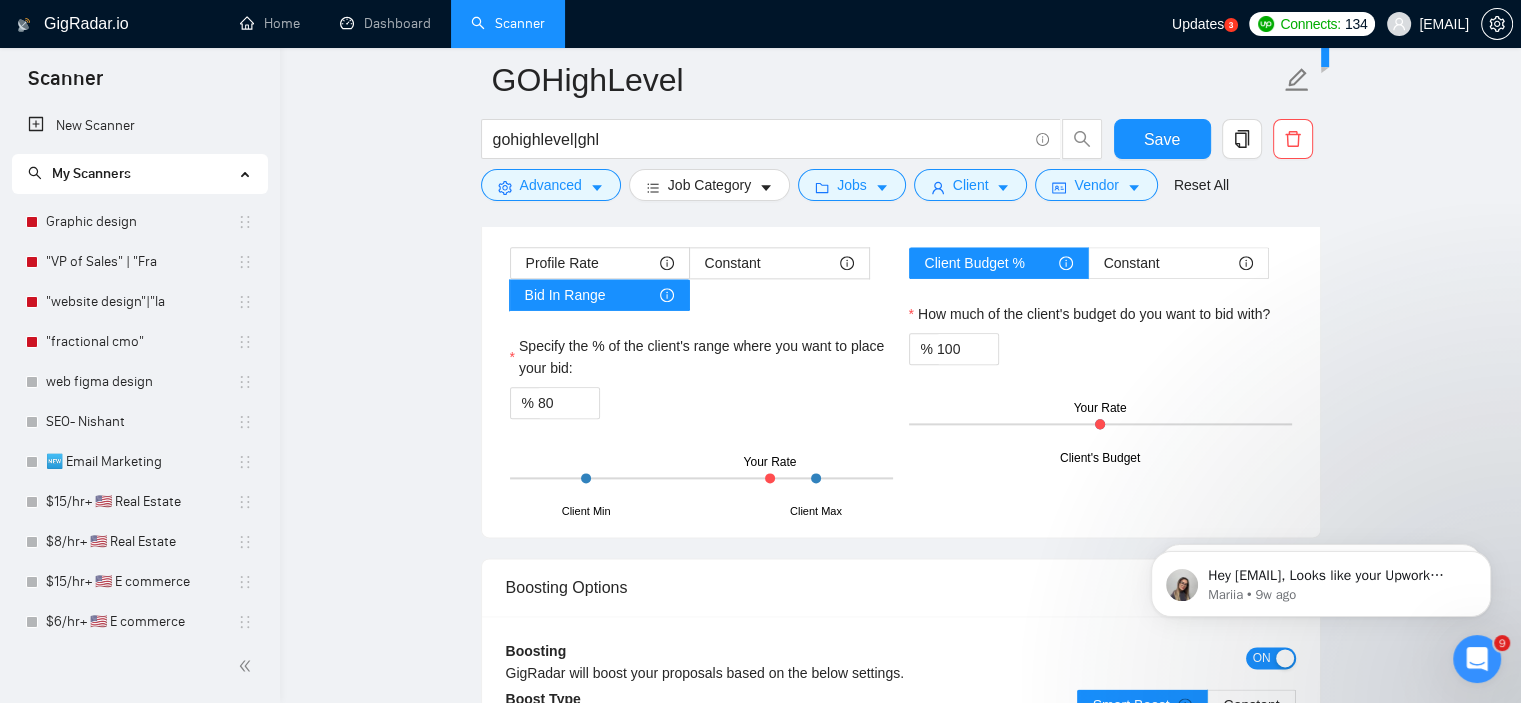 click on "% 80" at bounding box center [701, 403] 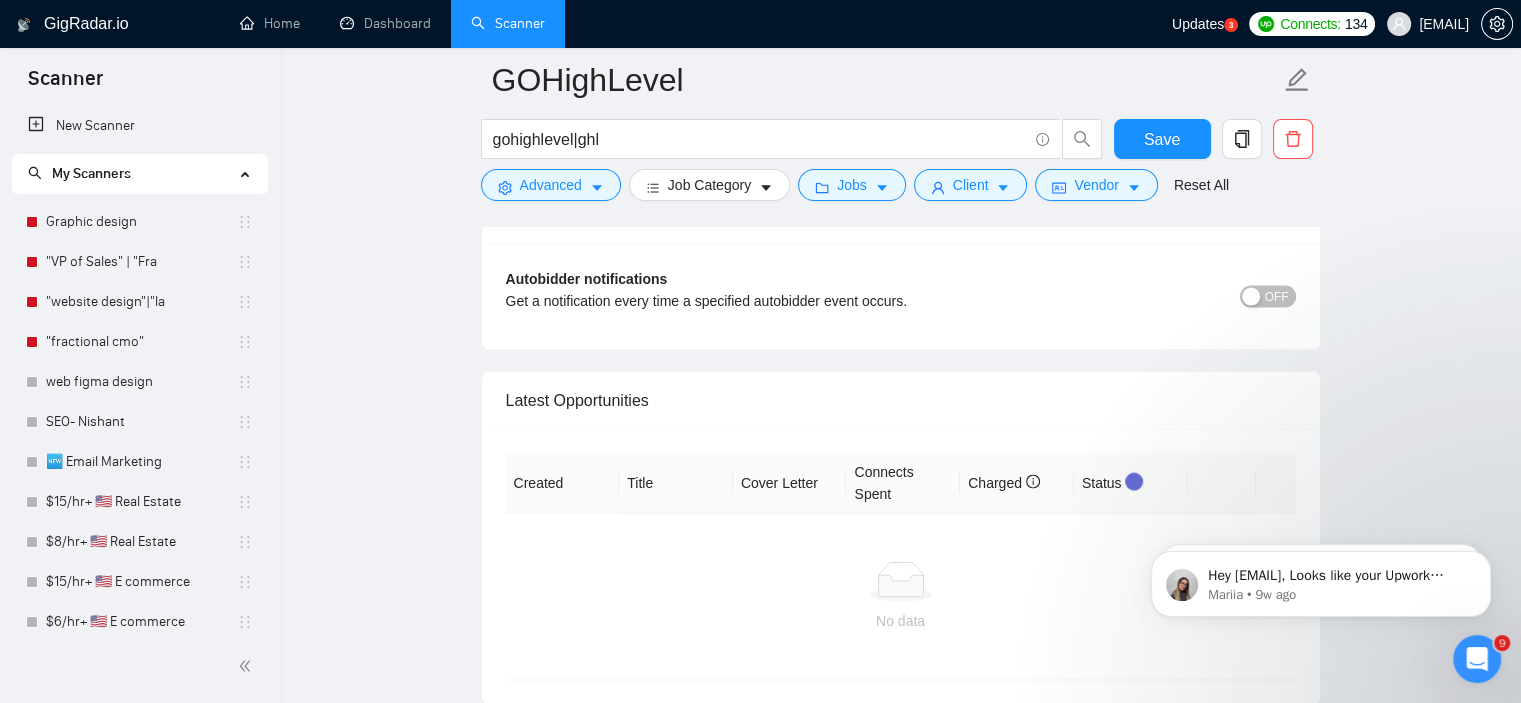 scroll, scrollTop: 4026, scrollLeft: 0, axis: vertical 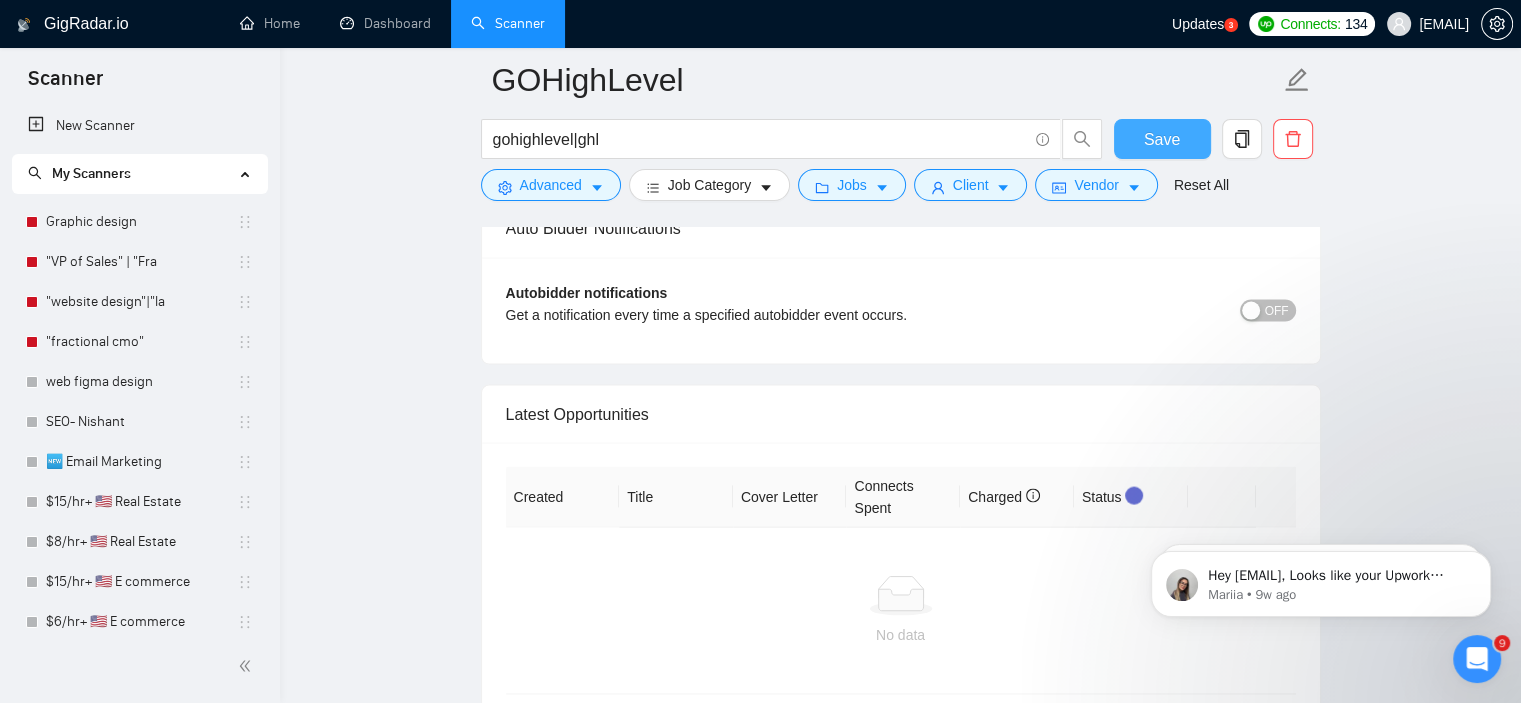 click on "Save" at bounding box center [1162, 139] 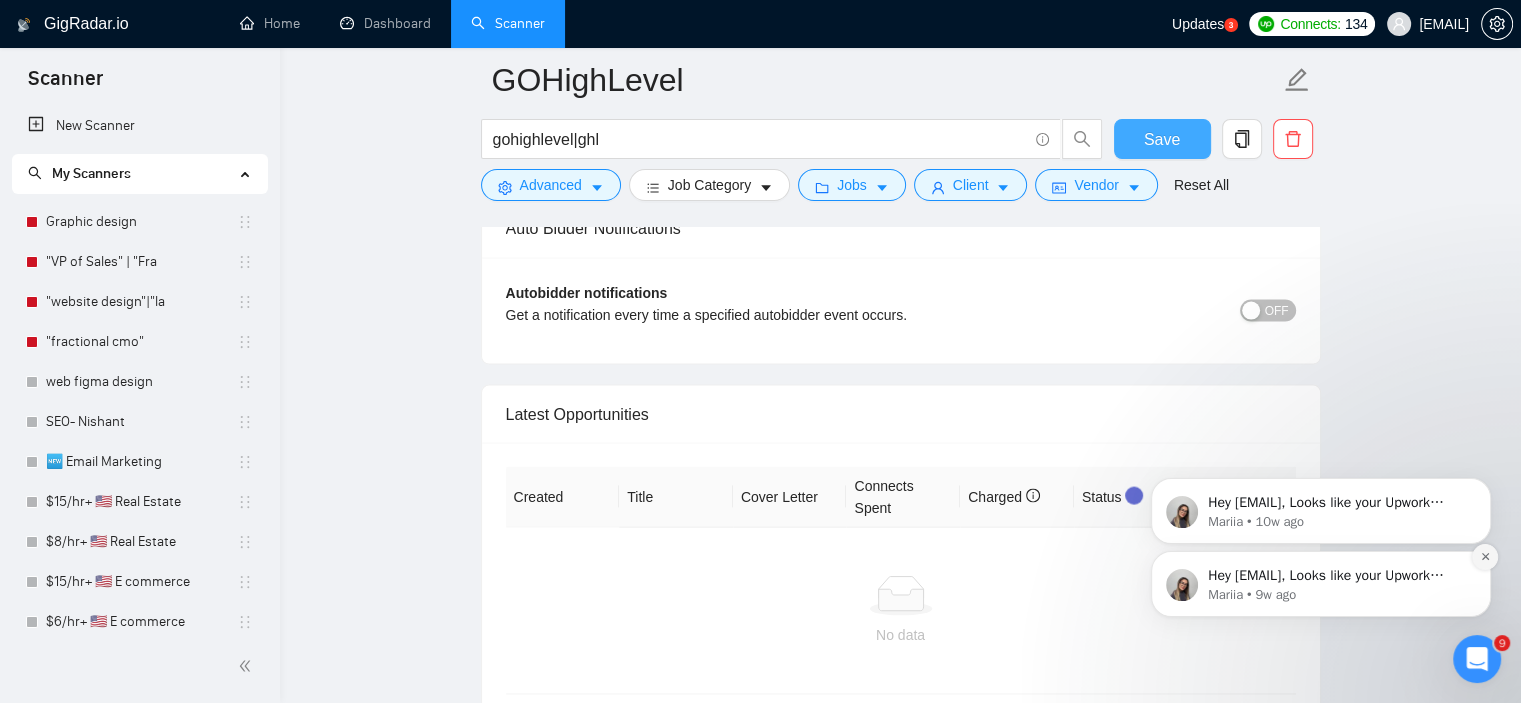 type 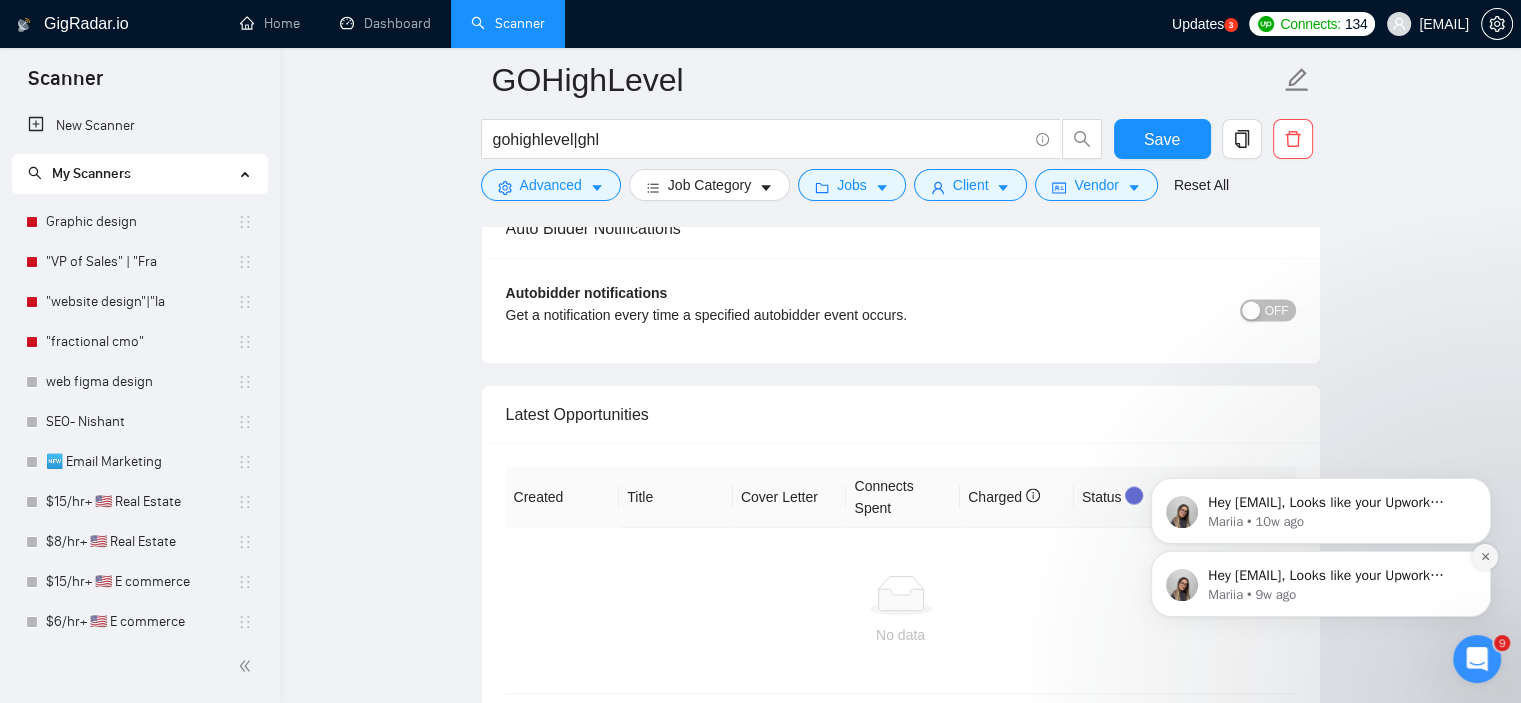 click 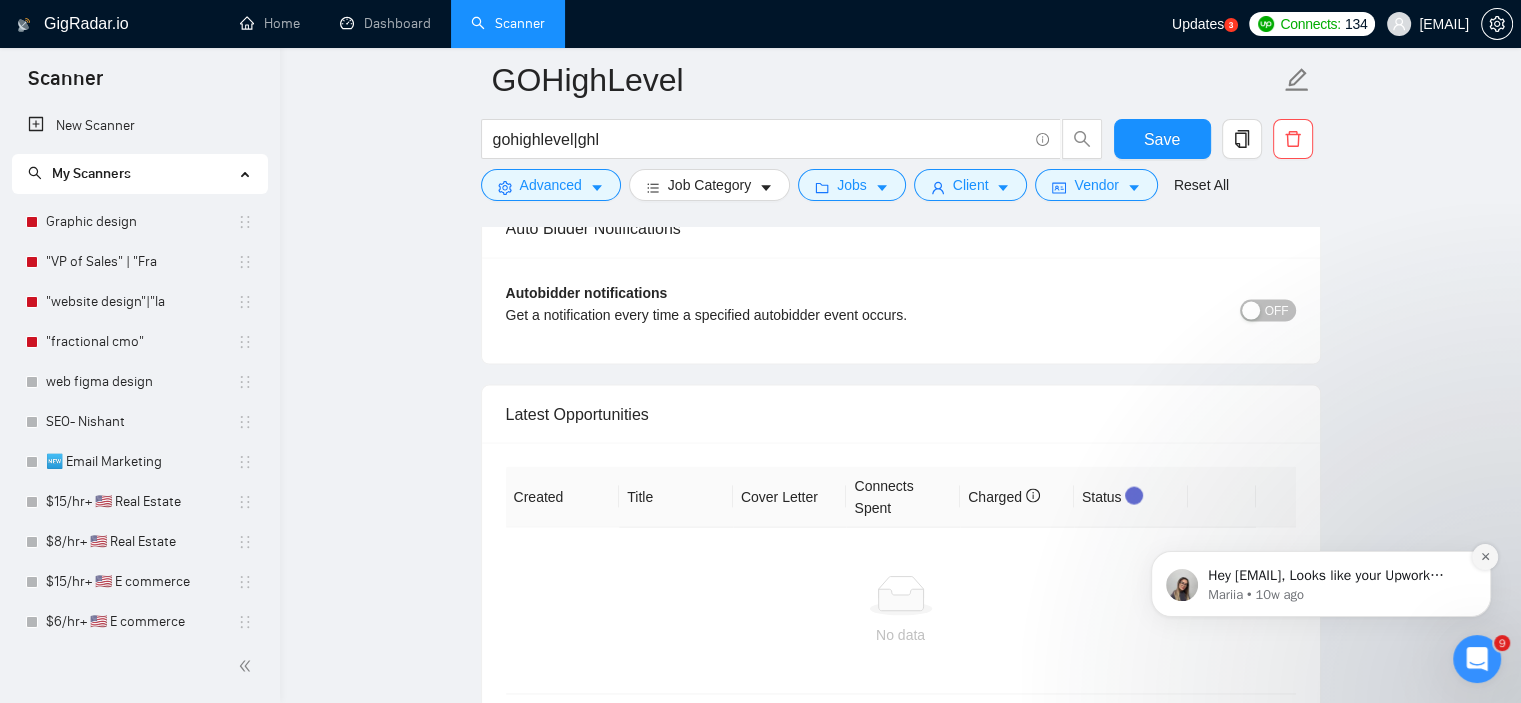 click 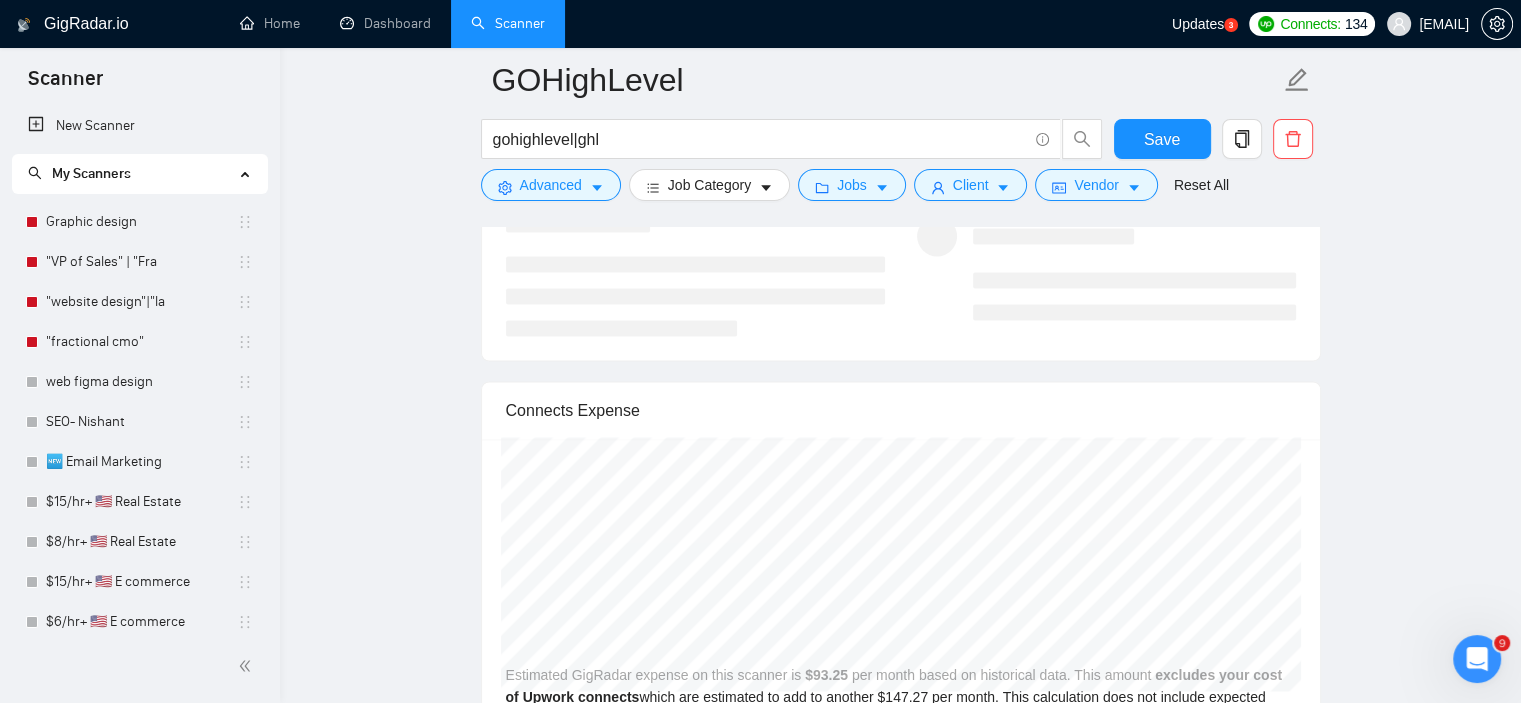 scroll, scrollTop: 3143, scrollLeft: 0, axis: vertical 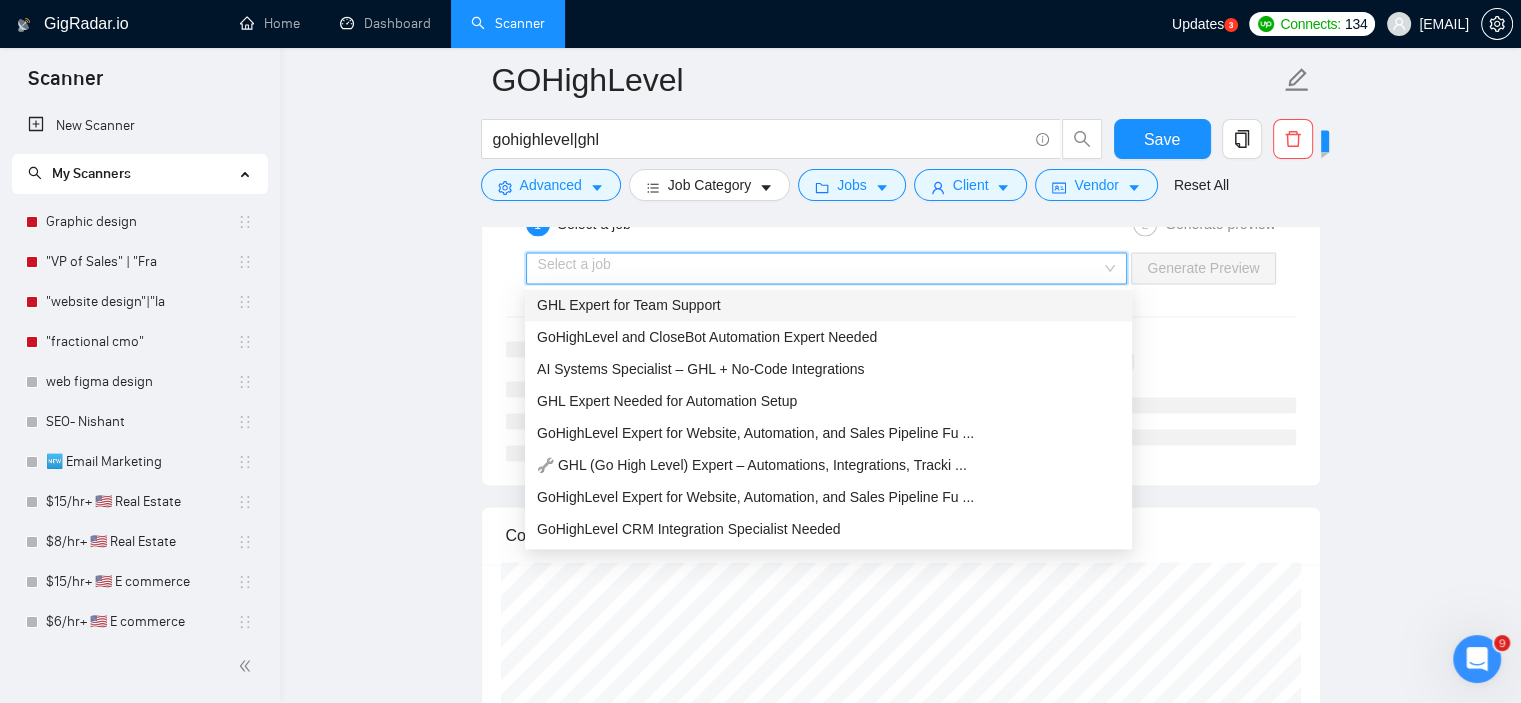 click at bounding box center (820, 268) 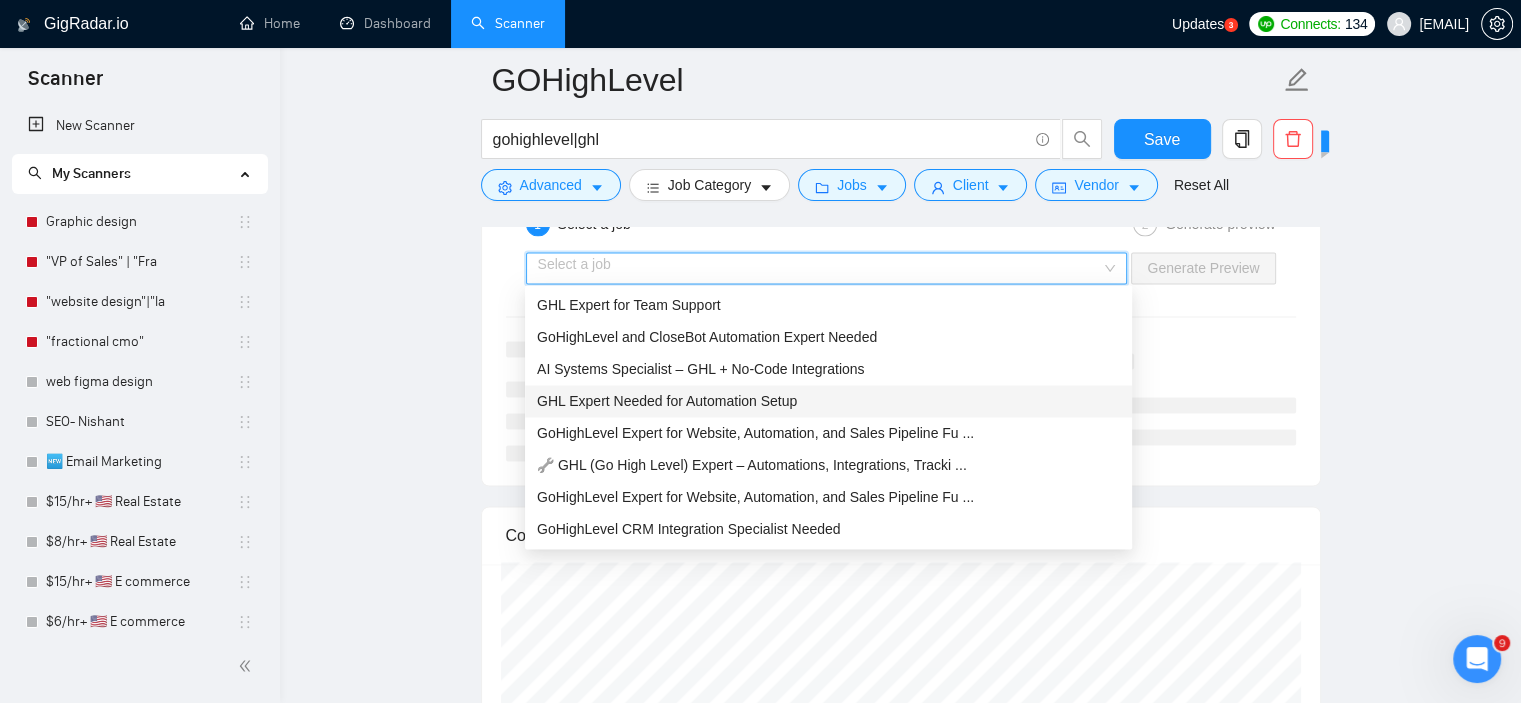 click on "GHL Expert Needed for Automation Setup" at bounding box center (667, 401) 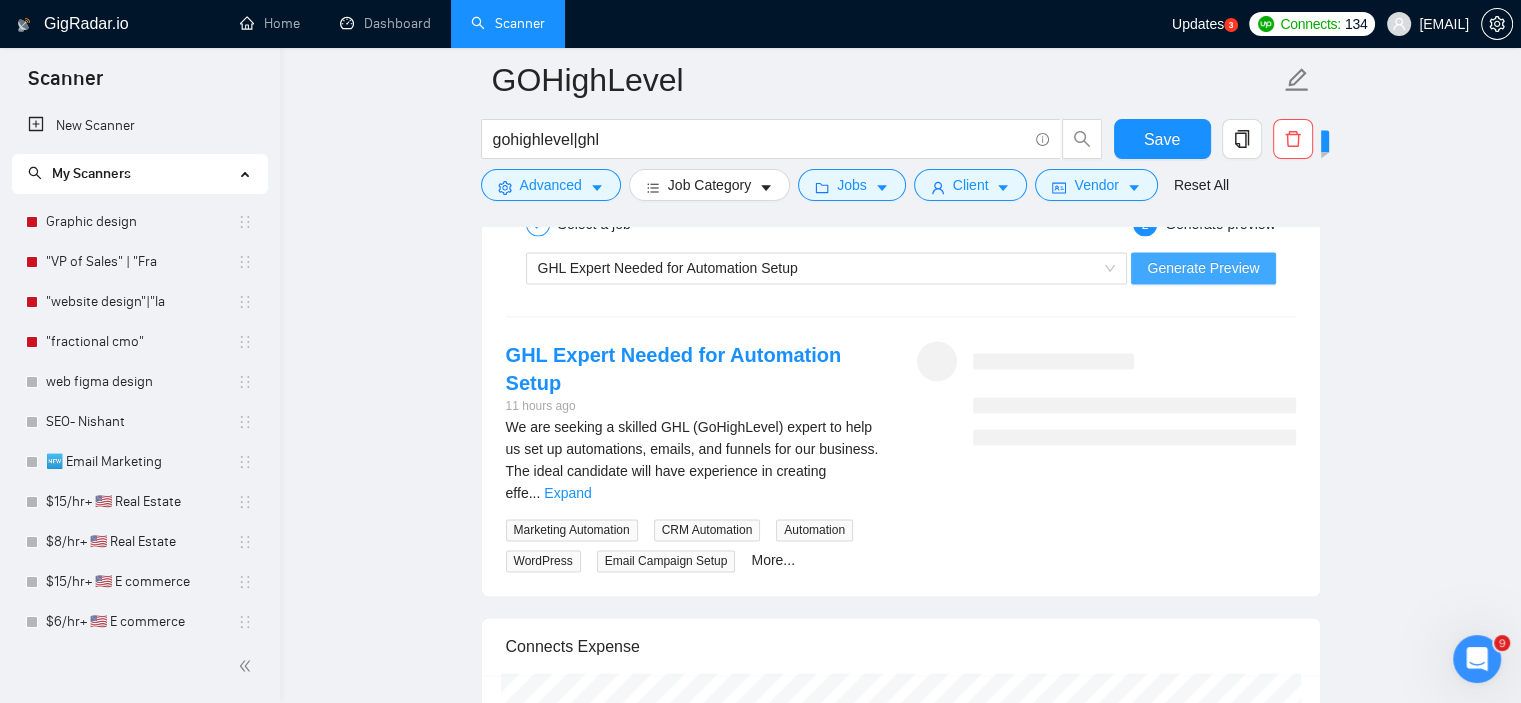 click on "Generate Preview" at bounding box center [1203, 268] 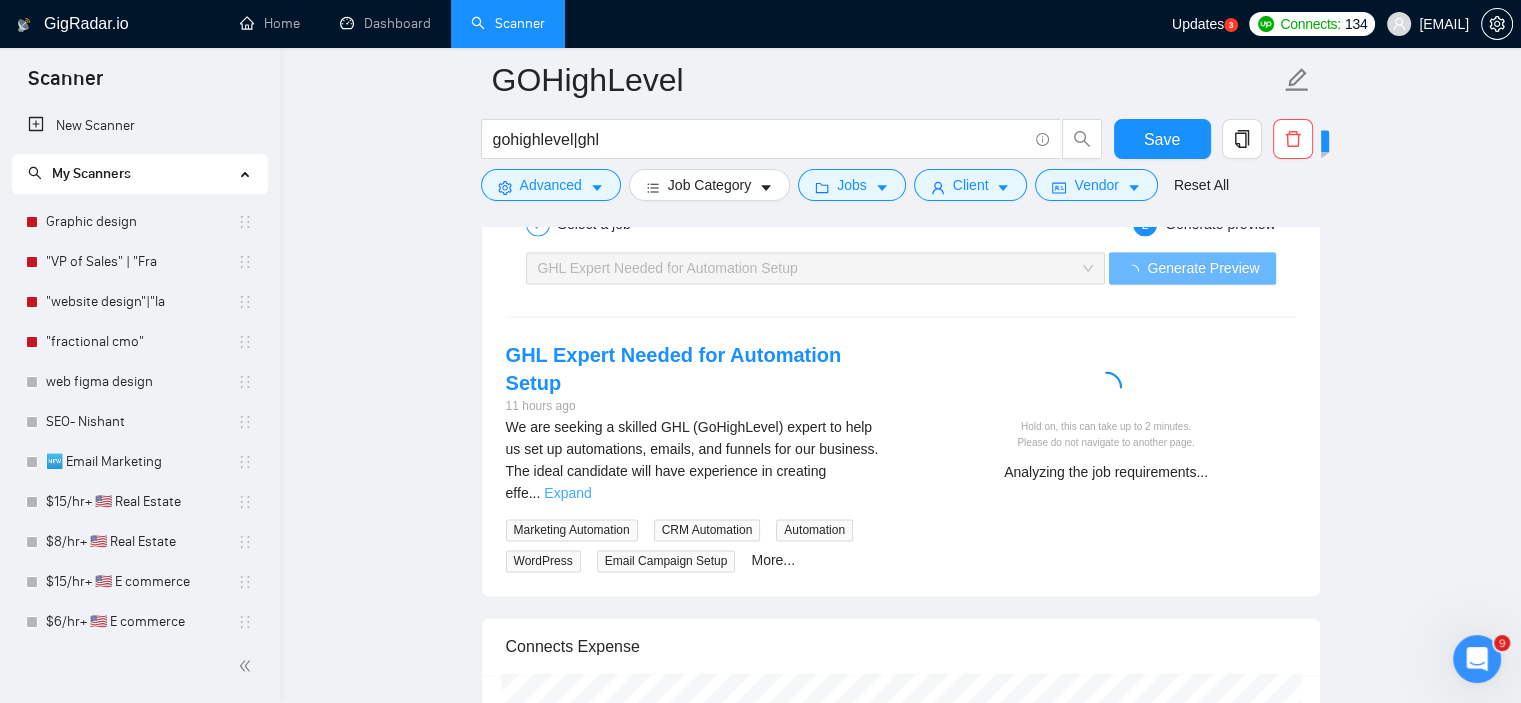 click on "Expand" at bounding box center (567, 493) 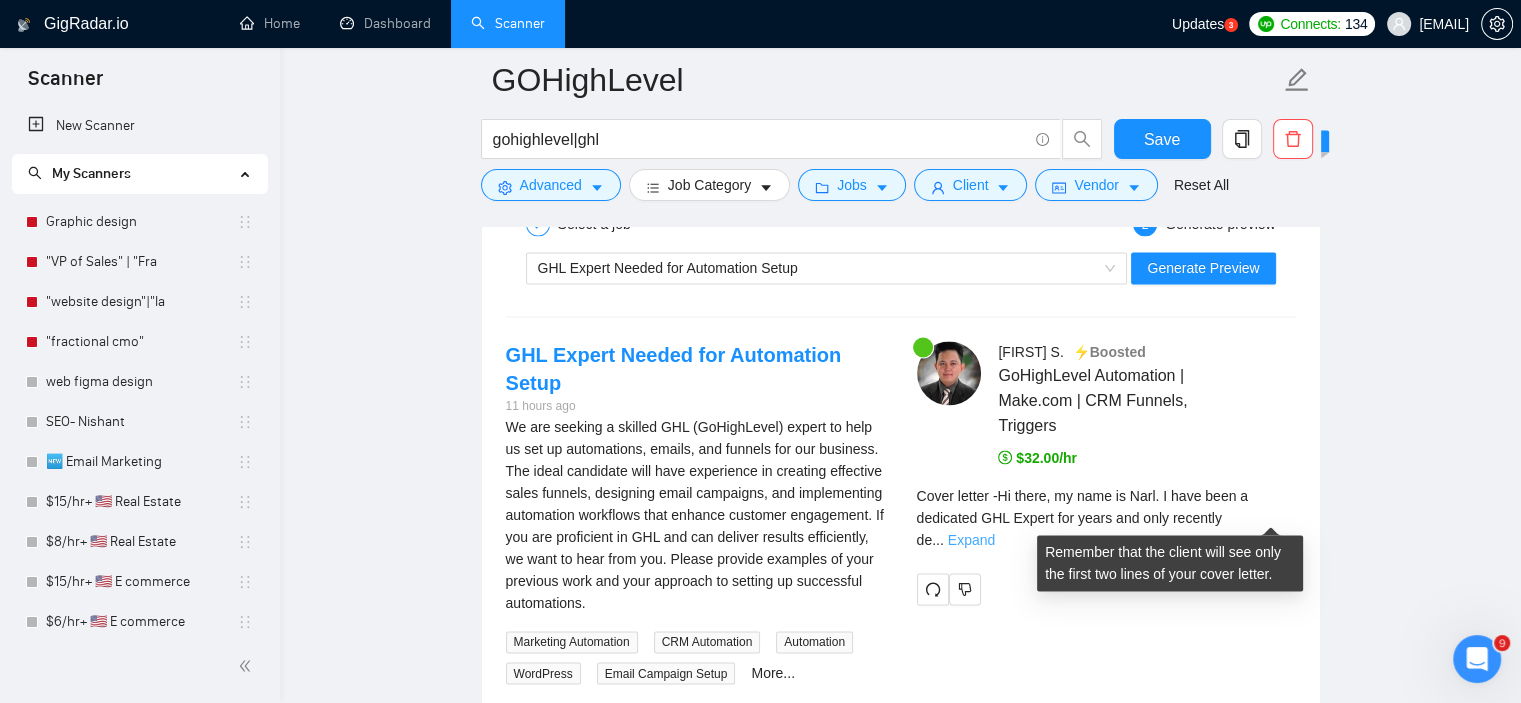 click on "Expand" at bounding box center (971, 540) 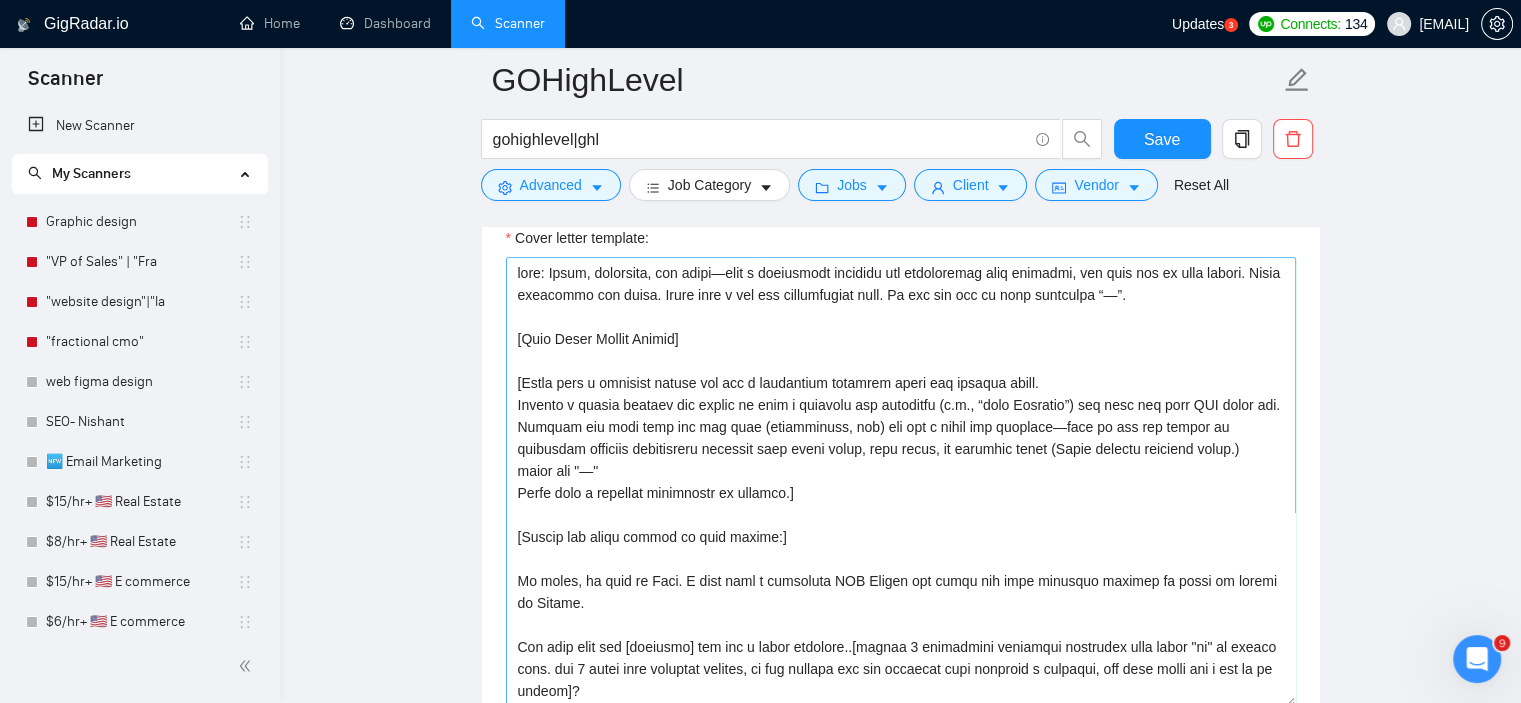 scroll, scrollTop: 1378, scrollLeft: 0, axis: vertical 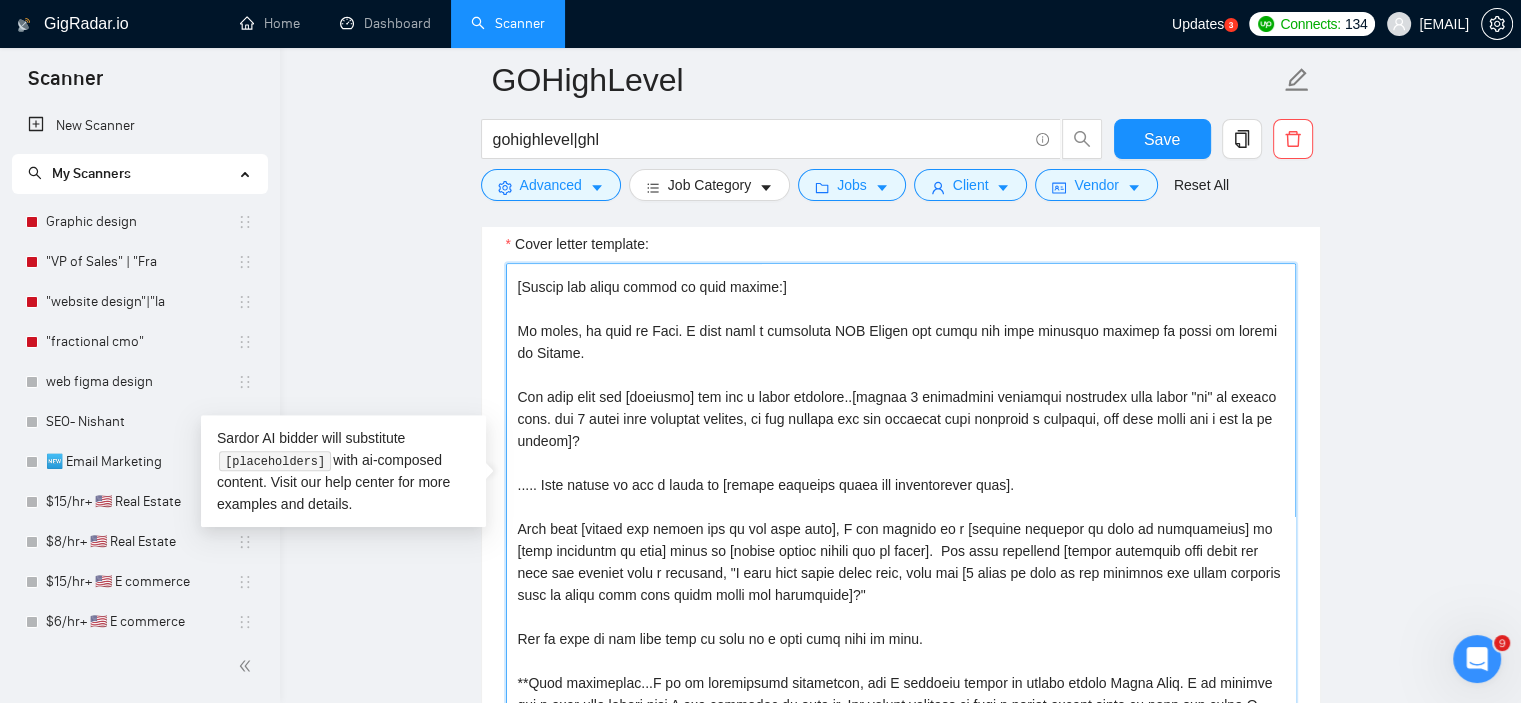drag, startPoint x: 533, startPoint y: 483, endPoint x: 520, endPoint y: 484, distance: 13.038404 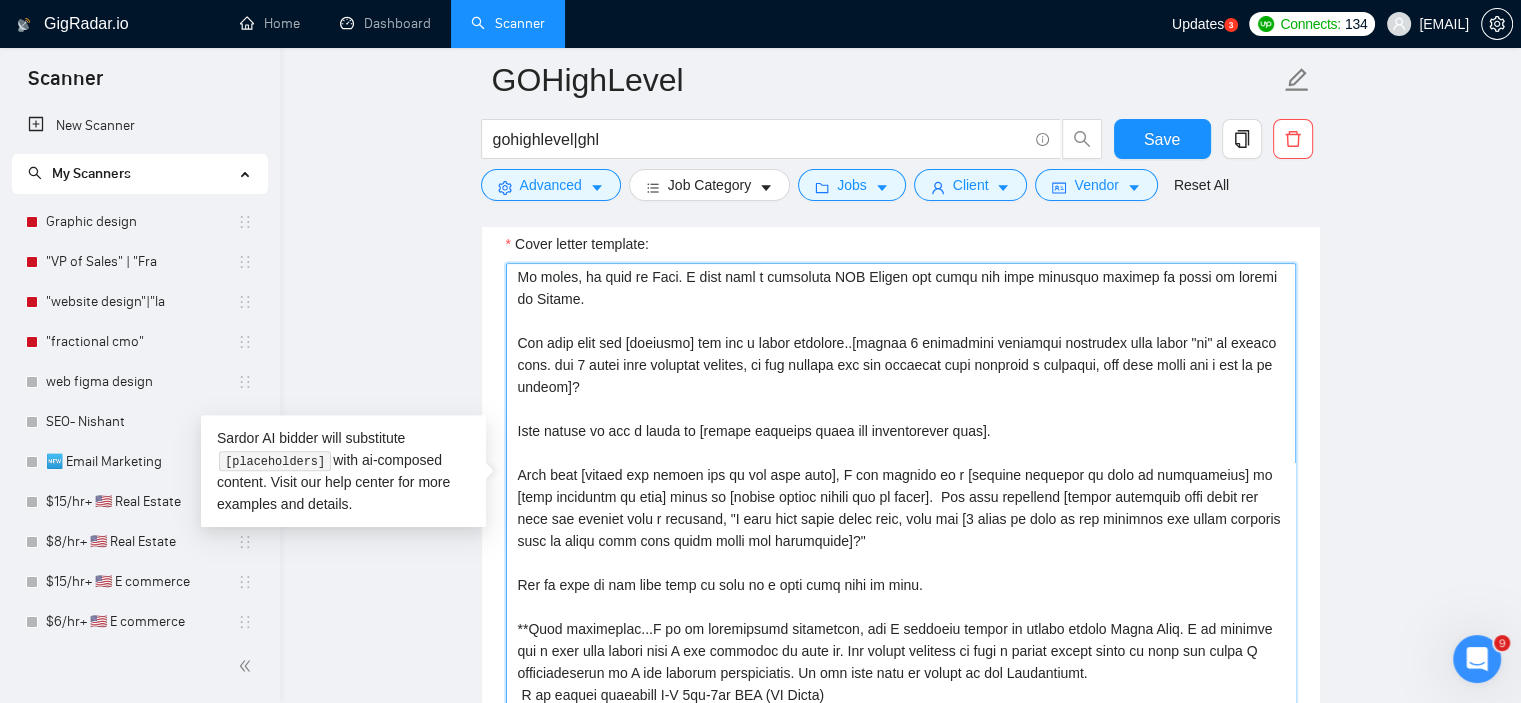 scroll, scrollTop: 312, scrollLeft: 0, axis: vertical 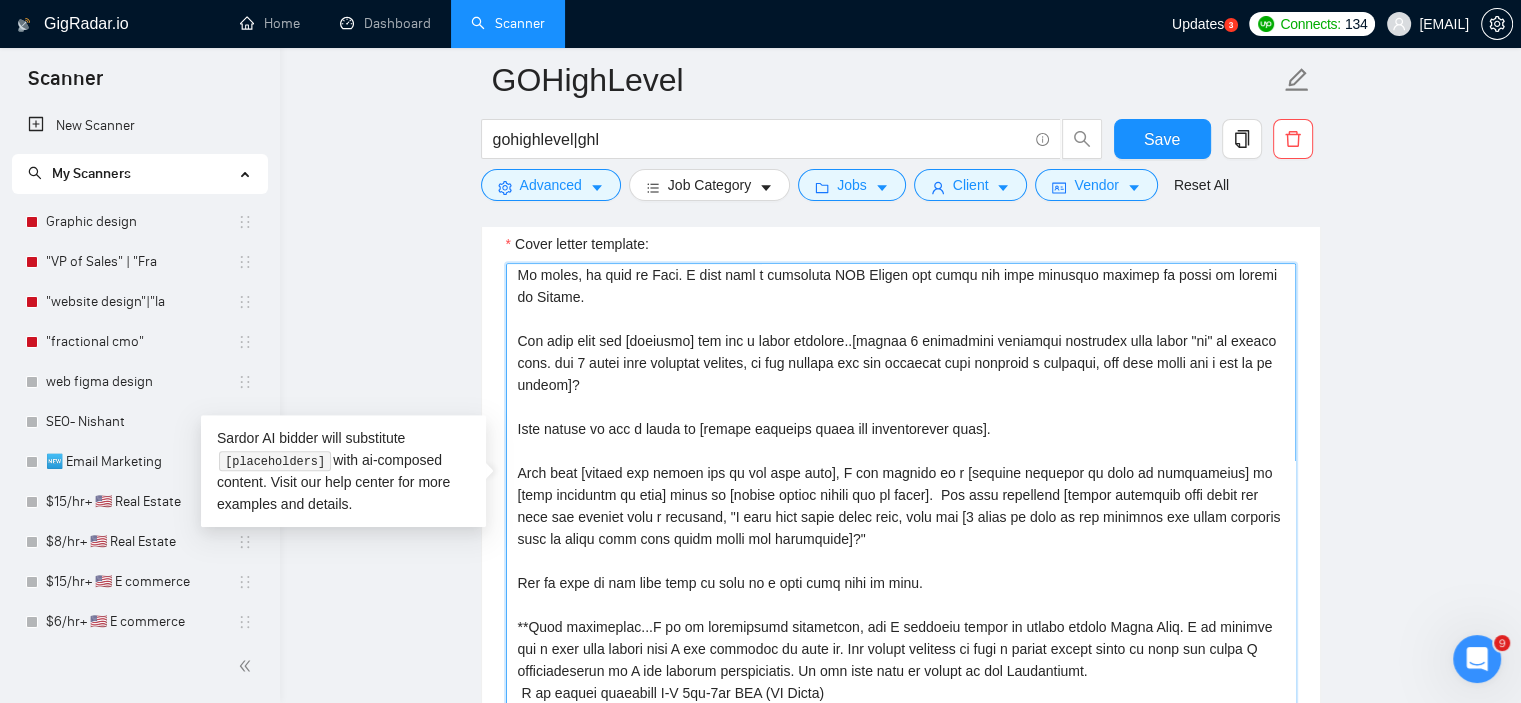 drag, startPoint x: 547, startPoint y: 467, endPoint x: 519, endPoint y: 470, distance: 28.160255 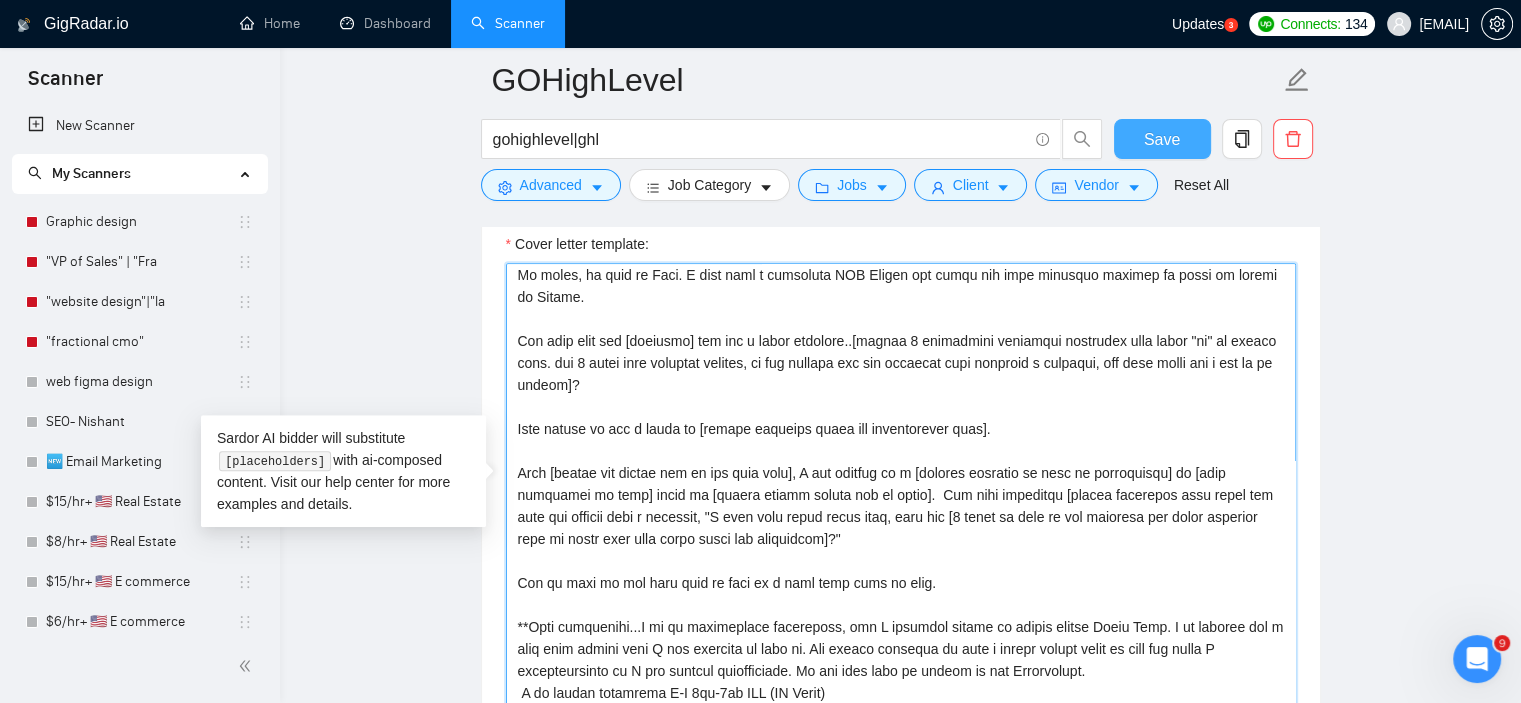 type on "tone: Clean, confident, and human—like a thoughtful designer who understands user behavior, not just how to push pixels. Avoid buzzwords and fluff. Speak like a pro who collaborates well. Do not use the em dash character “—”.
[Narl Cover Letter Prompt]
[Start with a friendly opener and ask a thoughtful question about the project focus.
Mention a recent project you worked on with a specific day reference (e.g., “last Thursday”) and what the core GHL issue was. Mention one tool from the job post (gohighlevel, ghl) and ask a smart crm question—such as how the client is currently handling gohighlevel features like smart lists, user flows, or feedback loops (Avoid listing multiple tools.)
never use "—"
Close with a friendly invitation to connect.]
[Output the cover letter in this format:]
Hi there, my name is Narl. I have been a dedicated GHL Expert for years and only recently decided to offer my talent on Upwork.
Saw your post for [position] and had a quick question..[insert 2 suggestive solutions questio..." 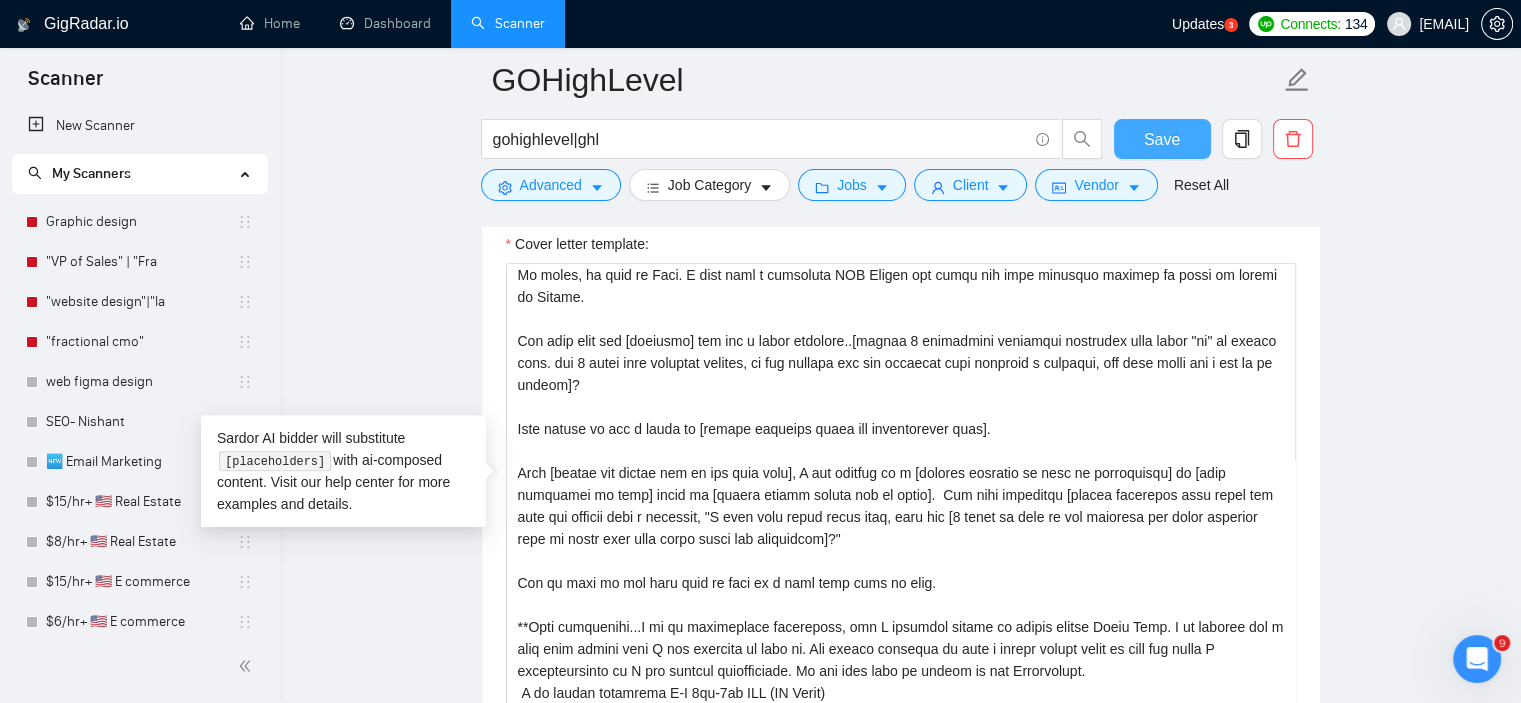 click on "Save" at bounding box center [1162, 139] 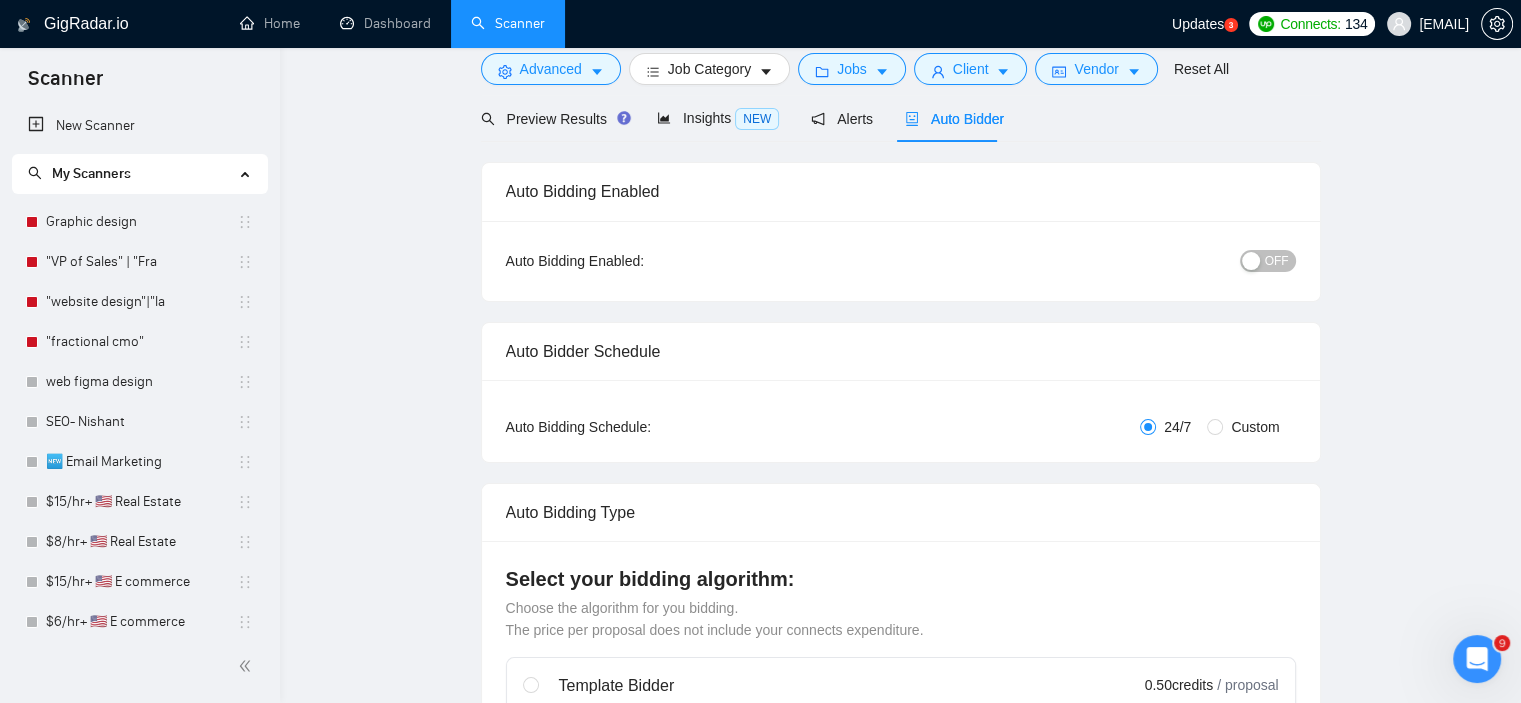 scroll, scrollTop: 0, scrollLeft: 0, axis: both 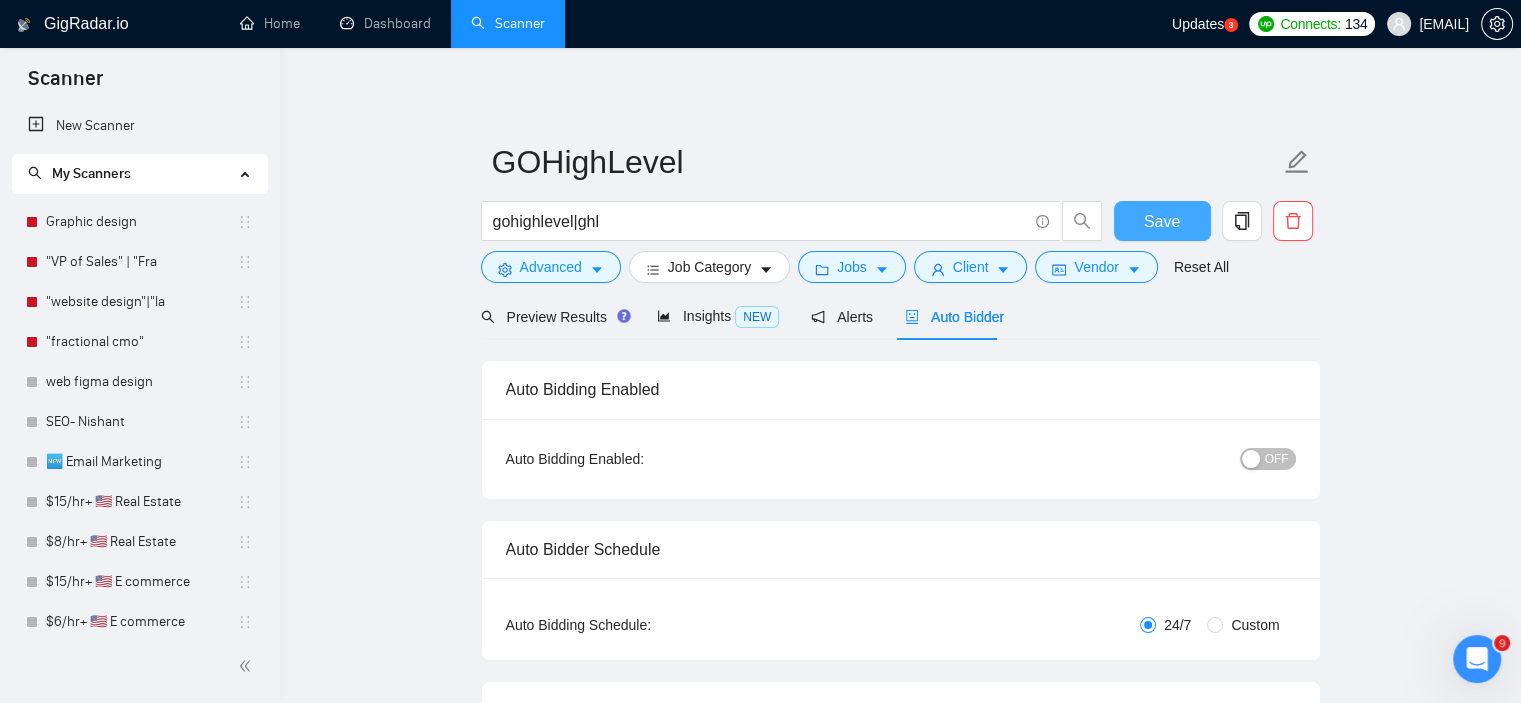 click on "Save" at bounding box center [1162, 221] 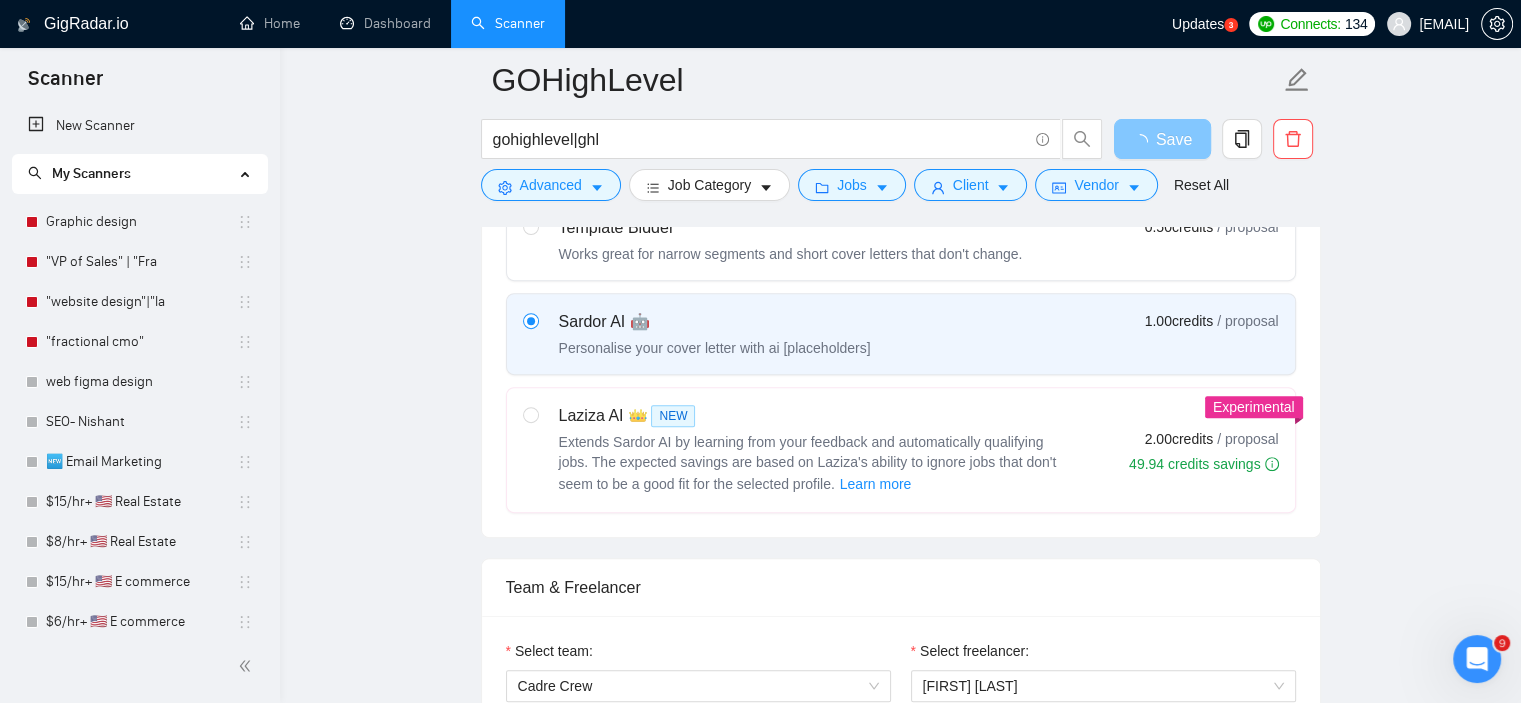 scroll, scrollTop: 936, scrollLeft: 0, axis: vertical 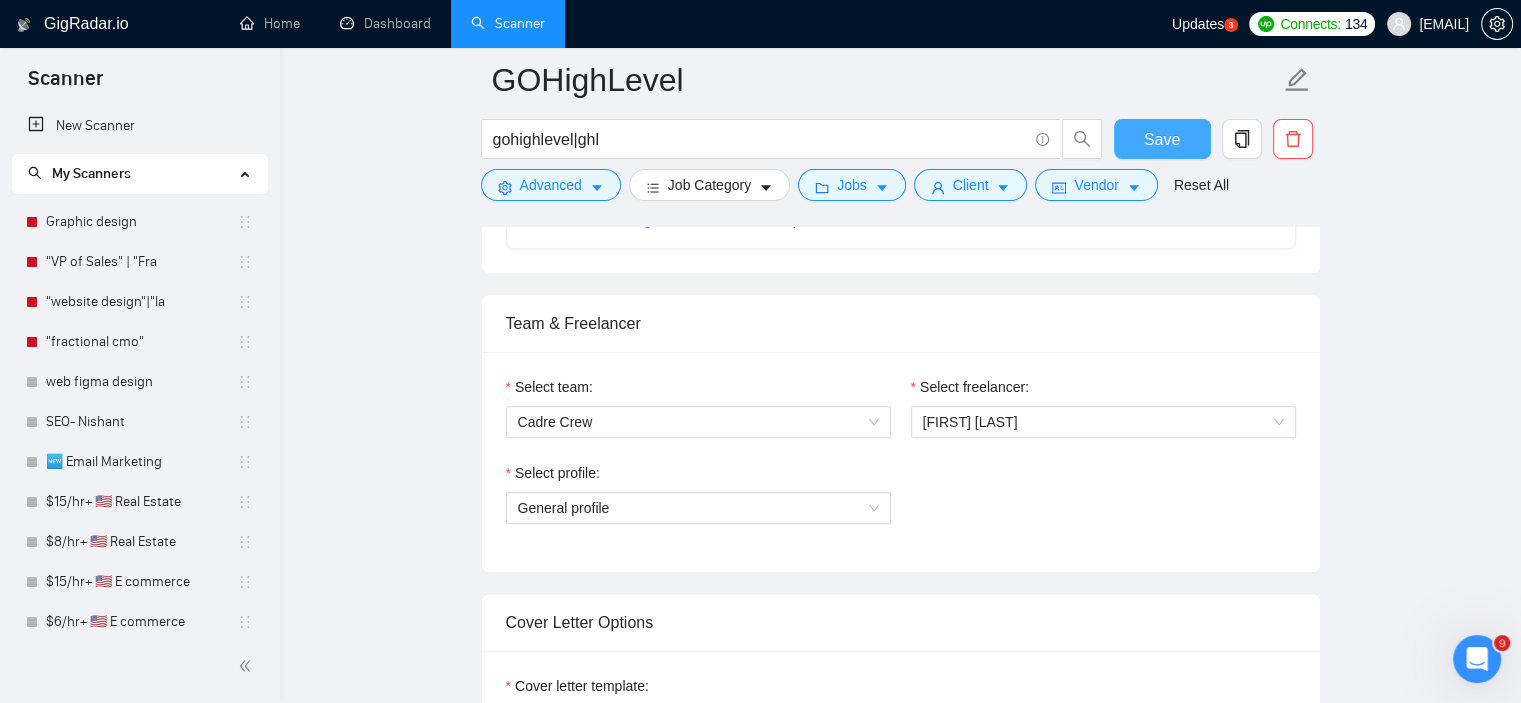 type 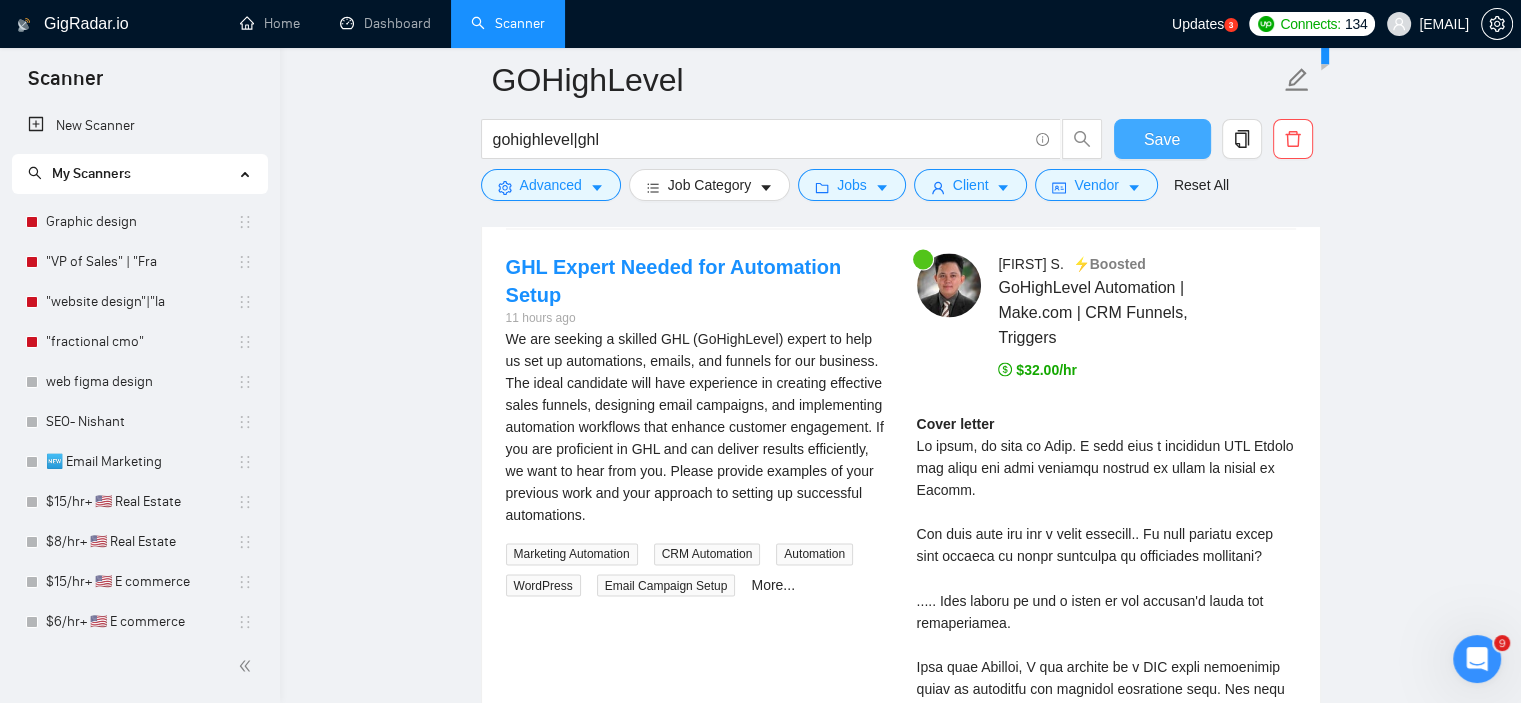 scroll, scrollTop: 3228, scrollLeft: 0, axis: vertical 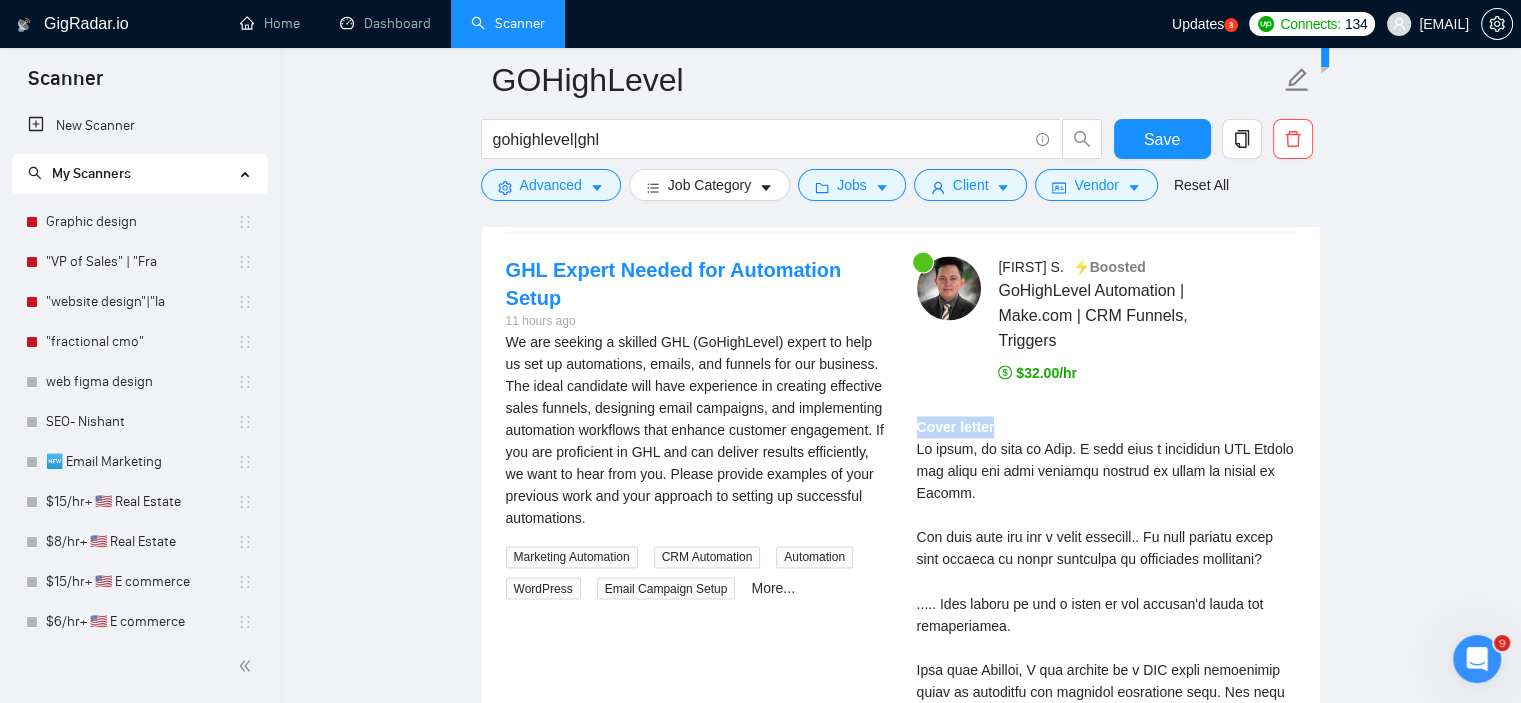 drag, startPoint x: 1080, startPoint y: 369, endPoint x: 1009, endPoint y: 381, distance: 72.00694 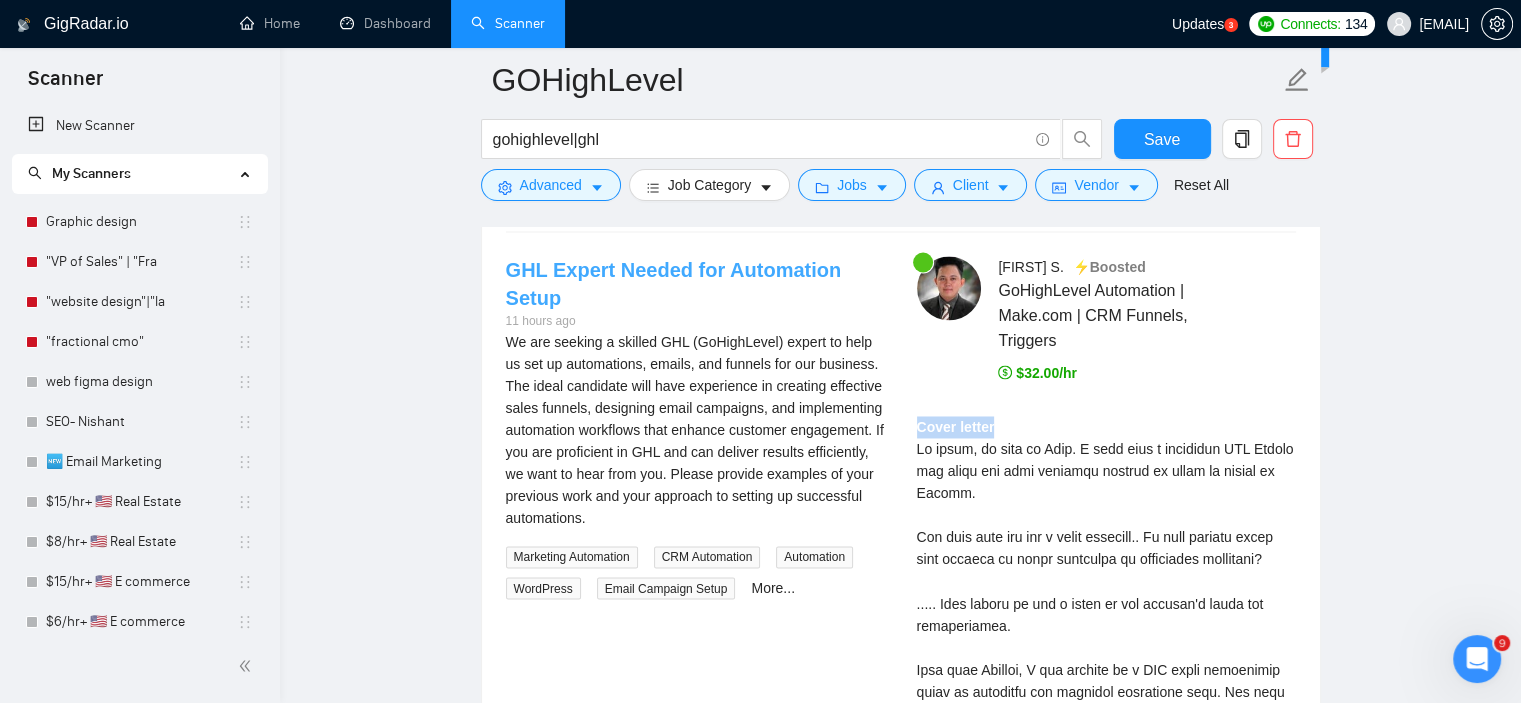 click on "GHL Expert Needed for Automation Setup" at bounding box center [674, 284] 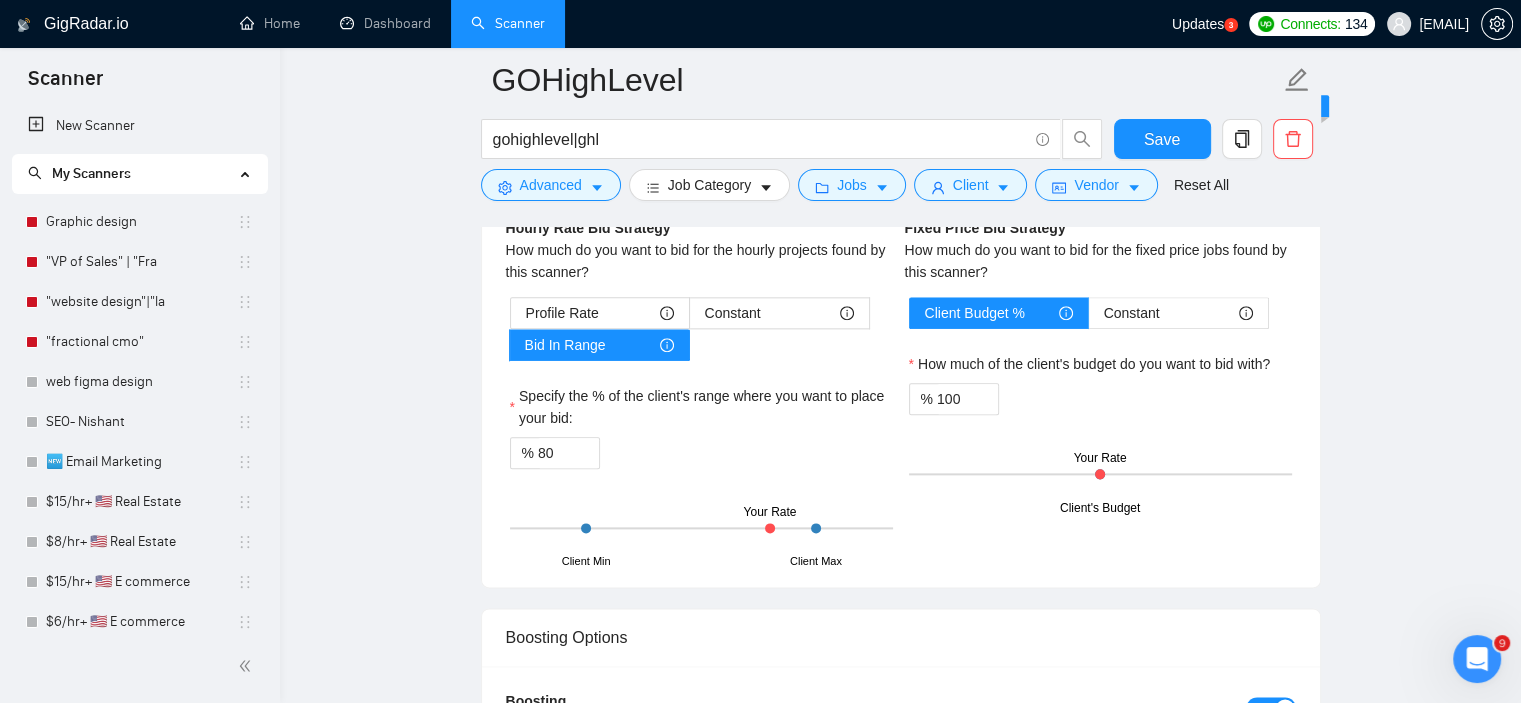 scroll, scrollTop: 2375, scrollLeft: 0, axis: vertical 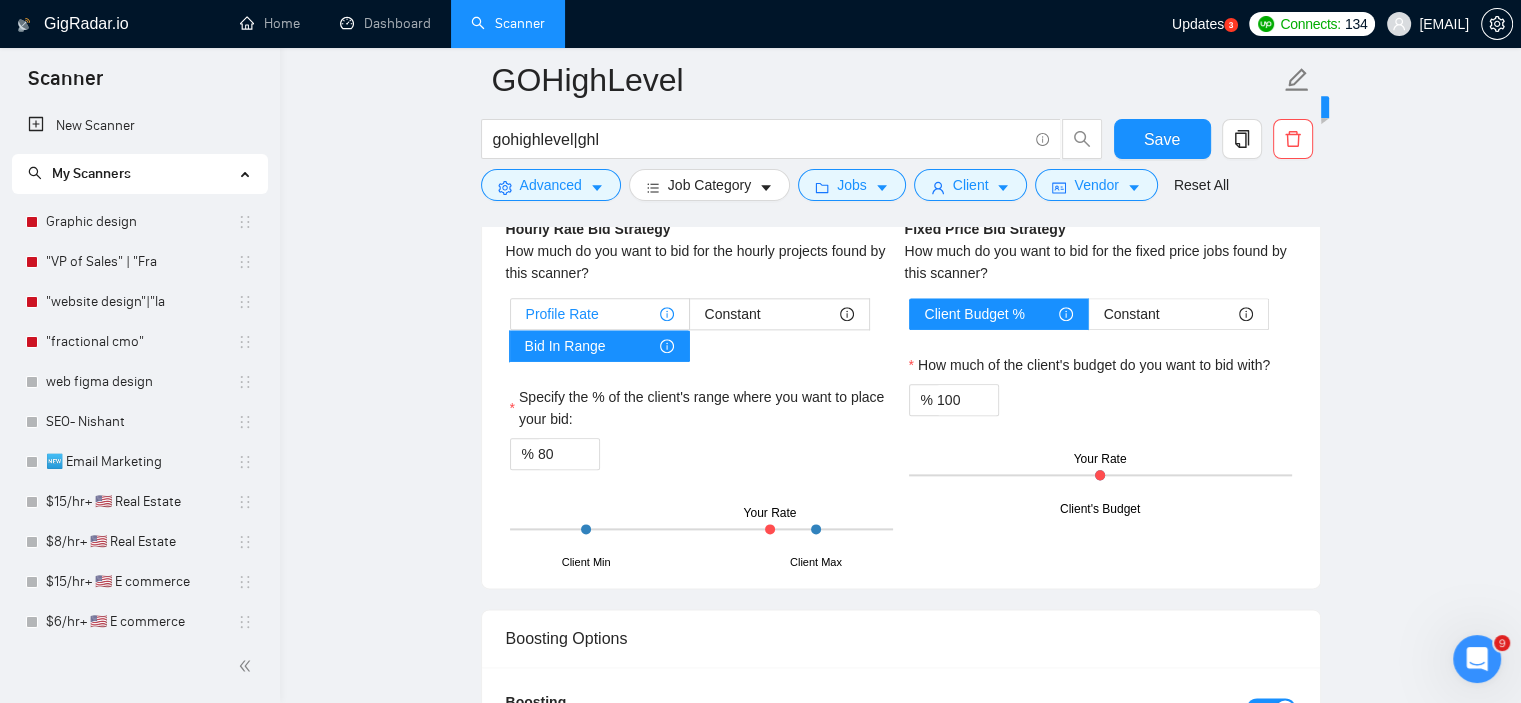 click on "Profile Rate" at bounding box center (562, 314) 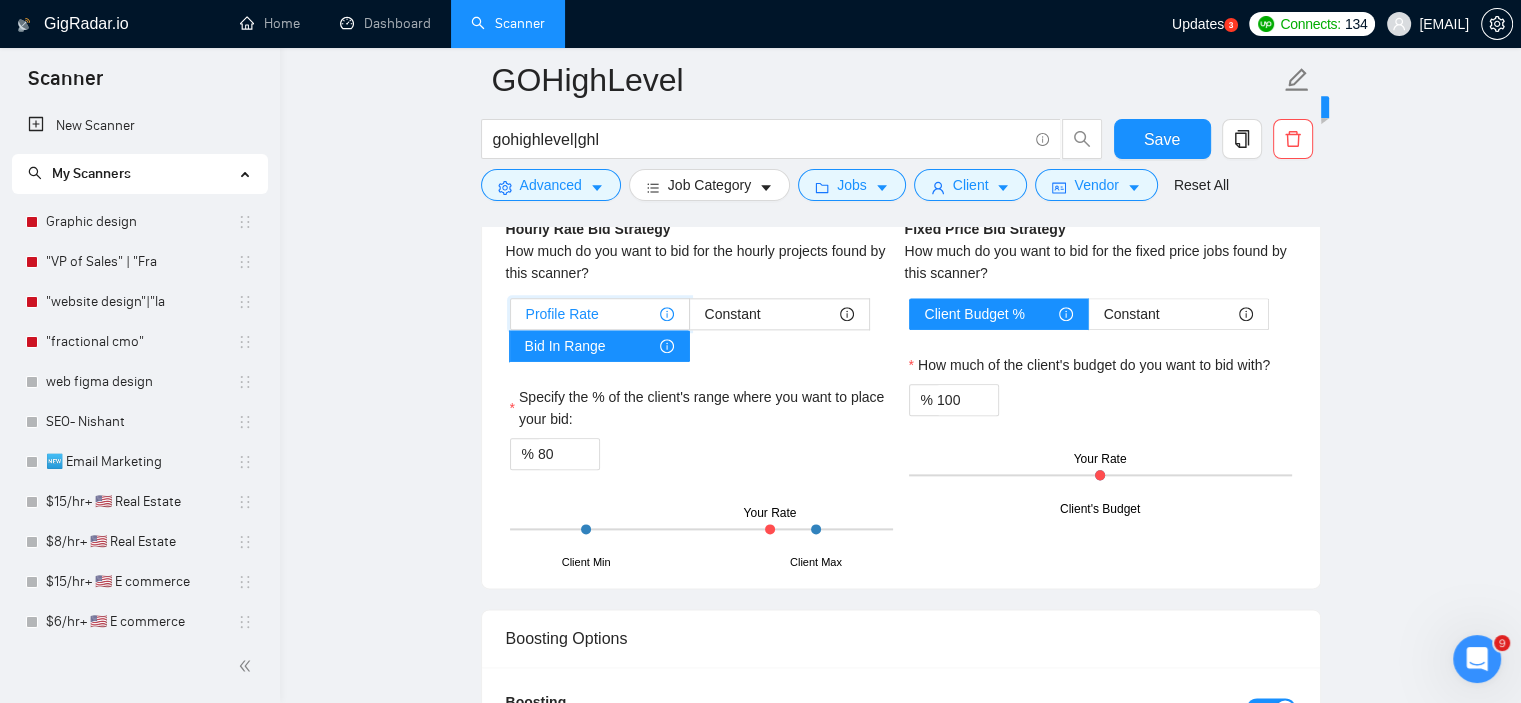 click on "Profile Rate" at bounding box center [511, 319] 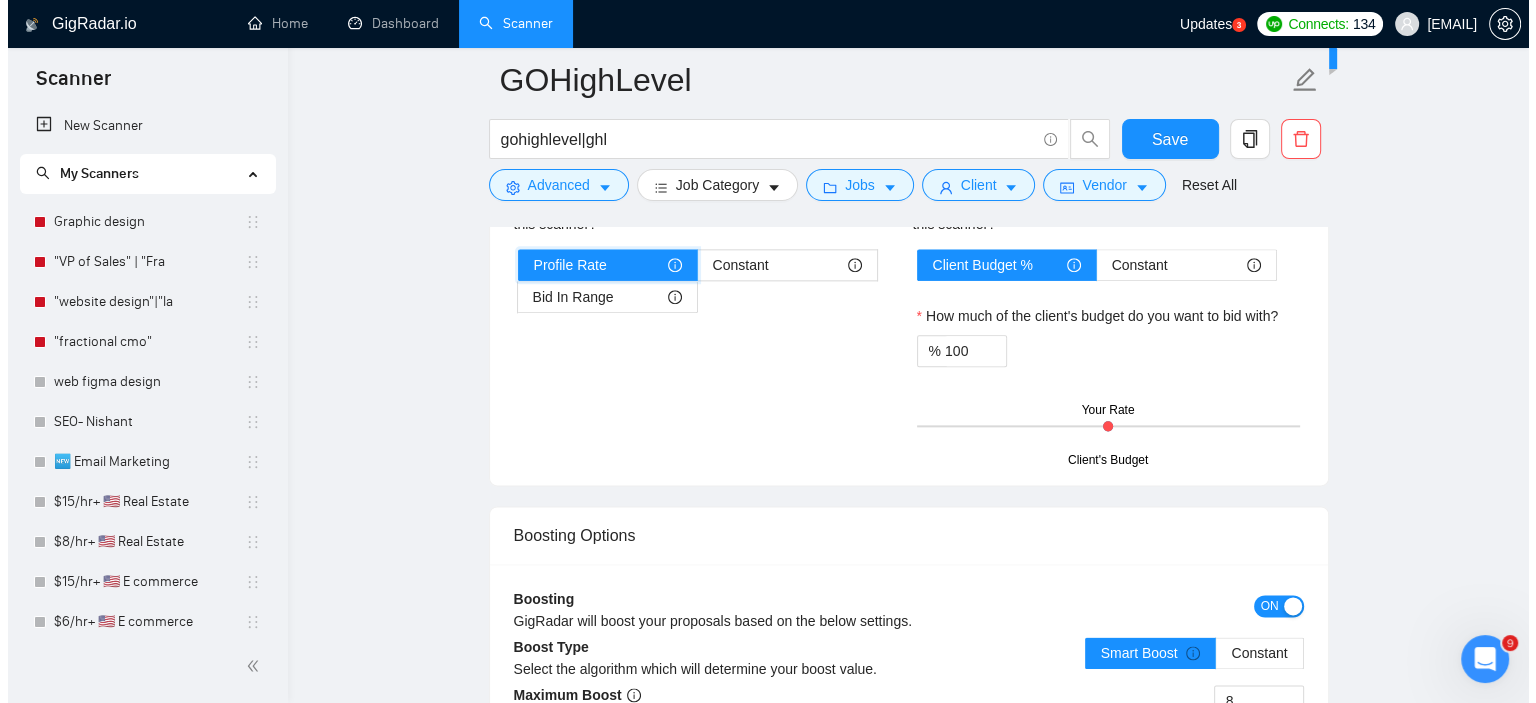 scroll, scrollTop: 2423, scrollLeft: 0, axis: vertical 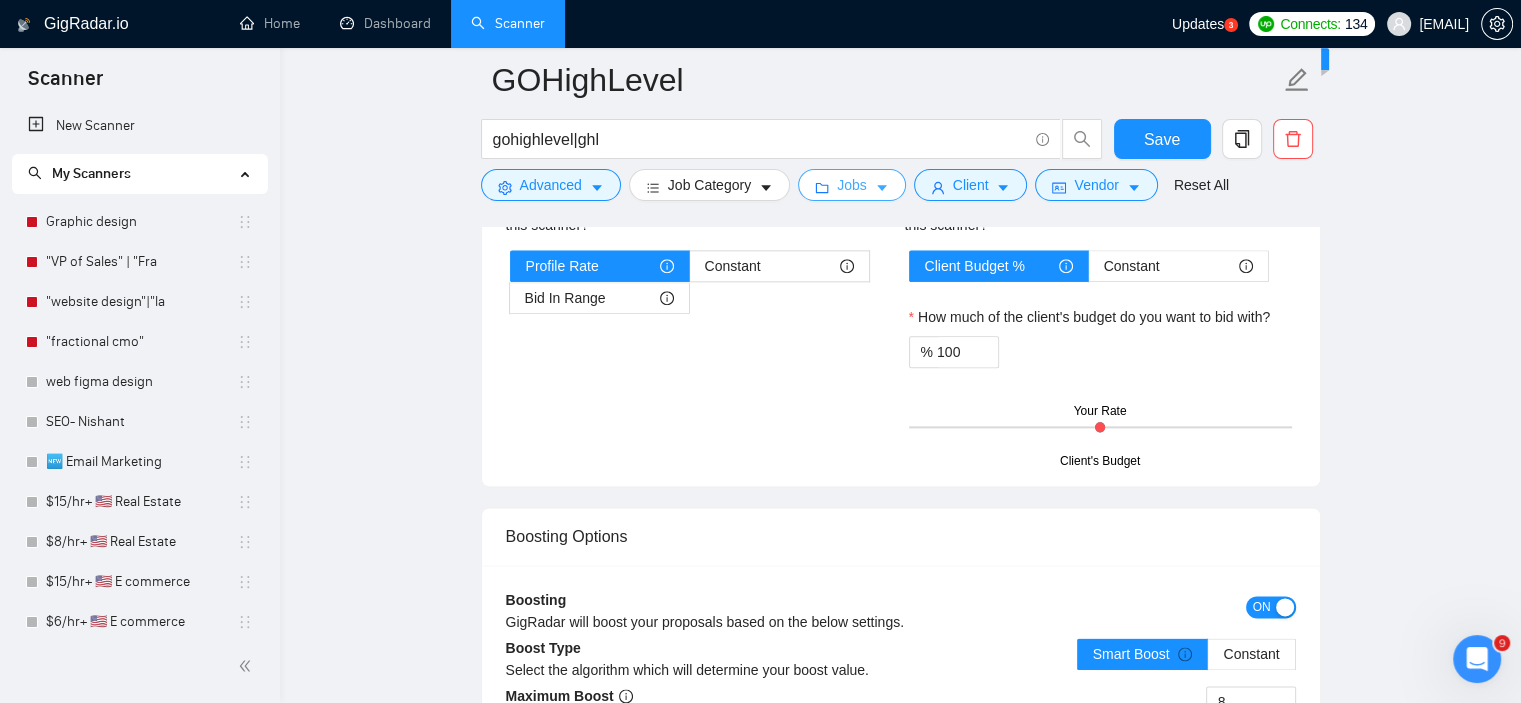 click 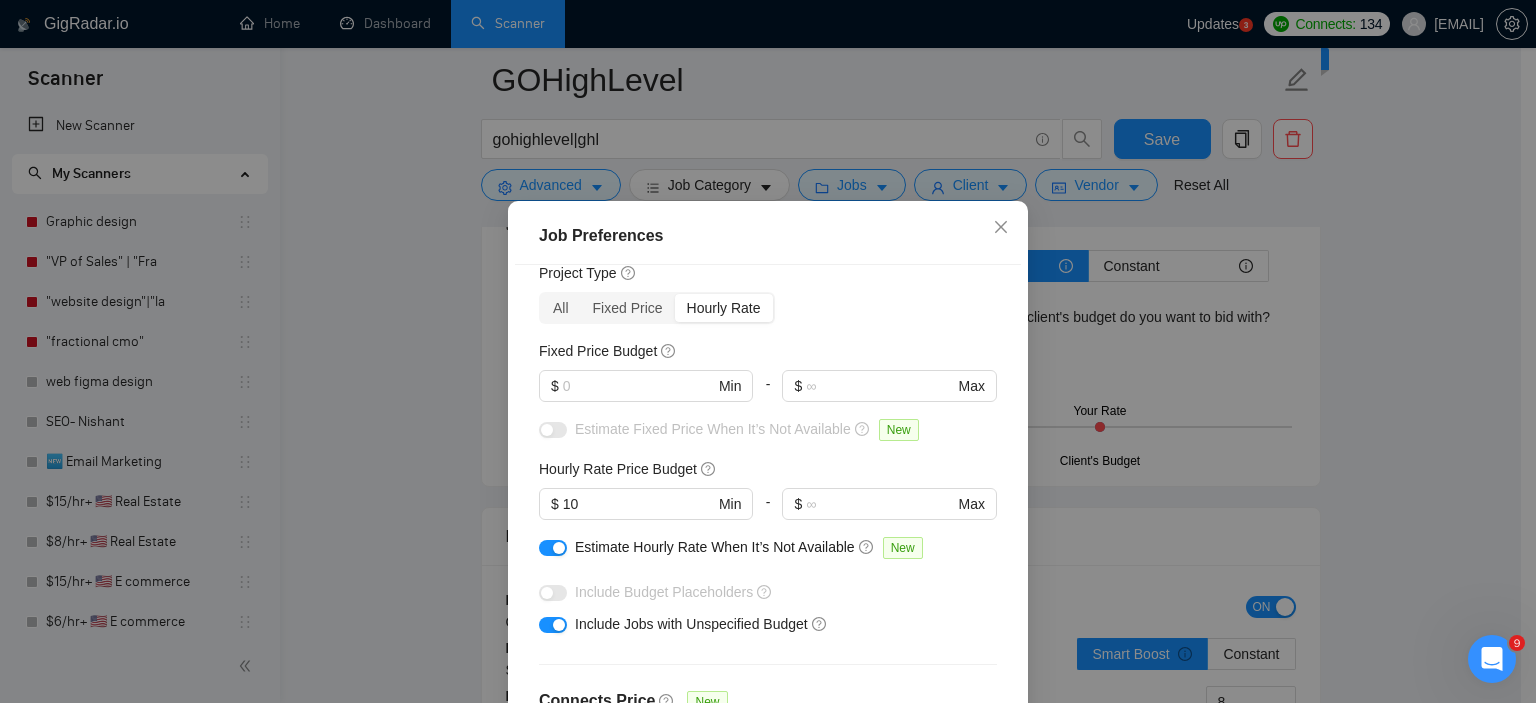 scroll, scrollTop: 68, scrollLeft: 0, axis: vertical 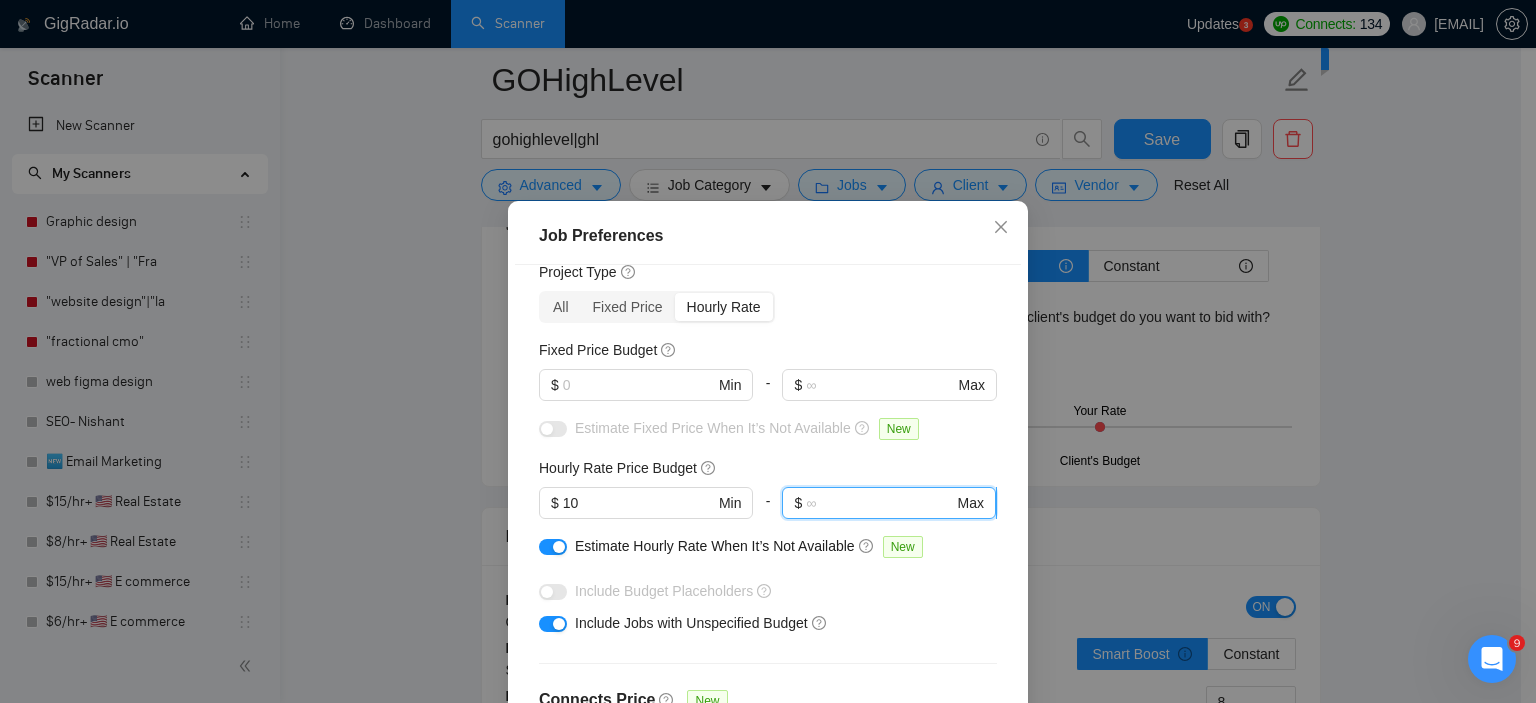 click at bounding box center [879, 503] 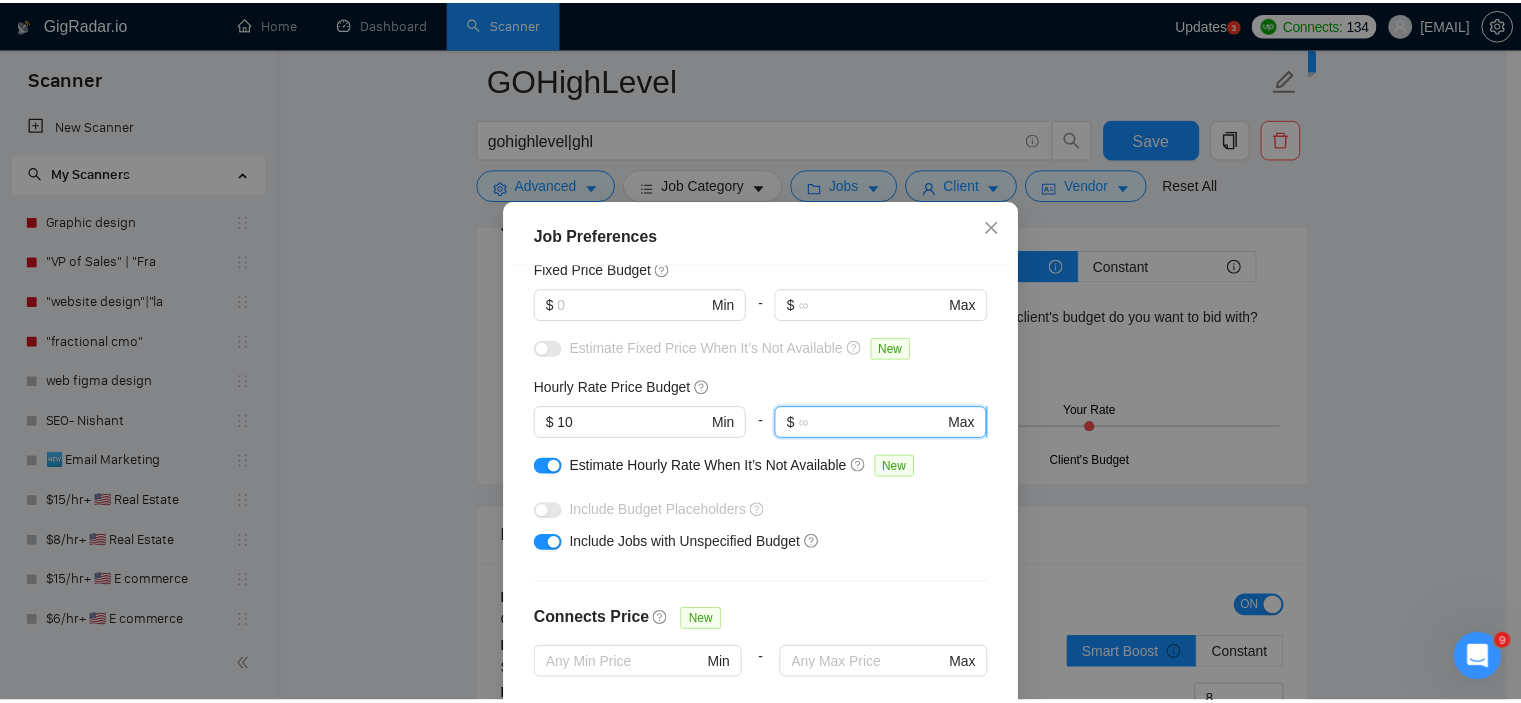 scroll, scrollTop: 144, scrollLeft: 0, axis: vertical 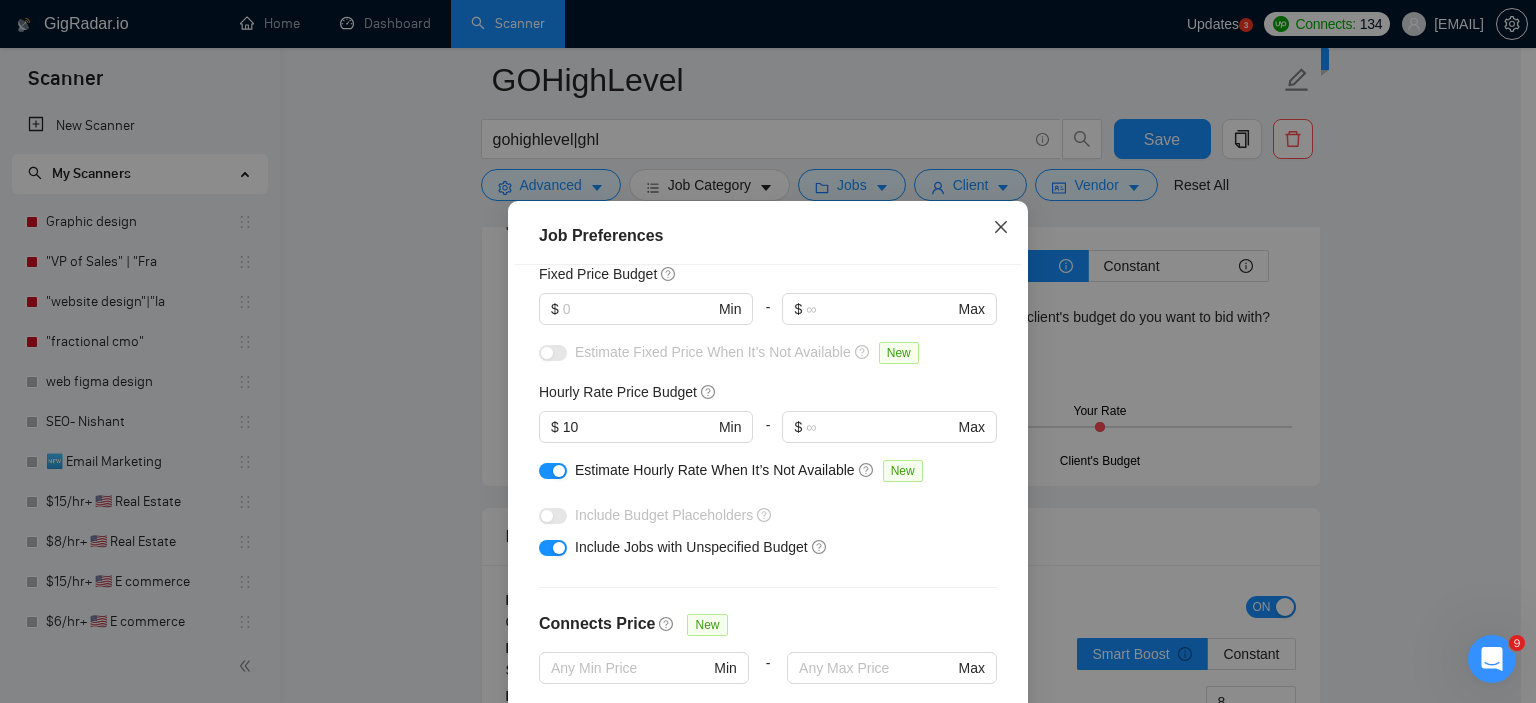 click 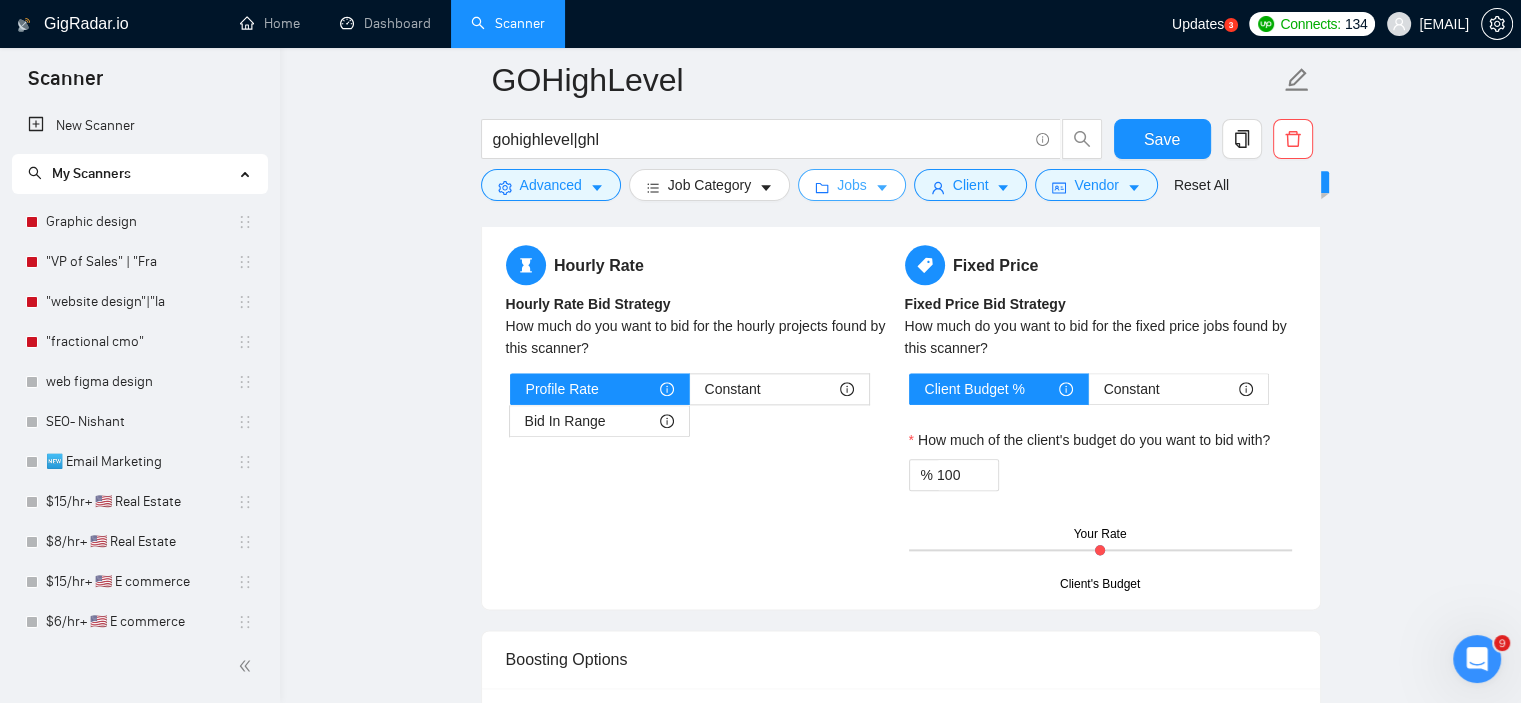 scroll, scrollTop: 2300, scrollLeft: 0, axis: vertical 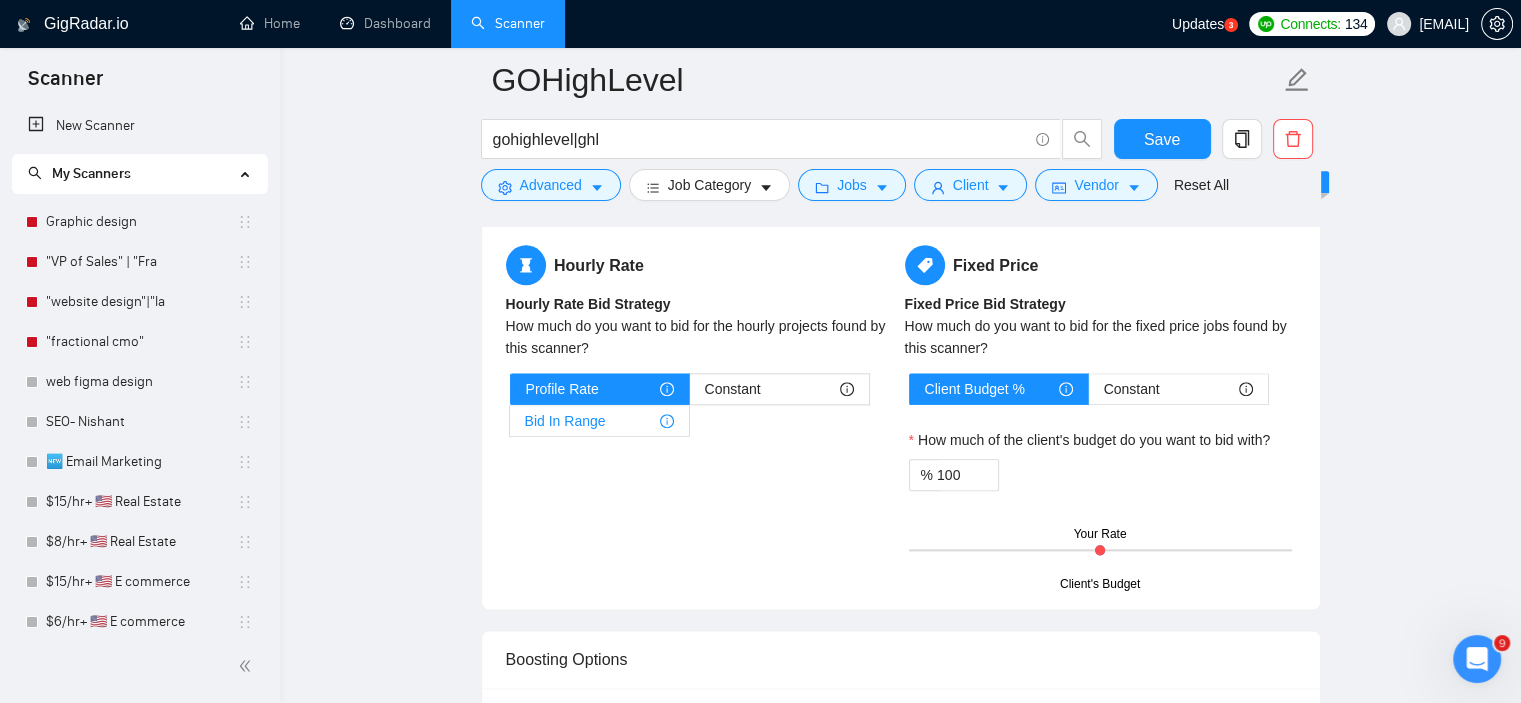 click on "Bid In Range" at bounding box center [565, 421] 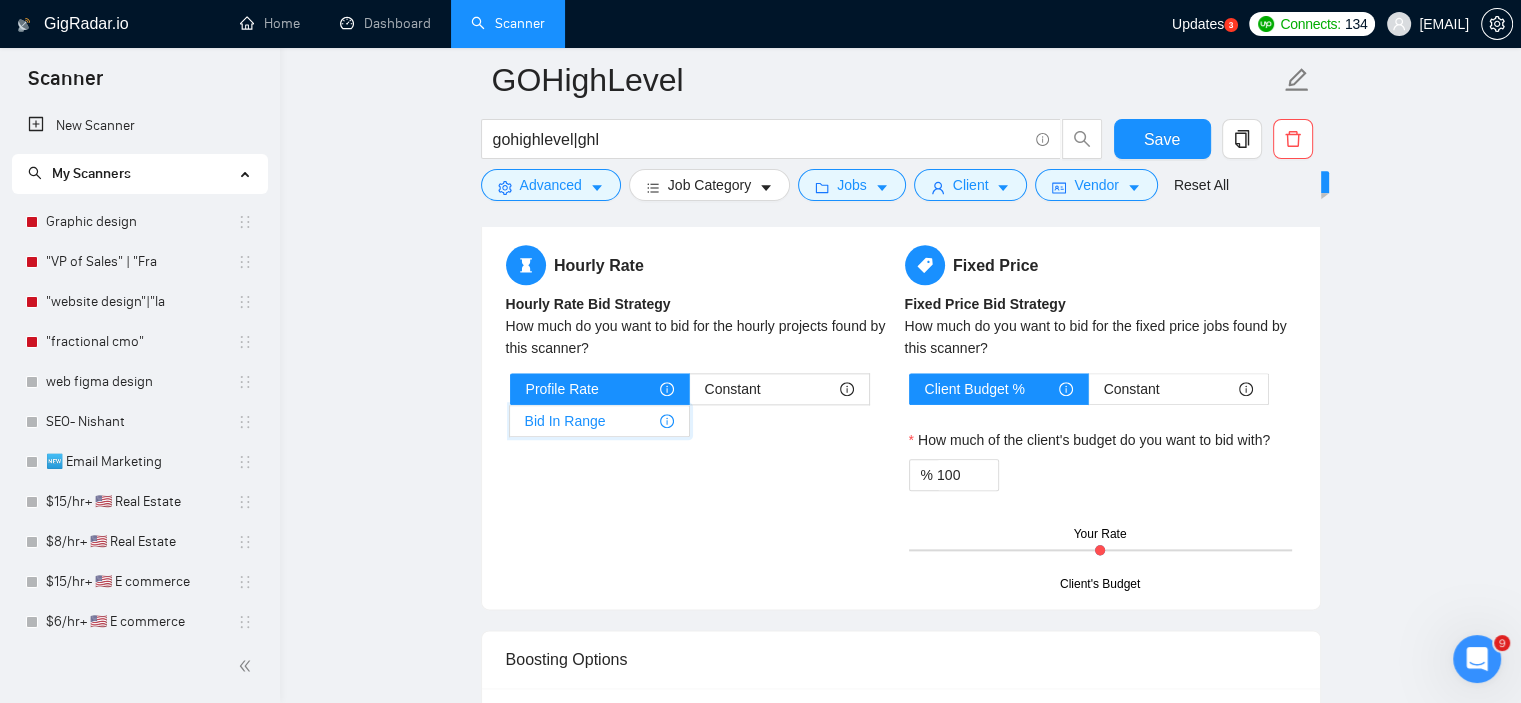 click on "Bid In Range" at bounding box center (510, 426) 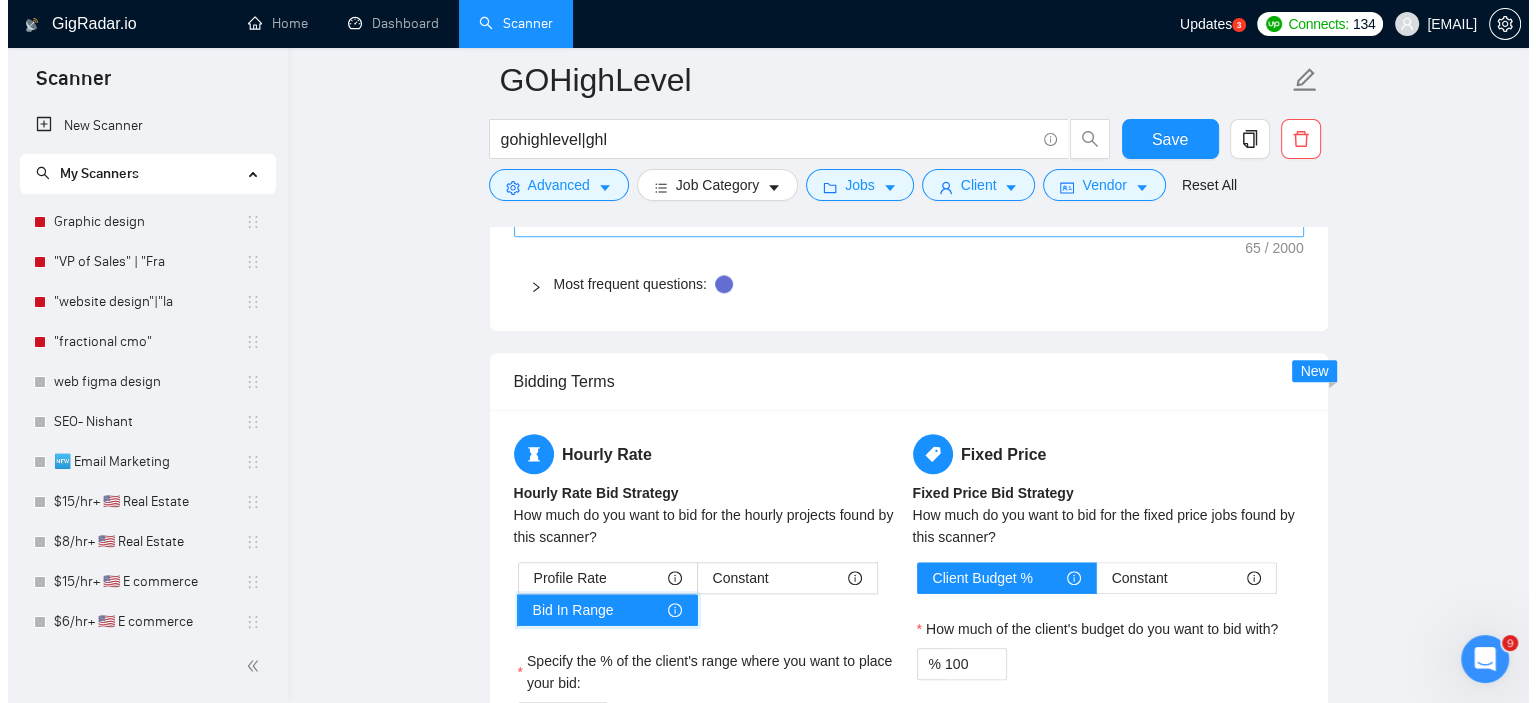 scroll, scrollTop: 2070, scrollLeft: 0, axis: vertical 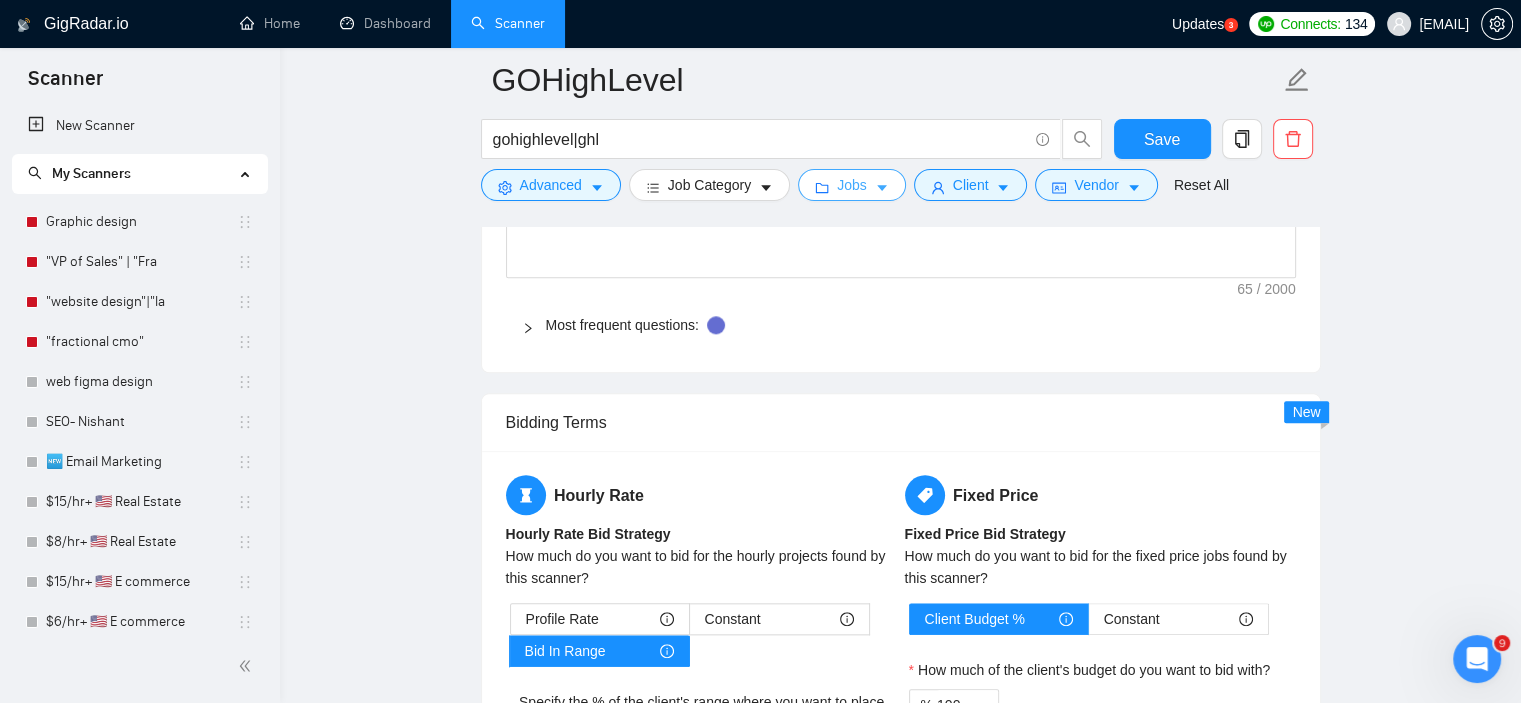 click 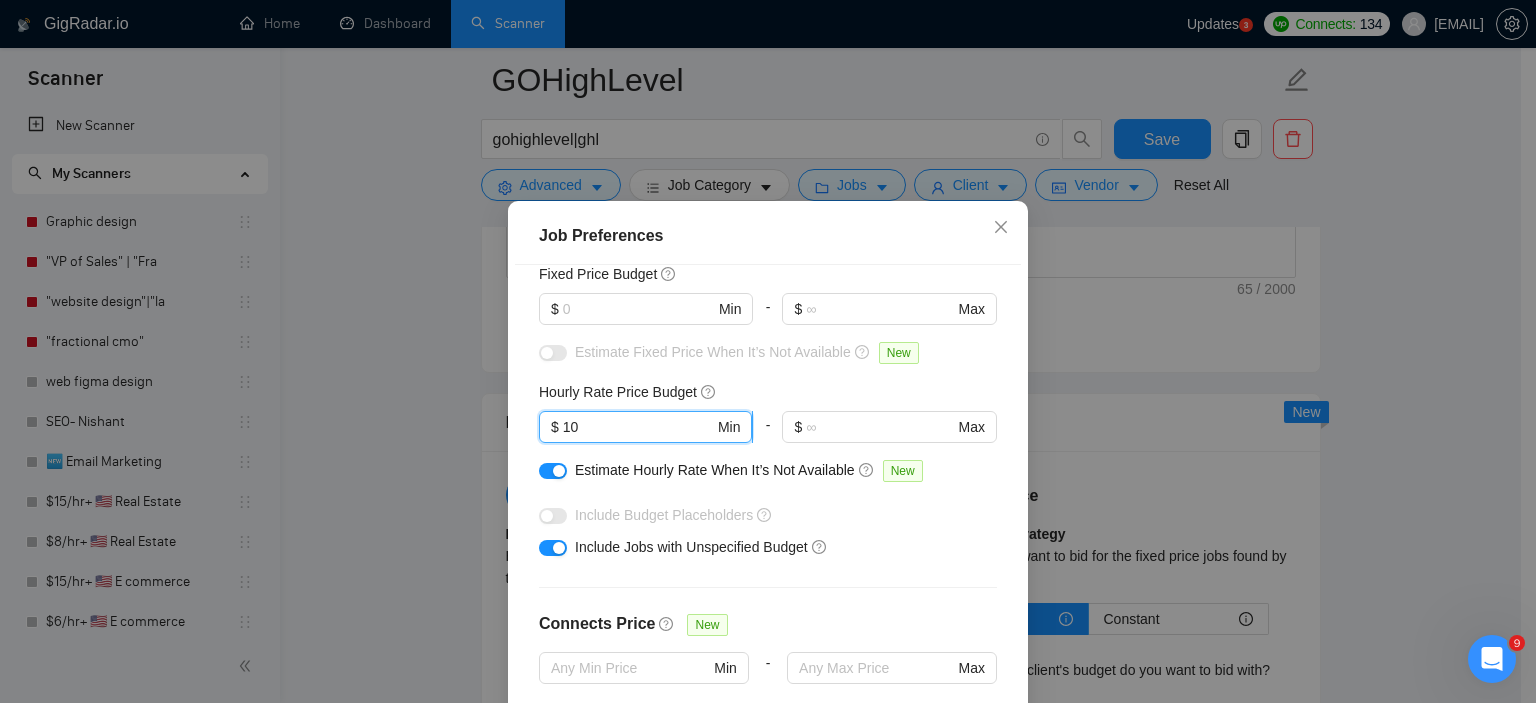 click on "10" at bounding box center [638, 427] 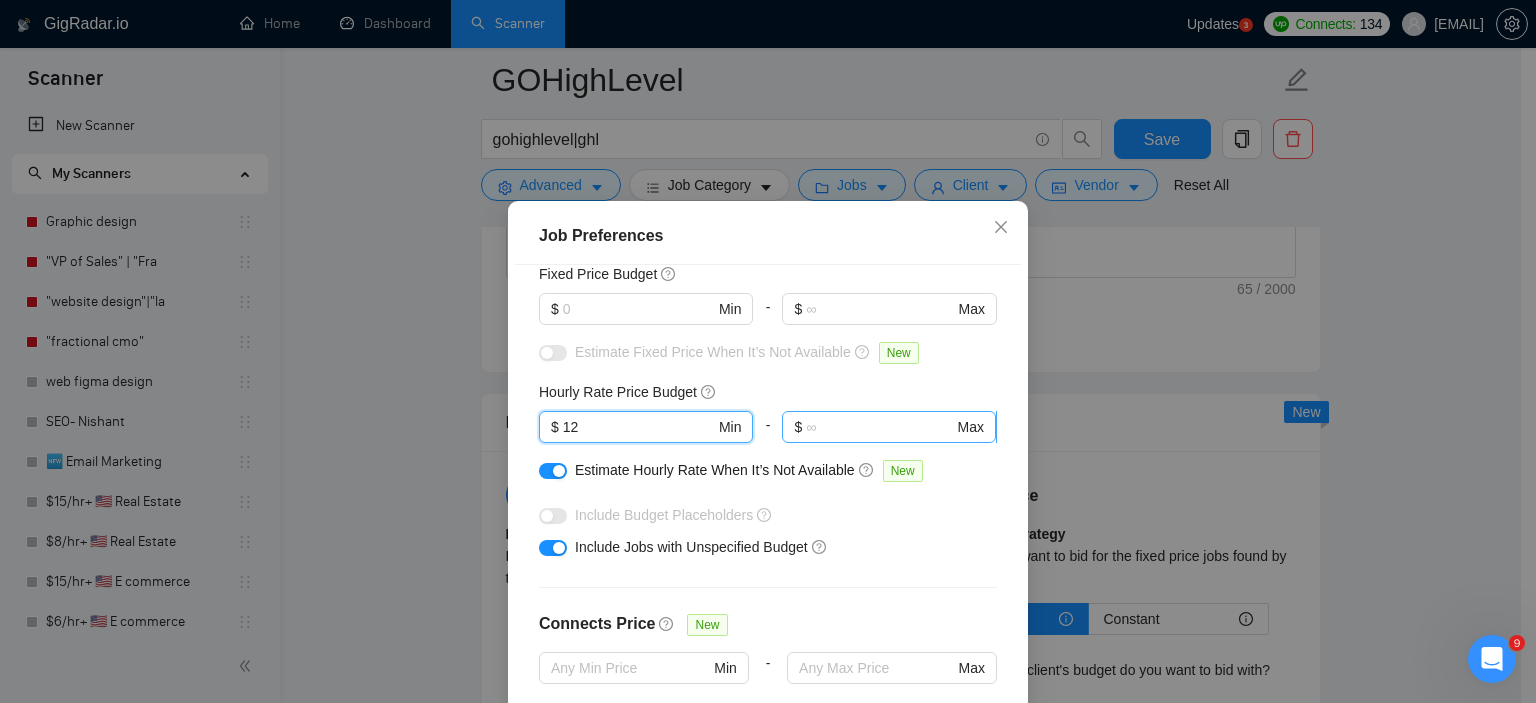 type on "12" 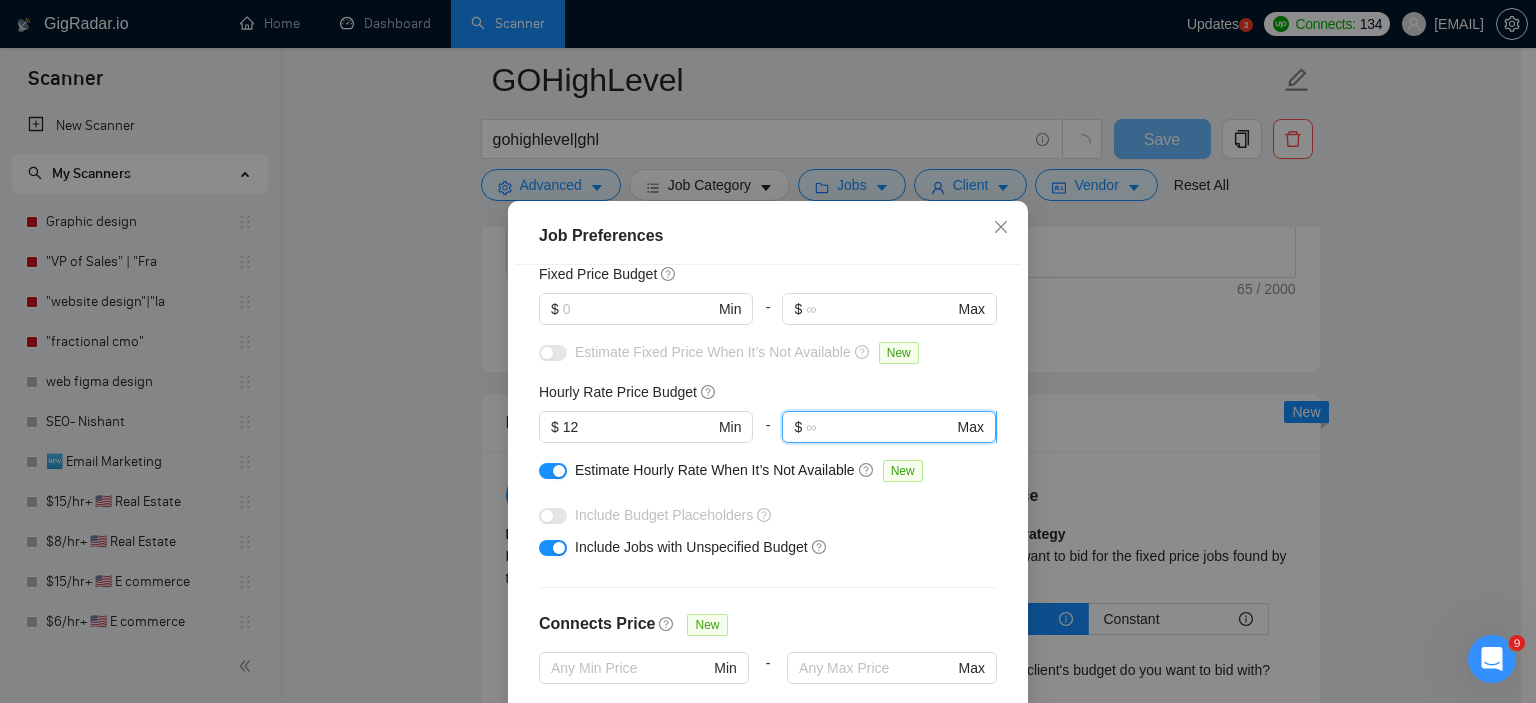 click at bounding box center [879, 427] 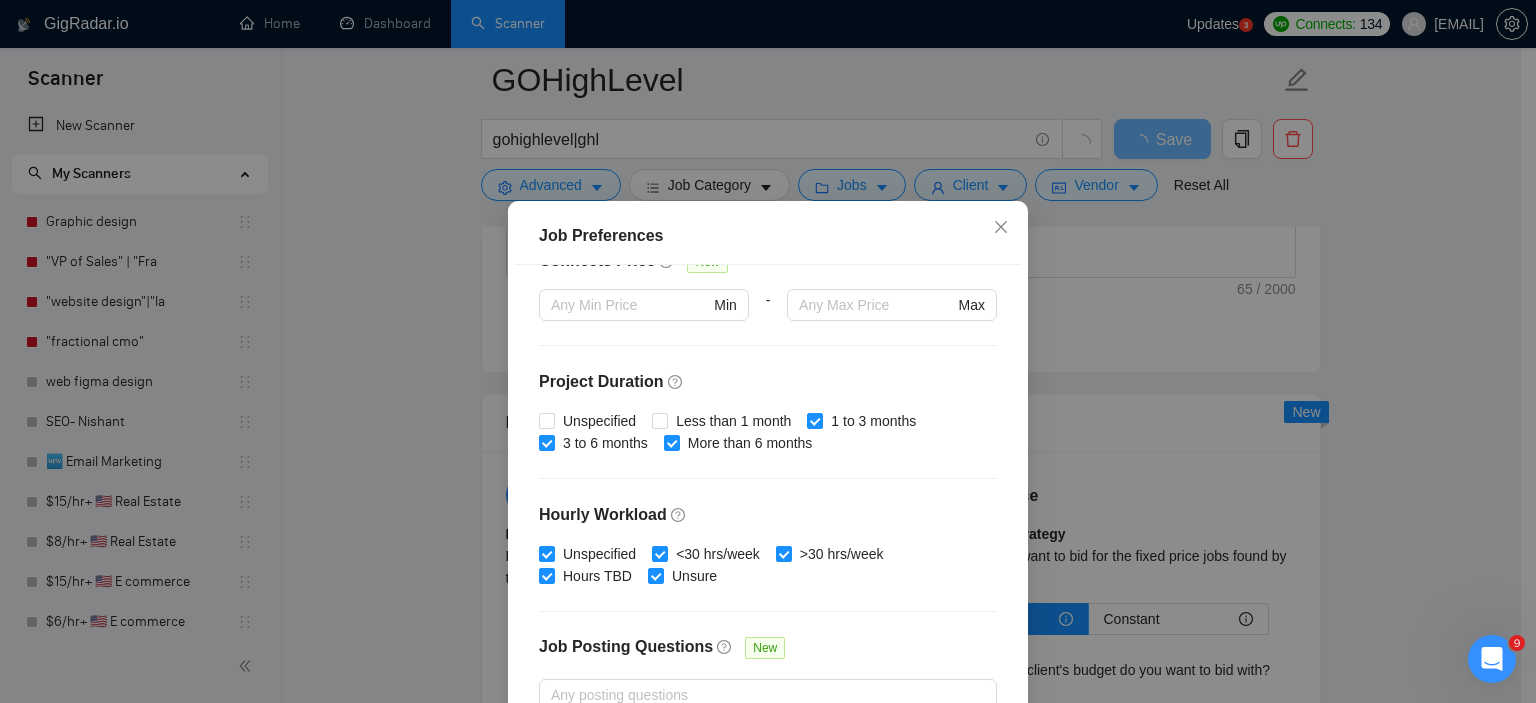 scroll, scrollTop: 635, scrollLeft: 0, axis: vertical 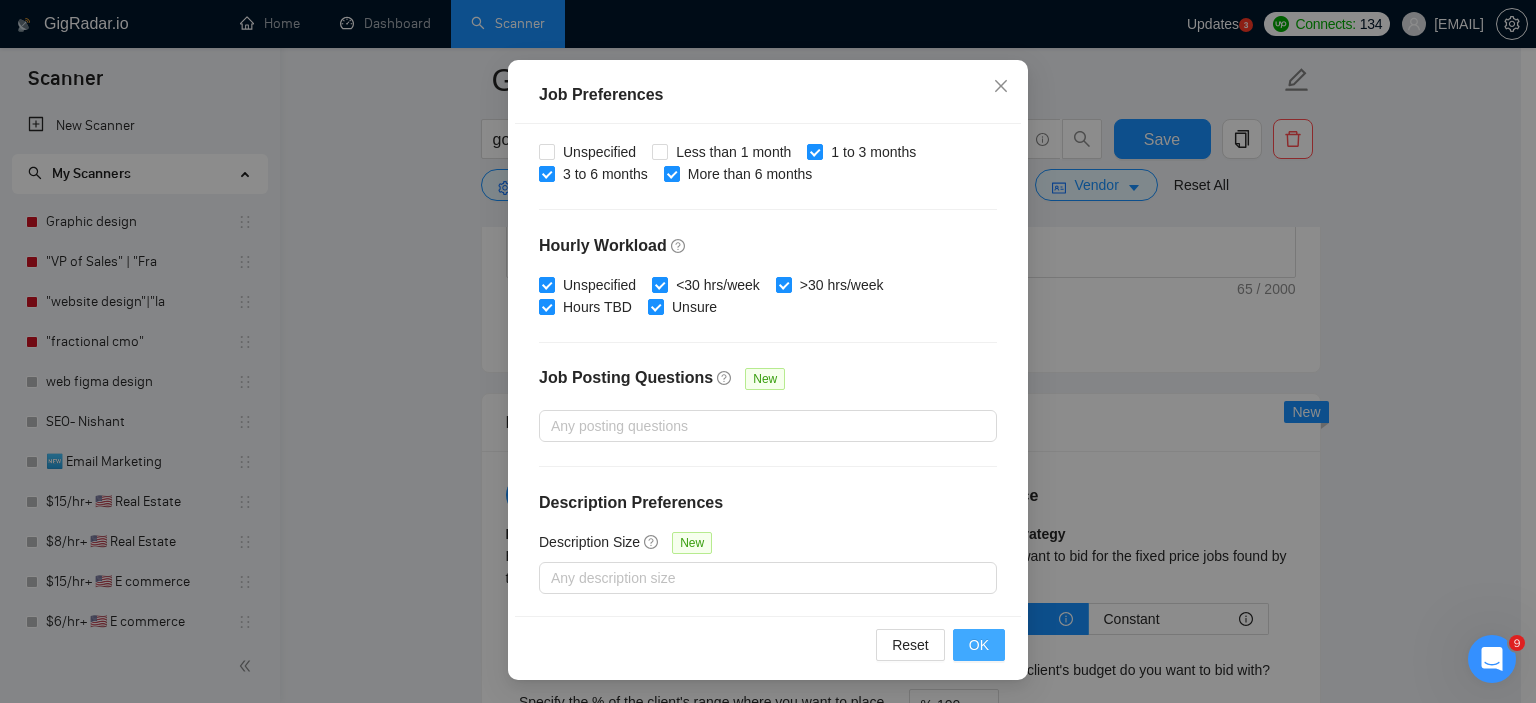 type on "30" 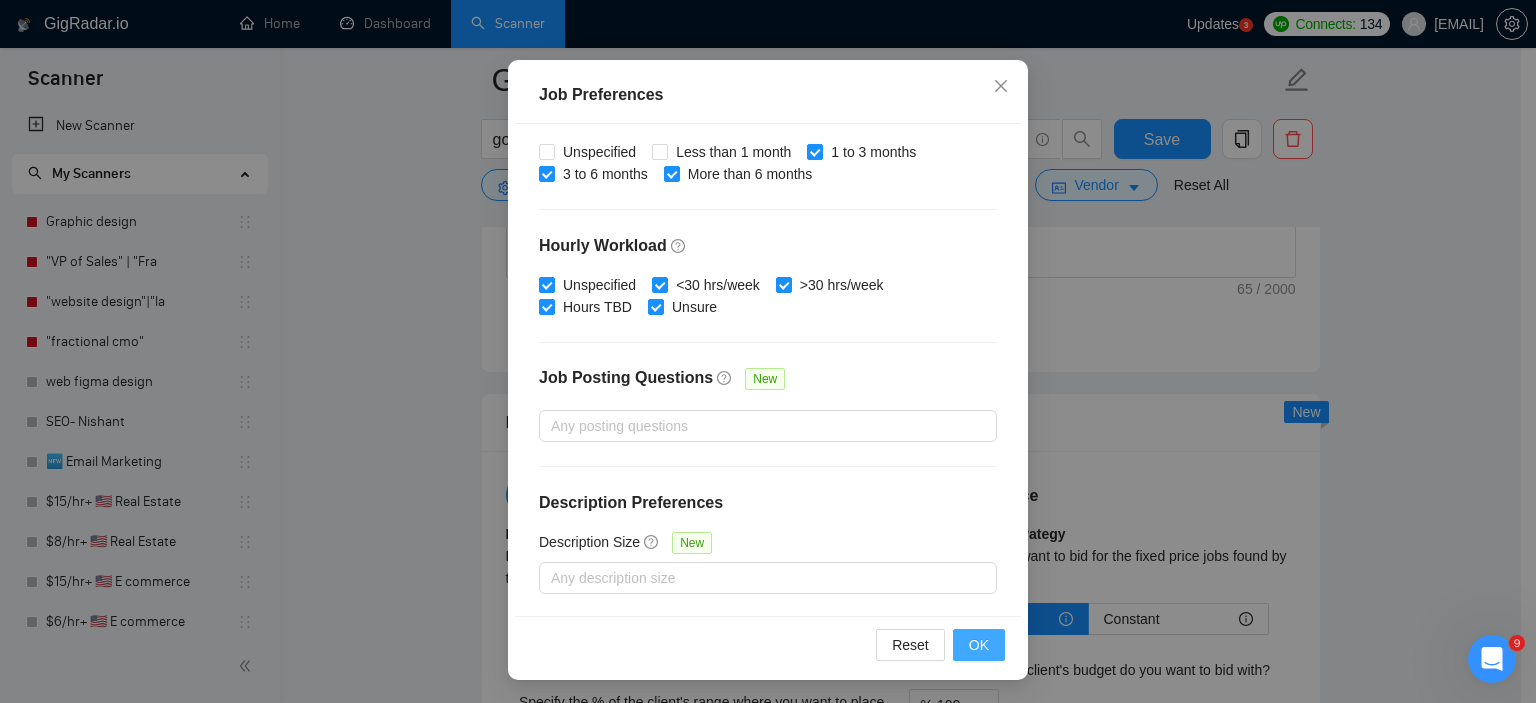 click on "OK" at bounding box center [979, 645] 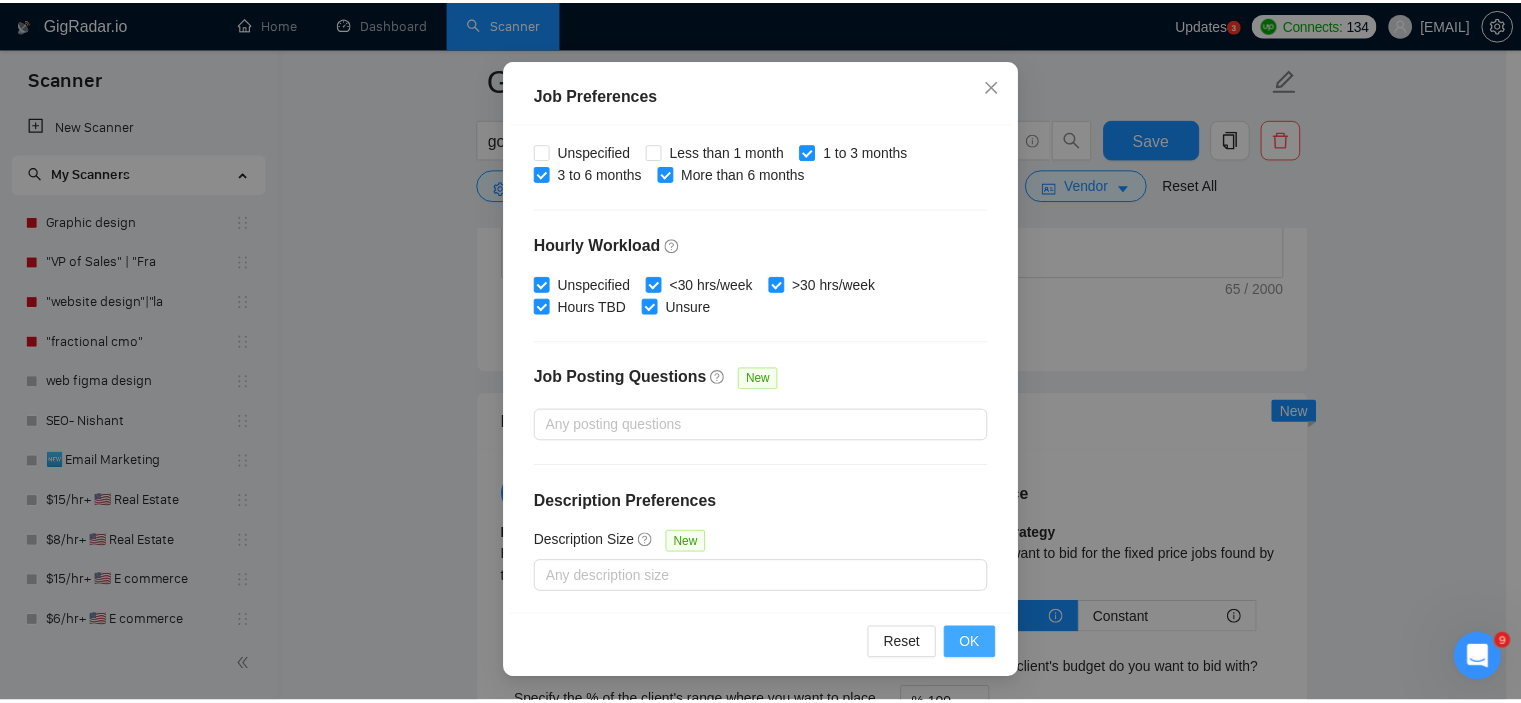 scroll, scrollTop: 60, scrollLeft: 0, axis: vertical 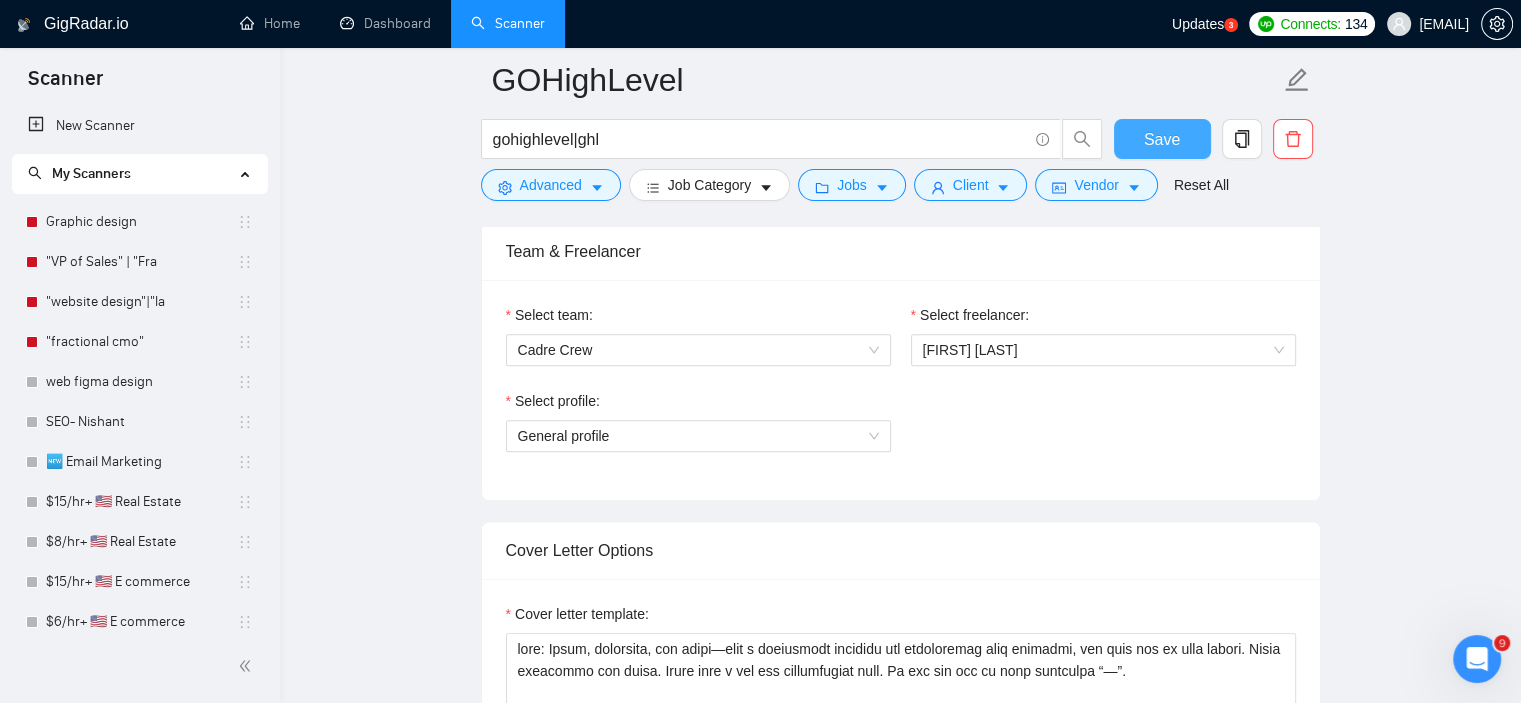 click on "Save" at bounding box center [1162, 139] 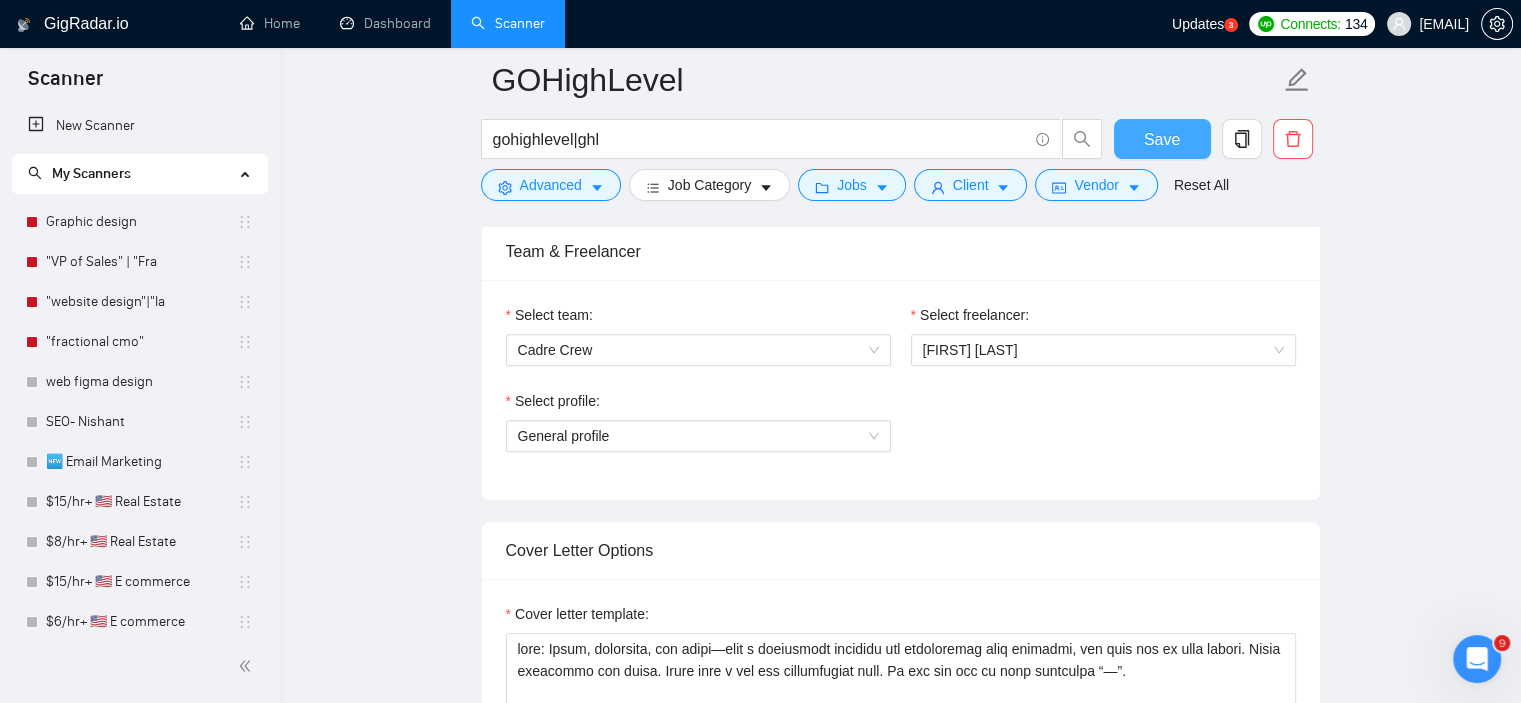 type 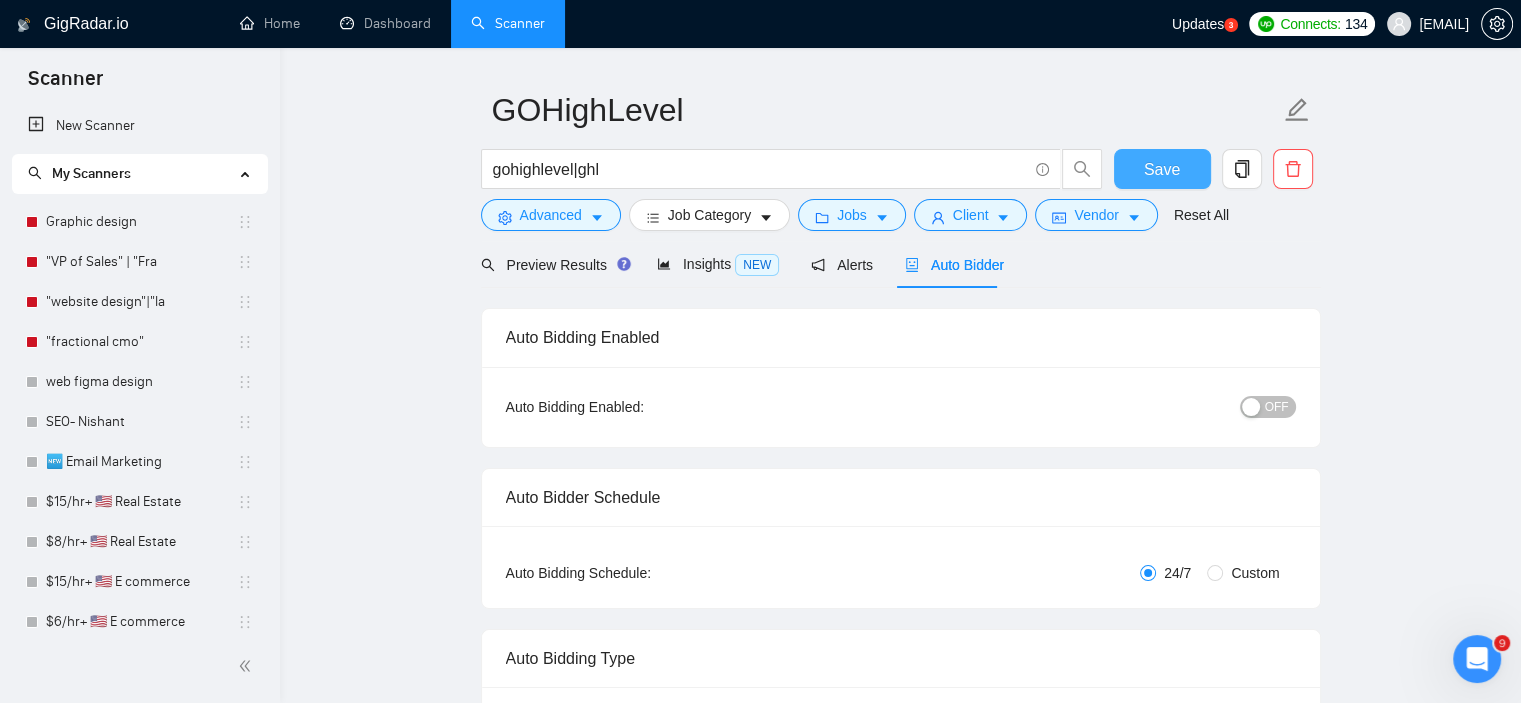 scroll, scrollTop: 0, scrollLeft: 0, axis: both 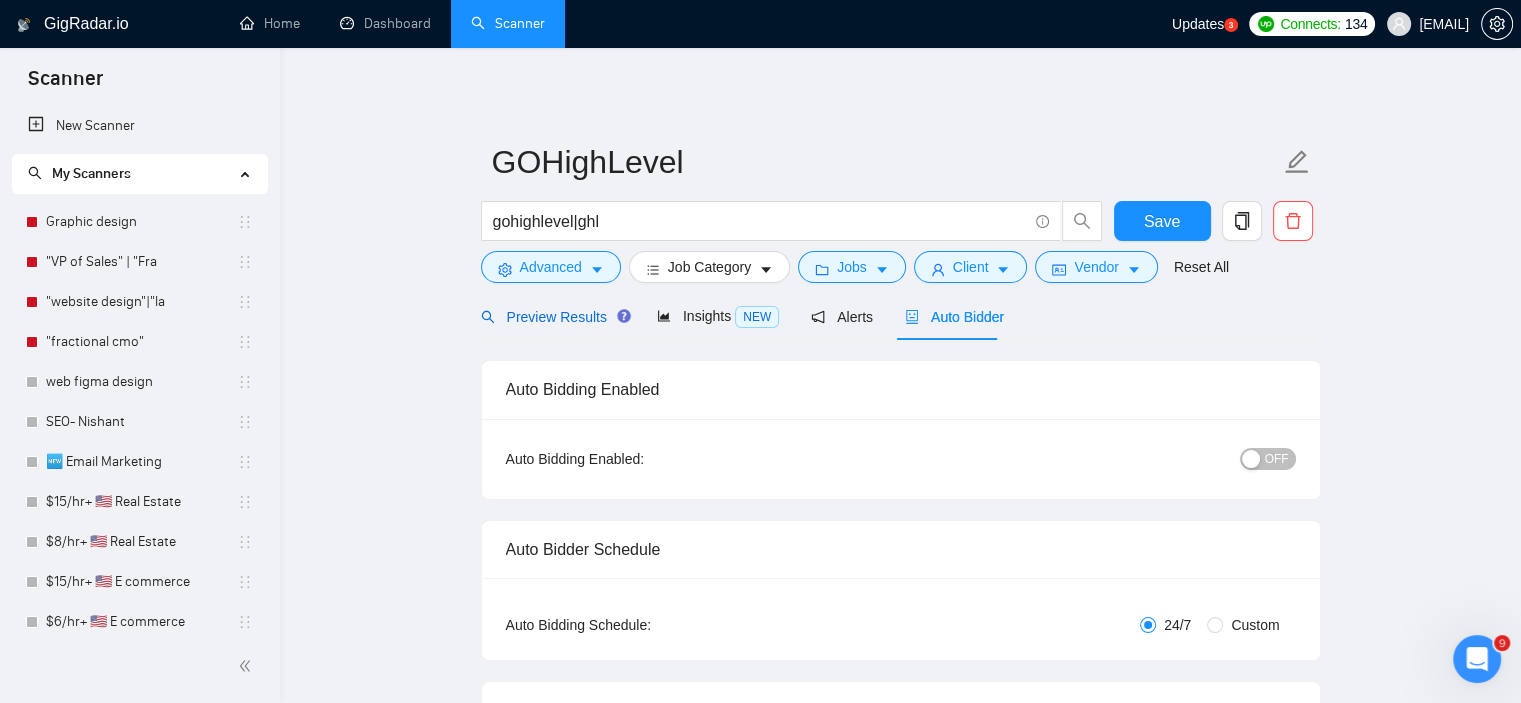 click on "Preview Results" at bounding box center [553, 317] 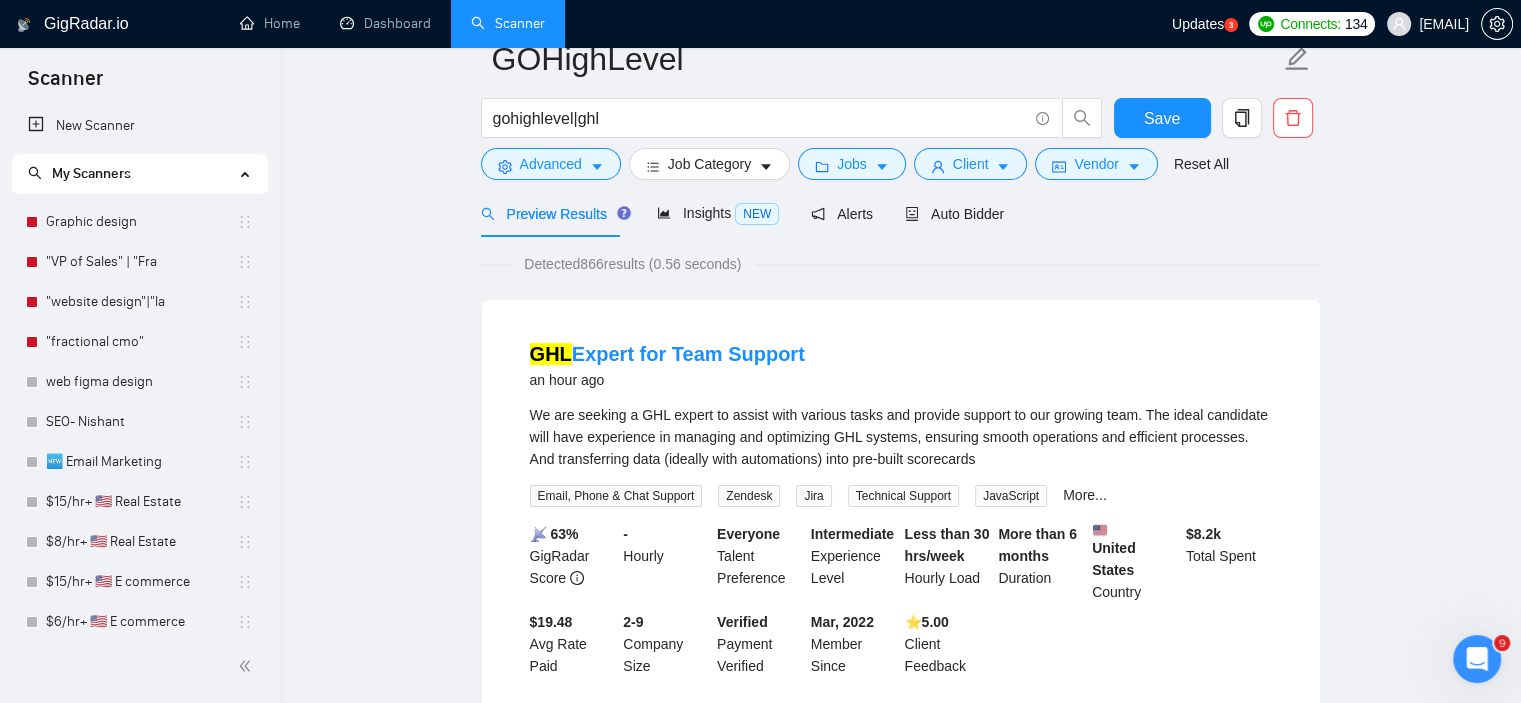scroll, scrollTop: 0, scrollLeft: 0, axis: both 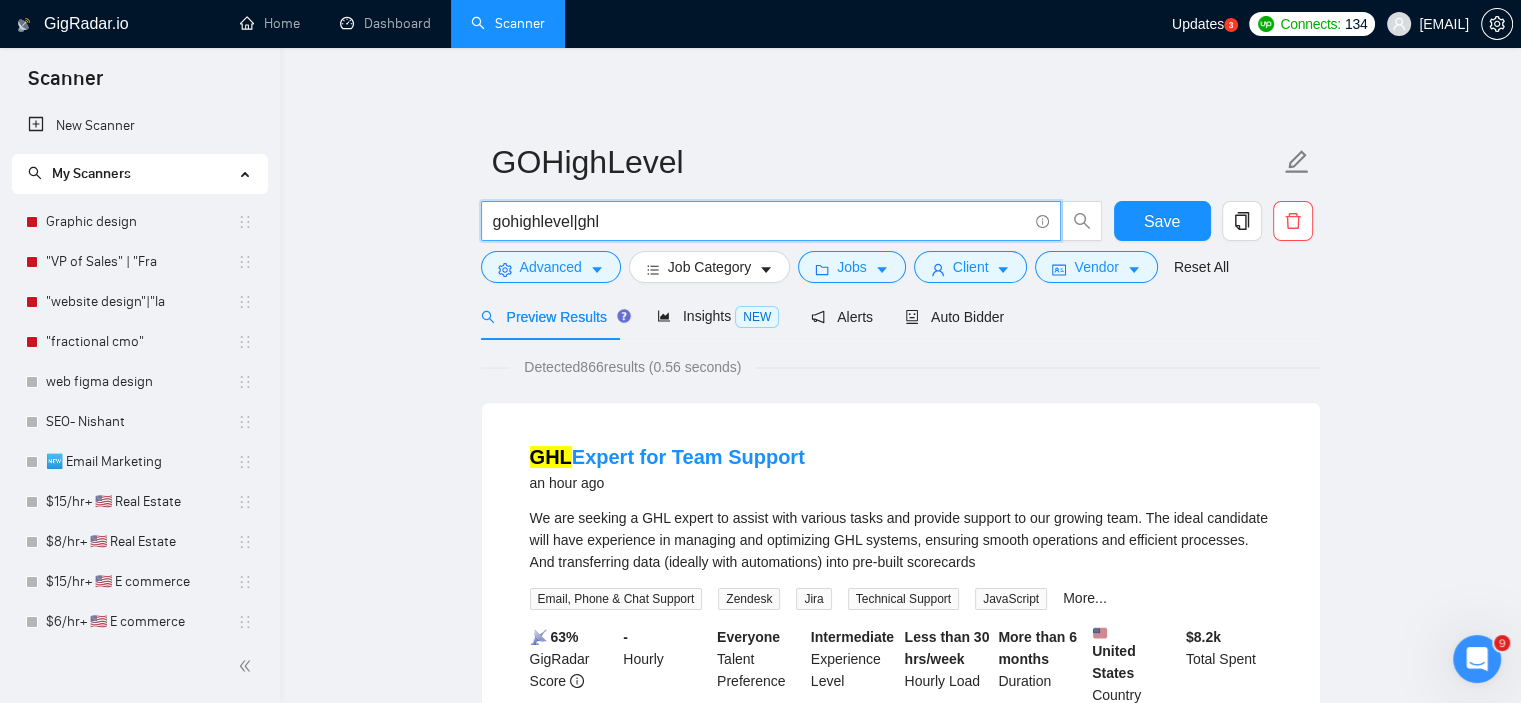 click on "gohighlevel|ghl" at bounding box center [760, 221] 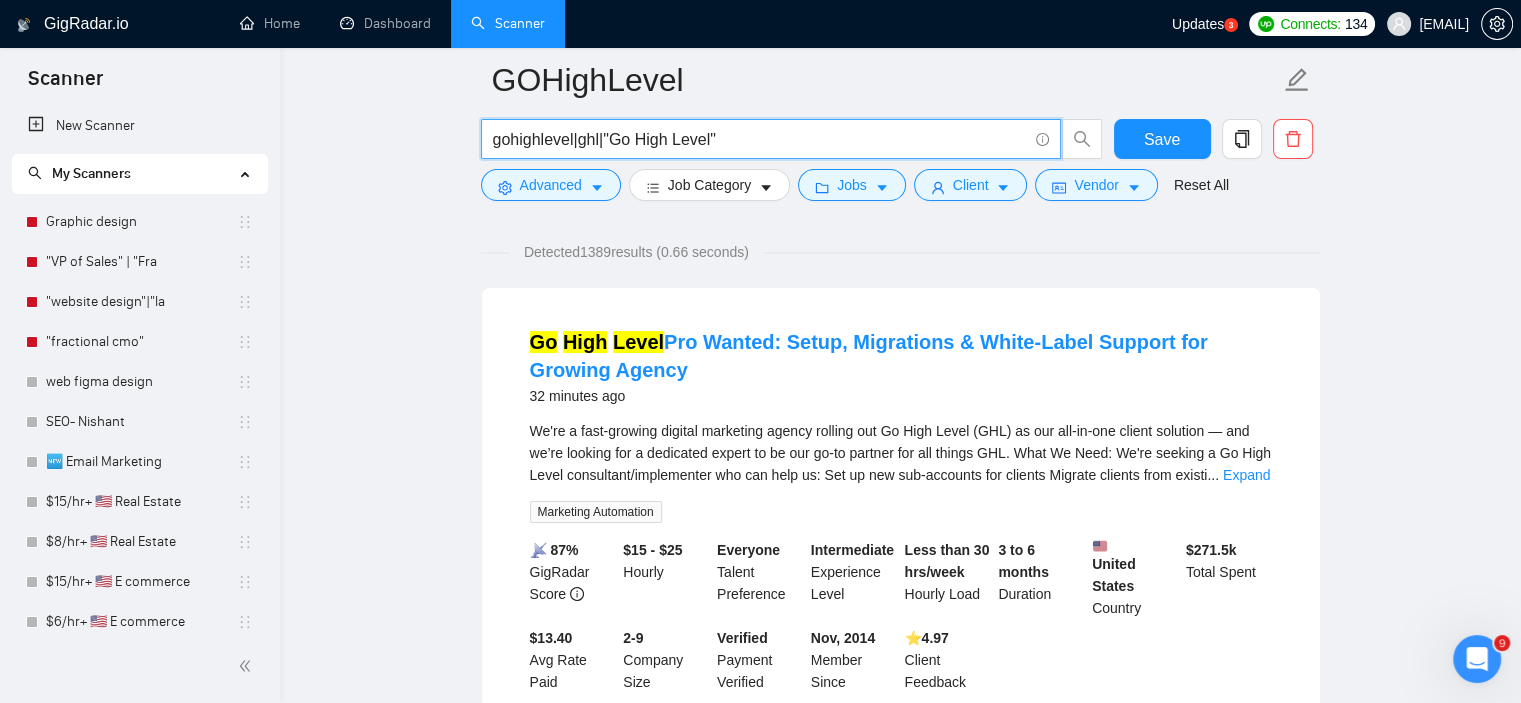 scroll, scrollTop: 0, scrollLeft: 0, axis: both 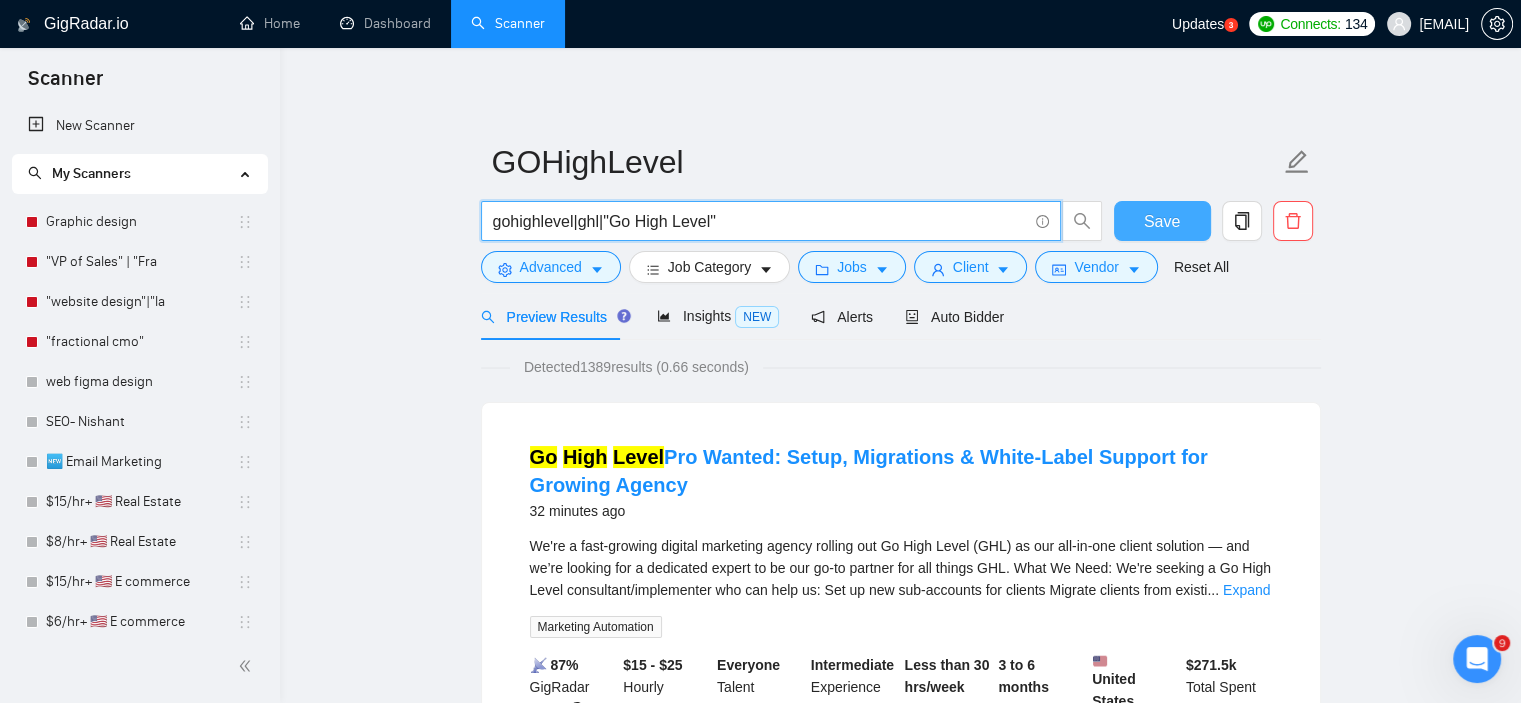 type on "gohighlevel|ghl|"Go High Level"" 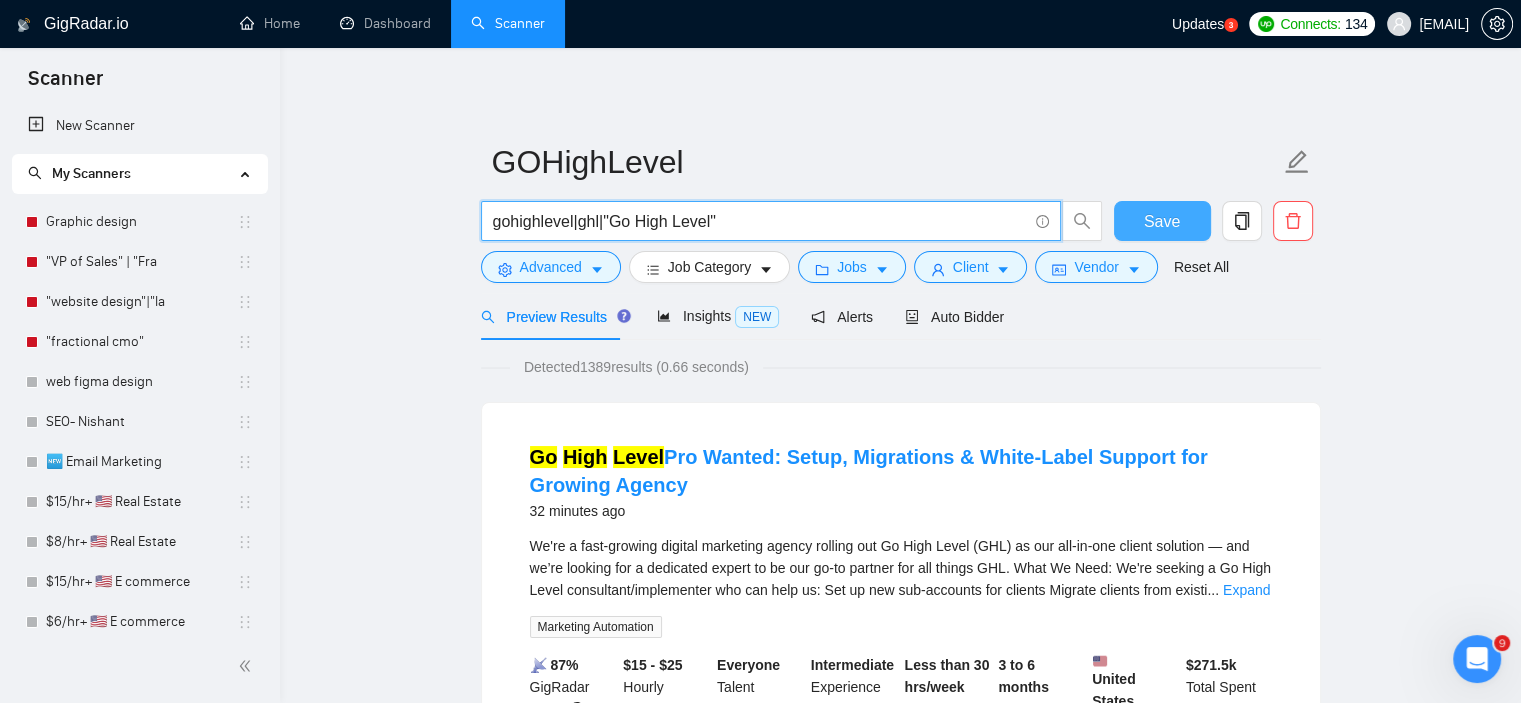 click on "Save" at bounding box center (1162, 221) 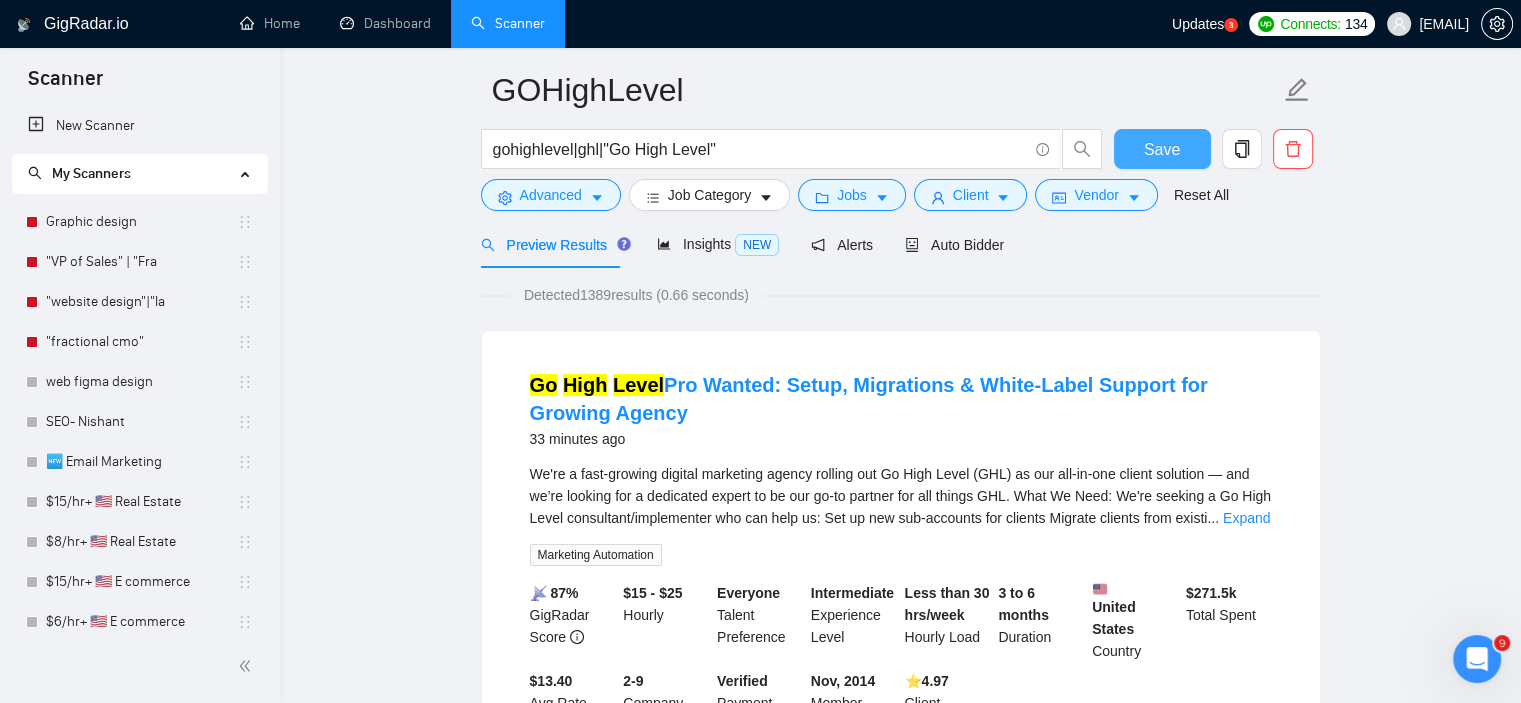 scroll, scrollTop: 72, scrollLeft: 0, axis: vertical 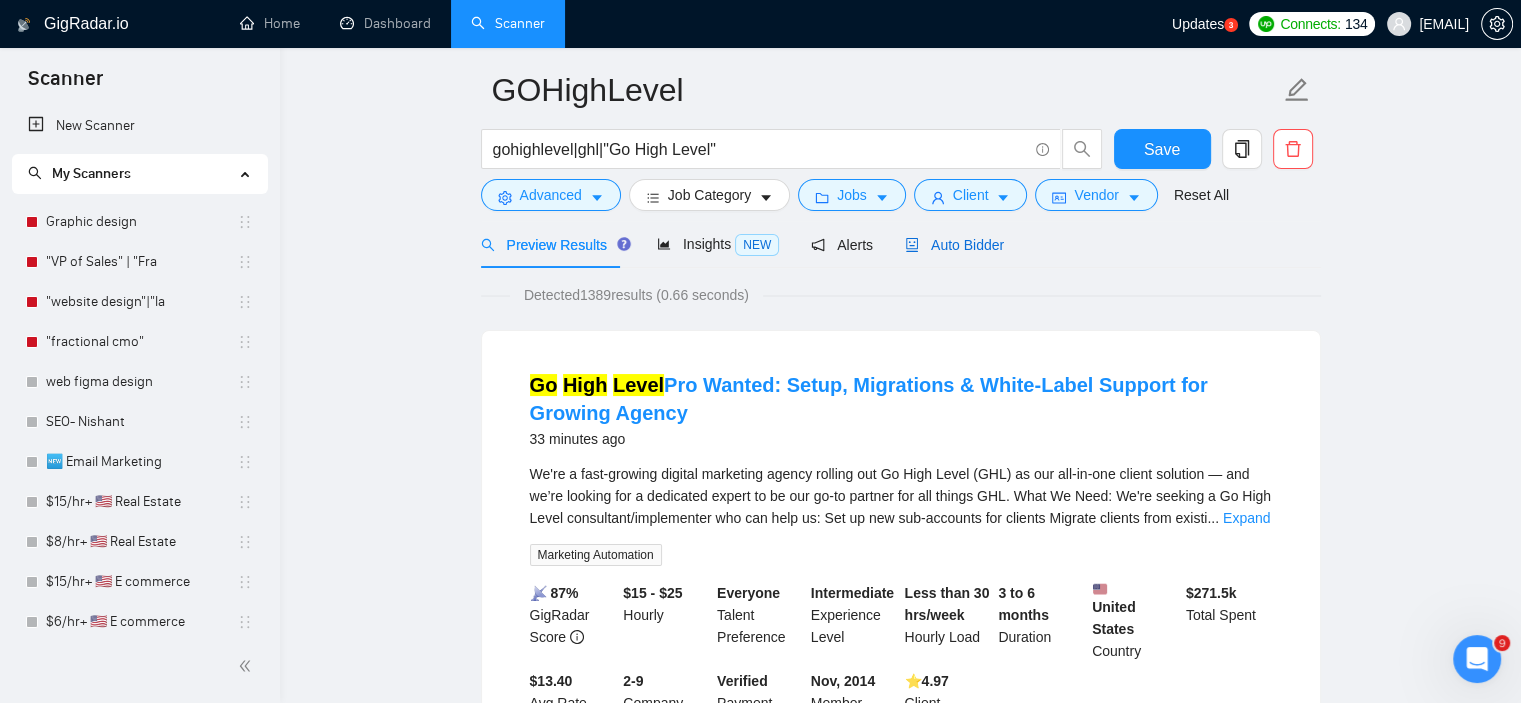 click on "Auto Bidder" at bounding box center (954, 245) 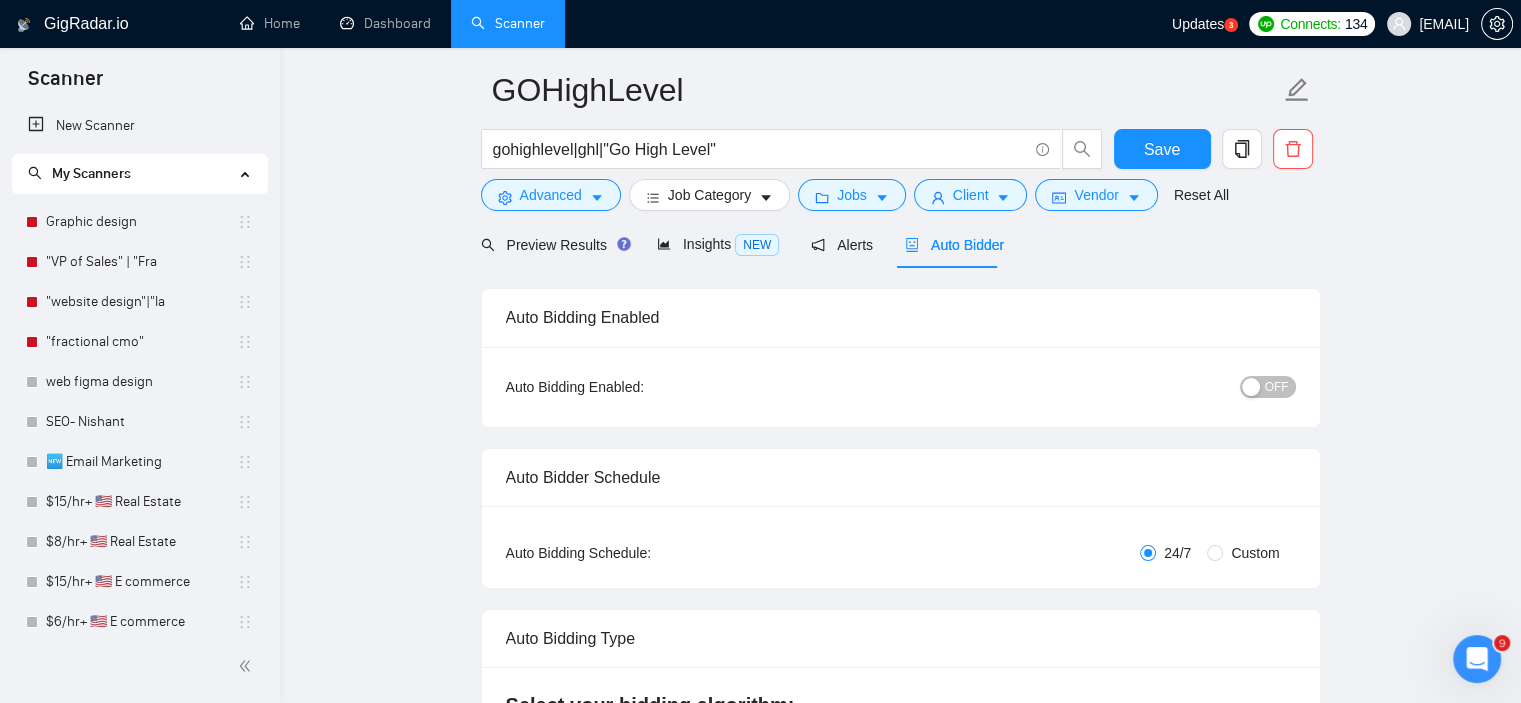 type 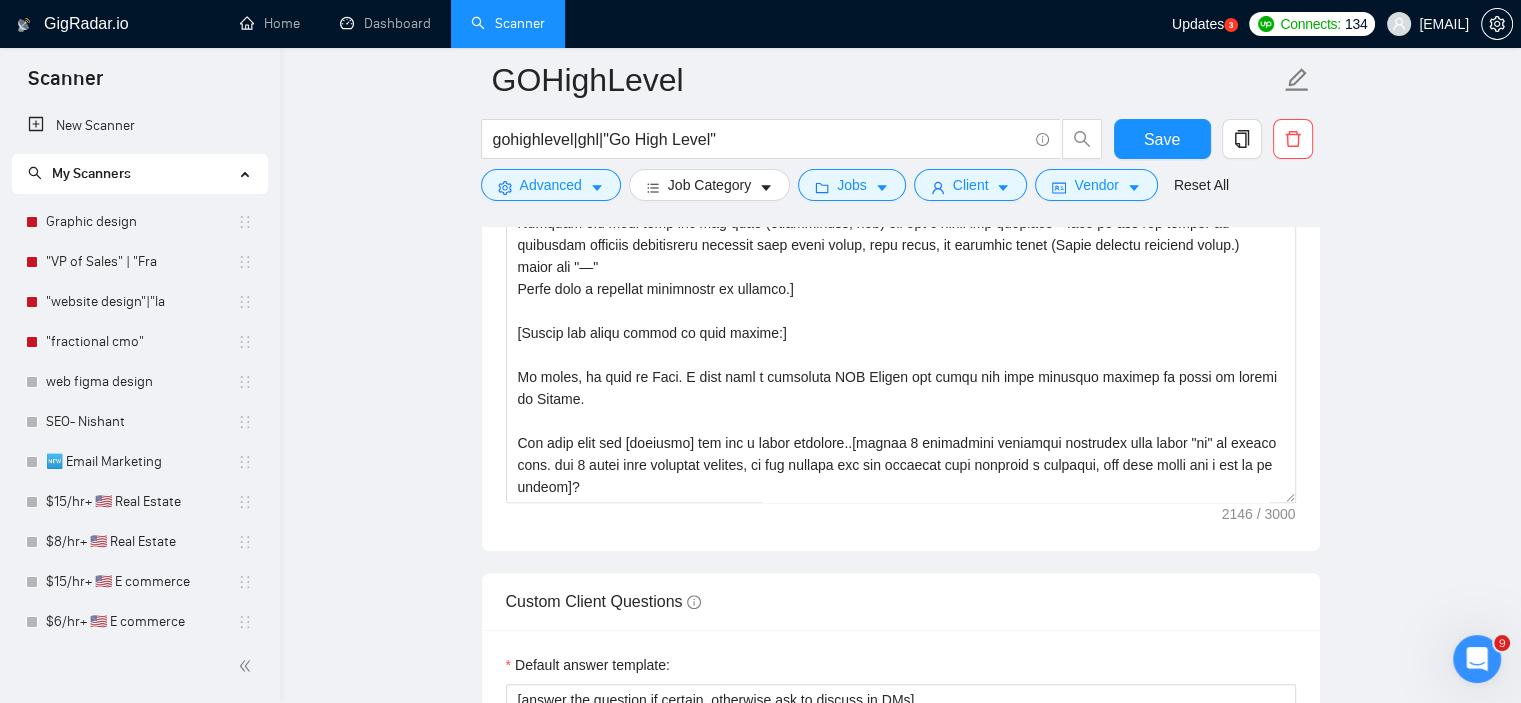scroll, scrollTop: 1704, scrollLeft: 0, axis: vertical 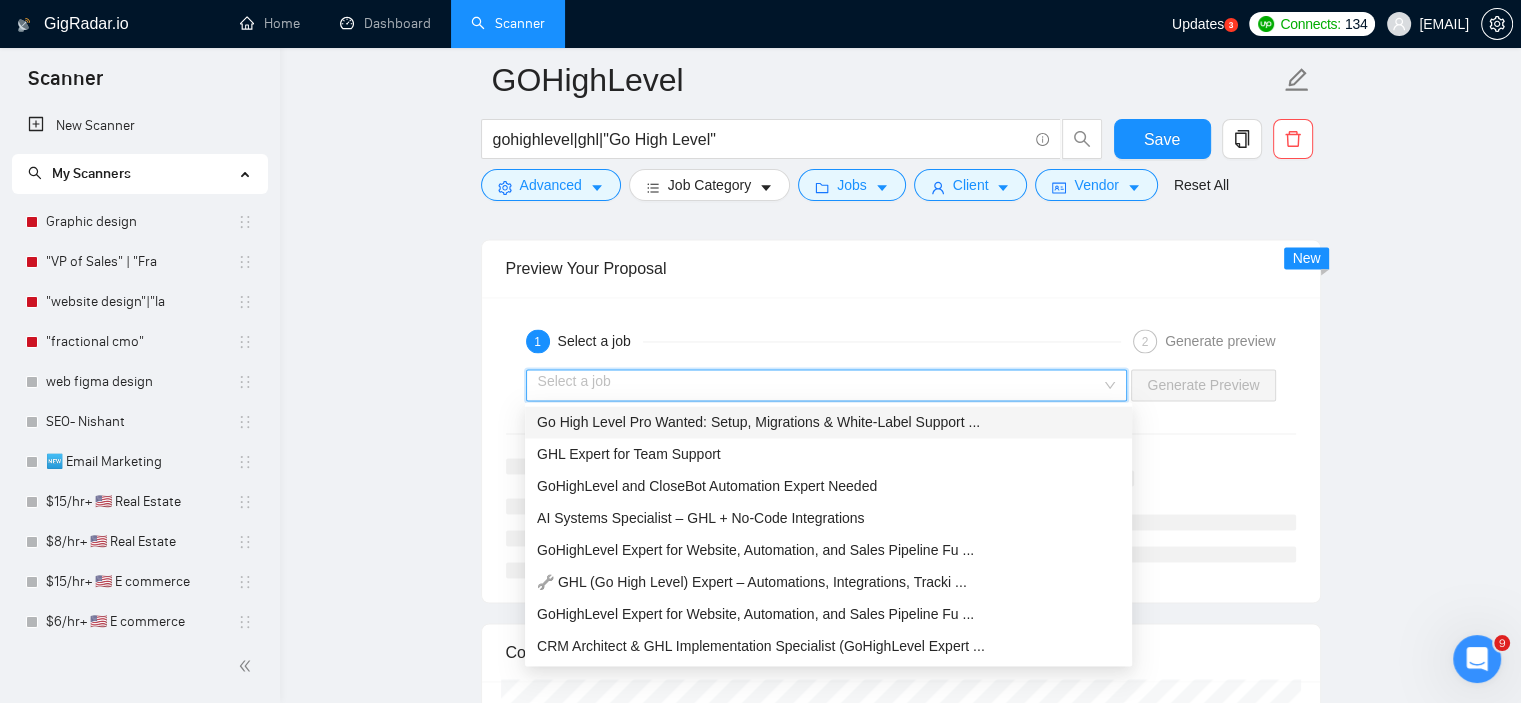 click at bounding box center (820, 385) 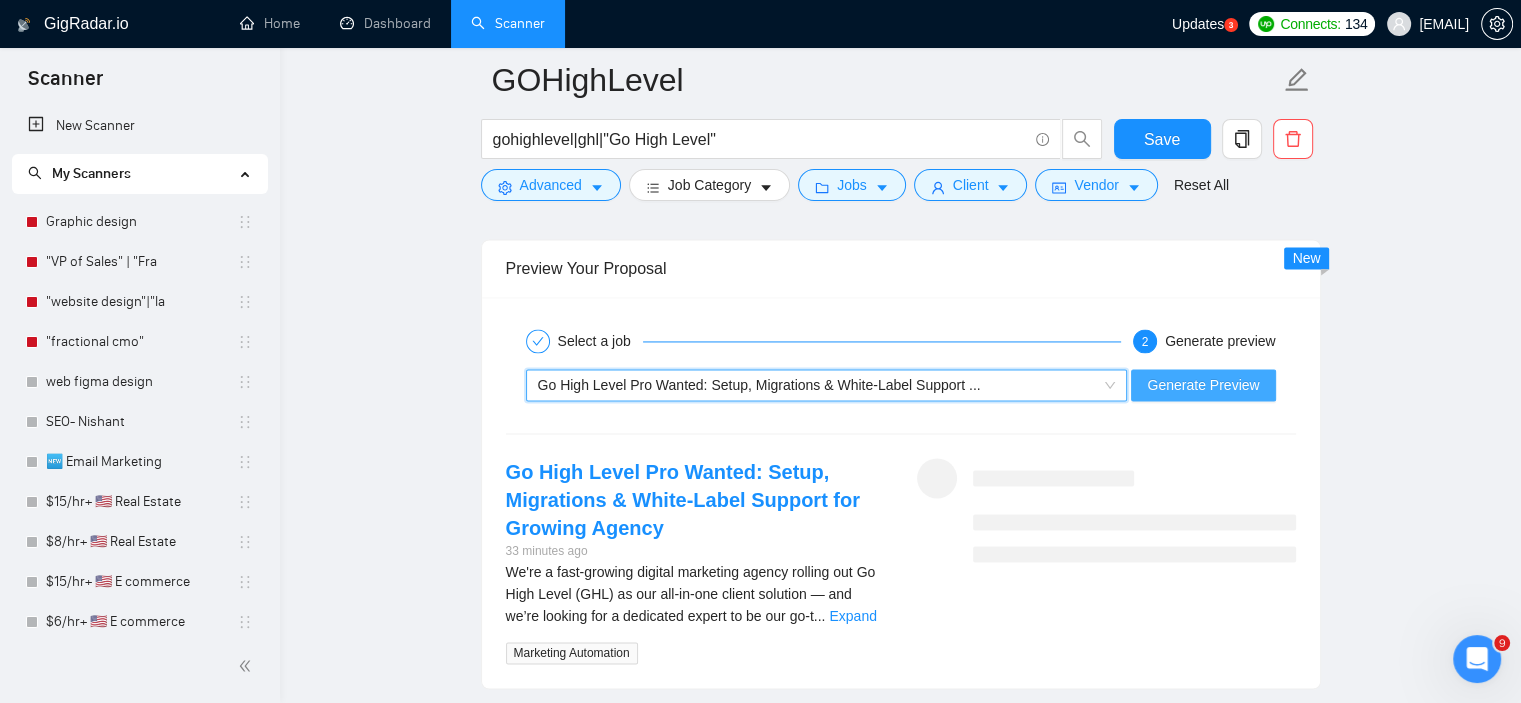 click on "Generate Preview" at bounding box center [1203, 385] 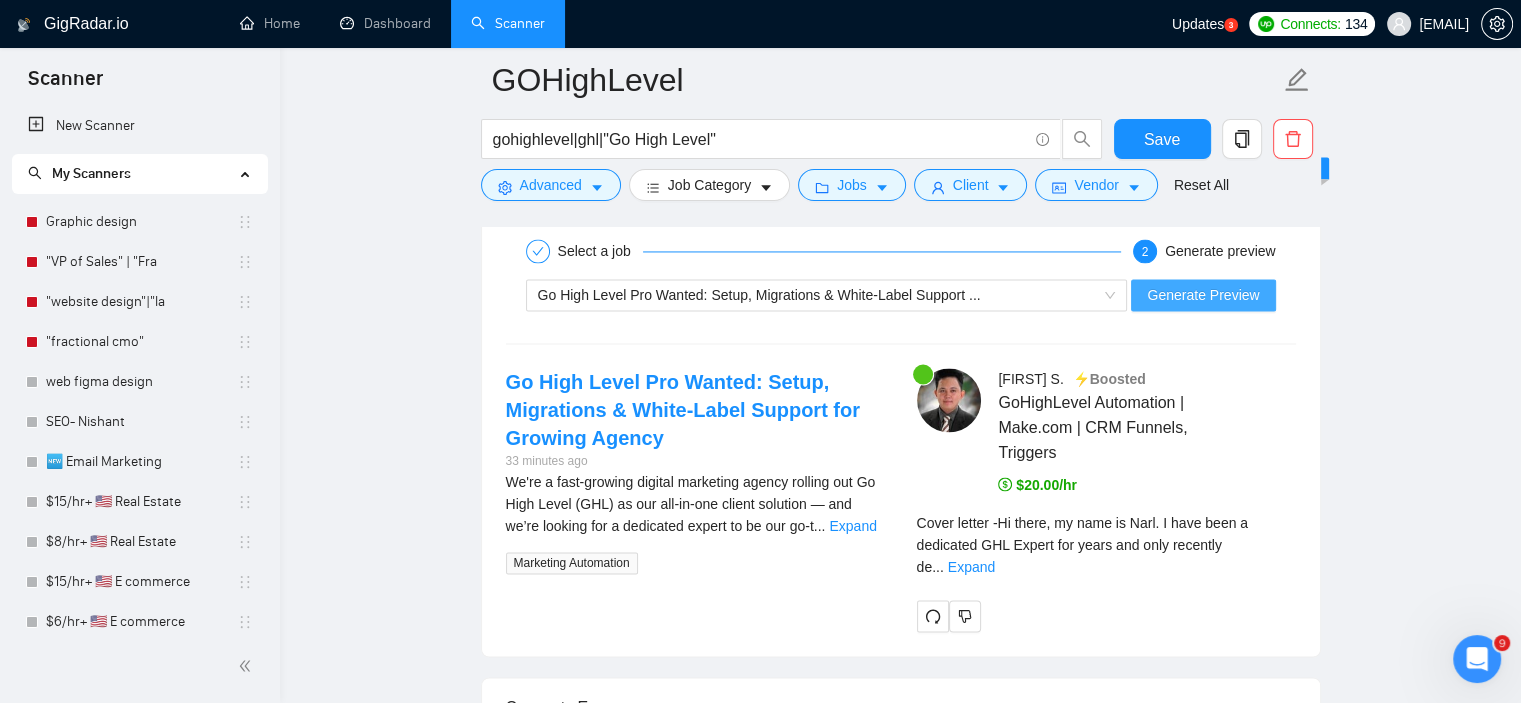 scroll, scrollTop: 3116, scrollLeft: 0, axis: vertical 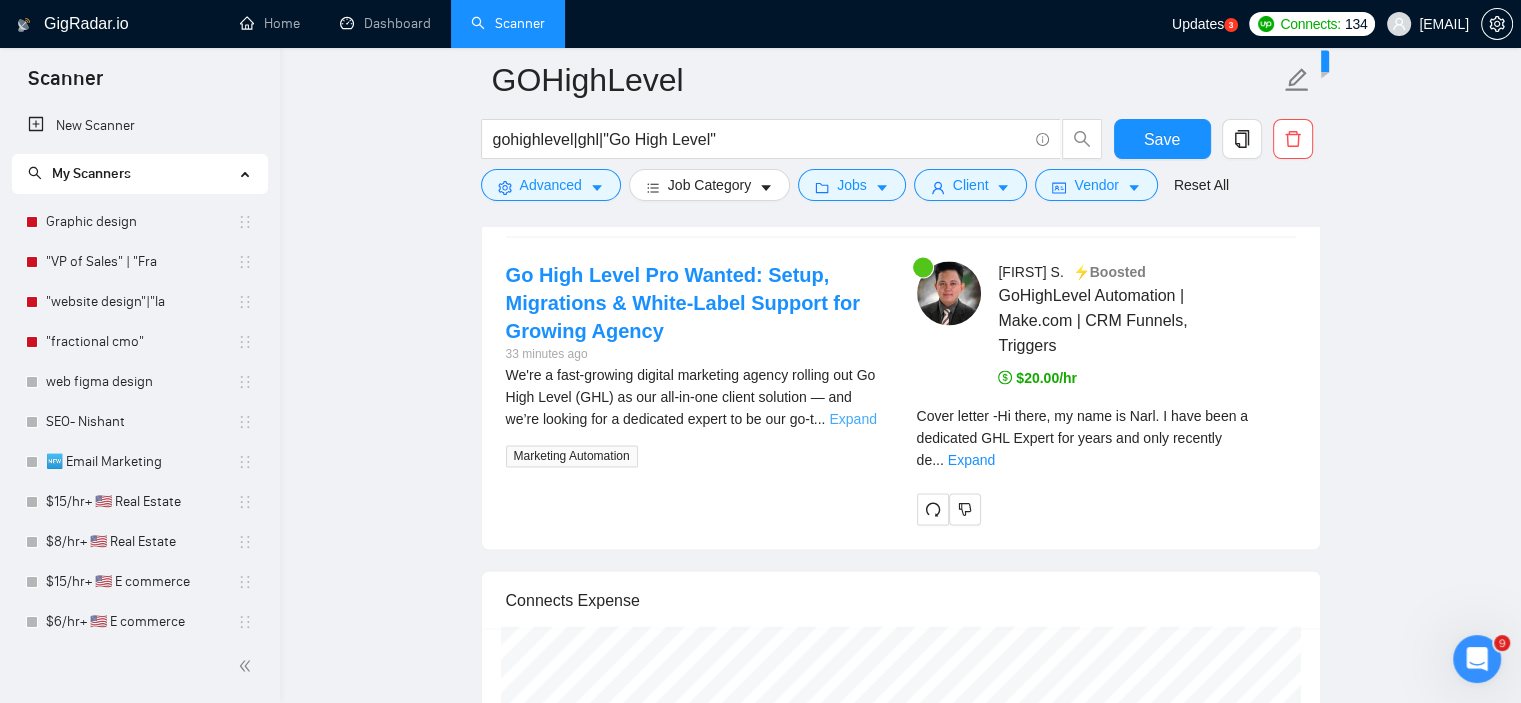 click on "Expand" at bounding box center [852, 419] 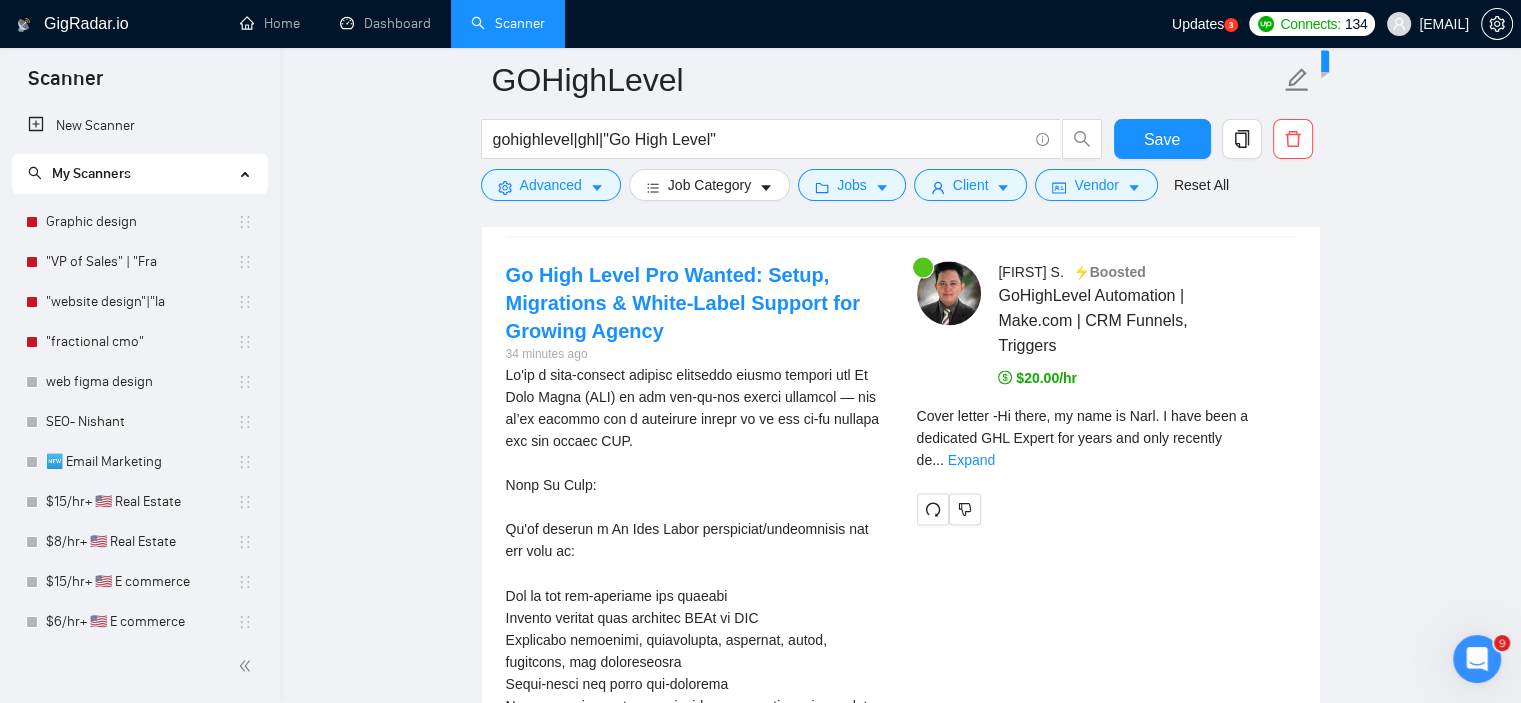 scroll, scrollTop: 3244, scrollLeft: 0, axis: vertical 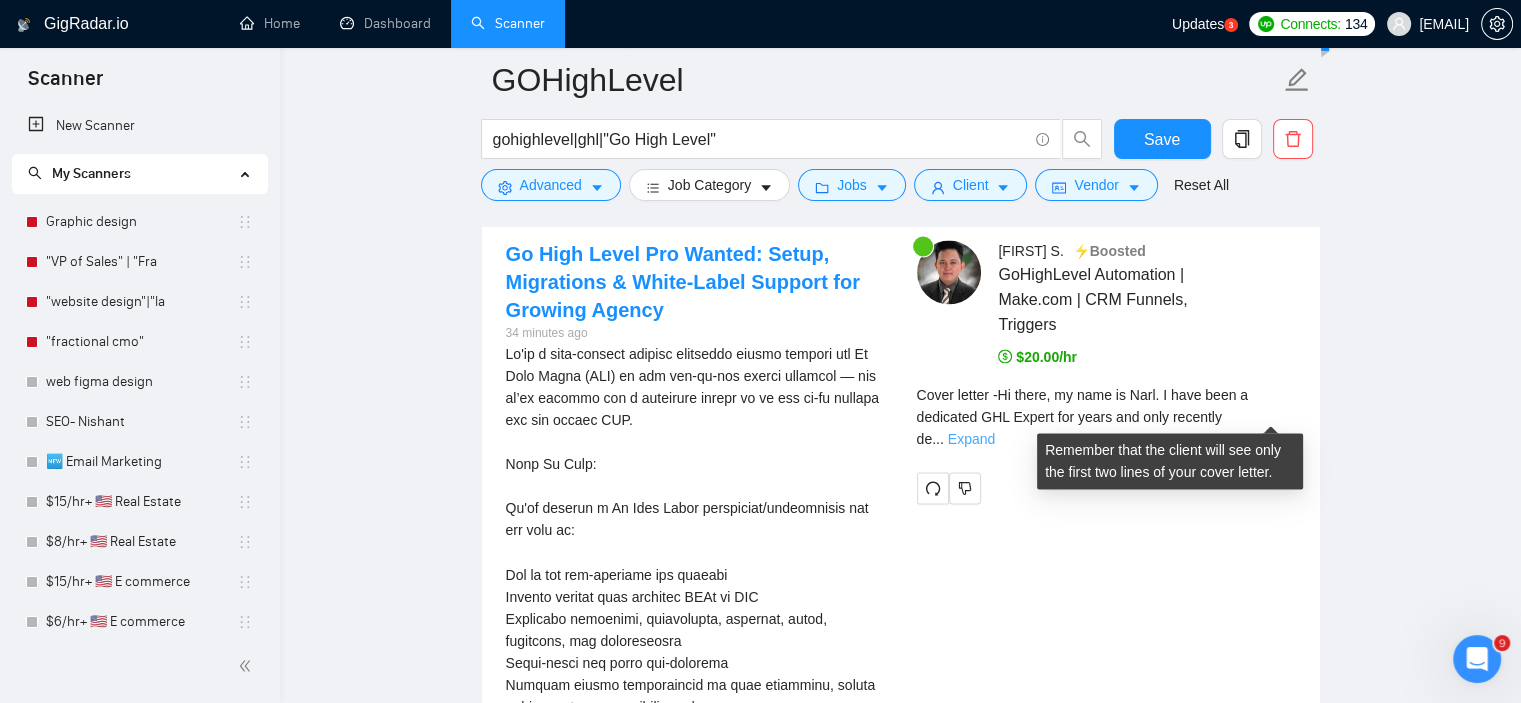 click on "Expand" at bounding box center [971, 439] 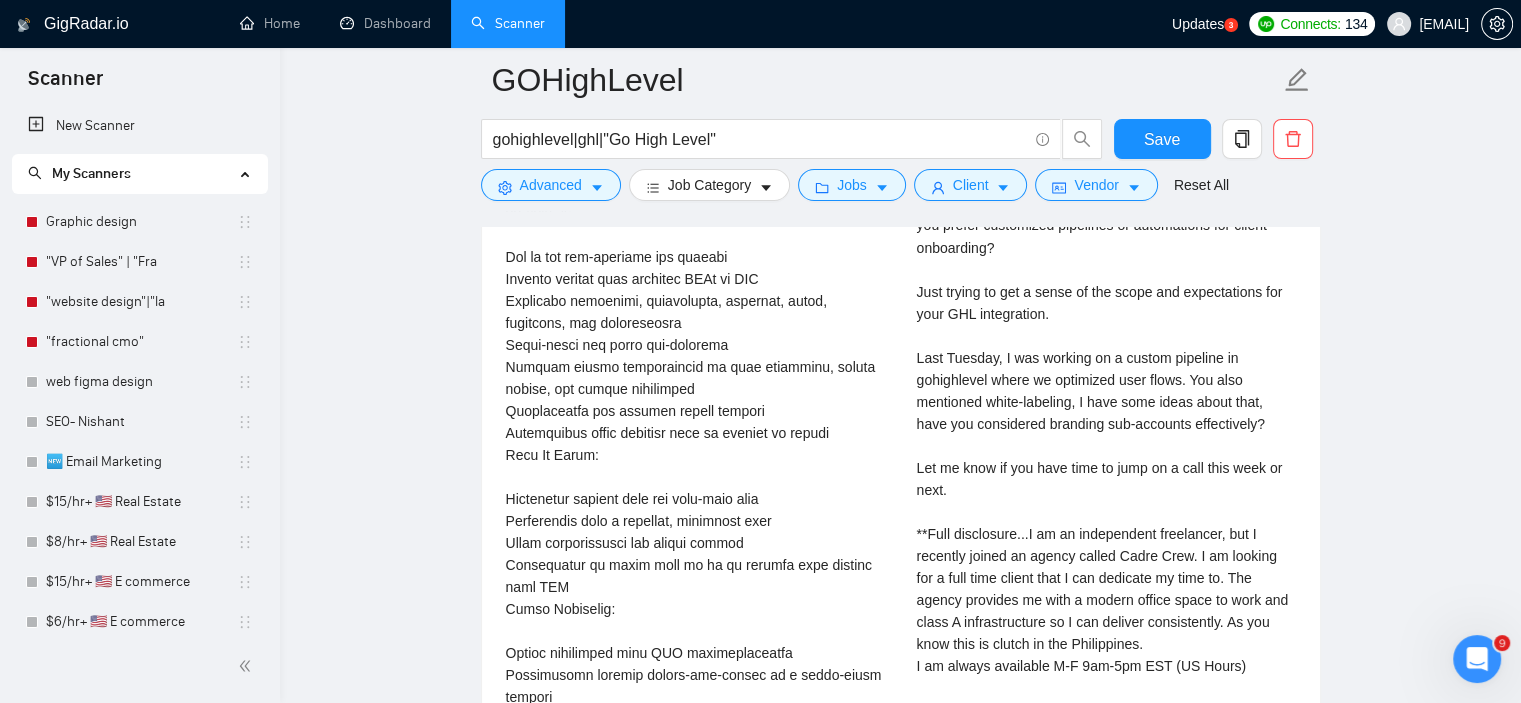 scroll, scrollTop: 3563, scrollLeft: 0, axis: vertical 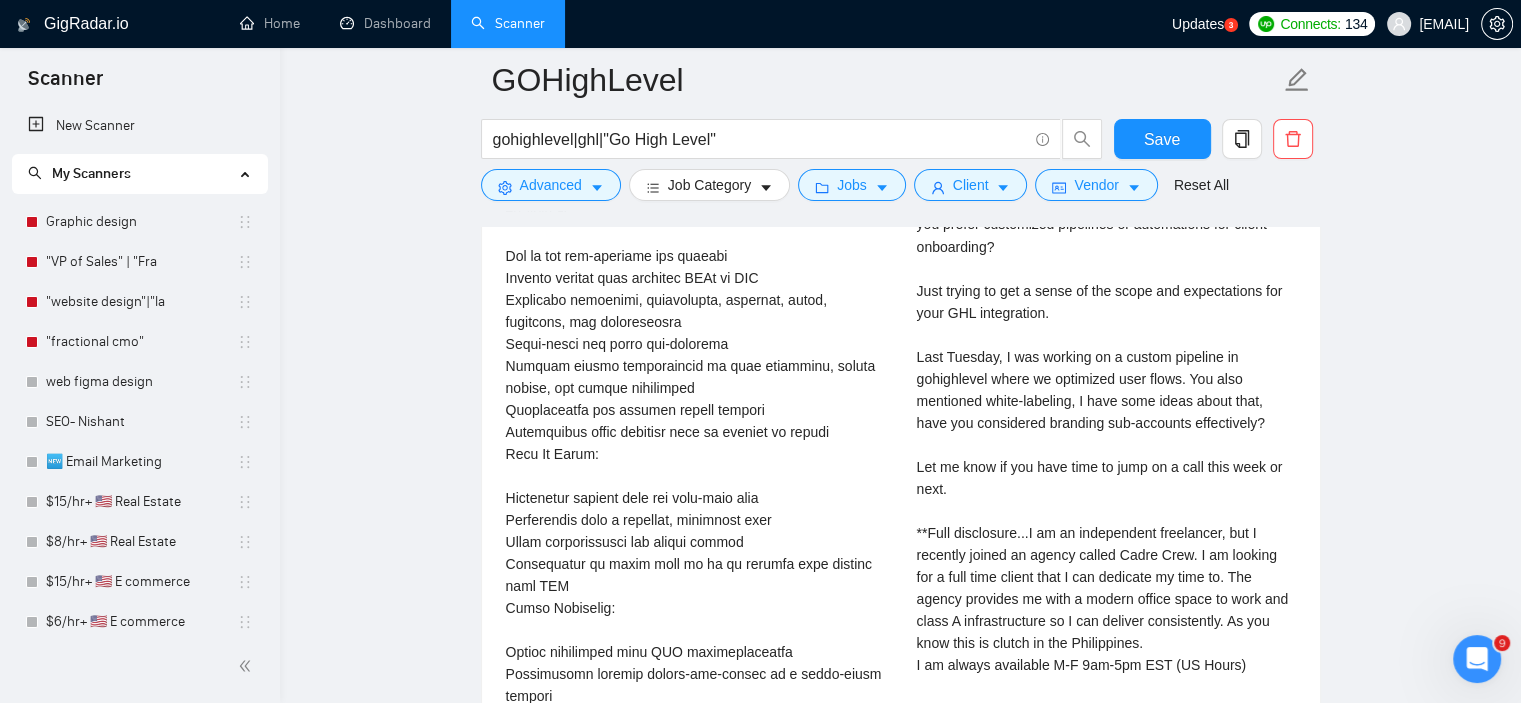click on "Cover letter" at bounding box center (1106, 400) 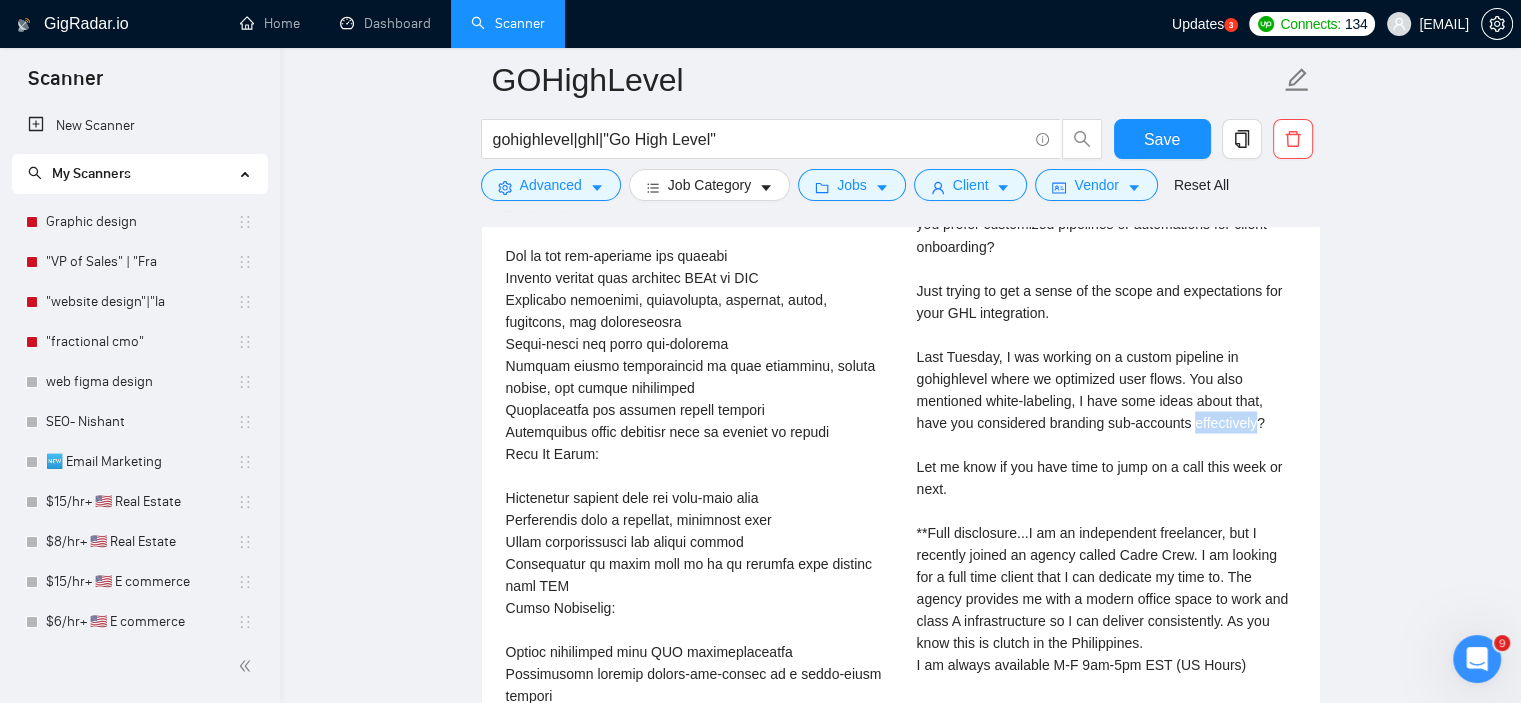 click on "Cover letter" at bounding box center (1106, 400) 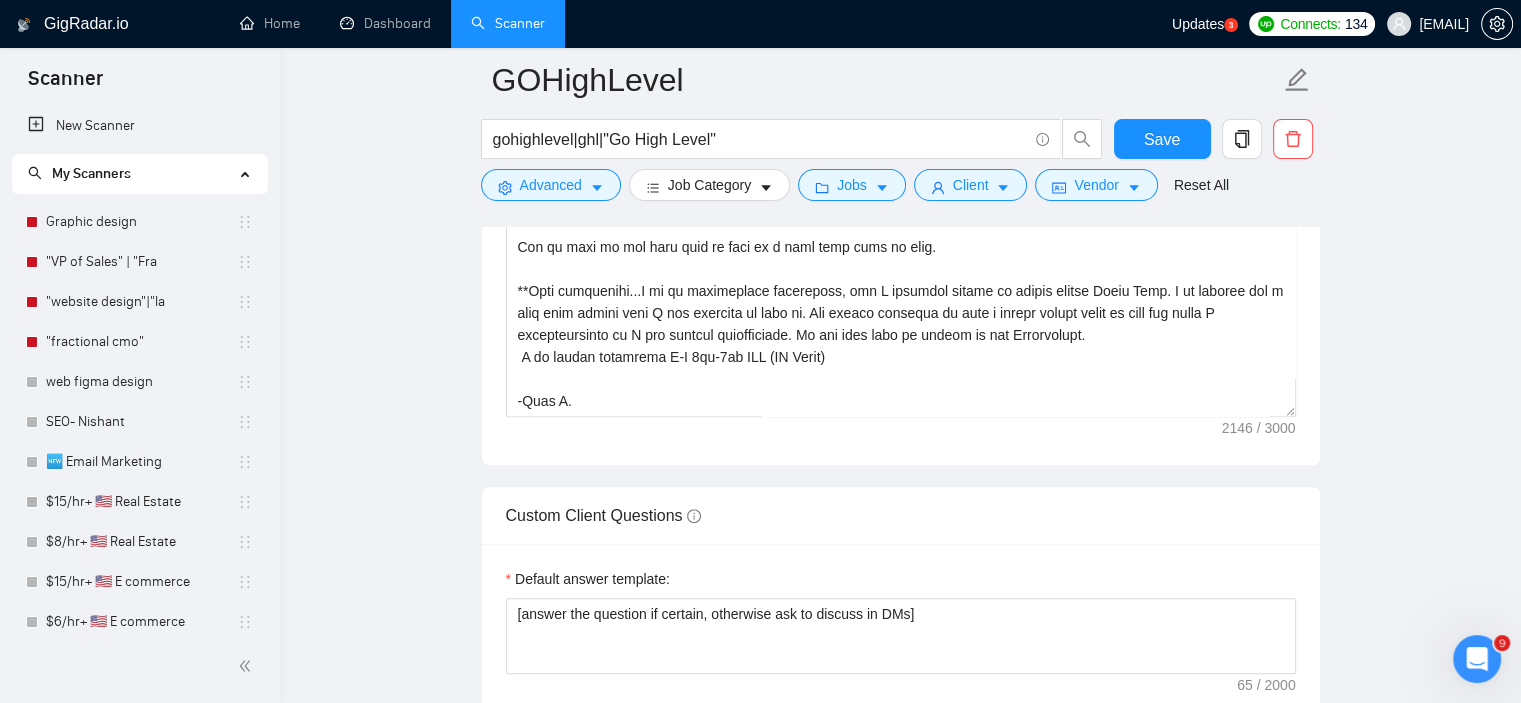 scroll, scrollTop: 1660, scrollLeft: 0, axis: vertical 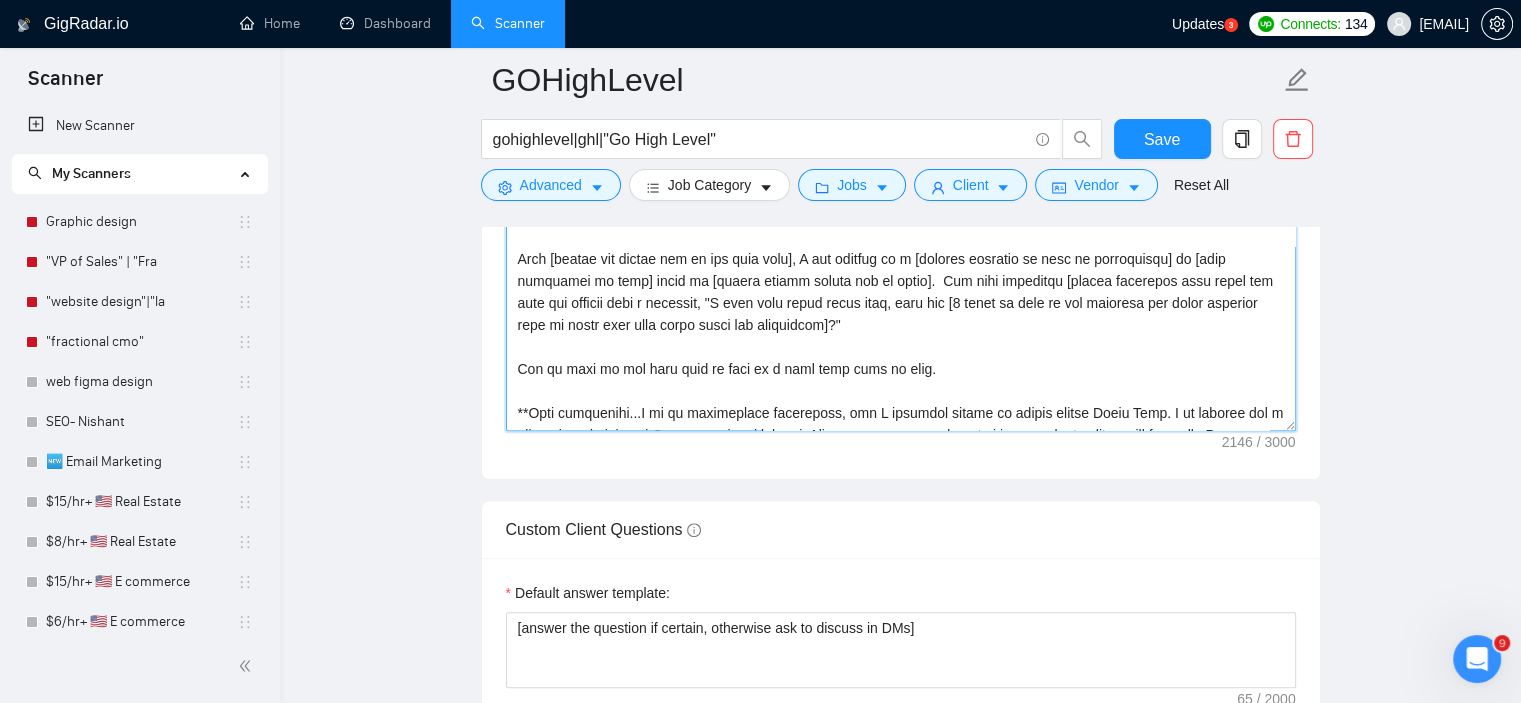 click on "Cover letter template:" at bounding box center (901, 206) 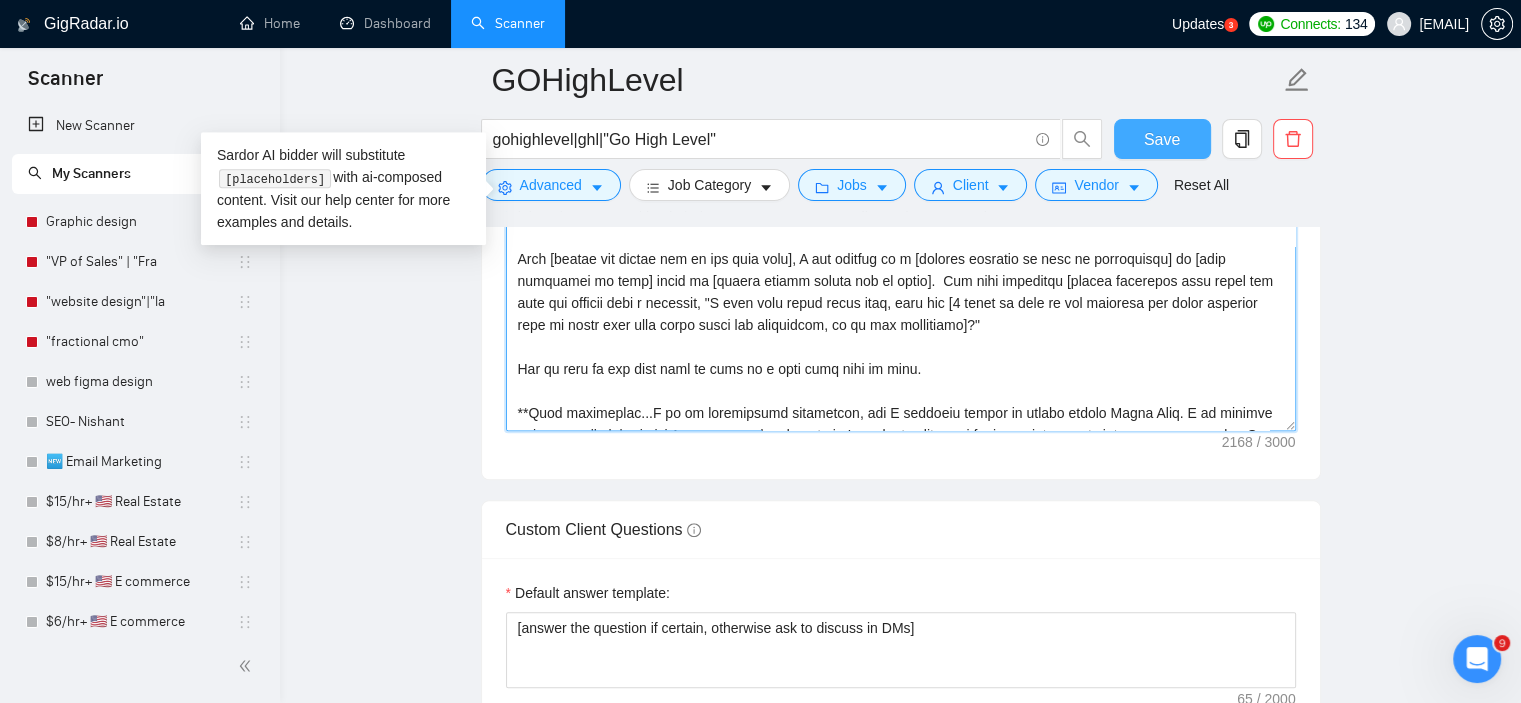 type on "tone: Clean, confident, and human—like a thoughtful designer who understands user behavior, not just how to push pixels. Avoid buzzwords and fluff. Speak like a pro who collaborates well. Do not use the em dash character “—”.
[Narl Cover Letter Prompt]
[Start with a friendly opener and ask a thoughtful question about the project focus.
Mention a recent project you worked on with a specific day reference (e.g., “last Thursday”) and what the core GHL issue was. Mention one tool from the job post (gohighlevel, ghl) and ask a smart crm question—such as how the client is currently handling gohighlevel features like smart lists, user flows, or feedback loops (Avoid listing multiple tools.)
never use "—"
Close with a friendly invitation to connect.]
[Output the cover letter in this format:]
Hi there, my name is Narl. I have been a dedicated GHL Expert for years and only recently decided to offer my talent on Upwork.
Saw your post for [position] and had a quick question..[insert 2 suggestive solutions questio..." 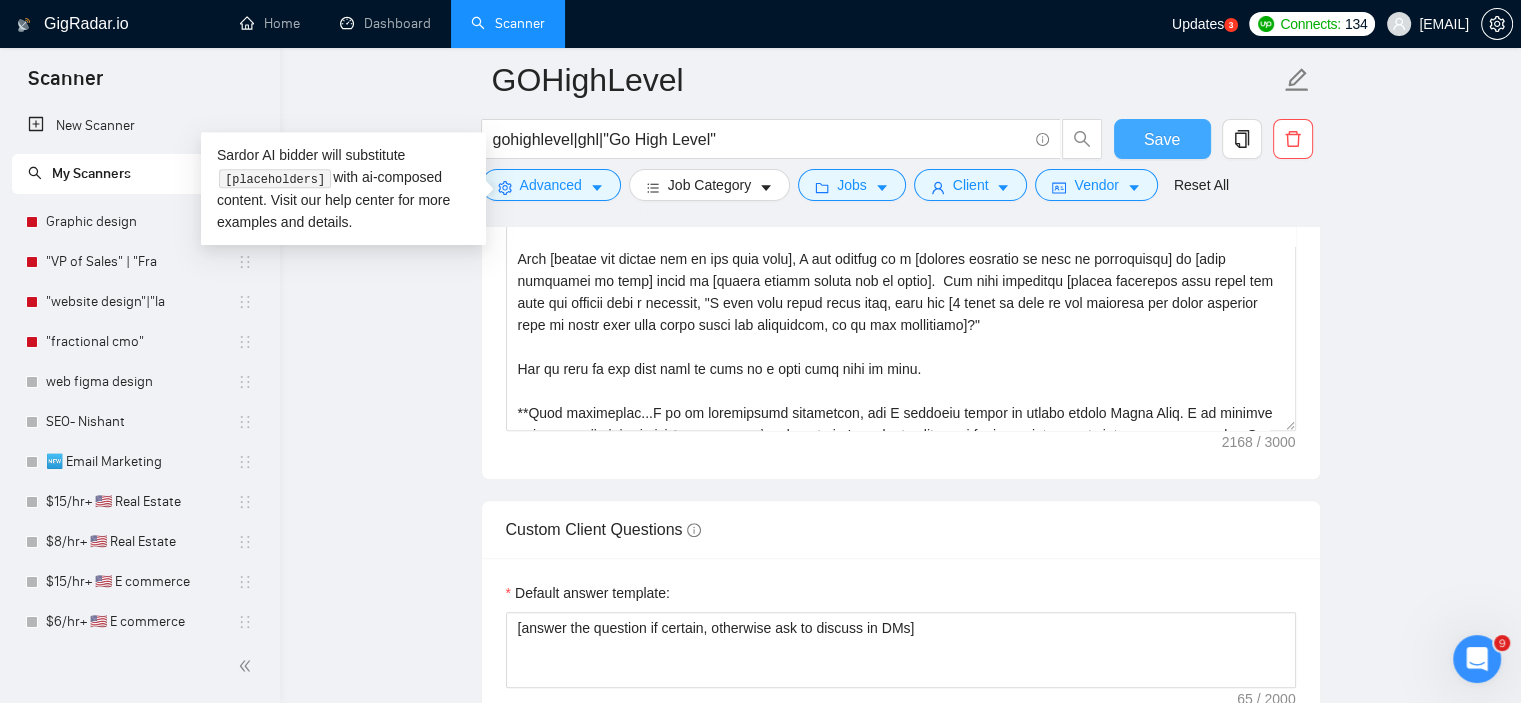 click on "Save" at bounding box center [1162, 139] 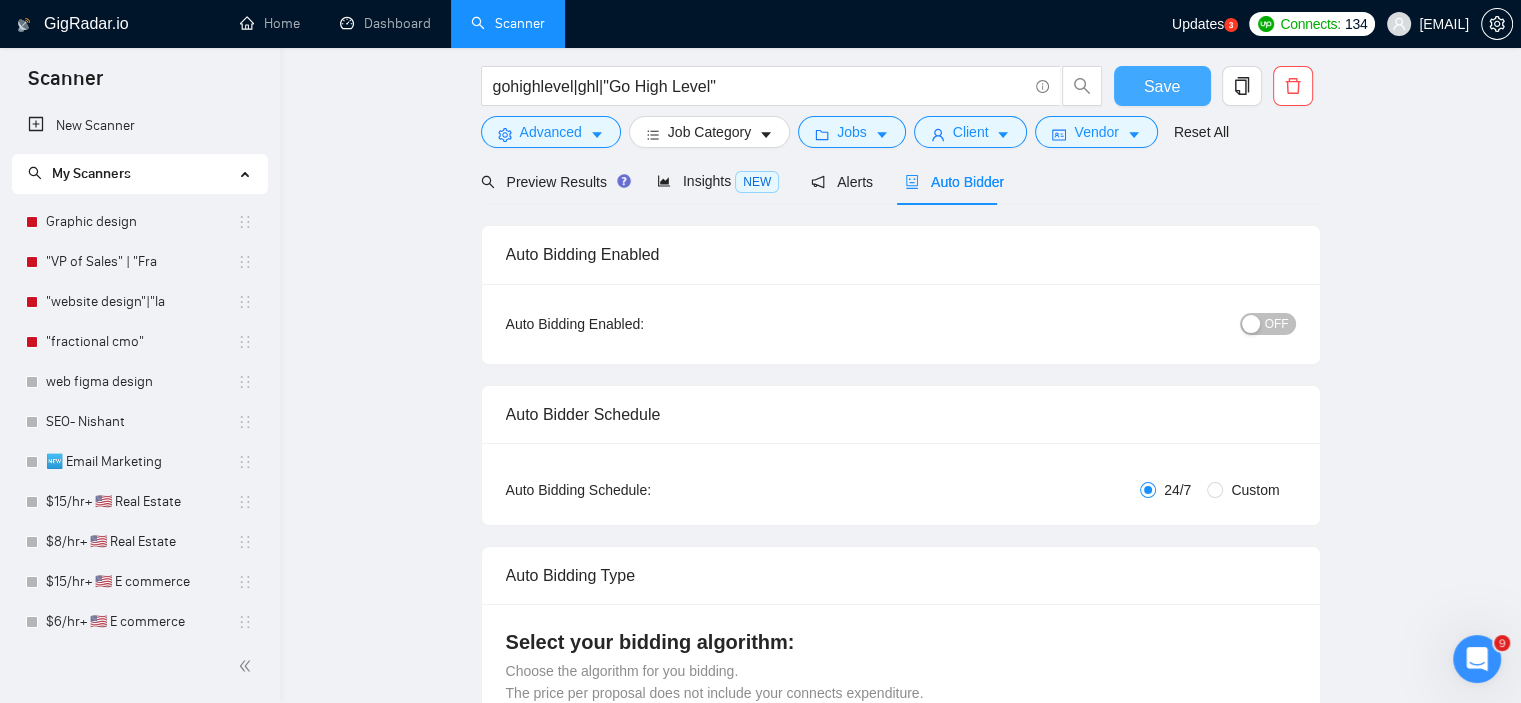 scroll, scrollTop: 0, scrollLeft: 0, axis: both 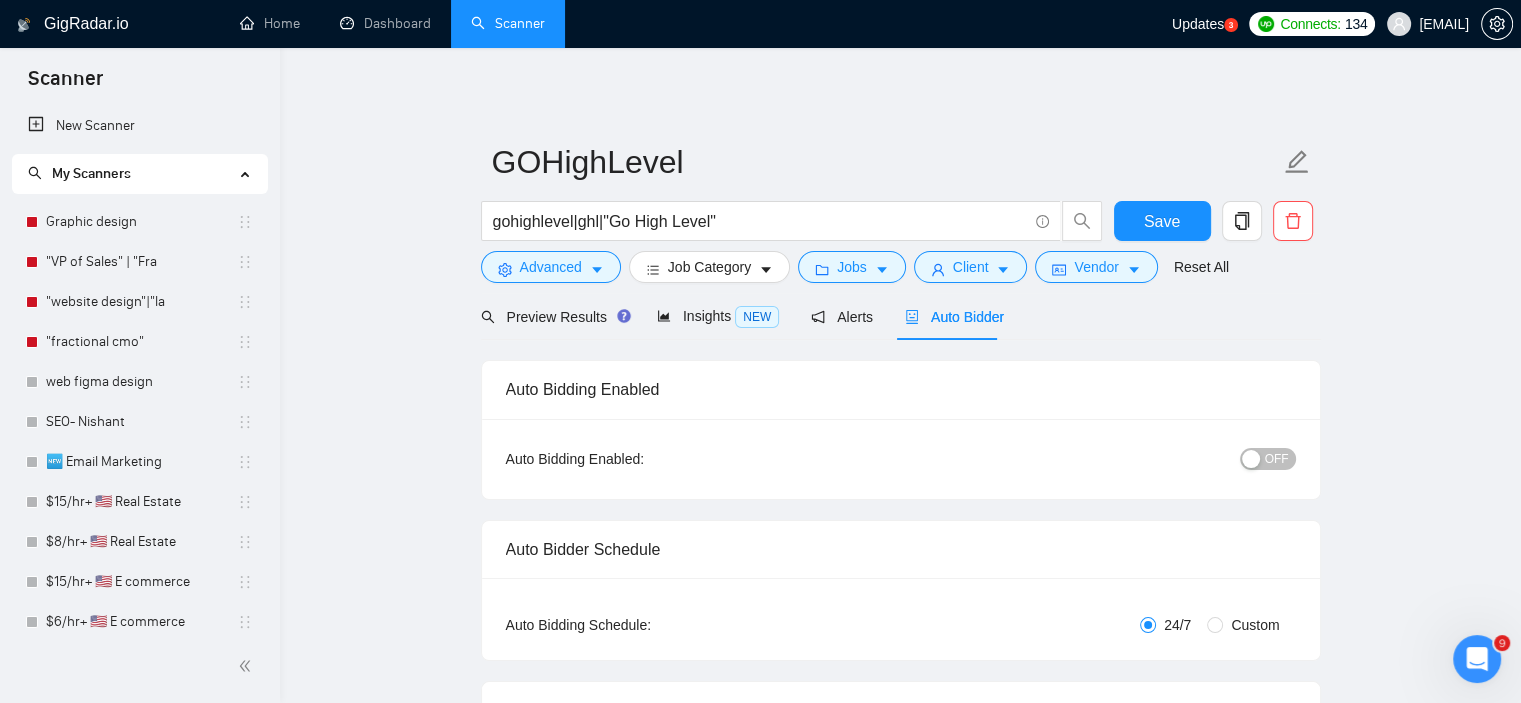 click on "OFF" at bounding box center (1277, 459) 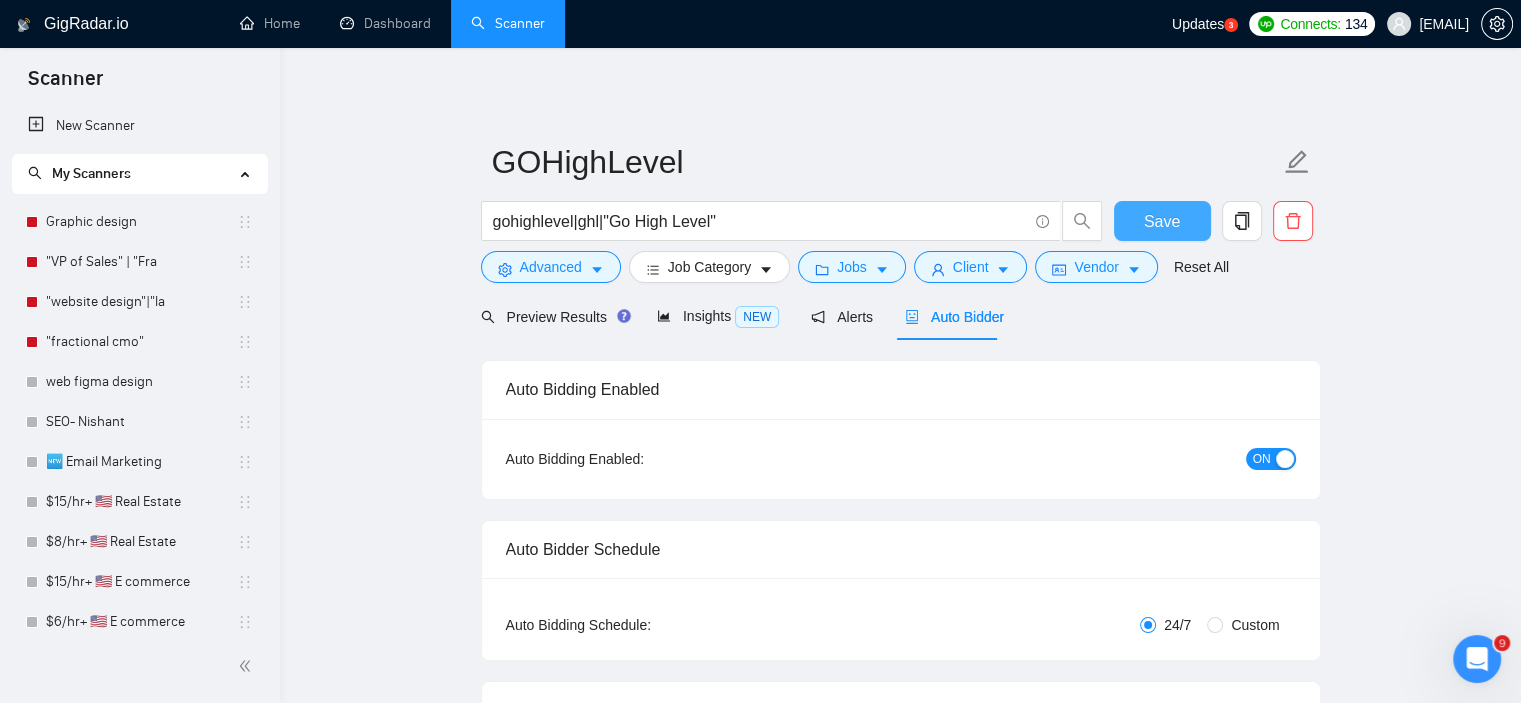 click on "Save" at bounding box center (1162, 221) 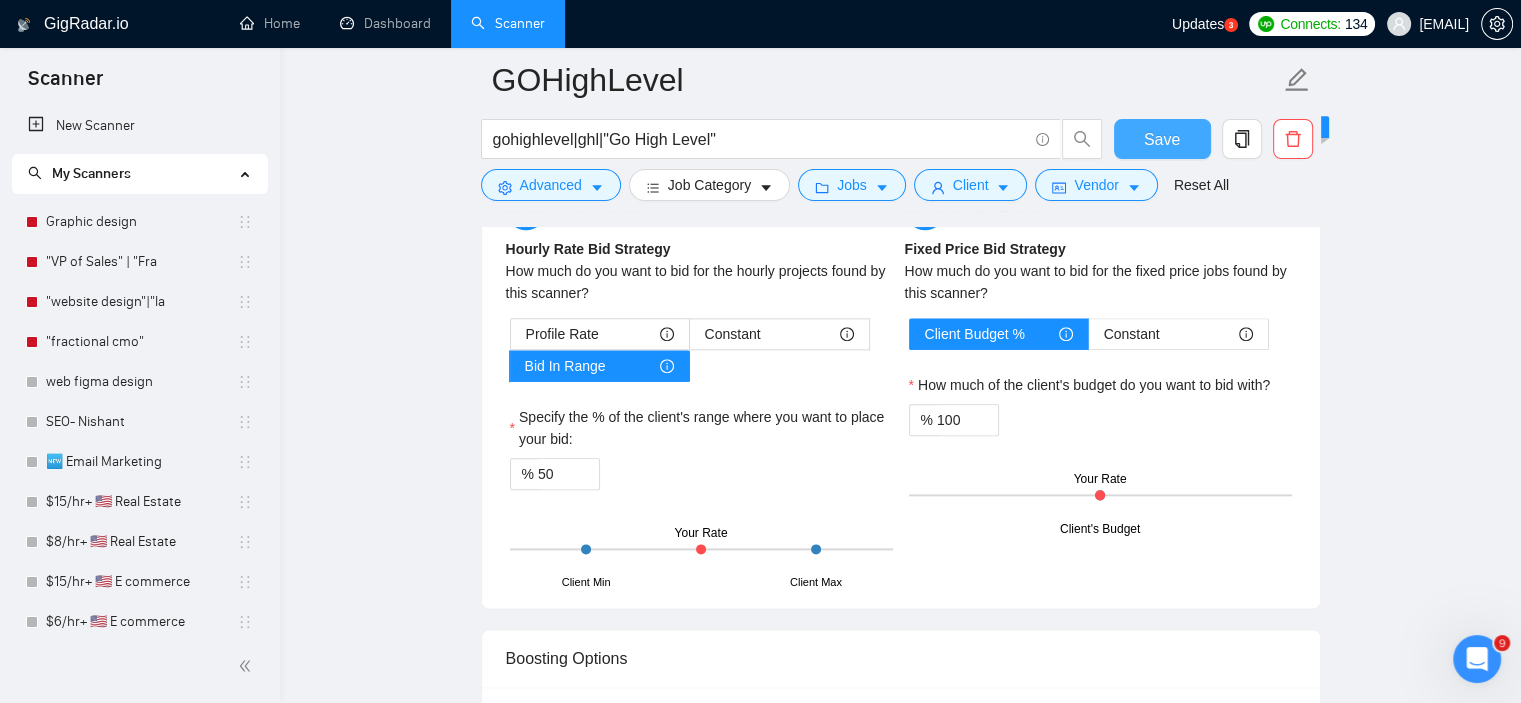 scroll, scrollTop: 2352, scrollLeft: 0, axis: vertical 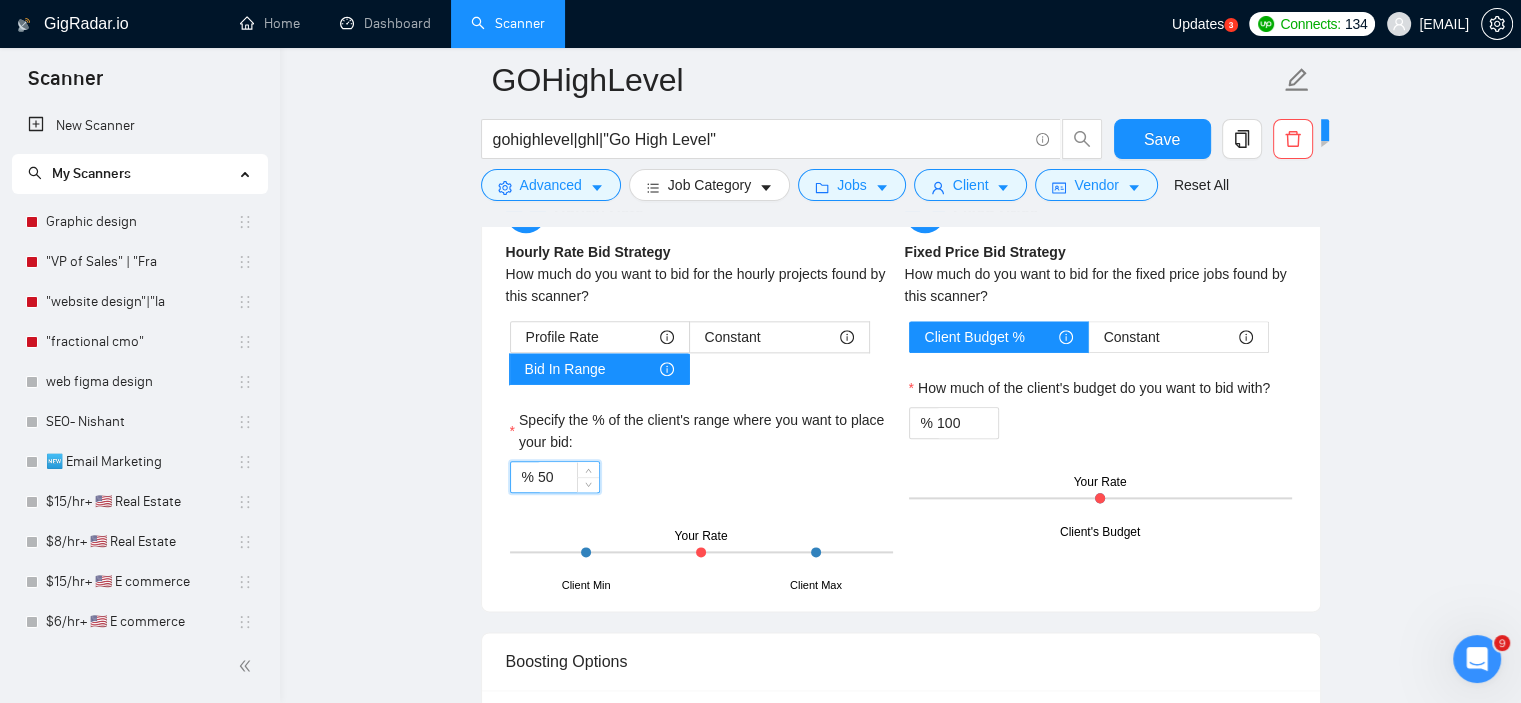 drag, startPoint x: 555, startPoint y: 473, endPoint x: 537, endPoint y: 475, distance: 18.110771 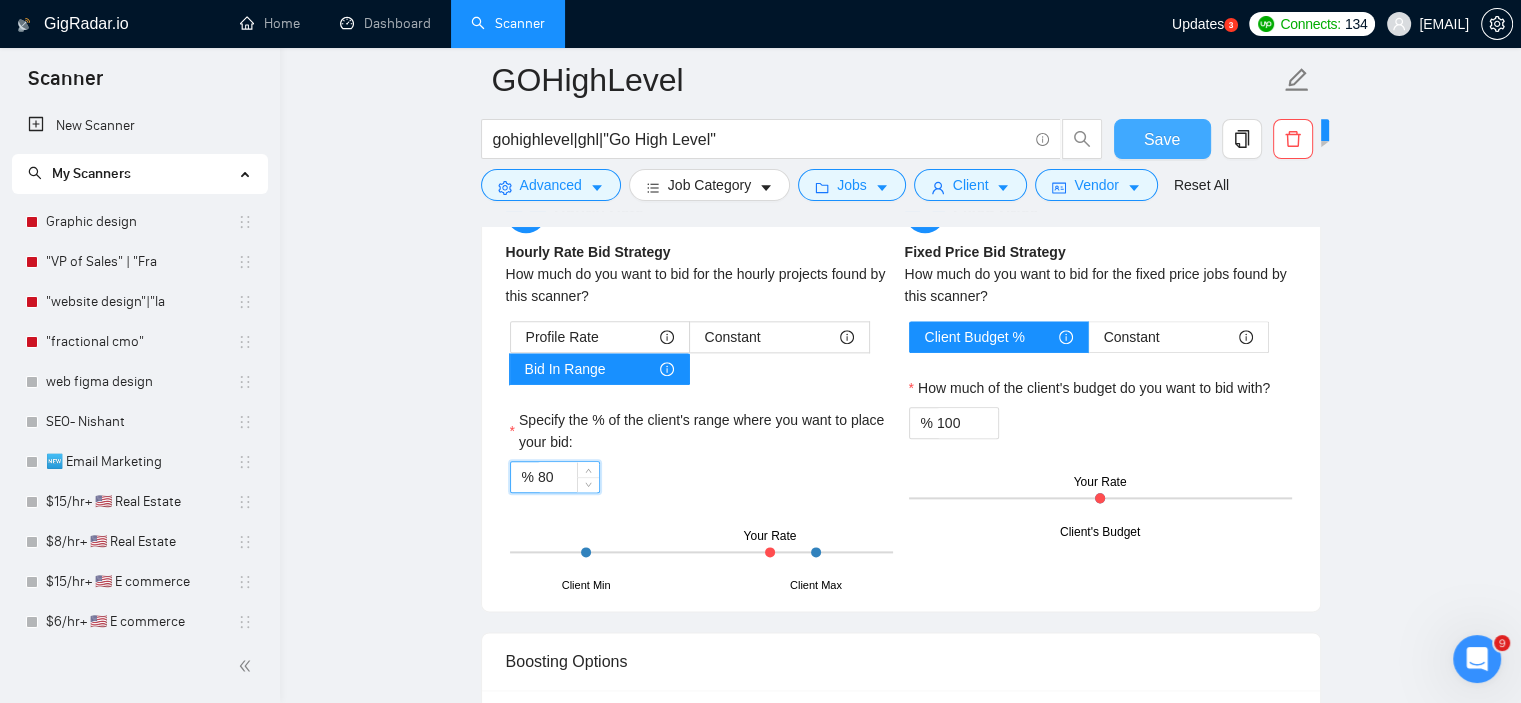 type on "80" 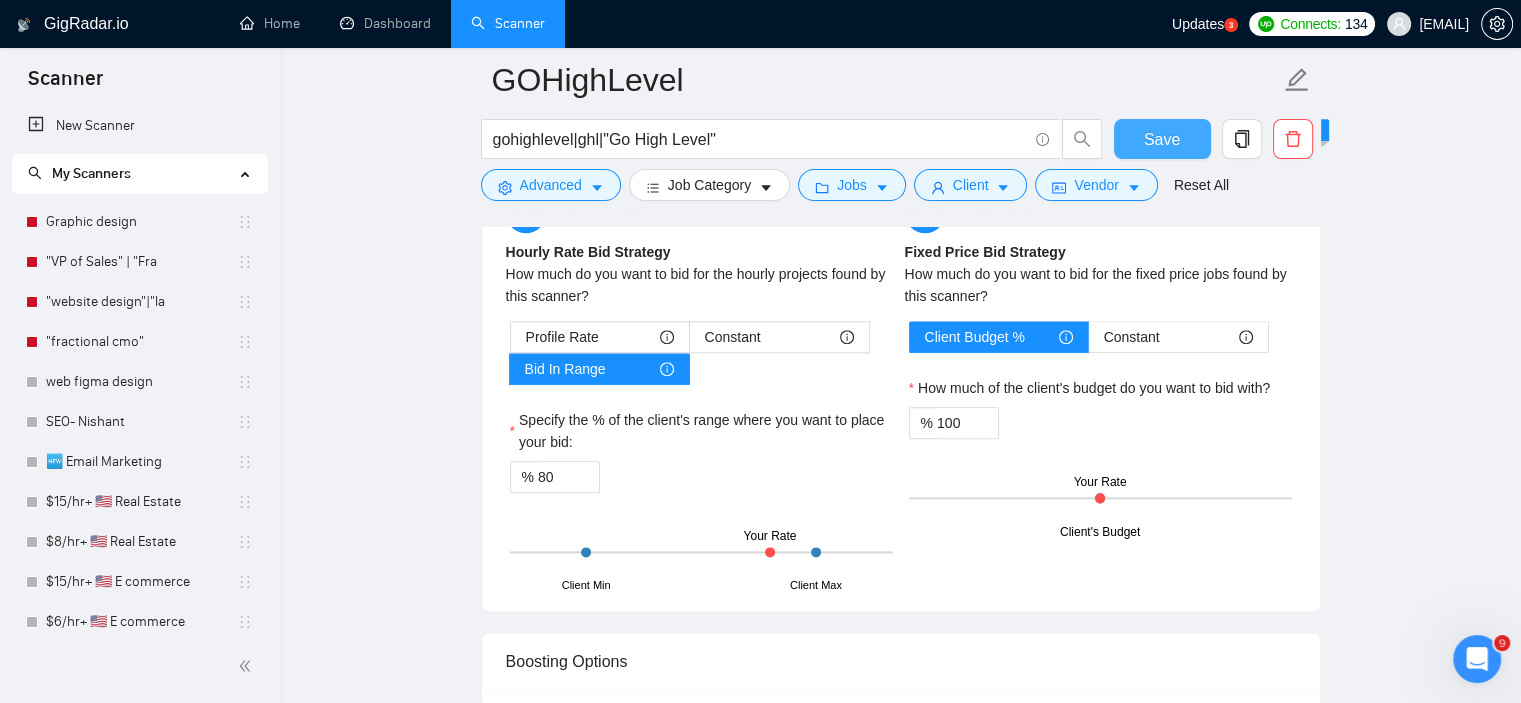 click on "Save" at bounding box center [1162, 139] 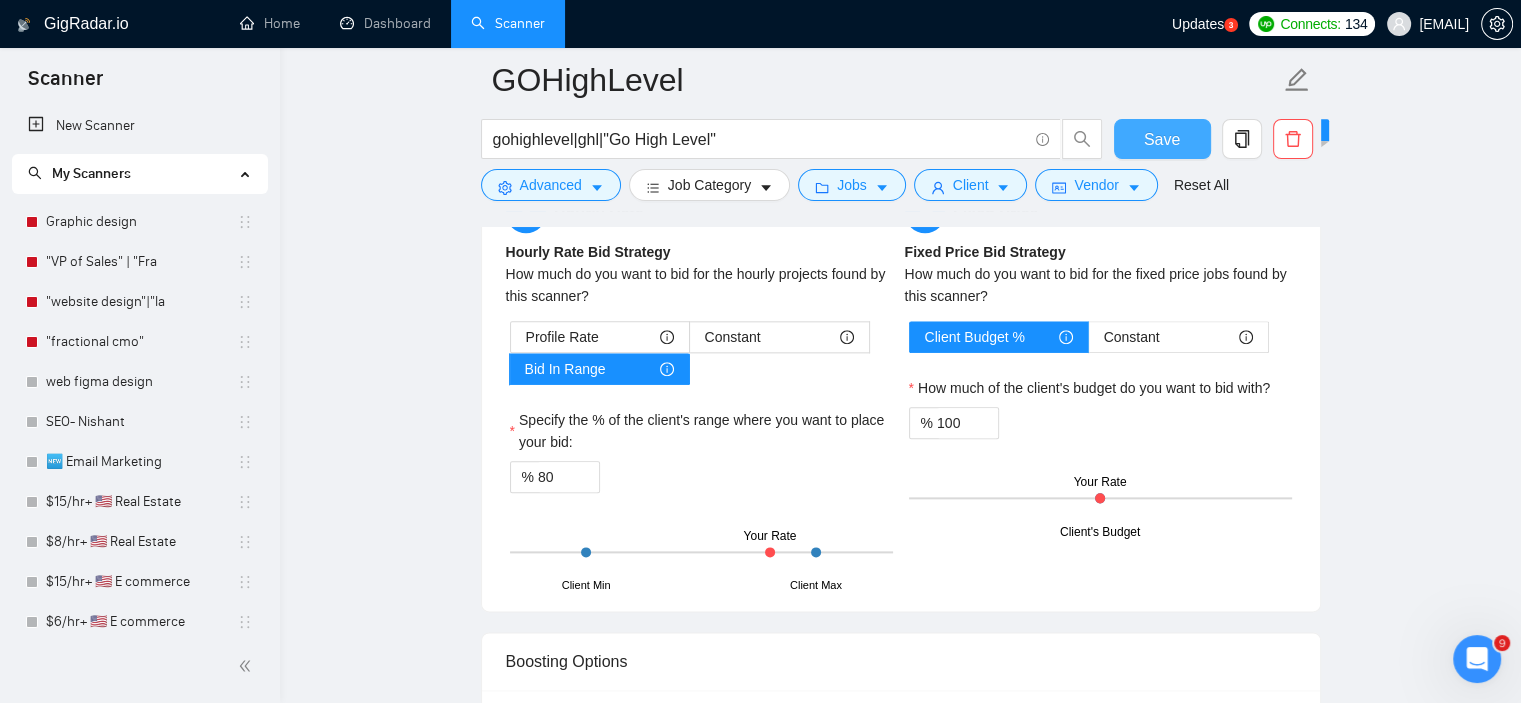 type 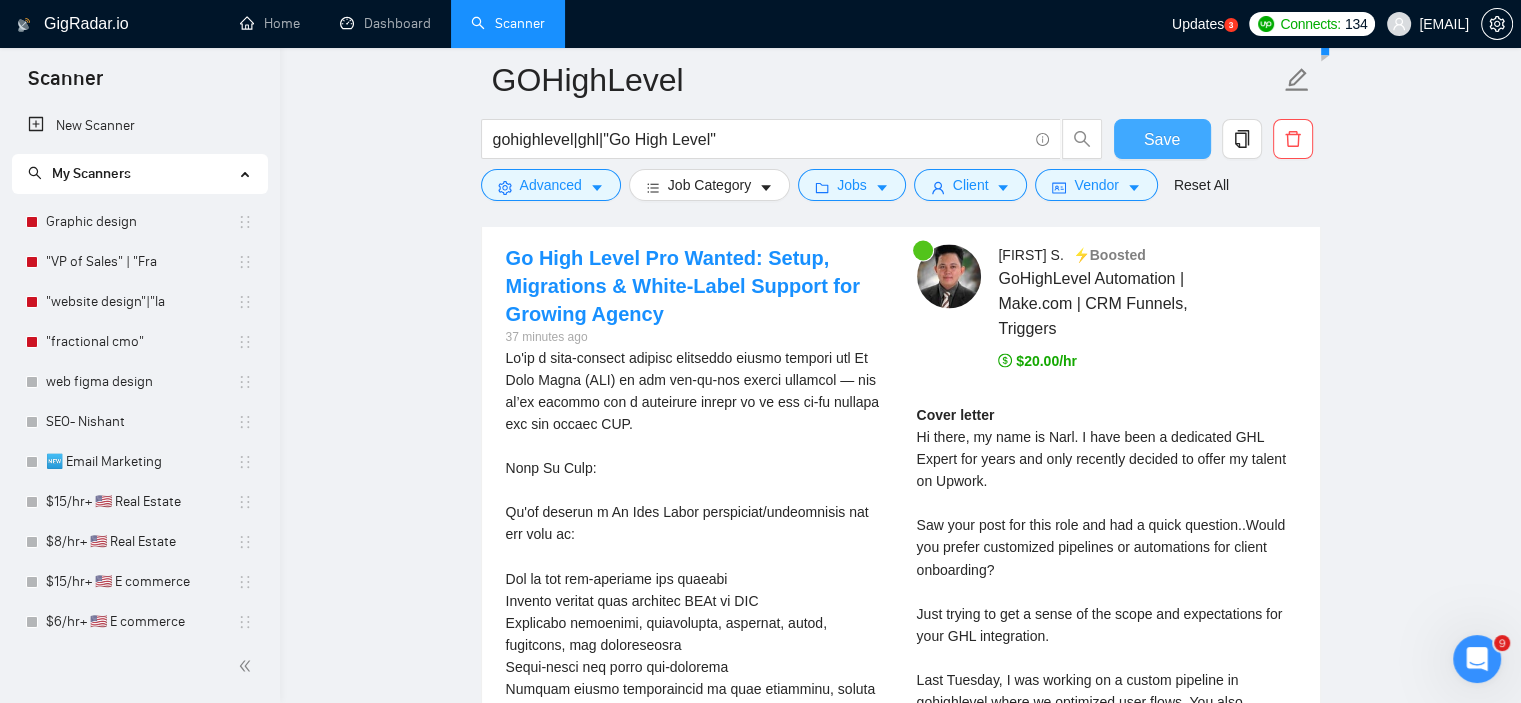 scroll, scrollTop: 3076, scrollLeft: 0, axis: vertical 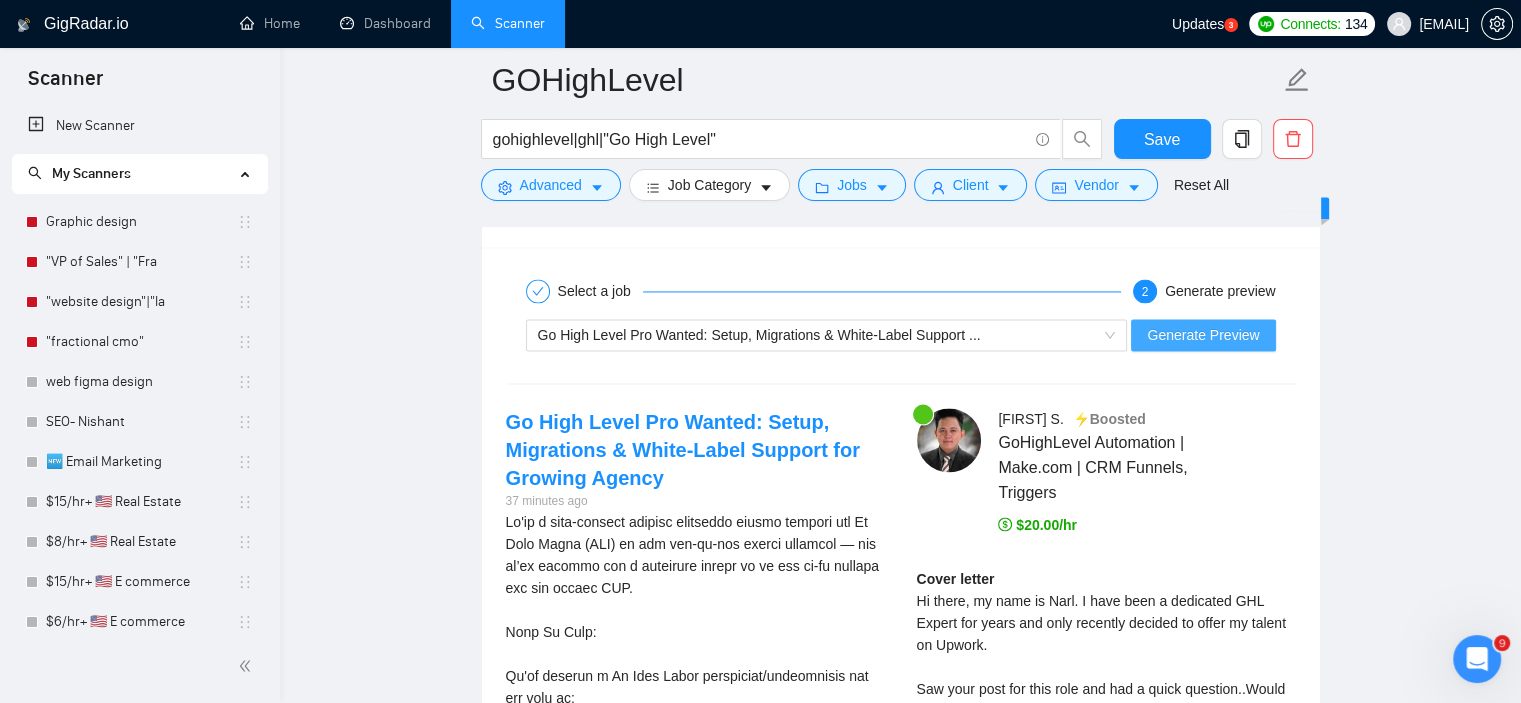 click on "Generate Preview" at bounding box center [1203, 335] 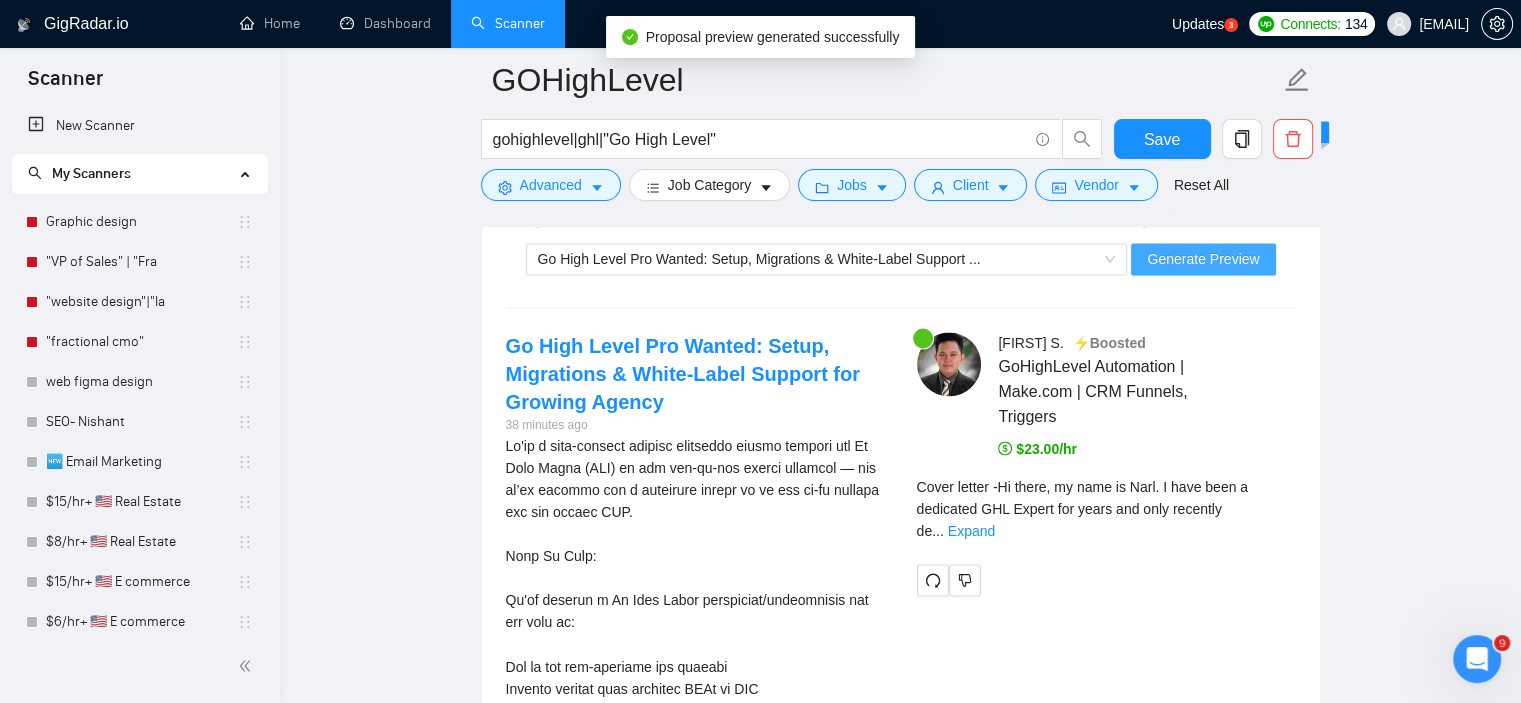 scroll, scrollTop: 3194, scrollLeft: 0, axis: vertical 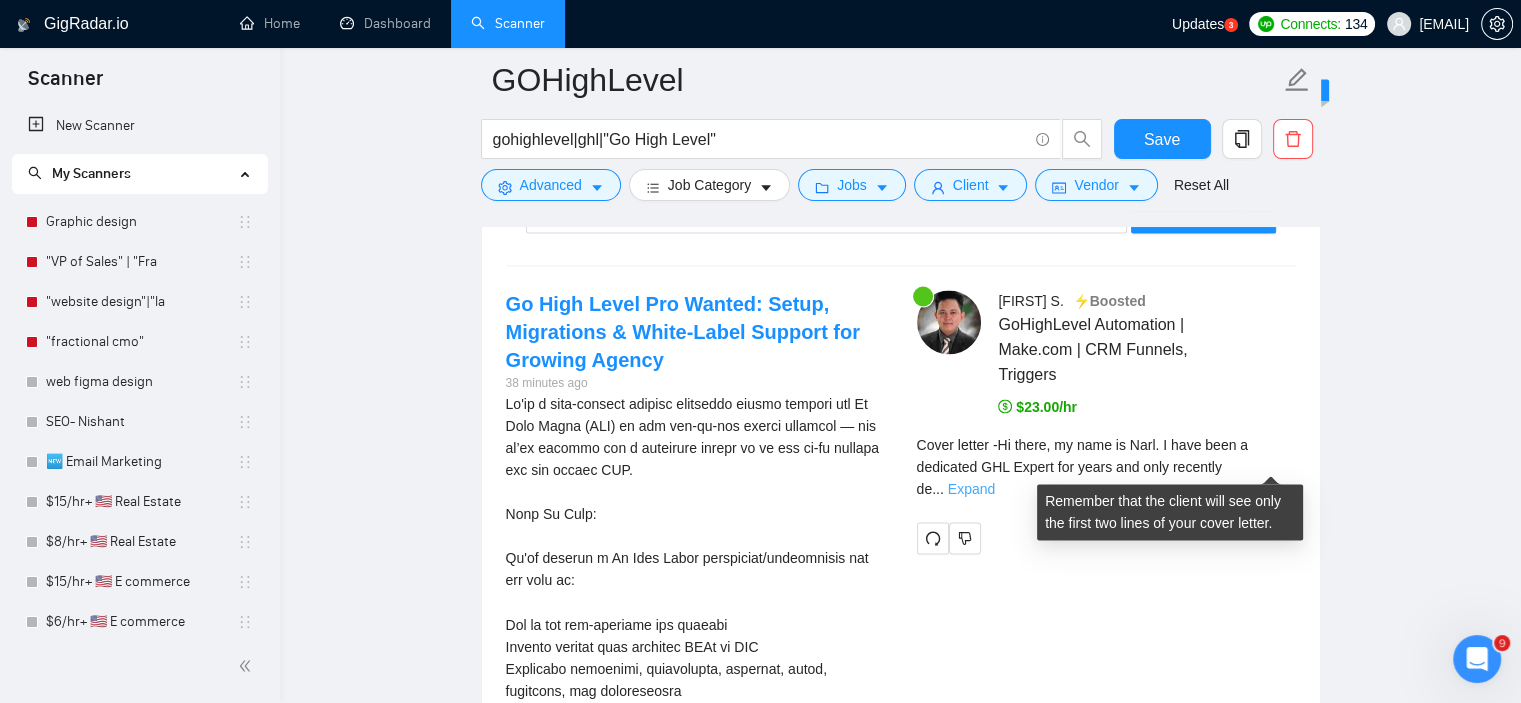click on "Expand" at bounding box center (971, 489) 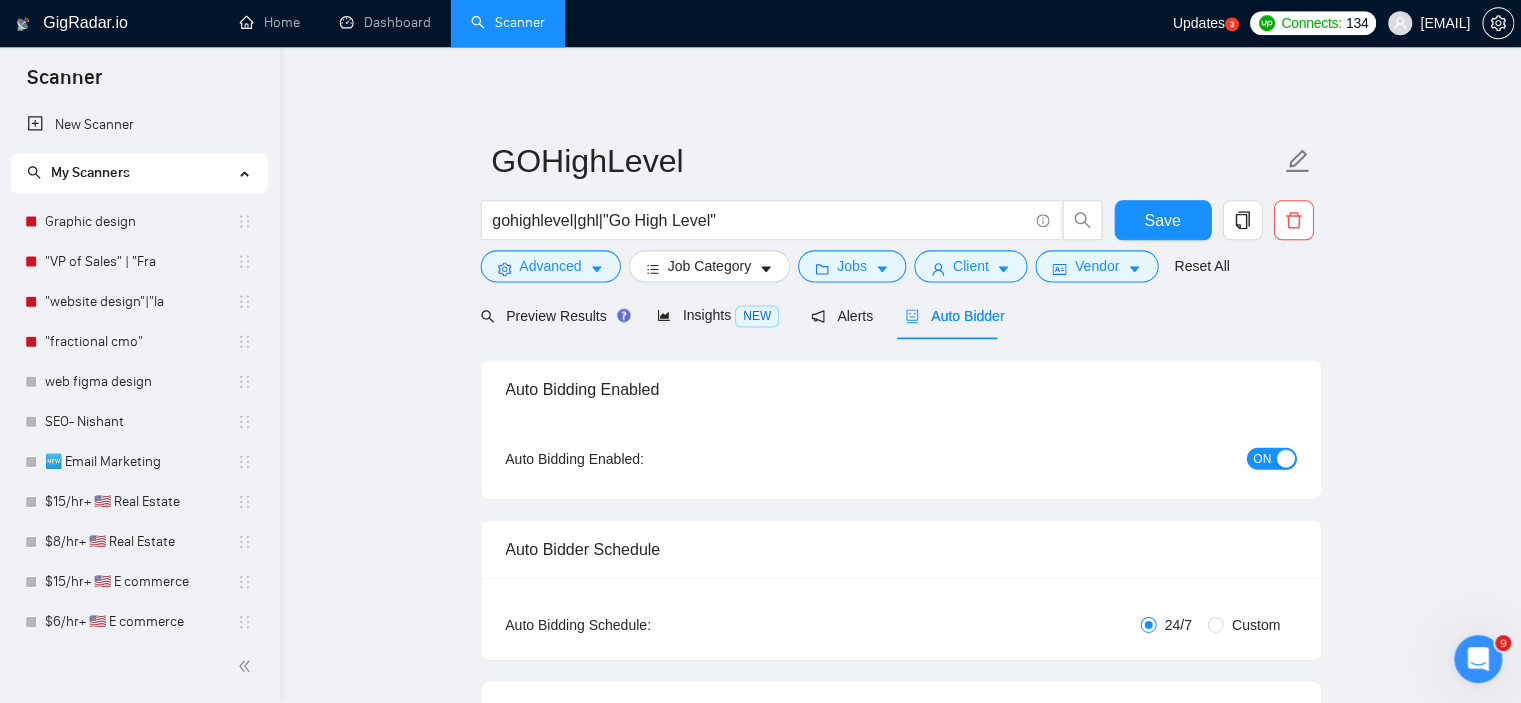 scroll, scrollTop: 0, scrollLeft: 0, axis: both 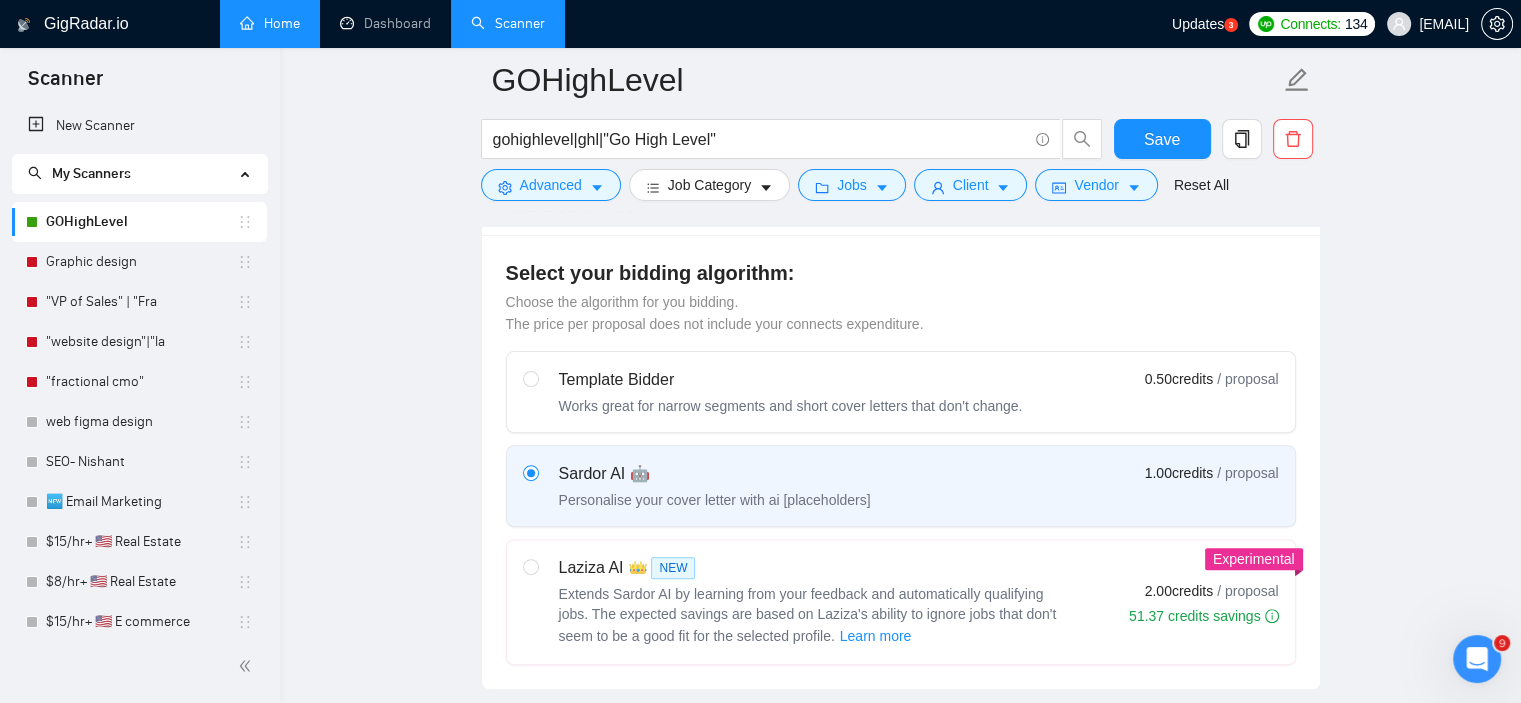 click on "Home" at bounding box center (270, 23) 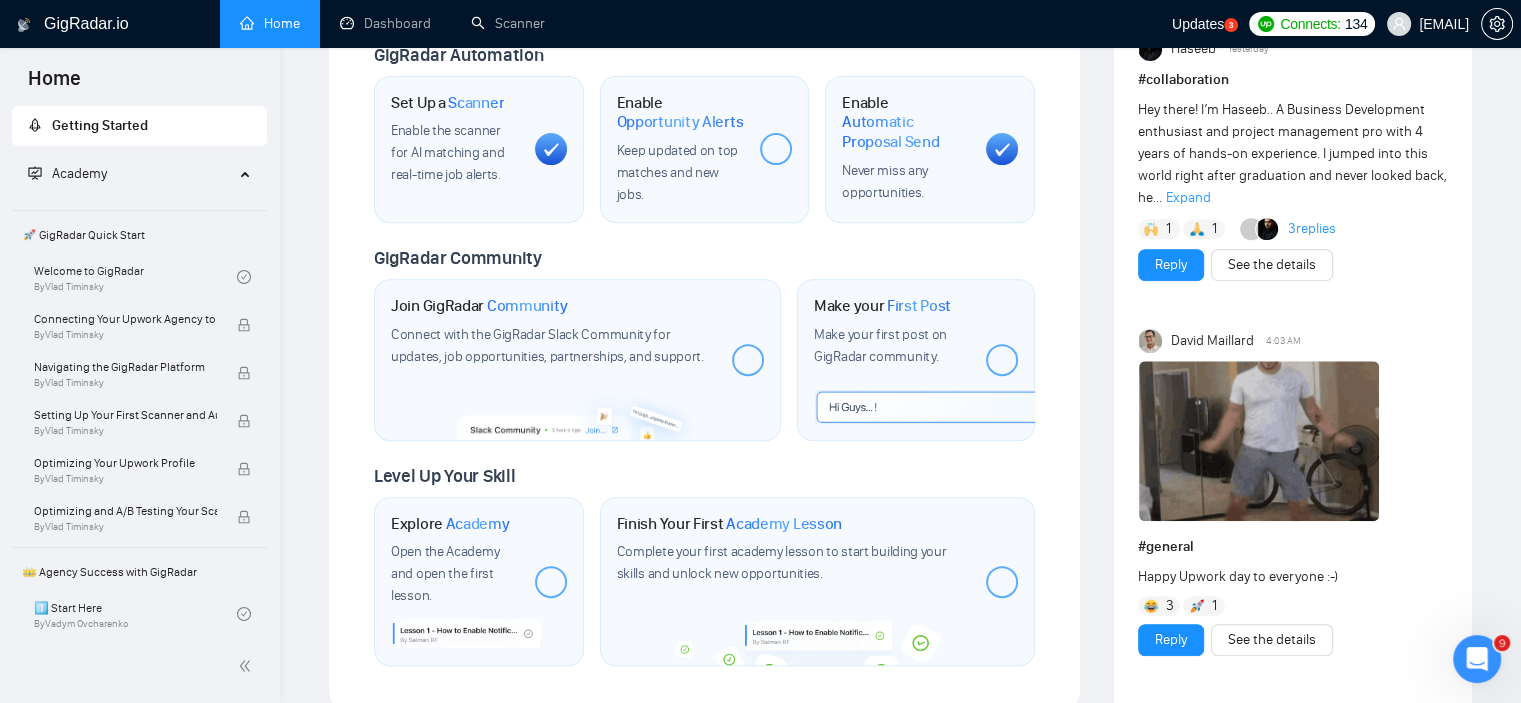 scroll, scrollTop: 0, scrollLeft: 0, axis: both 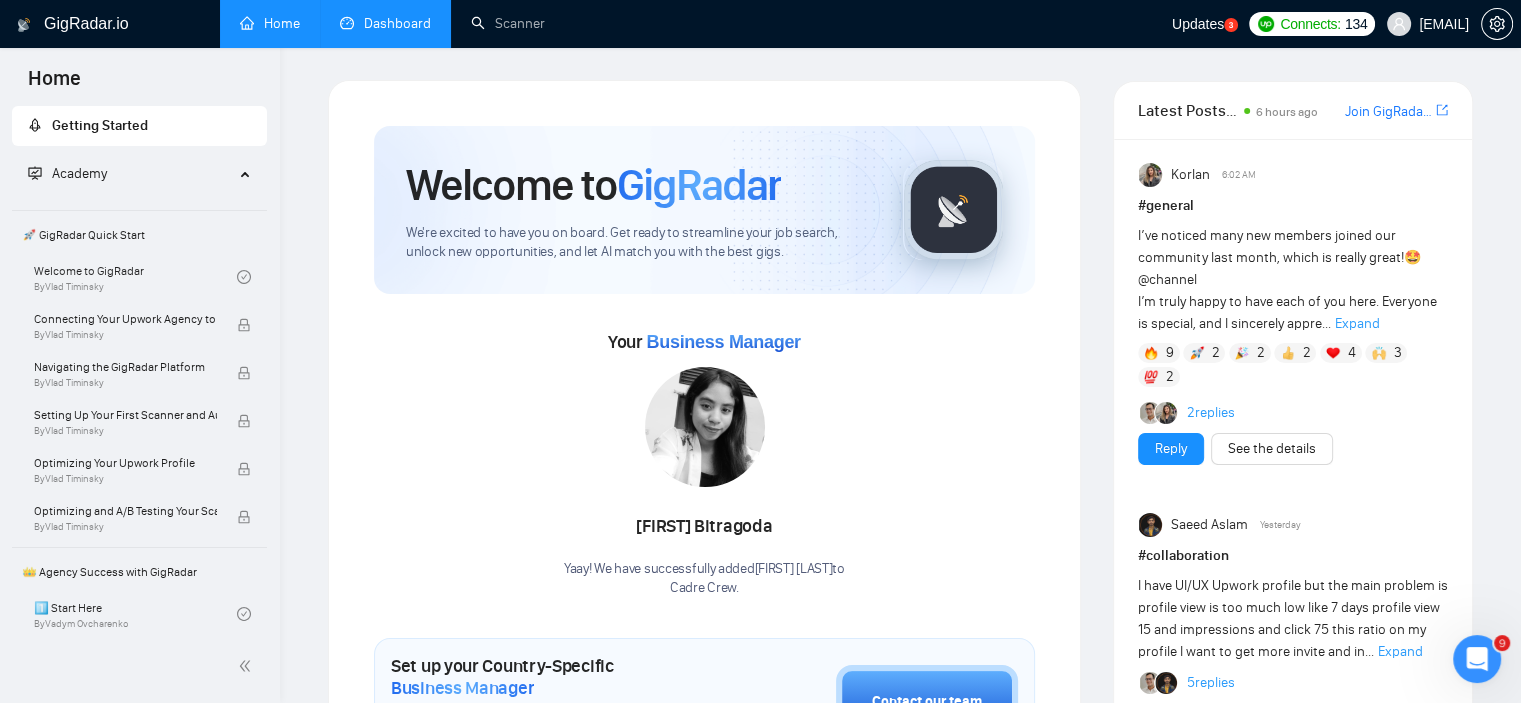 click on "Dashboard" at bounding box center [385, 23] 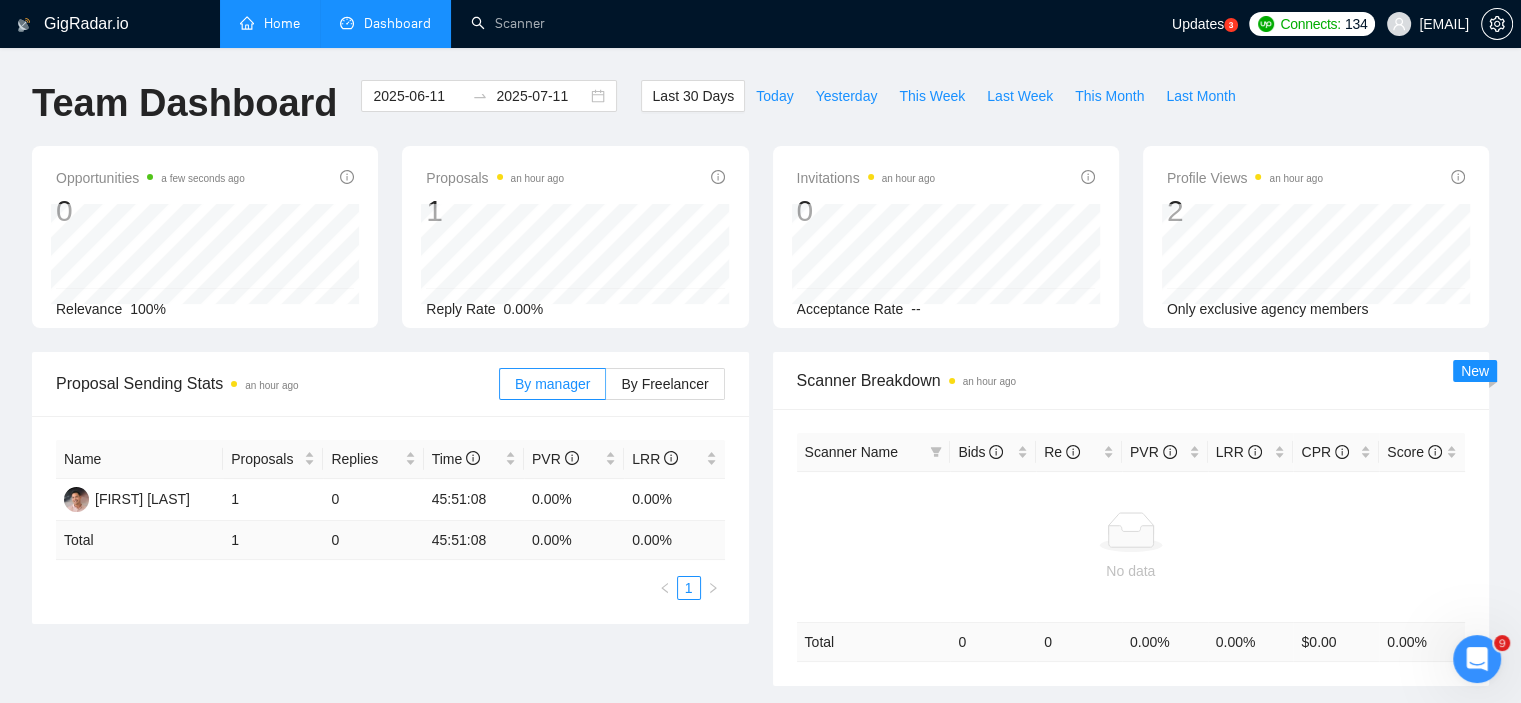 scroll, scrollTop: 0, scrollLeft: 0, axis: both 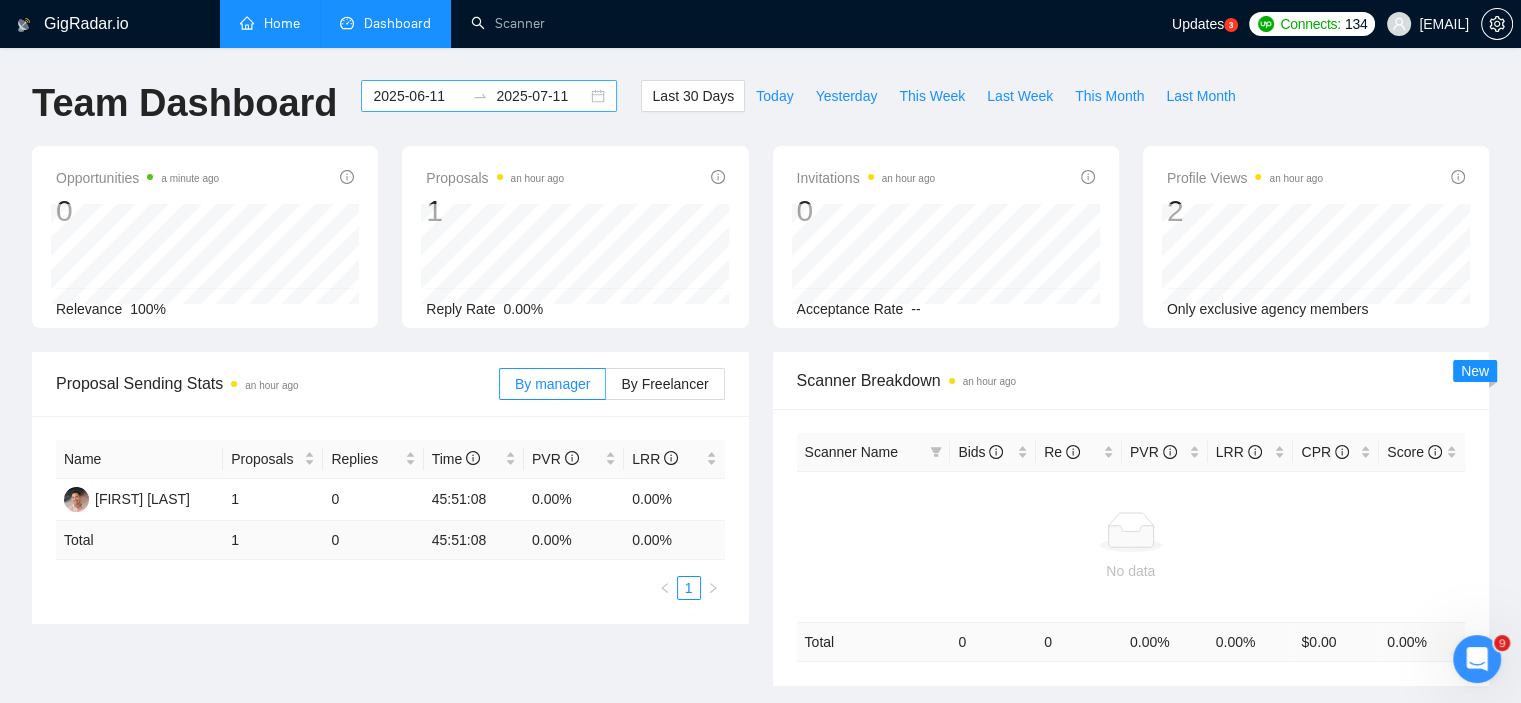click on "2025-06-11 2025-07-11" at bounding box center [489, 96] 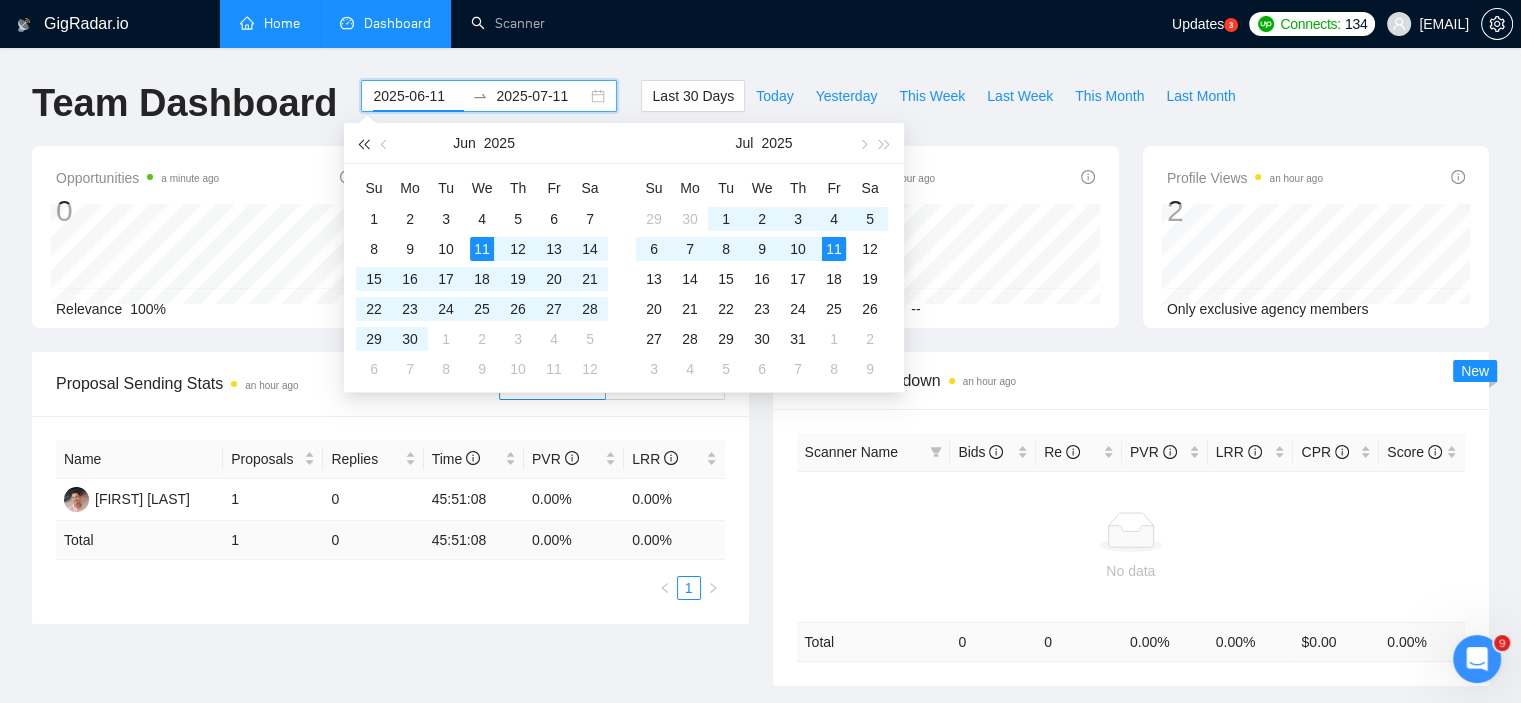 click at bounding box center (363, 144) 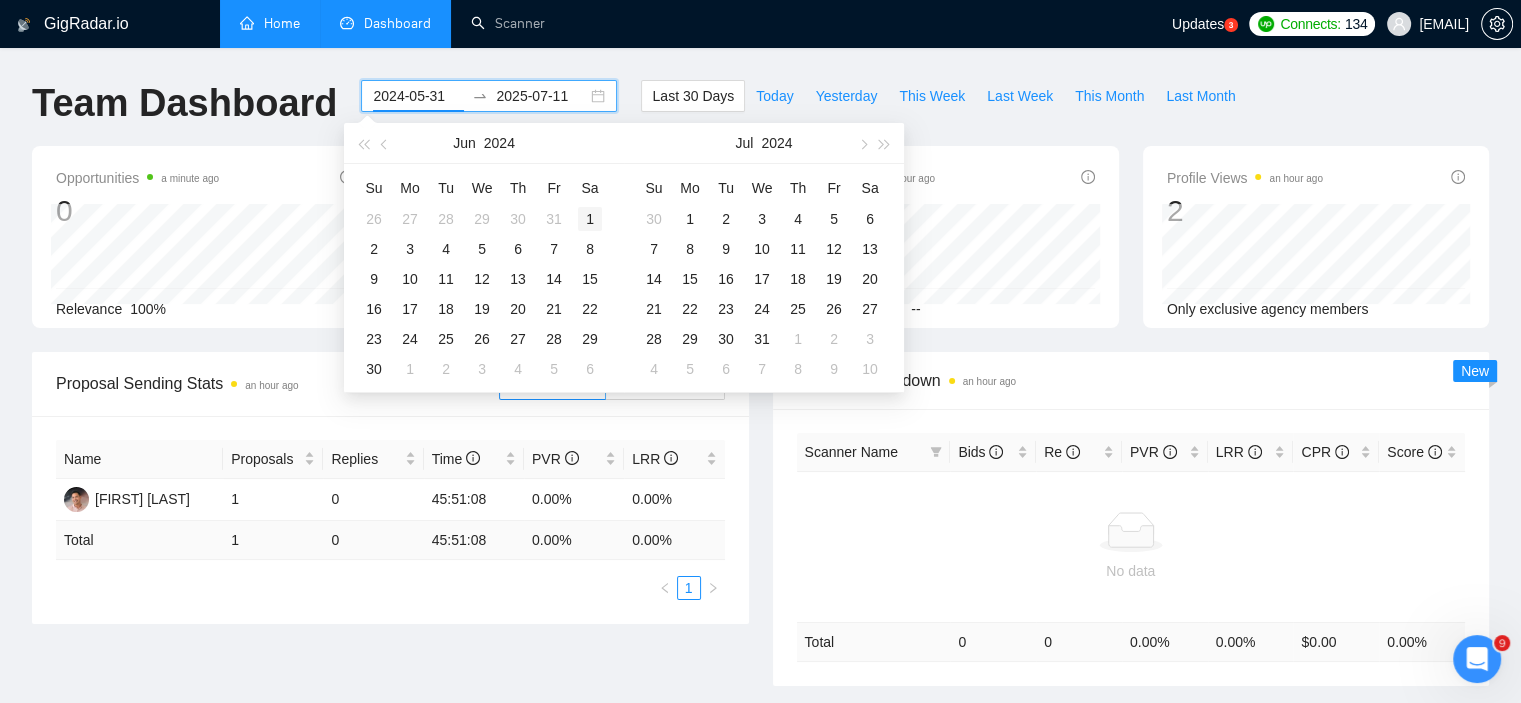 type on "2024-06-01" 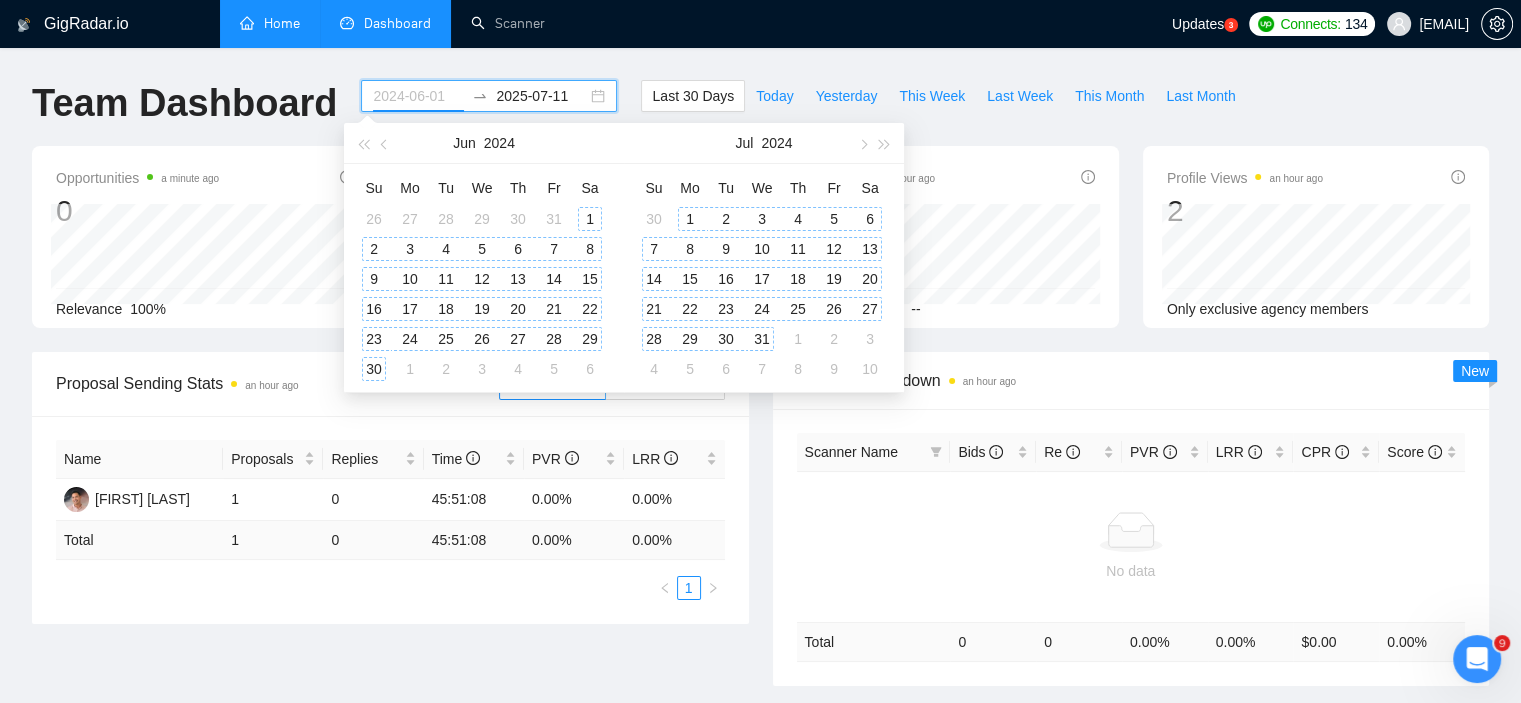 click on "1" at bounding box center [590, 219] 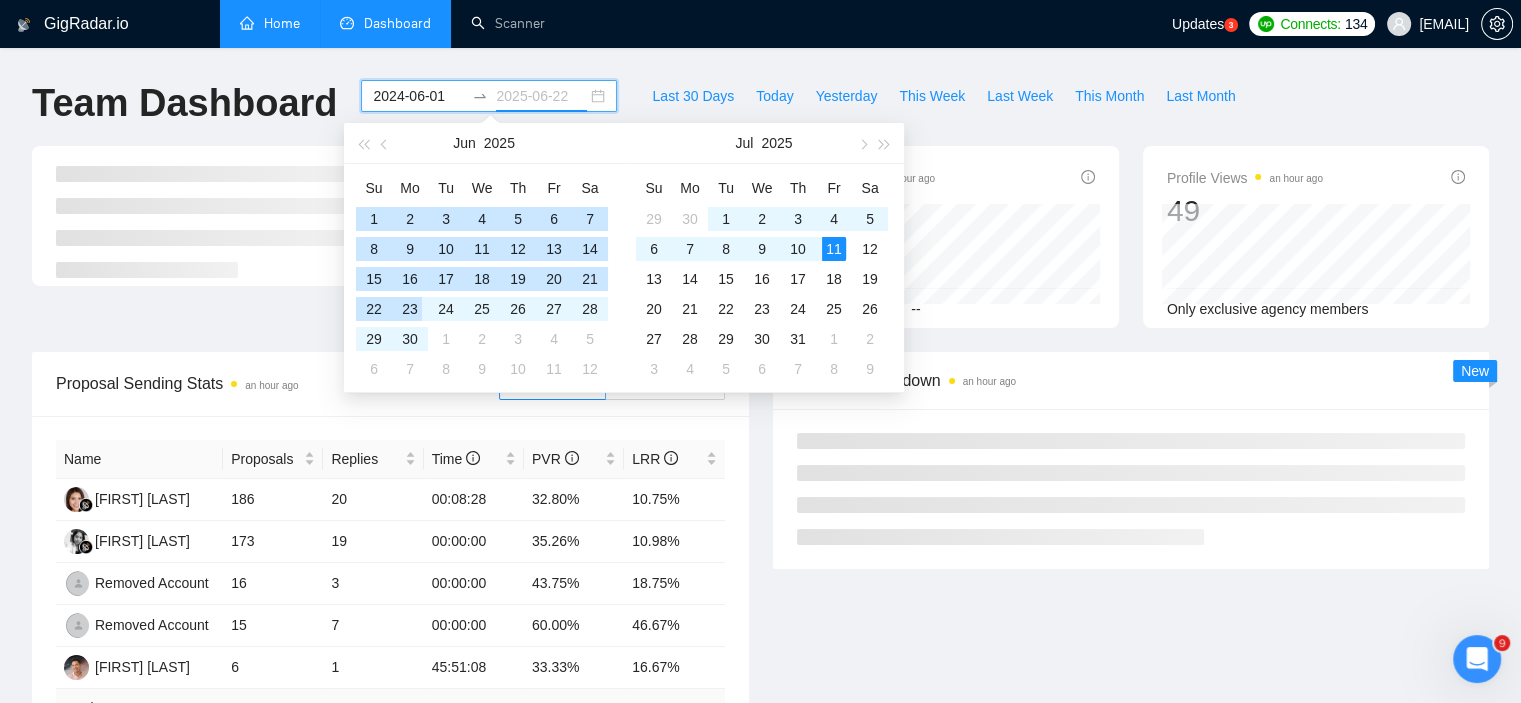 type on "2025-07-11" 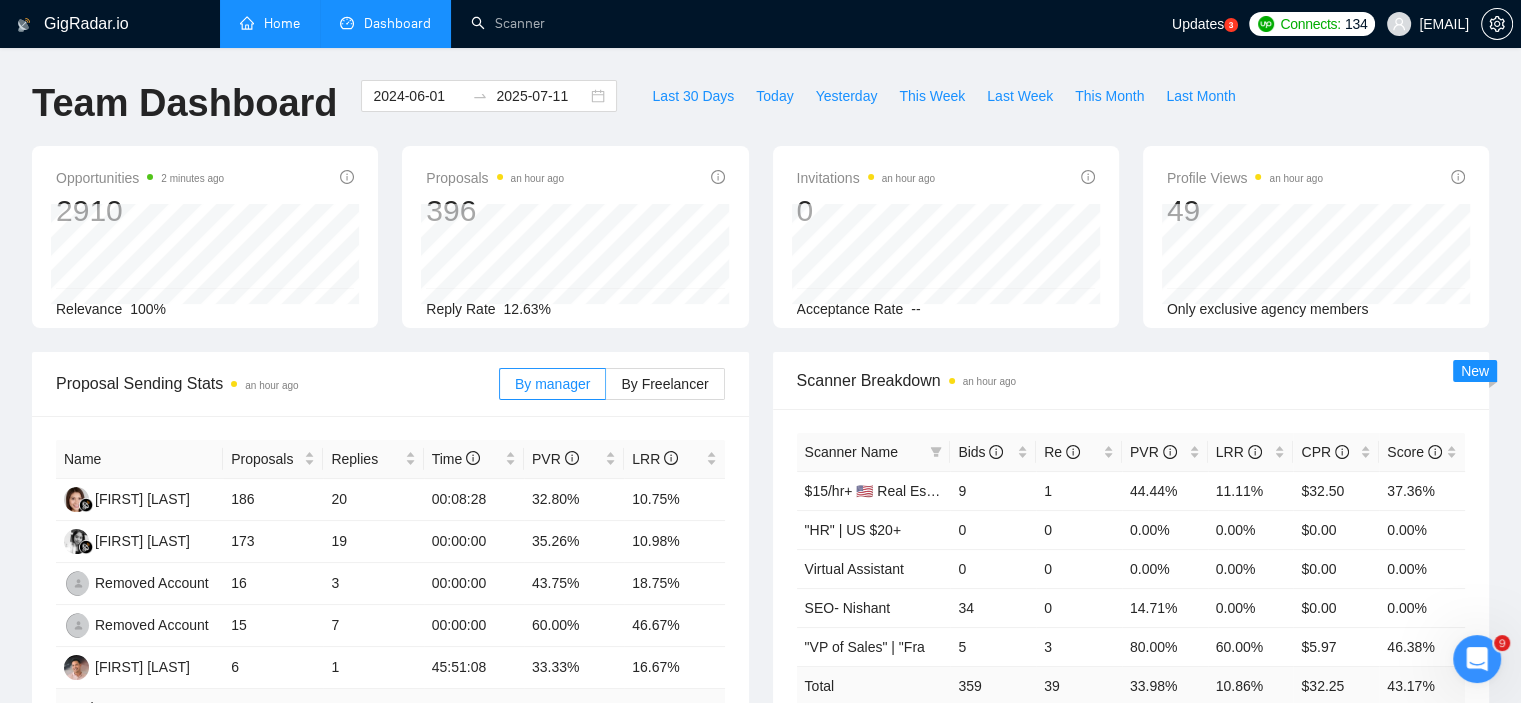 click on "Team Dashboard" at bounding box center [184, 113] 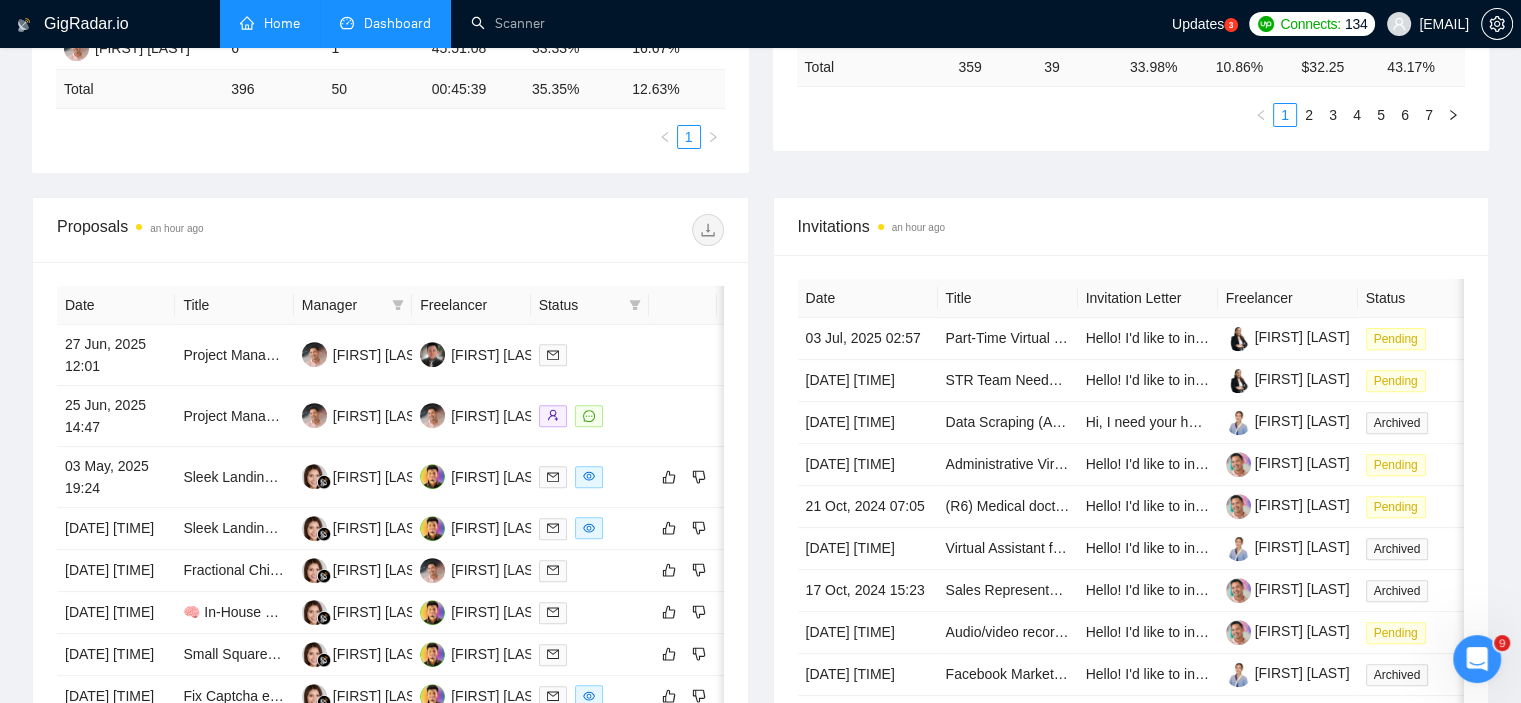 scroll, scrollTop: 0, scrollLeft: 0, axis: both 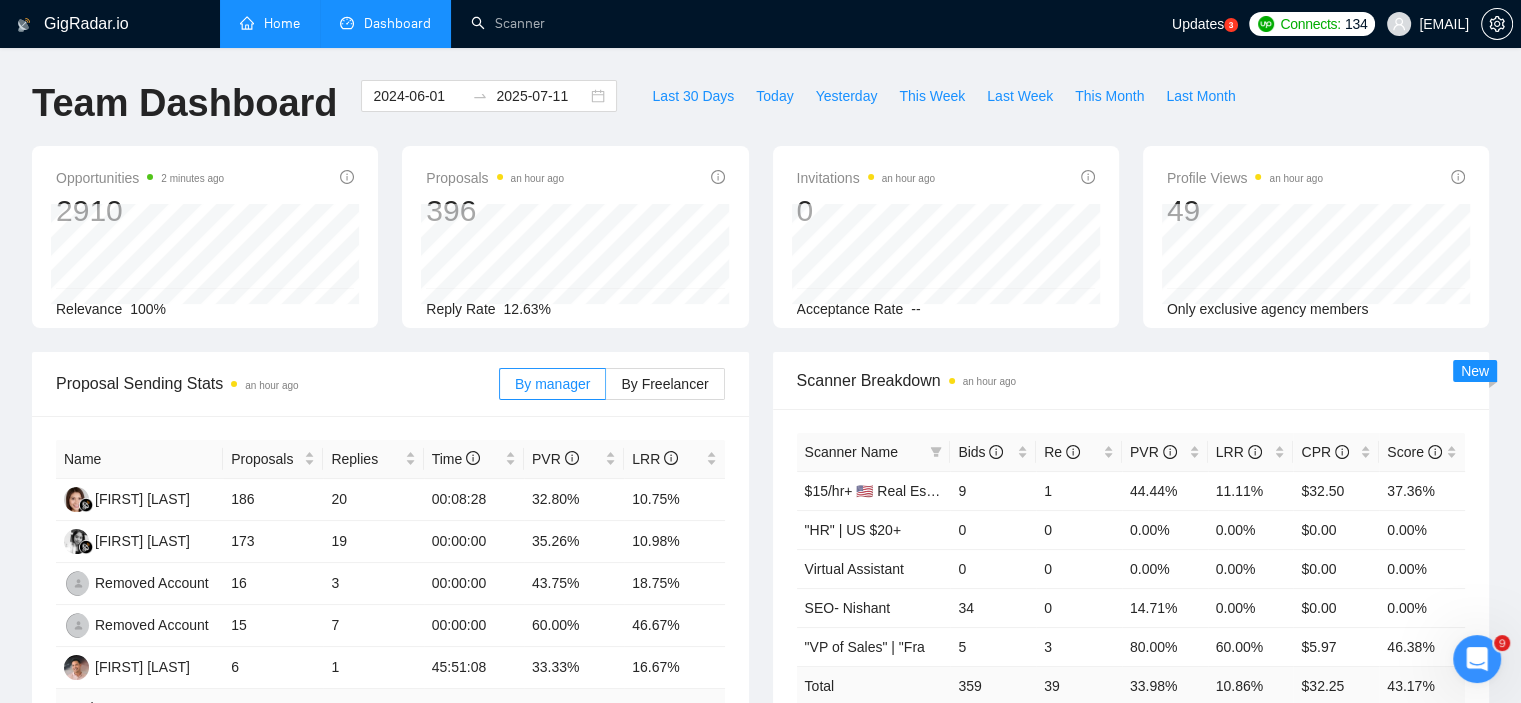 click on "Last 30 Days Today Yesterday This Week Last Week This Month Last Month" at bounding box center [943, 113] 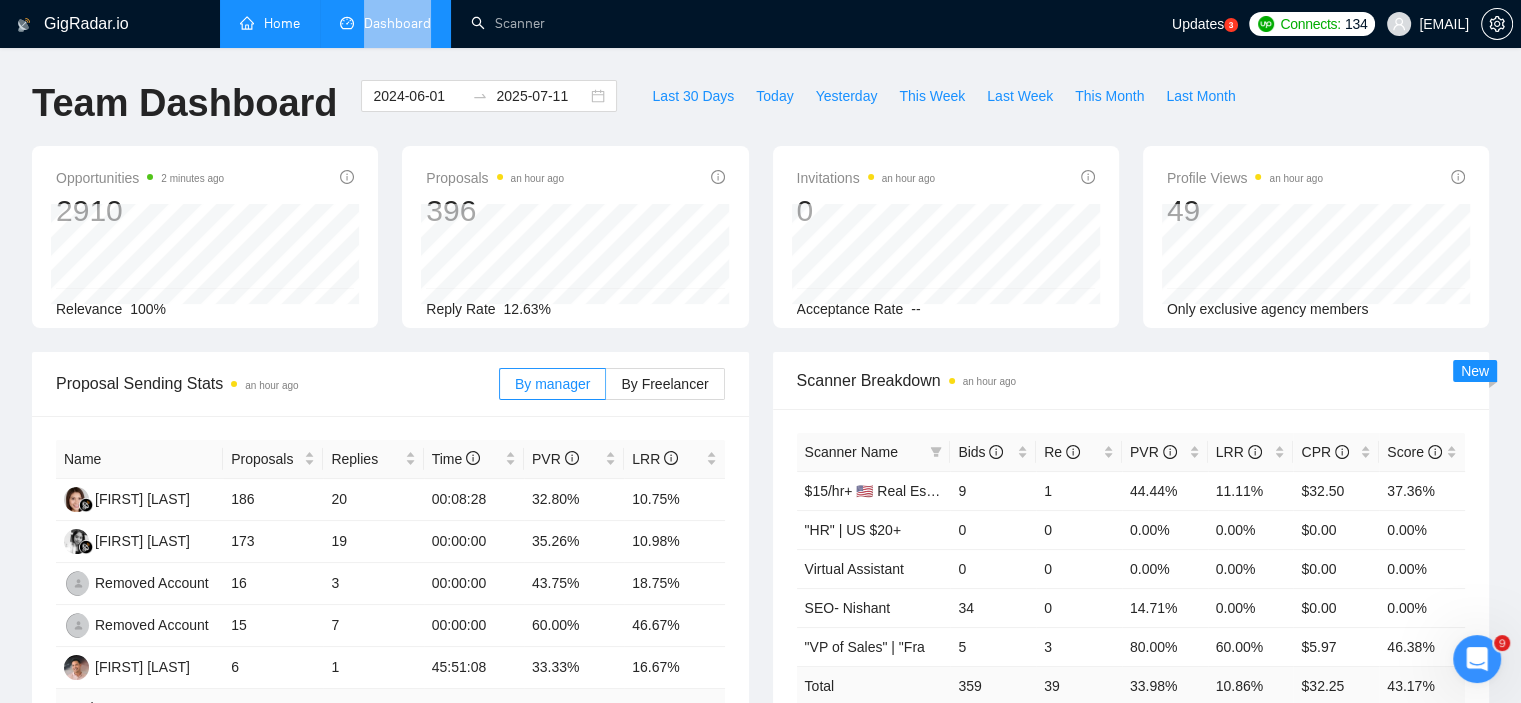 click on "Dashboard" at bounding box center (397, 23) 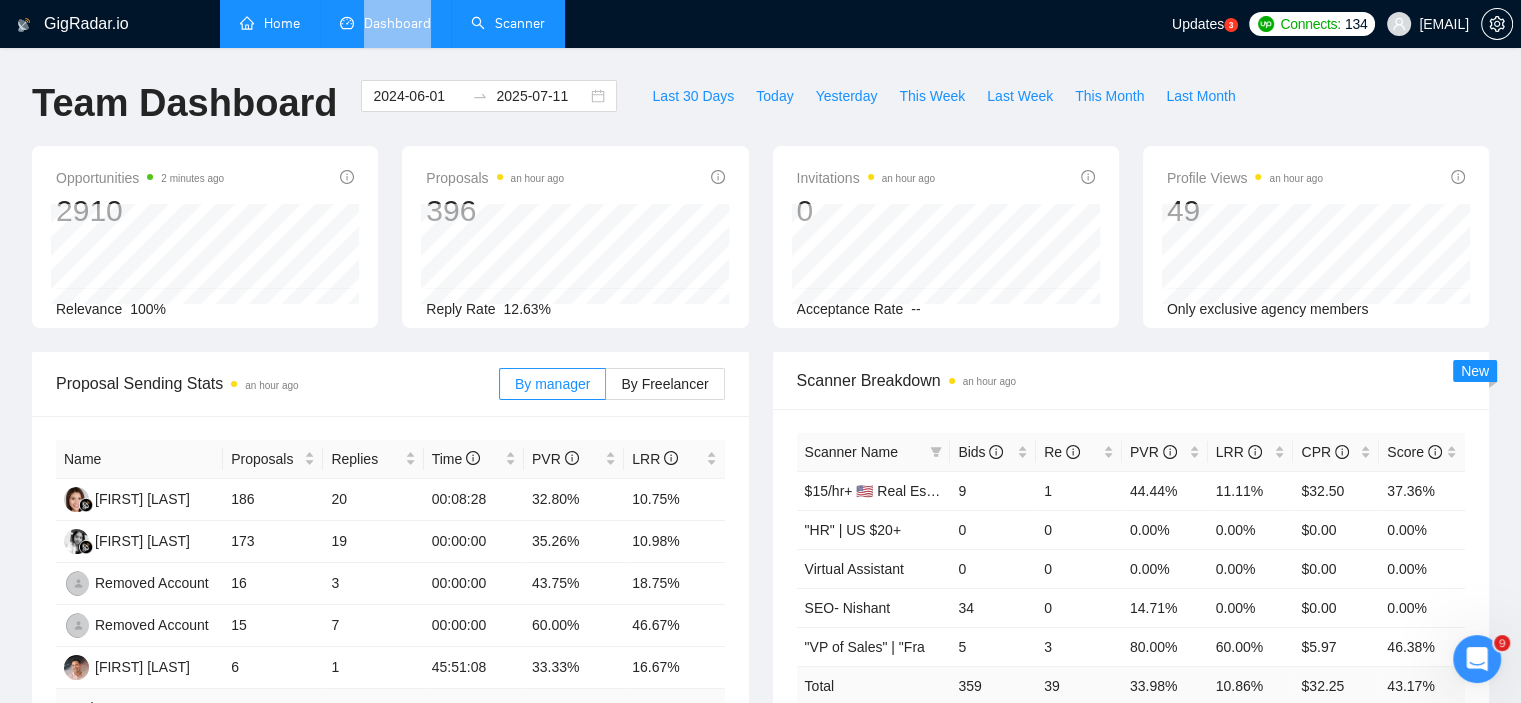 click on "Scanner" at bounding box center [508, 23] 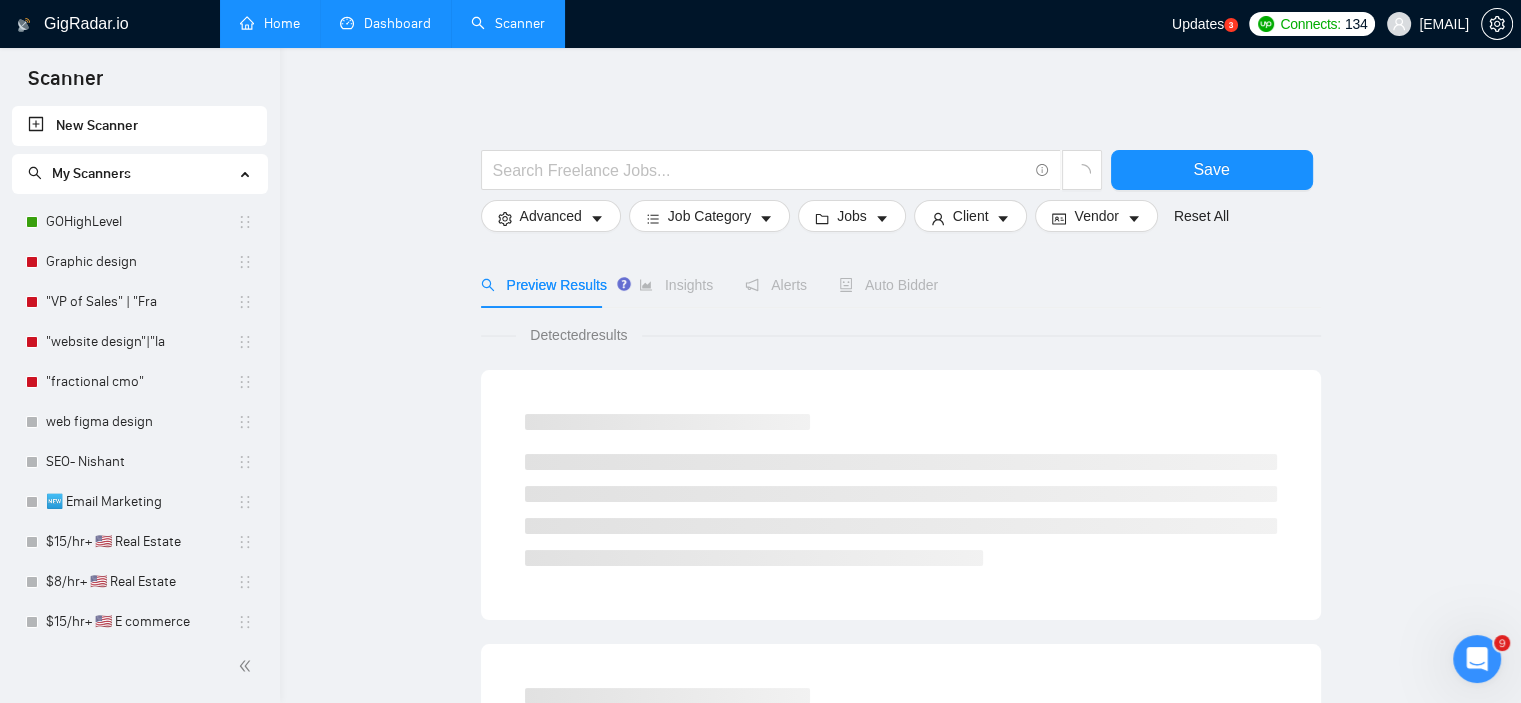 click on "Dashboard" at bounding box center (385, 23) 